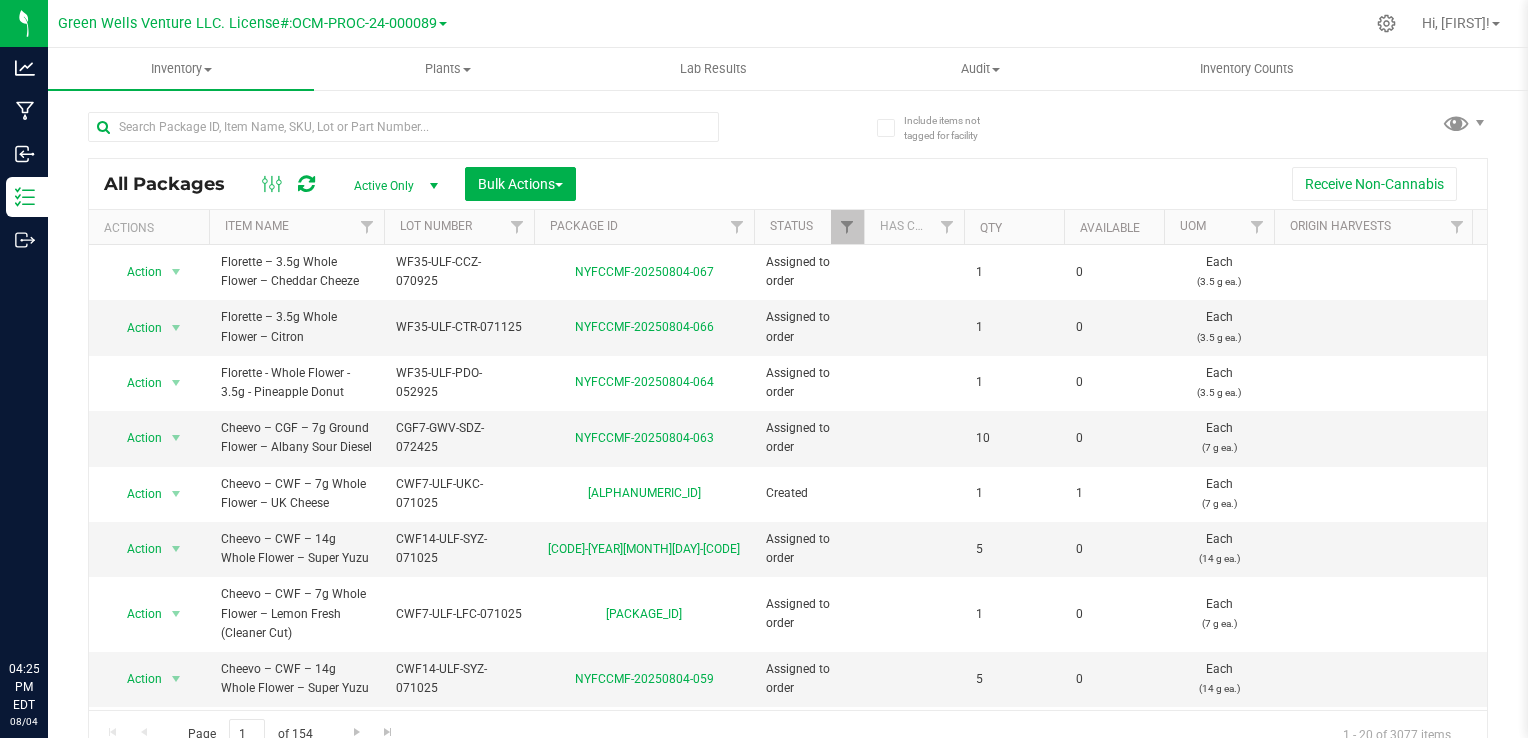 scroll, scrollTop: 0, scrollLeft: 0, axis: both 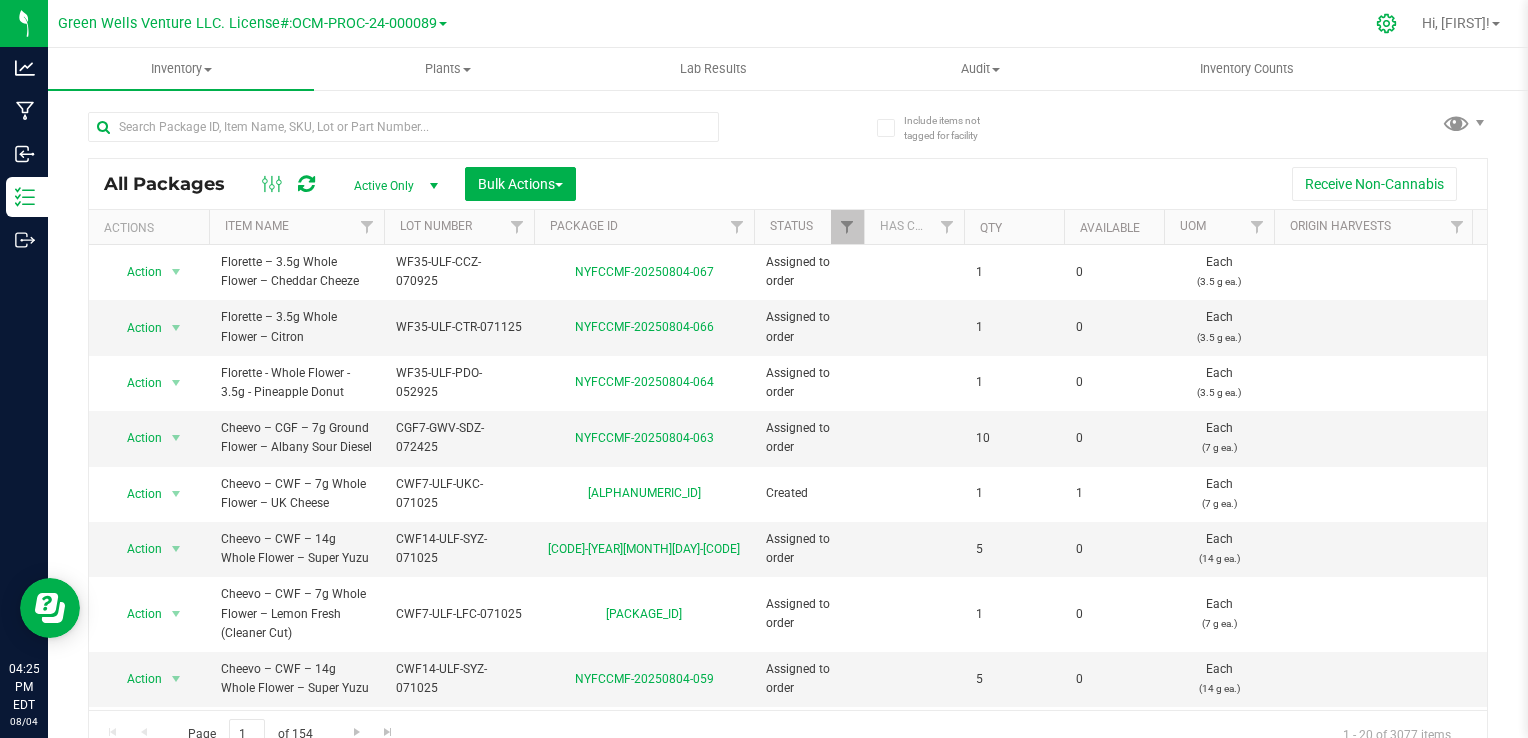 click 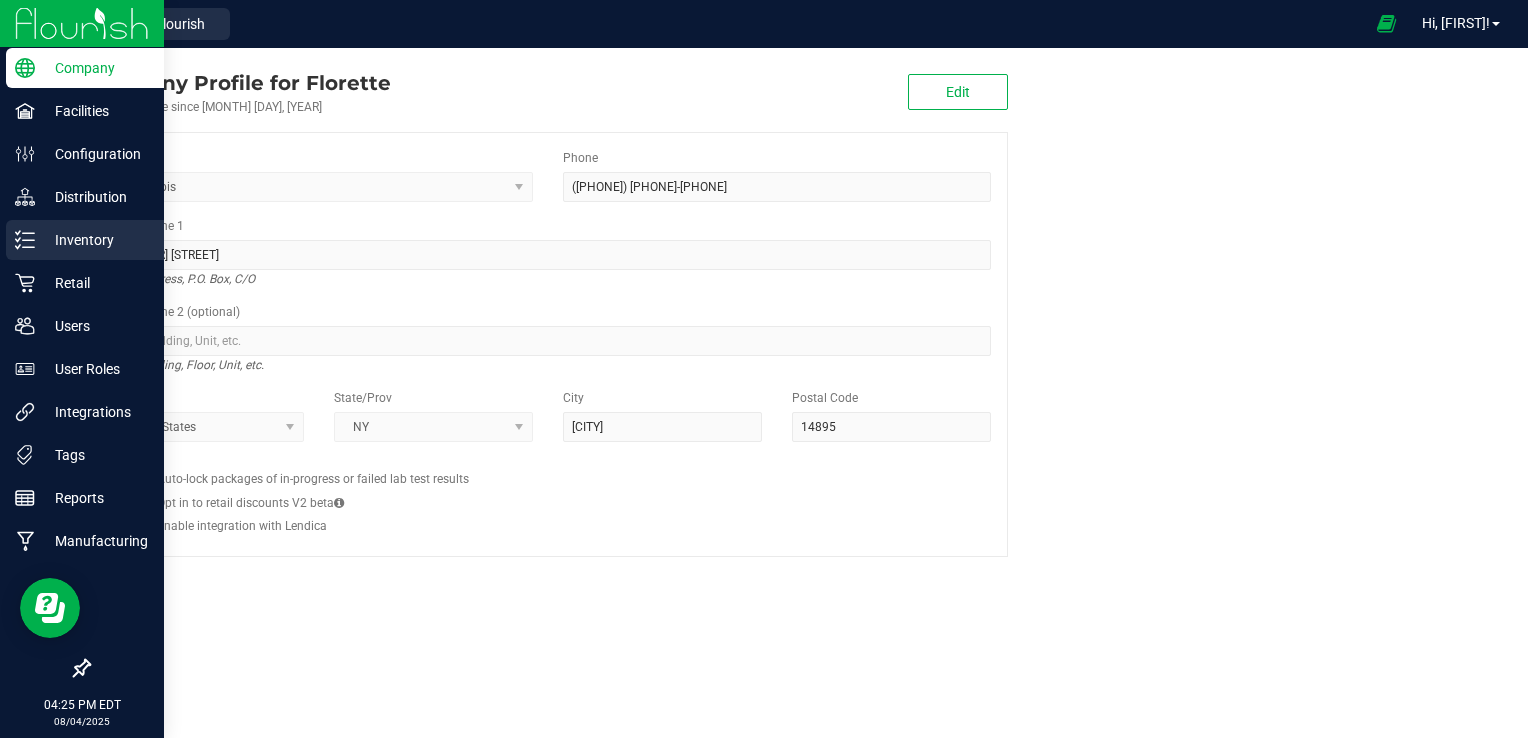 click 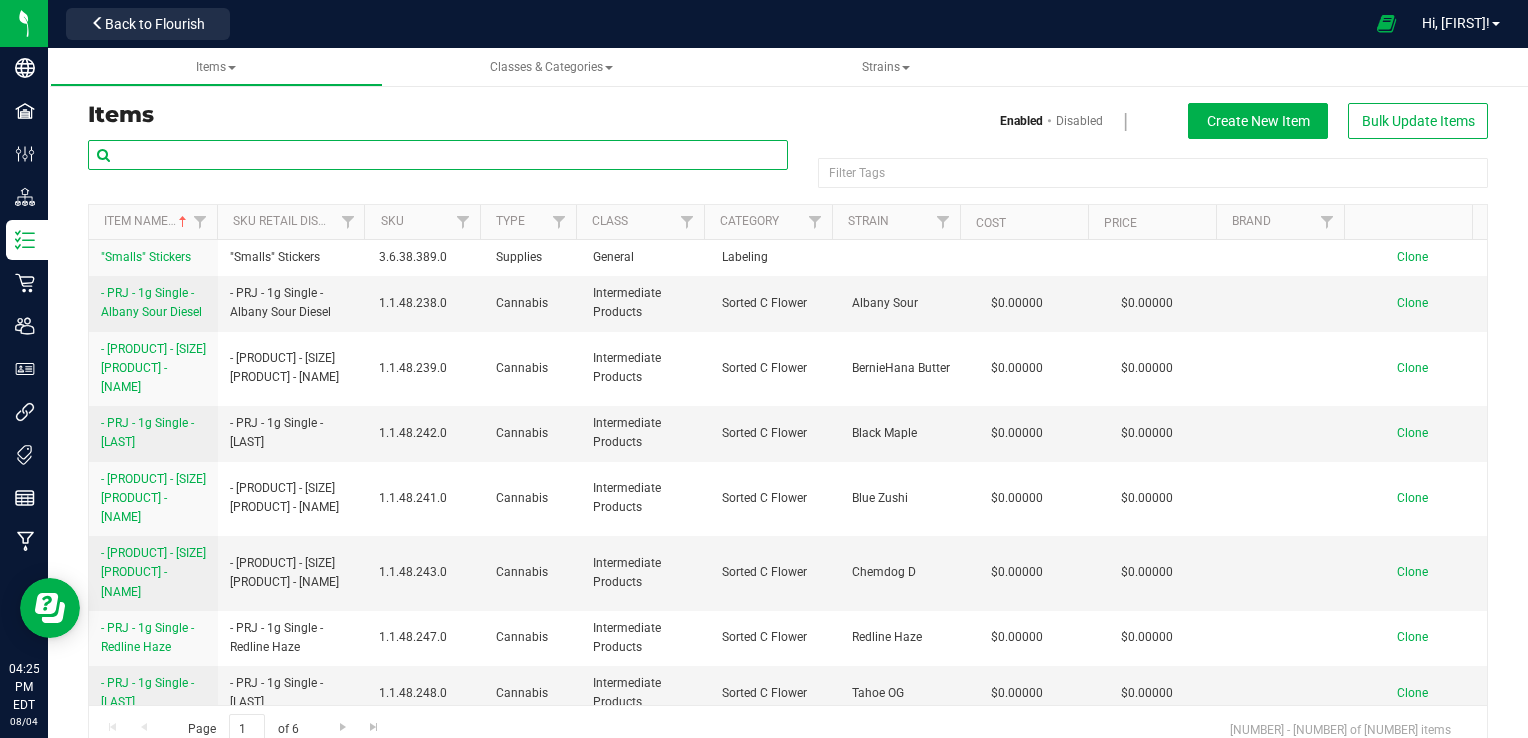 click at bounding box center (438, 155) 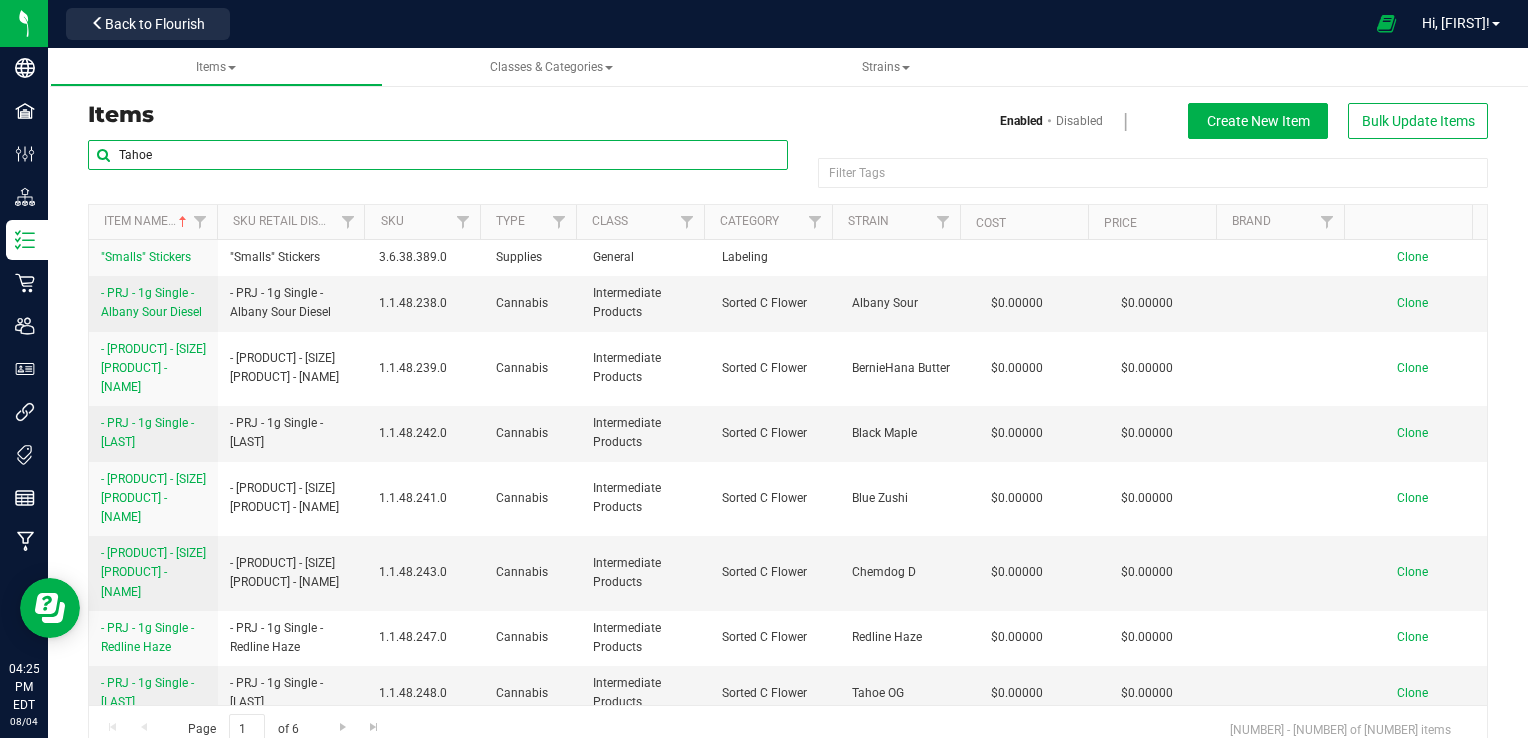 type on "Tahoe" 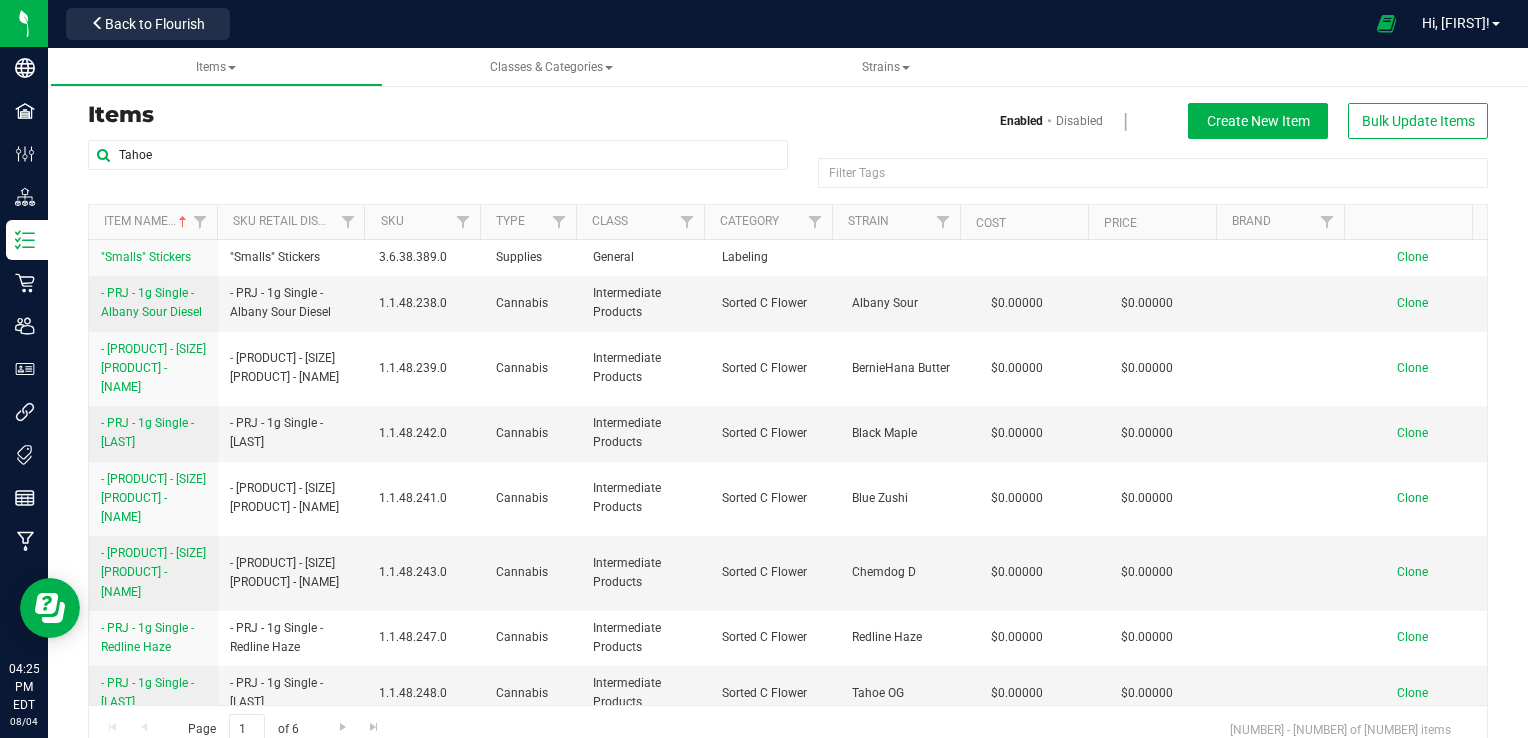 click on "Items" at bounding box center (430, 115) 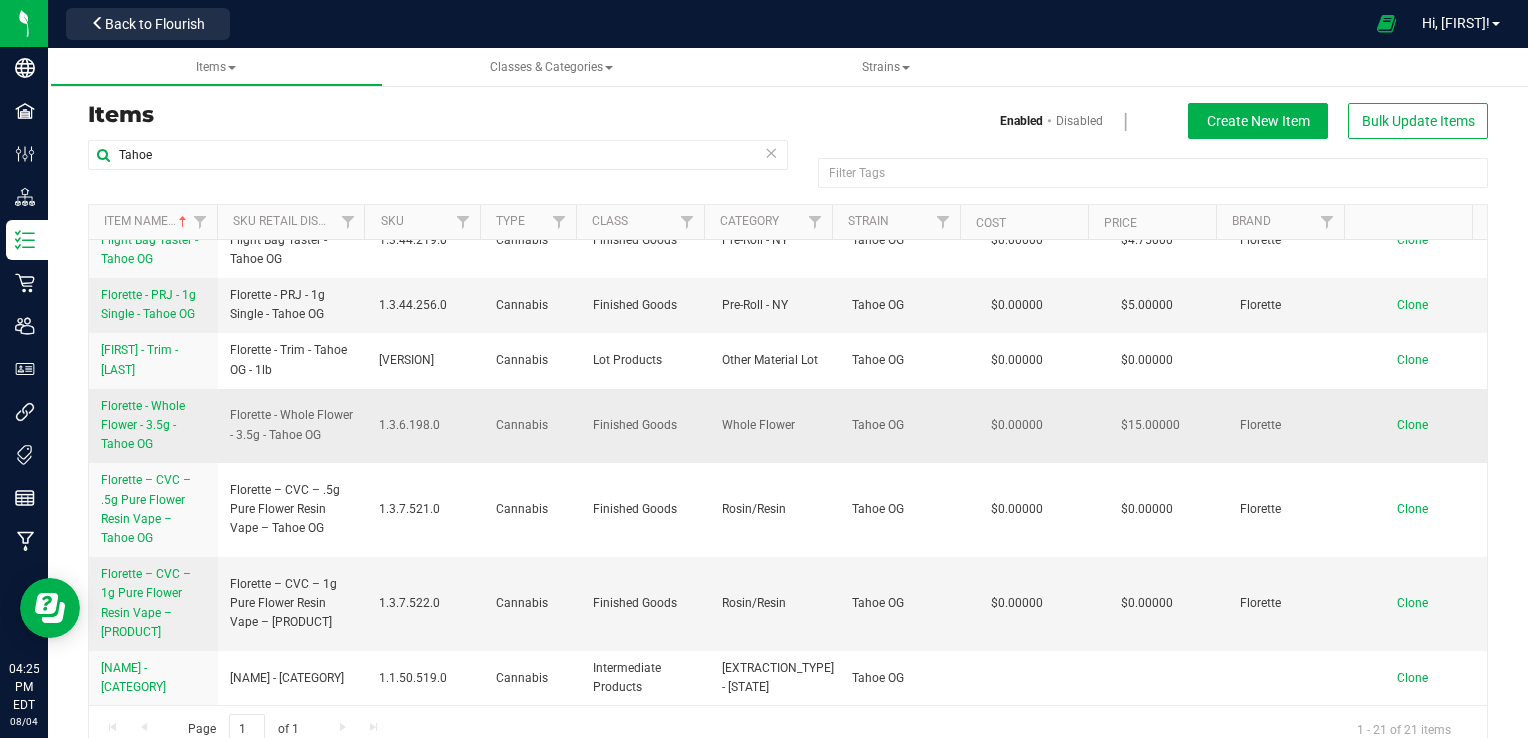 scroll, scrollTop: 895, scrollLeft: 0, axis: vertical 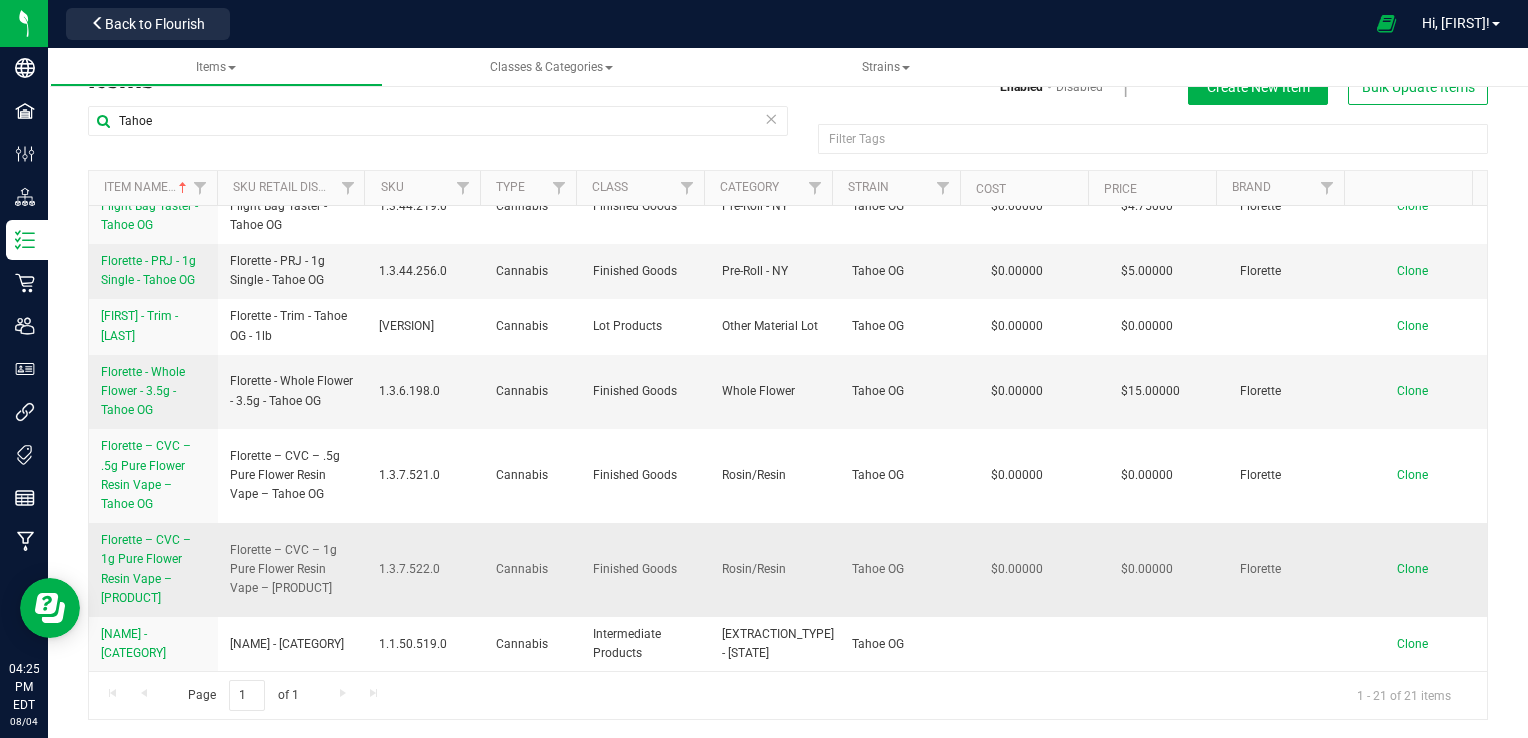 click on "Florette – CVC – 1g Pure Flower Resin Vape – [PRODUCT]" at bounding box center [153, 569] 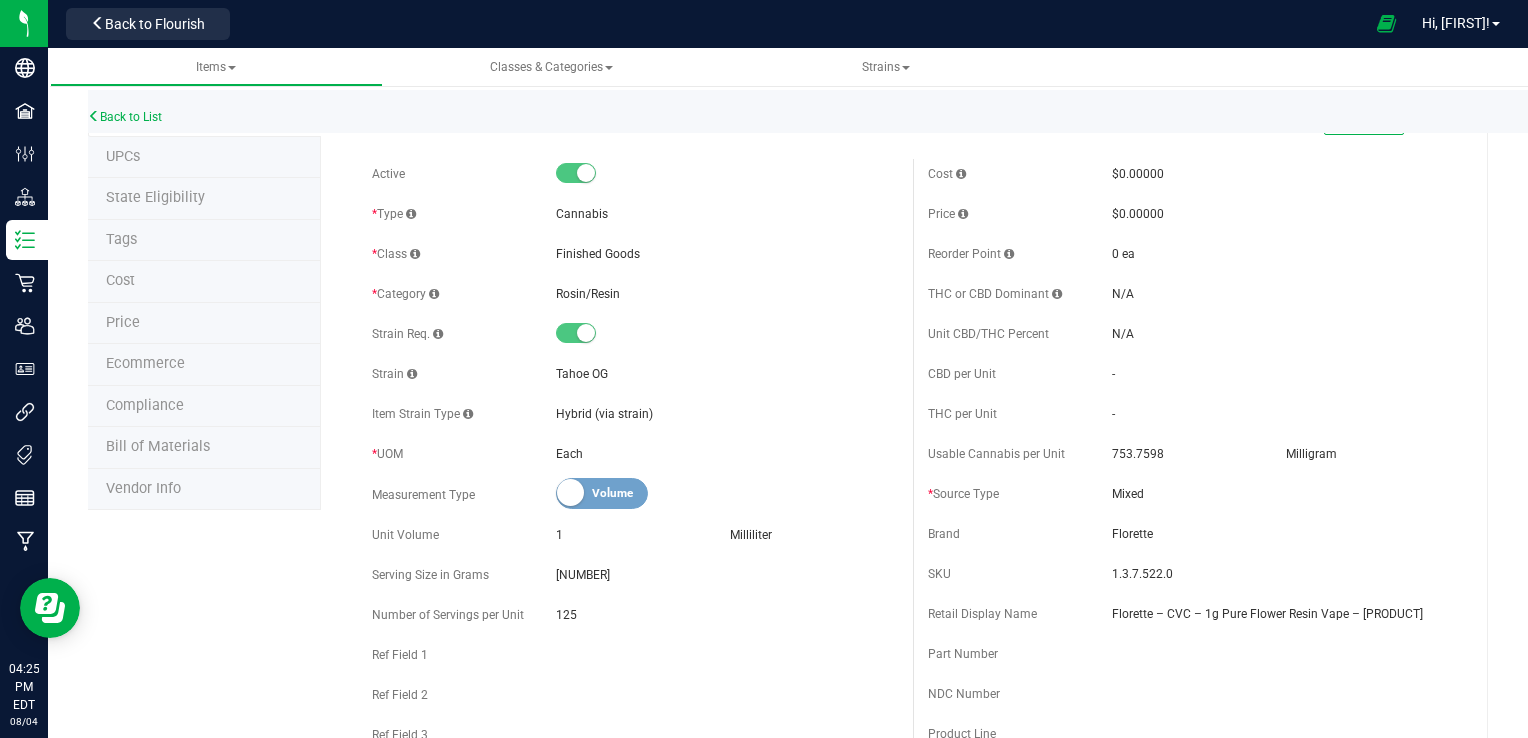 click on "Ecommerce" at bounding box center (204, 365) 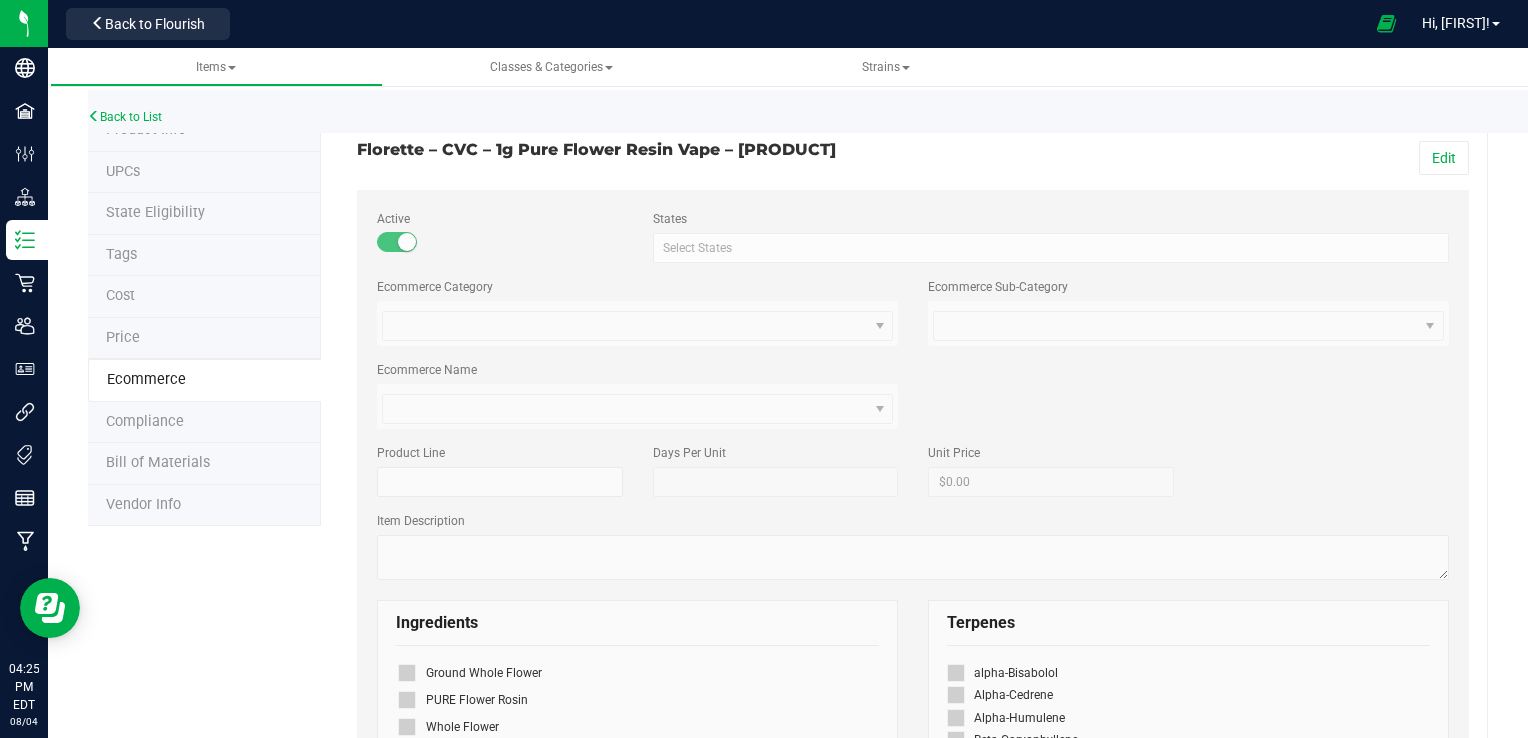 scroll, scrollTop: 0, scrollLeft: 0, axis: both 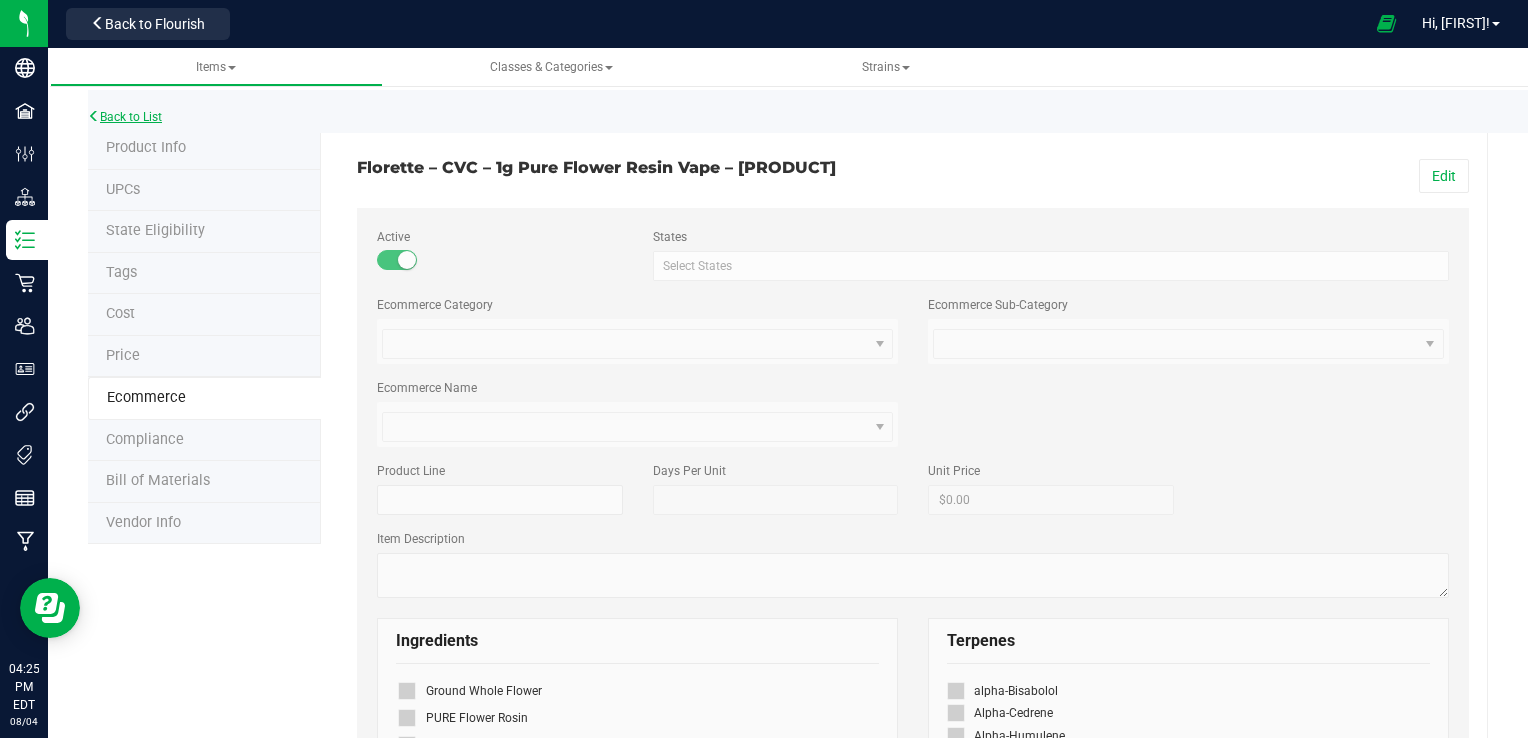 click on "Back to List" at bounding box center [125, 117] 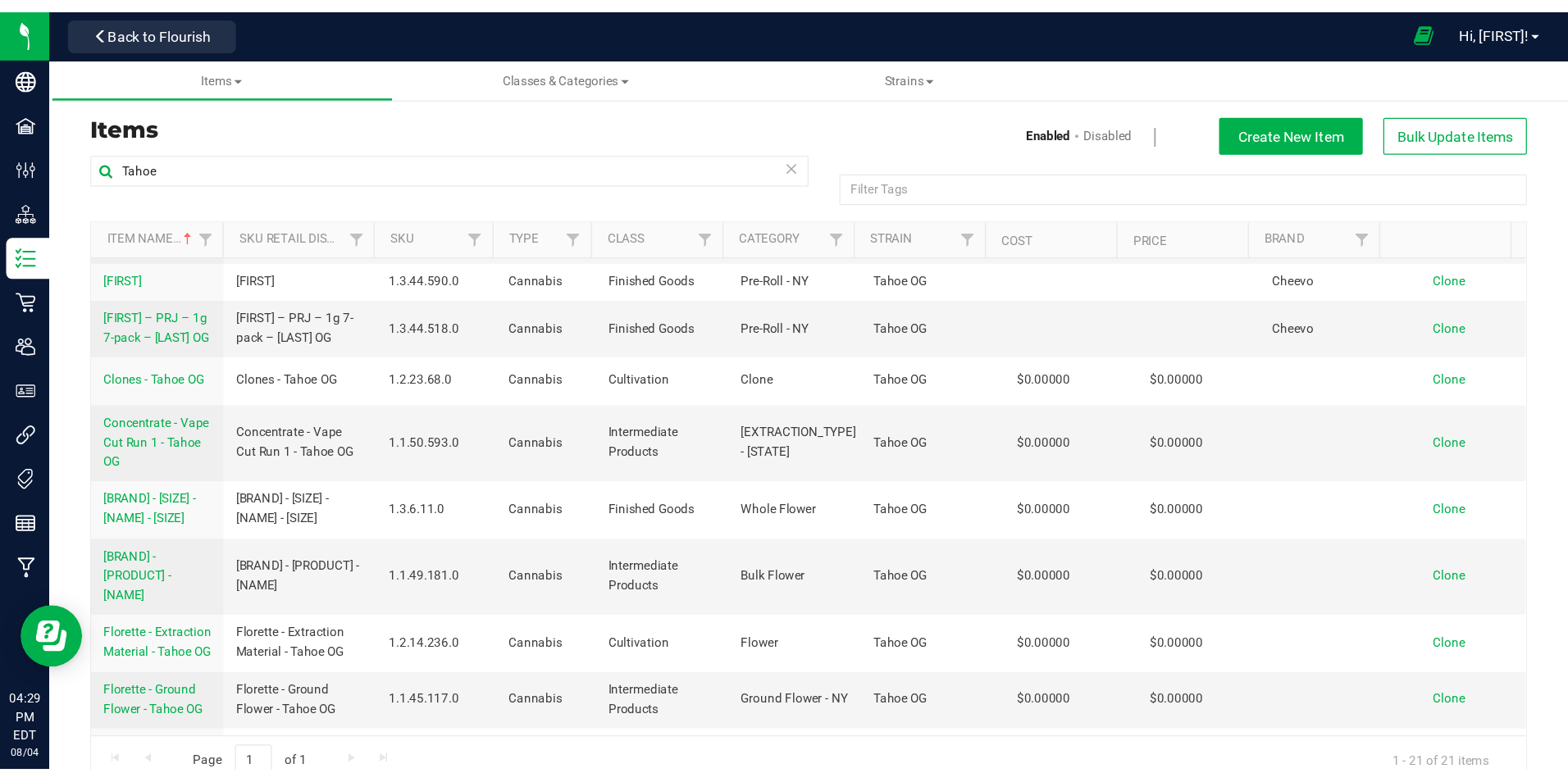 scroll, scrollTop: 0, scrollLeft: 0, axis: both 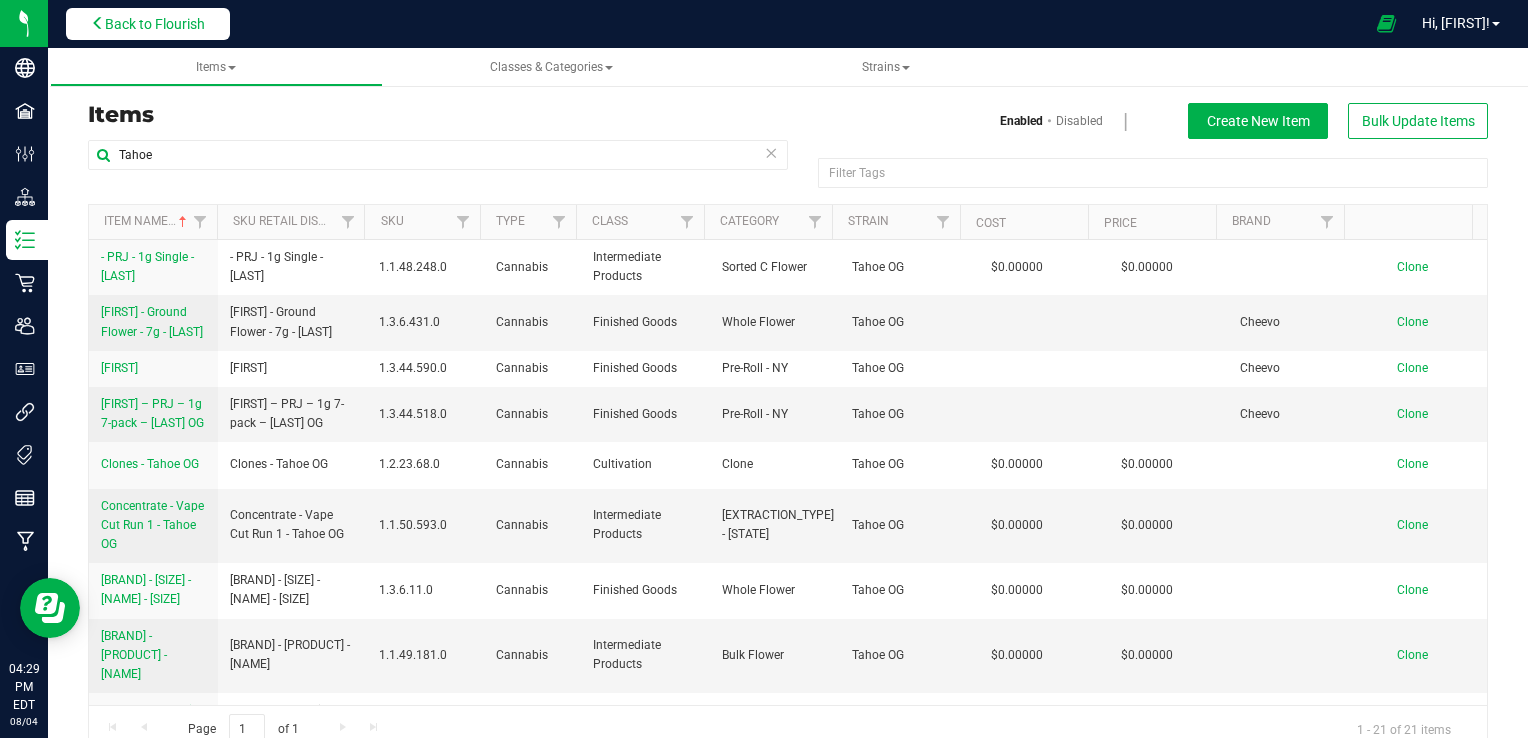 click on "Back to Flourish" at bounding box center [155, 24] 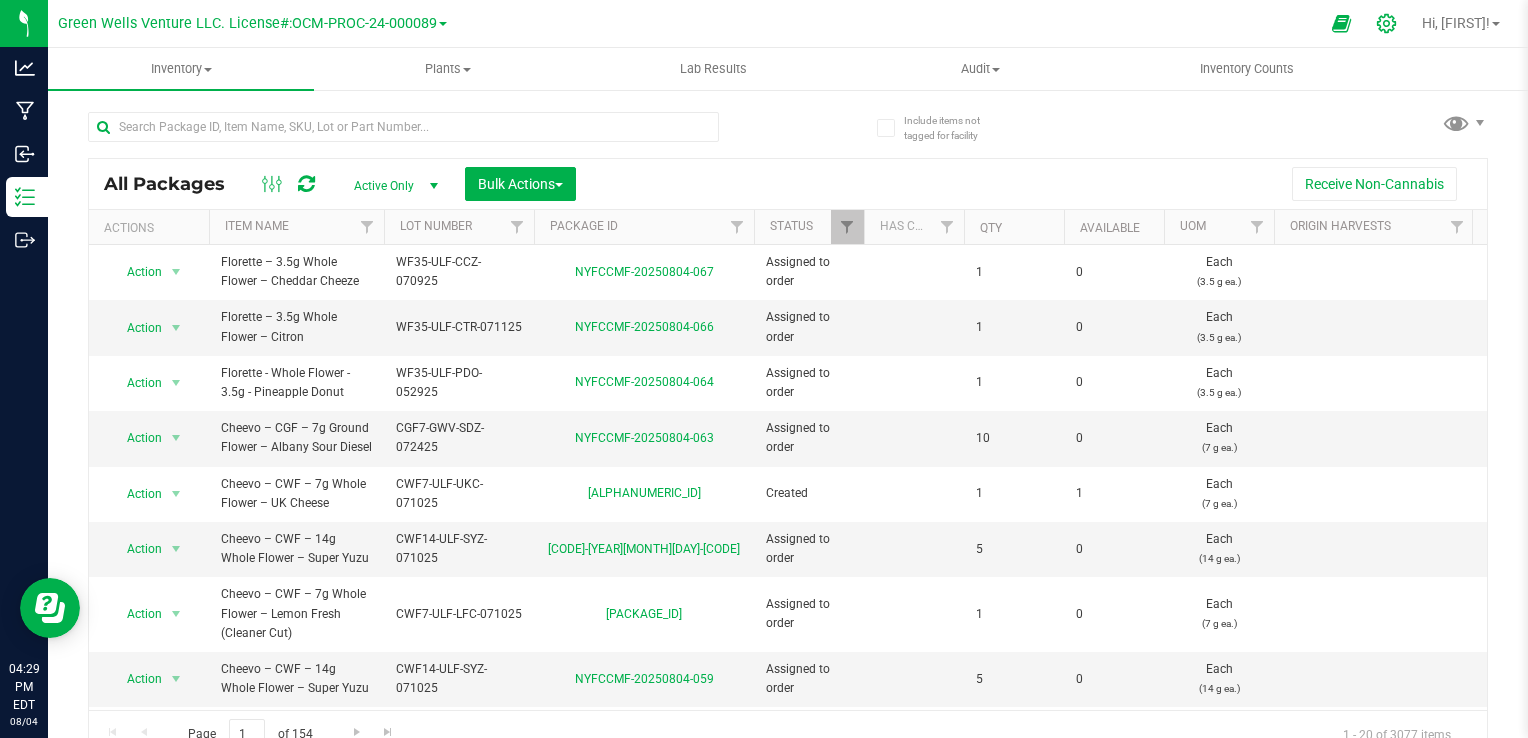 click 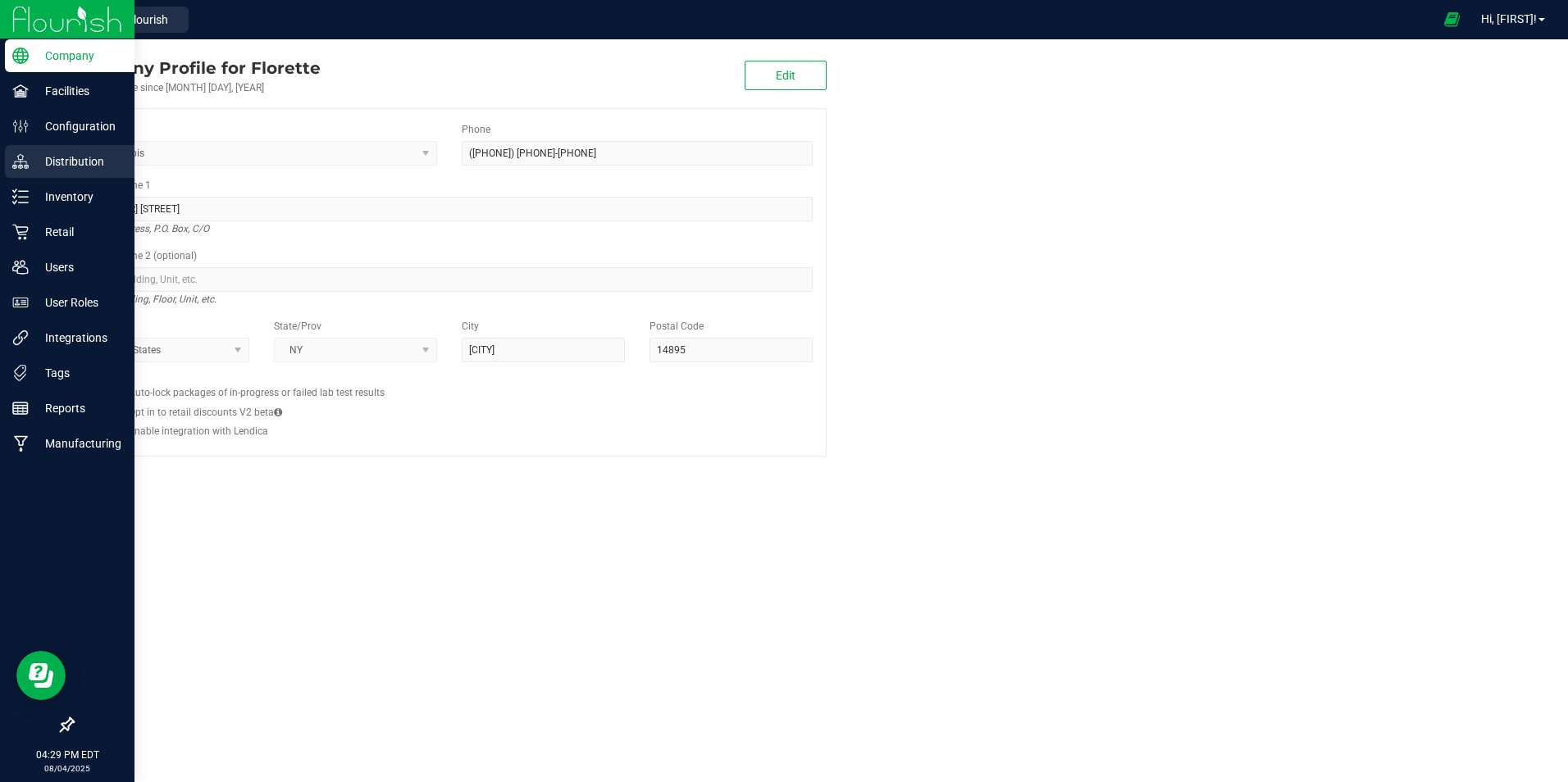 click on "Distribution" at bounding box center (78, 161) 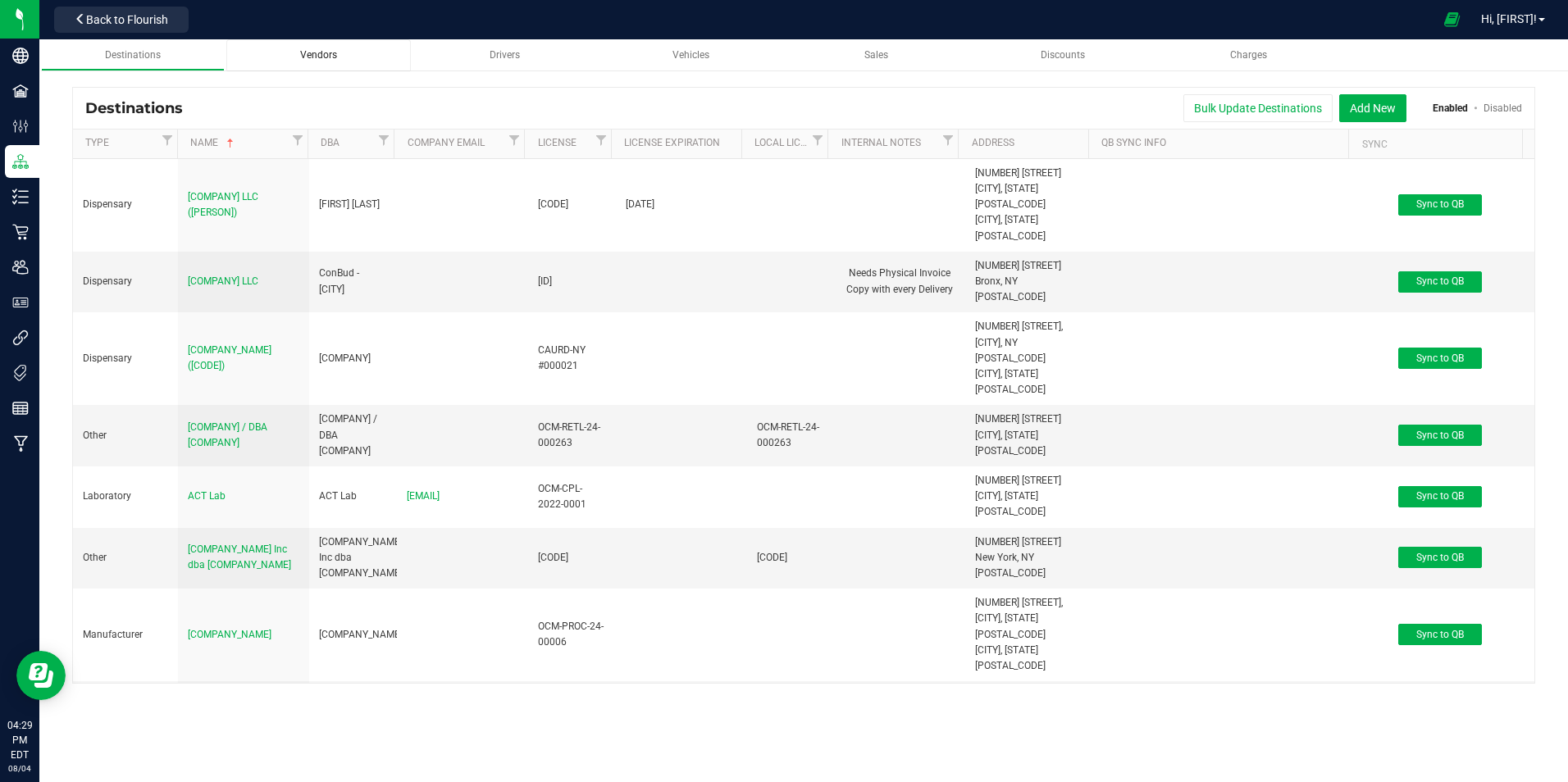 click on "Vendors" at bounding box center [318, 55] 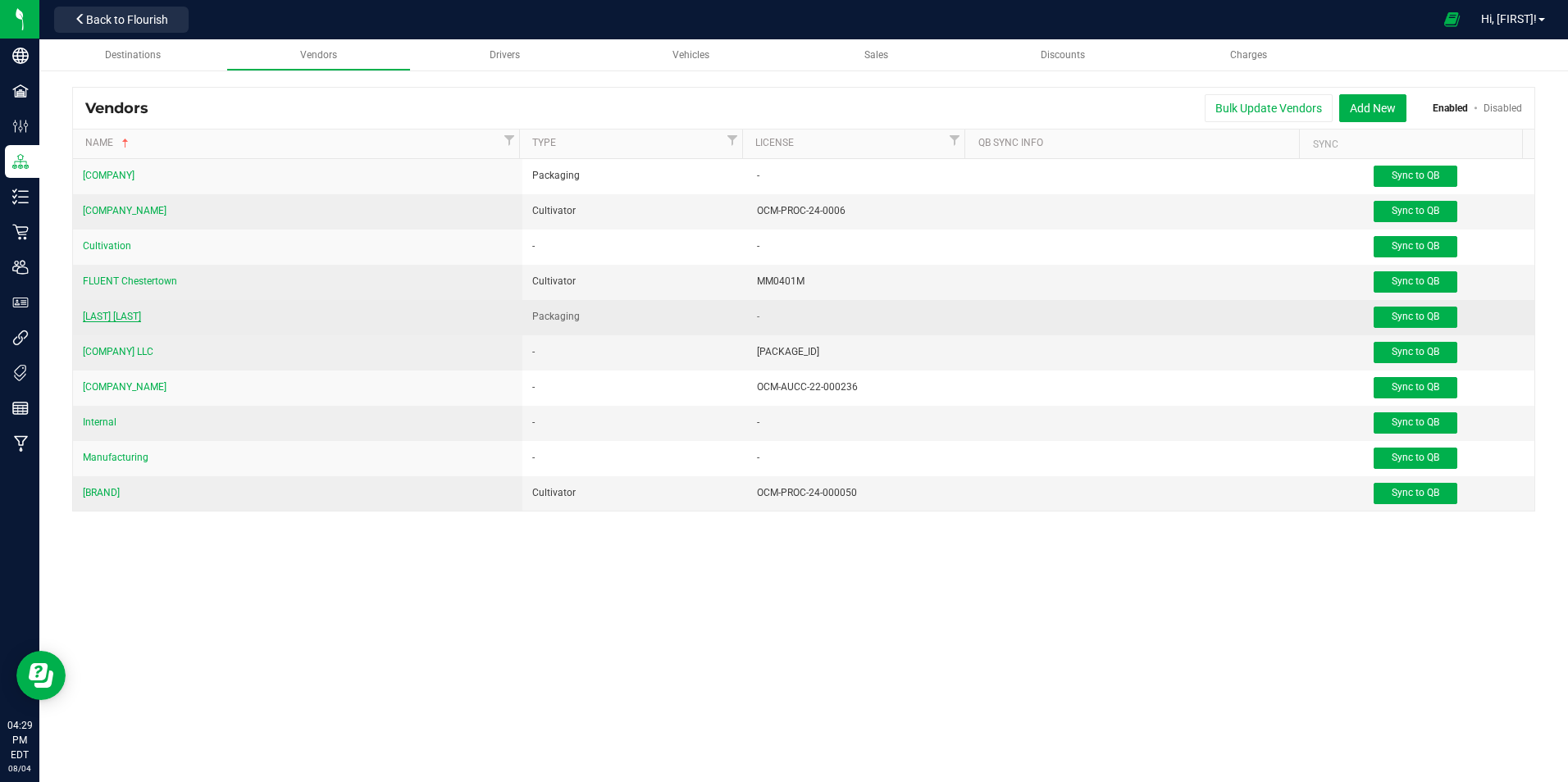 click on "[LAST] [LAST]" at bounding box center [112, 316] 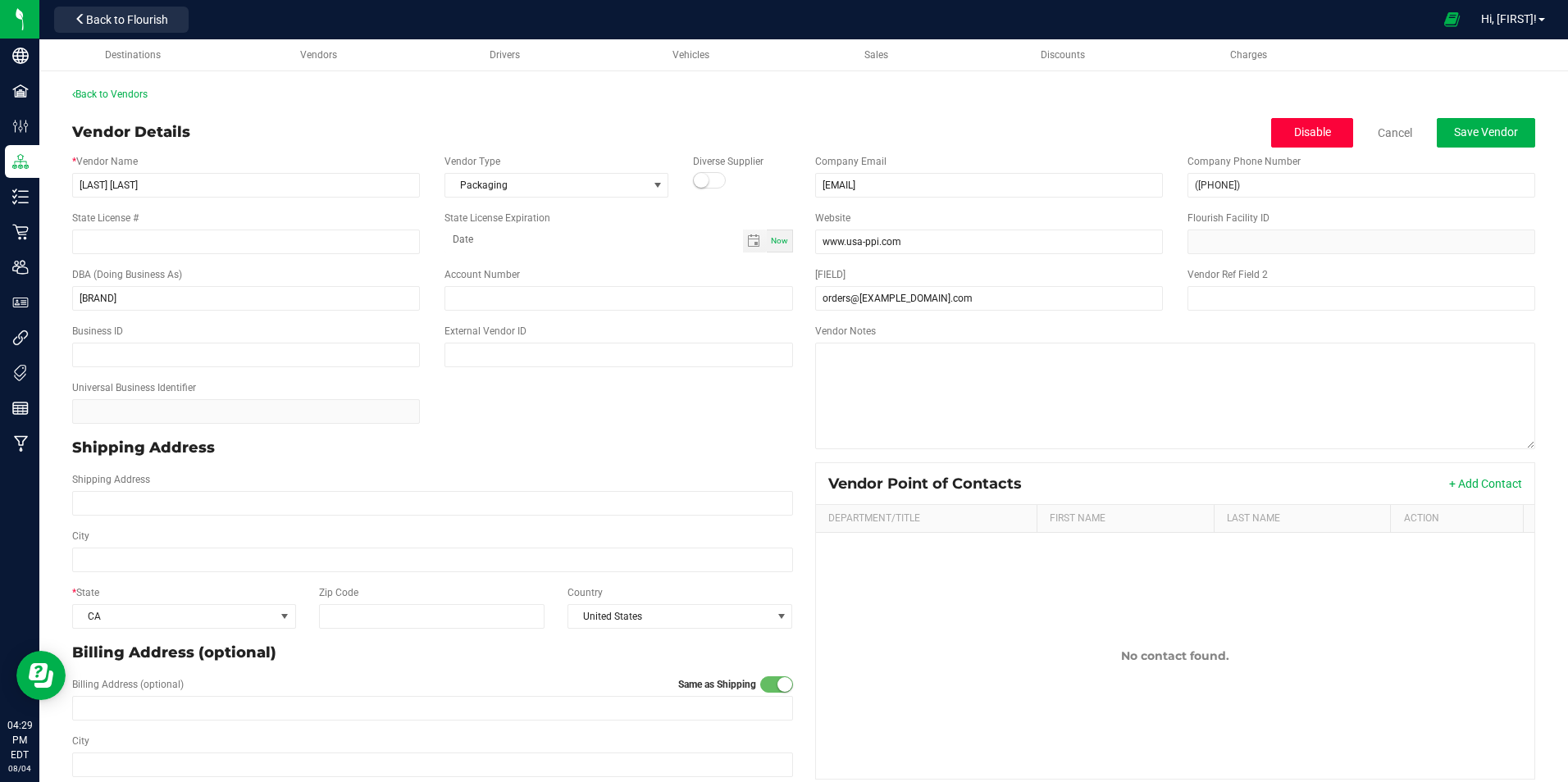 click on "Disable" at bounding box center [1312, 132] 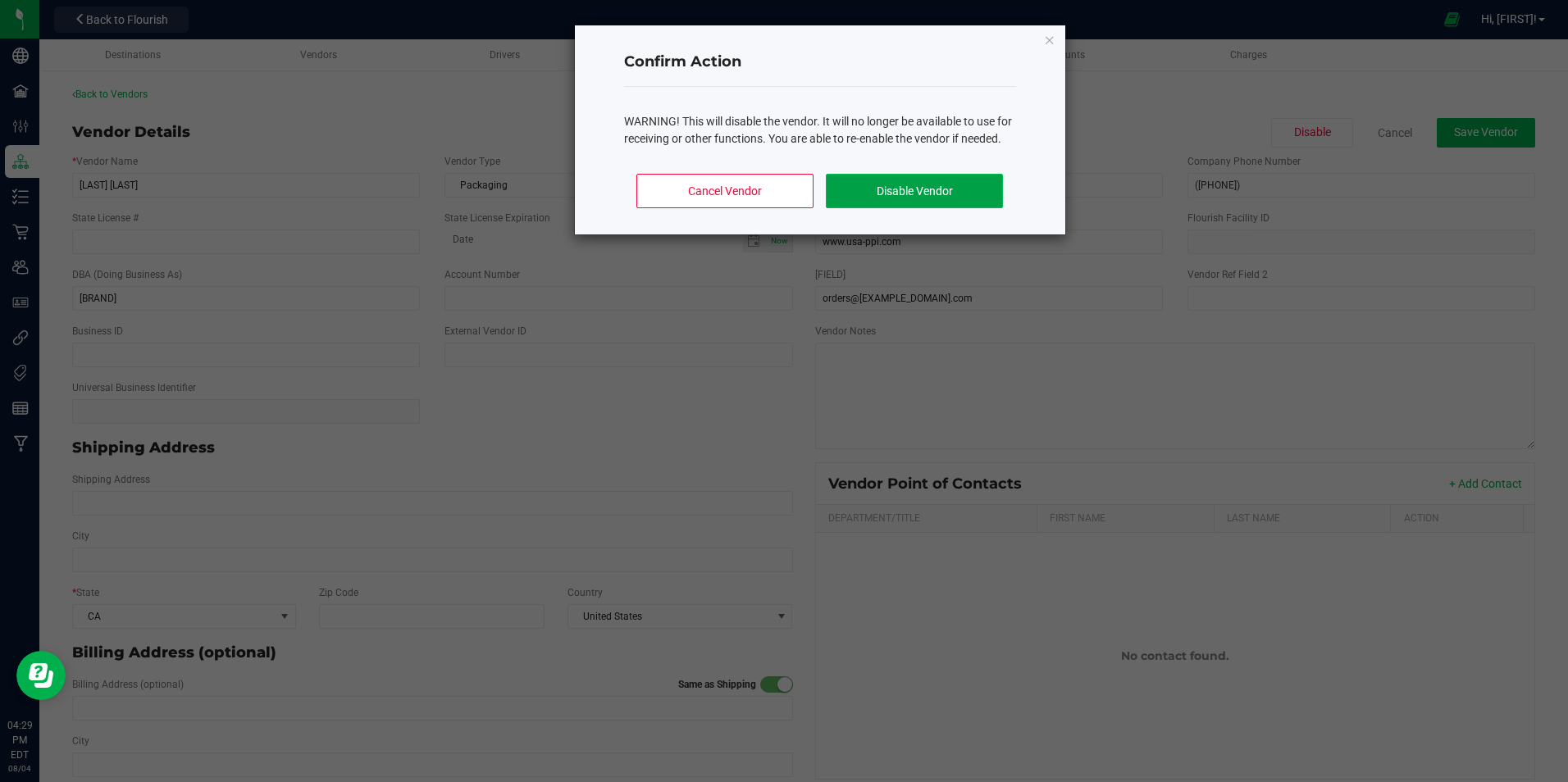 click on "Disable Vendor" 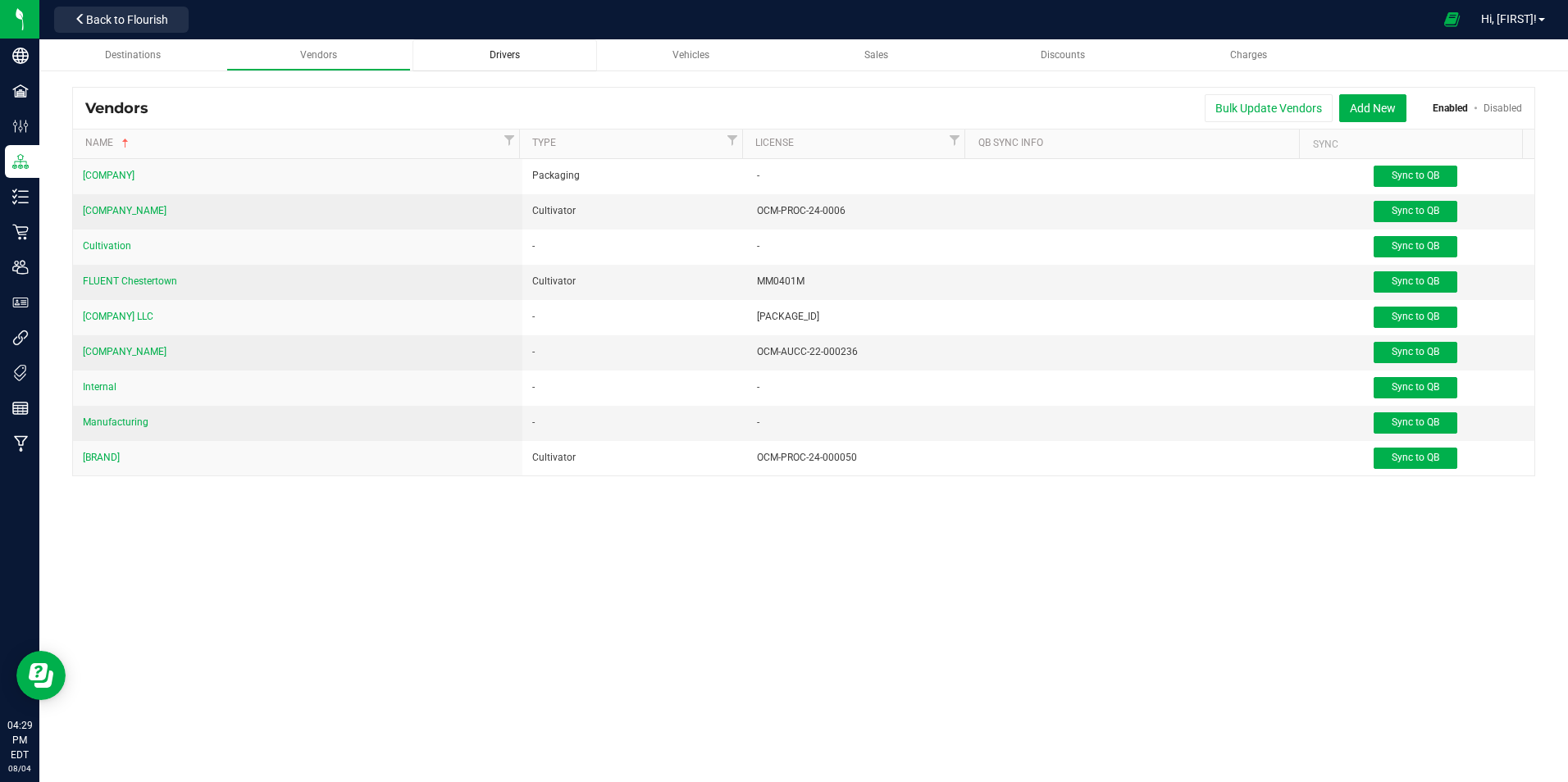 click on "Drivers" at bounding box center [504, 55] 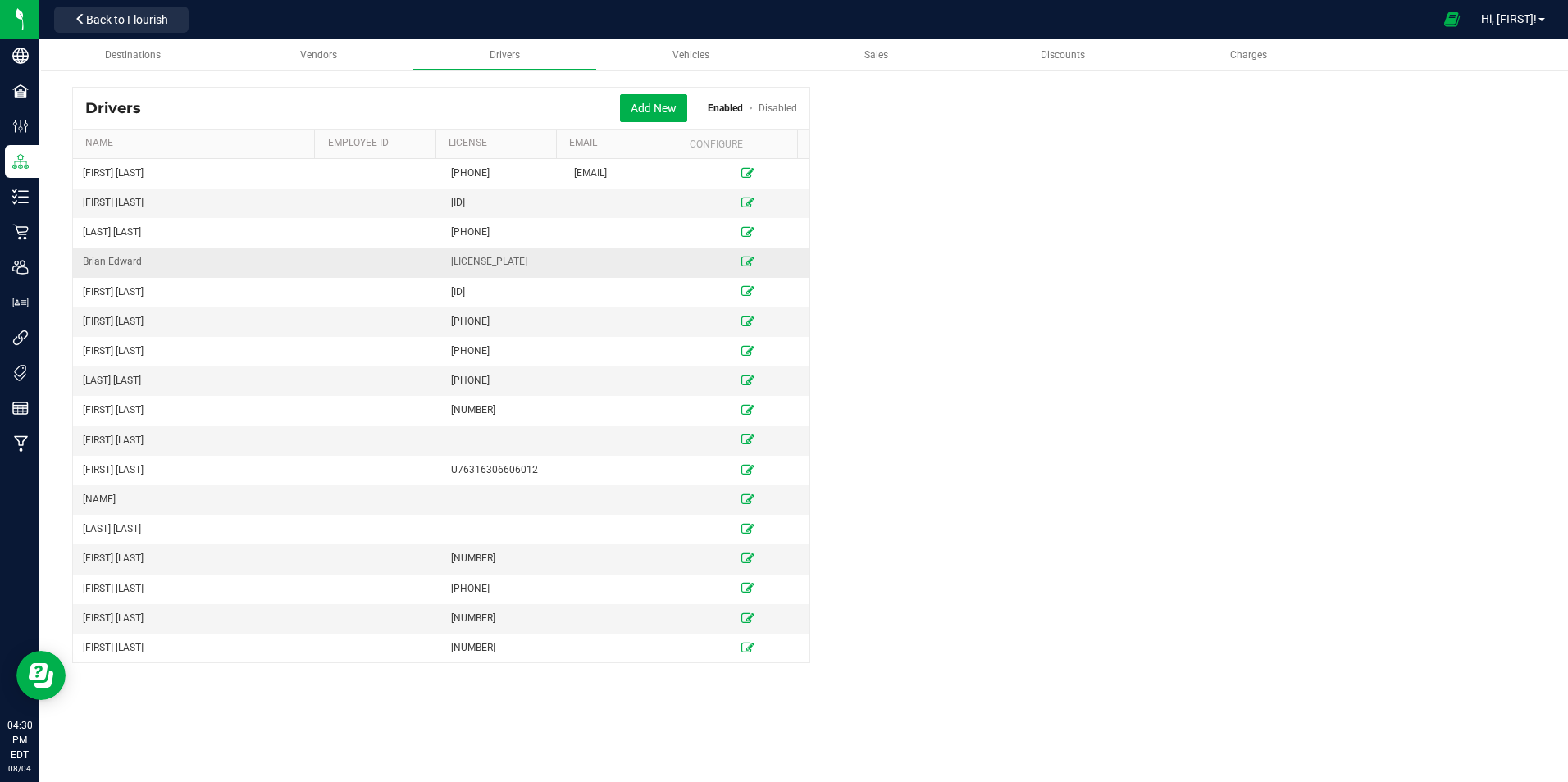click at bounding box center (748, 261) 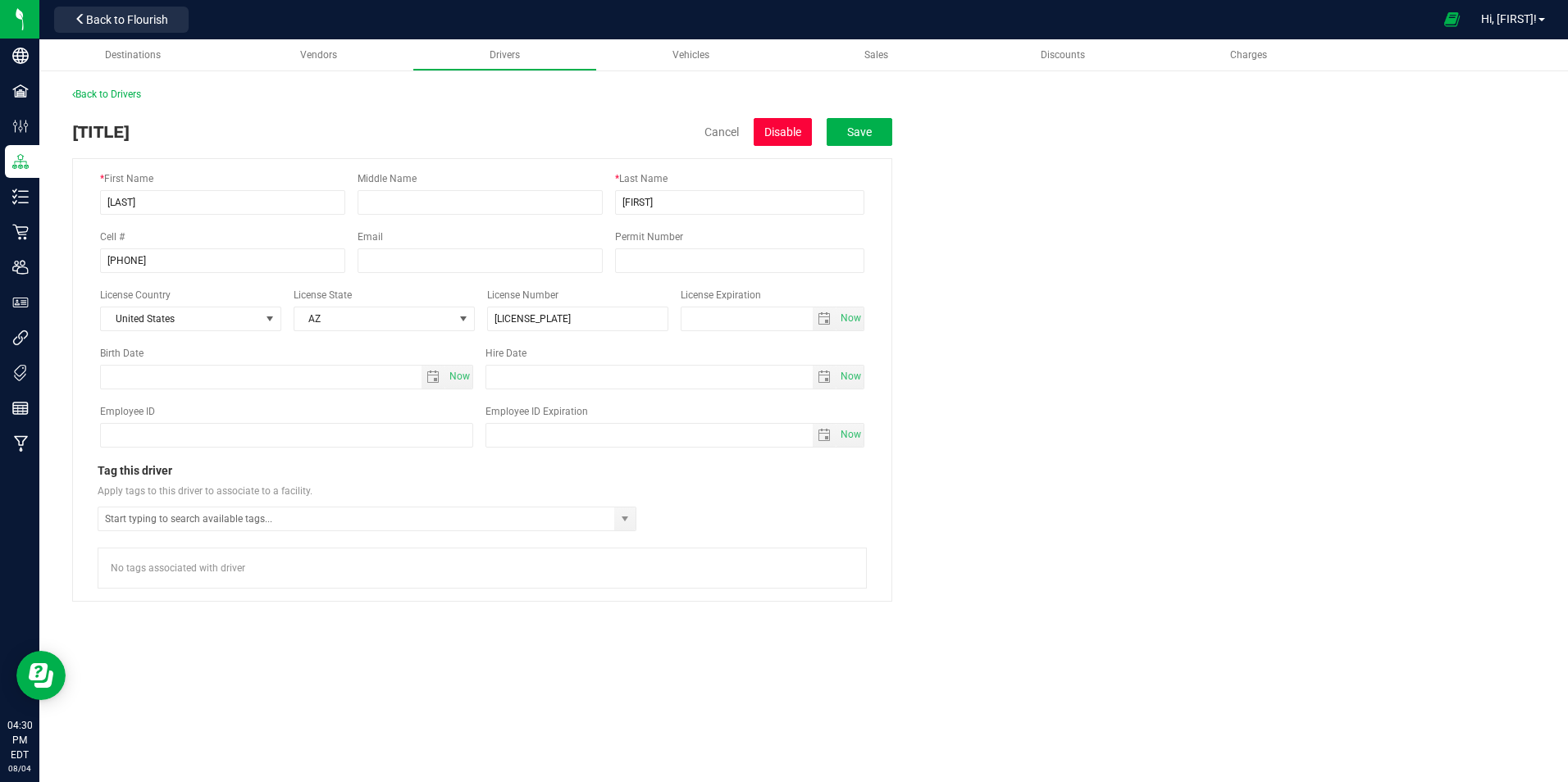 click on "Disable" at bounding box center [782, 132] 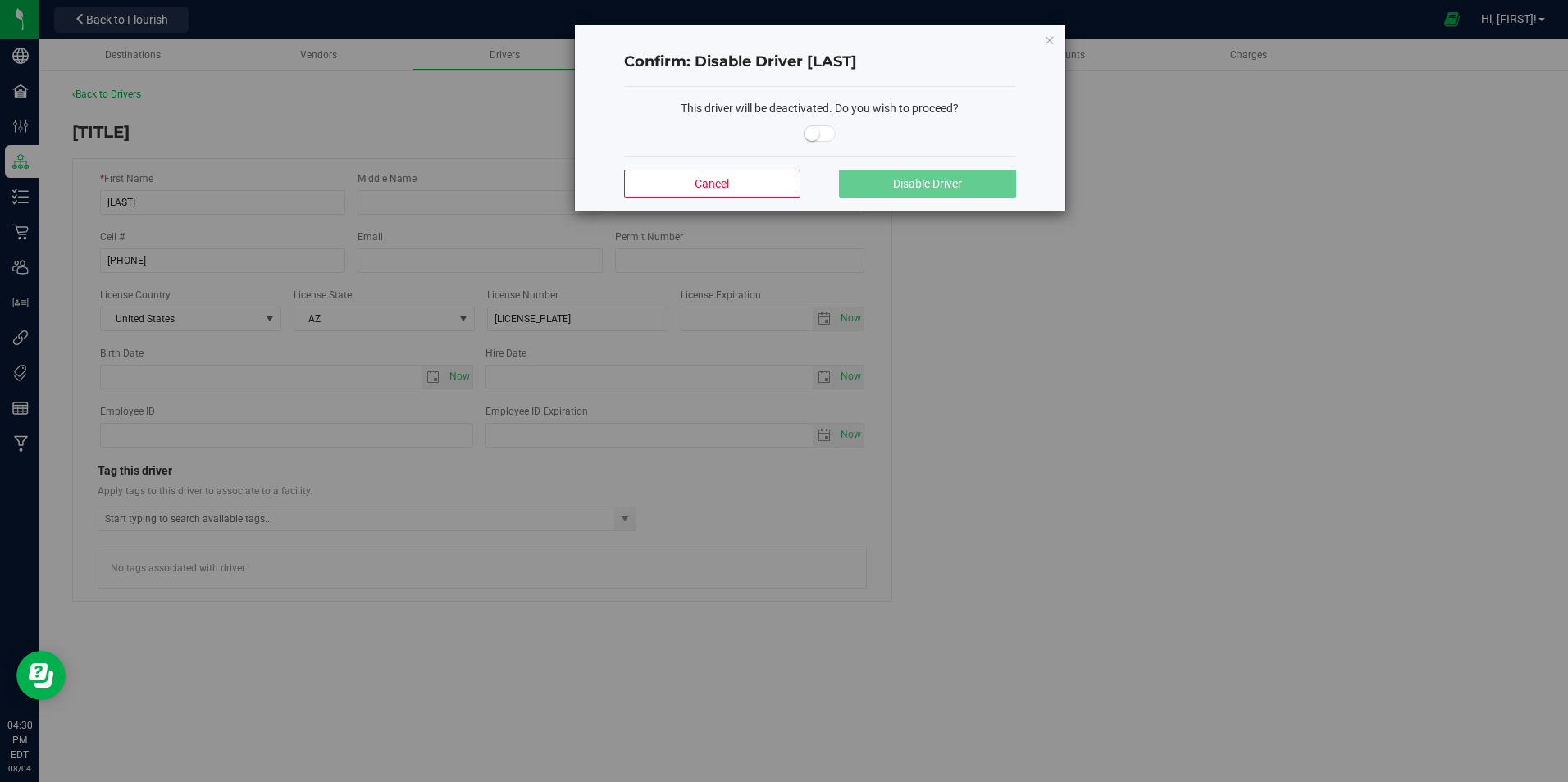 click at bounding box center (820, 134) 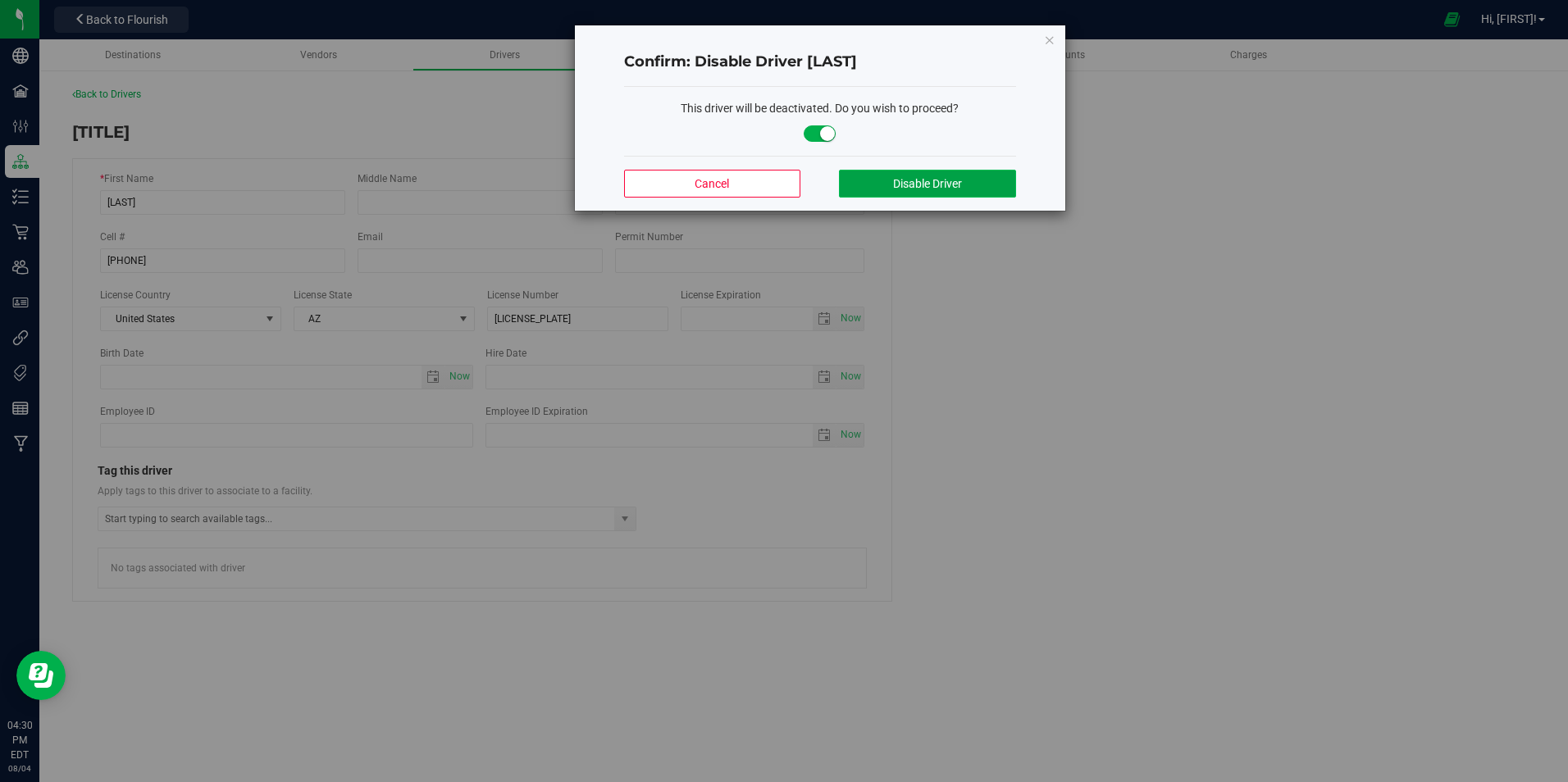 click on "Disable Driver" at bounding box center [927, 184] 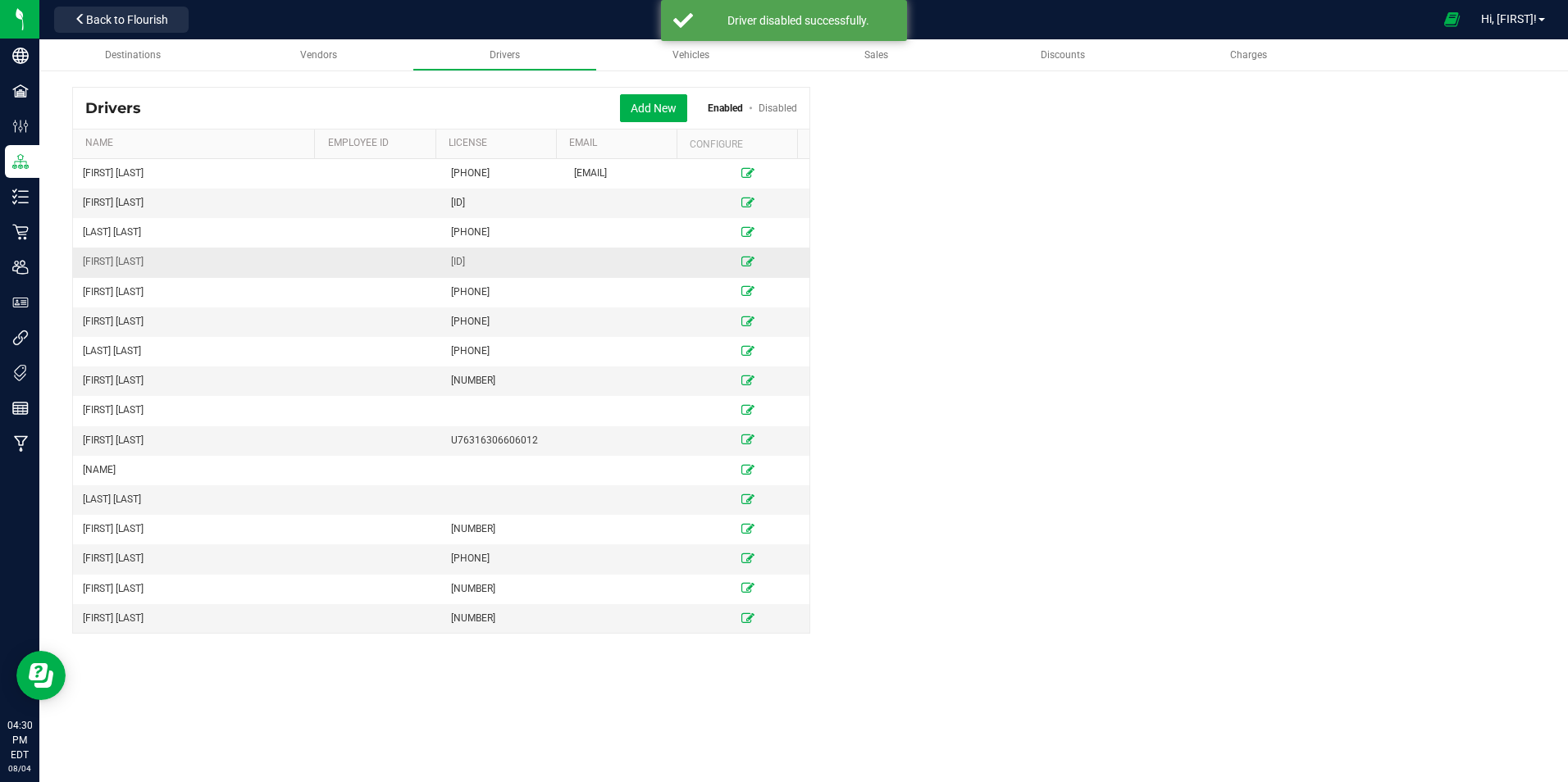 click at bounding box center [748, 261] 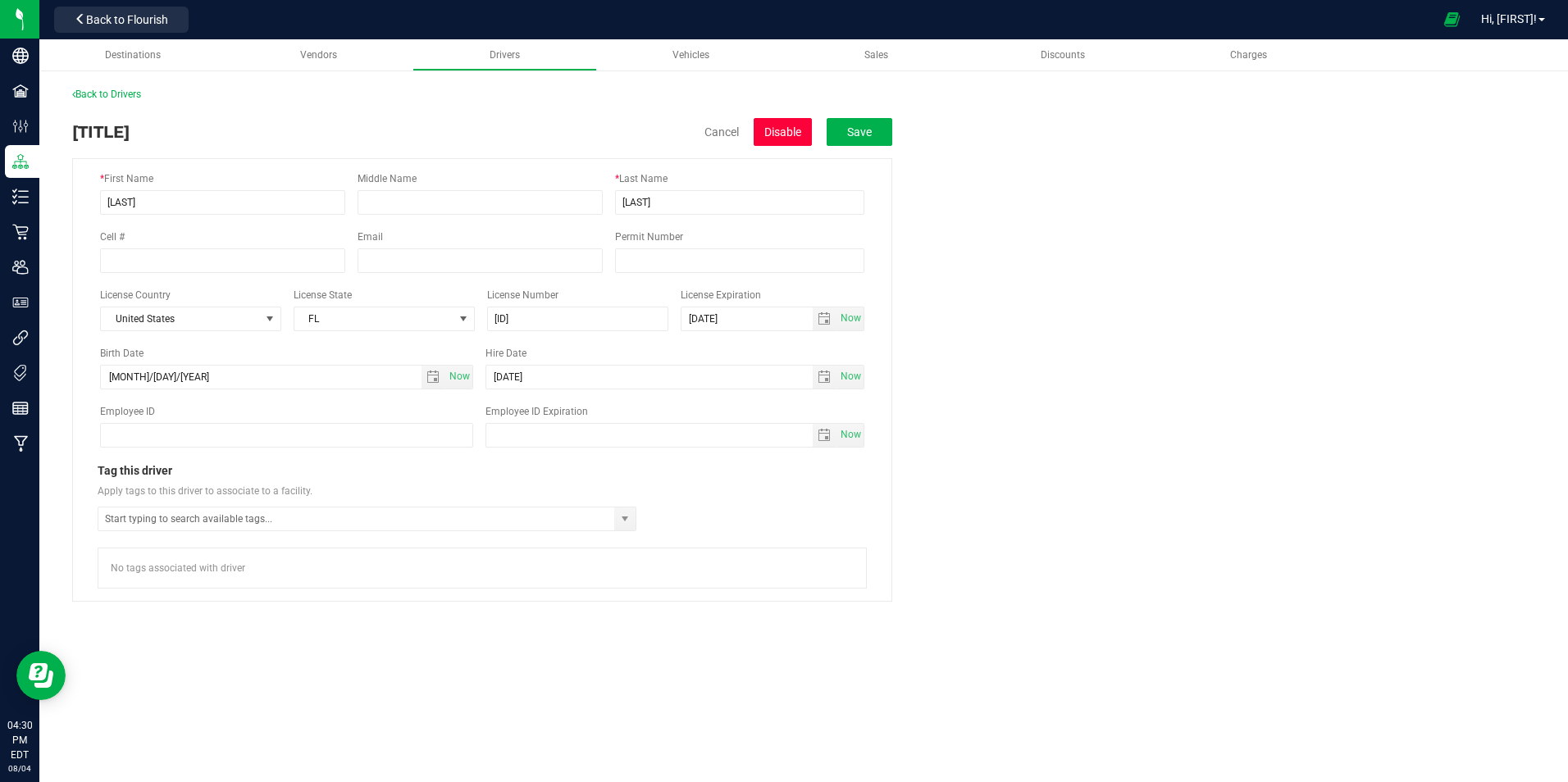 click on "Disable" at bounding box center [782, 132] 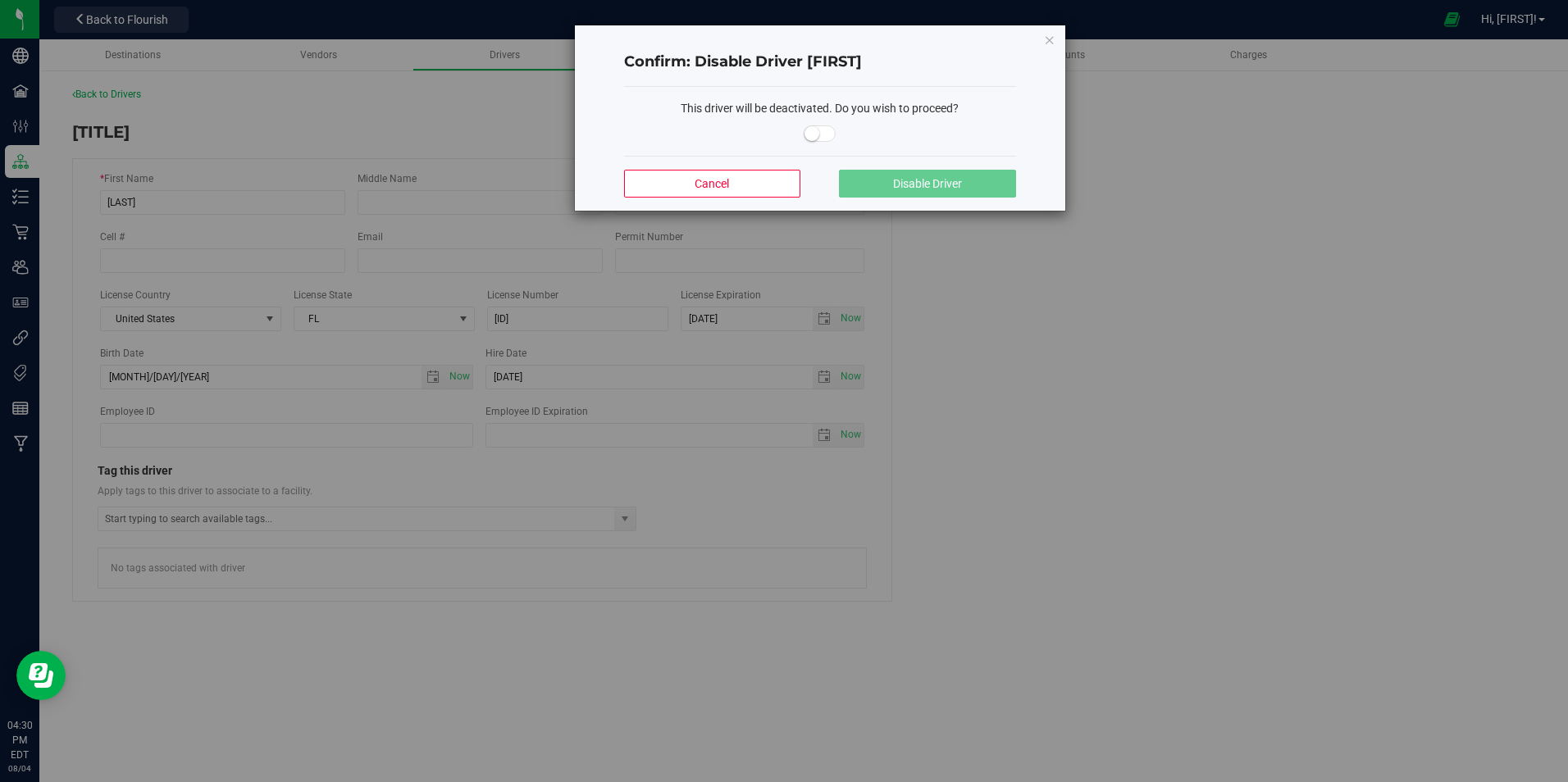 click at bounding box center [820, 134] 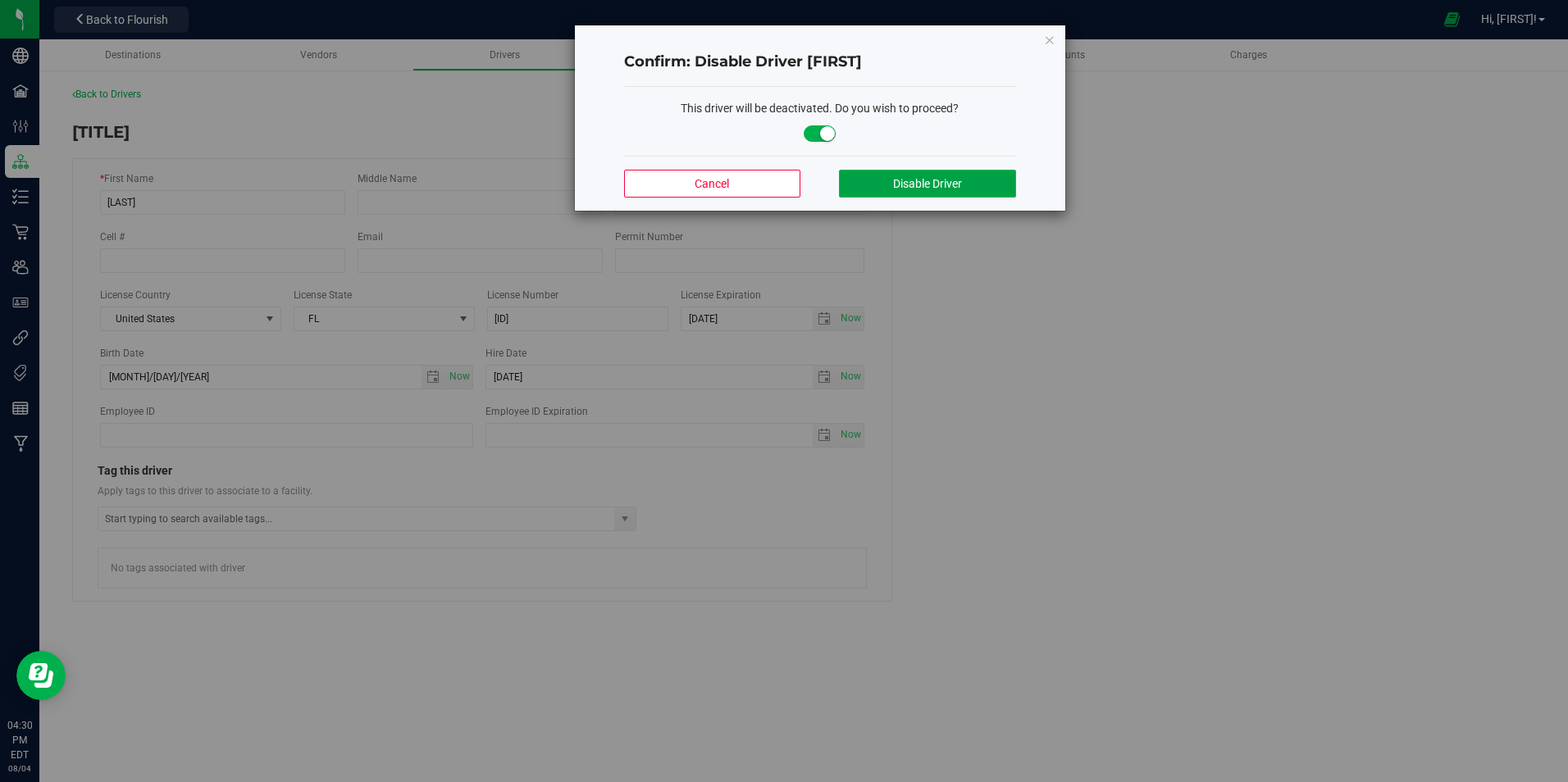 click on "Disable Driver" at bounding box center [928, 184] 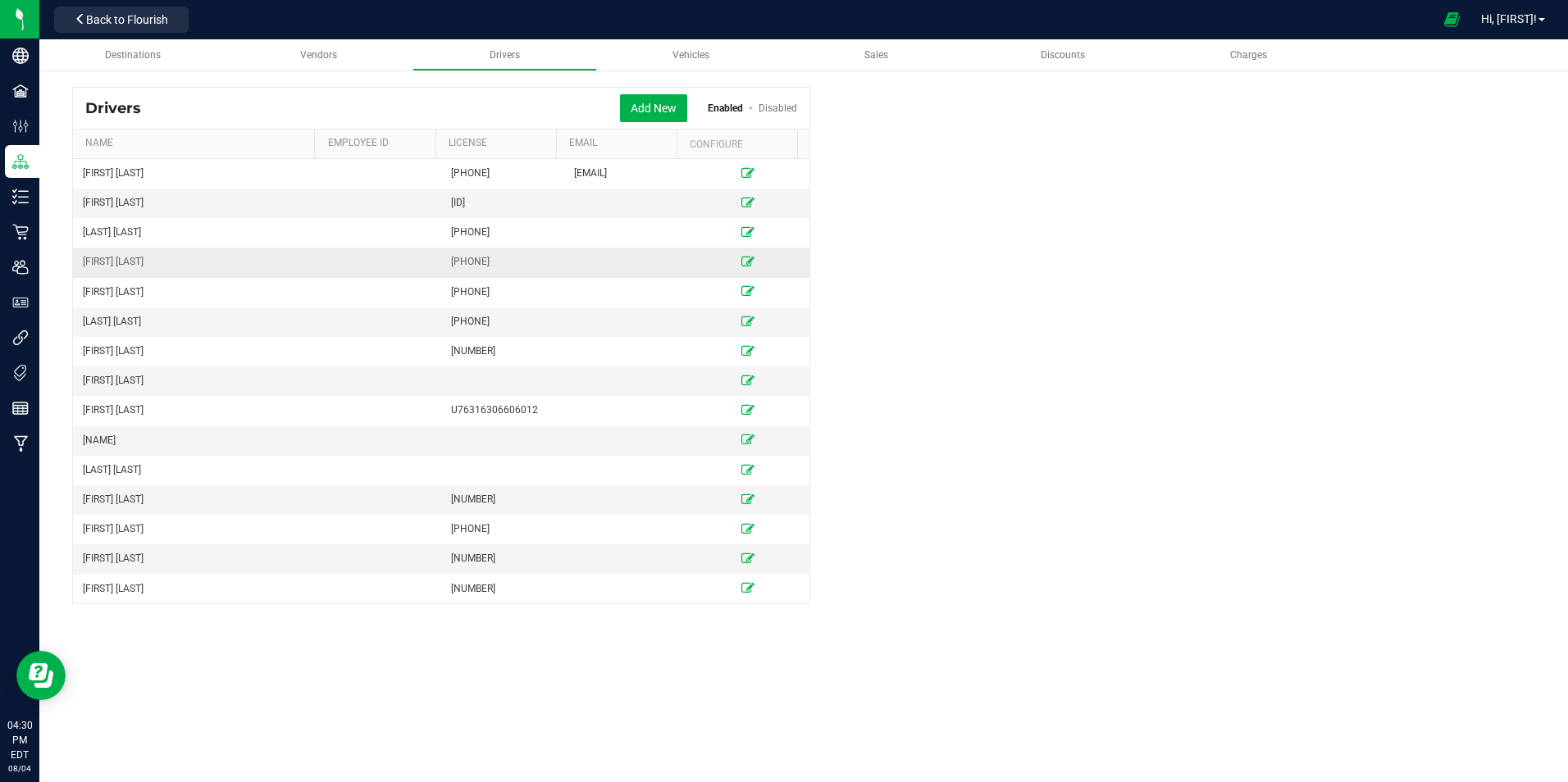 click at bounding box center [748, 261] 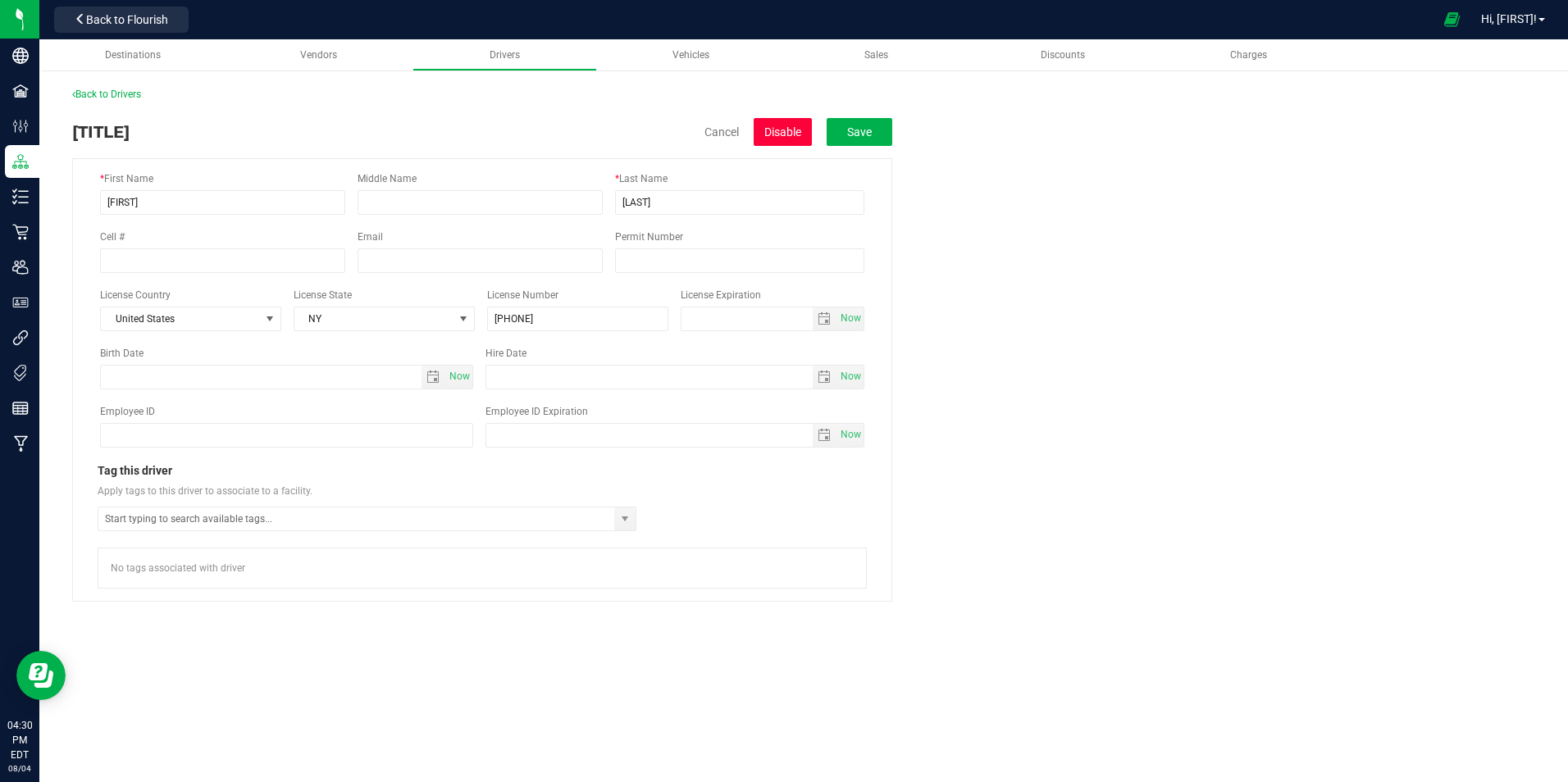 click on "Disable" at bounding box center (782, 132) 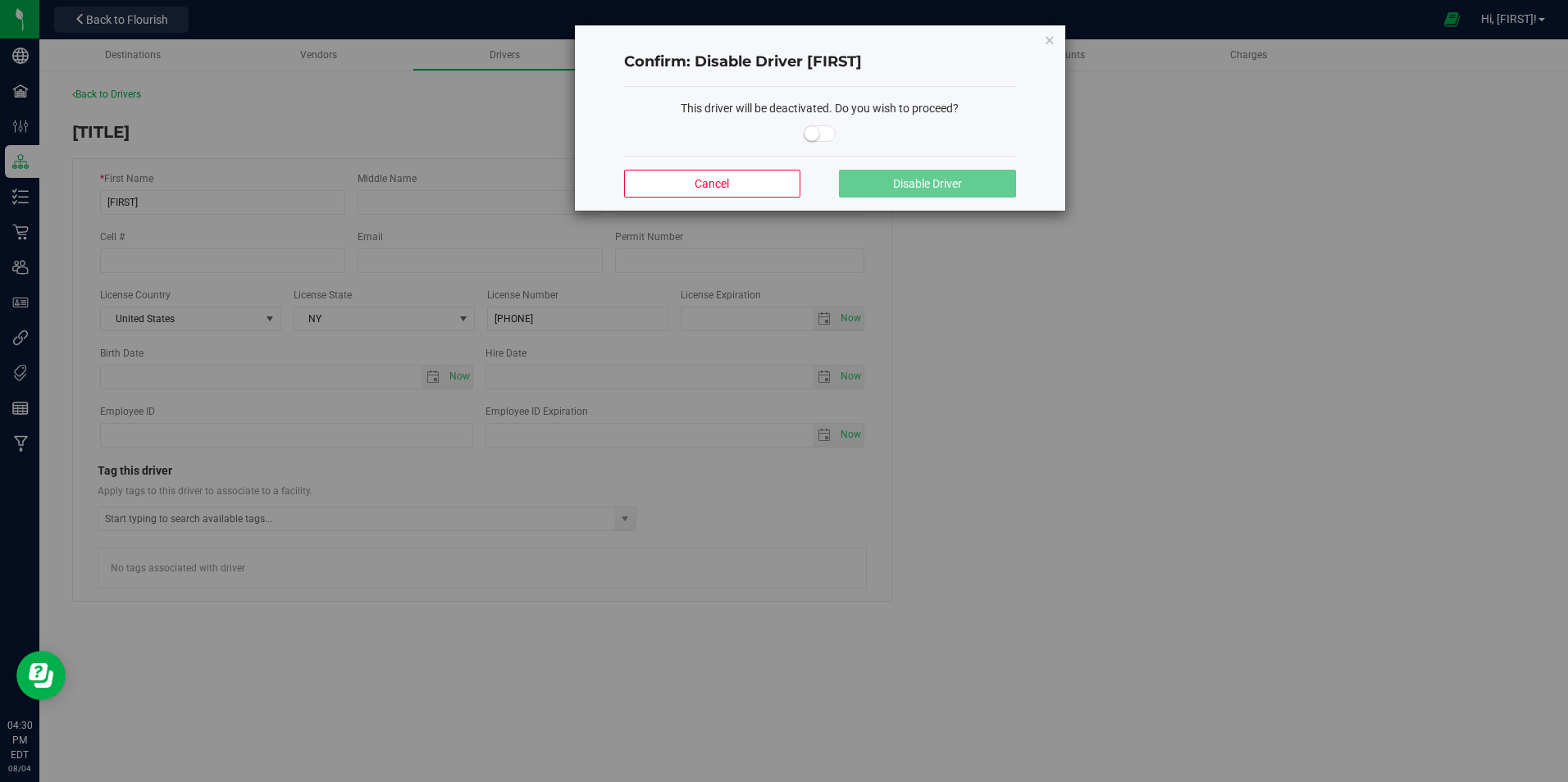 click at bounding box center (820, 134) 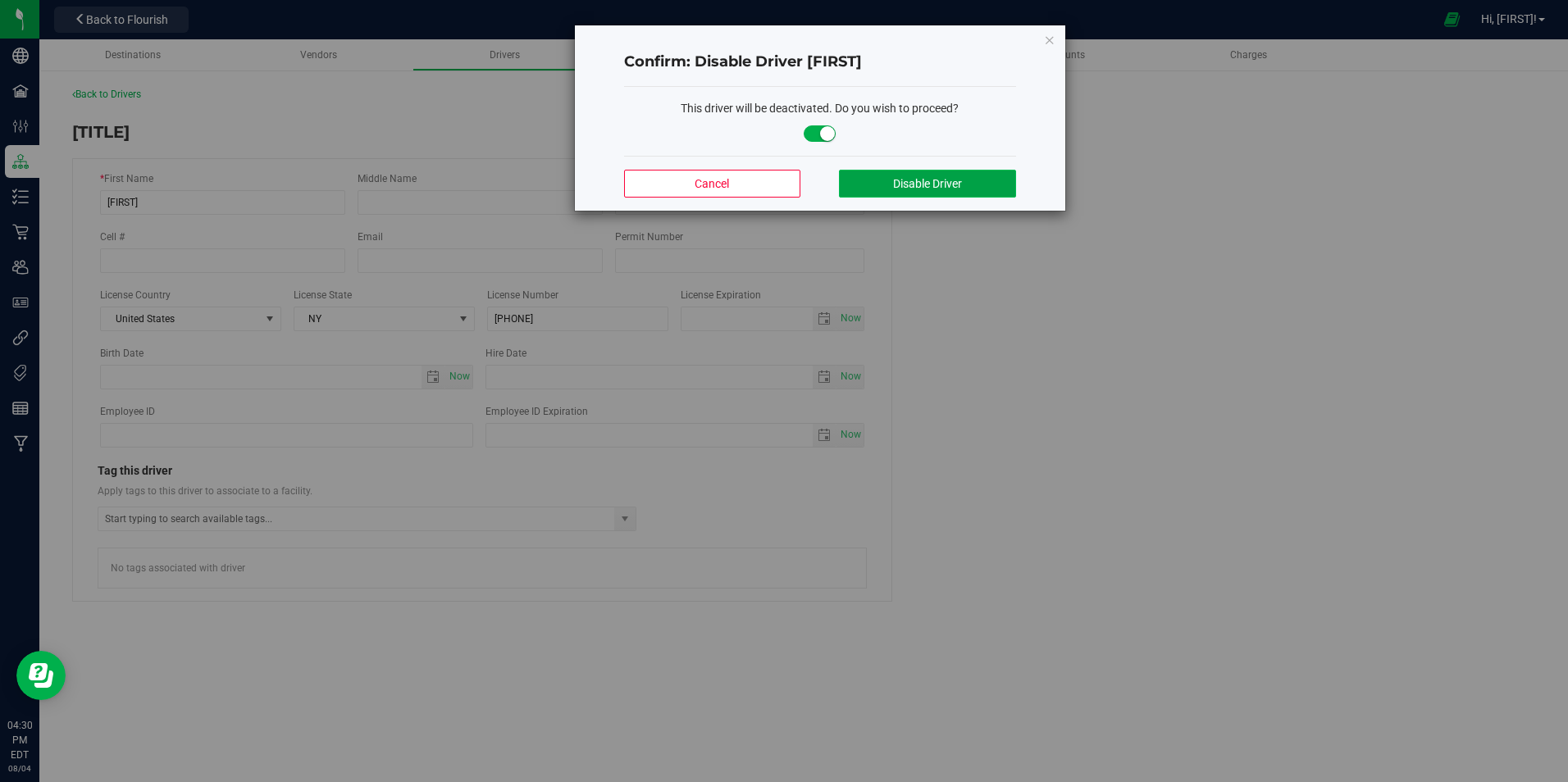 click on "Disable Driver" at bounding box center [928, 184] 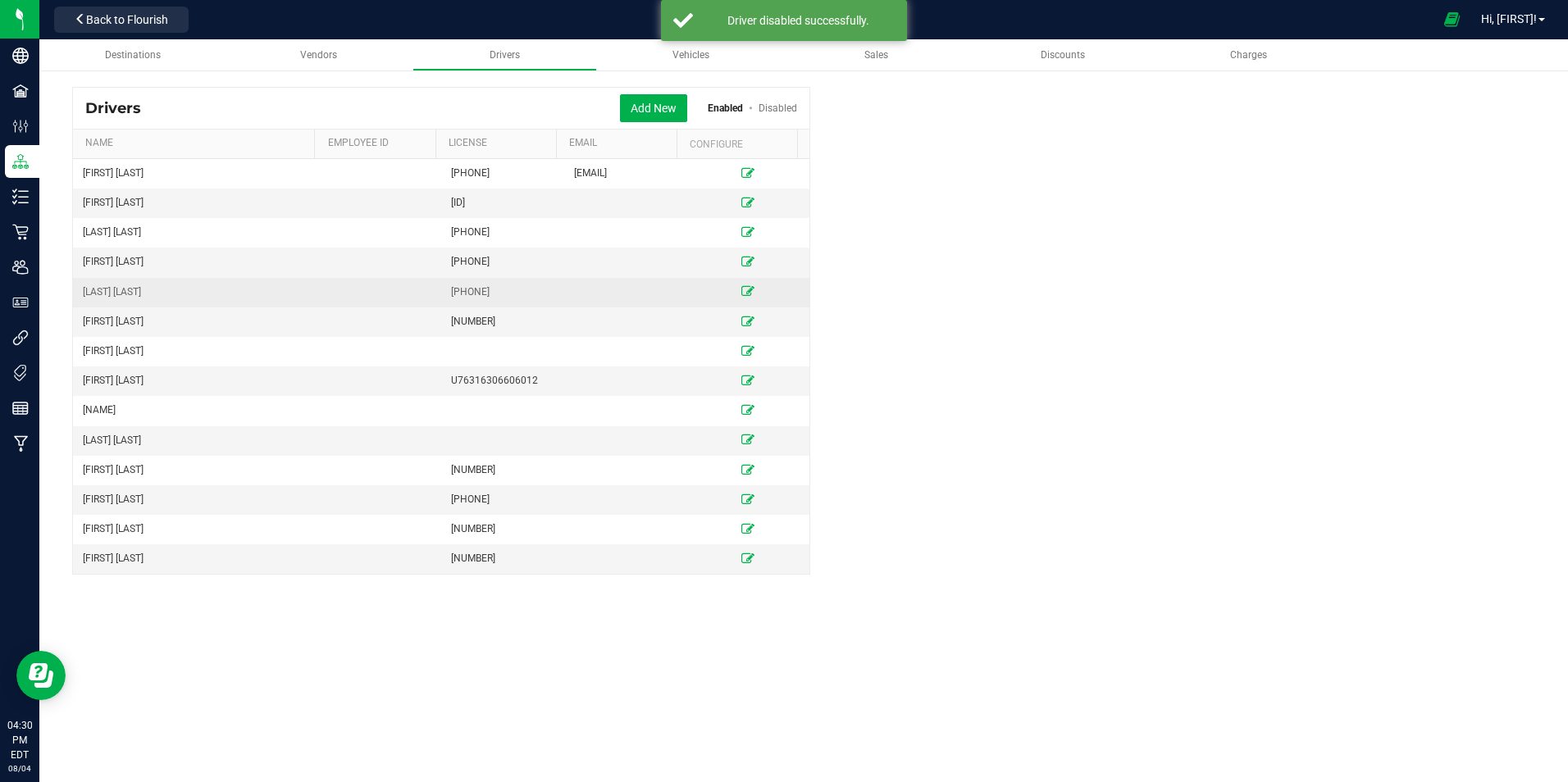 click at bounding box center (748, 291) 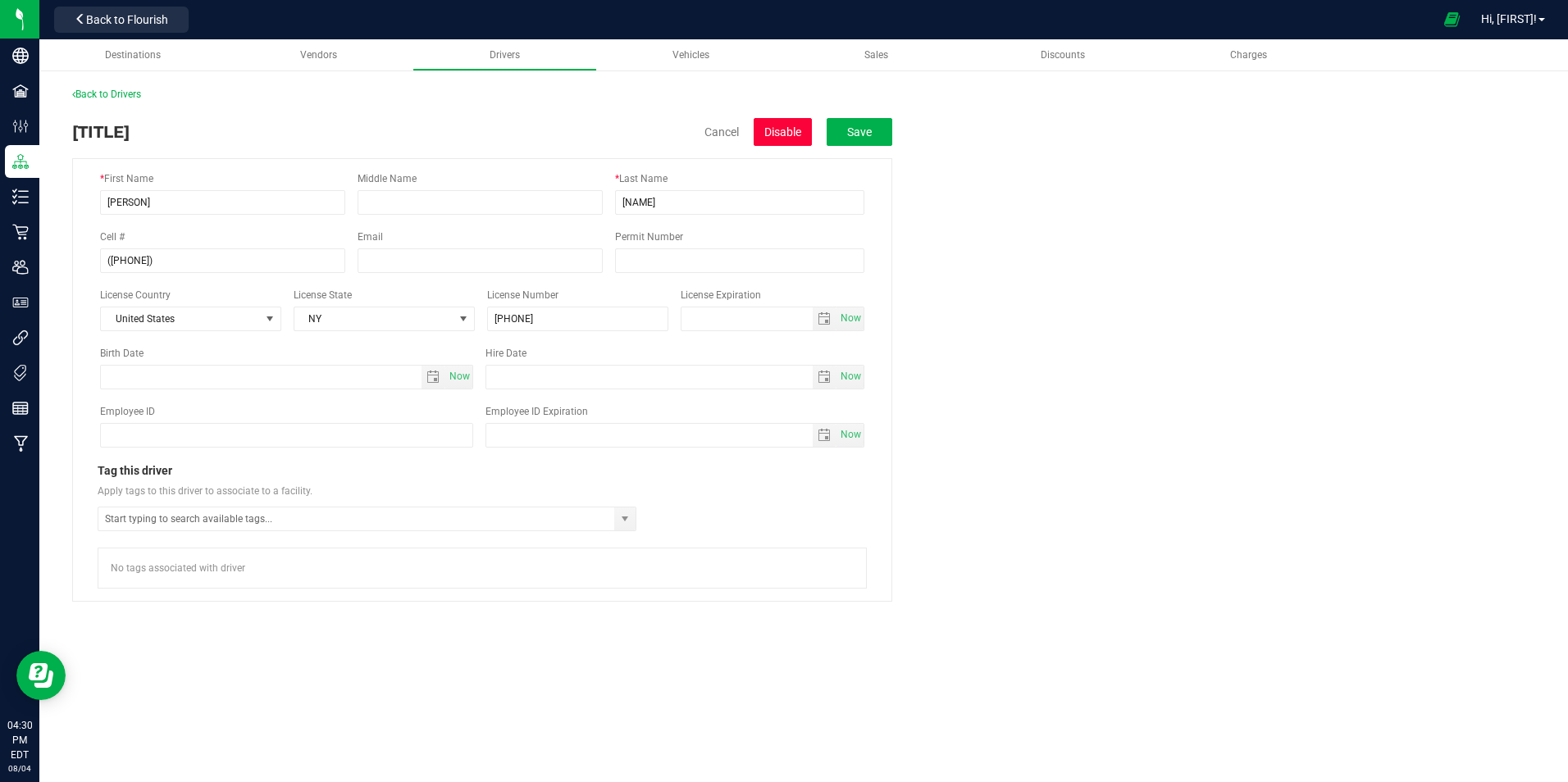 click on "Disable" at bounding box center (782, 132) 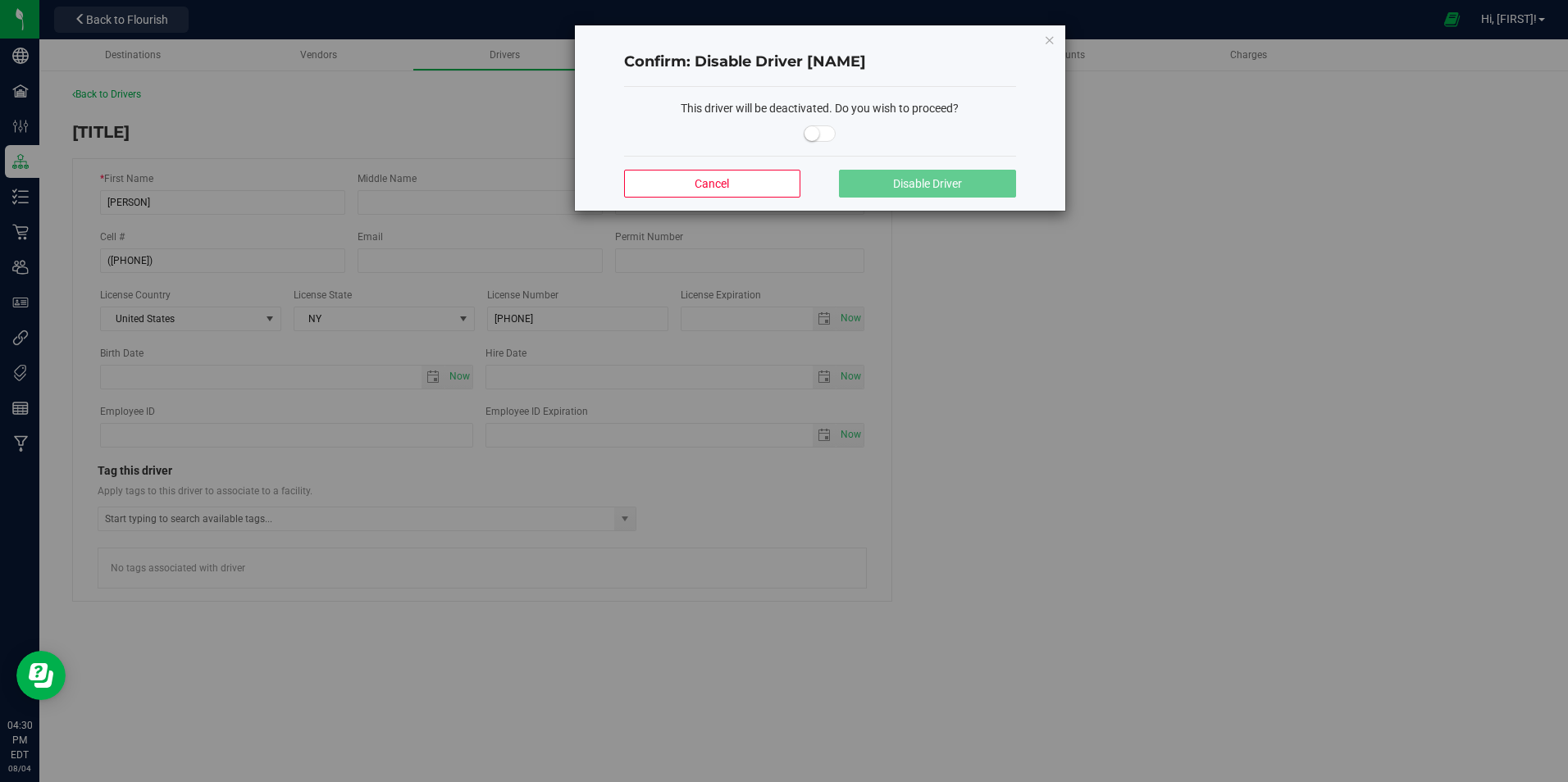 click at bounding box center [820, 134] 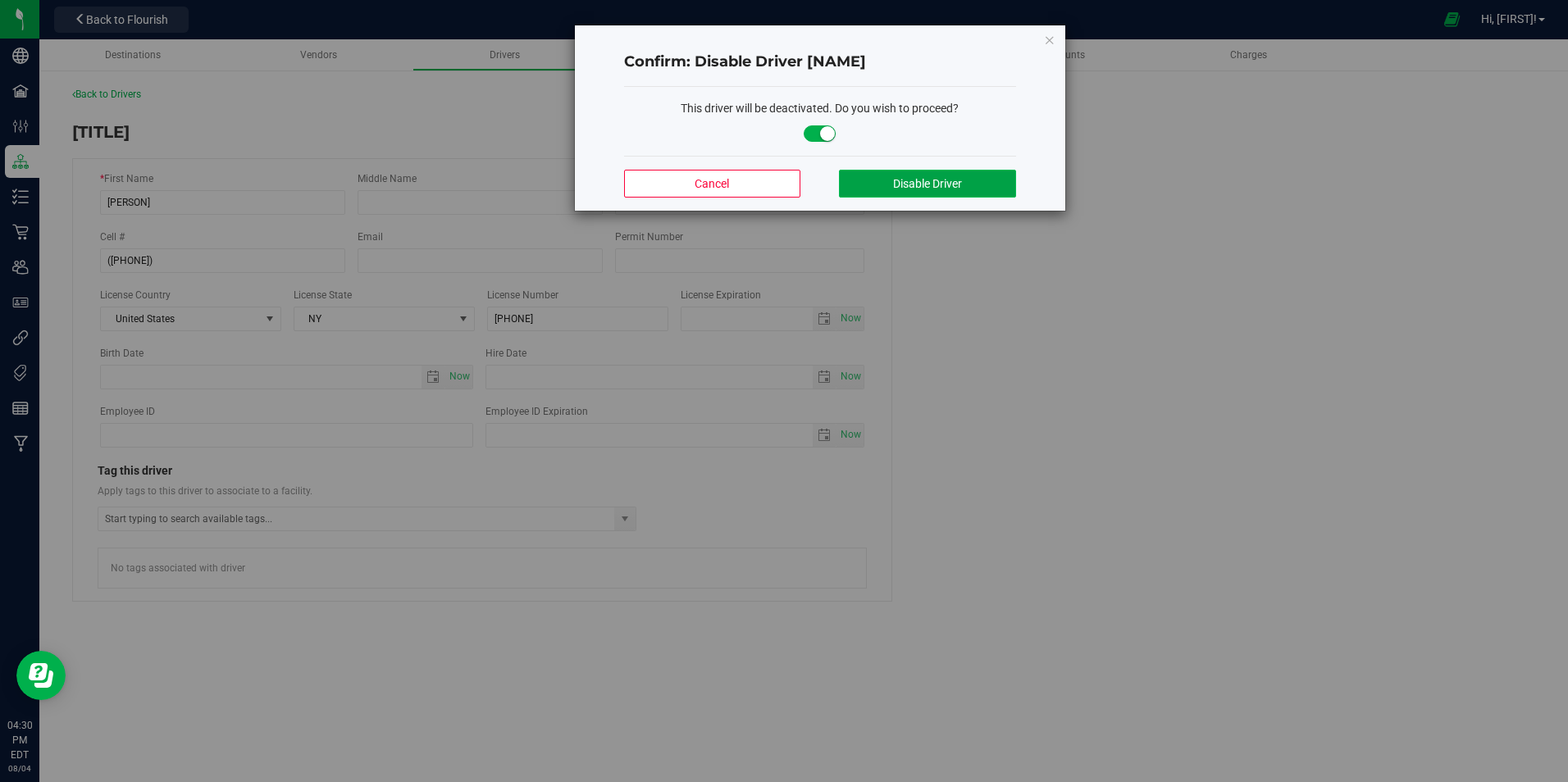 click on "Disable Driver" at bounding box center [928, 184] 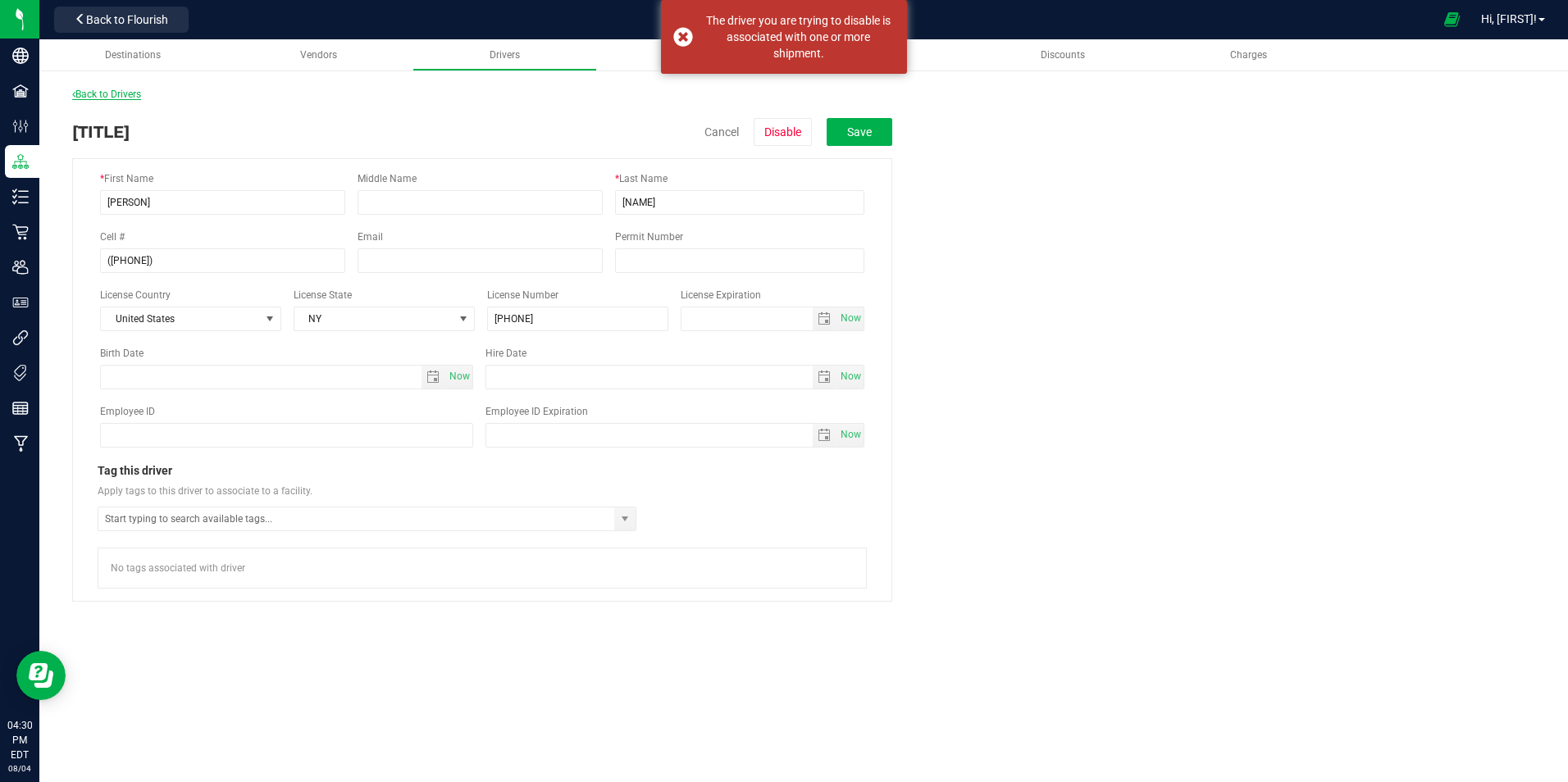 click on "Back to Drivers" at bounding box center (107, 94) 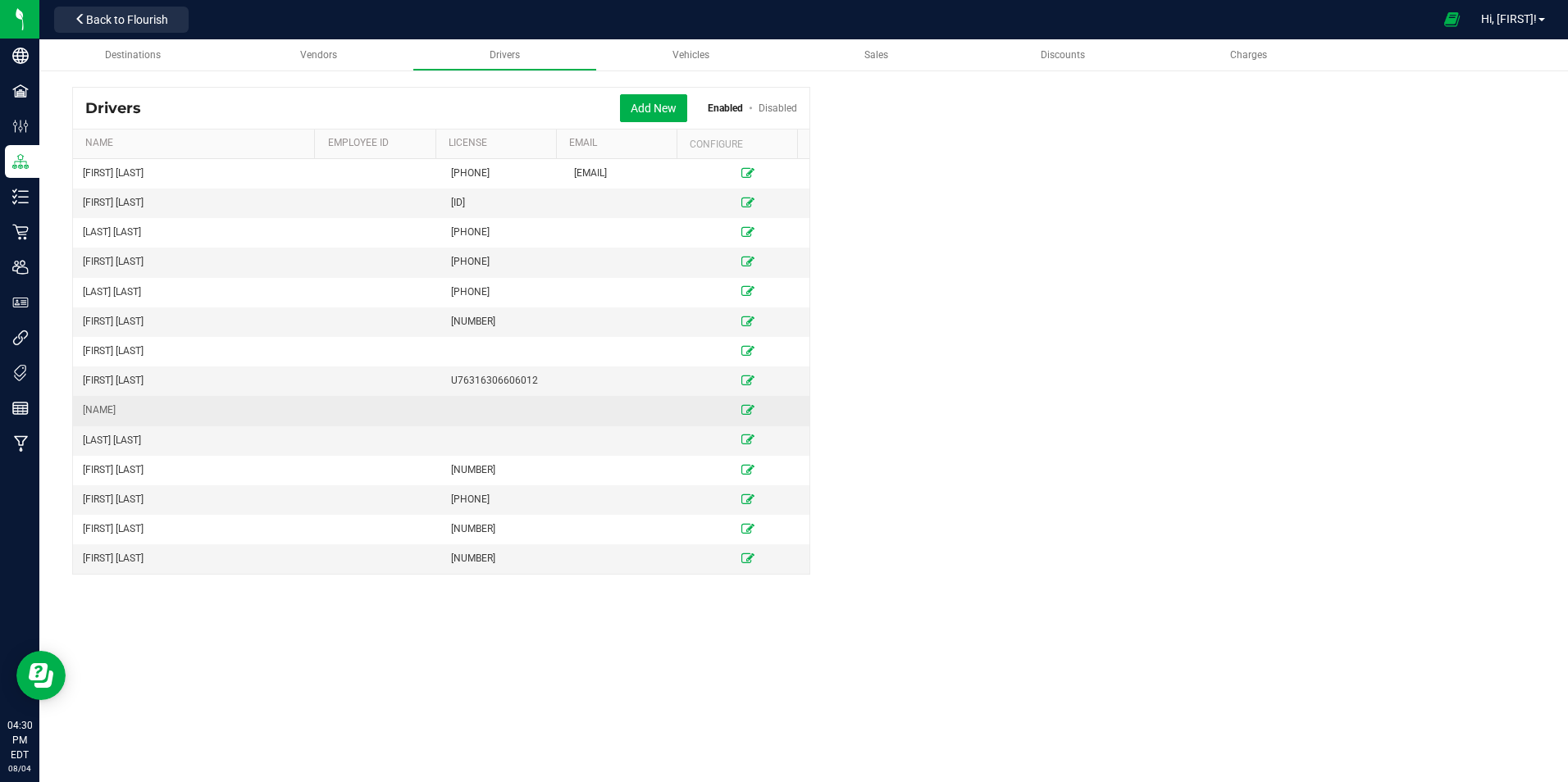 click at bounding box center (748, 410) 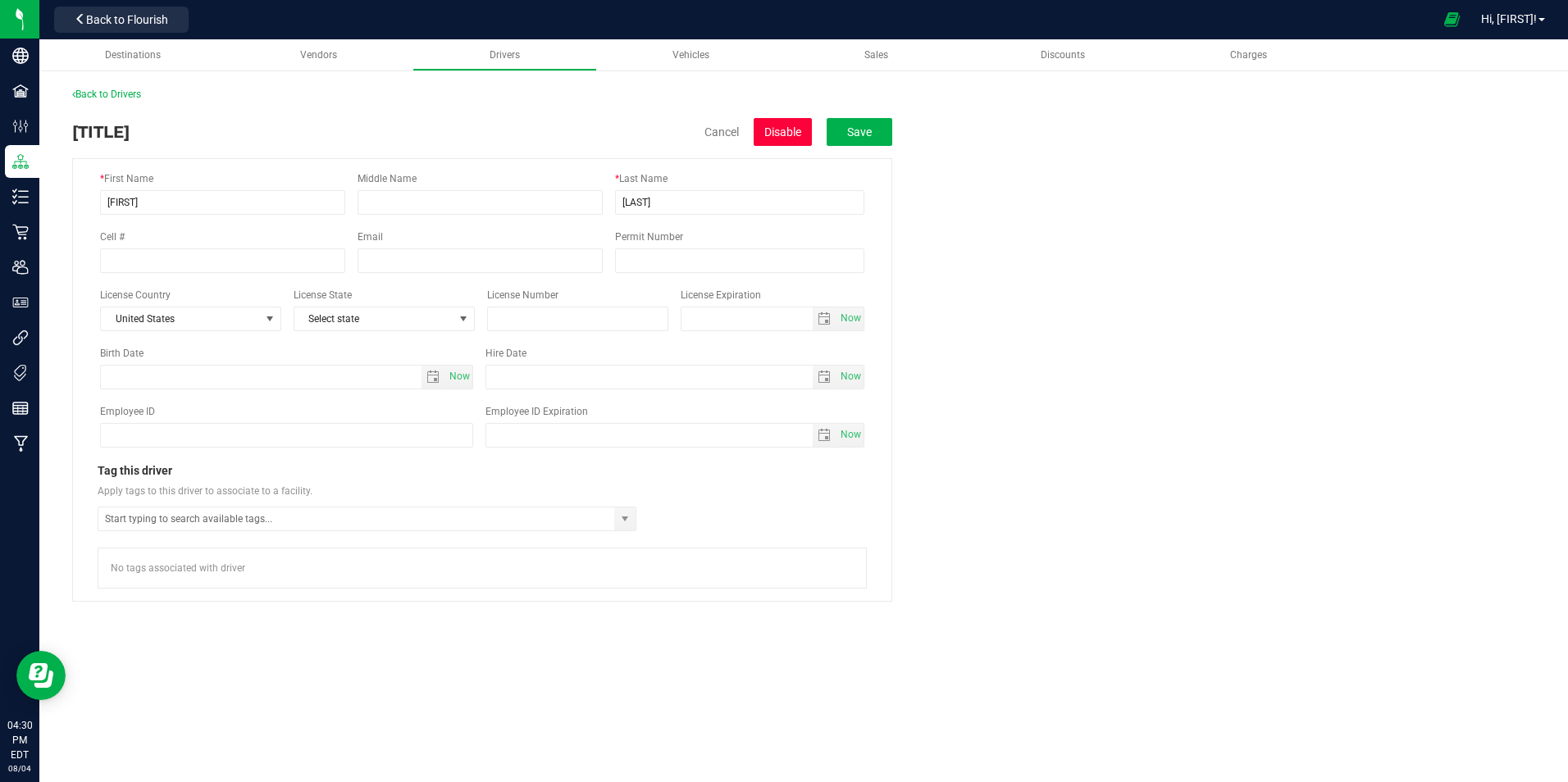 click on "Disable" at bounding box center (782, 132) 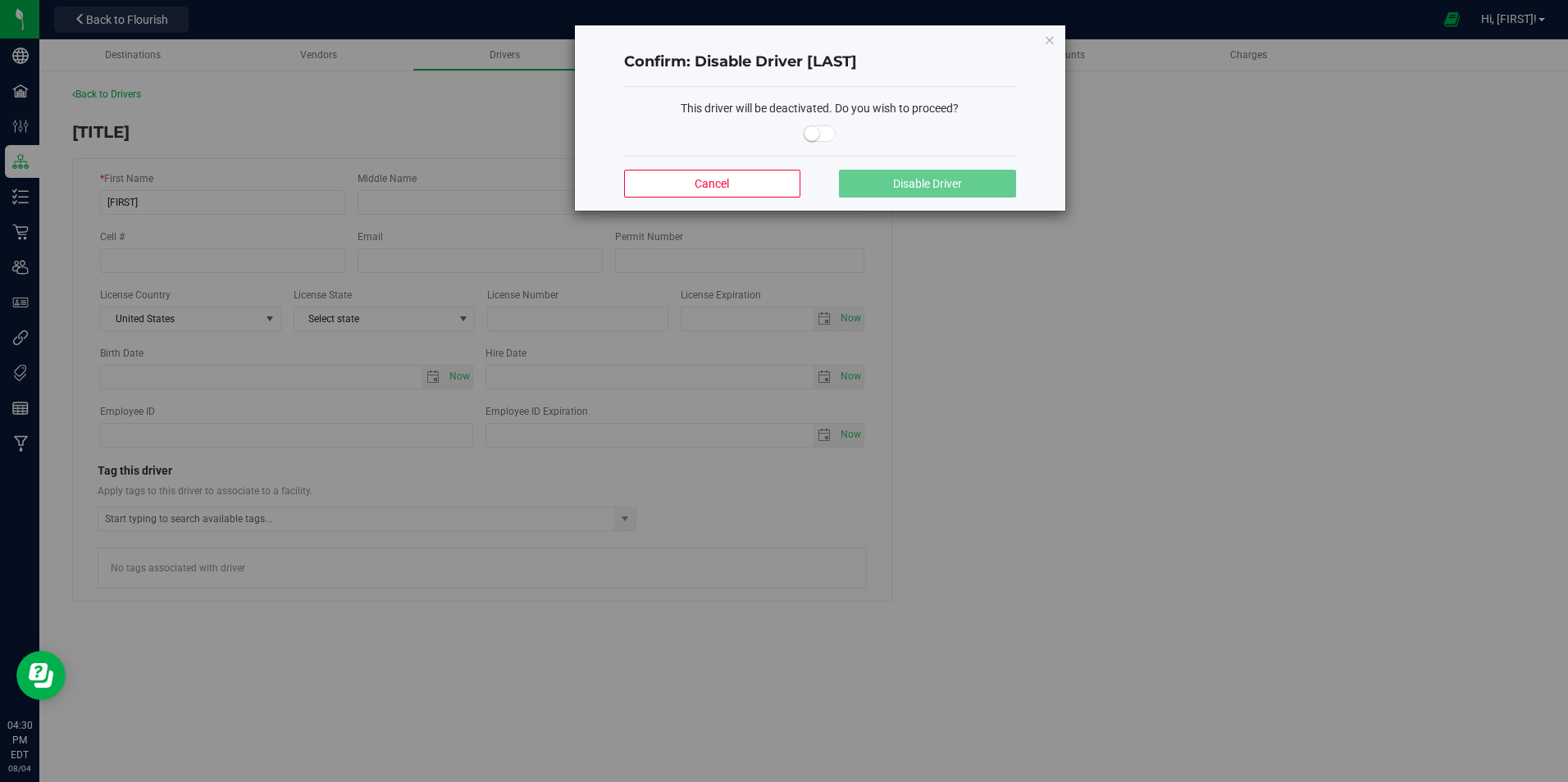 click at bounding box center (812, 134) 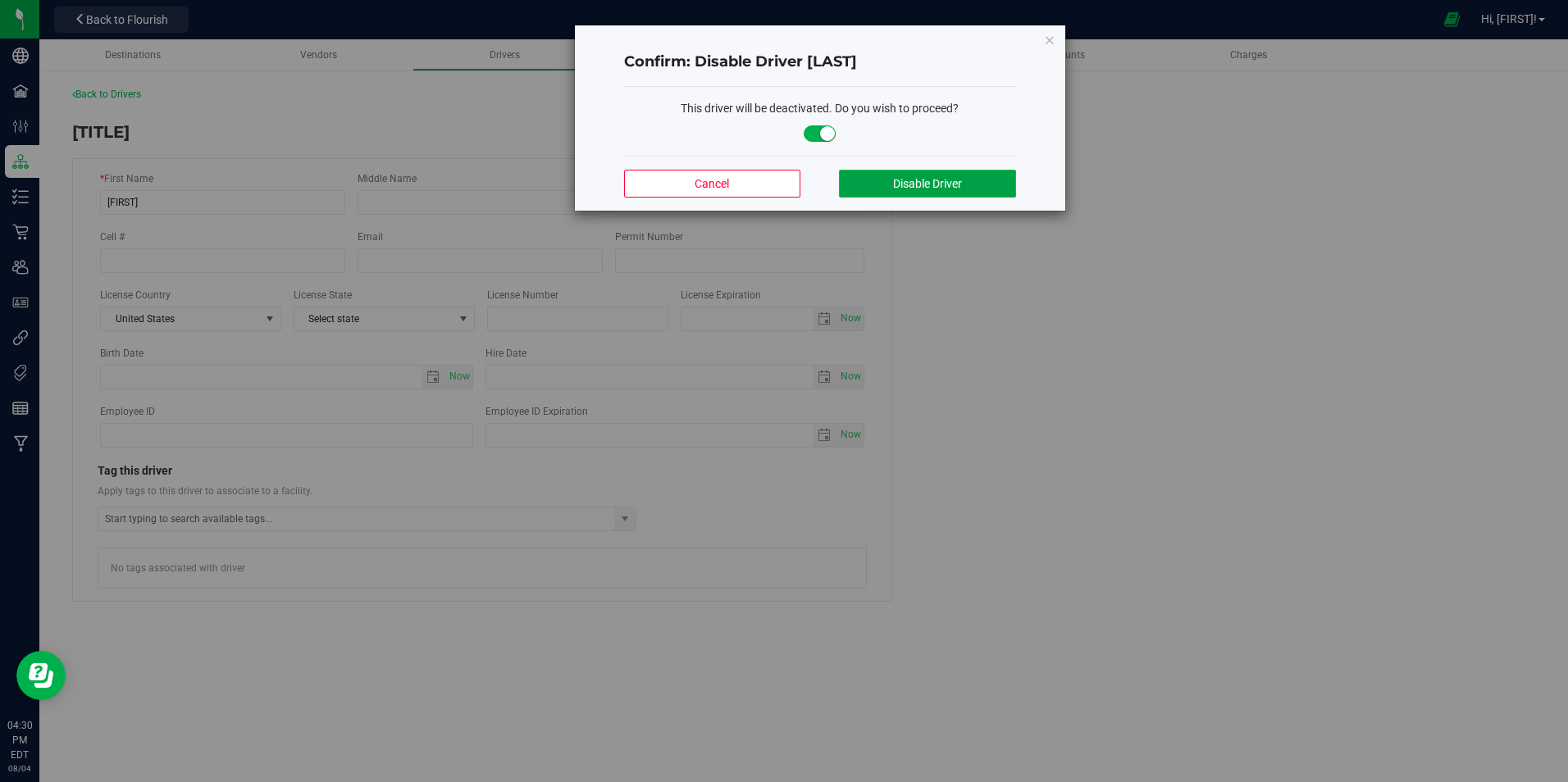 click on "Disable Driver" at bounding box center (927, 184) 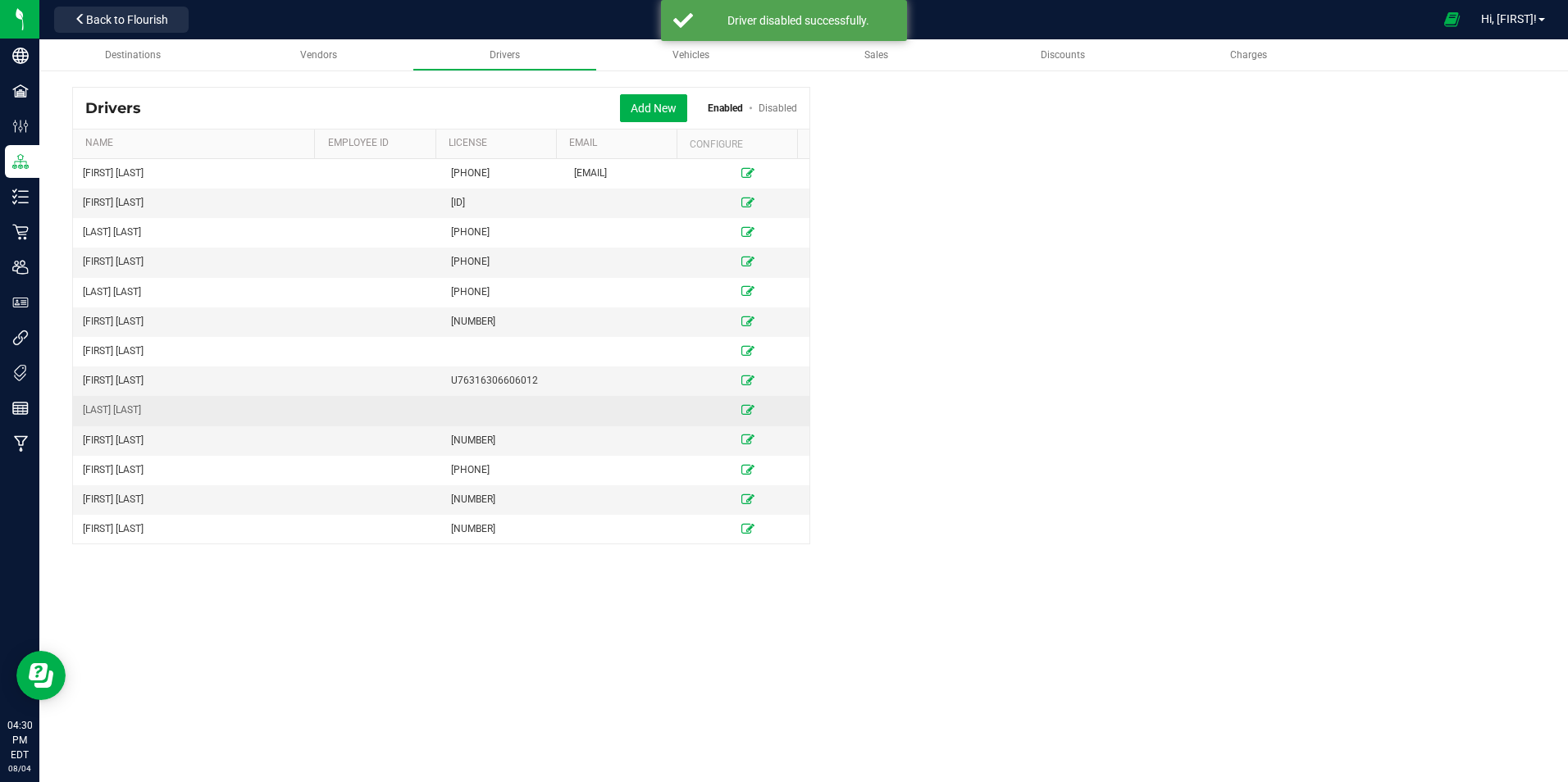 click at bounding box center (748, 410) 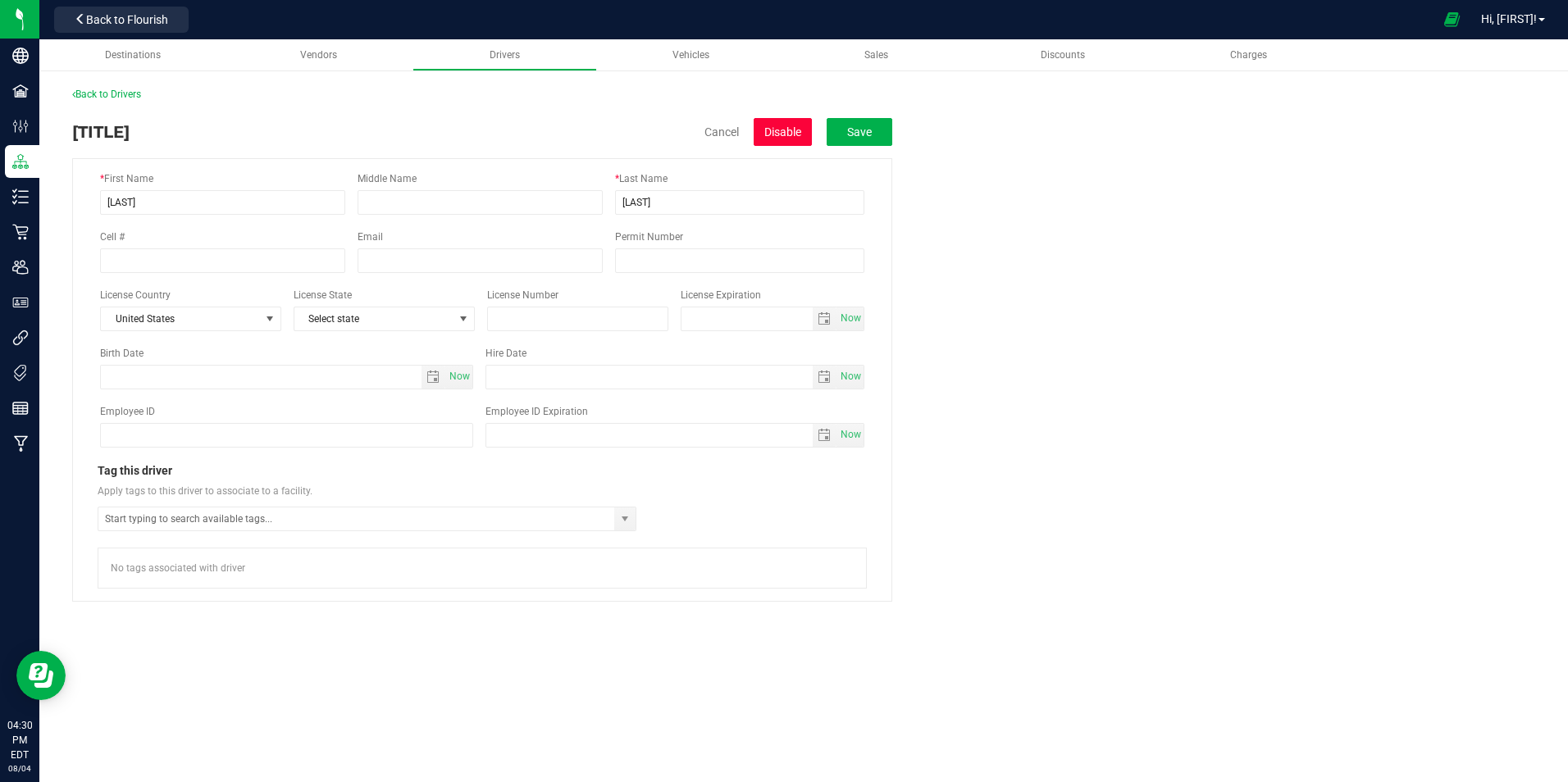 click on "Disable" at bounding box center (782, 132) 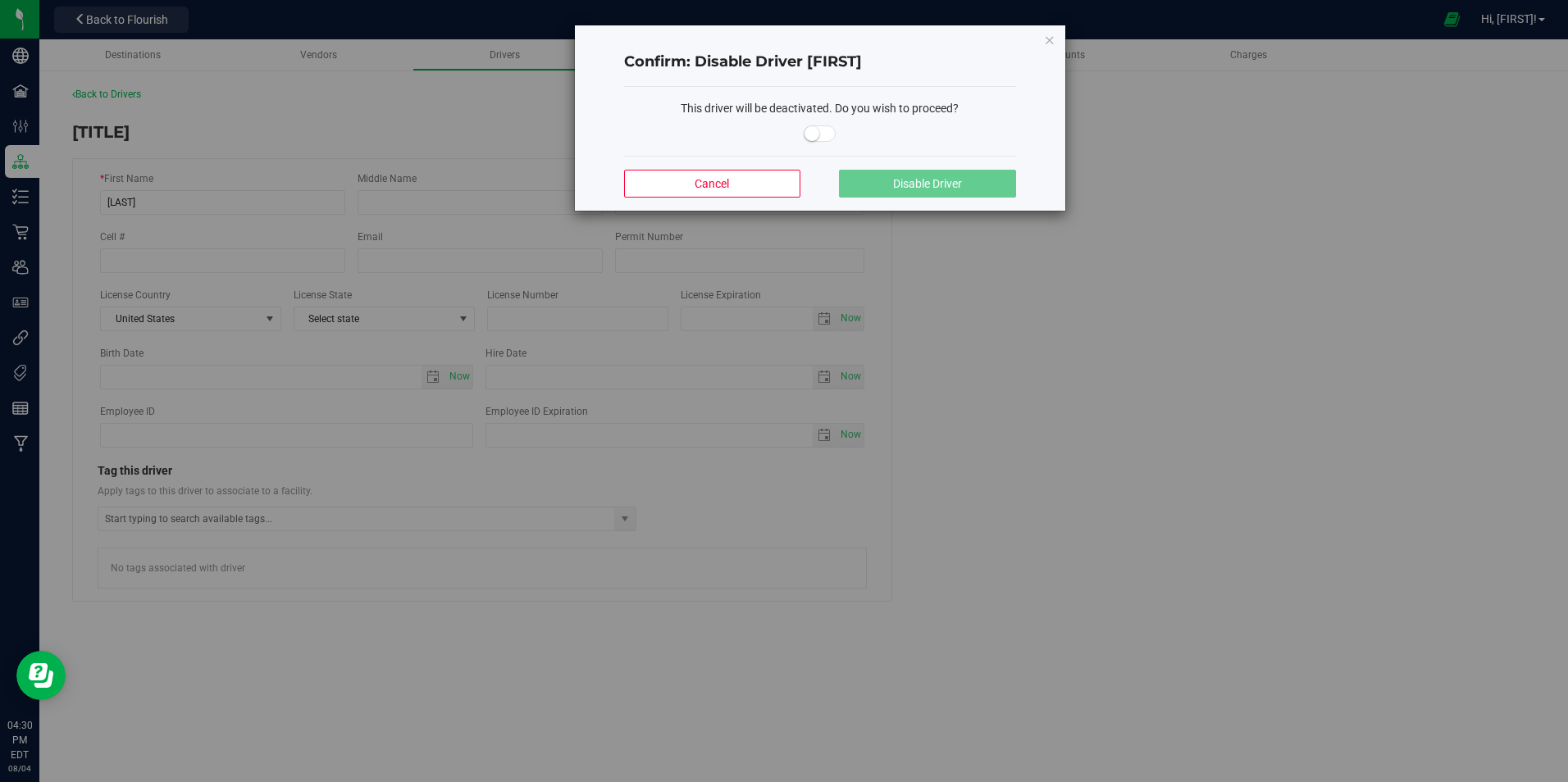 click at bounding box center [812, 134] 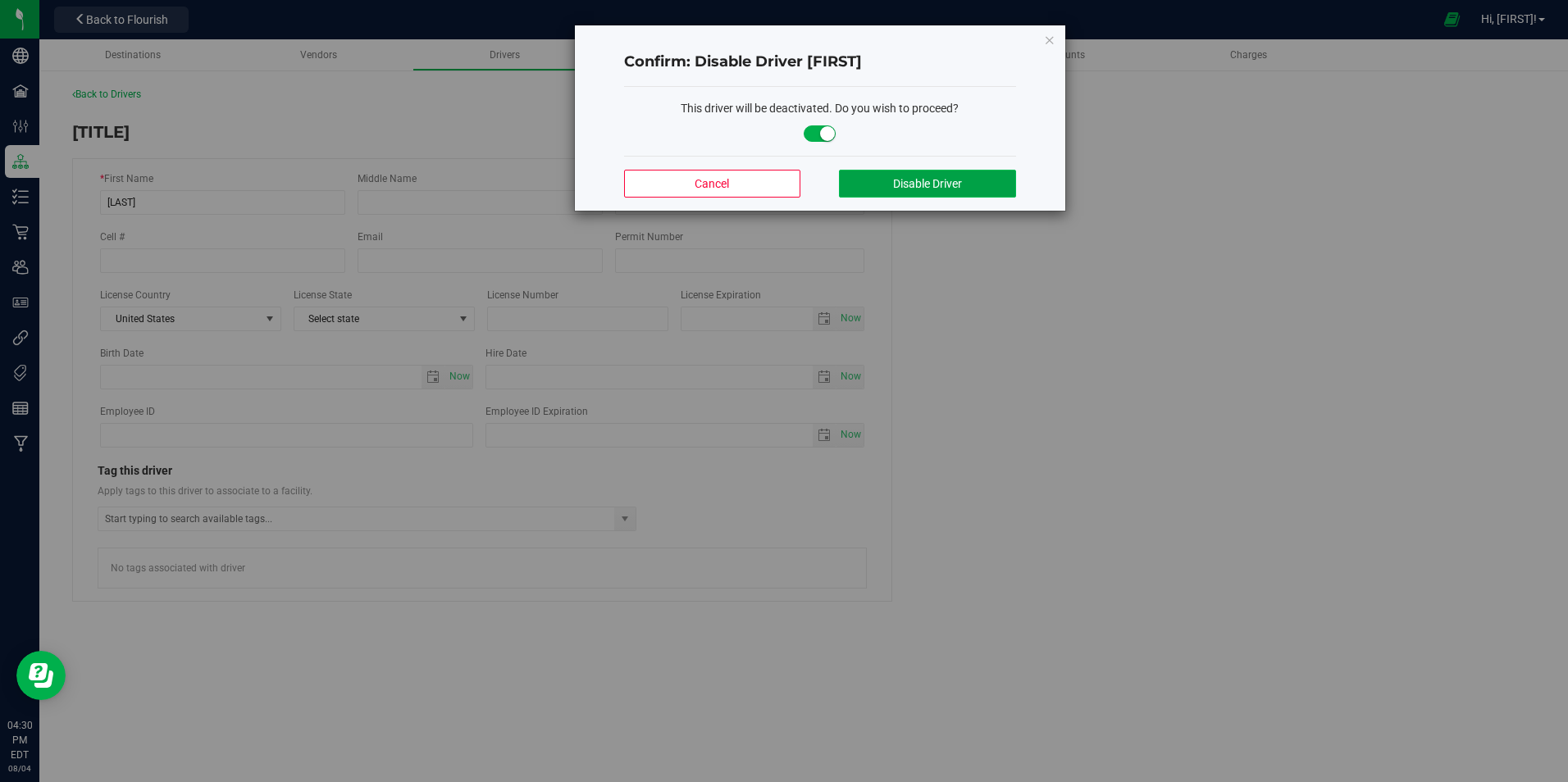 click on "Disable Driver" at bounding box center [927, 184] 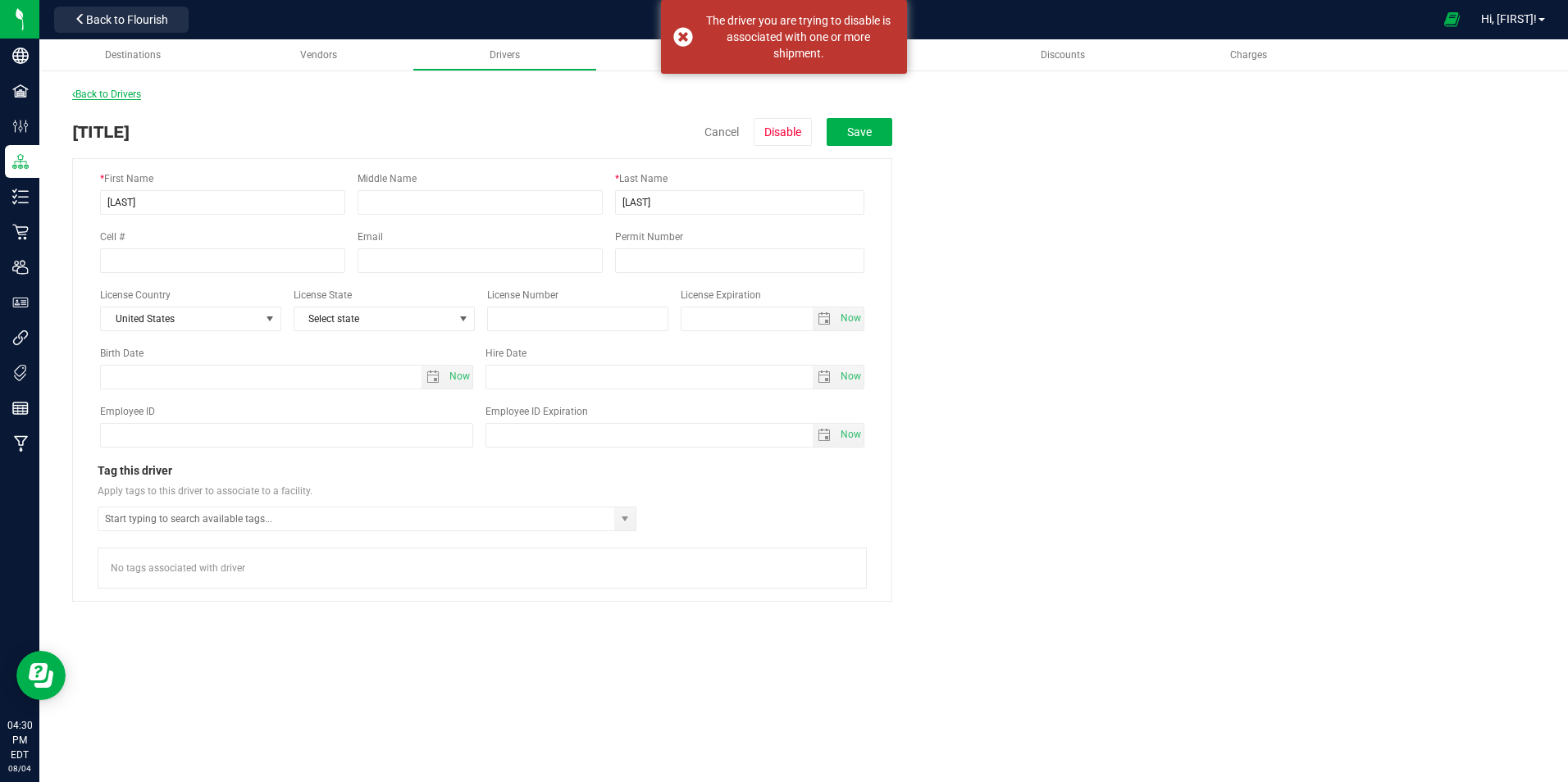 click on "Back to Drivers" at bounding box center (107, 94) 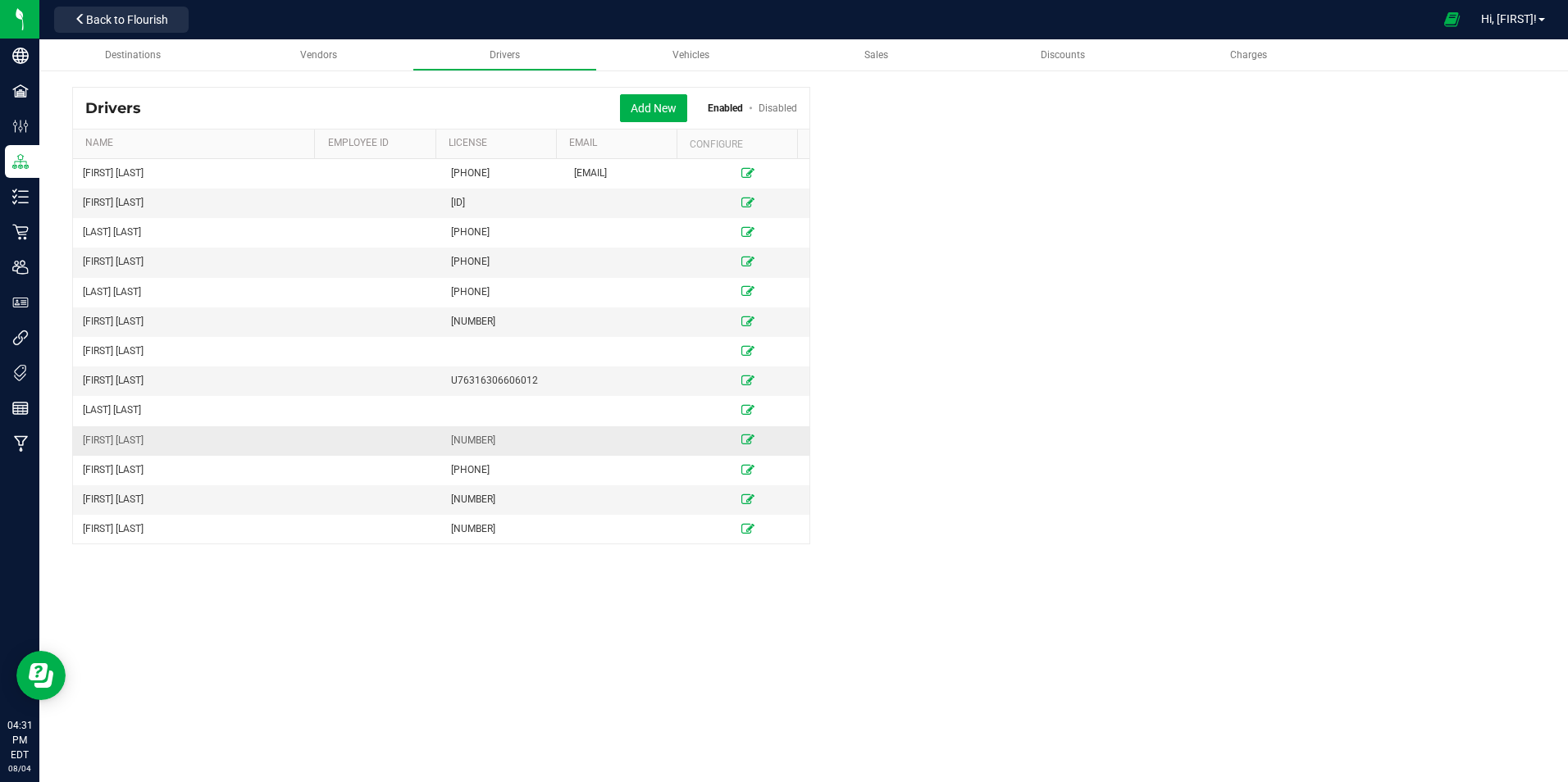 click at bounding box center [748, 439] 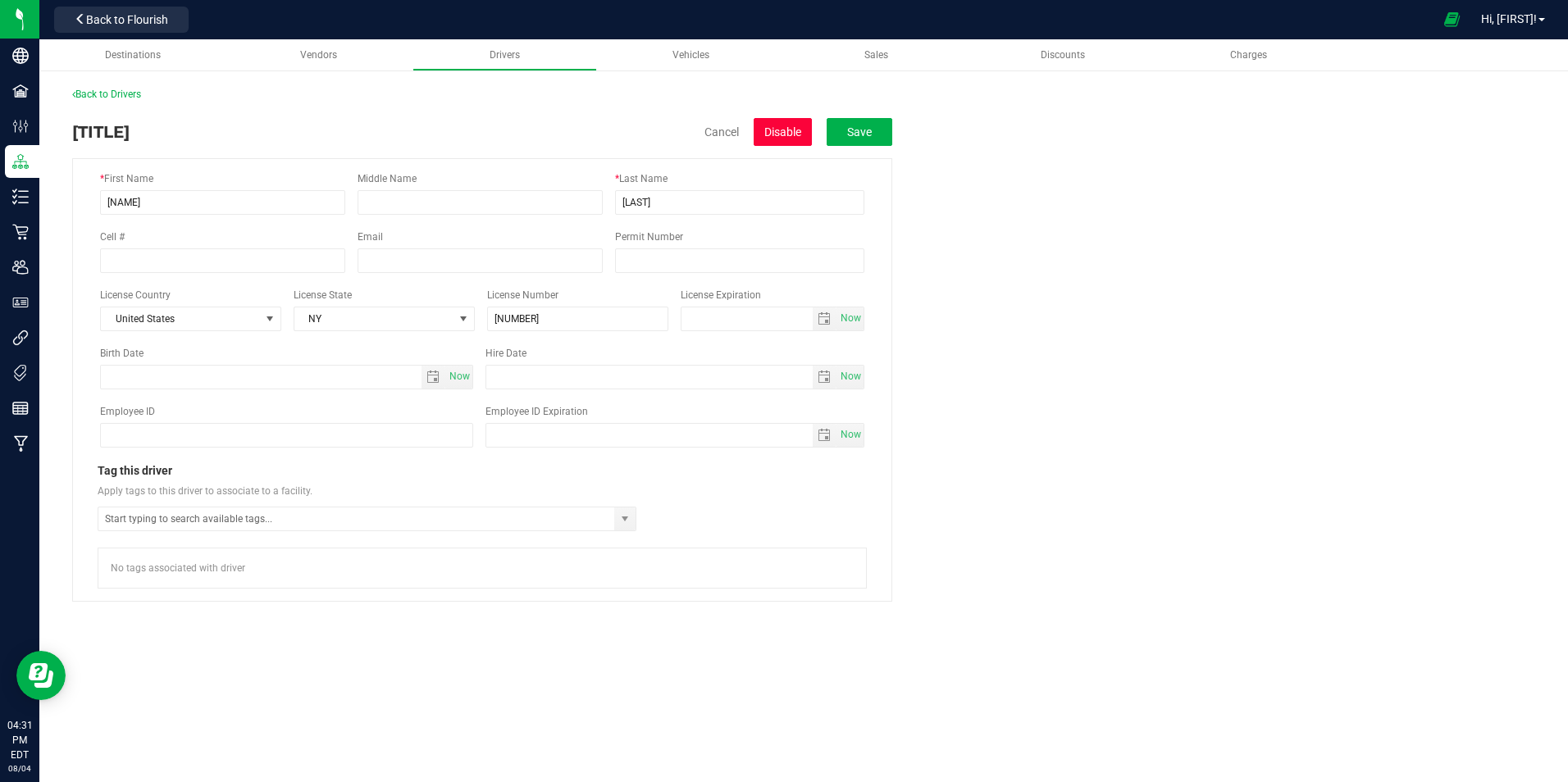 click on "Disable" at bounding box center [782, 132] 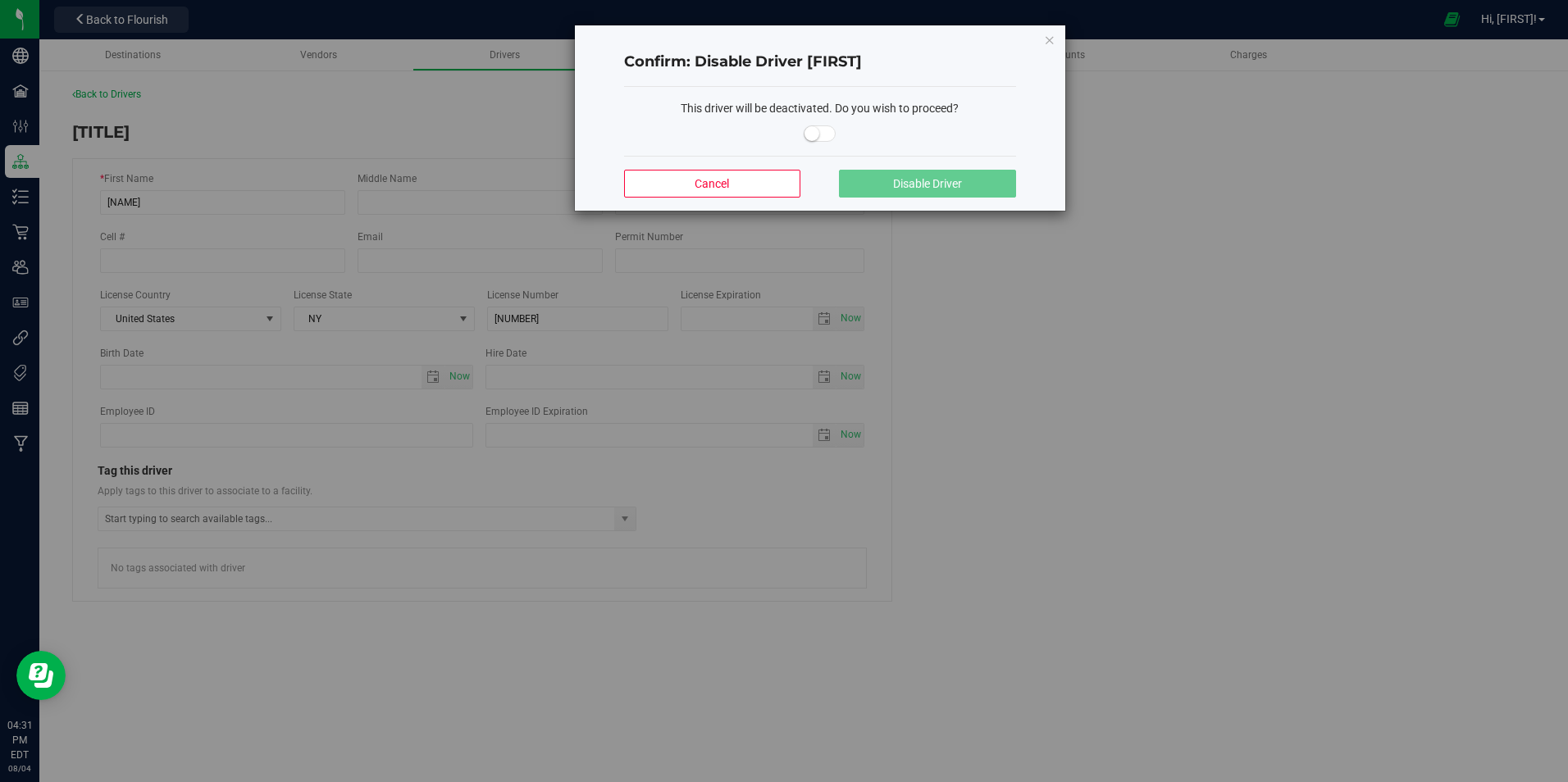 click at bounding box center [820, 134] 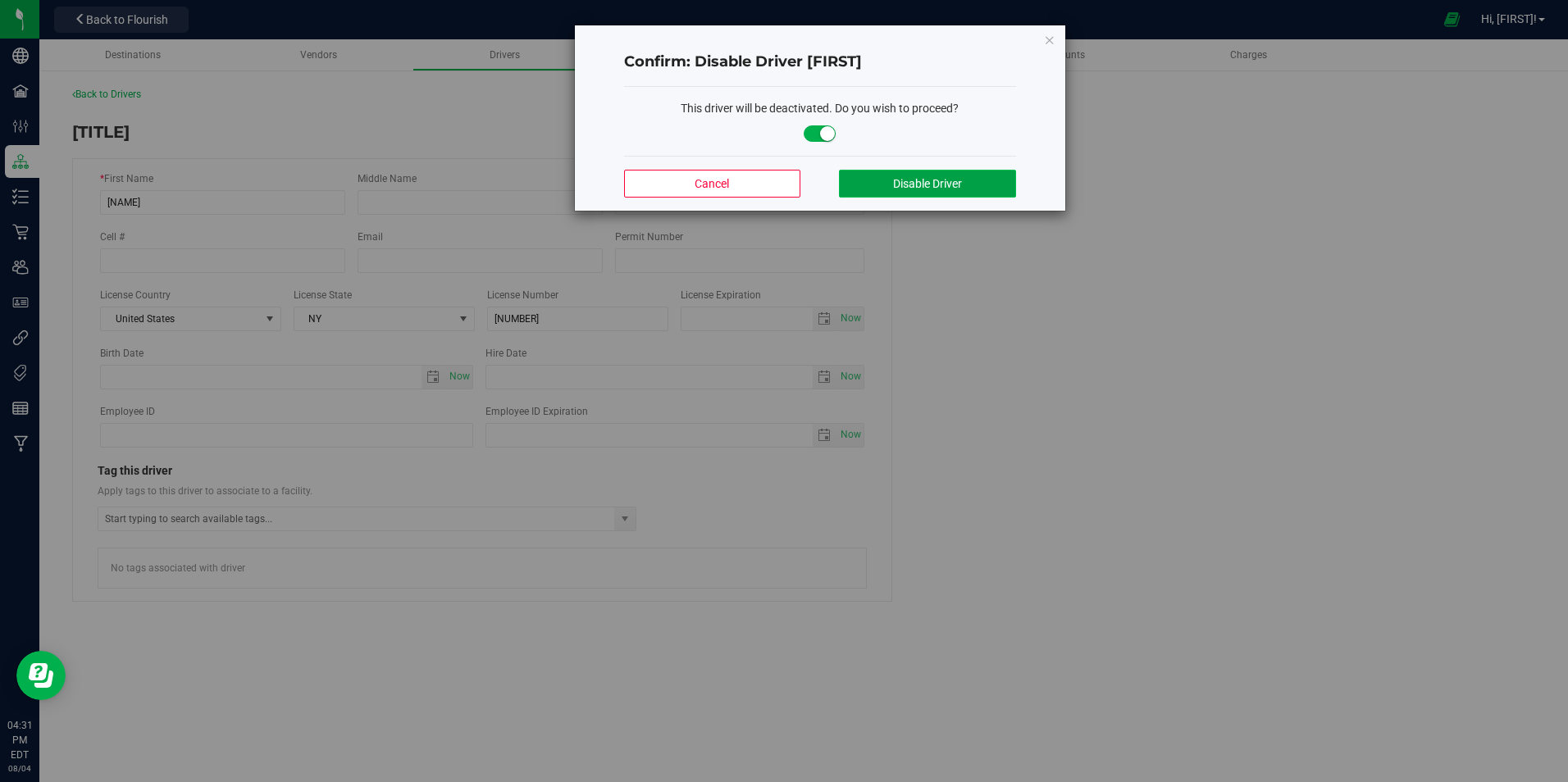 click on "Disable Driver" at bounding box center [927, 184] 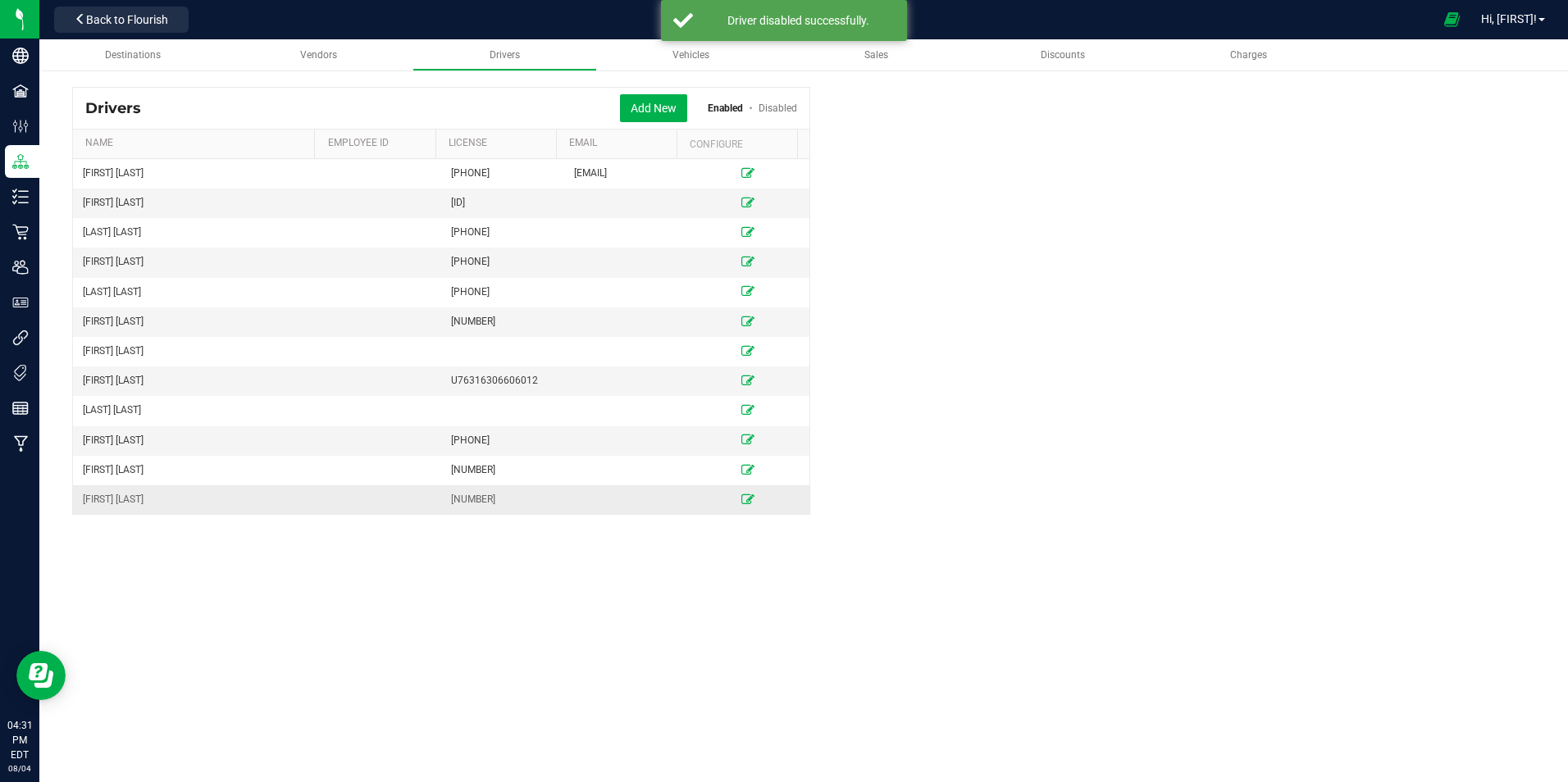 click at bounding box center (748, 499) 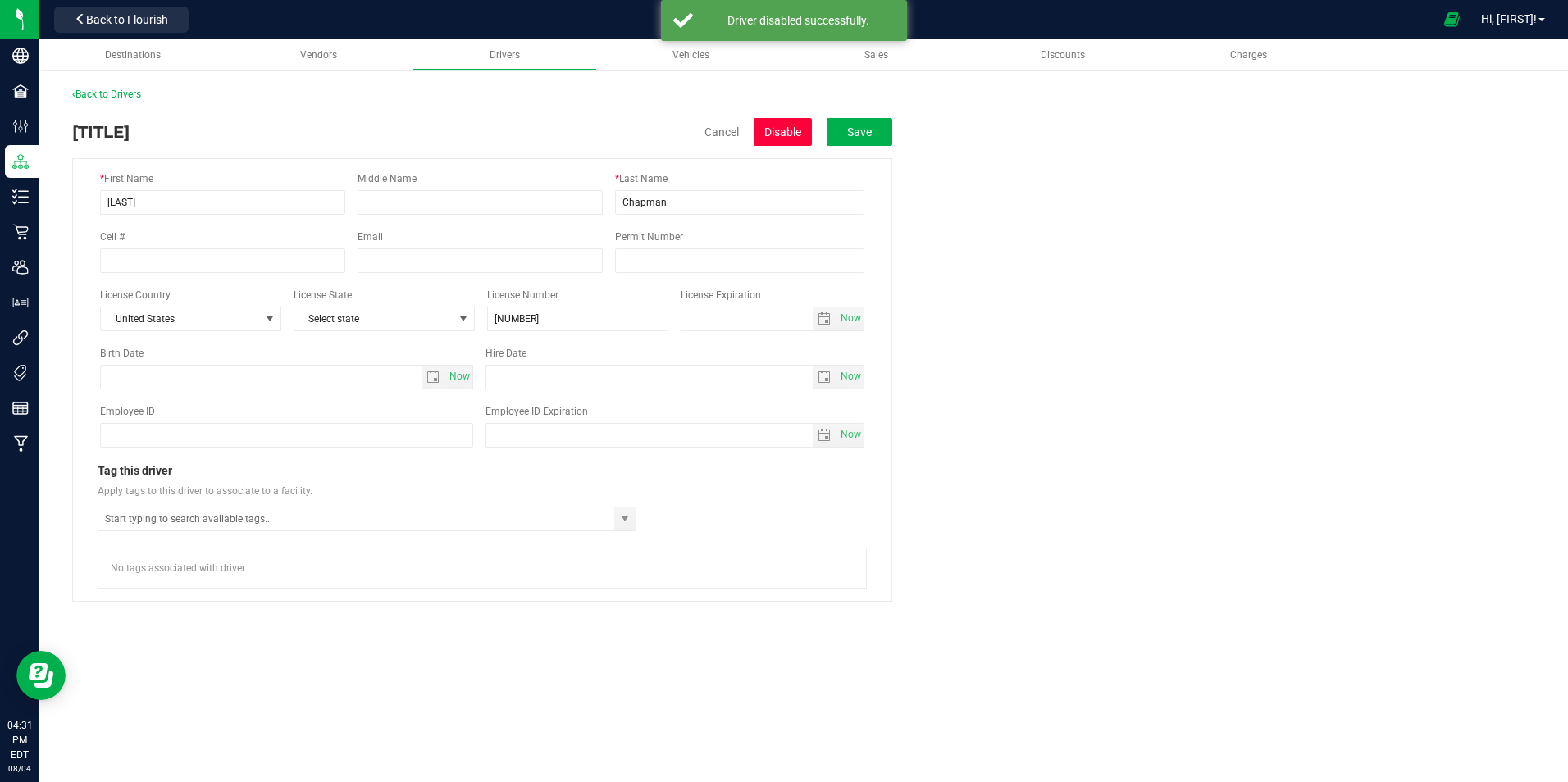 click on "Disable" at bounding box center [782, 132] 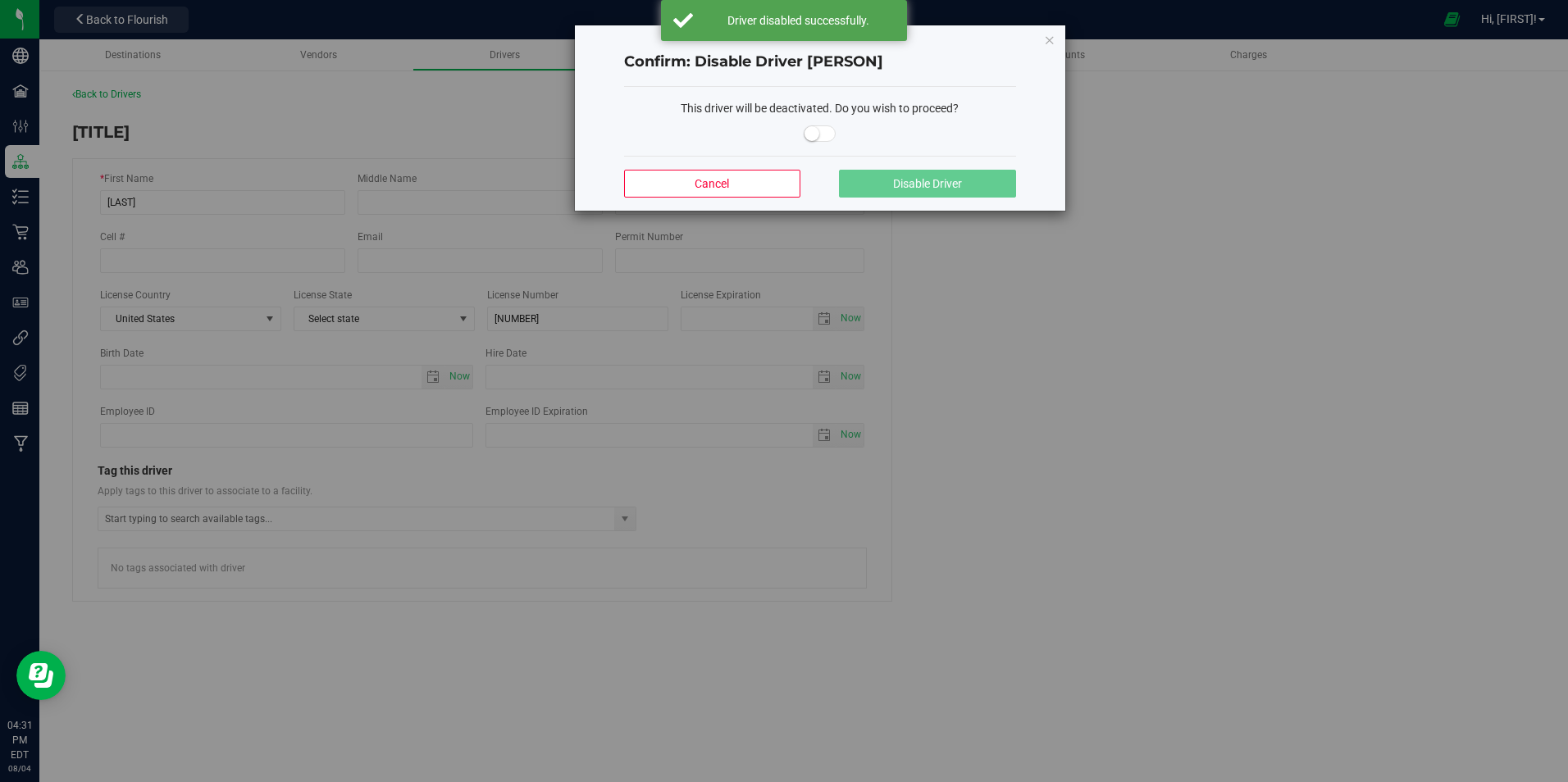 click at bounding box center [812, 134] 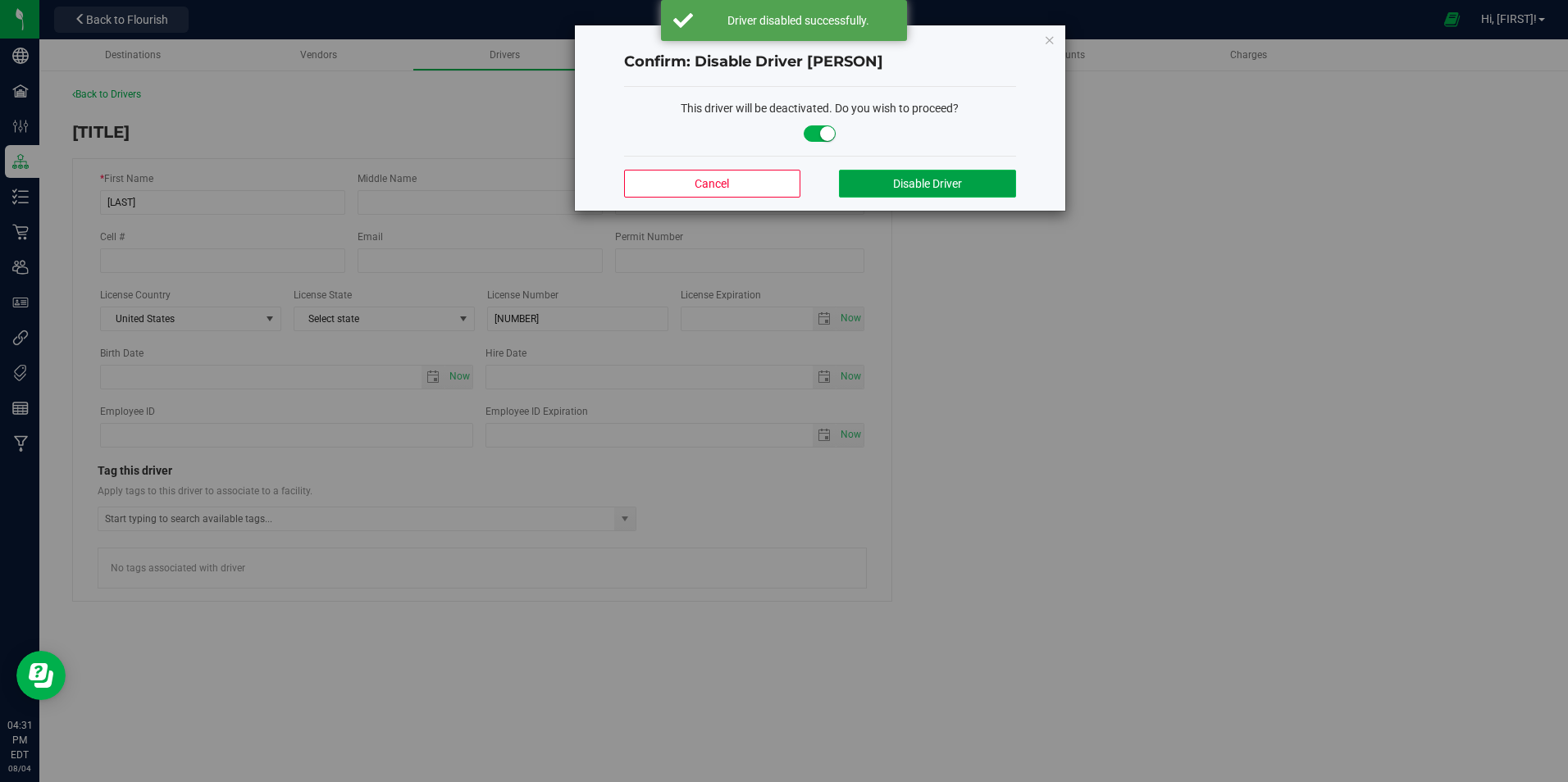 click on "Disable Driver" at bounding box center [928, 184] 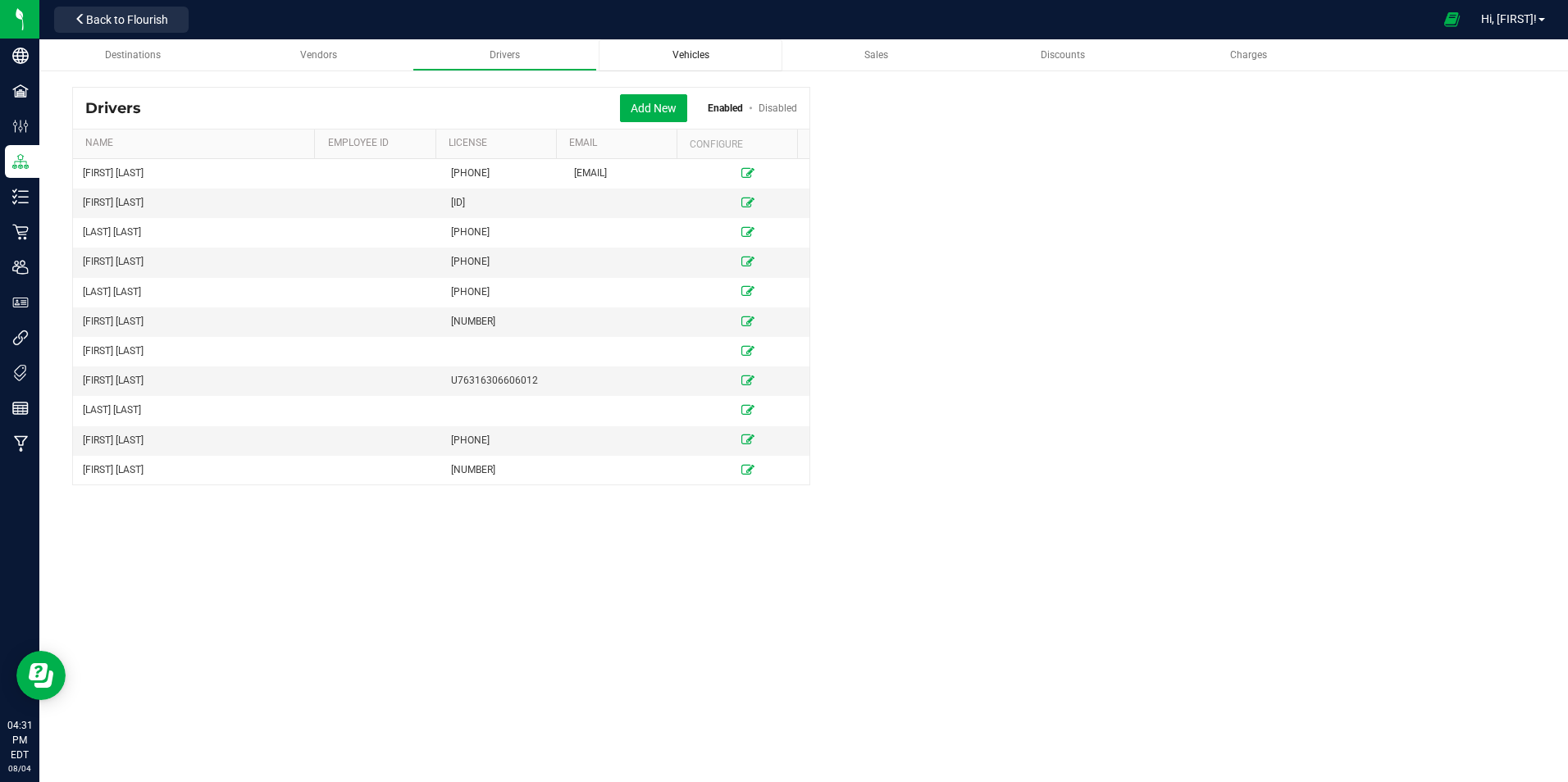 click on "Vehicles" at bounding box center (691, 55) 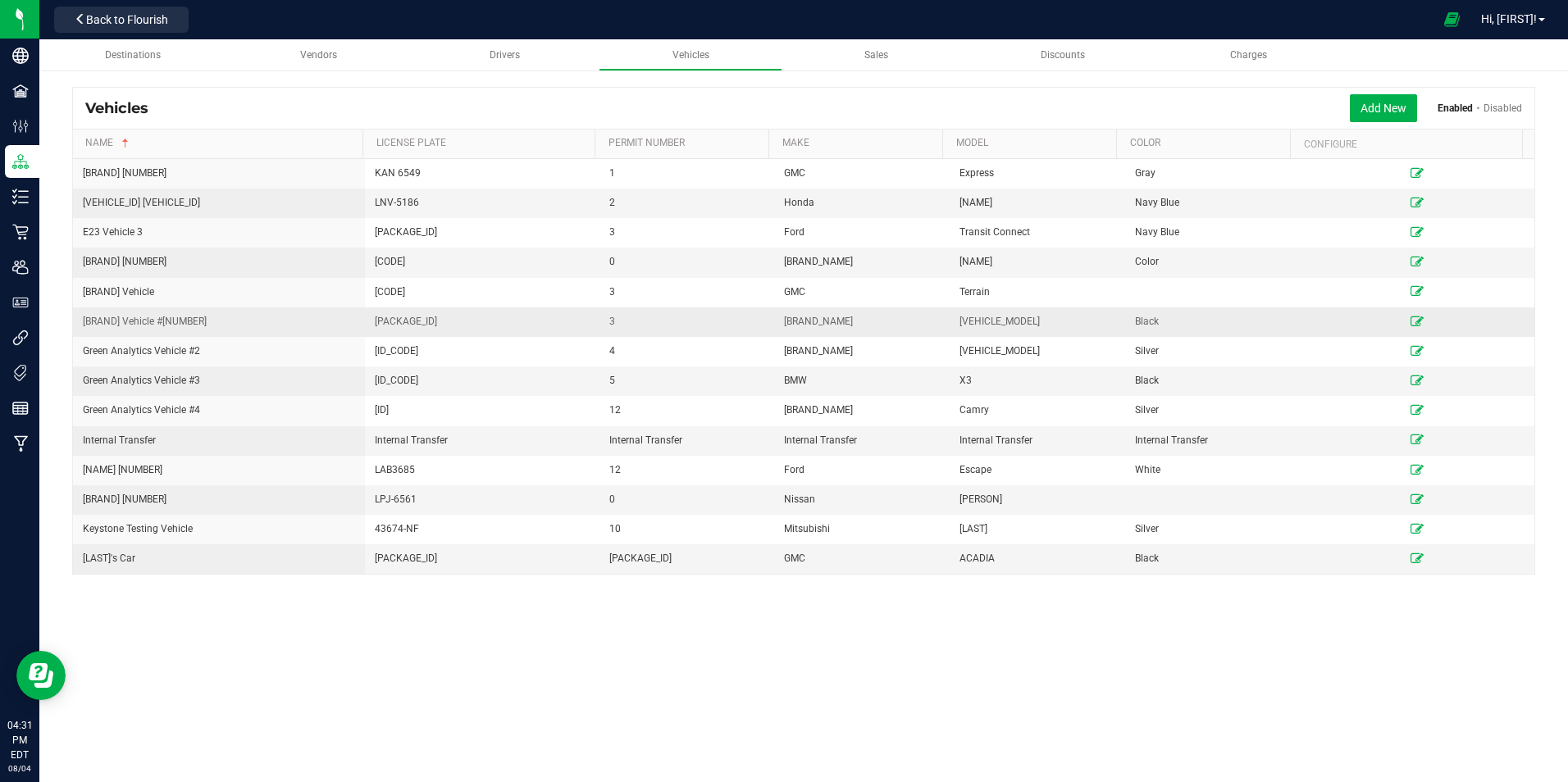click at bounding box center [1417, 321] 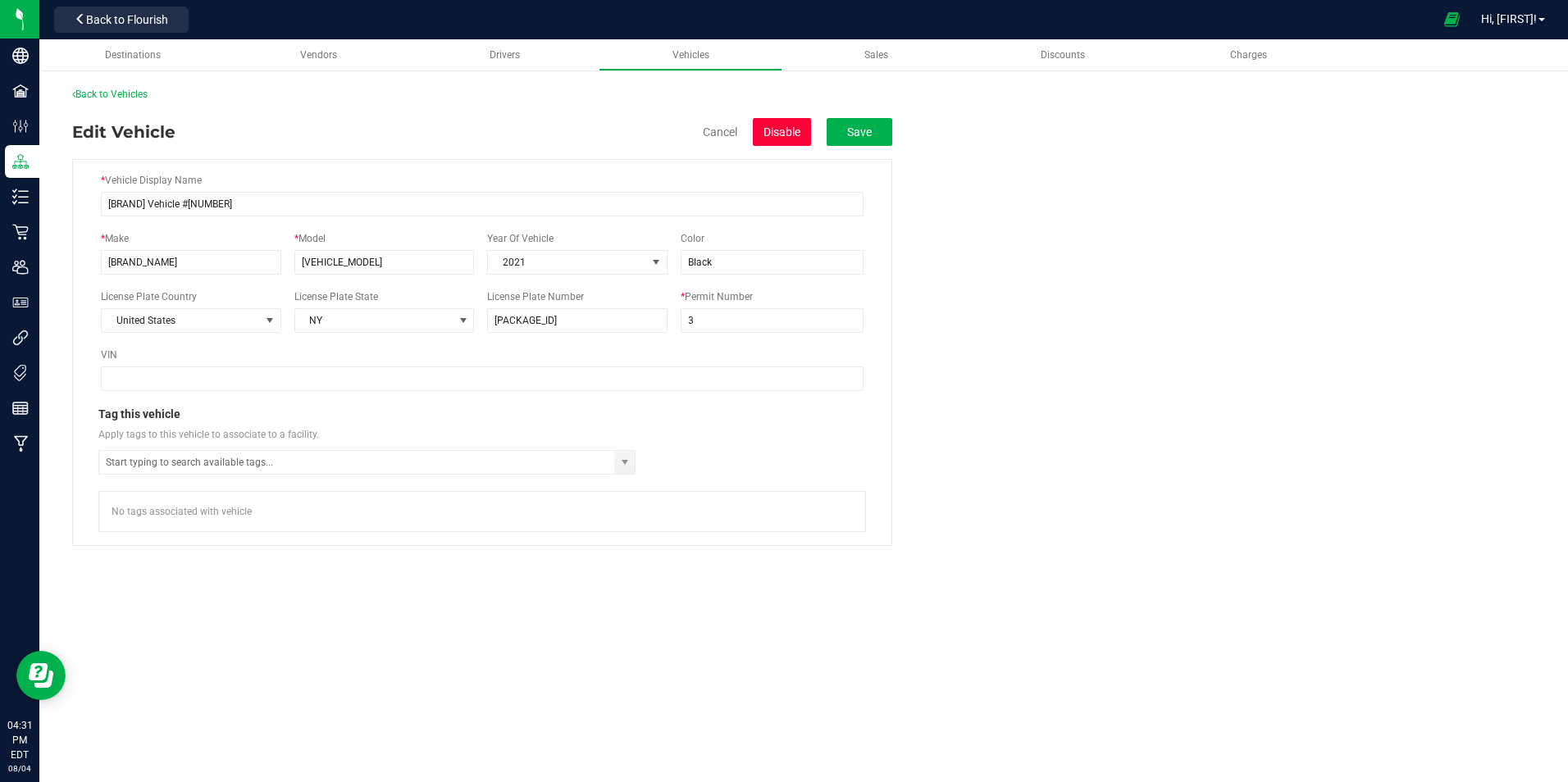 click on "Disable" at bounding box center [782, 132] 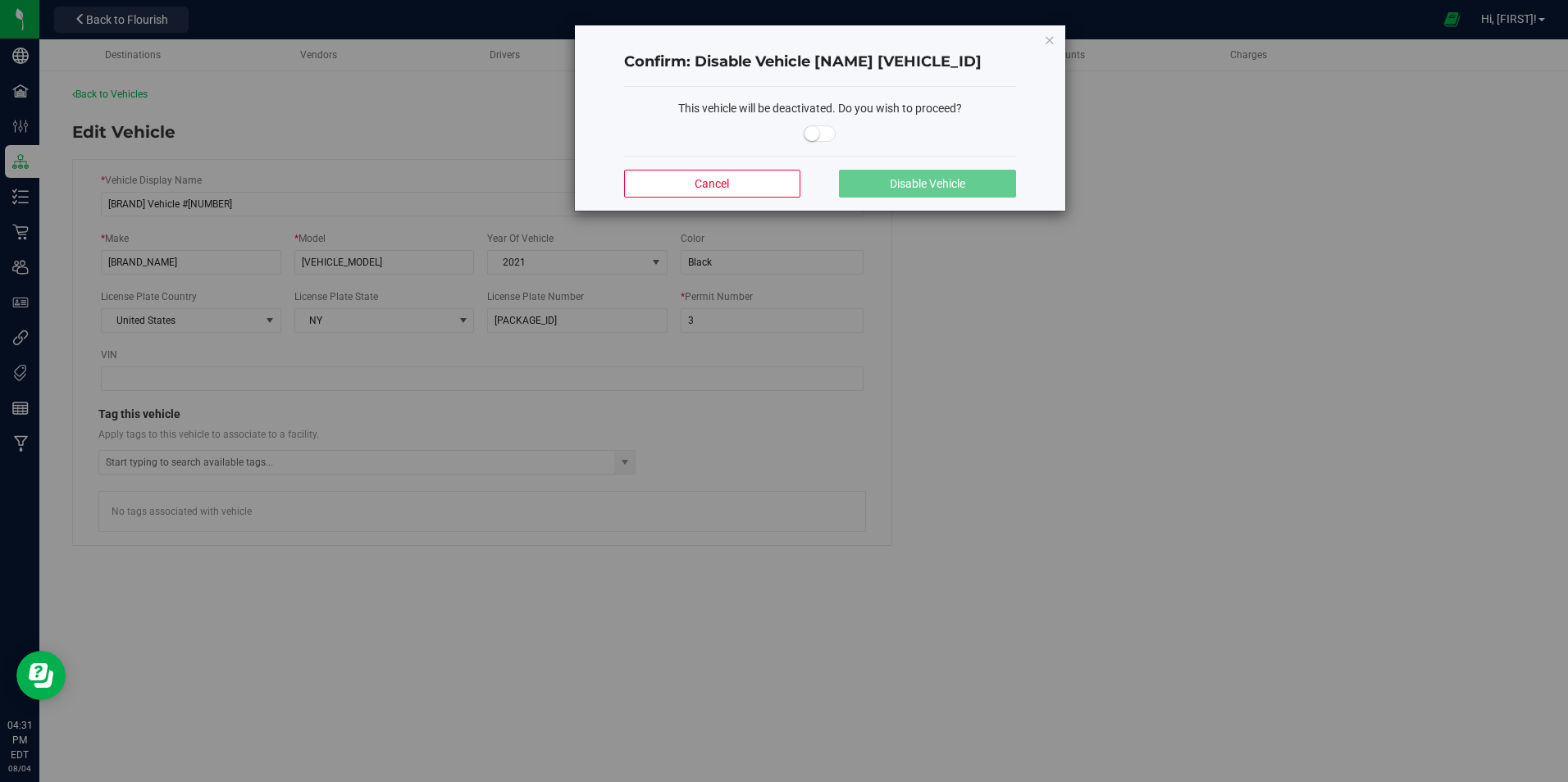 click at bounding box center [820, 134] 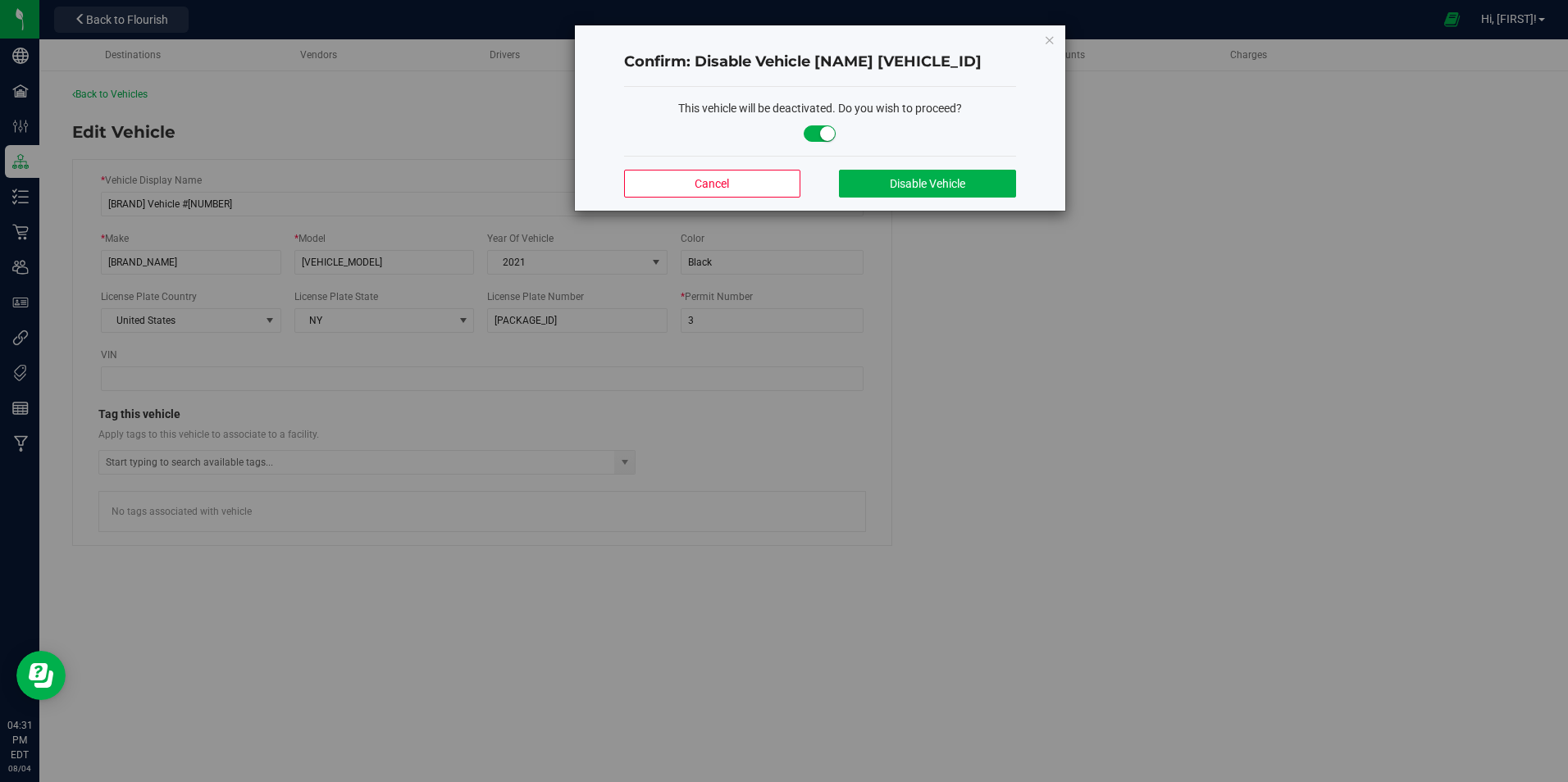 click on "Cancel
Disable Vehicle" at bounding box center [820, 183] 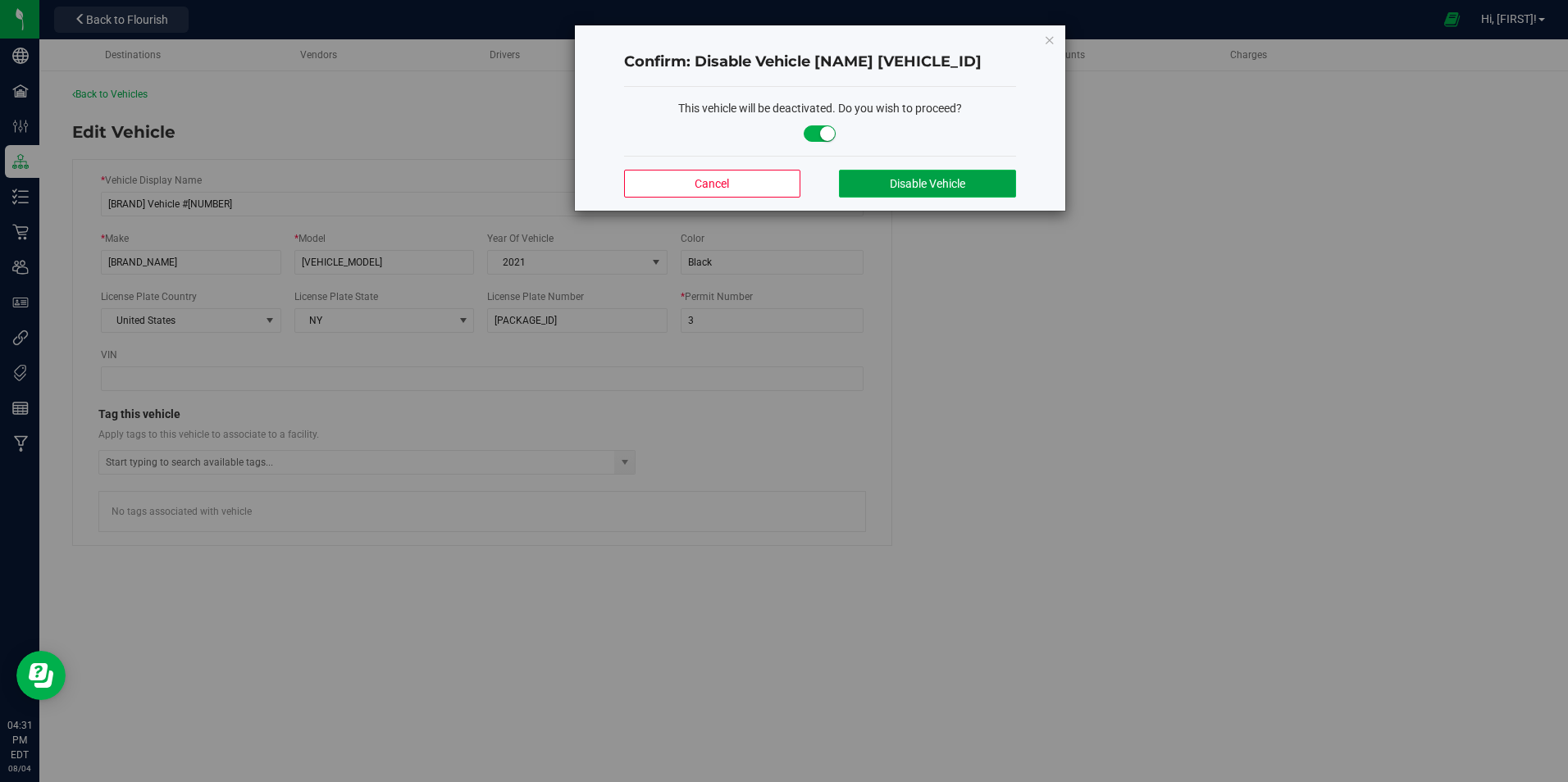 click on "Disable Vehicle" at bounding box center (927, 184) 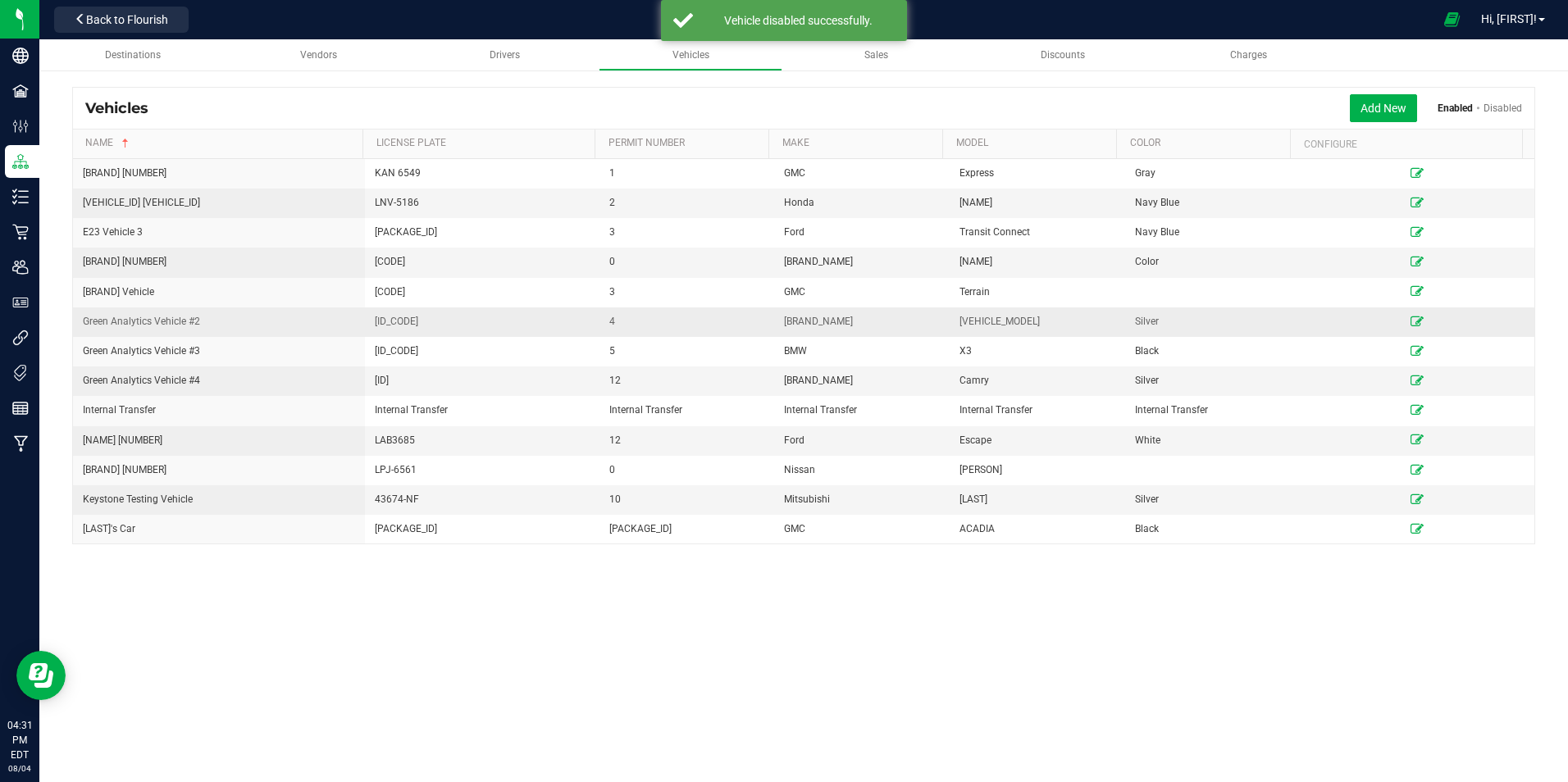 click at bounding box center [1417, 321] 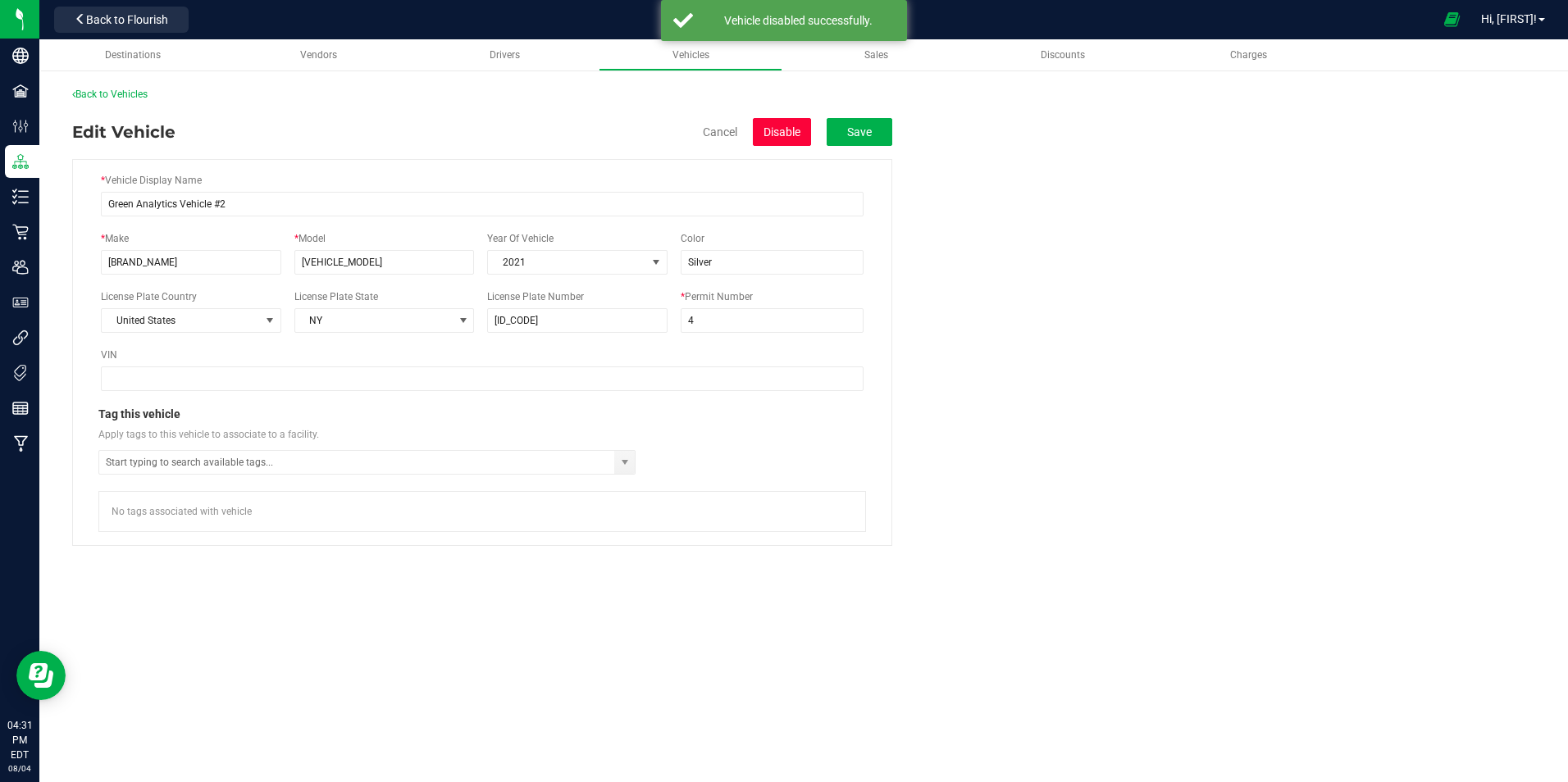 click on "Disable" at bounding box center [782, 132] 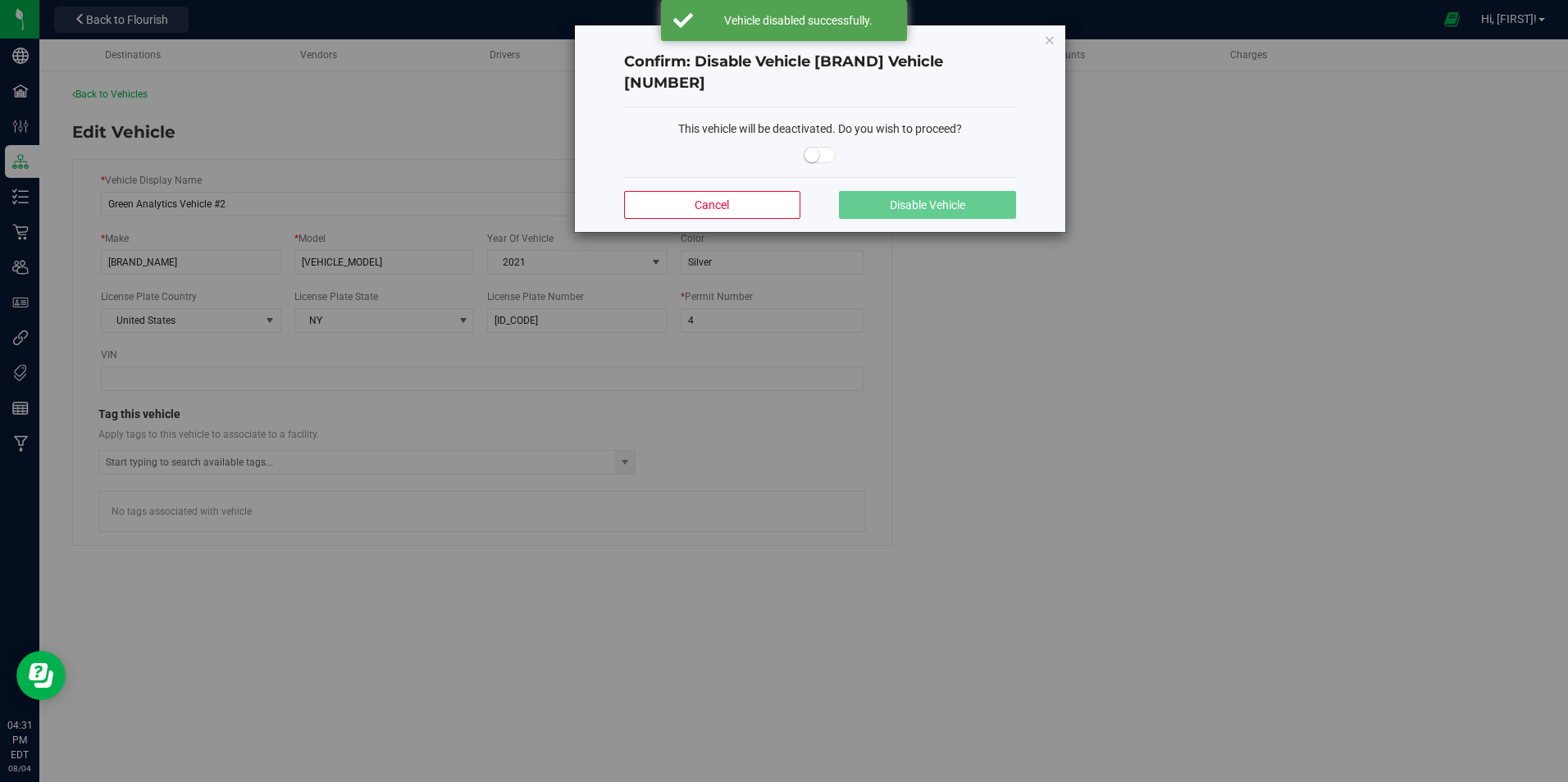 click at bounding box center (820, 155) 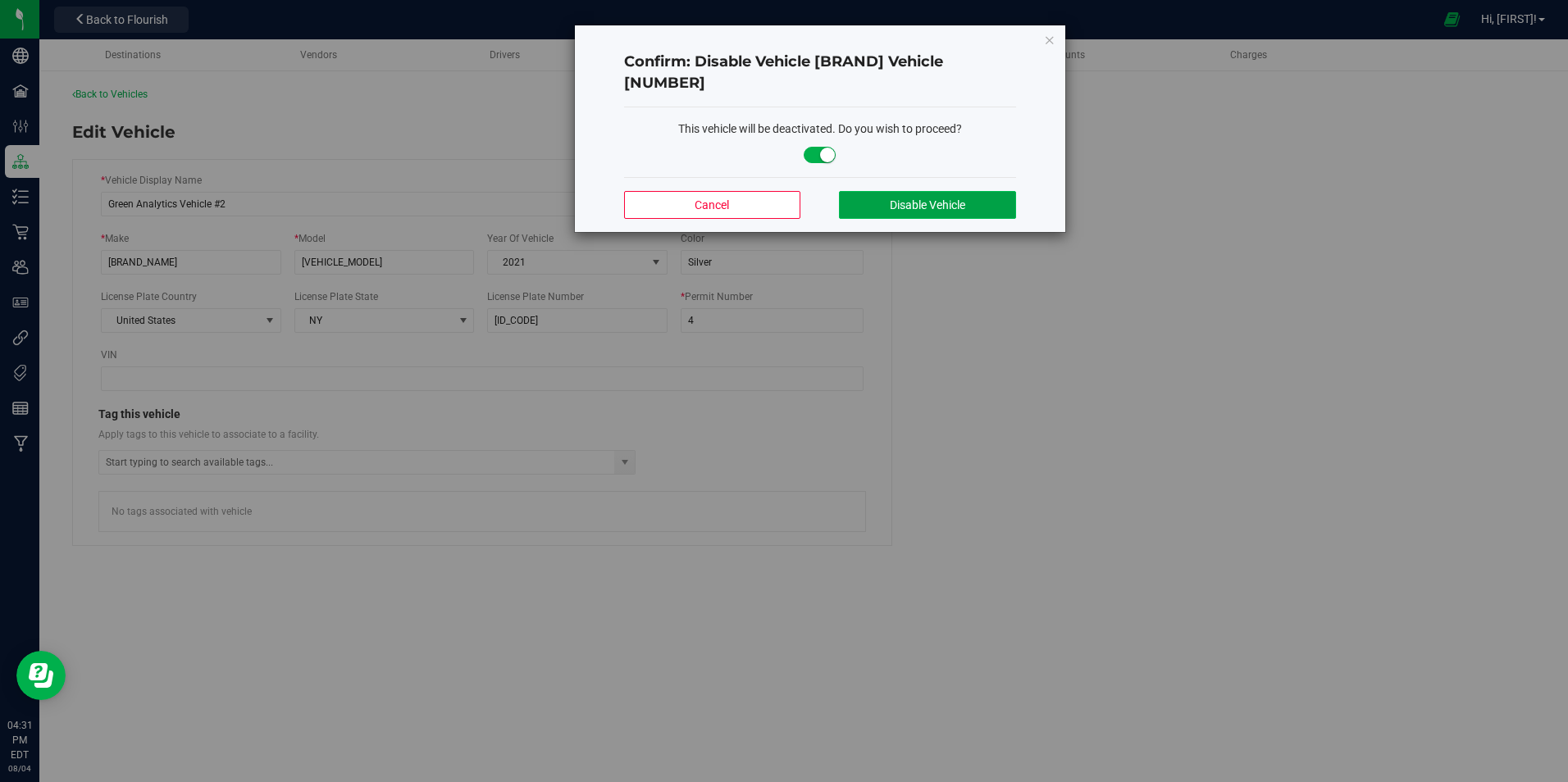 click on "Disable Vehicle" at bounding box center (928, 205) 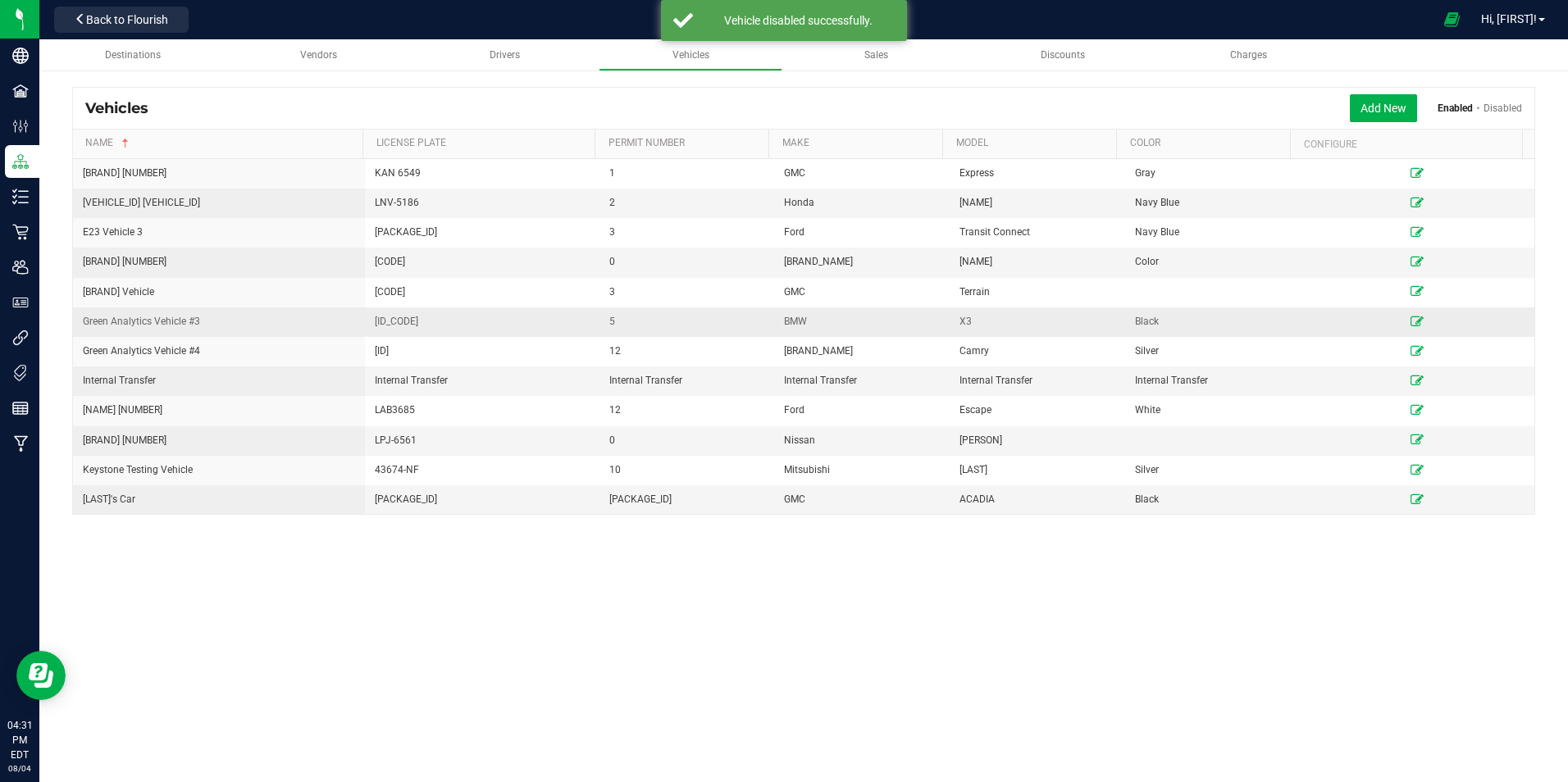 click at bounding box center [1417, 321] 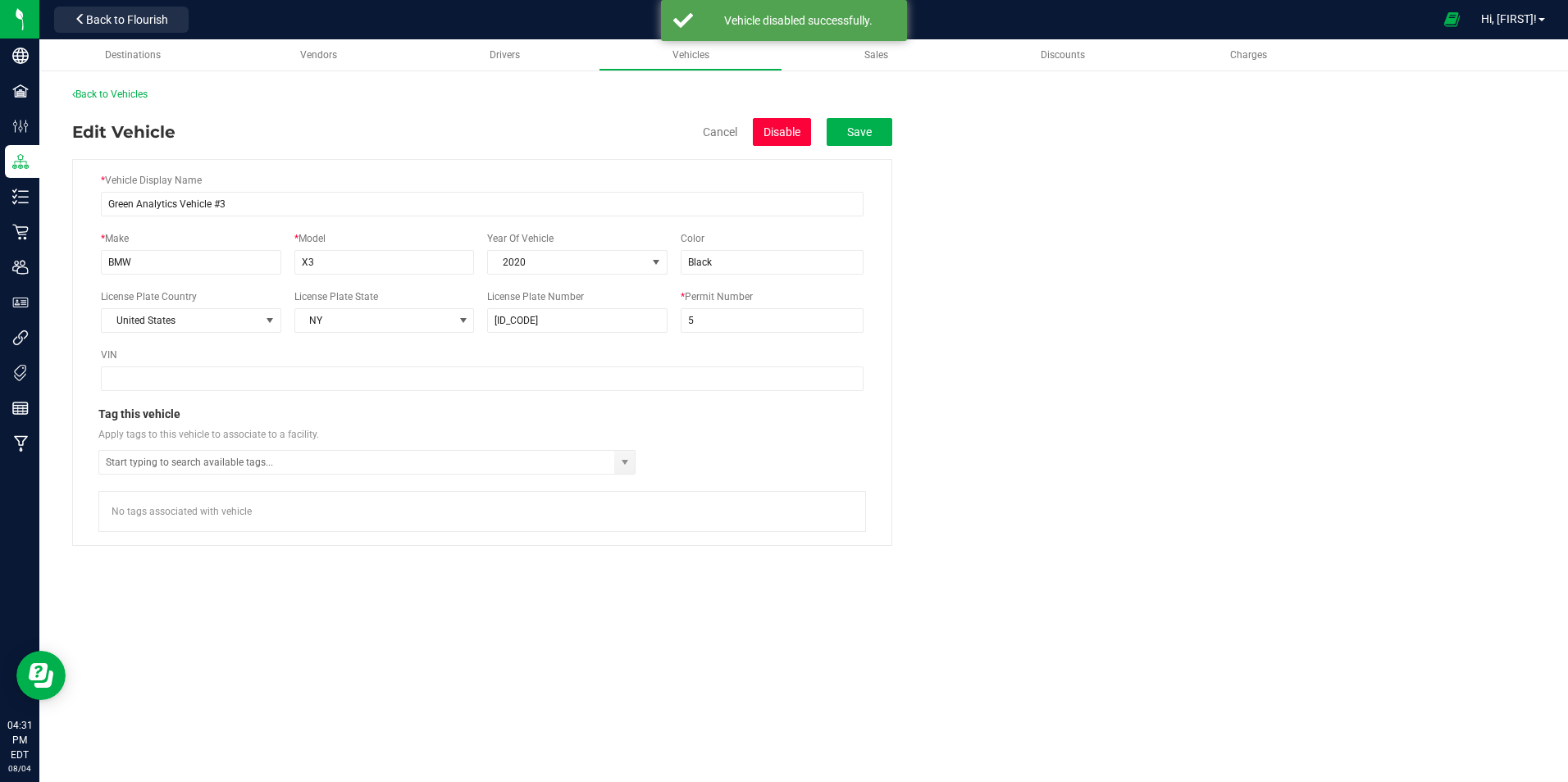 click on "Disable" at bounding box center (782, 132) 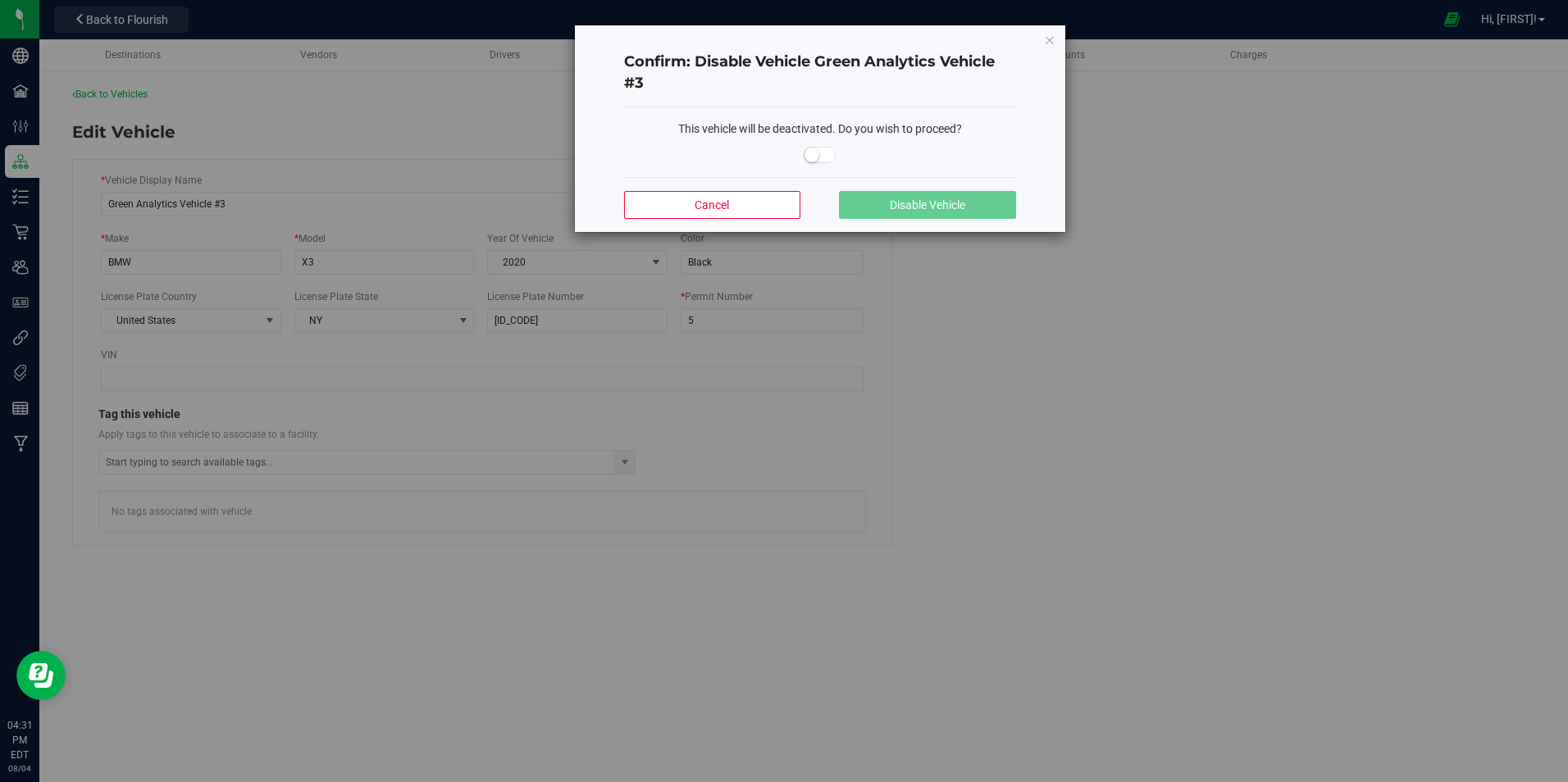 click at bounding box center [820, 155] 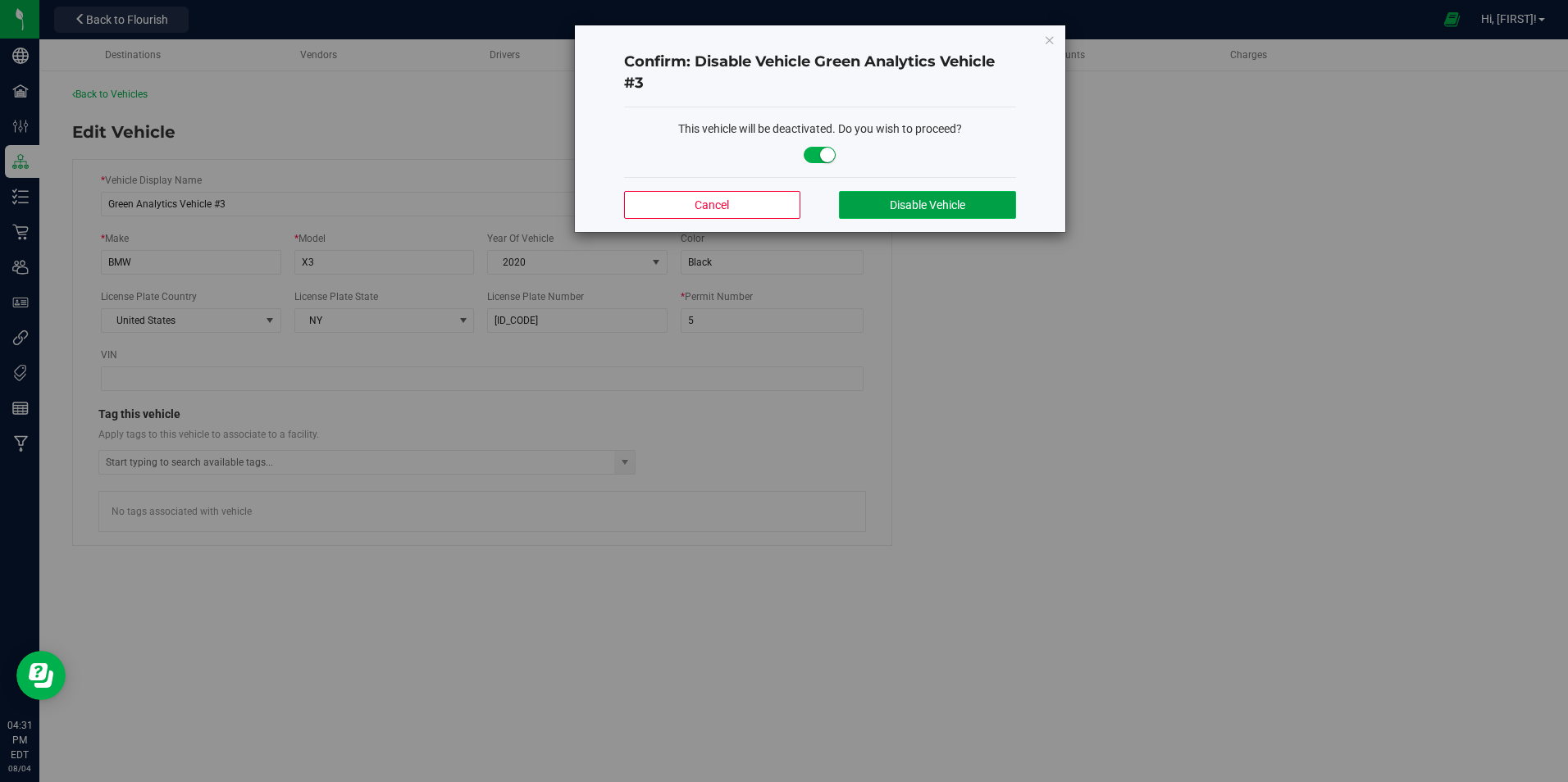 click on "Disable Vehicle" at bounding box center (928, 205) 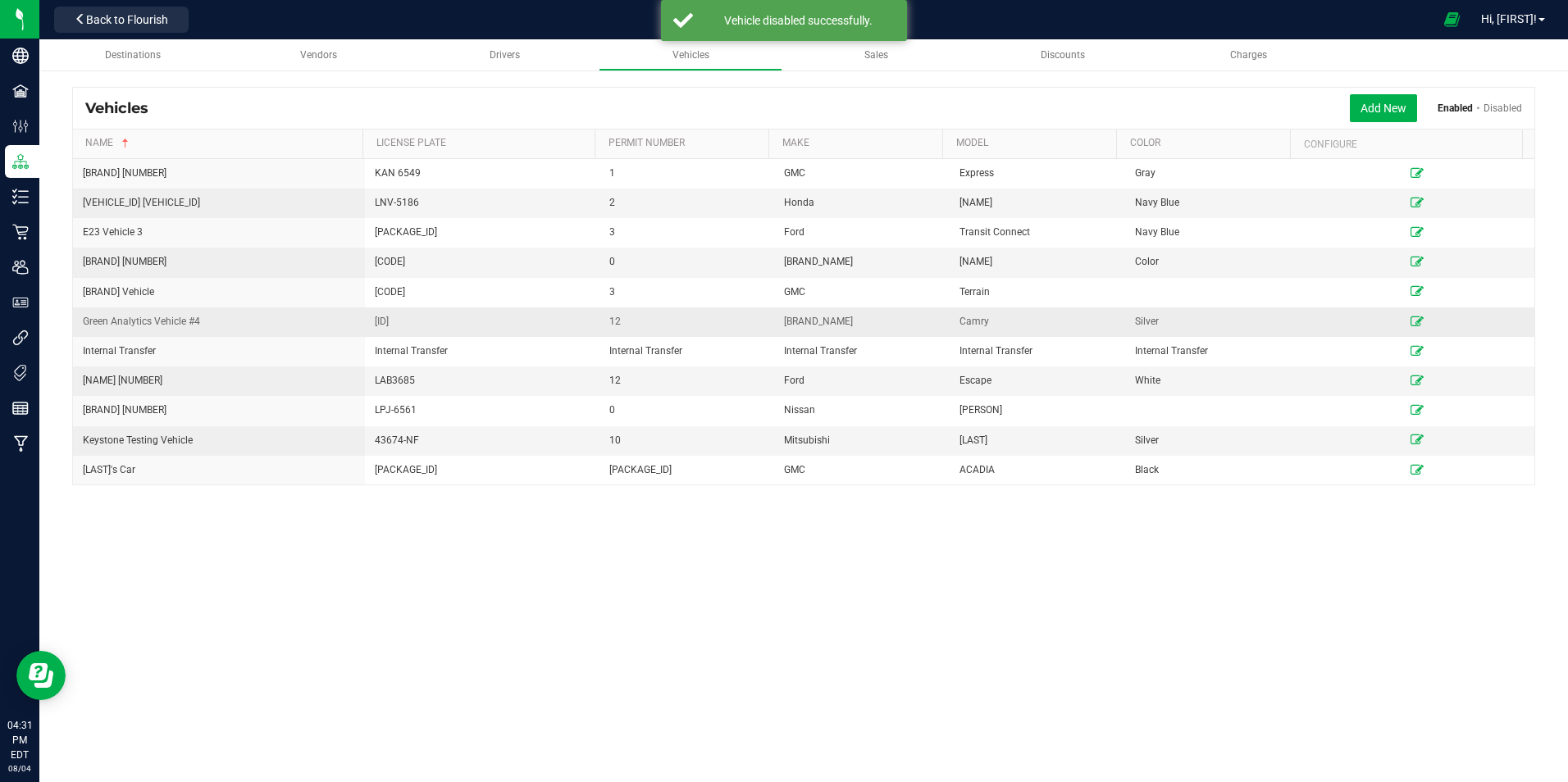 click at bounding box center (1417, 321) 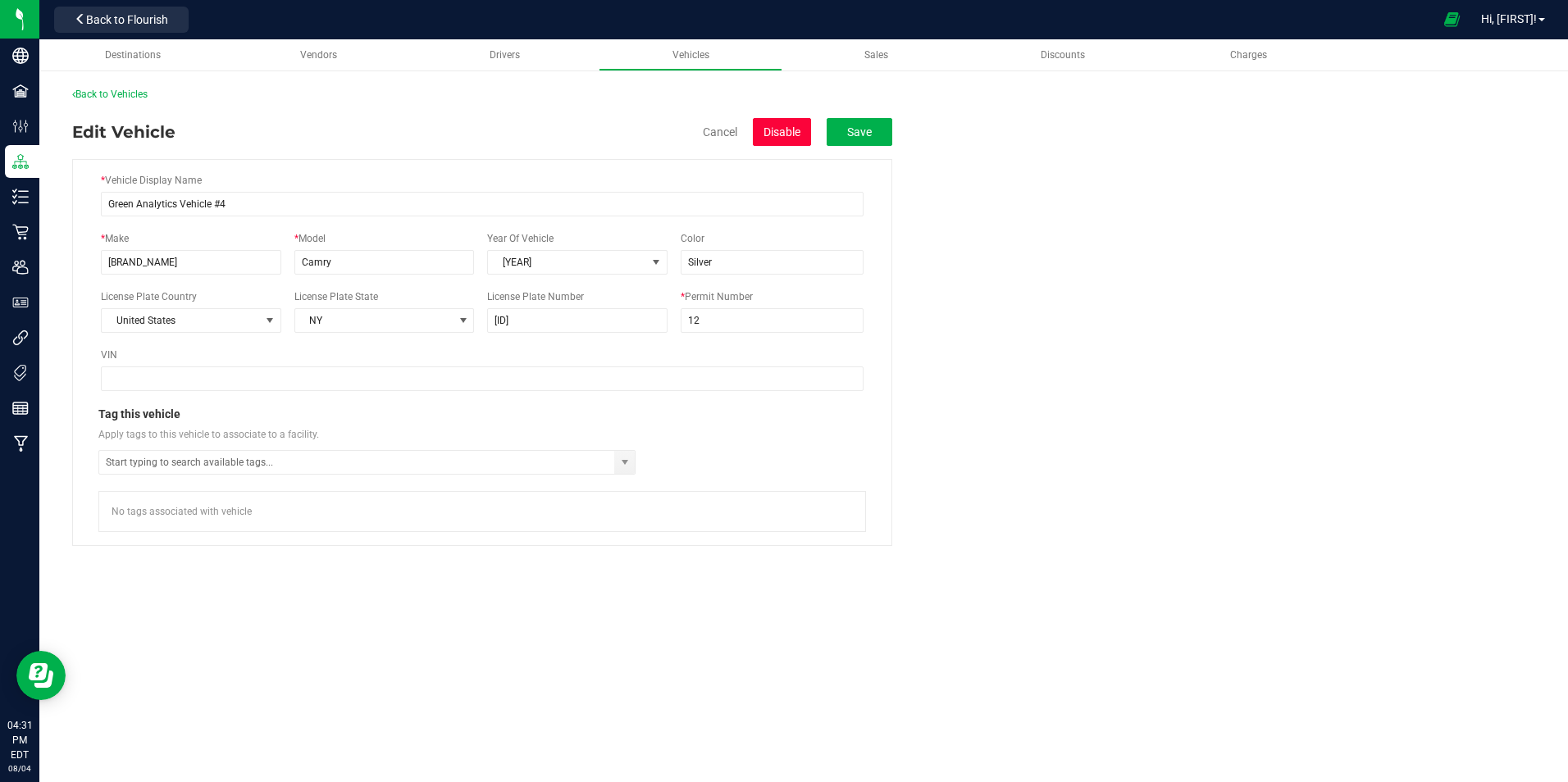 click on "Disable" at bounding box center [782, 132] 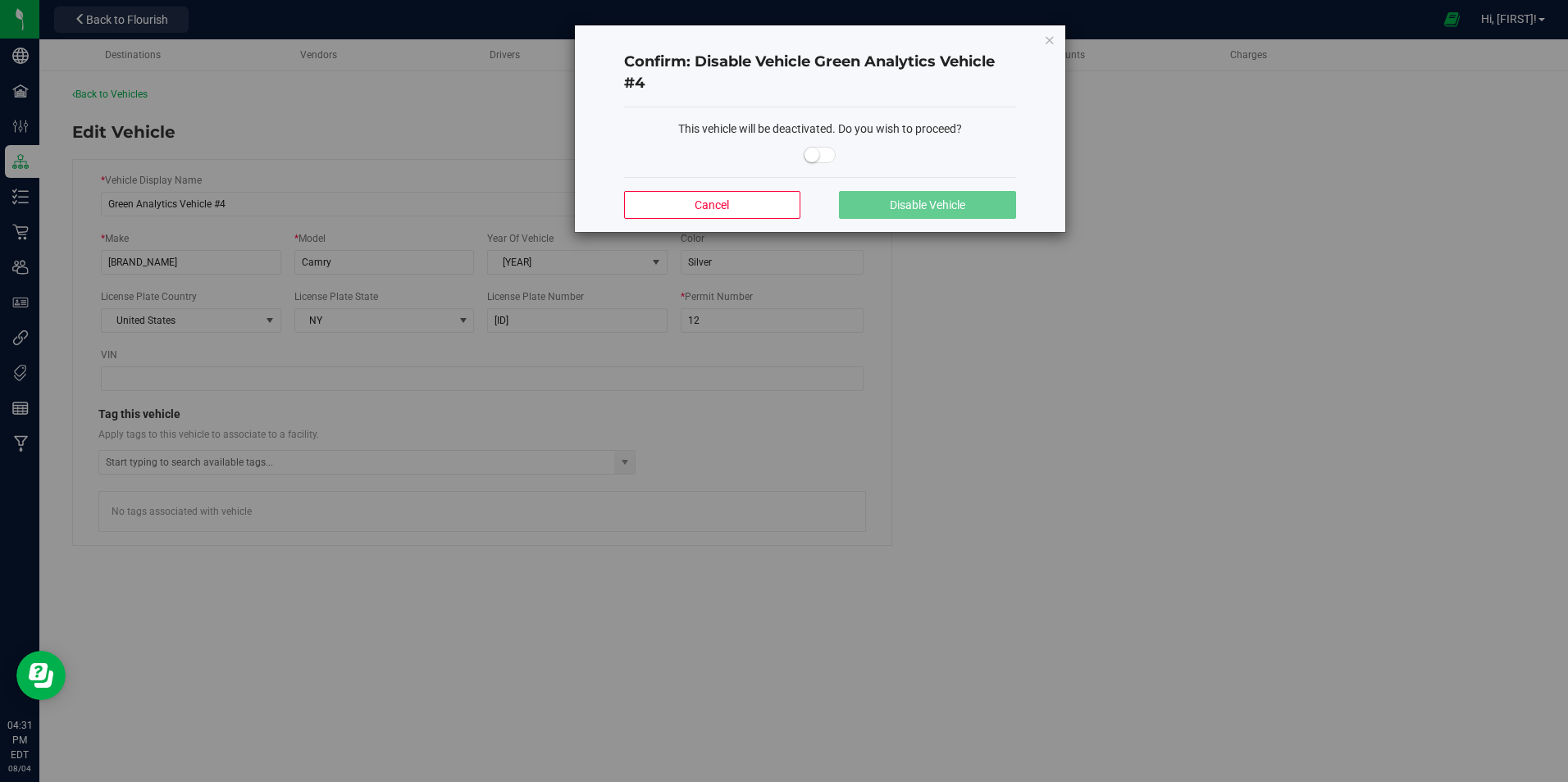 click at bounding box center [812, 155] 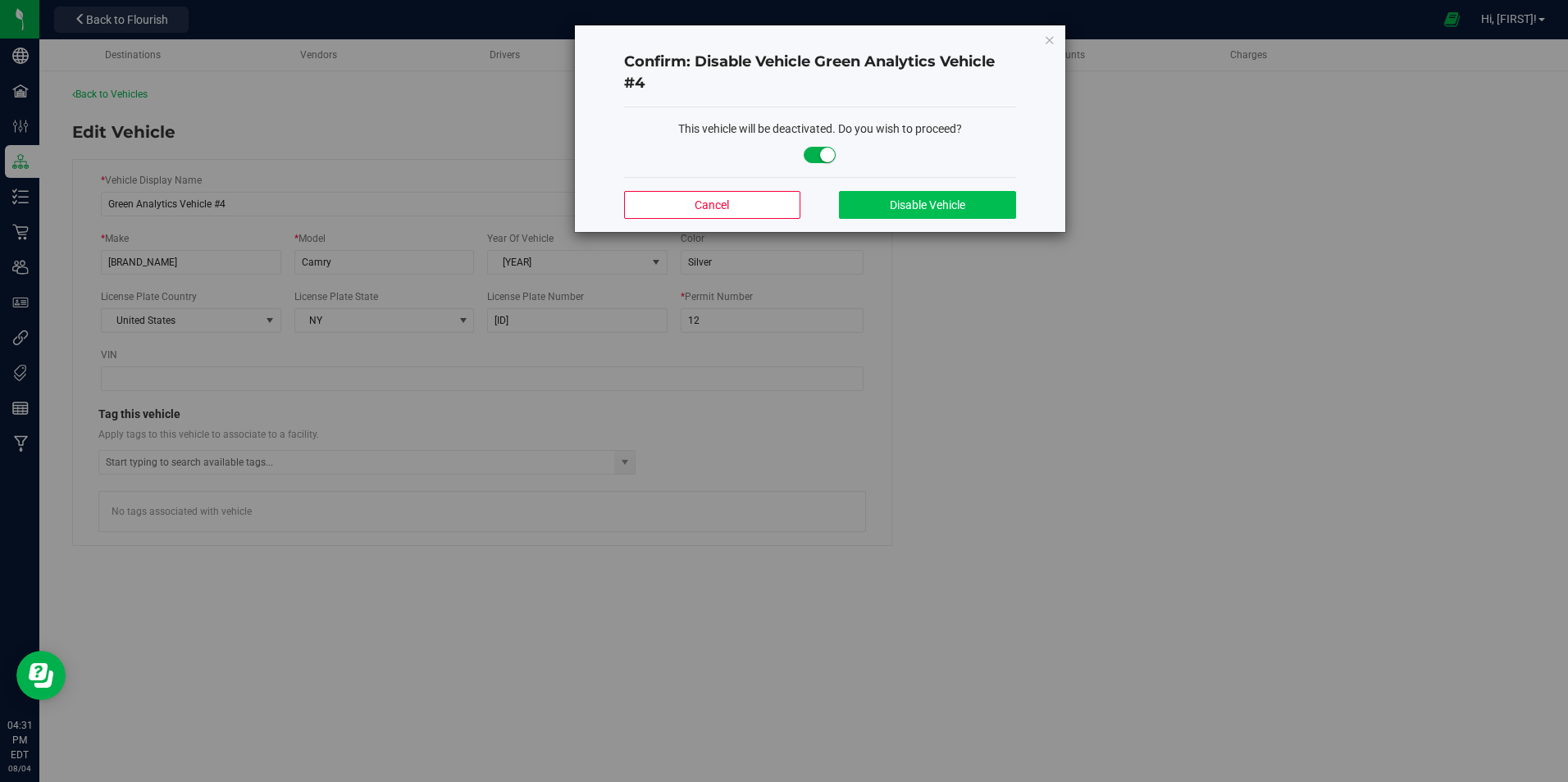 drag, startPoint x: 893, startPoint y: 220, endPoint x: 900, endPoint y: 211, distance: 11.401754 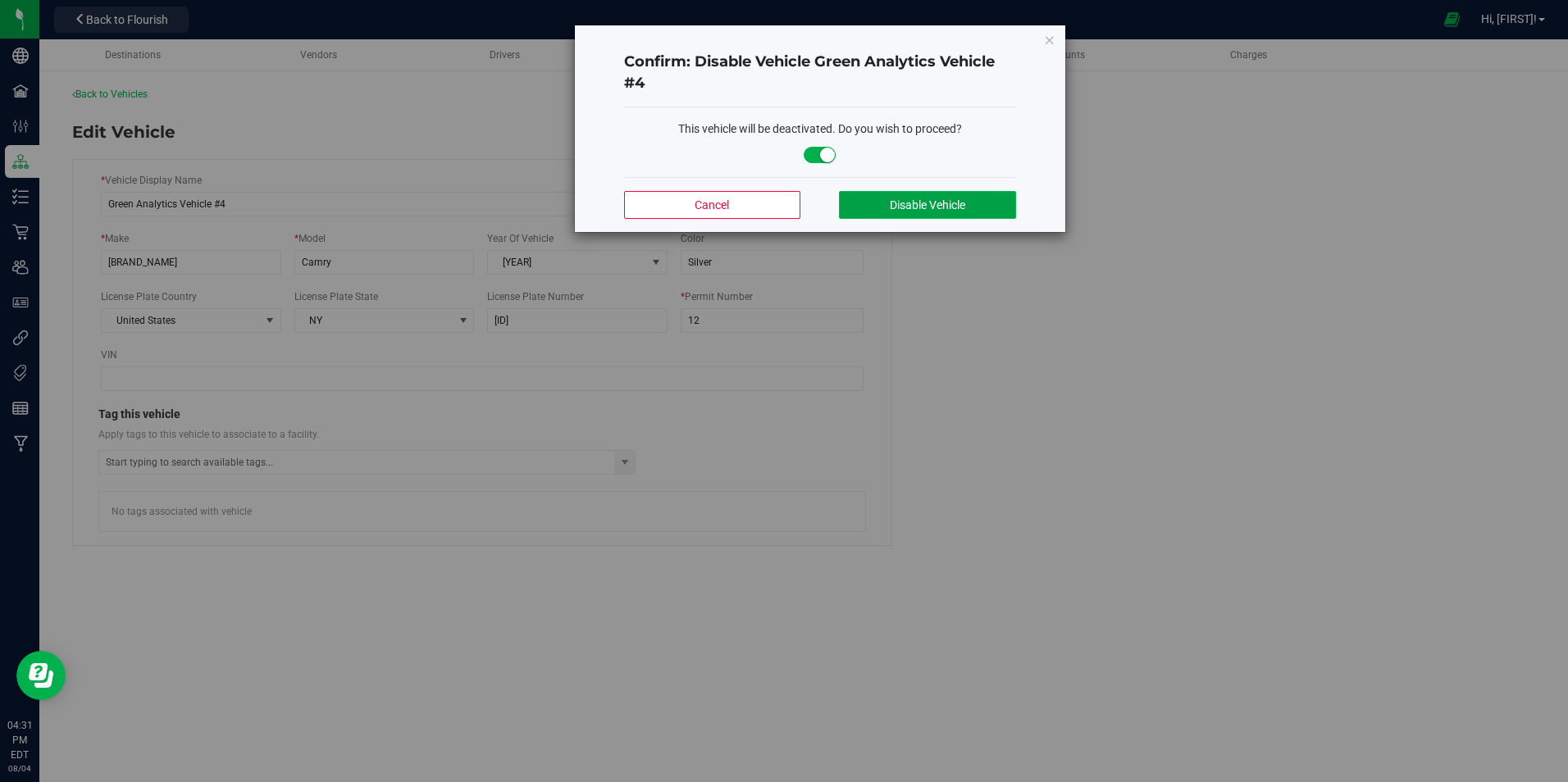 click on "Disable Vehicle" at bounding box center [928, 205] 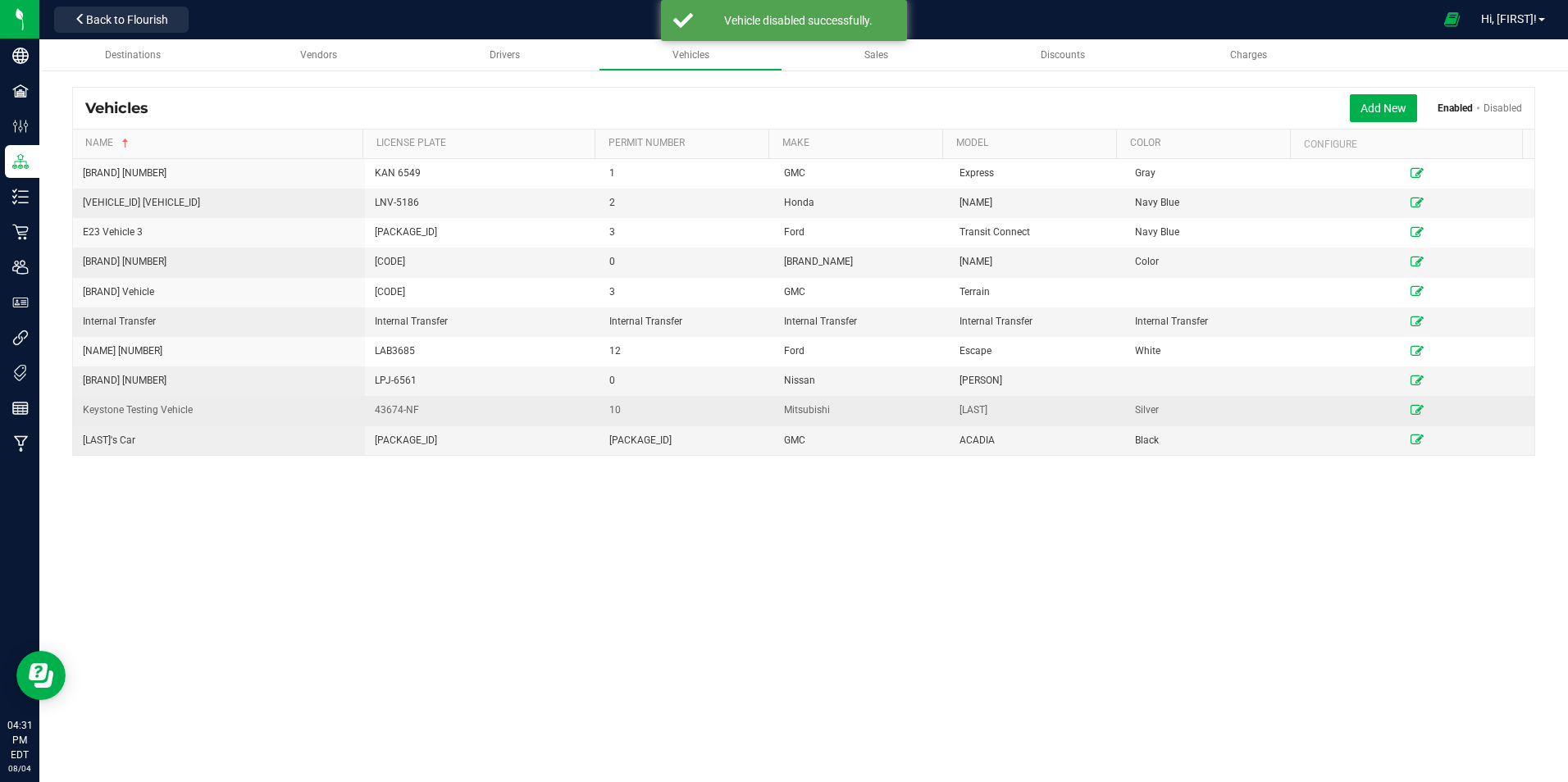 click at bounding box center [1417, 410] 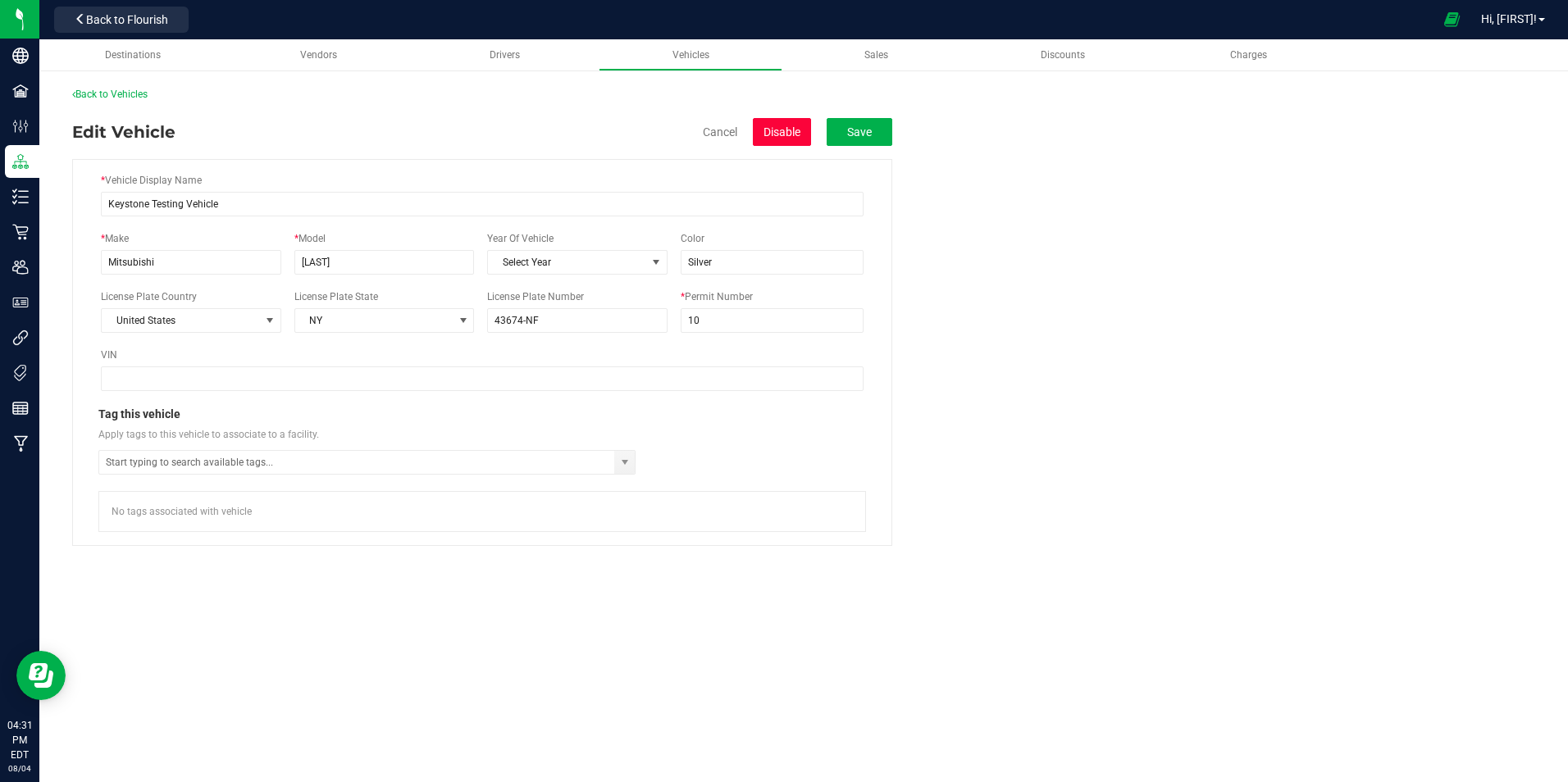 click on "Disable" at bounding box center (782, 132) 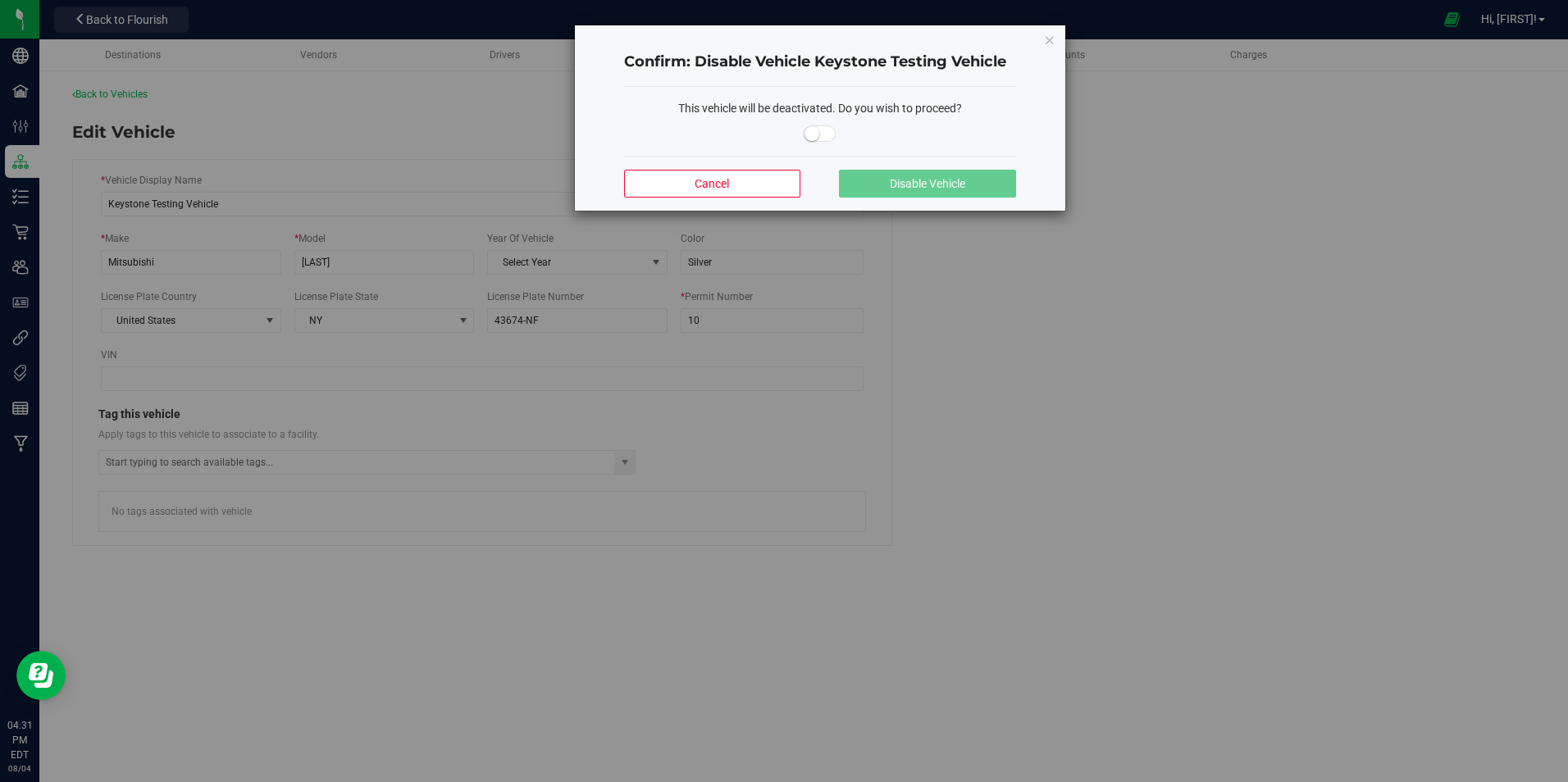 click at bounding box center (820, 134) 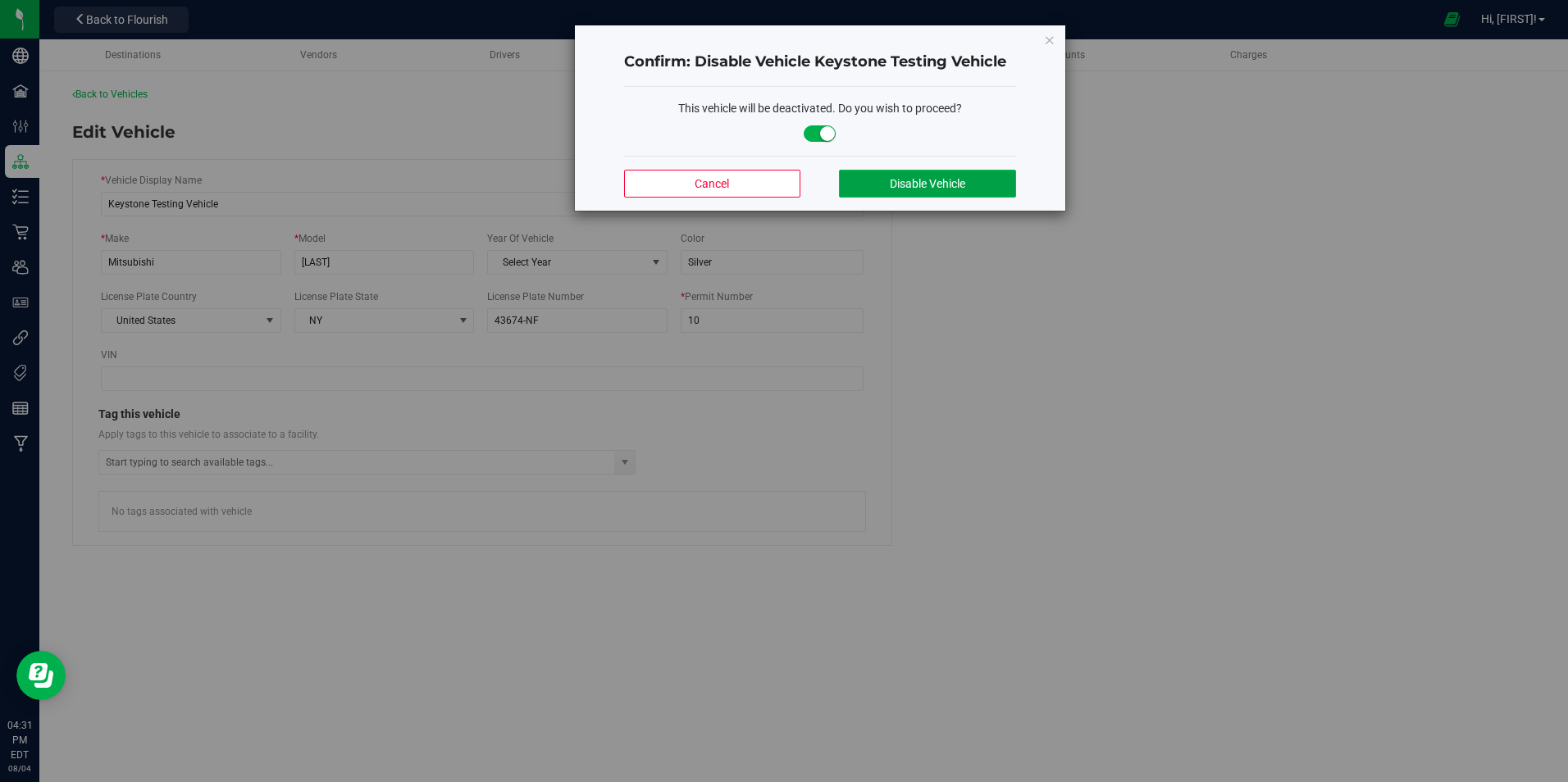 click on "Disable Vehicle" at bounding box center [927, 184] 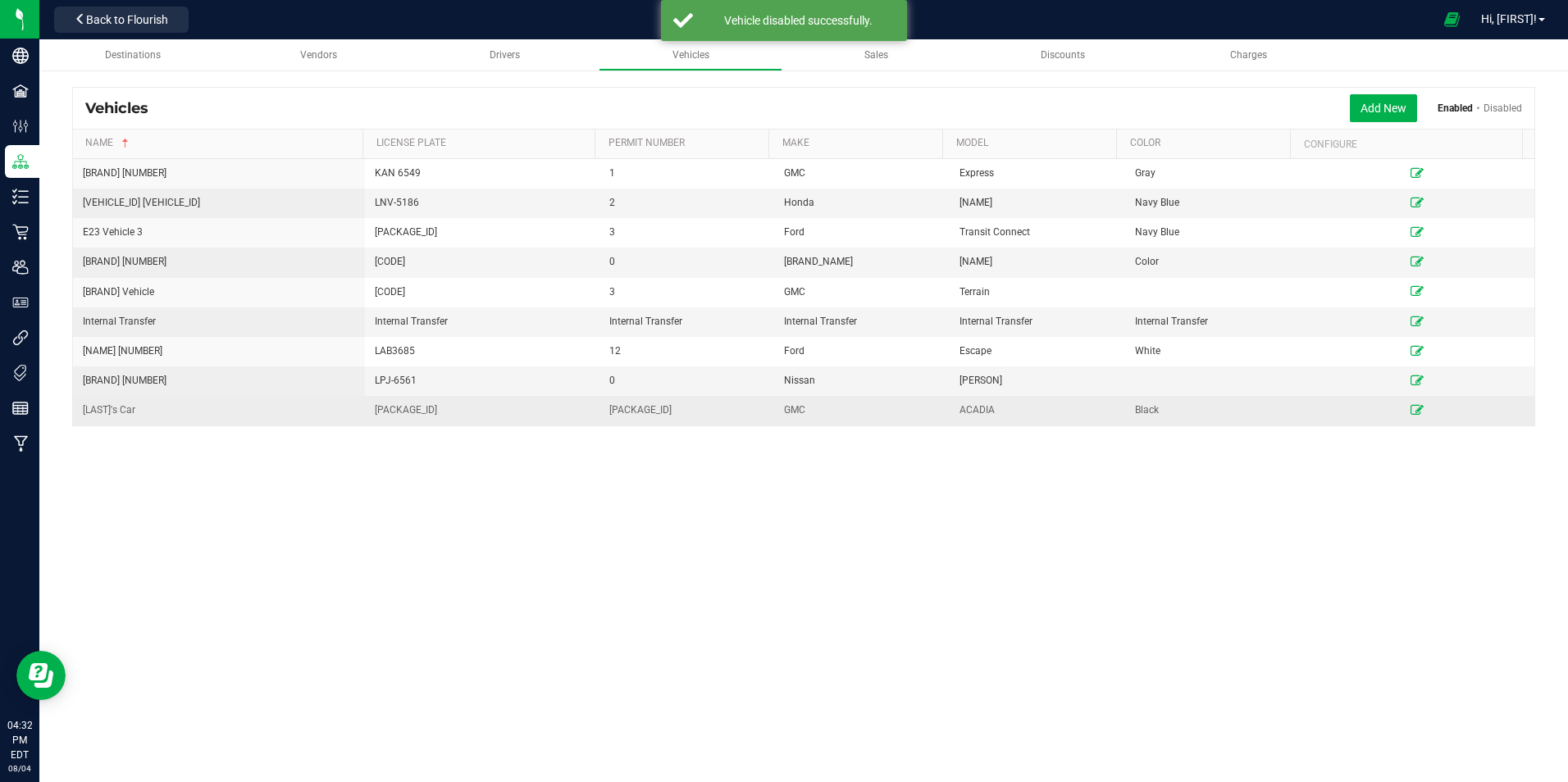 click at bounding box center [1417, 410] 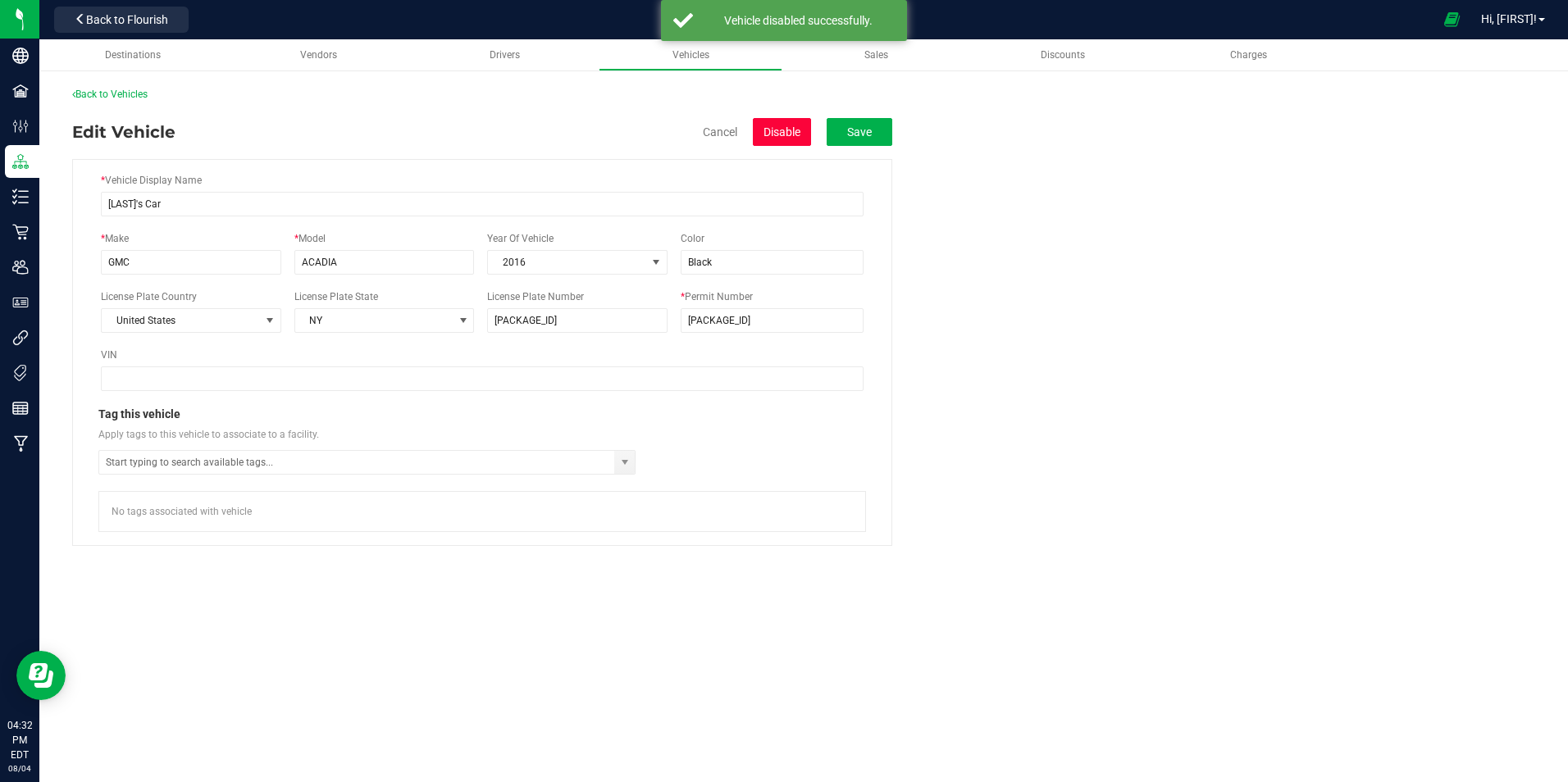 click on "Disable" at bounding box center [782, 132] 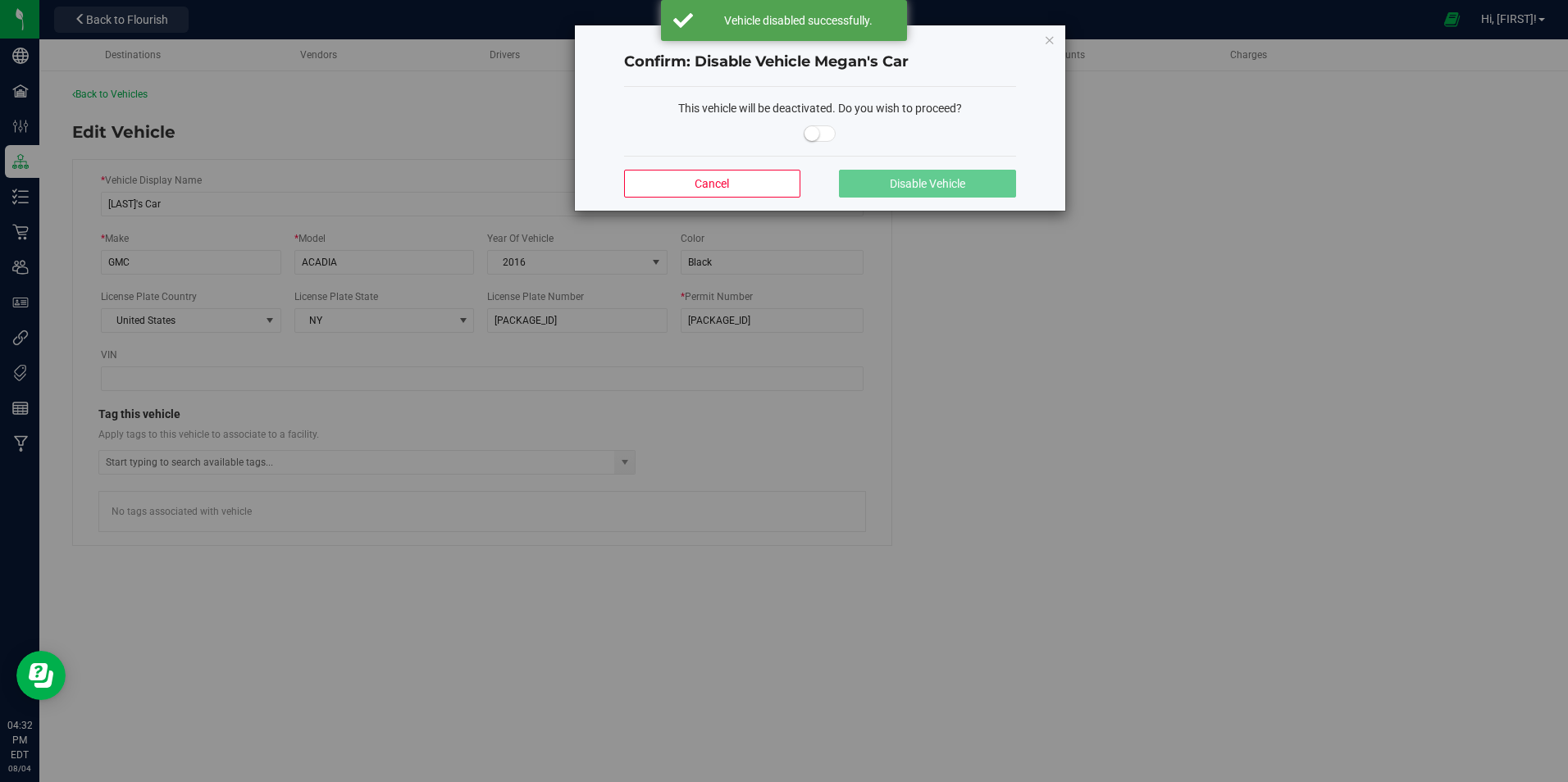 click at bounding box center (820, 130) 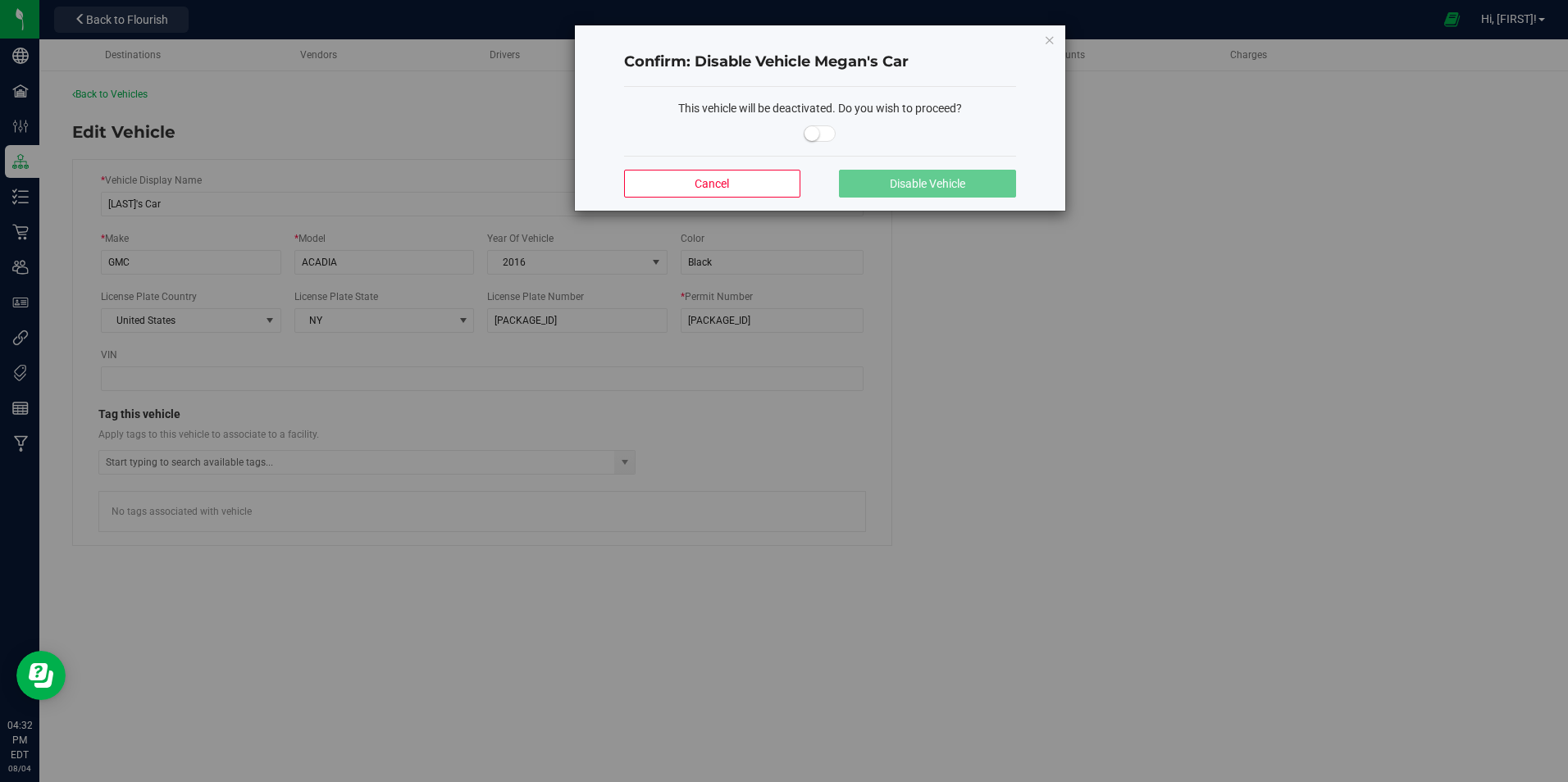 click at bounding box center [820, 134] 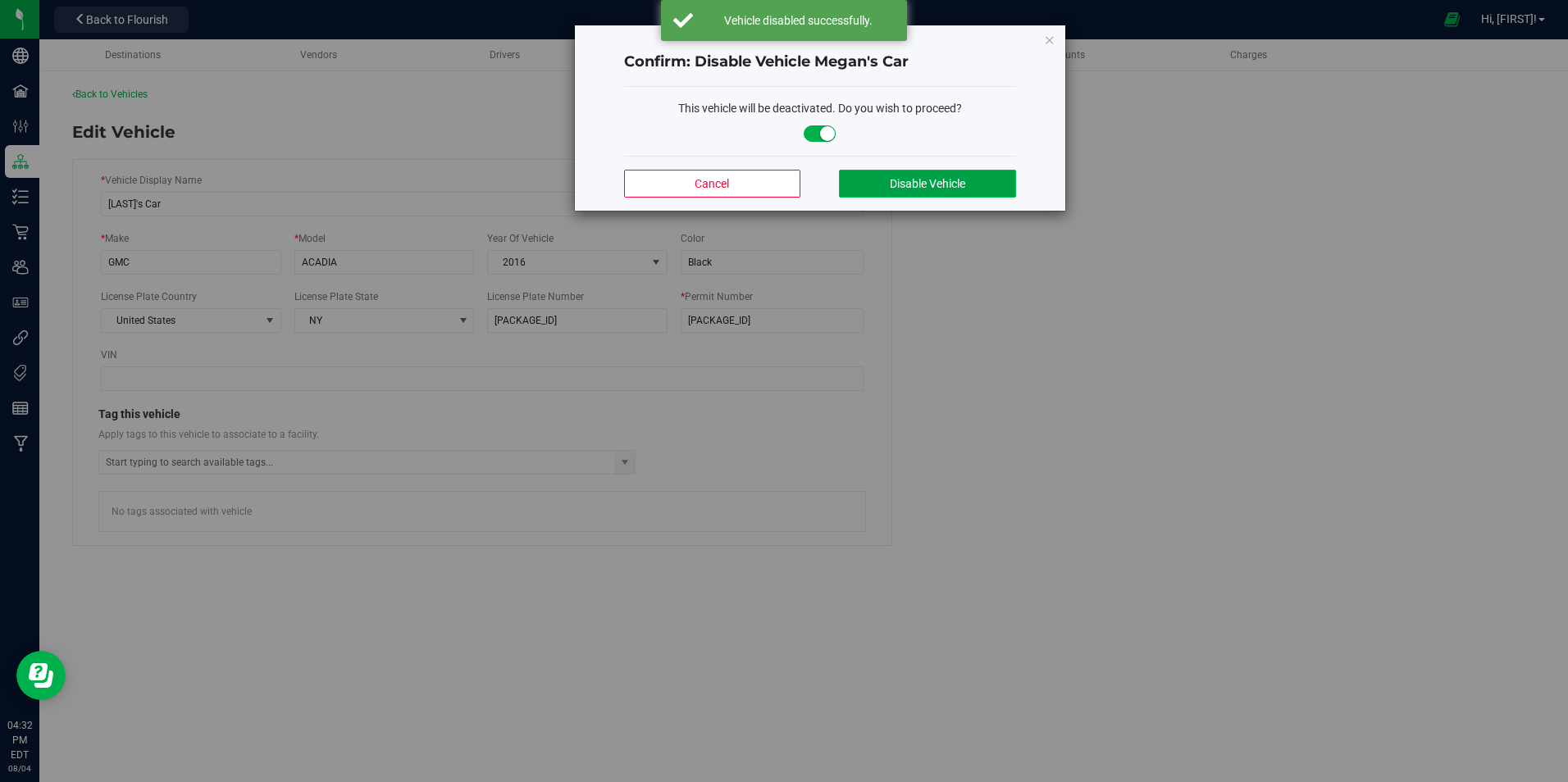 click on "Disable Vehicle" at bounding box center [928, 184] 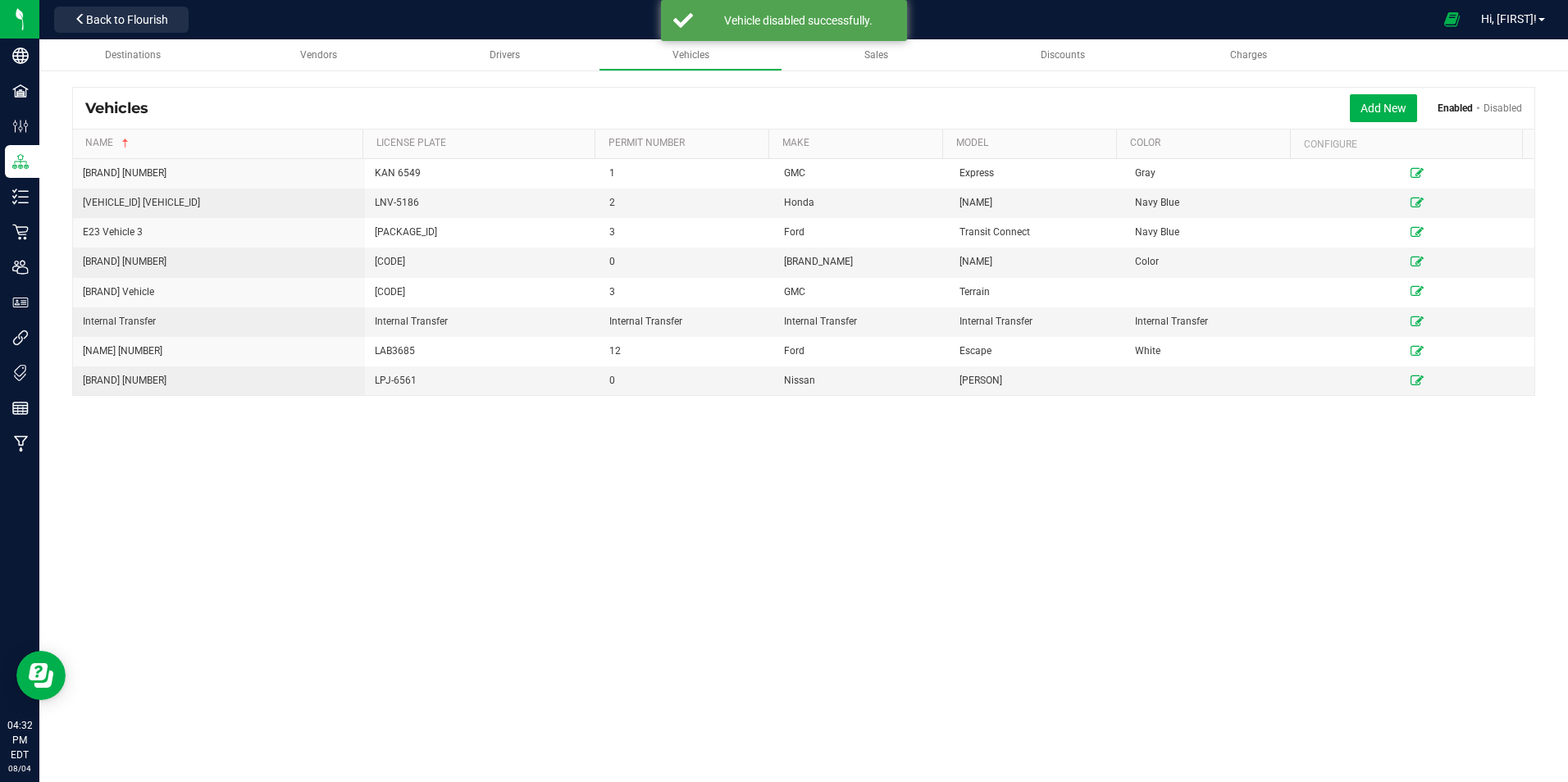 click on "Add New
Enabled
Disabled" at bounding box center [841, 108] 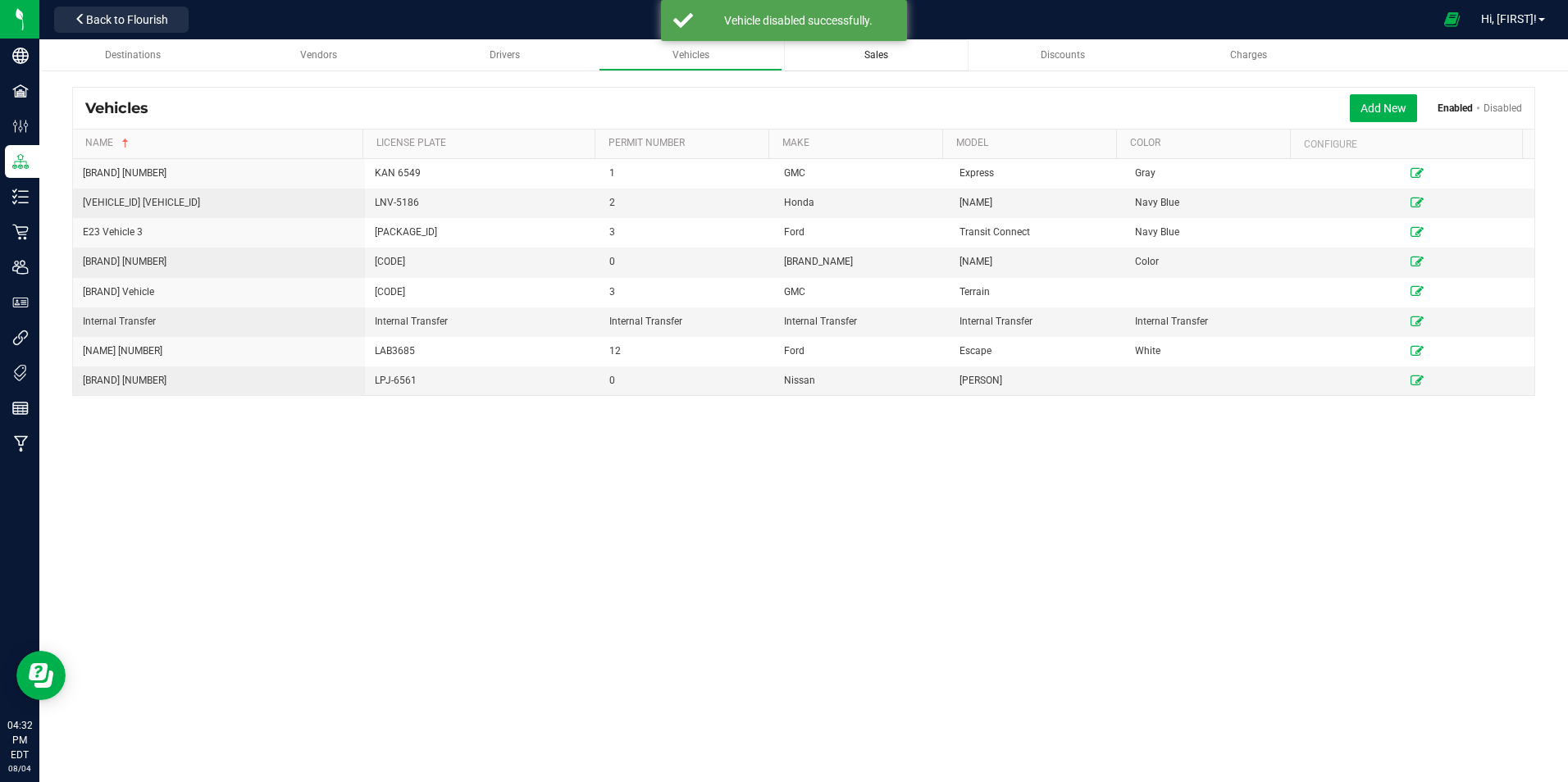 click on "Sales" at bounding box center (876, 55) 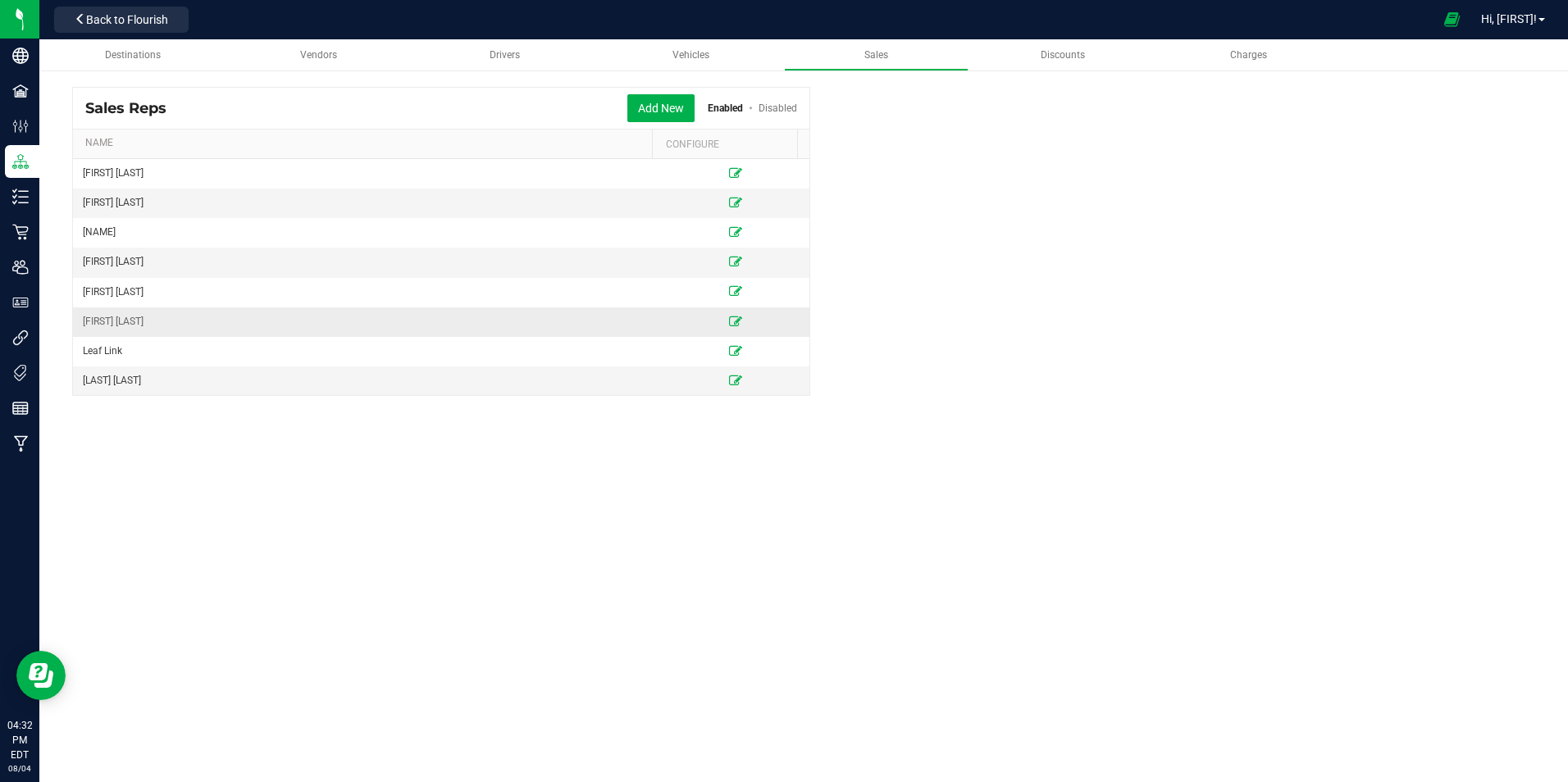click at bounding box center [736, 321] 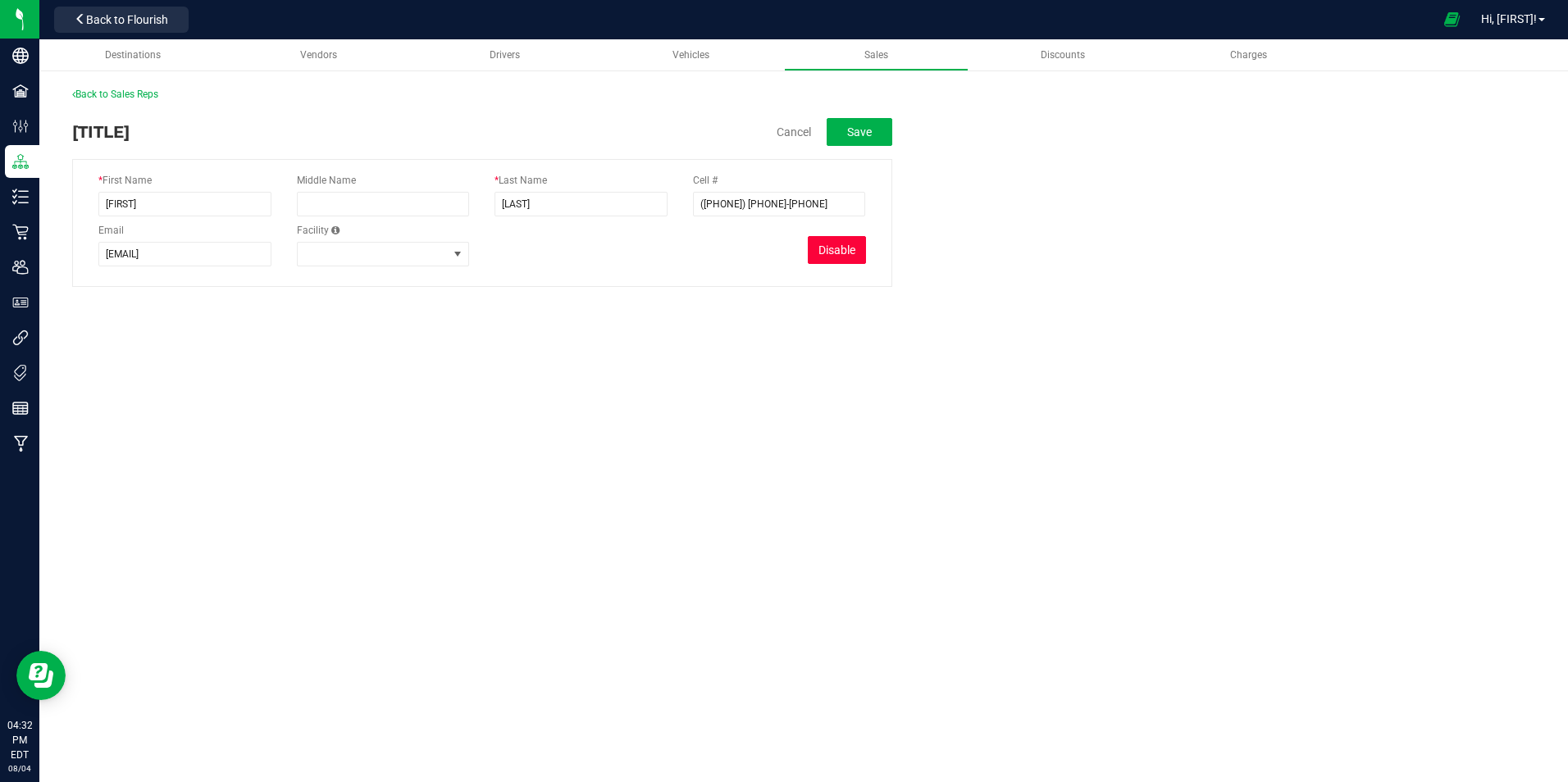 click on "Disable" at bounding box center [836, 250] 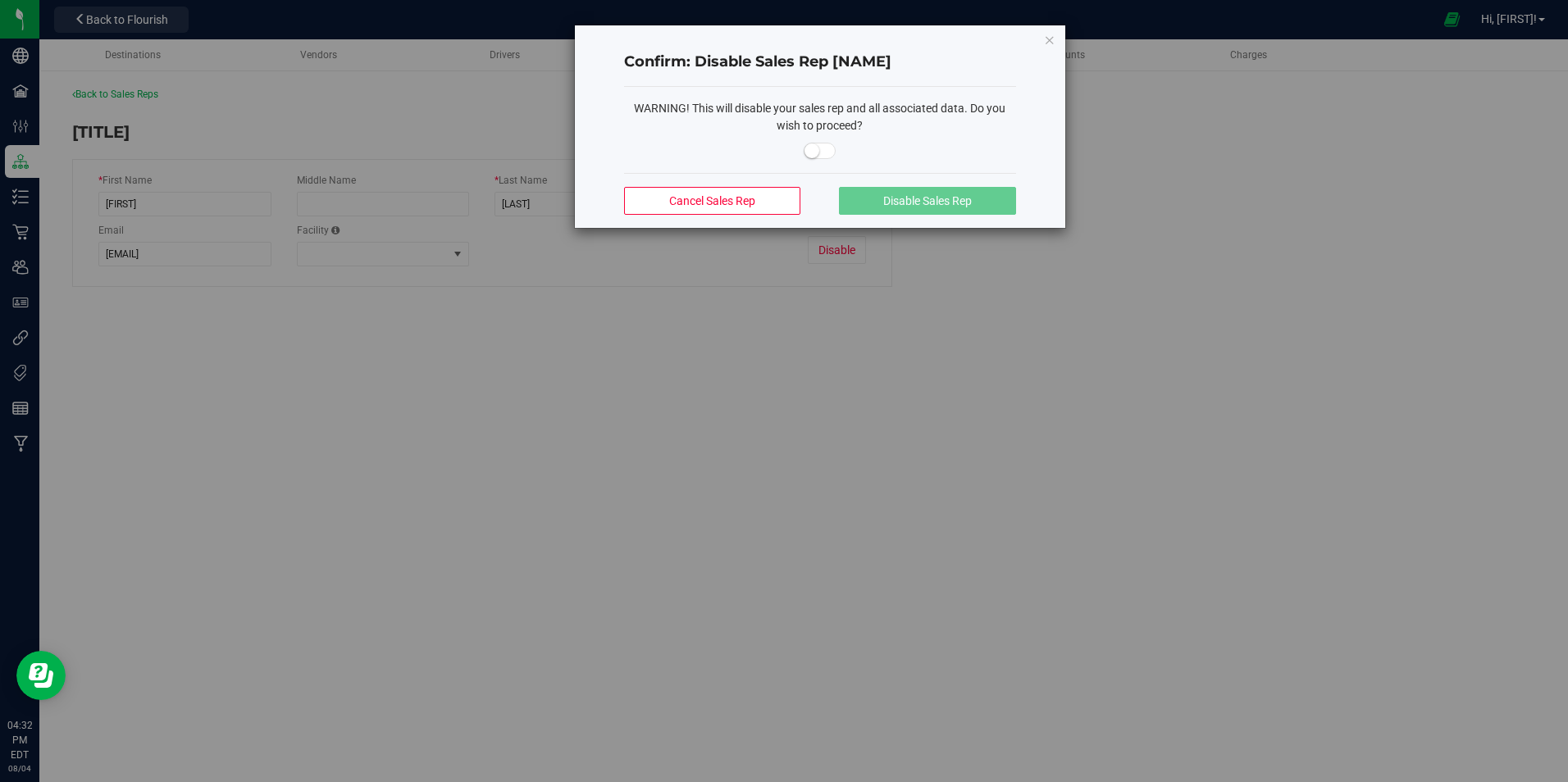 click at bounding box center [812, 151] 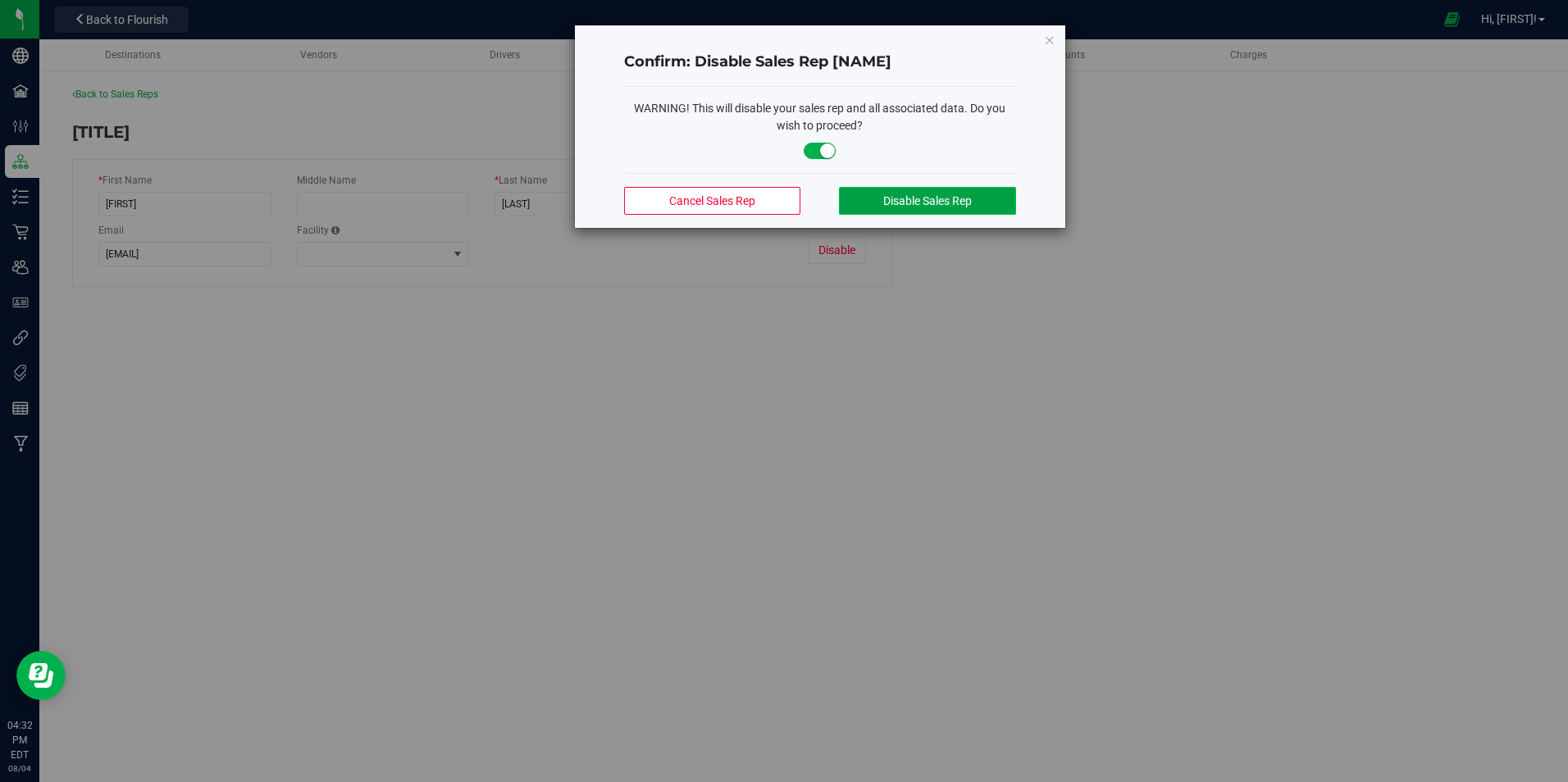 click on "Disable Sales Rep" at bounding box center [928, 201] 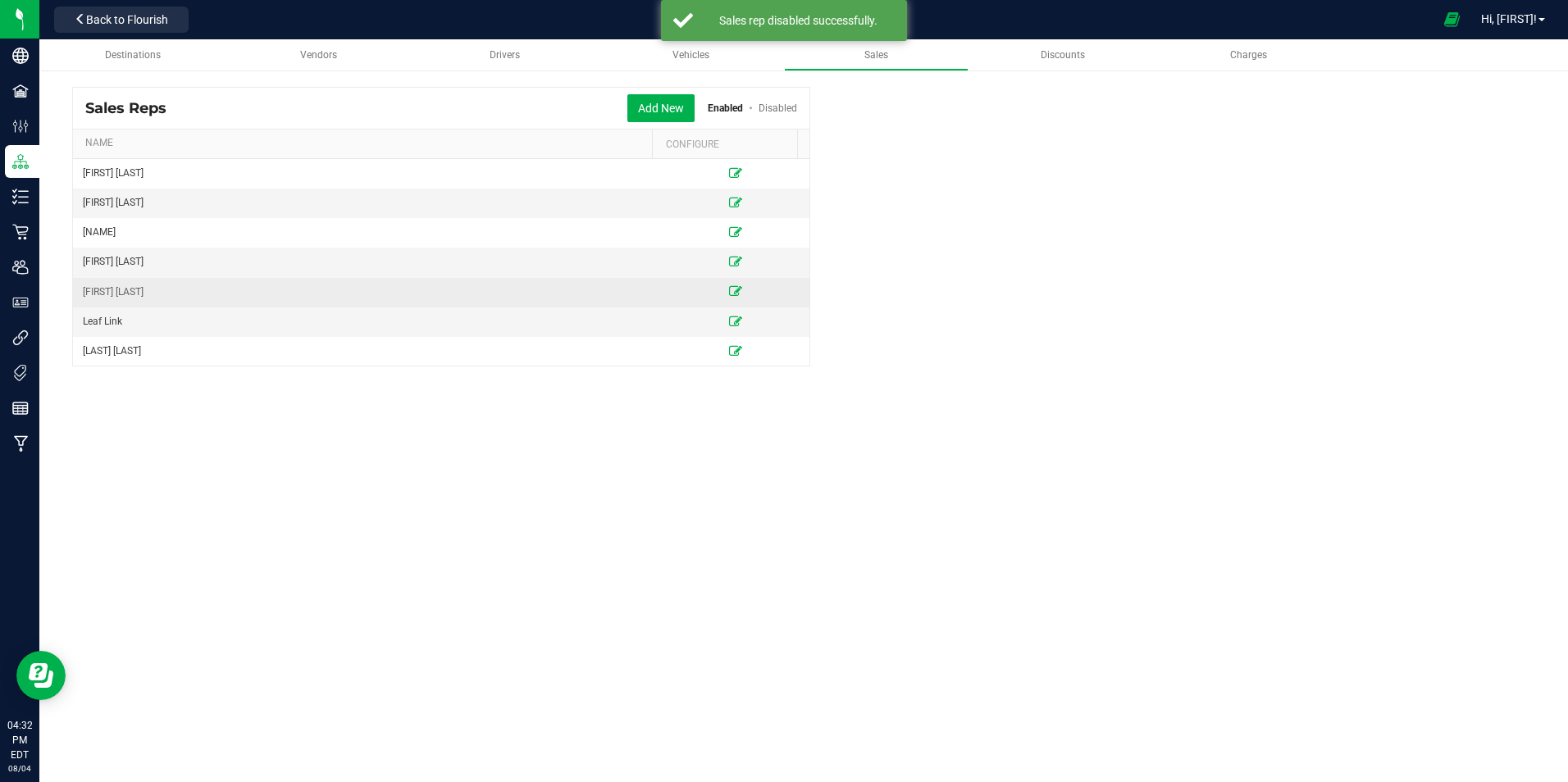 click at bounding box center [736, 291] 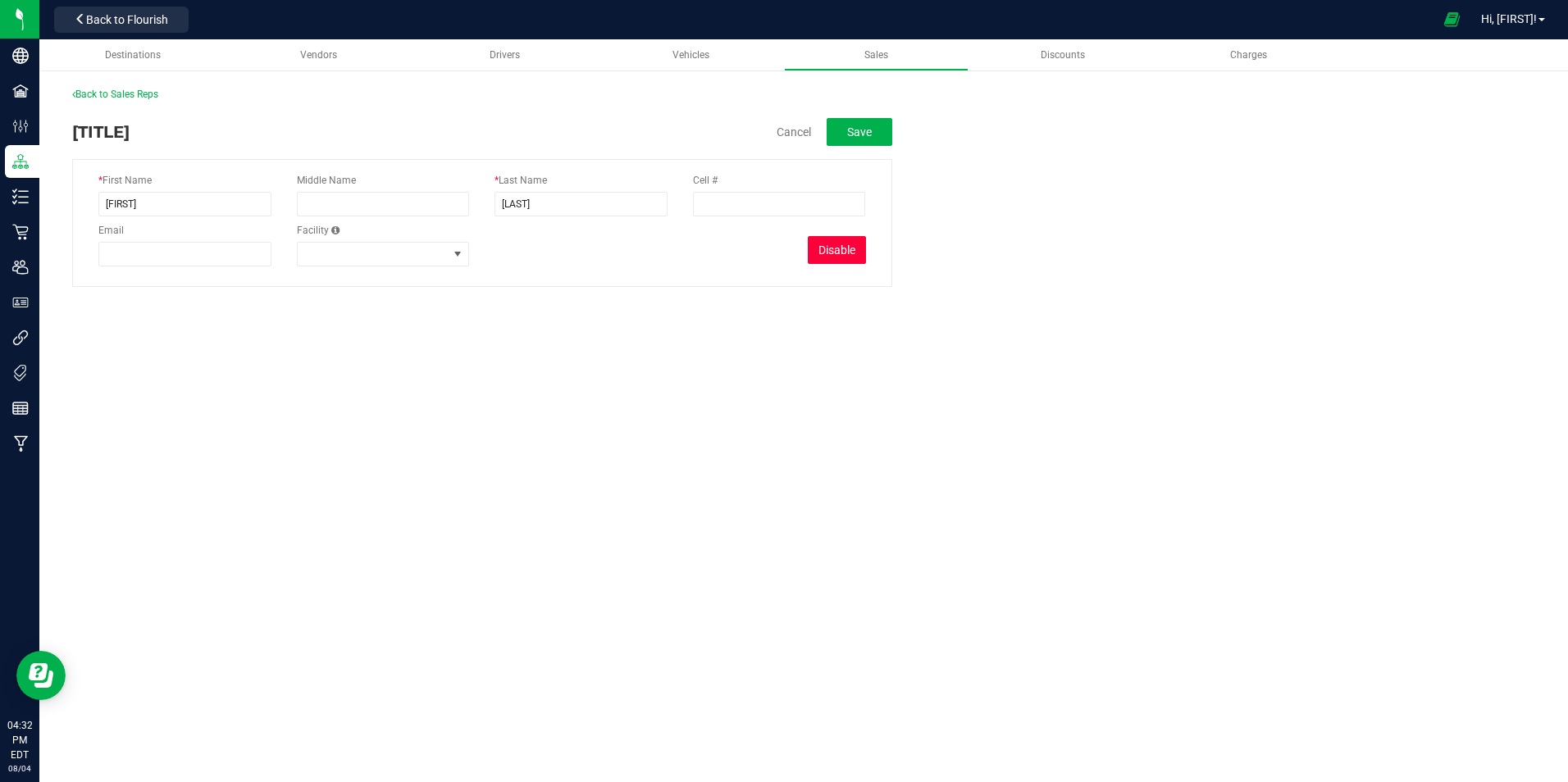 click on "Disable" at bounding box center (836, 250) 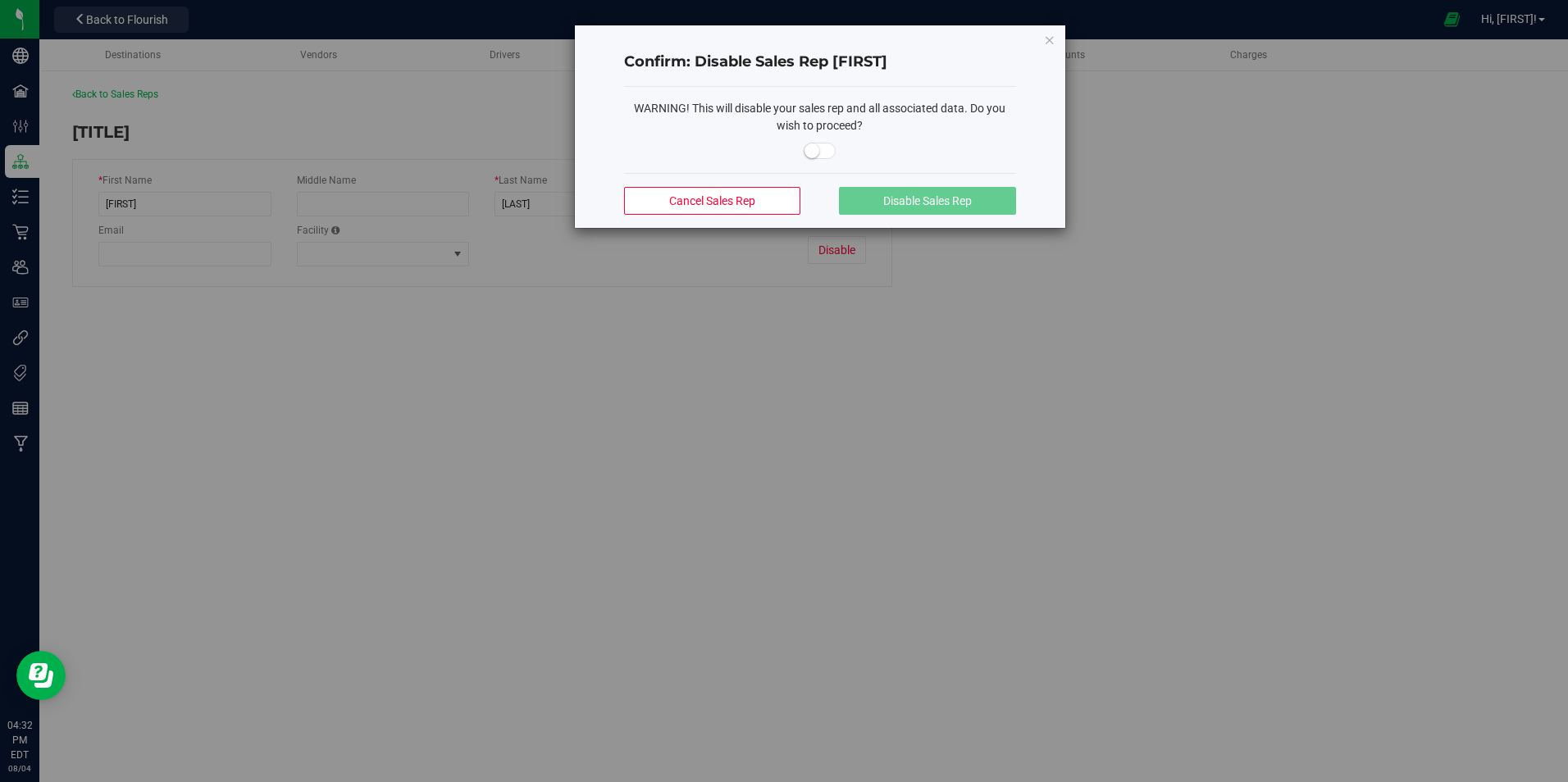 click at bounding box center [812, 151] 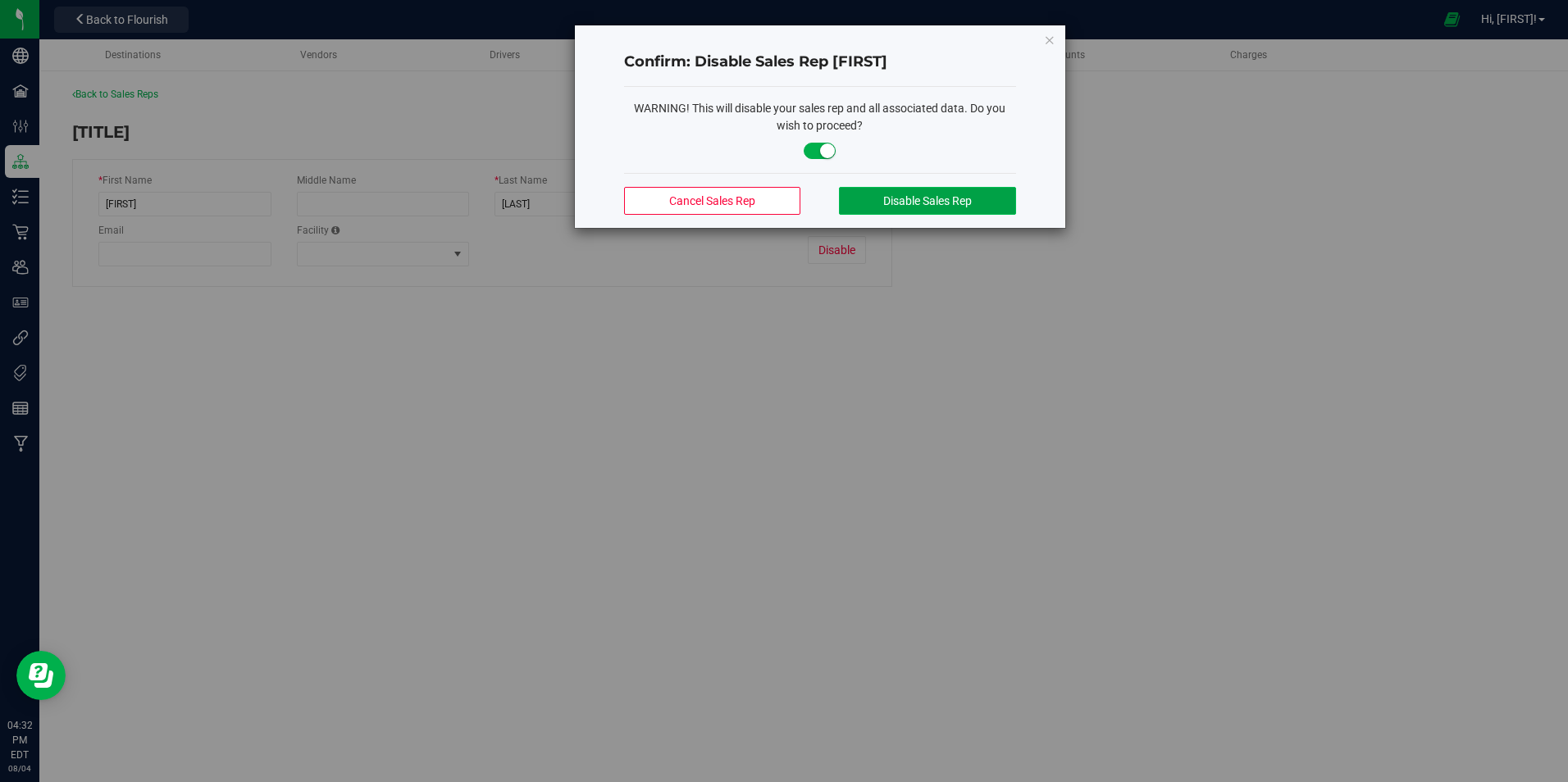 click on "Disable Sales Rep" at bounding box center [927, 201] 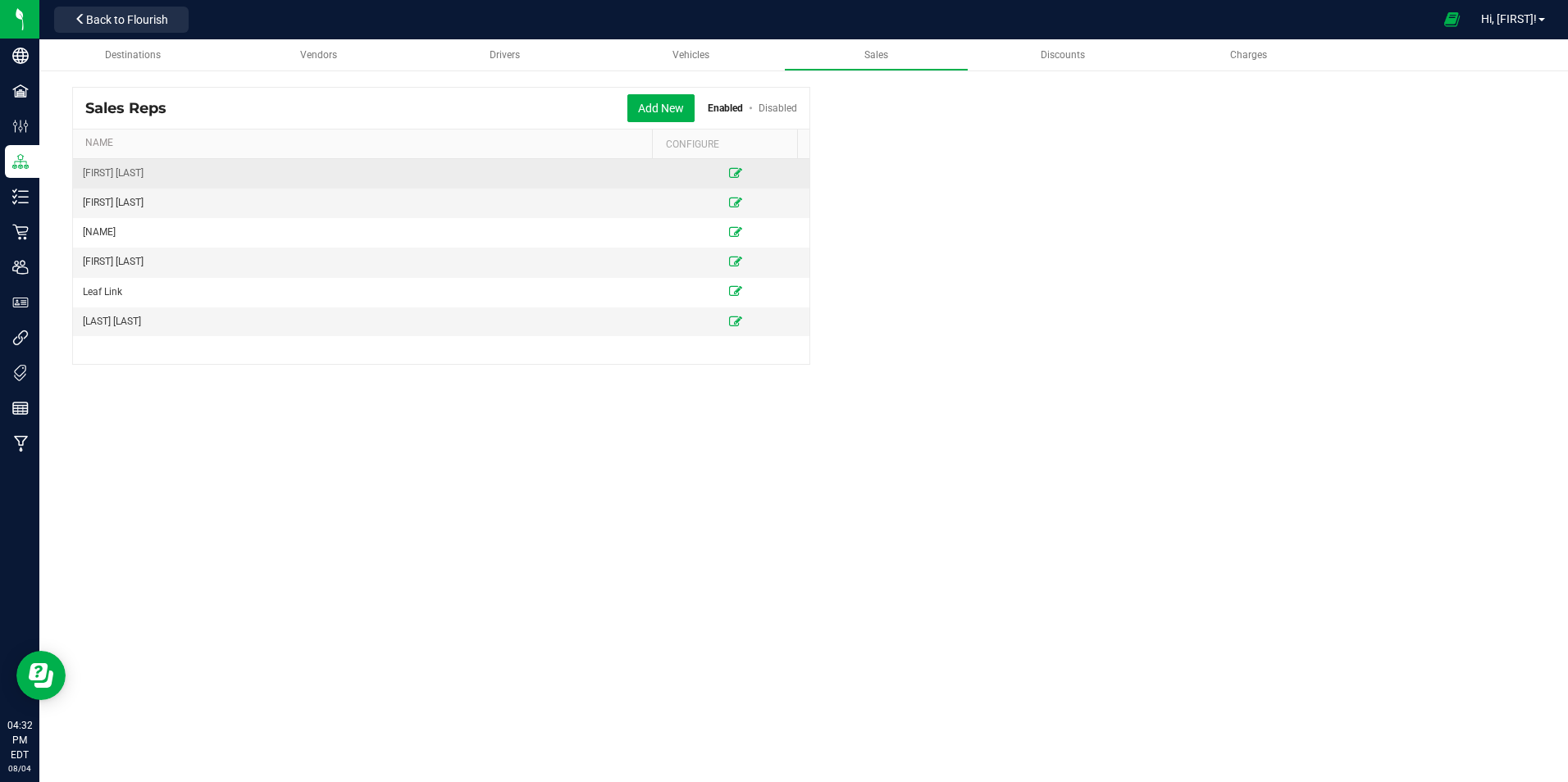 click at bounding box center [736, 173] 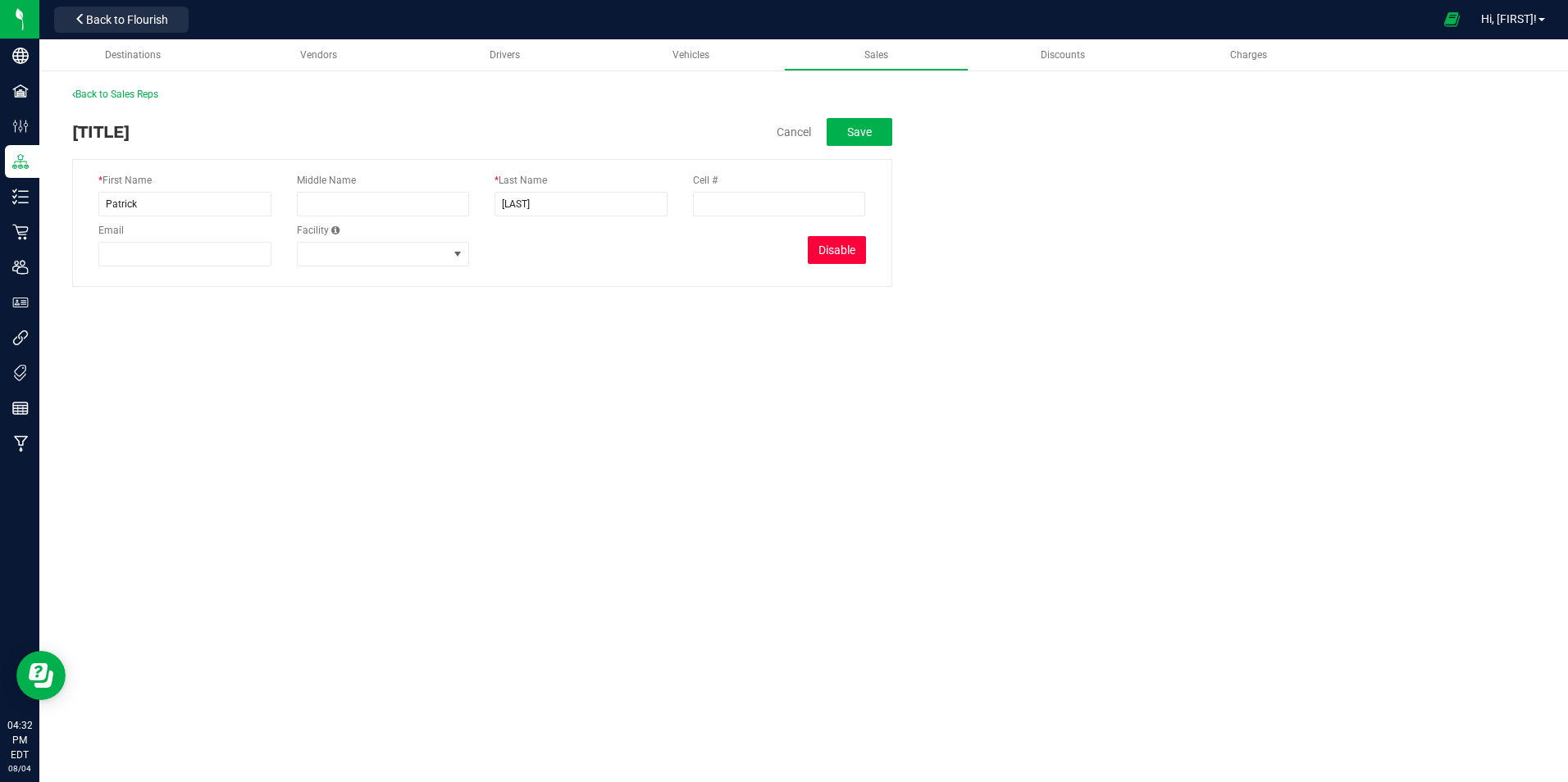 click on "Disable" at bounding box center [836, 250] 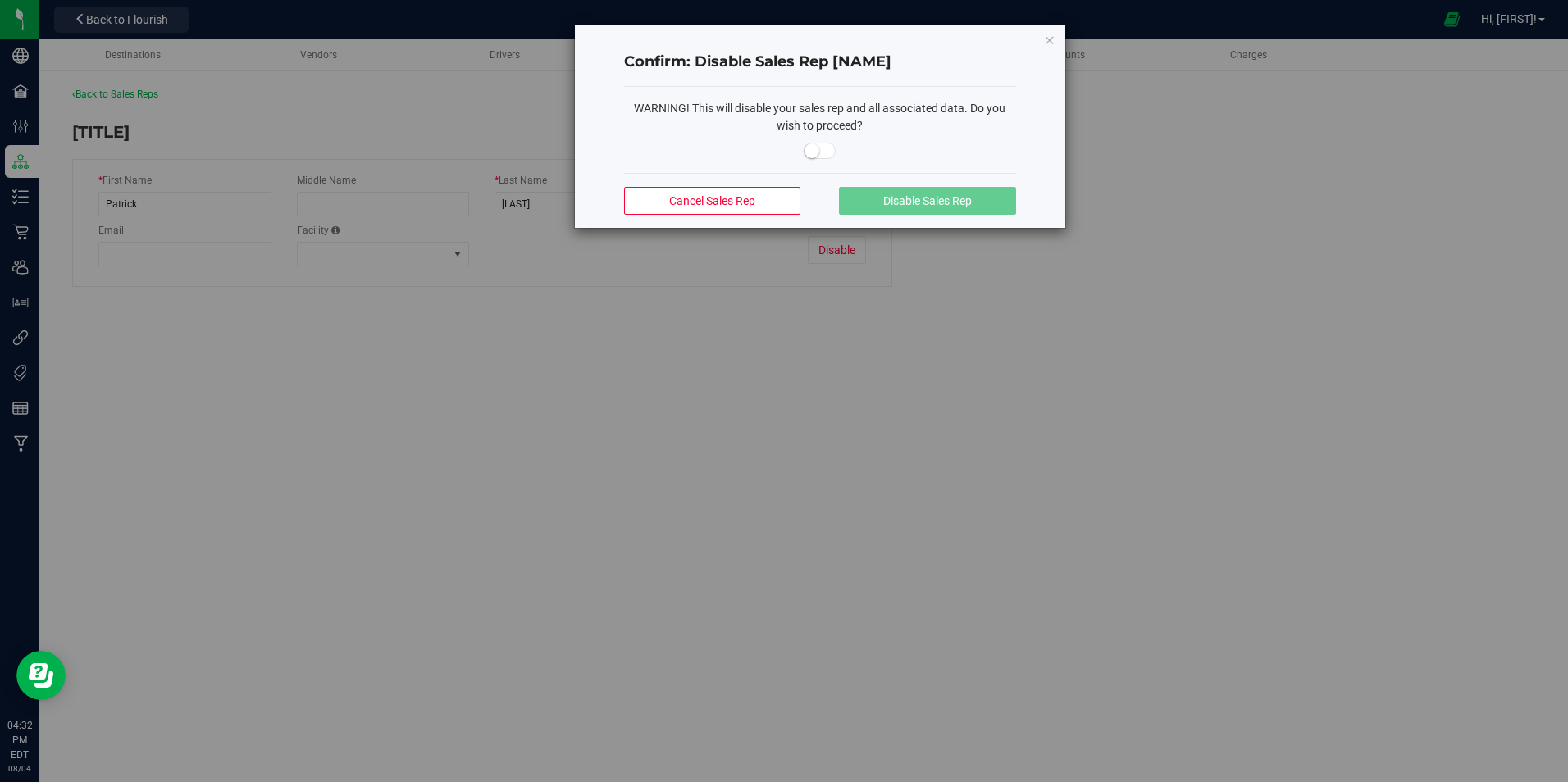 click at bounding box center (820, 151) 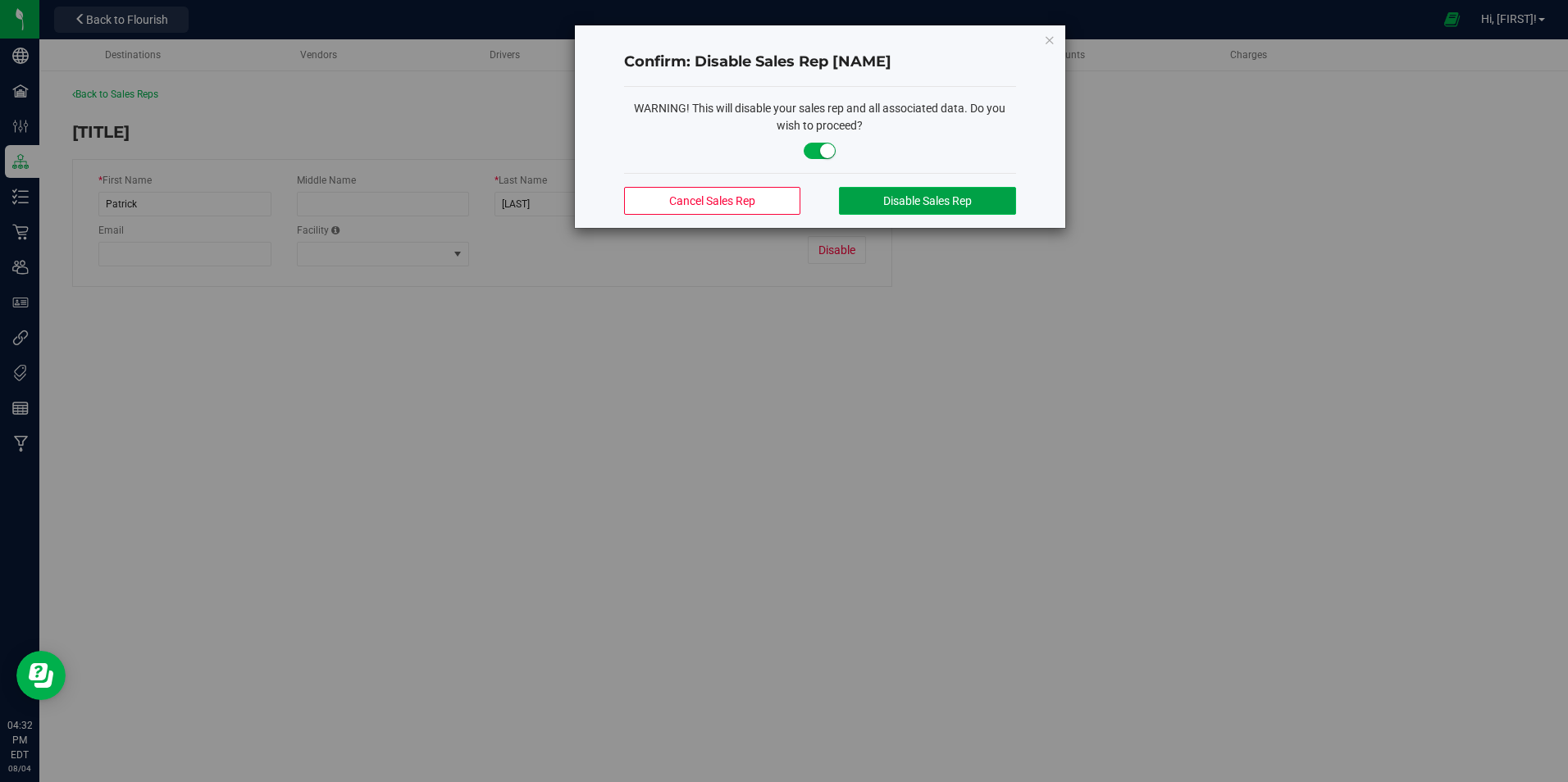 click on "Disable Sales Rep" at bounding box center [927, 201] 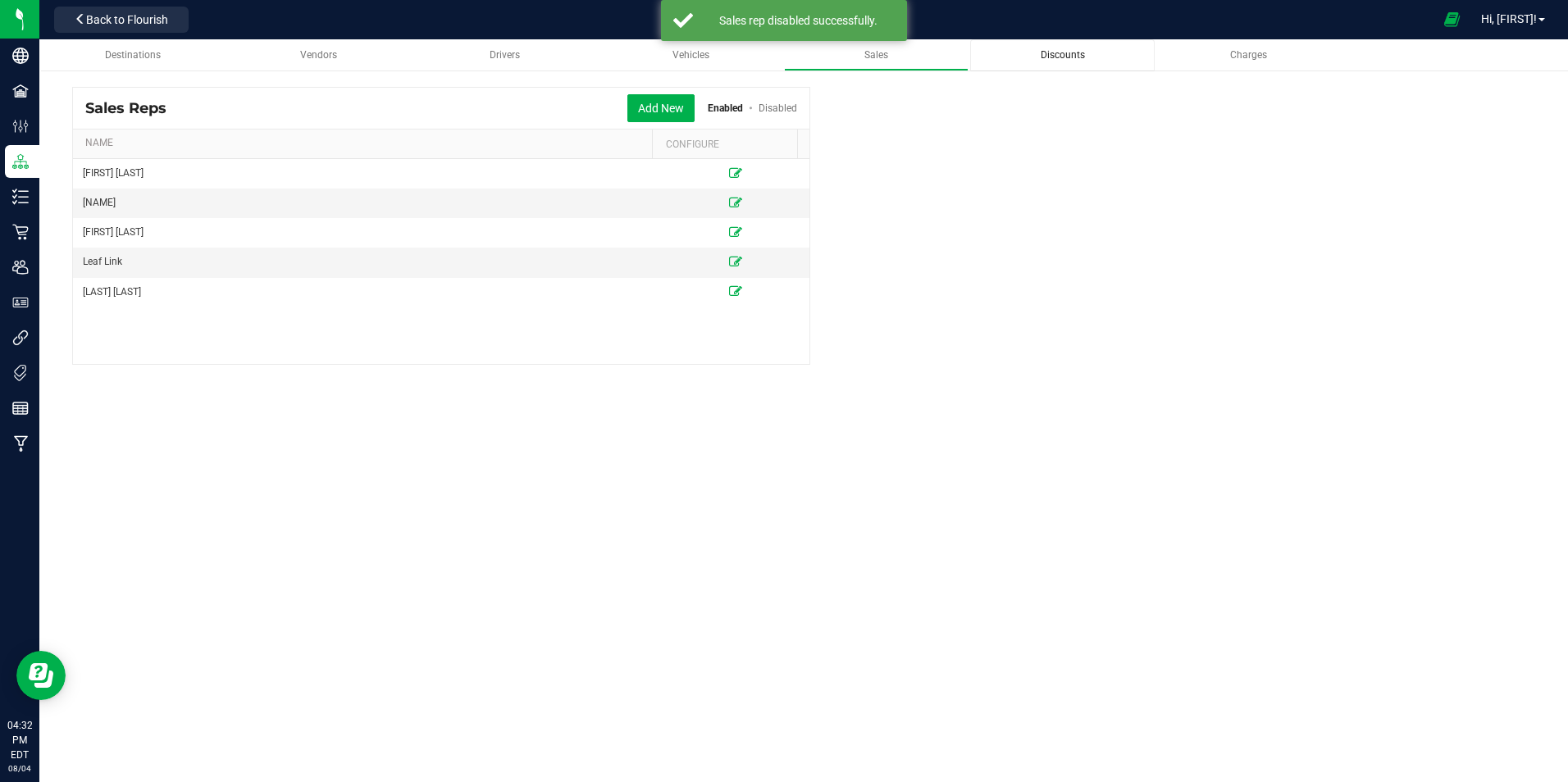click on "Discounts" at bounding box center [1062, 55] 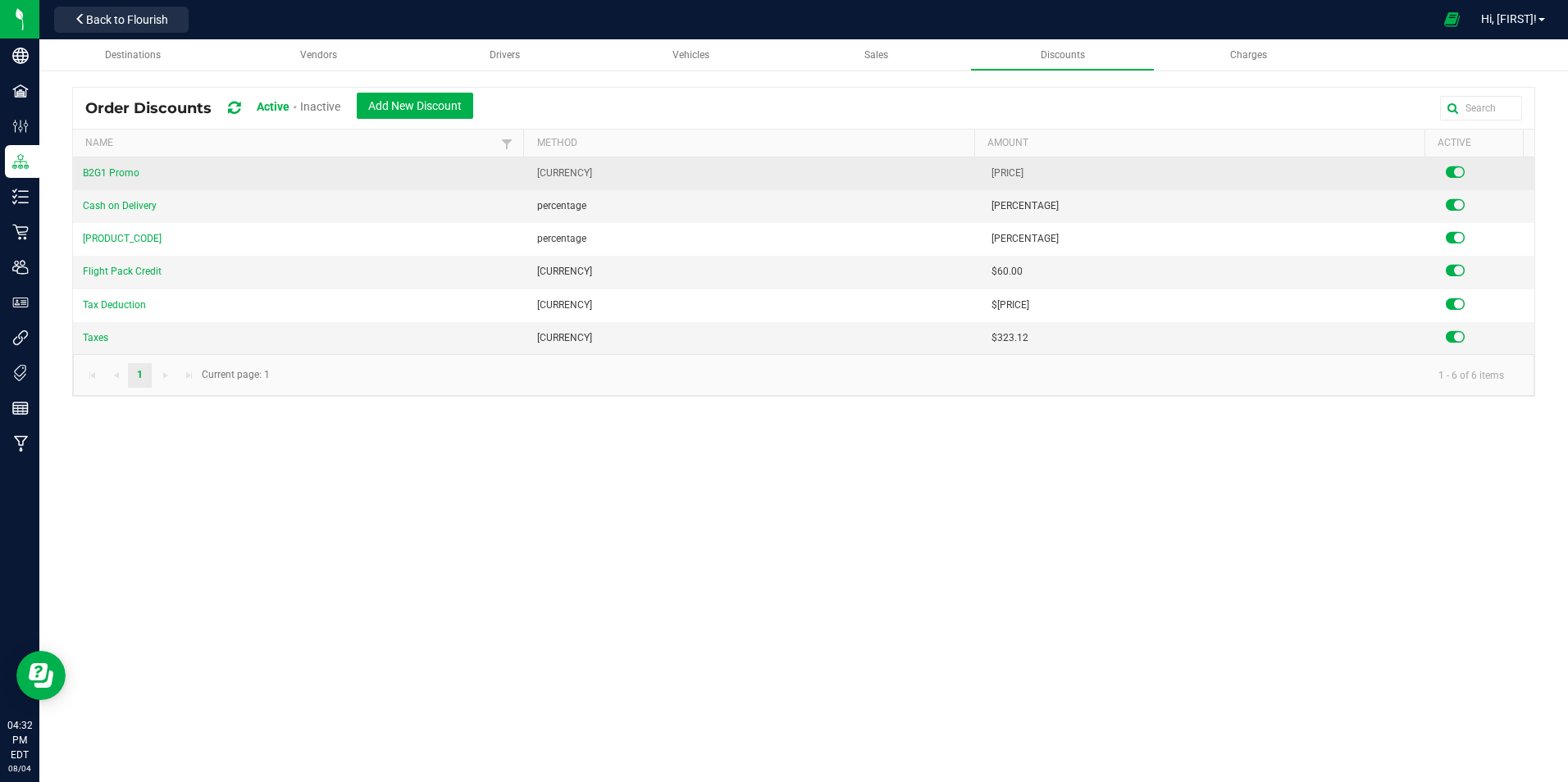 click at bounding box center [1455, 172] 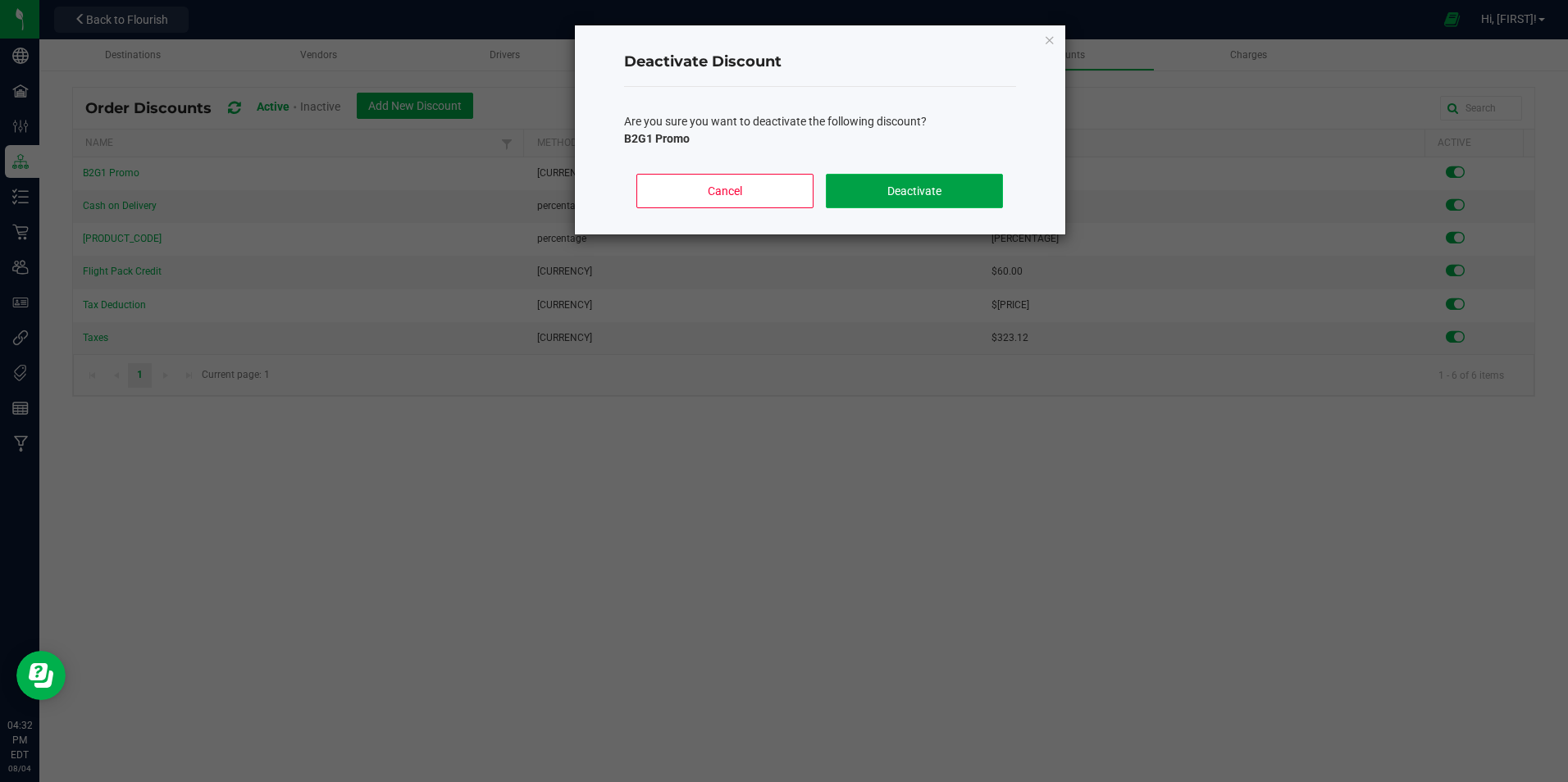 click on "Deactivate" 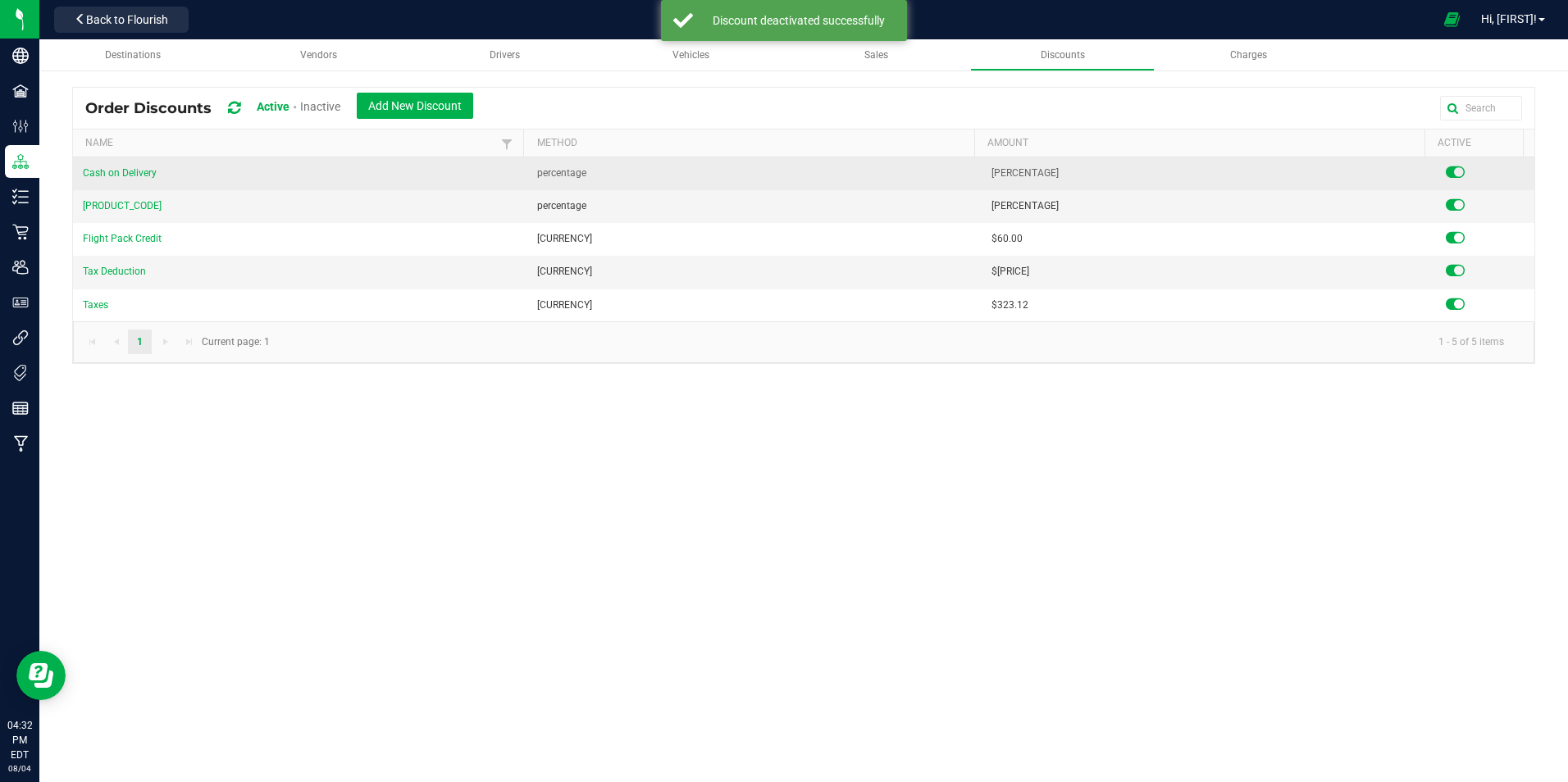 click at bounding box center [1455, 172] 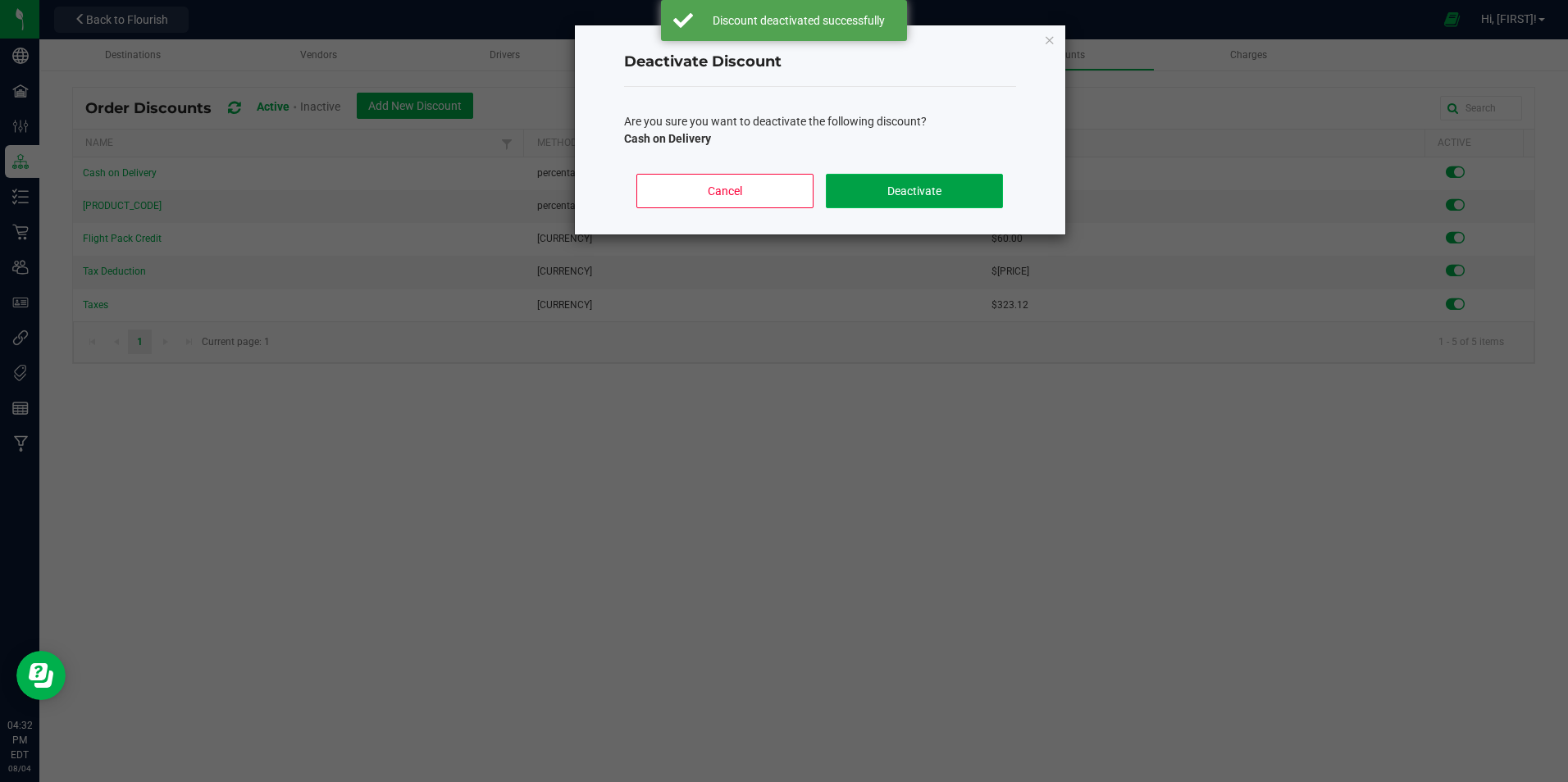 click on "Deactivate" 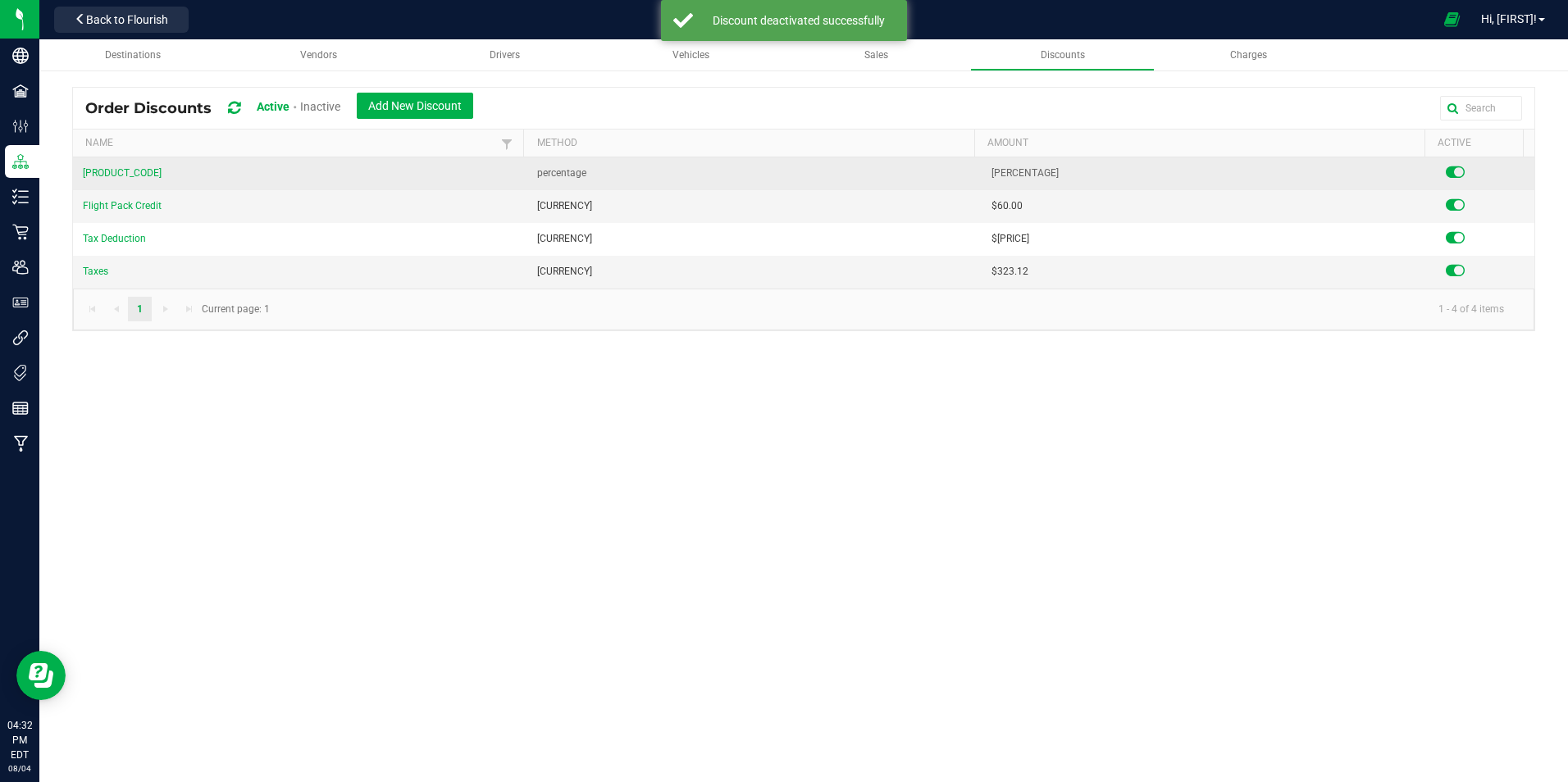 click at bounding box center [1455, 172] 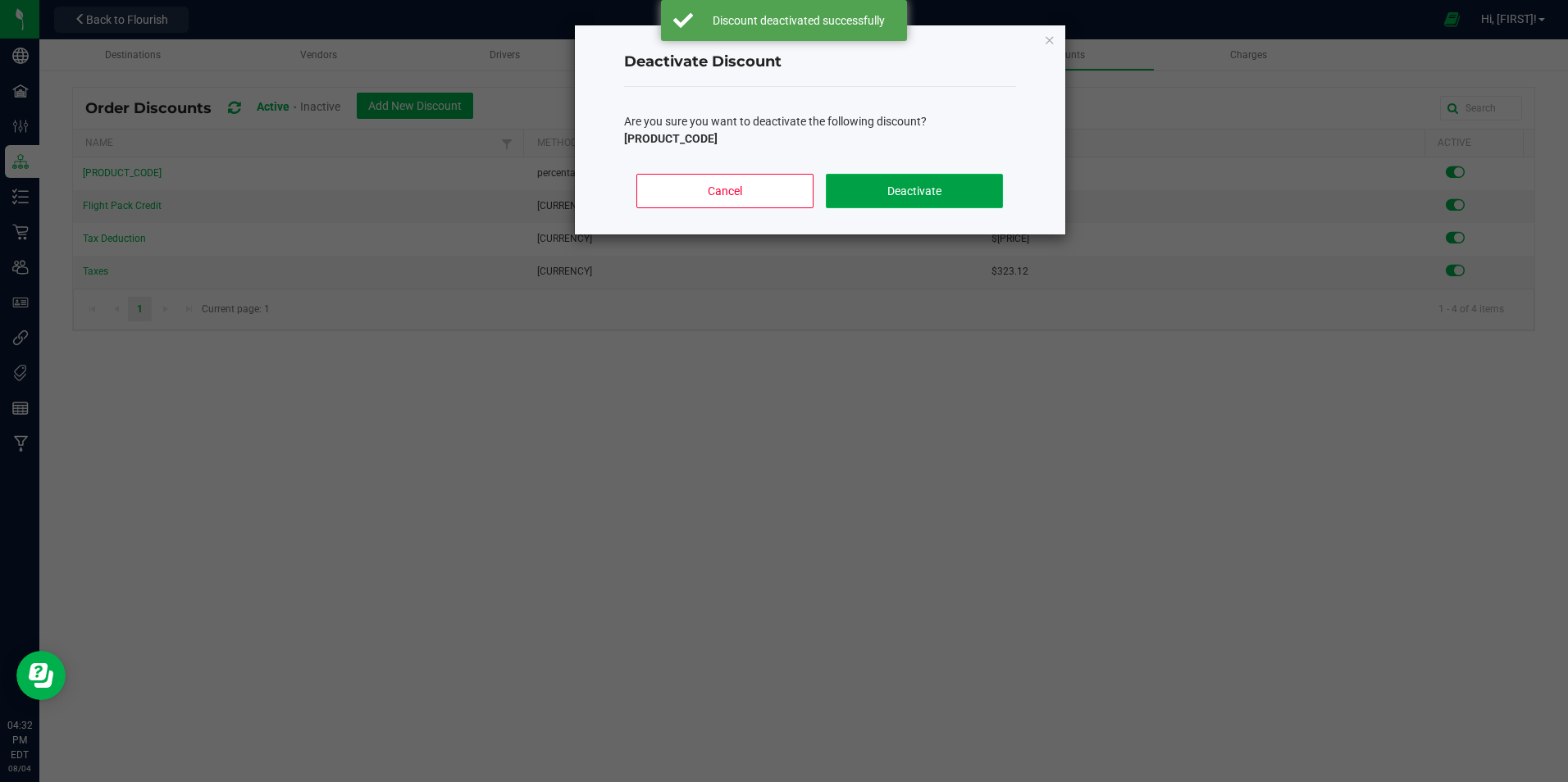 click on "Deactivate" 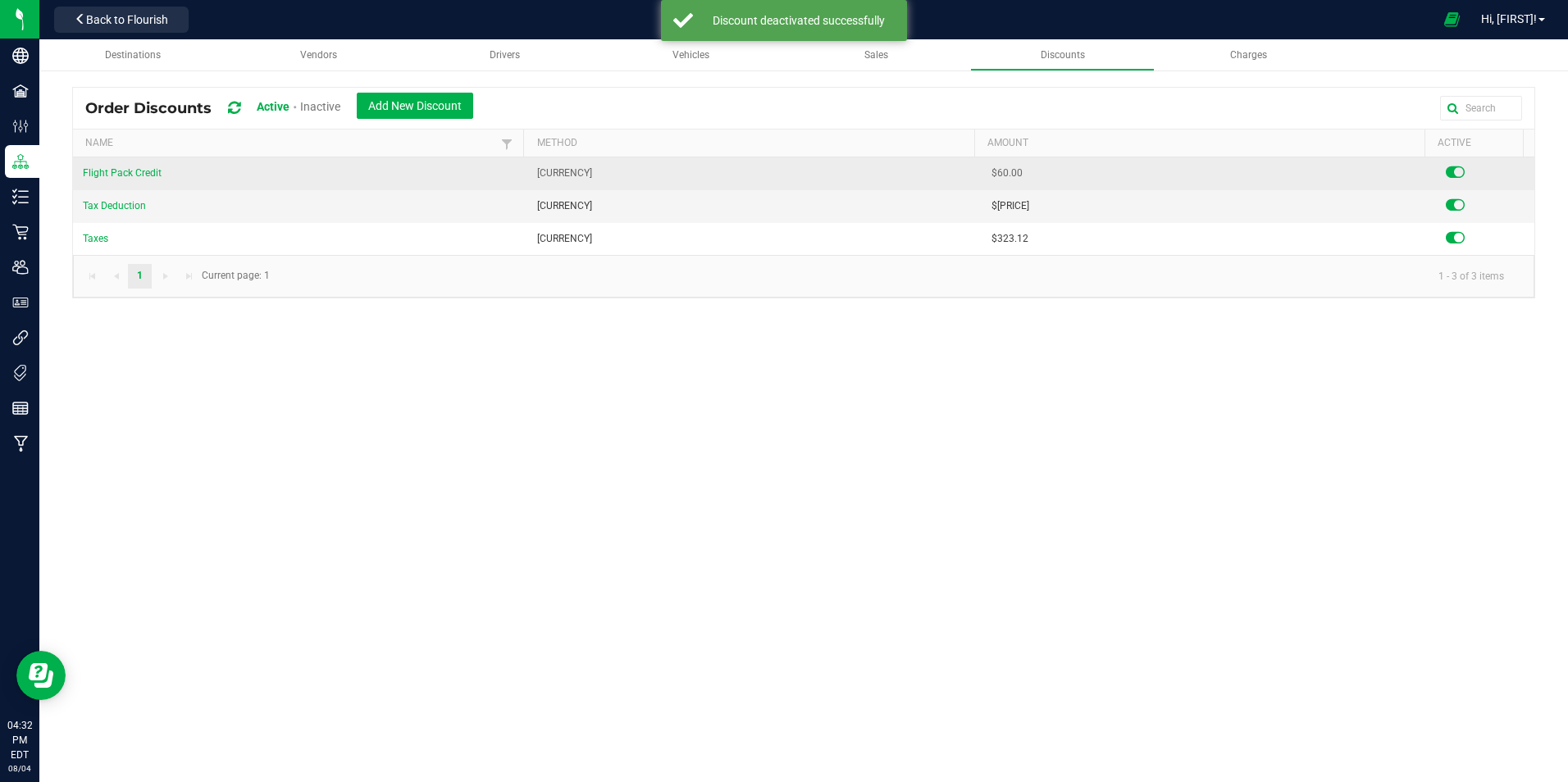 click at bounding box center [1455, 172] 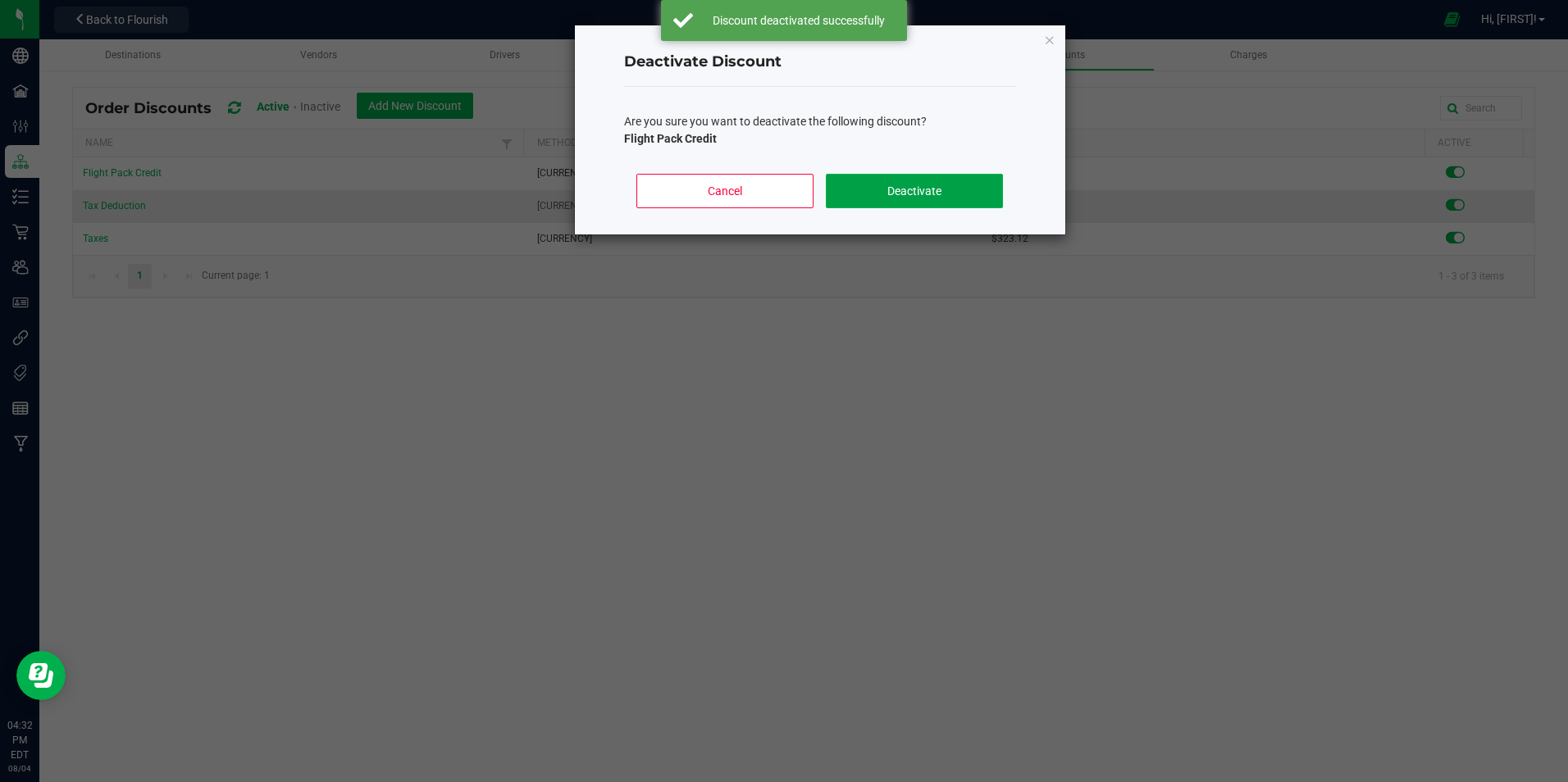 click on "Deactivate" 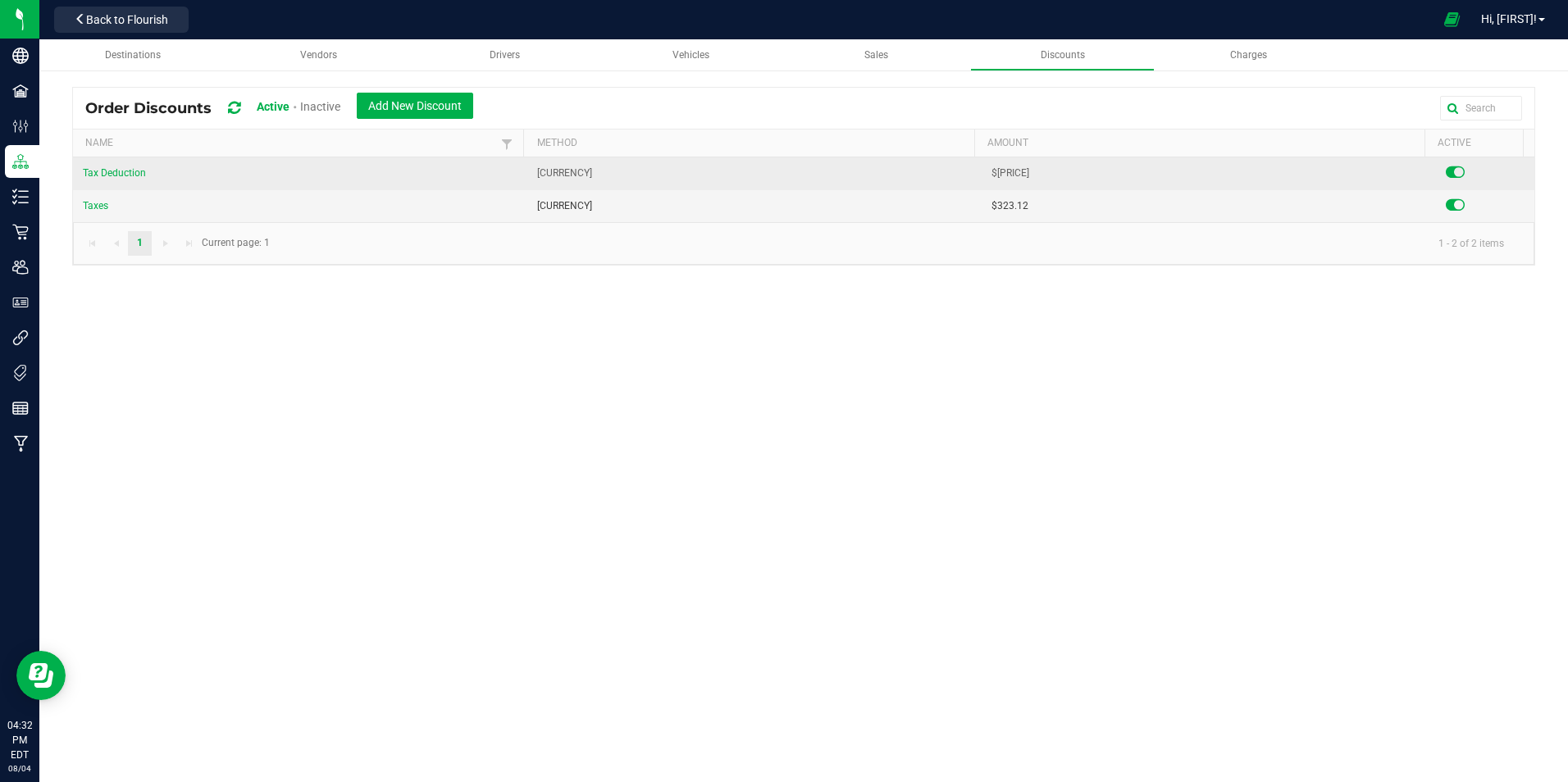 click at bounding box center [1455, 172] 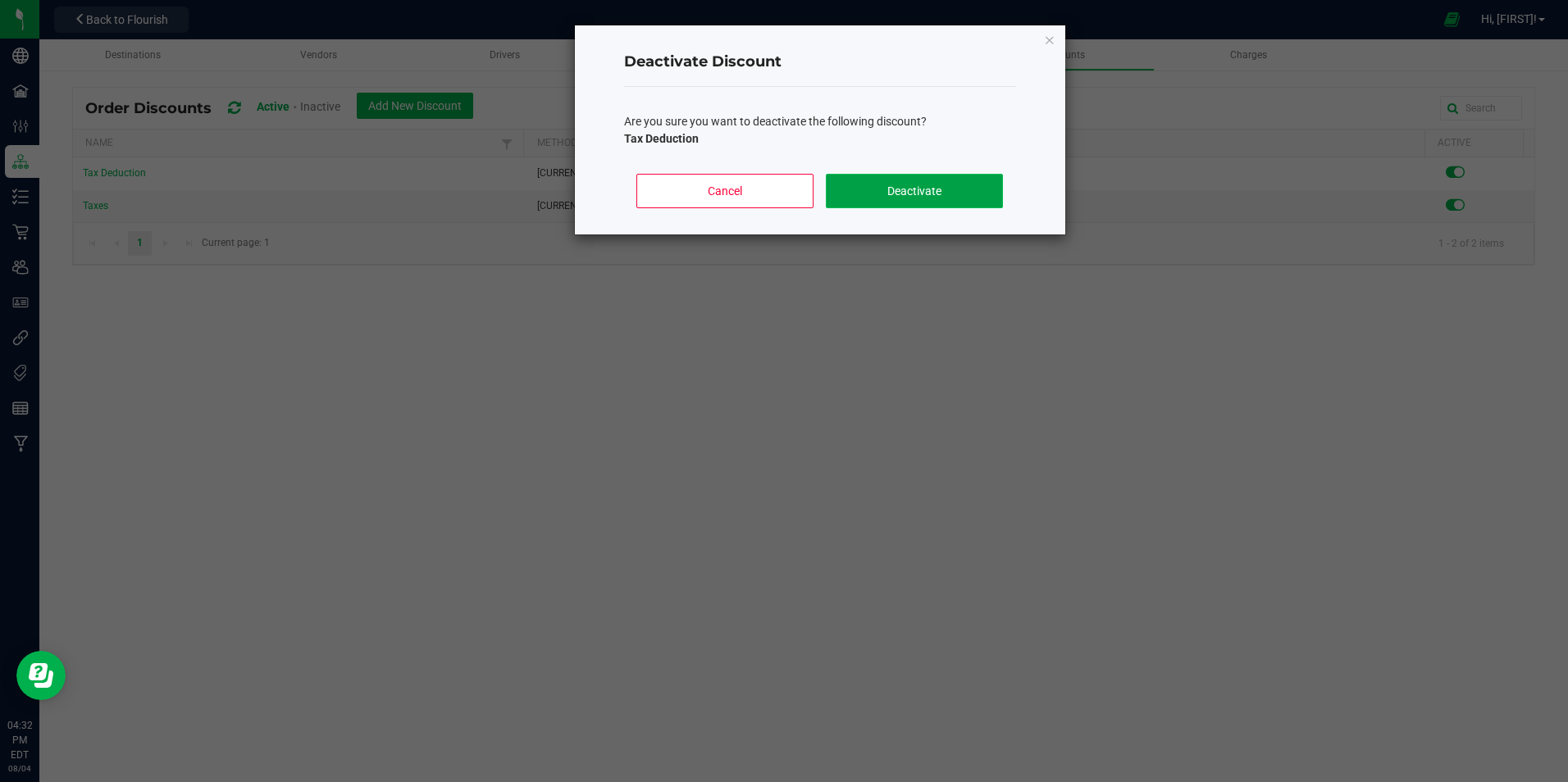 click on "Deactivate" 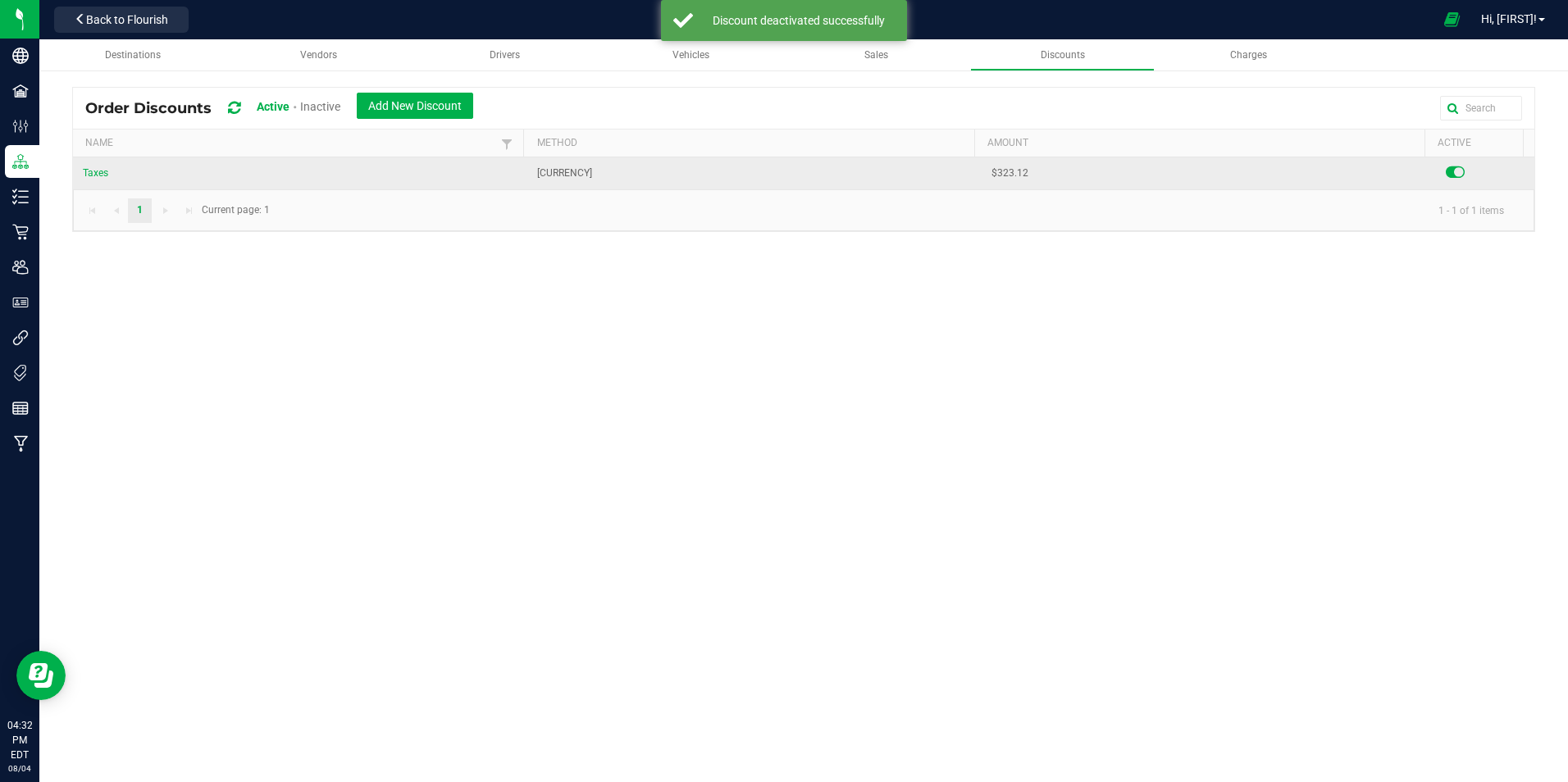 click at bounding box center (1455, 172) 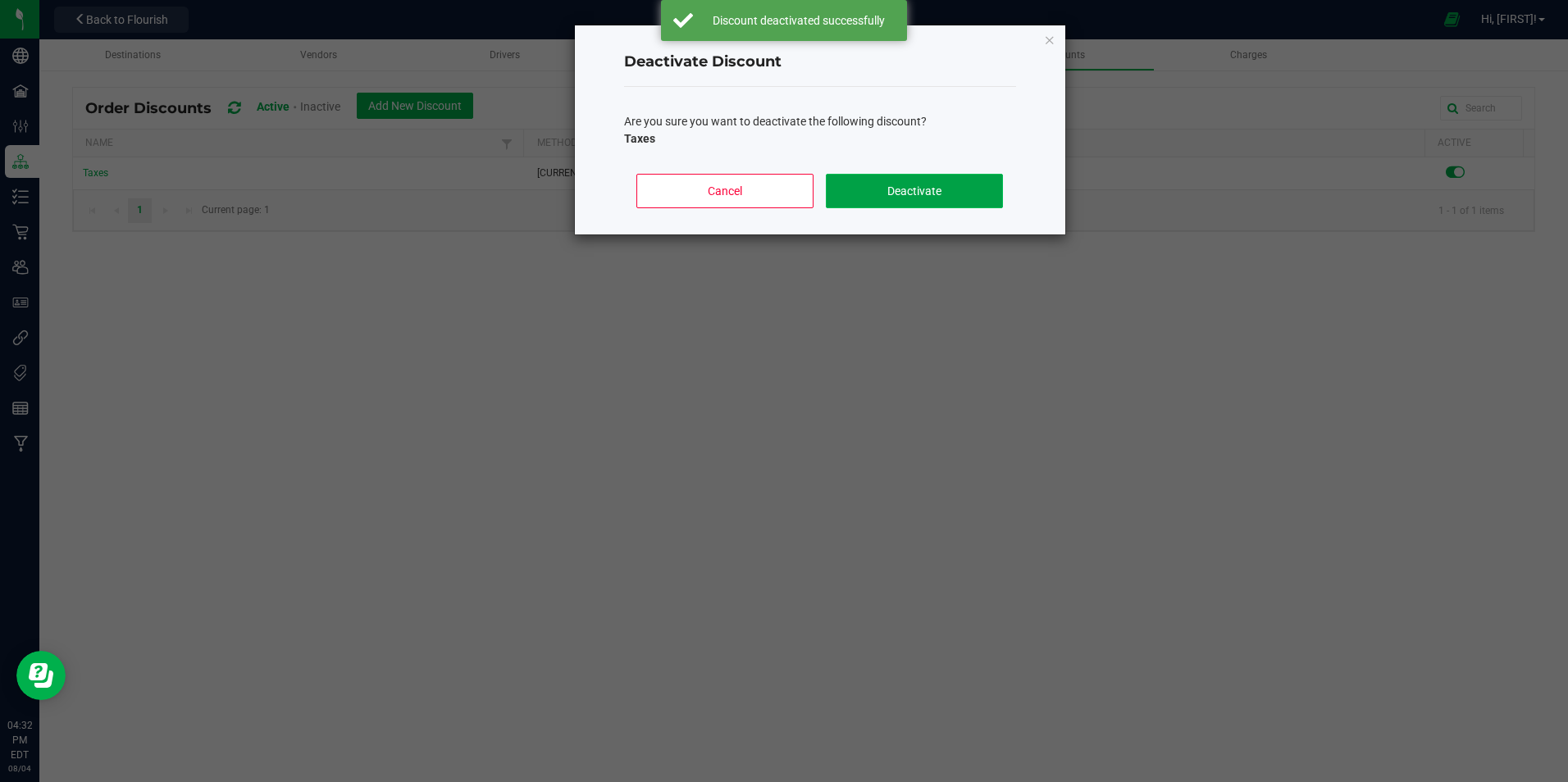 click on "Deactivate" 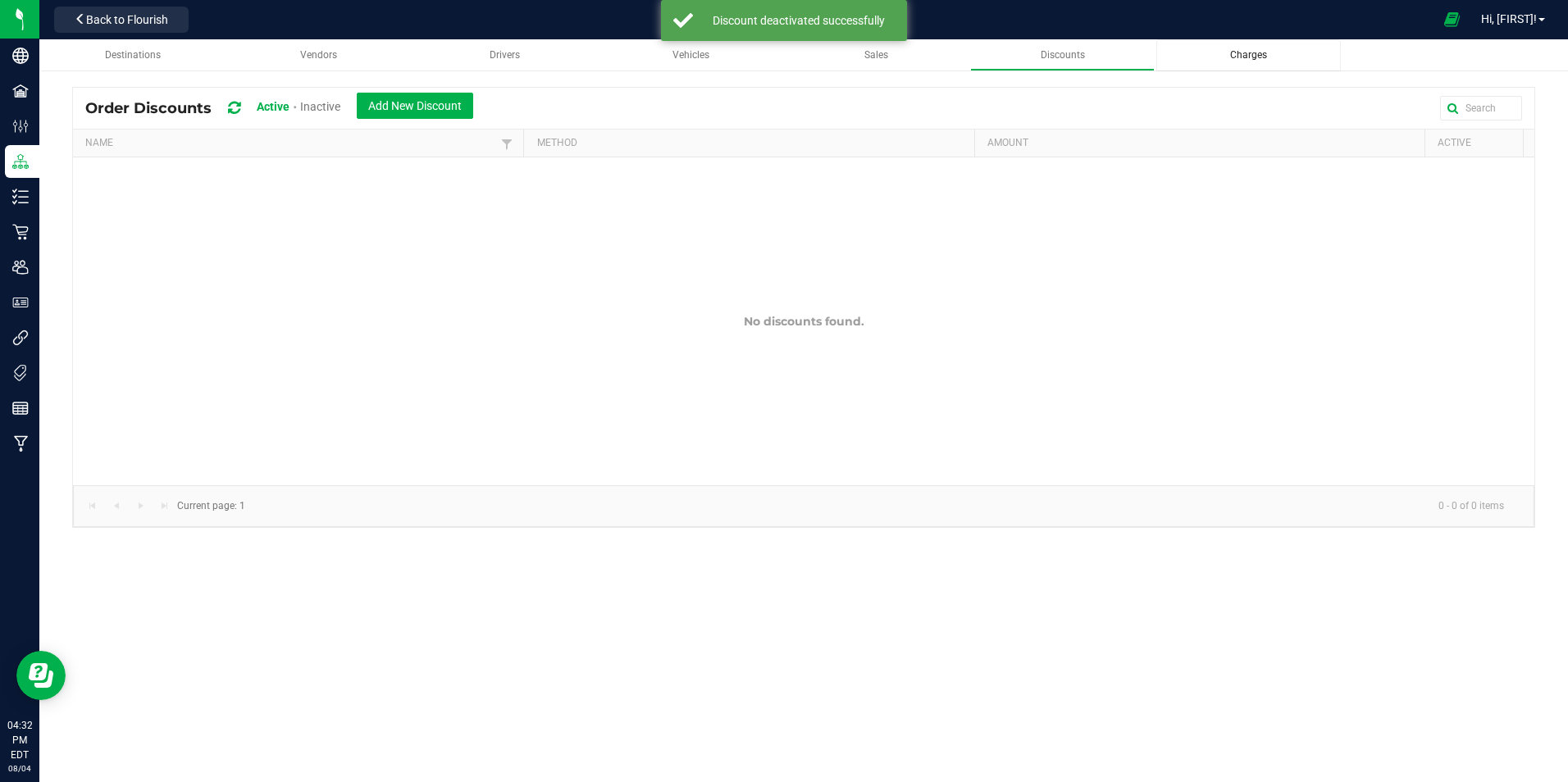click on "Charges" at bounding box center (1248, 55) 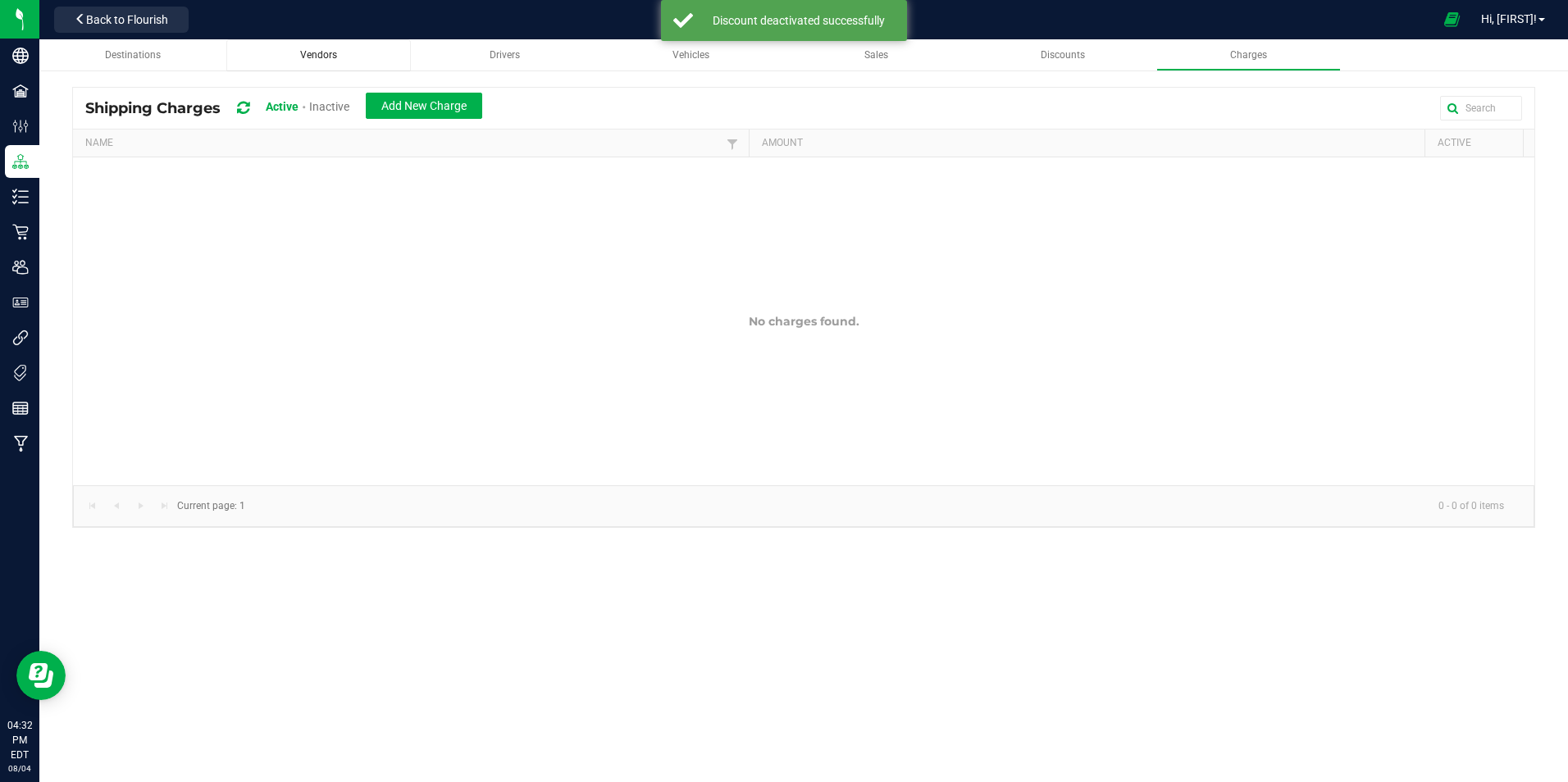 click on "Vendors" at bounding box center [318, 55] 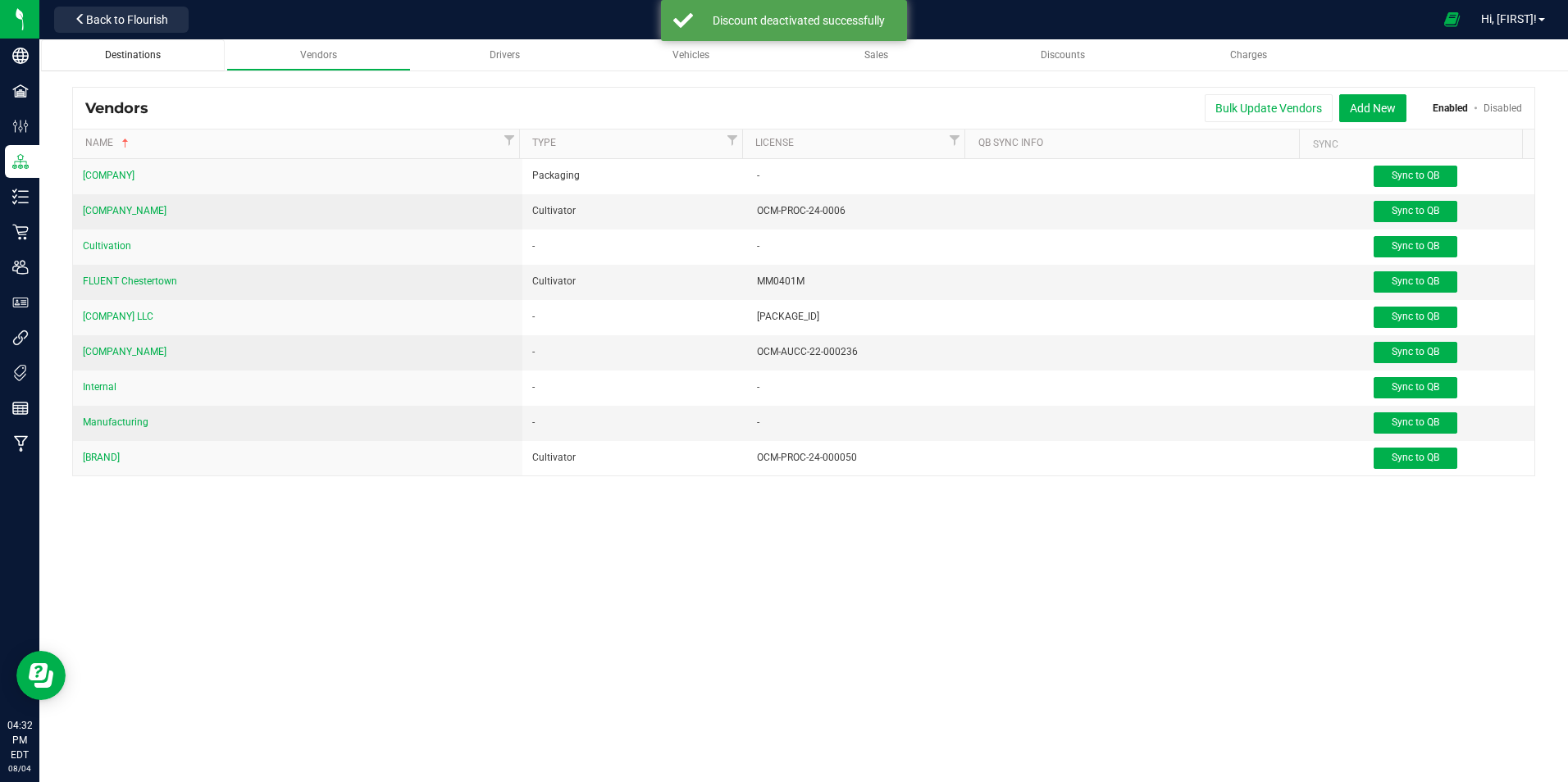 click on "Destinations" at bounding box center [133, 55] 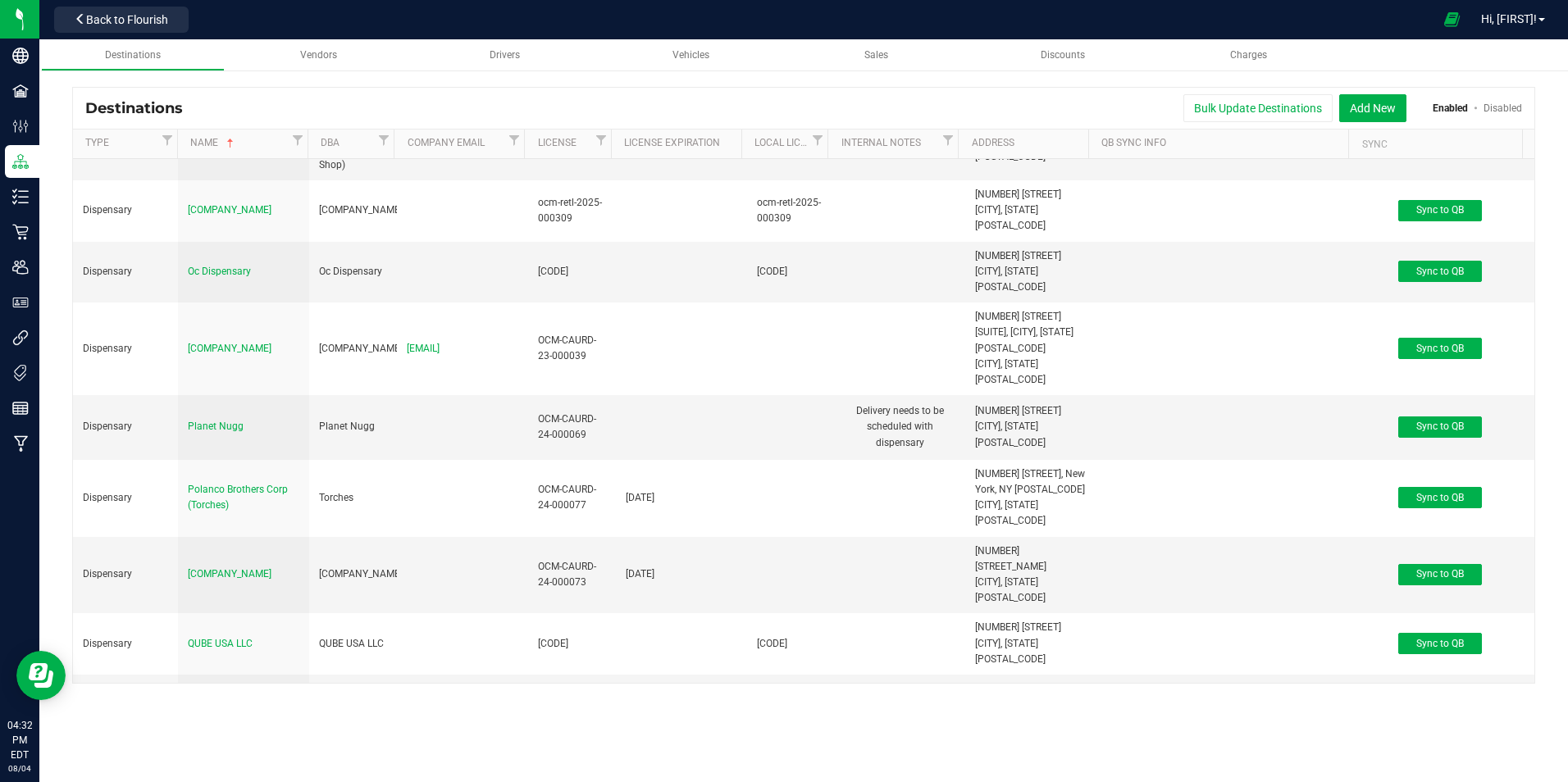 scroll, scrollTop: 7108, scrollLeft: 0, axis: vertical 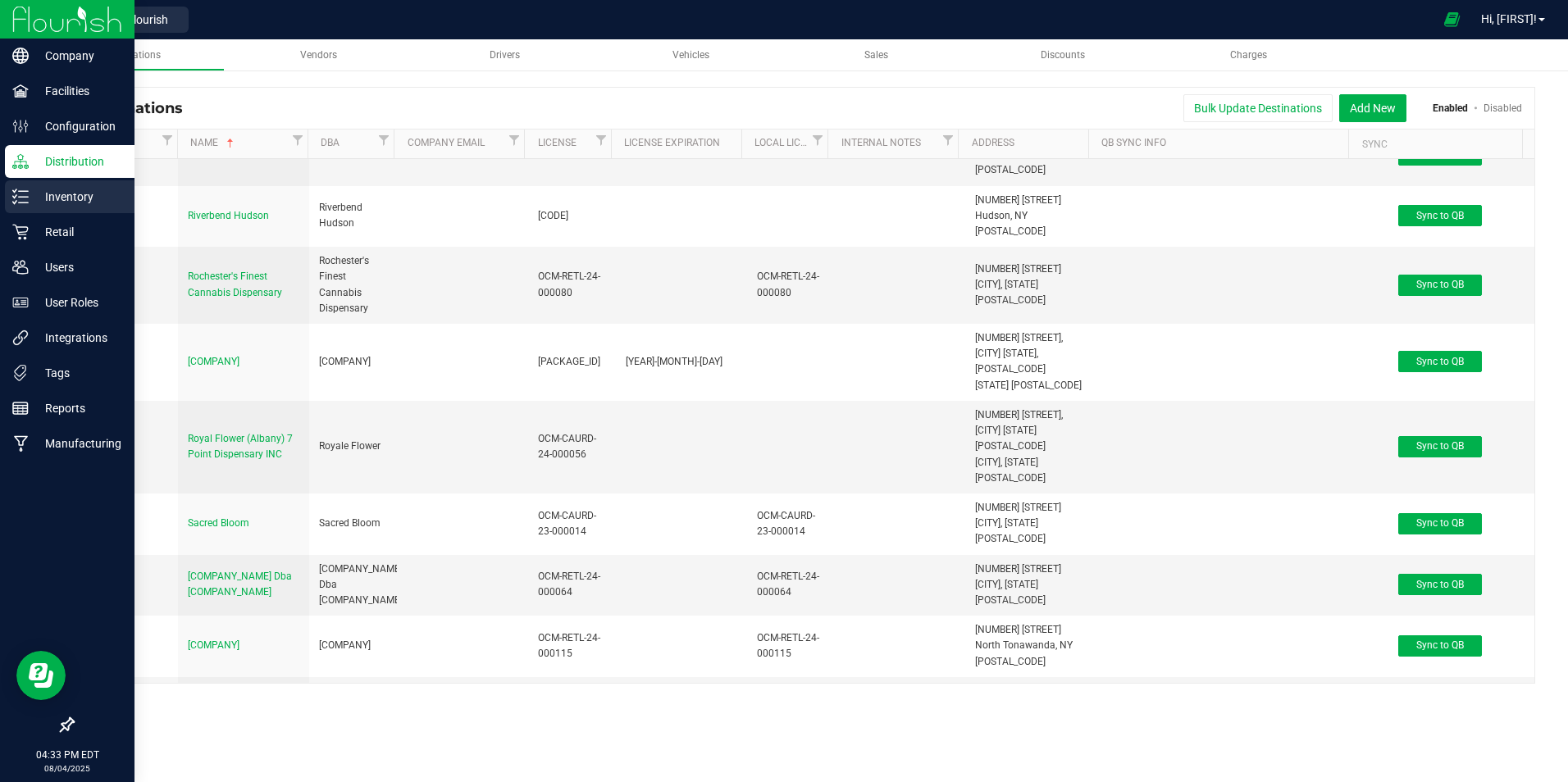 click 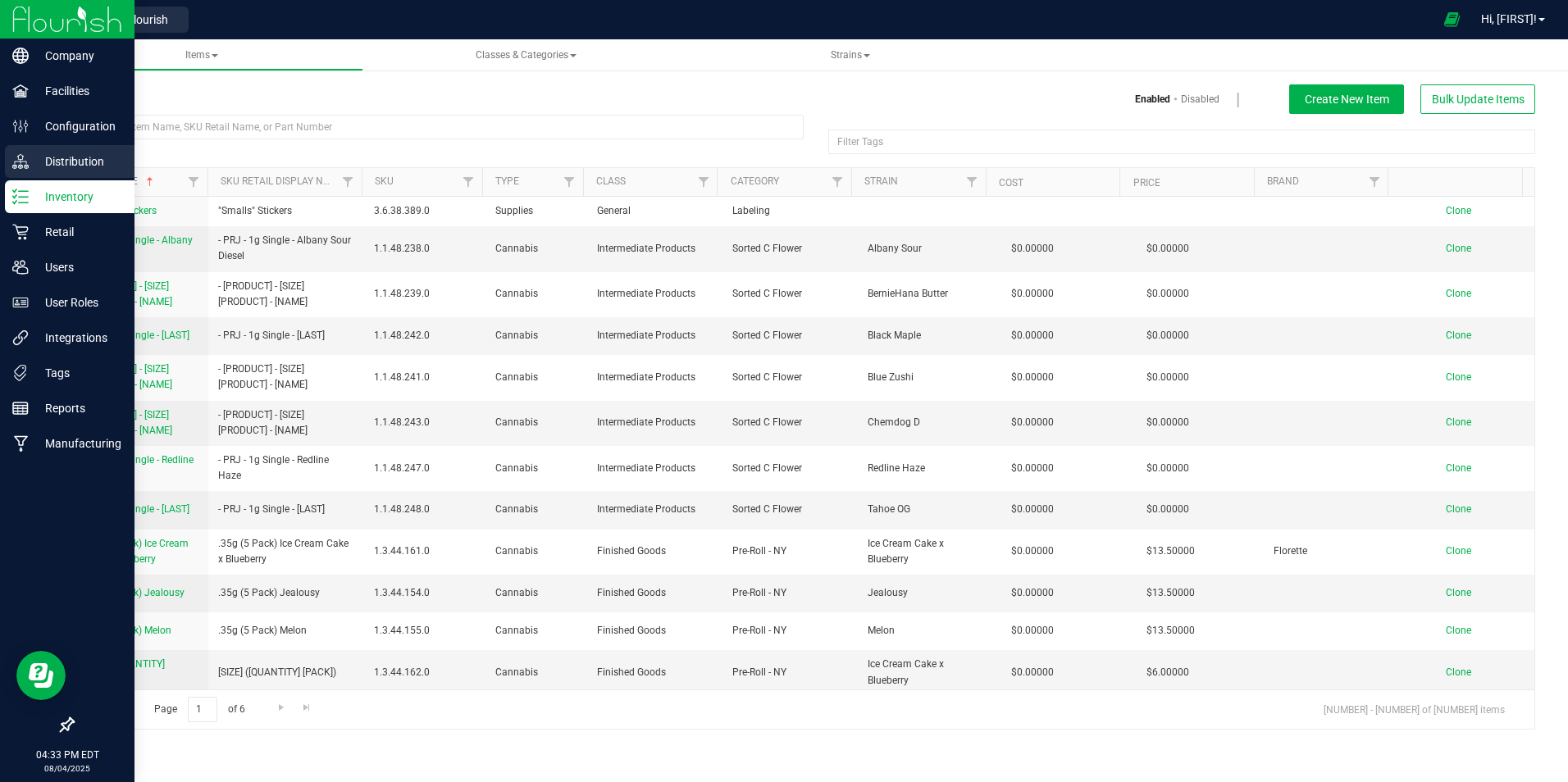 click on "Distribution" at bounding box center (78, 161) 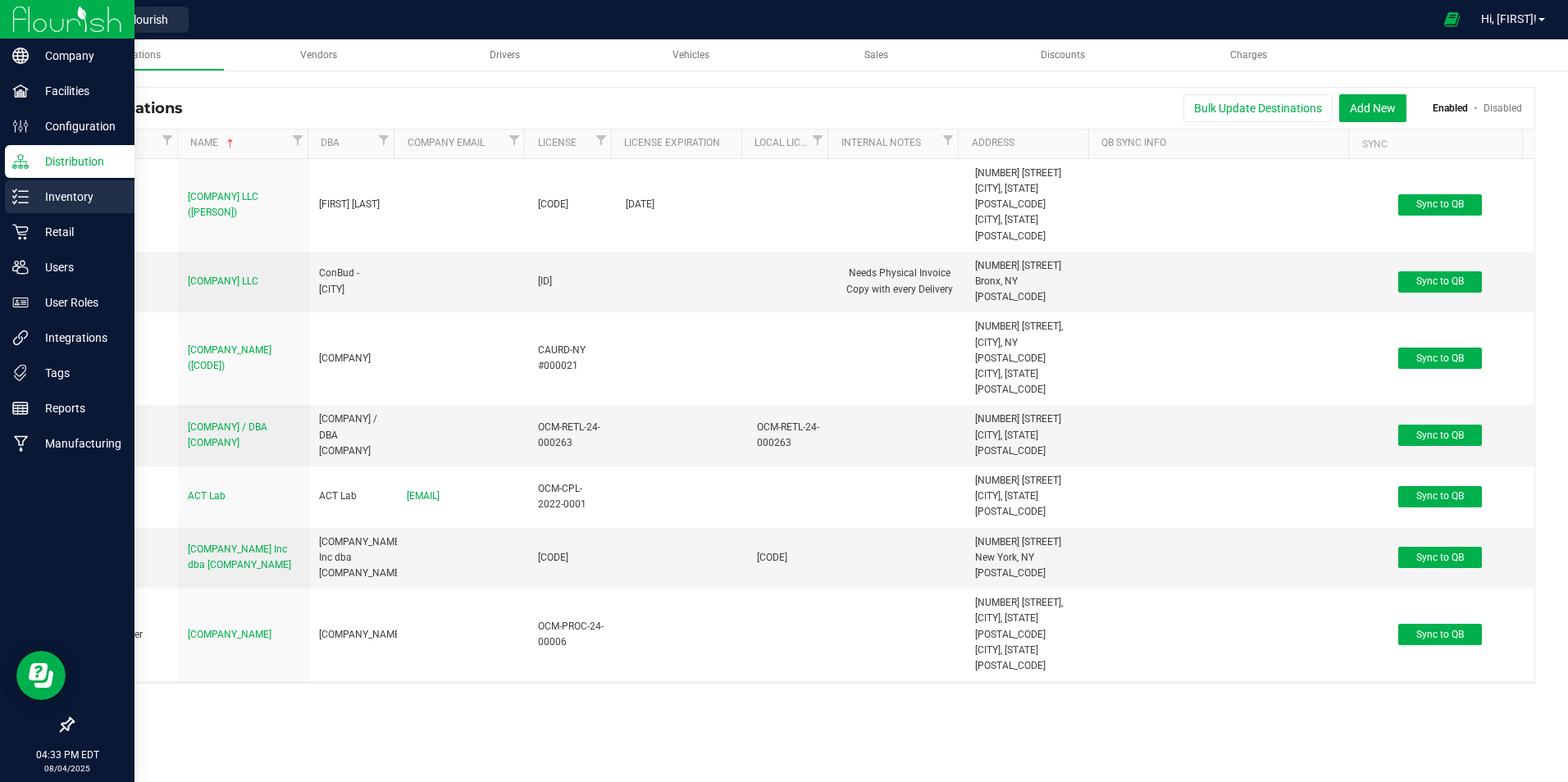 click on "Inventory" at bounding box center [78, 197] 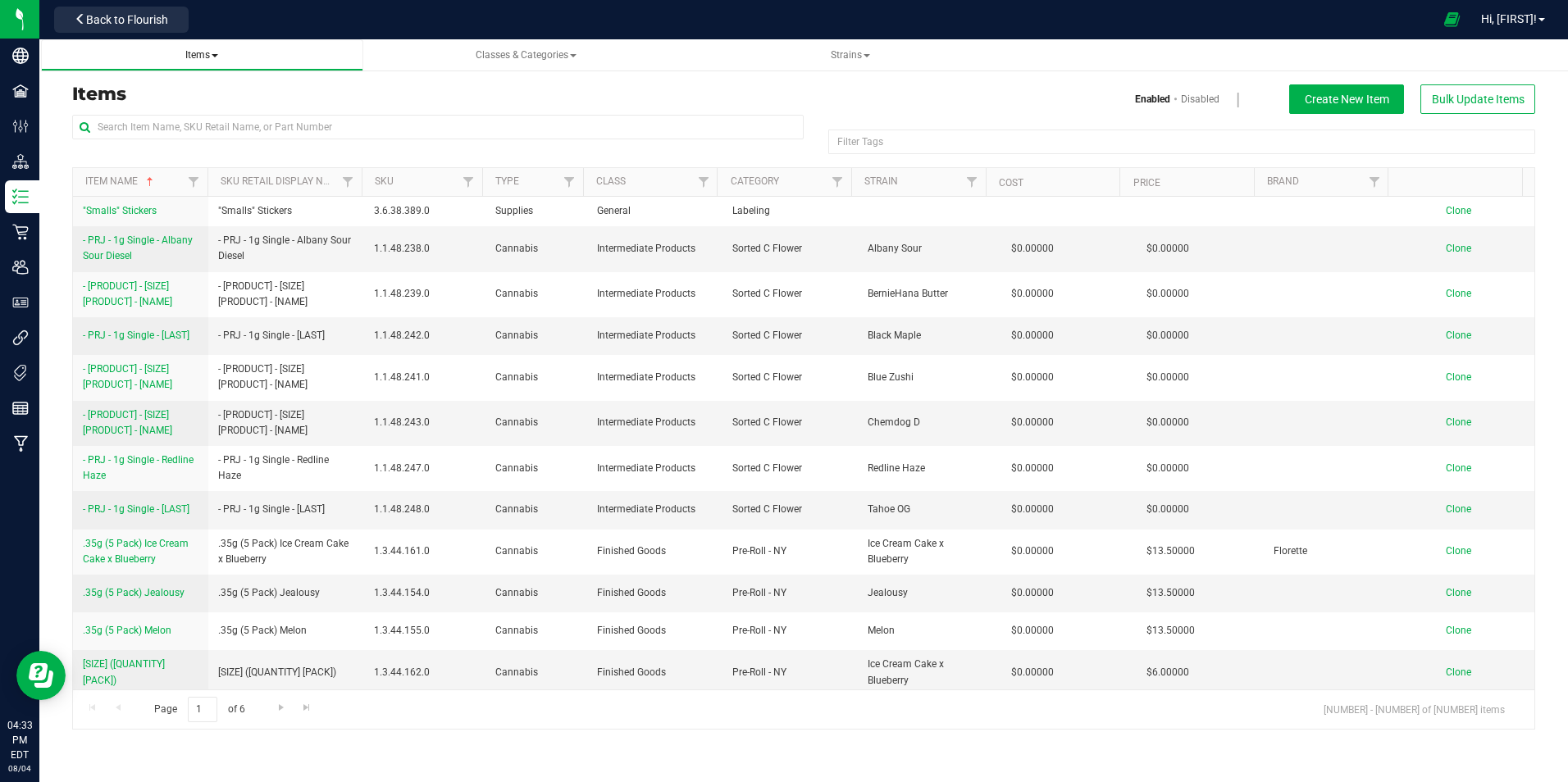 click on "Items" at bounding box center (202, 55) 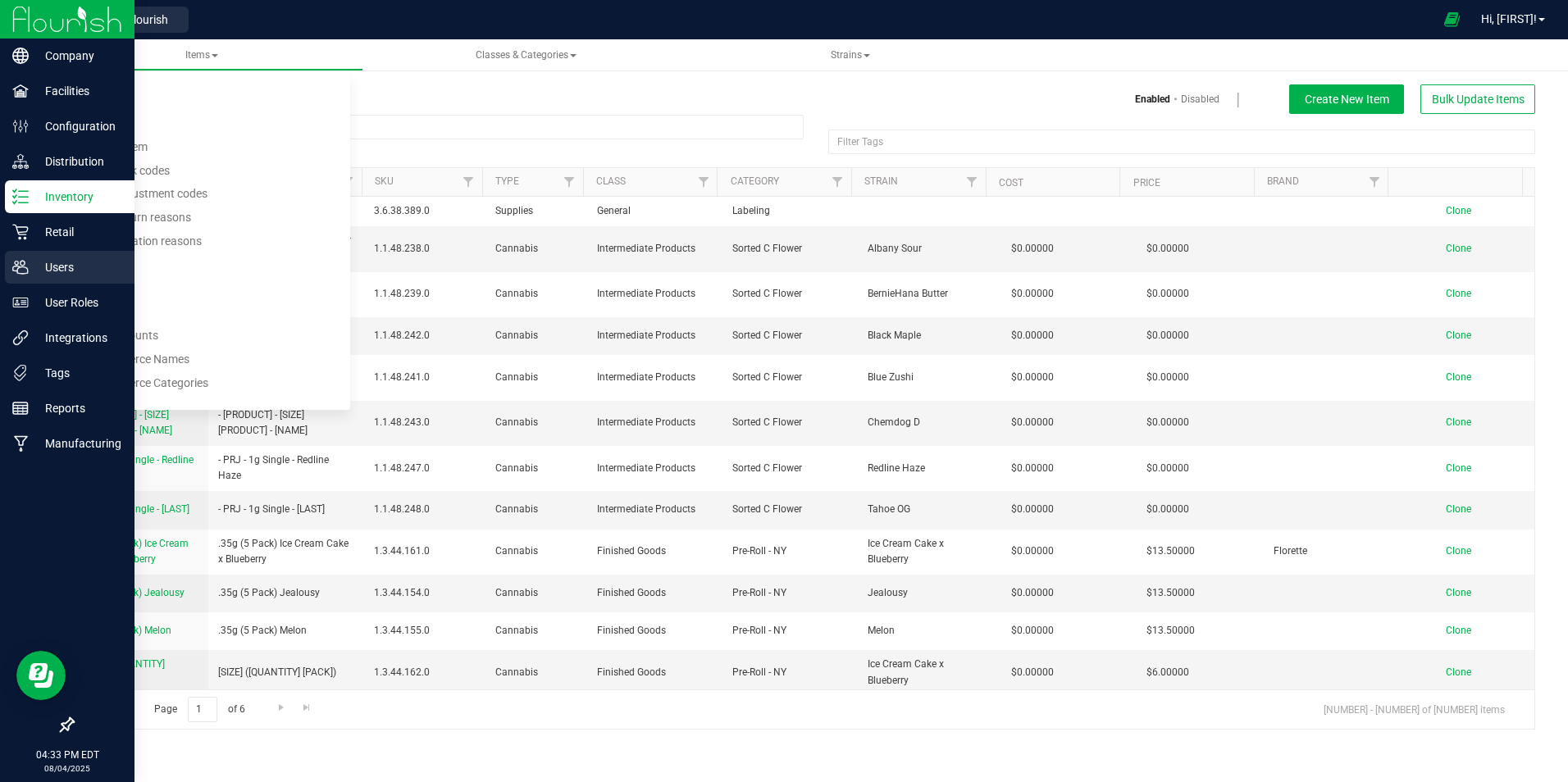 click 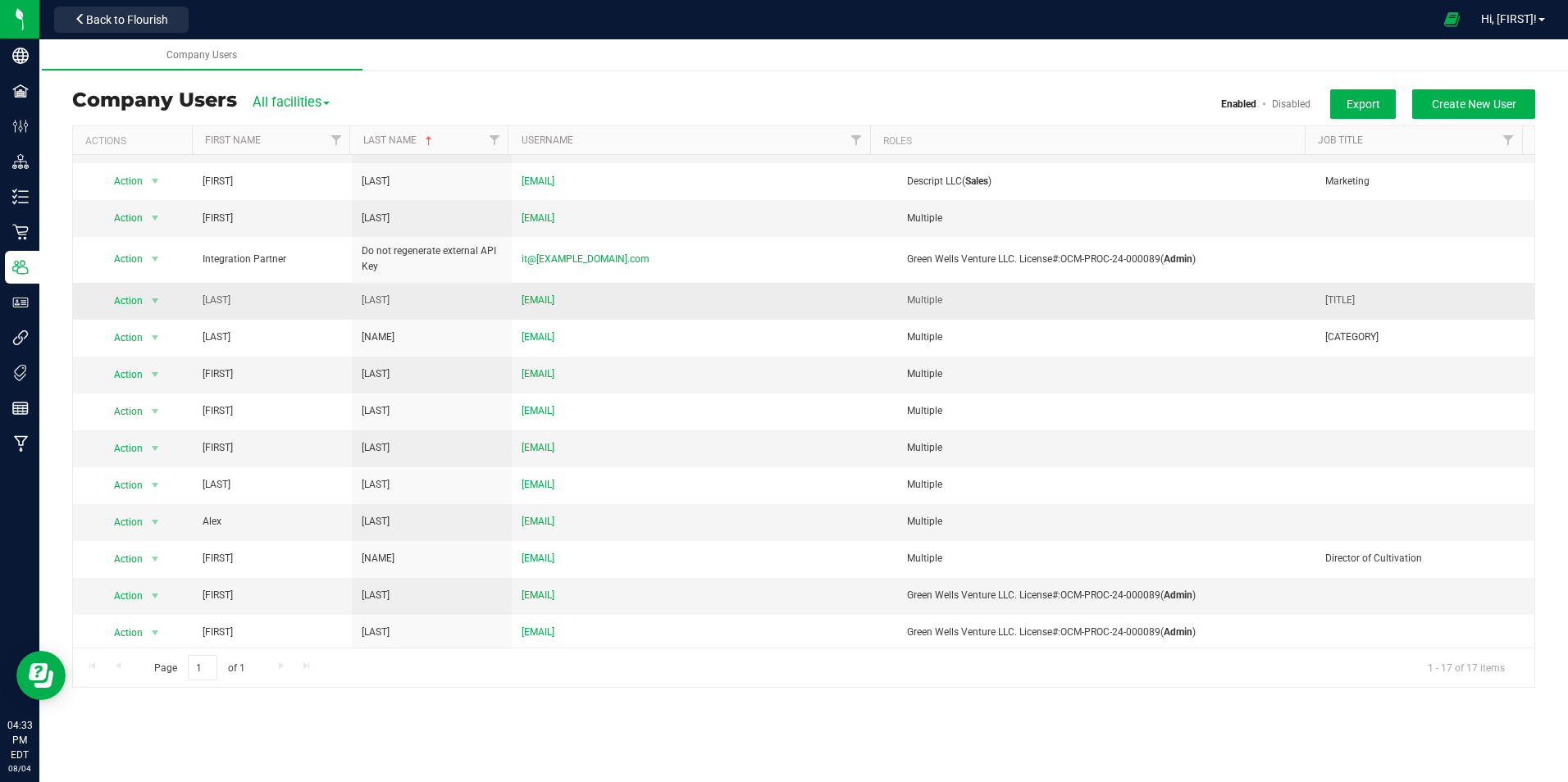 scroll, scrollTop: 142, scrollLeft: 0, axis: vertical 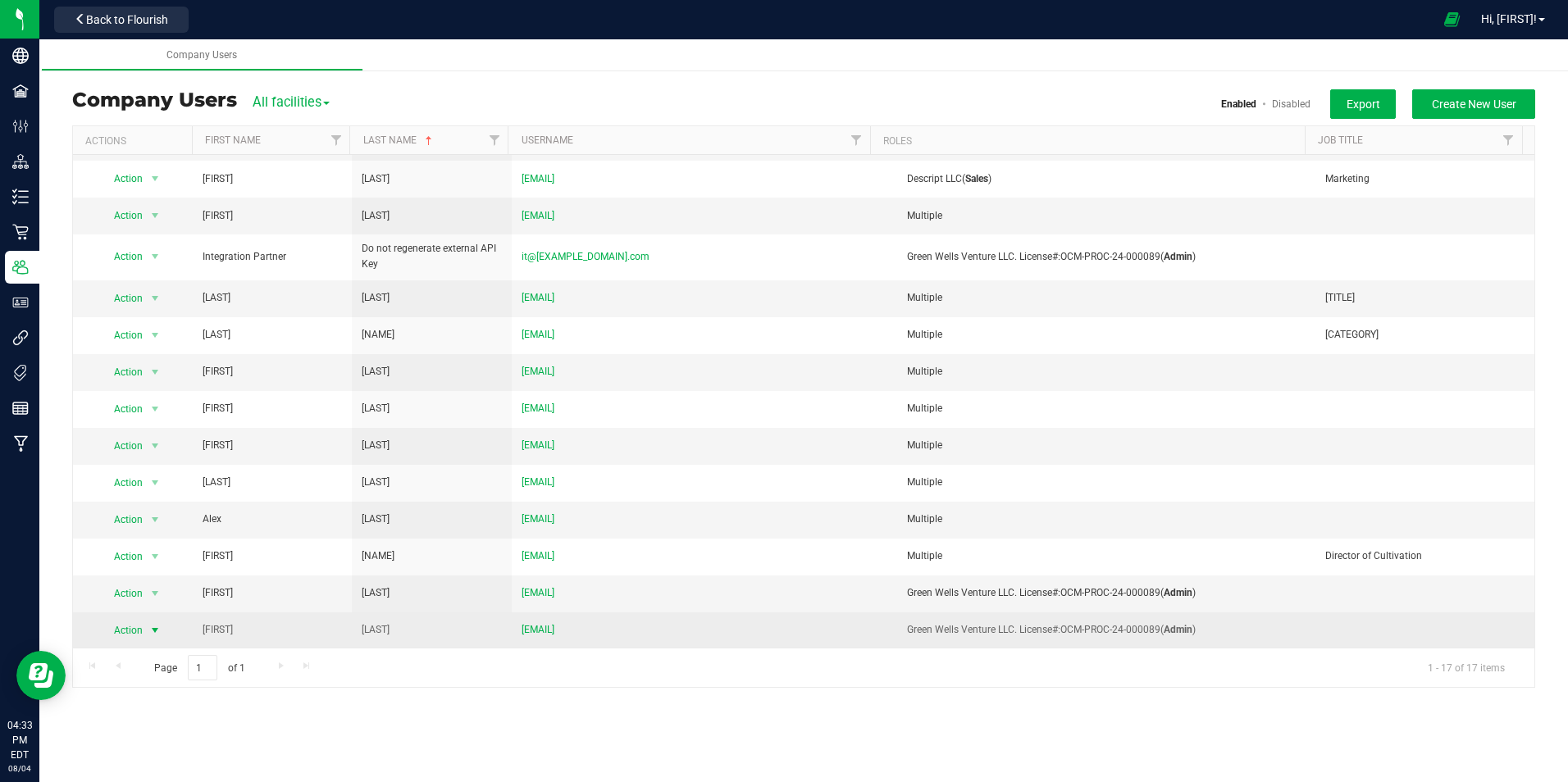 click at bounding box center (155, 630) 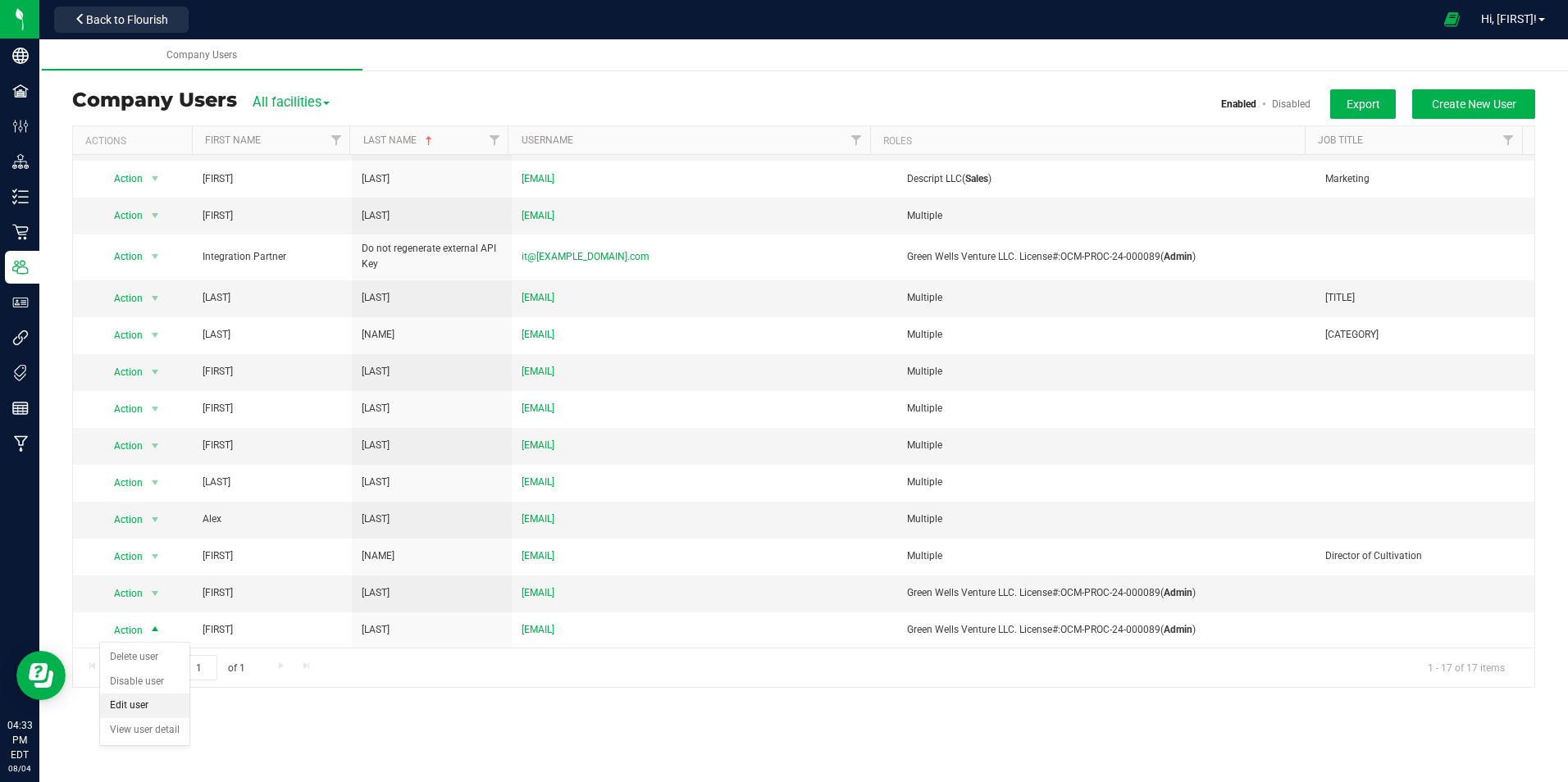 click on "Edit user" at bounding box center (144, 706) 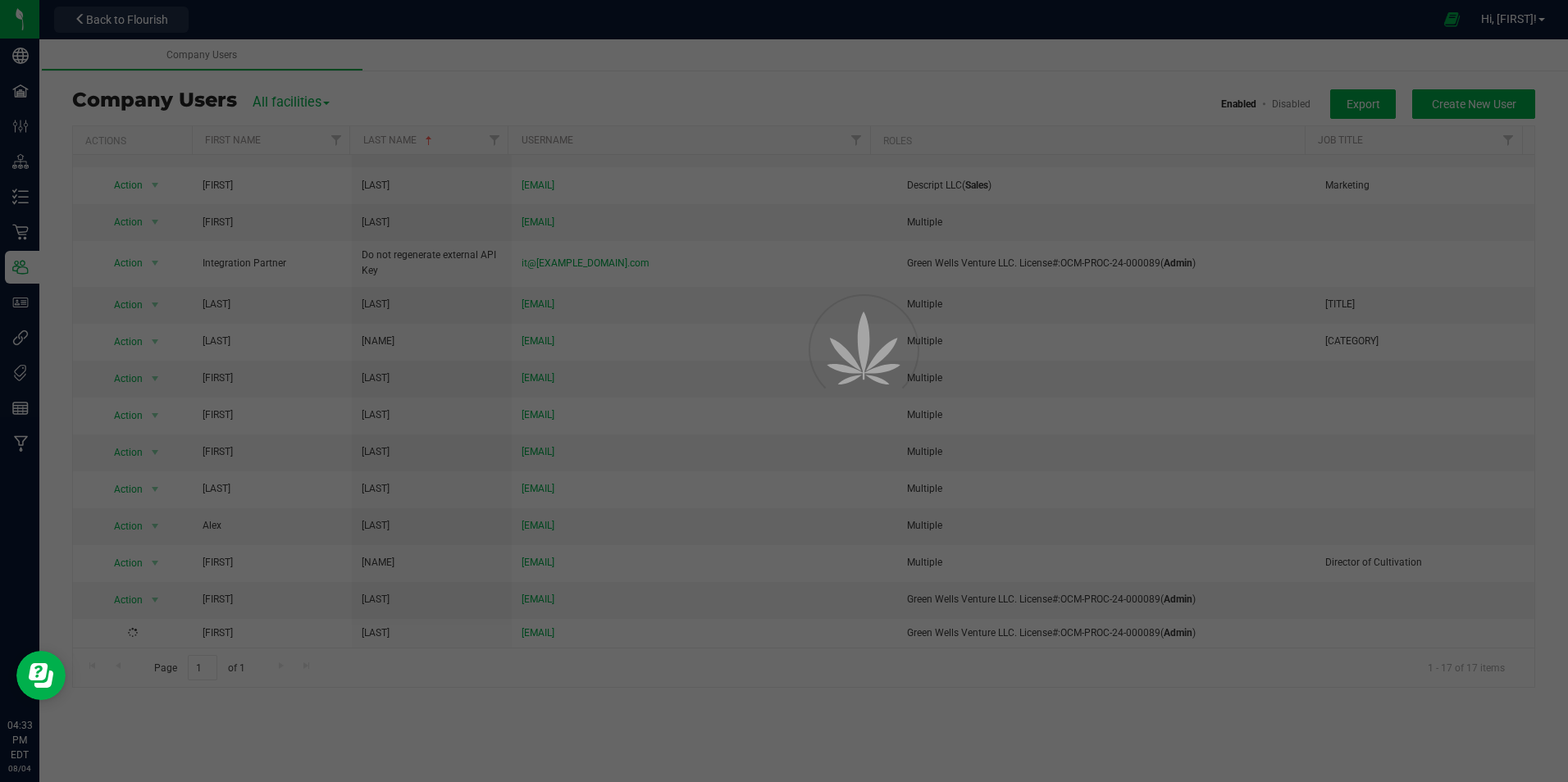 scroll, scrollTop: 135, scrollLeft: 0, axis: vertical 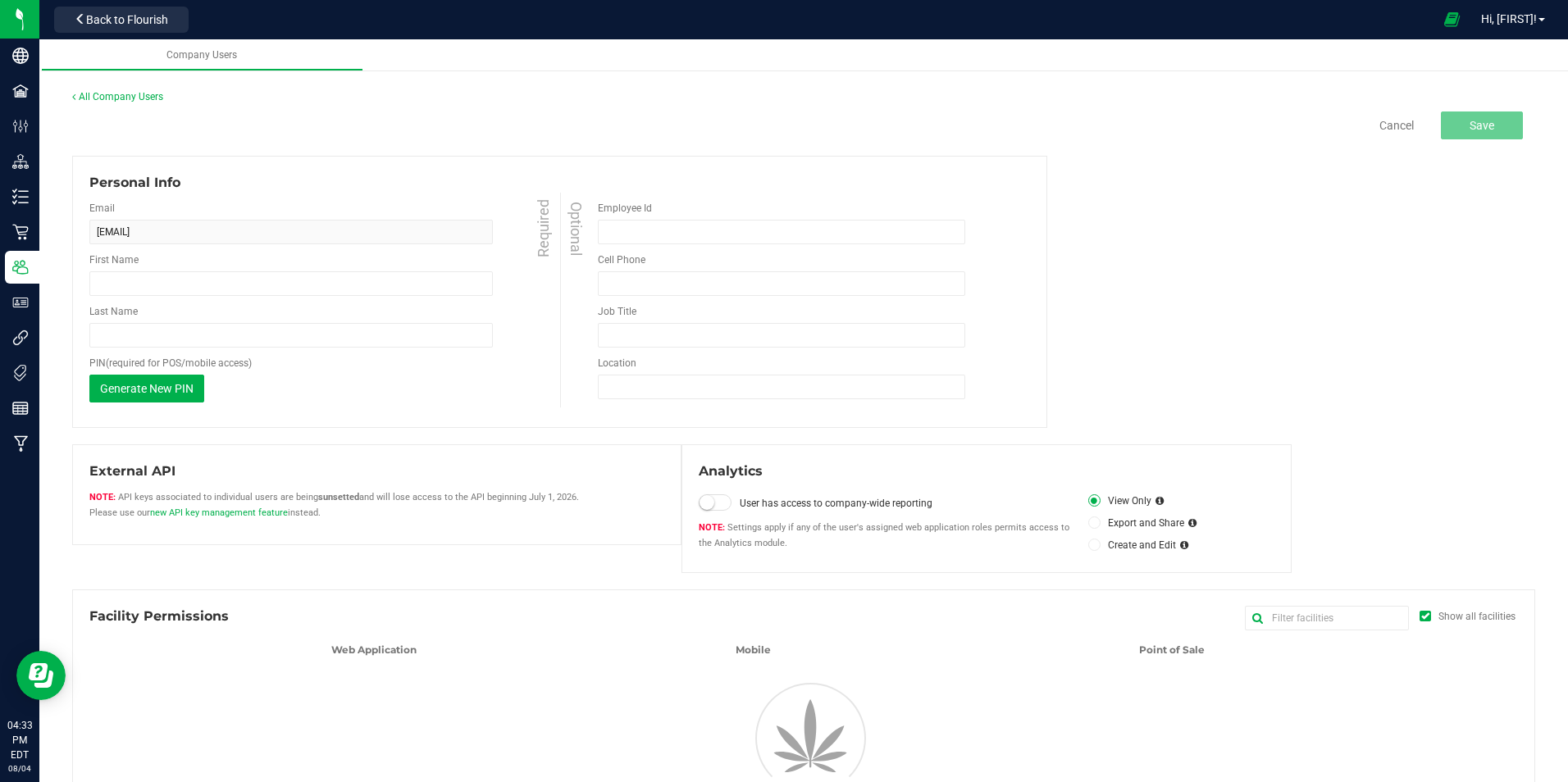 type on "[FIRST]" 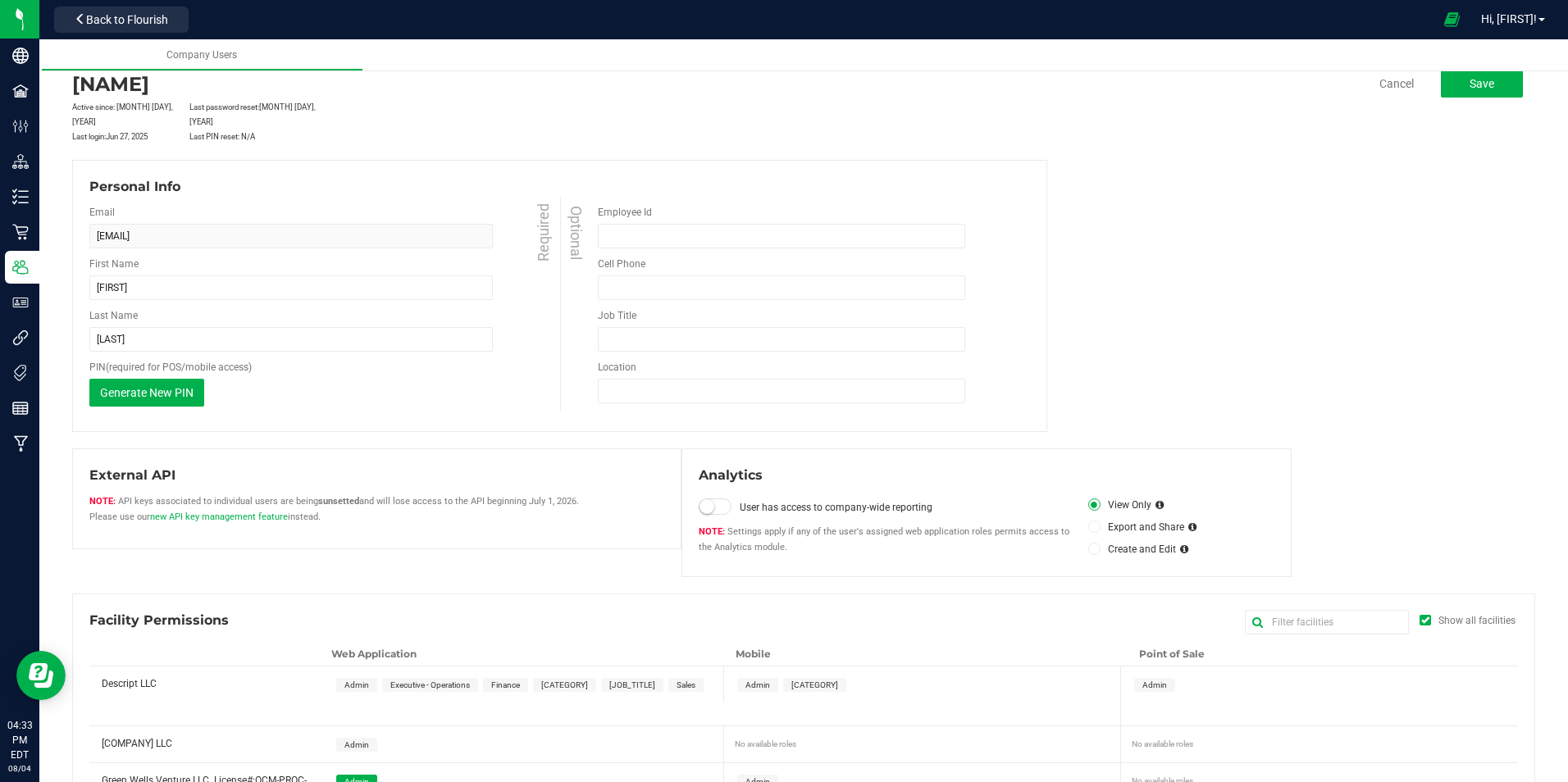 scroll, scrollTop: 82, scrollLeft: 0, axis: vertical 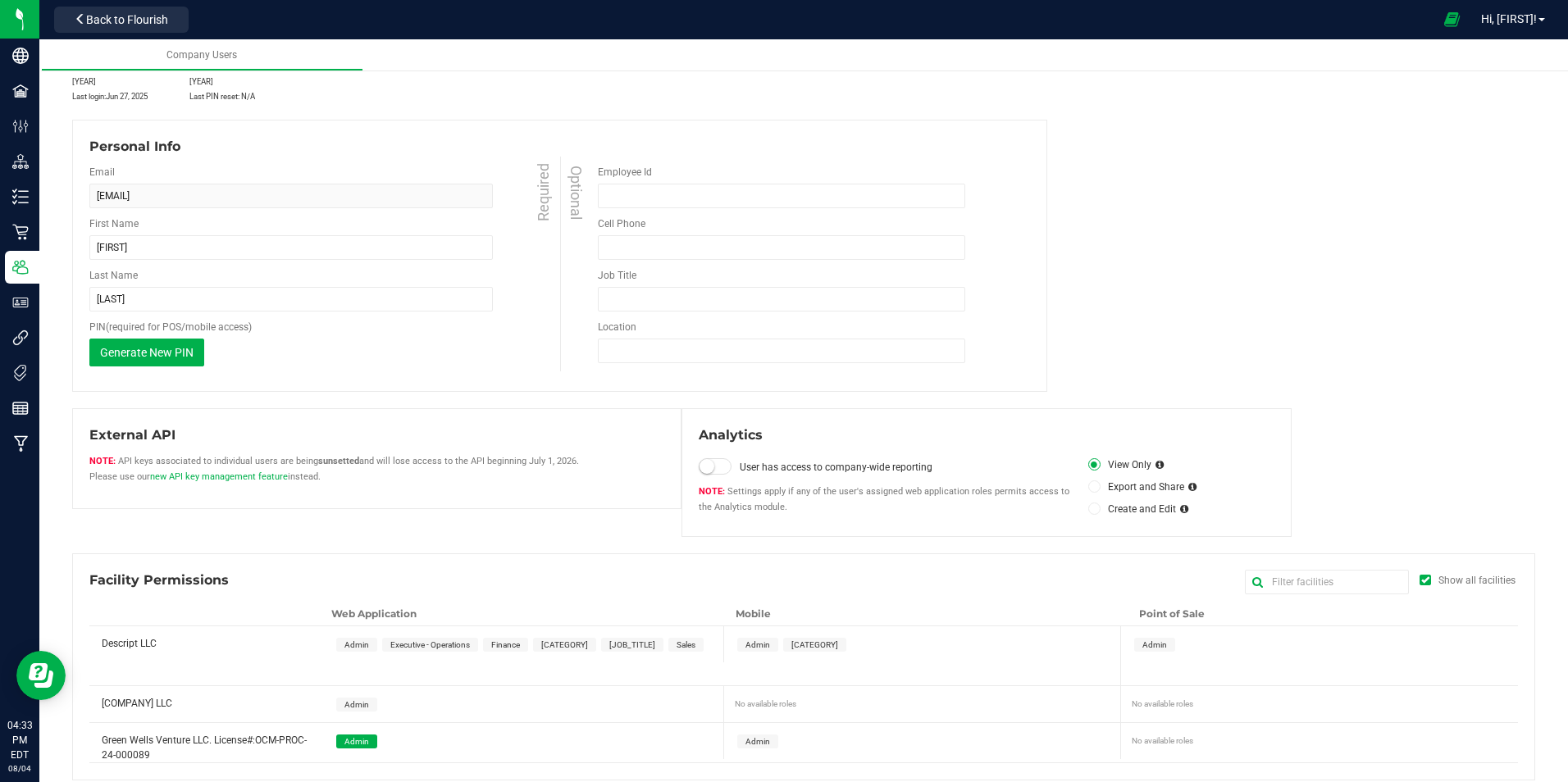click on "Admin" at bounding box center (357, 741) 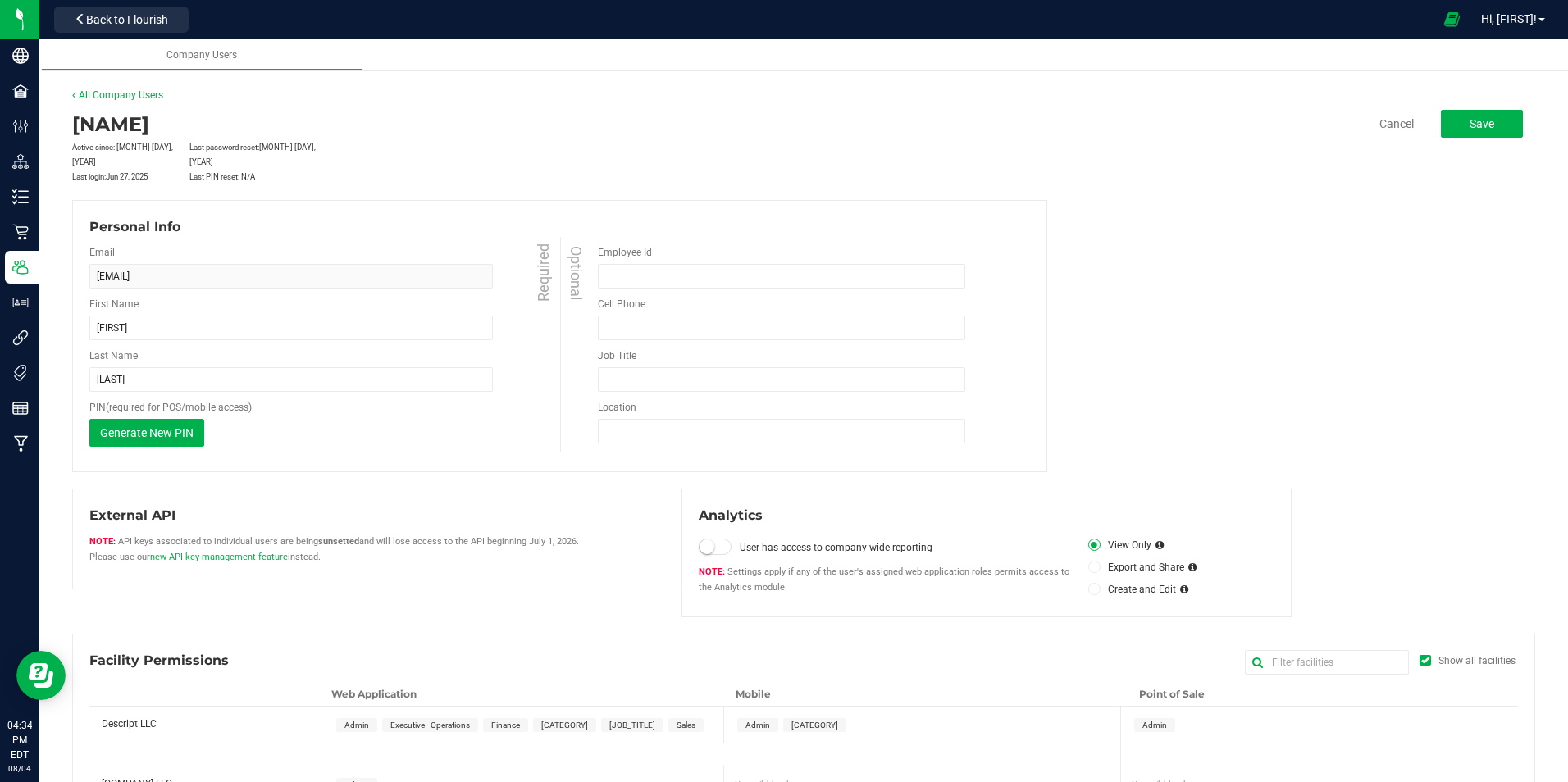 scroll, scrollTop: 0, scrollLeft: 0, axis: both 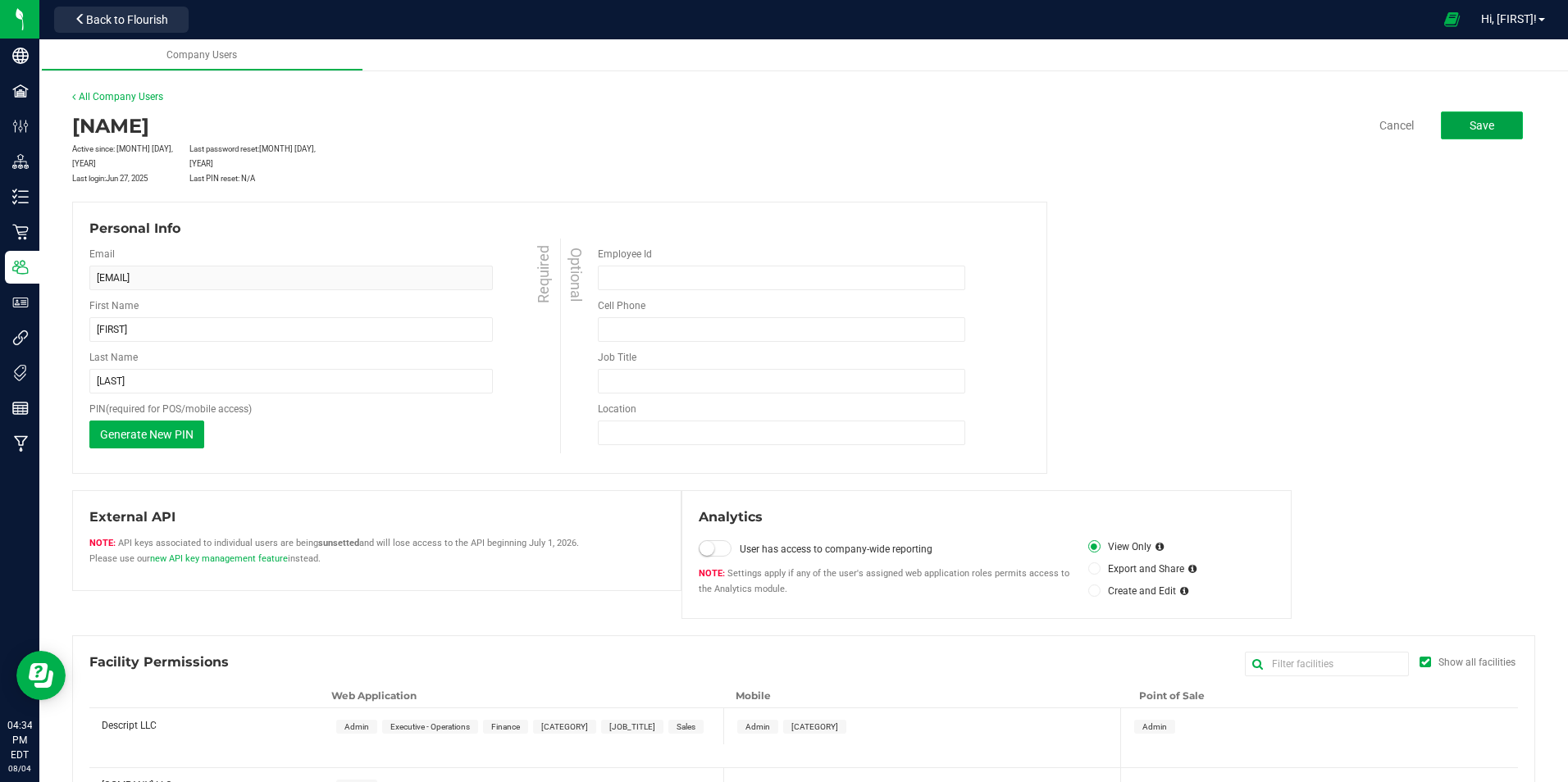 click on "Save" 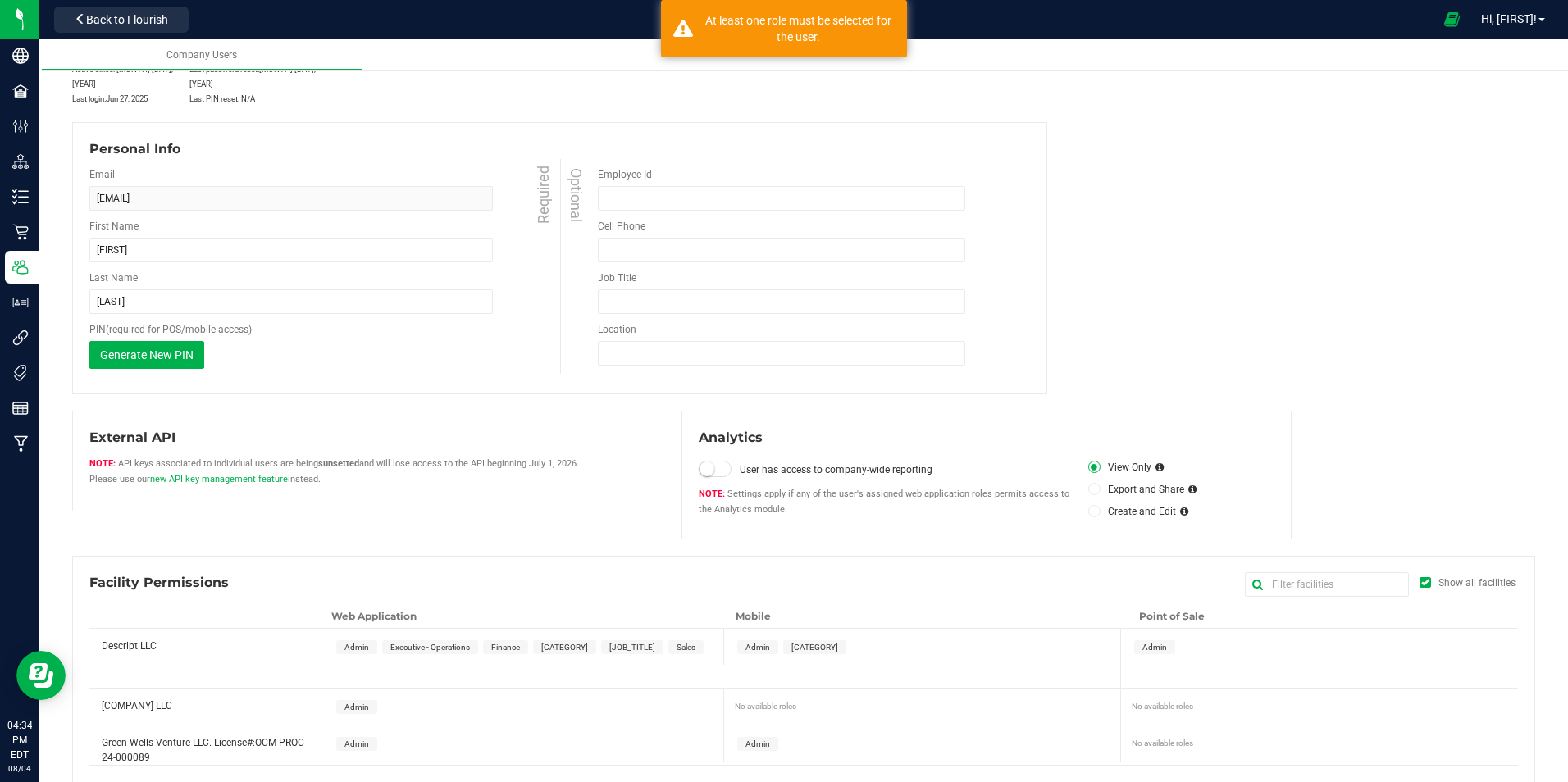 scroll, scrollTop: 82, scrollLeft: 0, axis: vertical 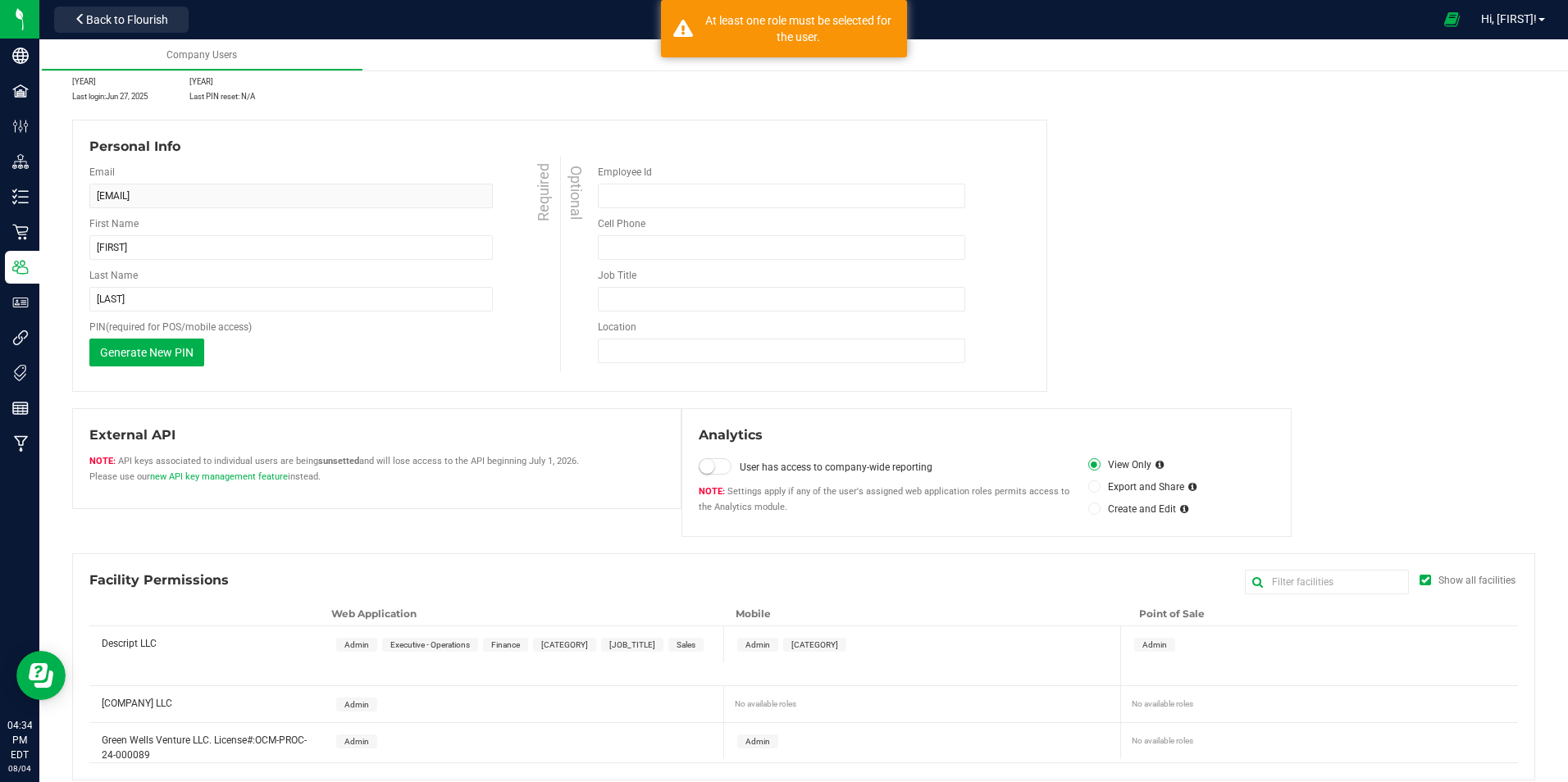 click on "[CATEGORY]" at bounding box center [564, 644] 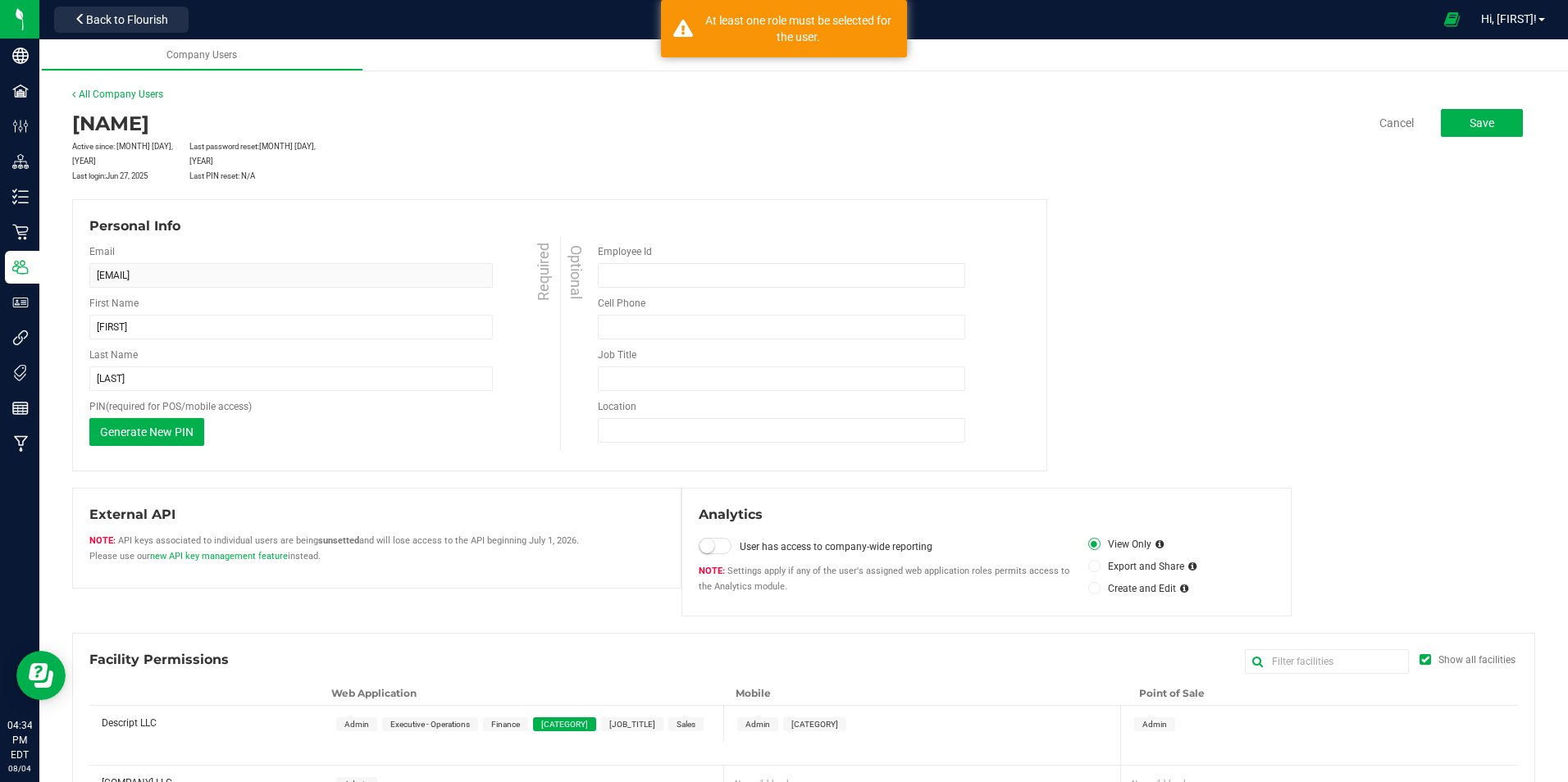 scroll, scrollTop: 0, scrollLeft: 0, axis: both 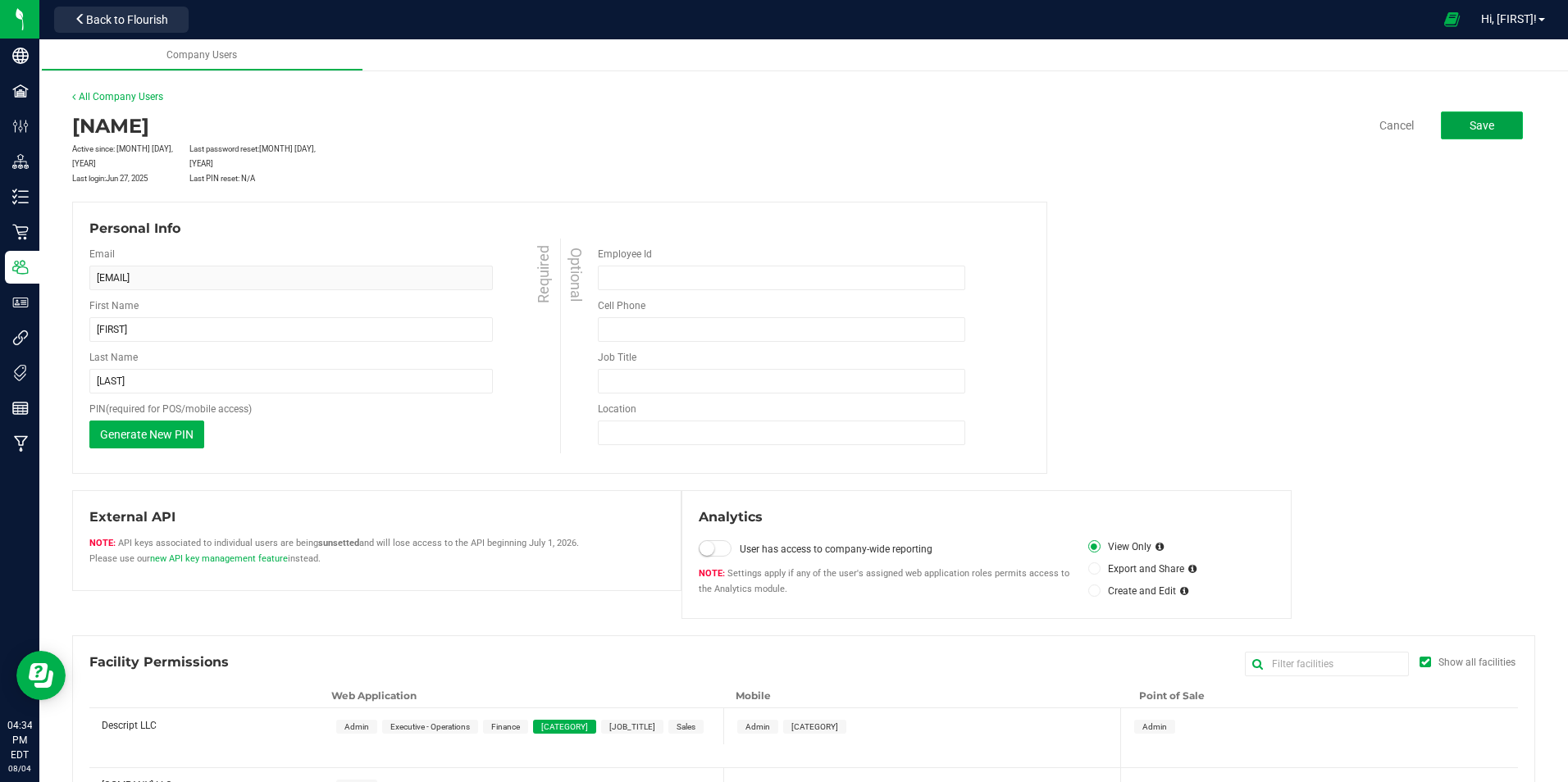 click on "Save" 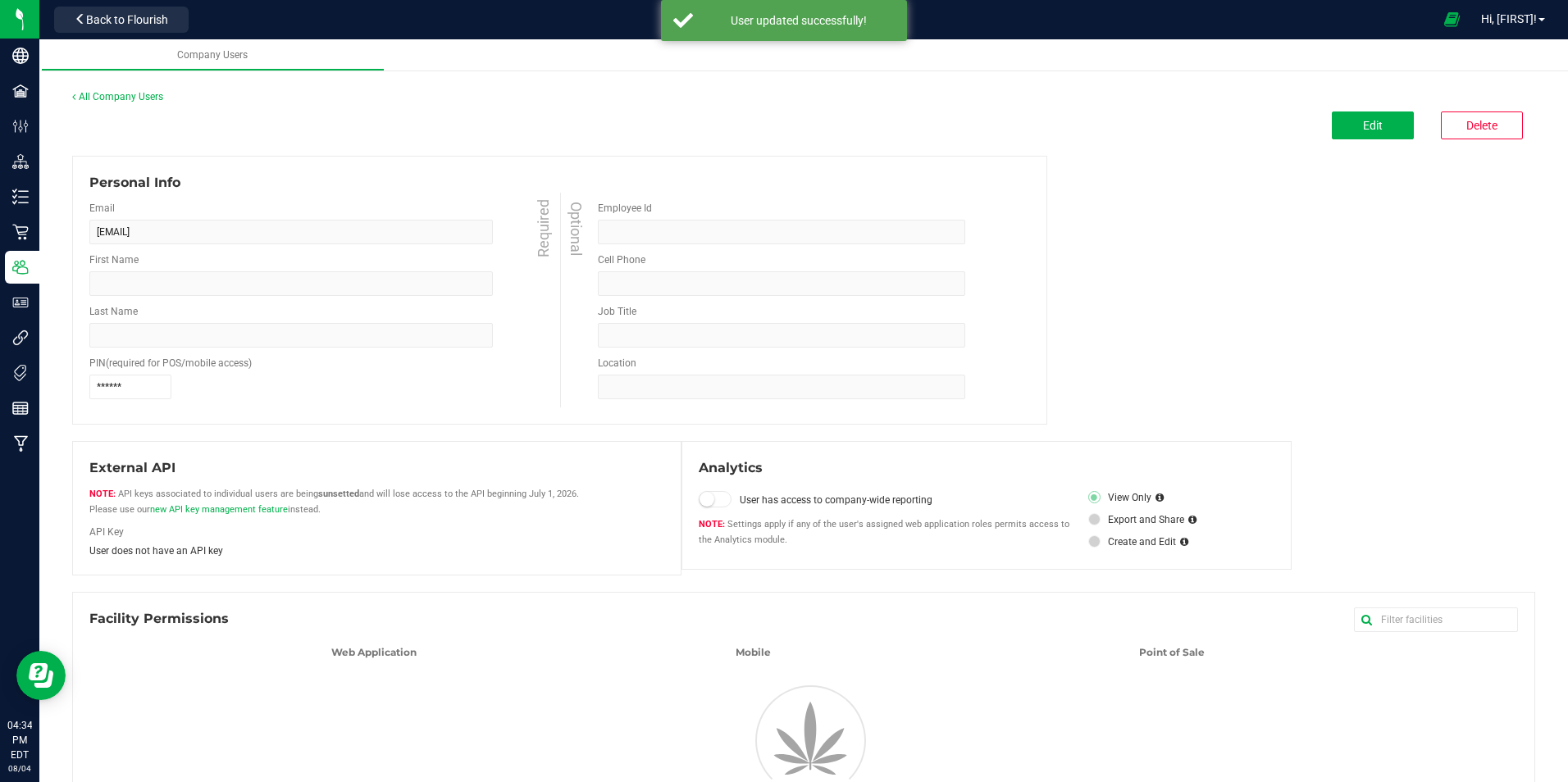 type on "[FIRST]" 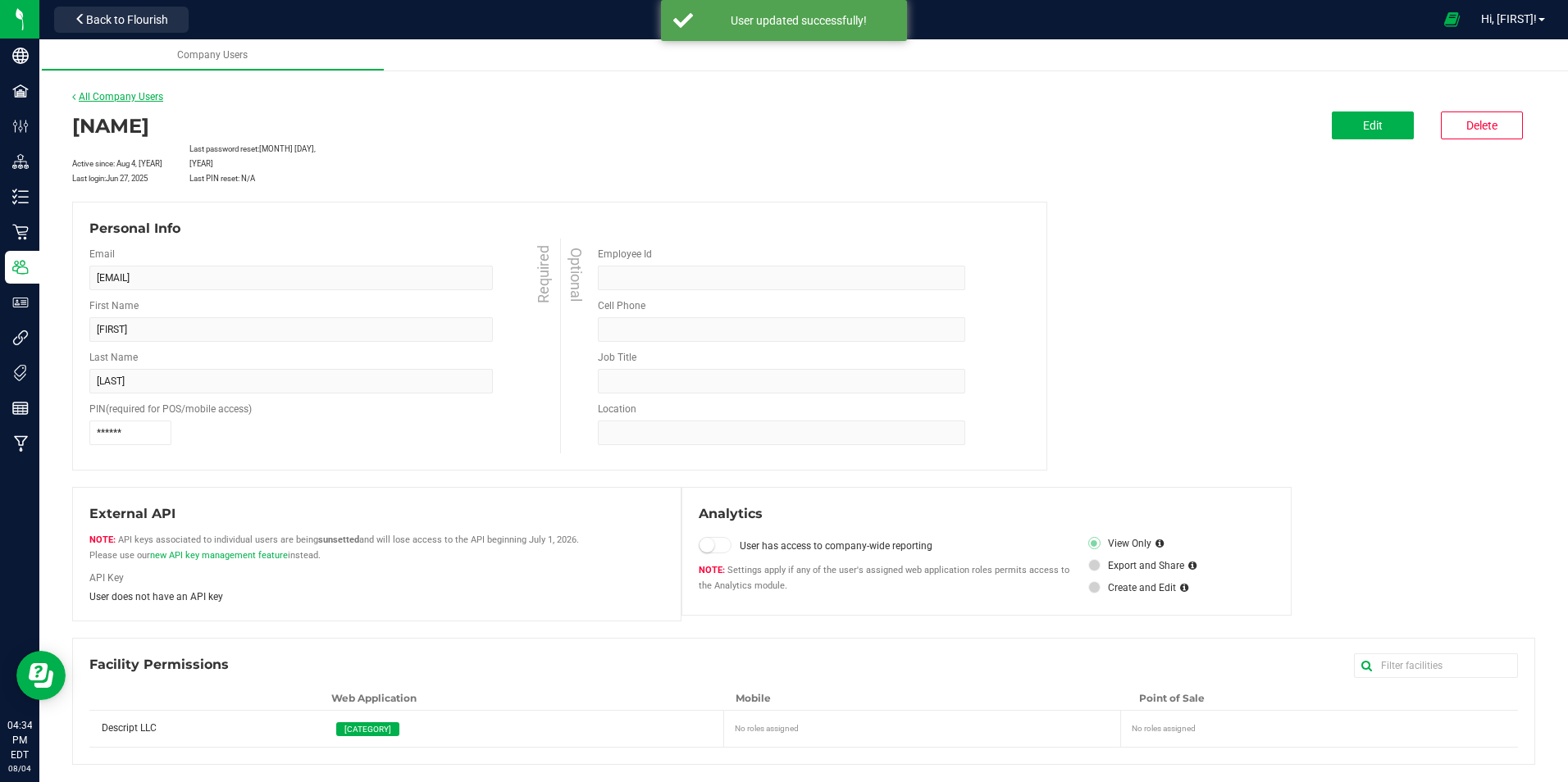 click on "All Company Users" at bounding box center [117, 97] 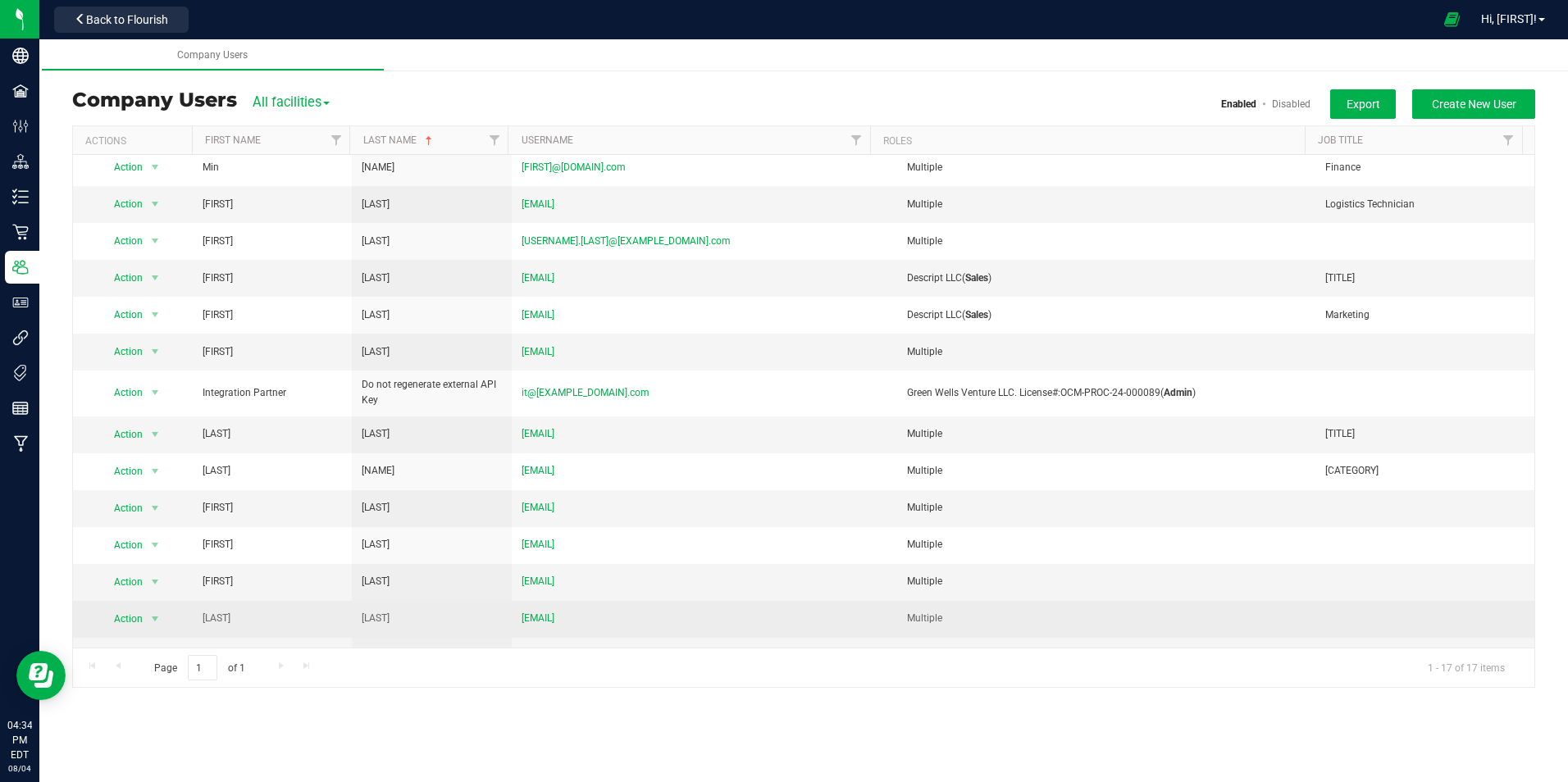 scroll, scrollTop: 0, scrollLeft: 0, axis: both 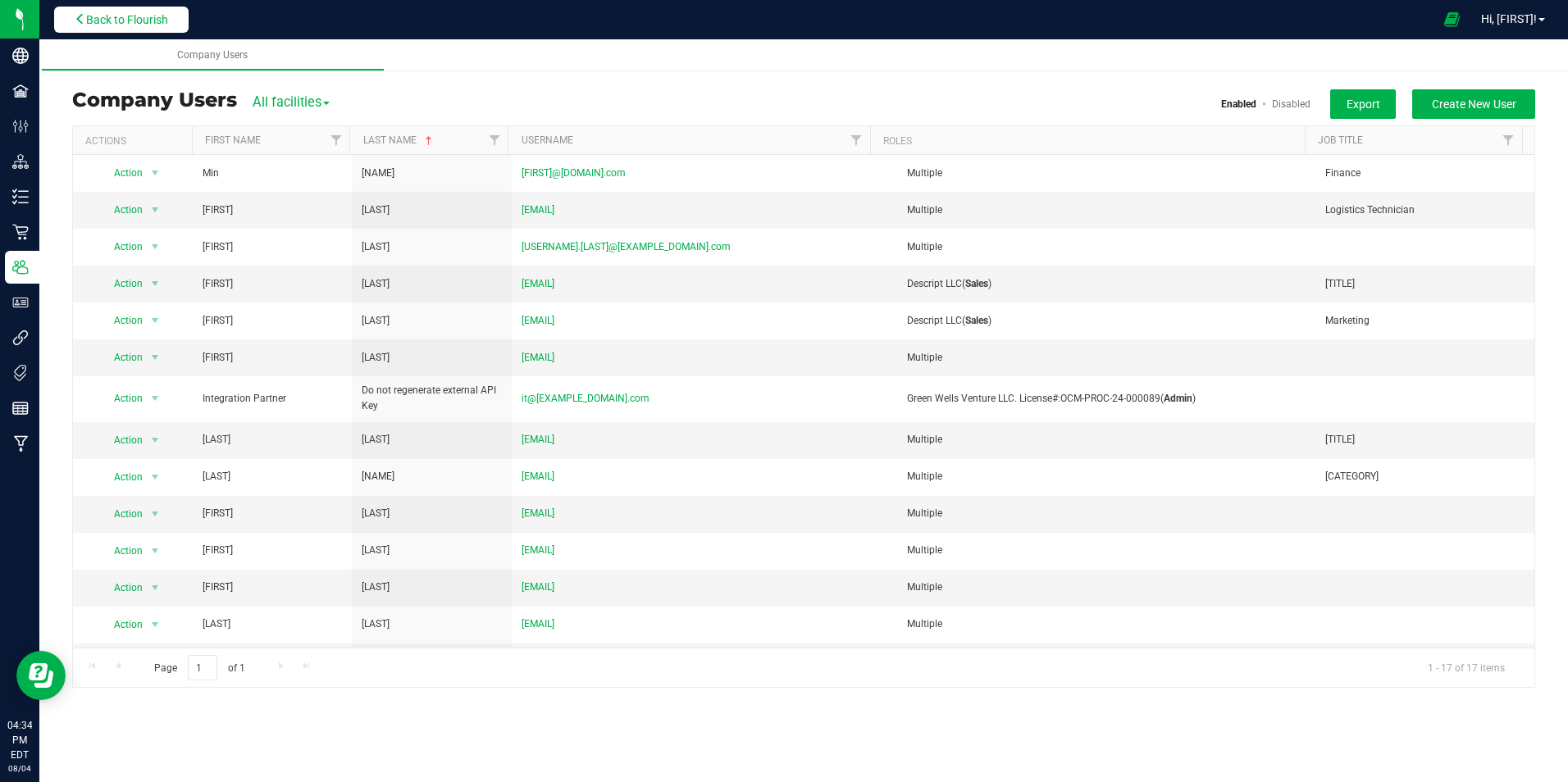 click on "Back to Flourish" at bounding box center (127, 20) 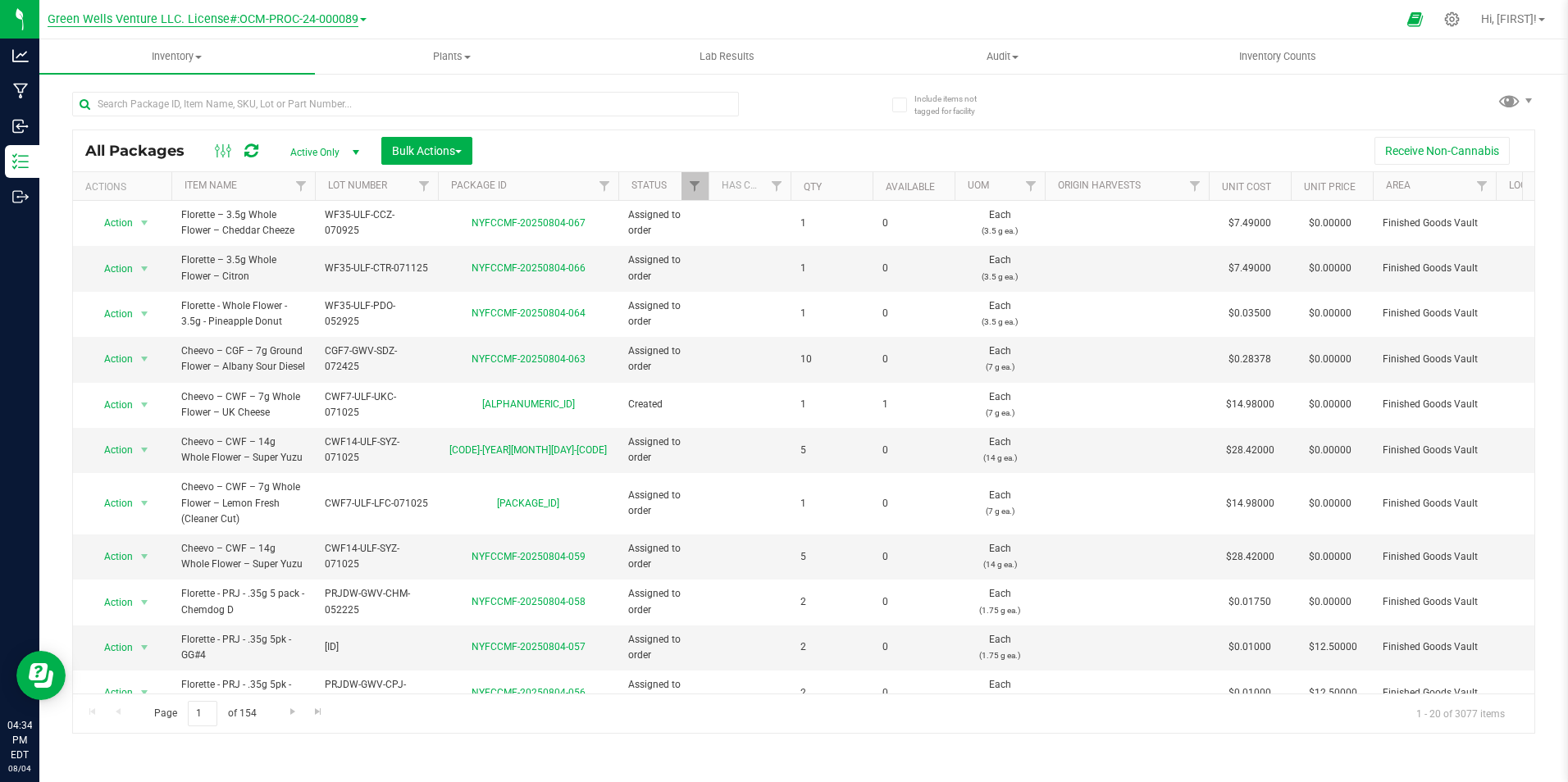click on "Green Wells Venture LLC. License#:OCM-PROC-24-000089" at bounding box center (203, 20) 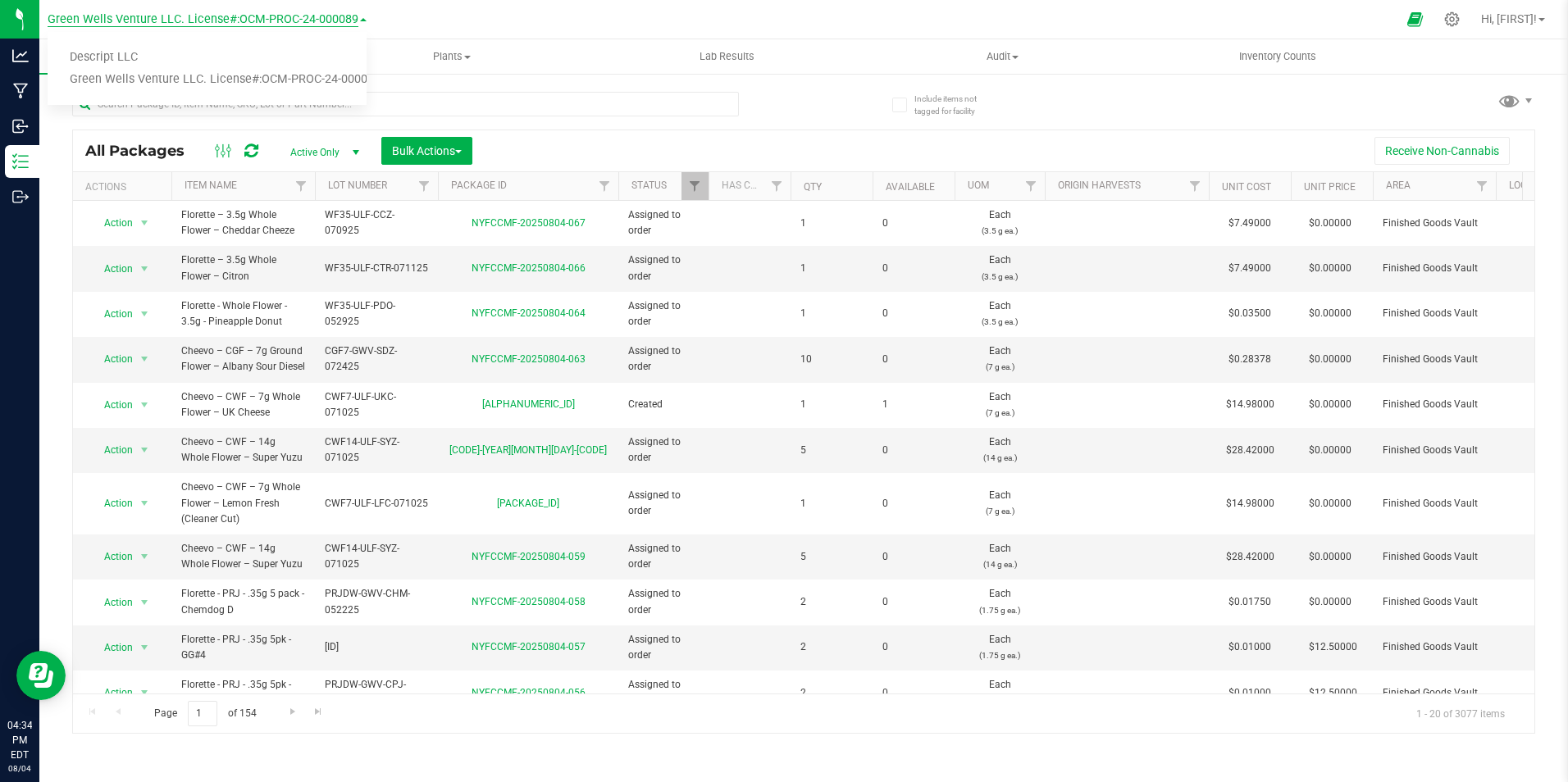 click on "Green Wells Venture LLC. License#:OCM-PROC-24-000089" at bounding box center (203, 20) 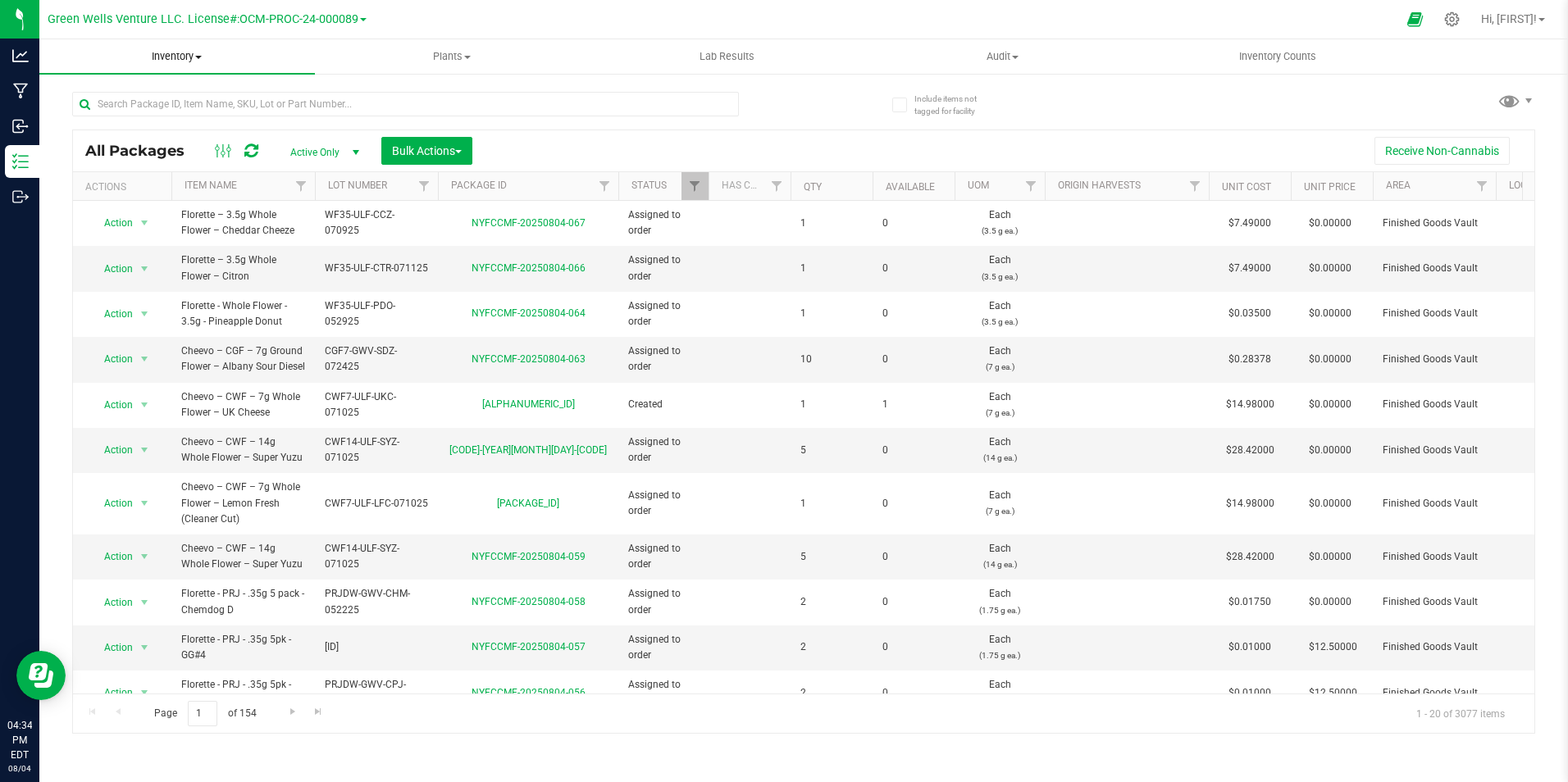 click on "Inventory" at bounding box center [177, 57] 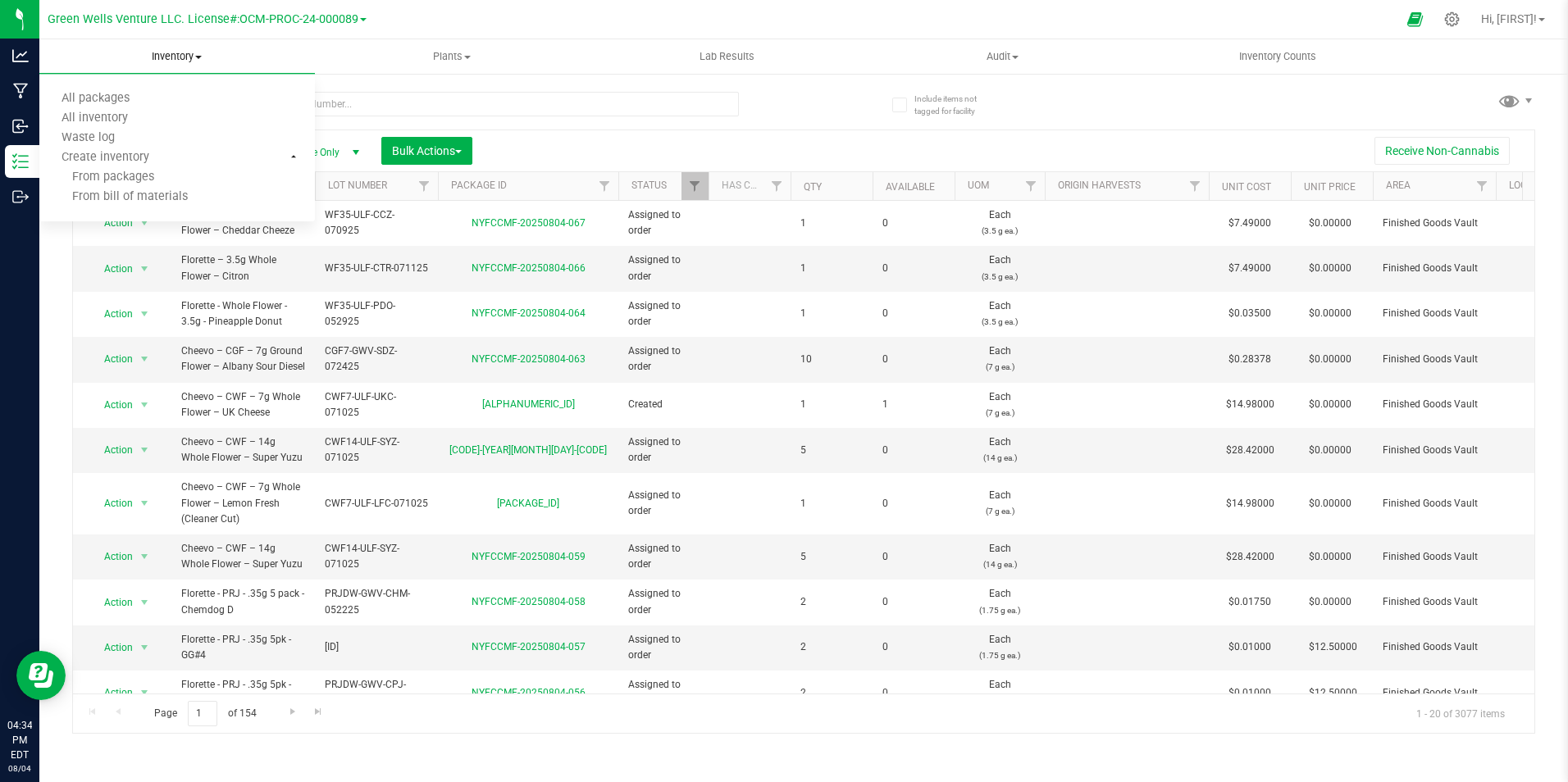 click on "Inventory" at bounding box center [177, 57] 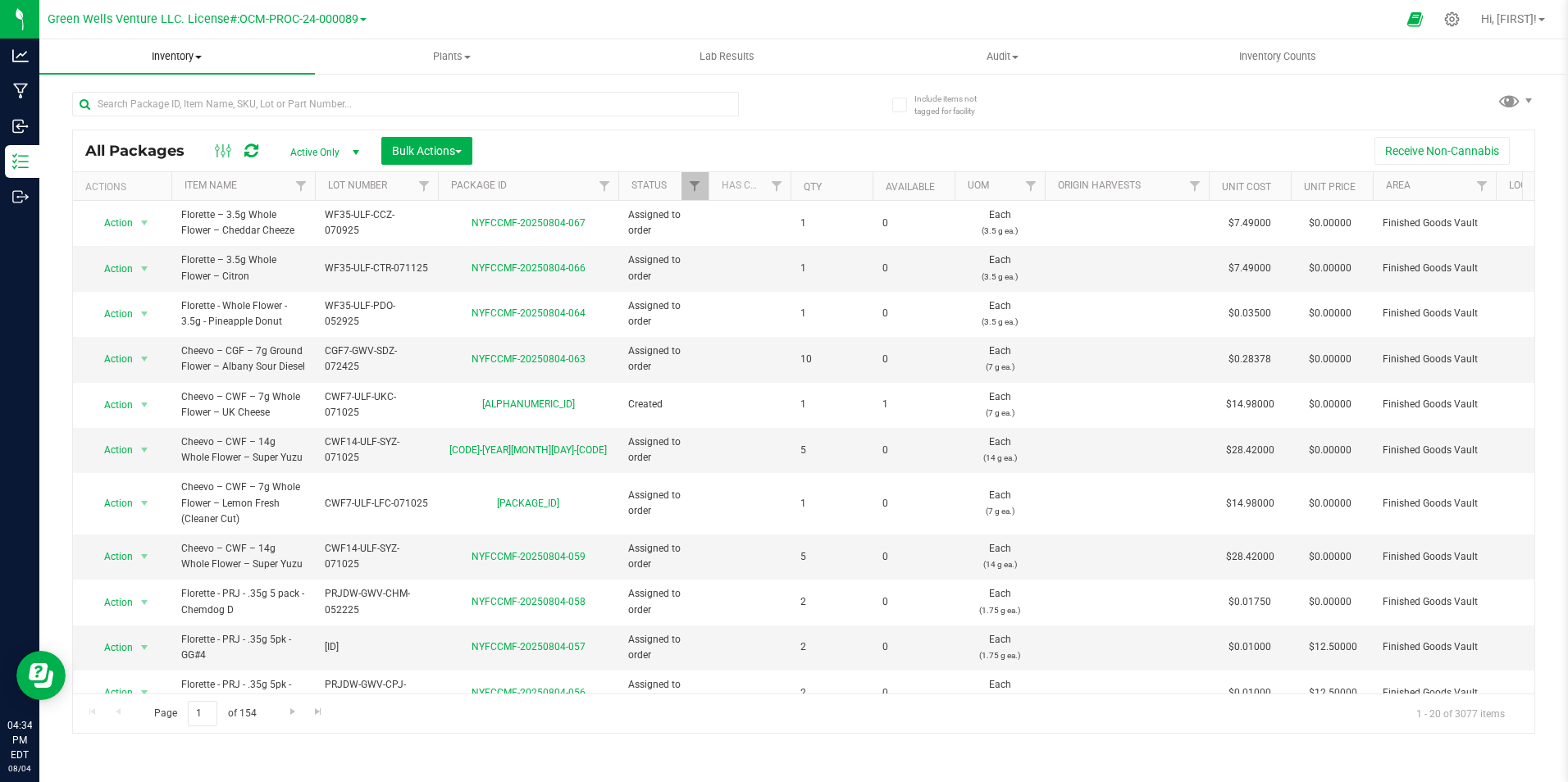 click on "Inventory" at bounding box center (177, 57) 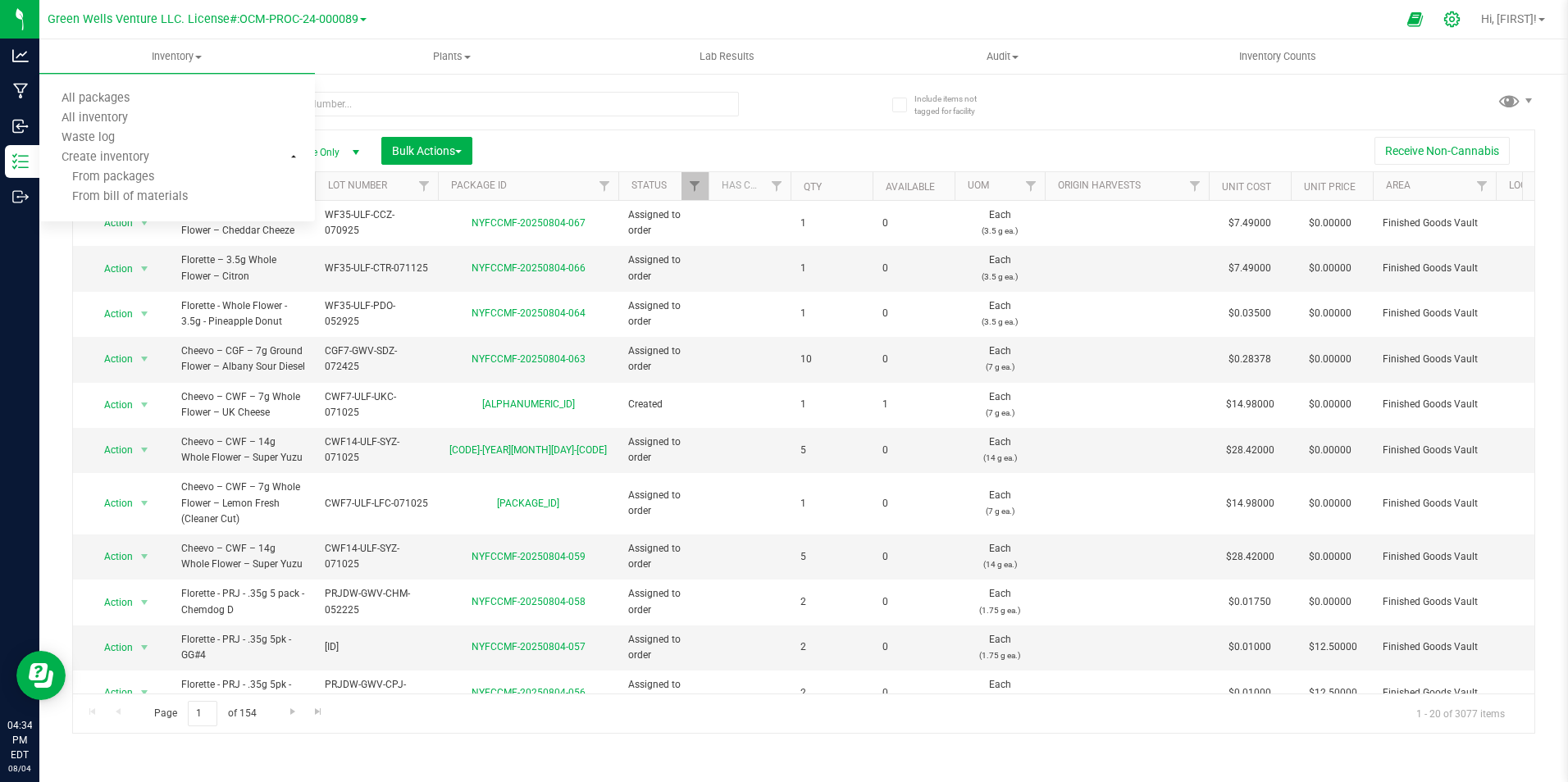 click 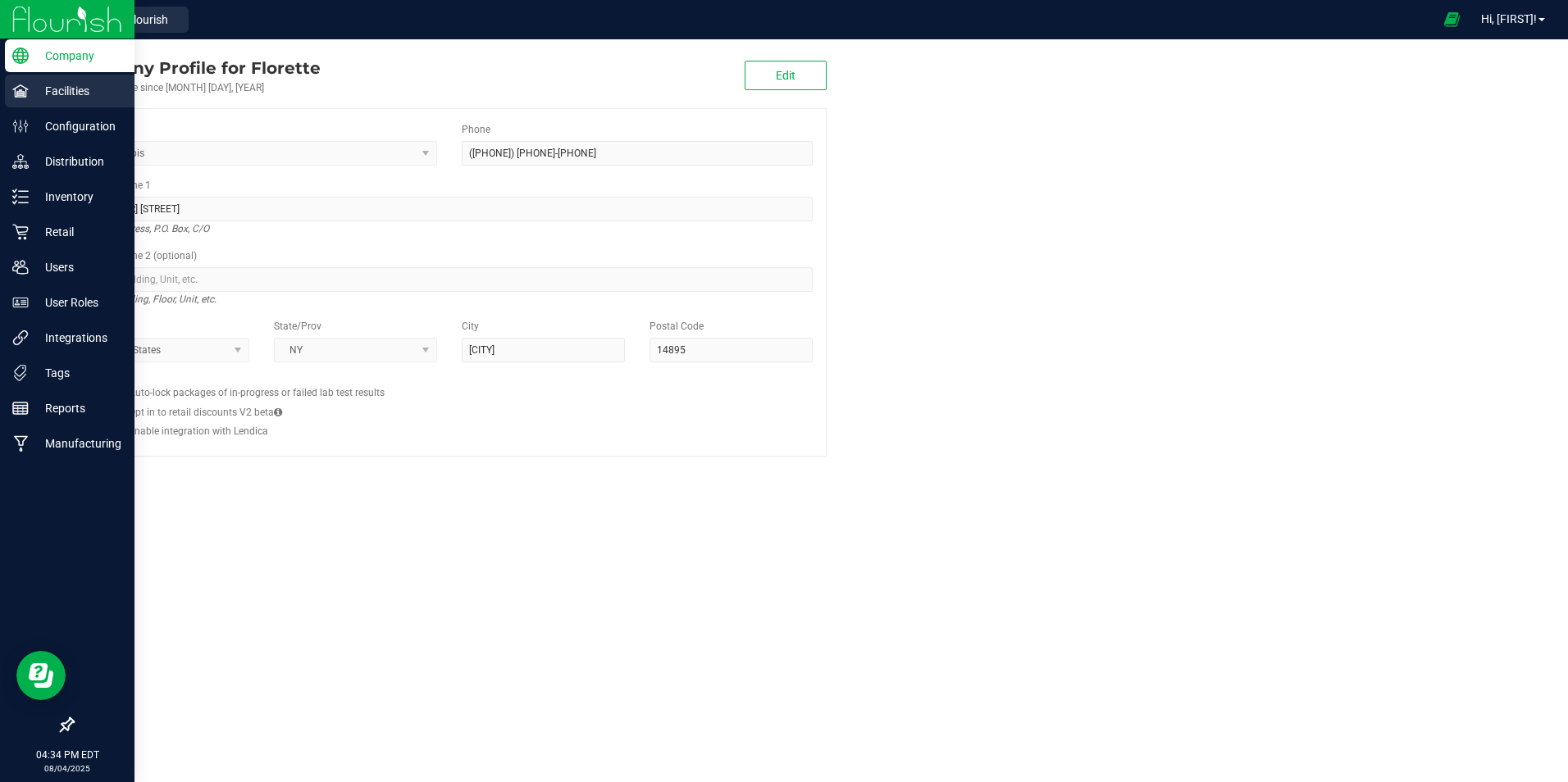 click on "Facilities" at bounding box center [78, 91] 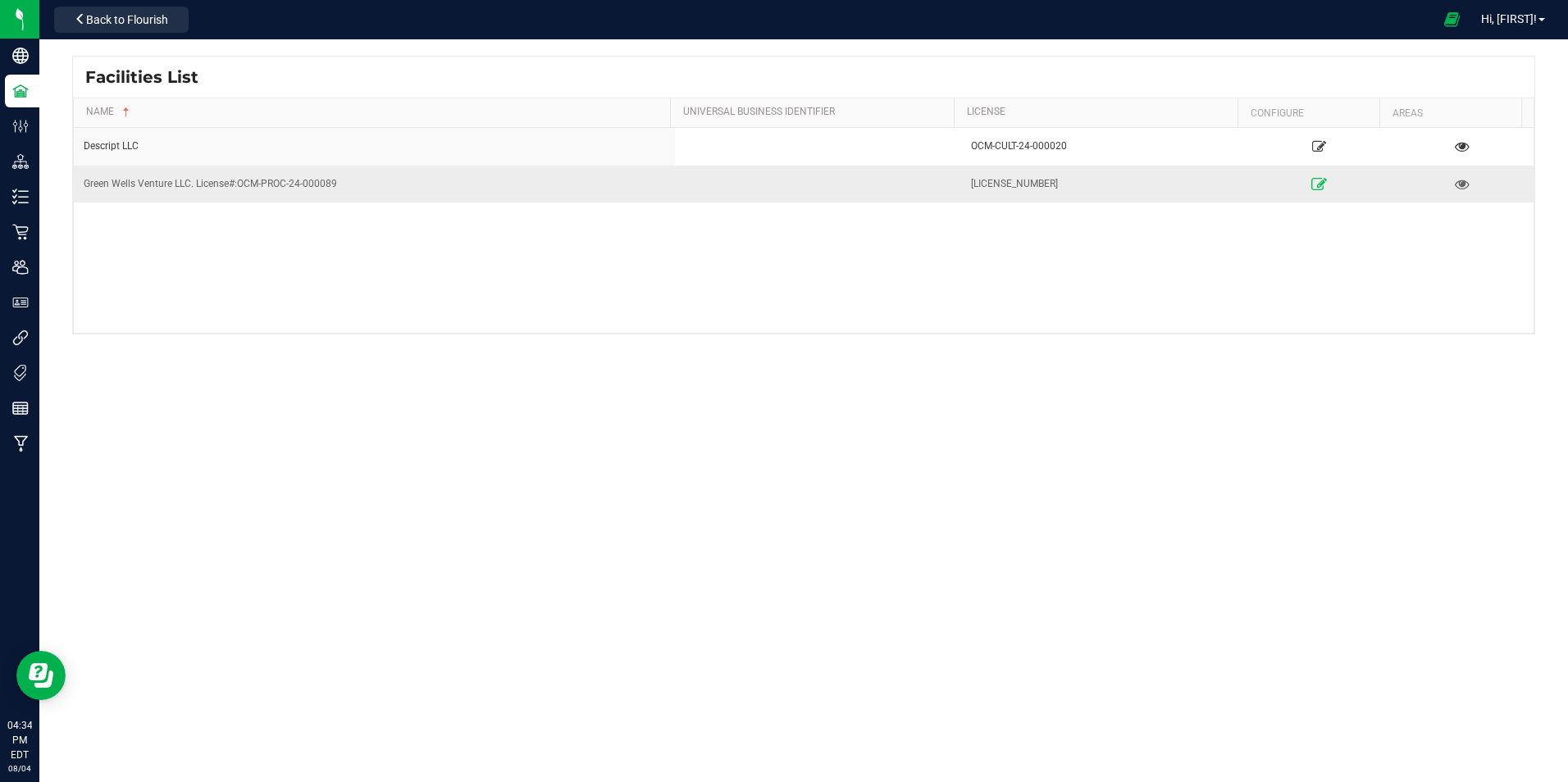 click at bounding box center (1319, 184) 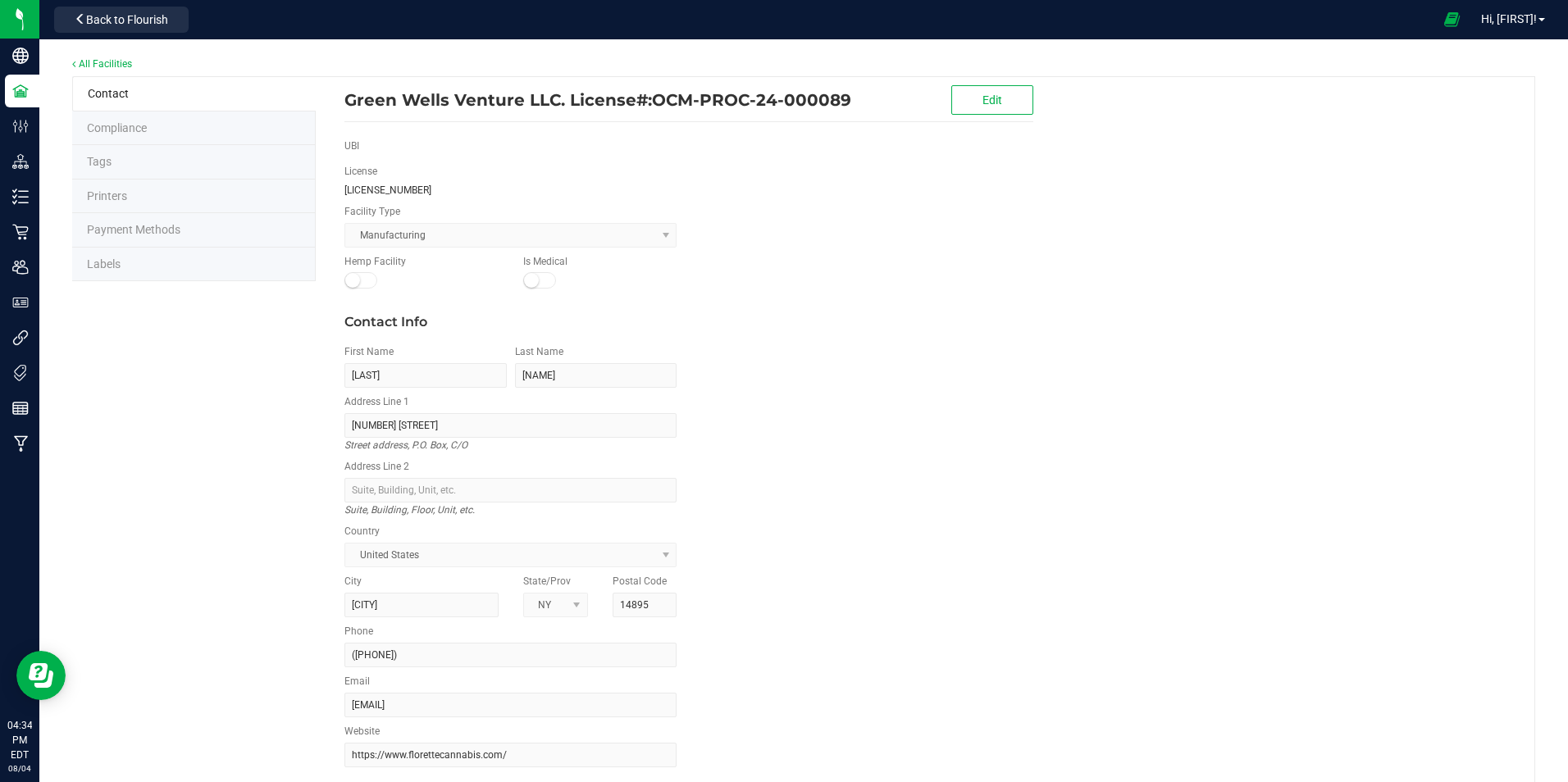 scroll, scrollTop: 0, scrollLeft: 0, axis: both 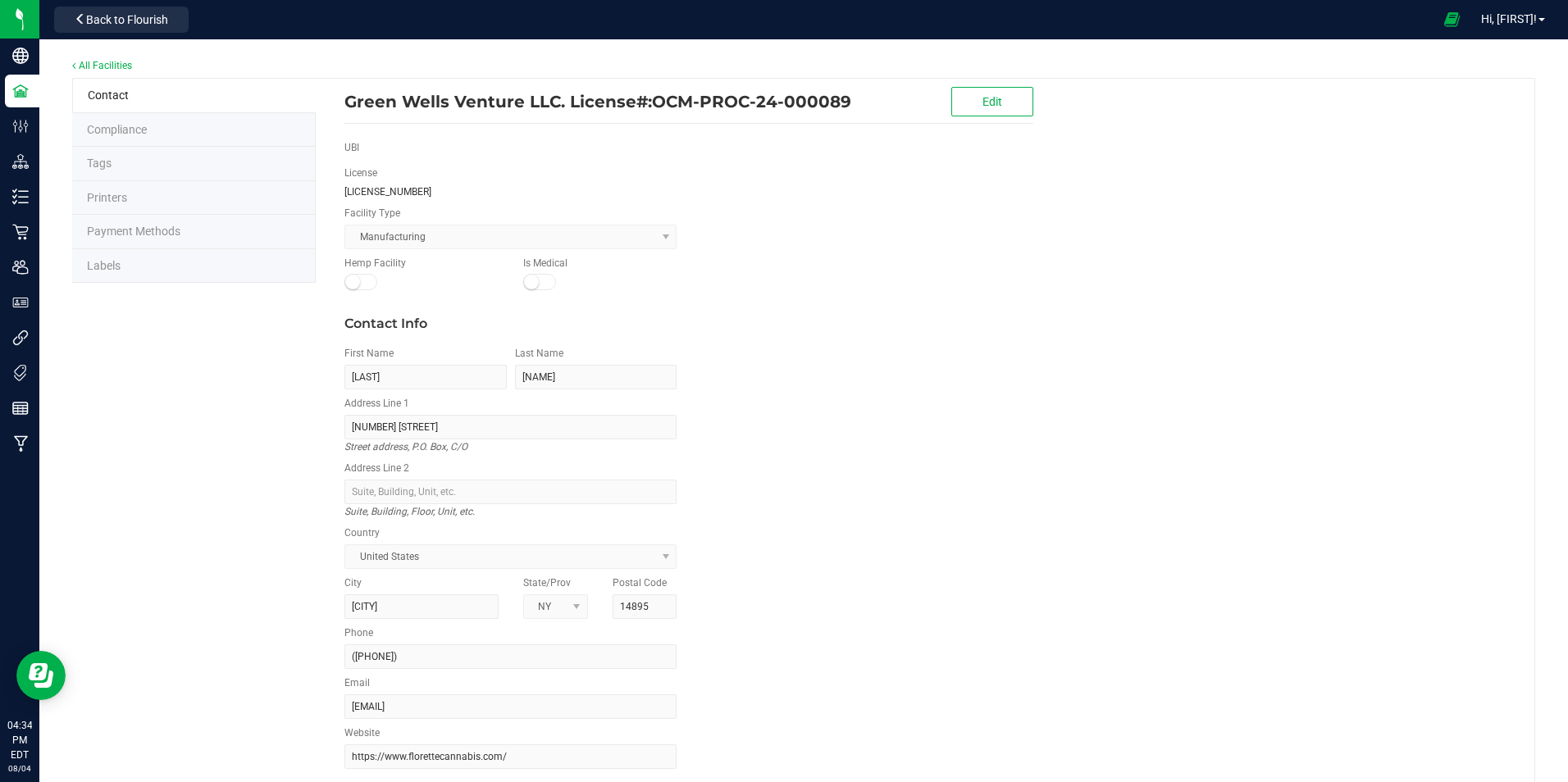 click on "Compliance" at bounding box center (194, 130) 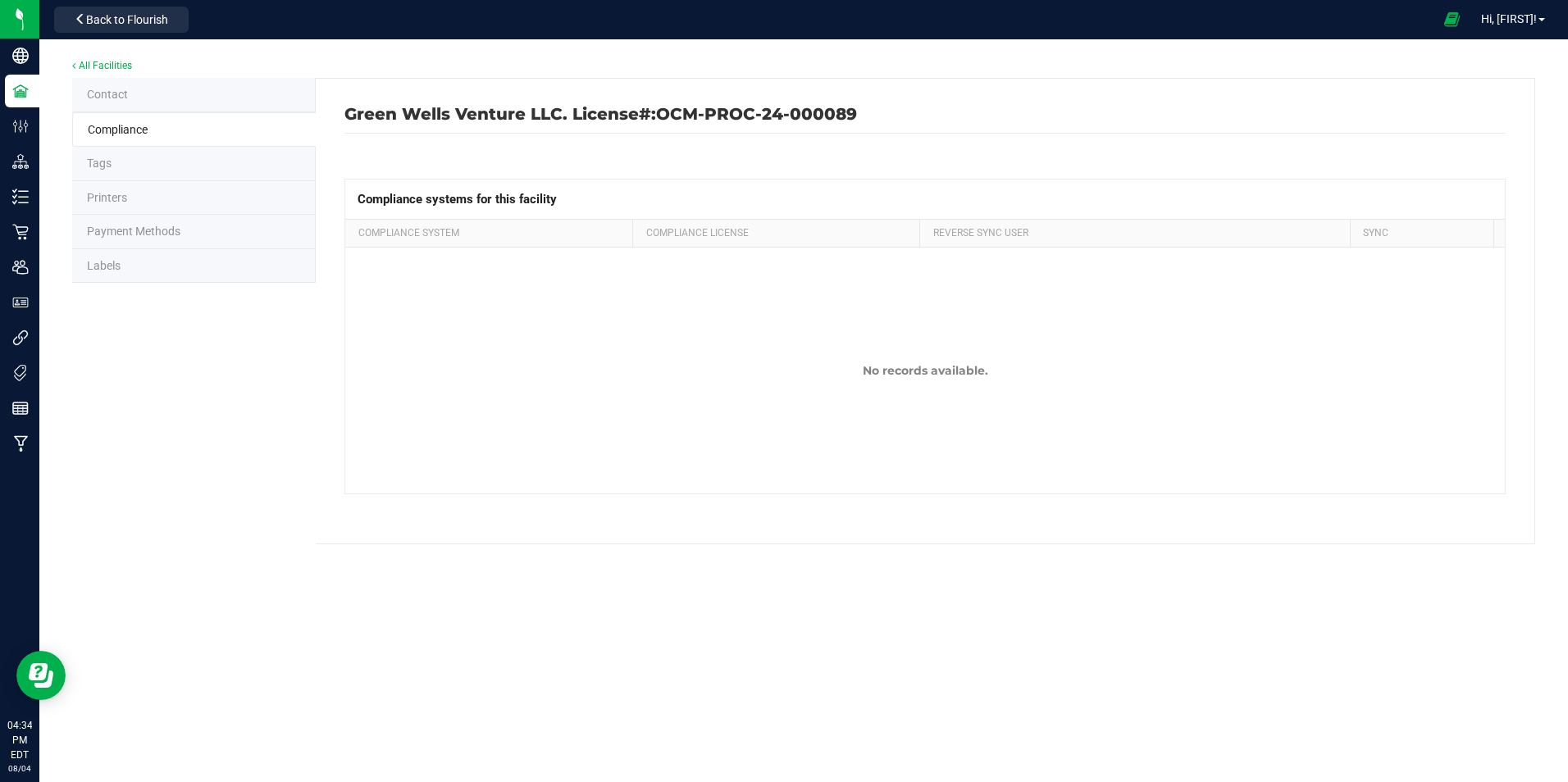 click on "Tags" at bounding box center (194, 164) 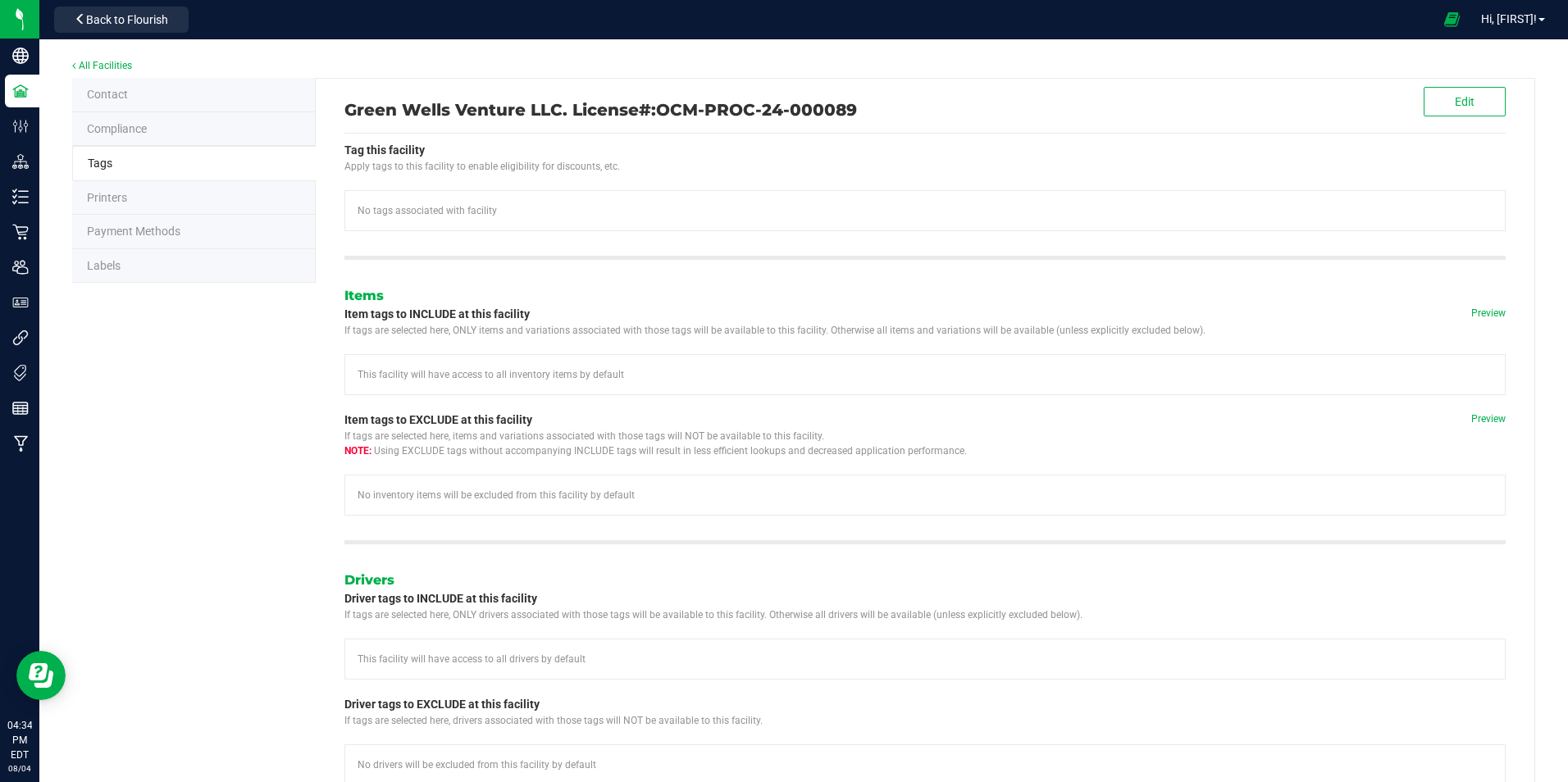 click on "Printers" at bounding box center (194, 198) 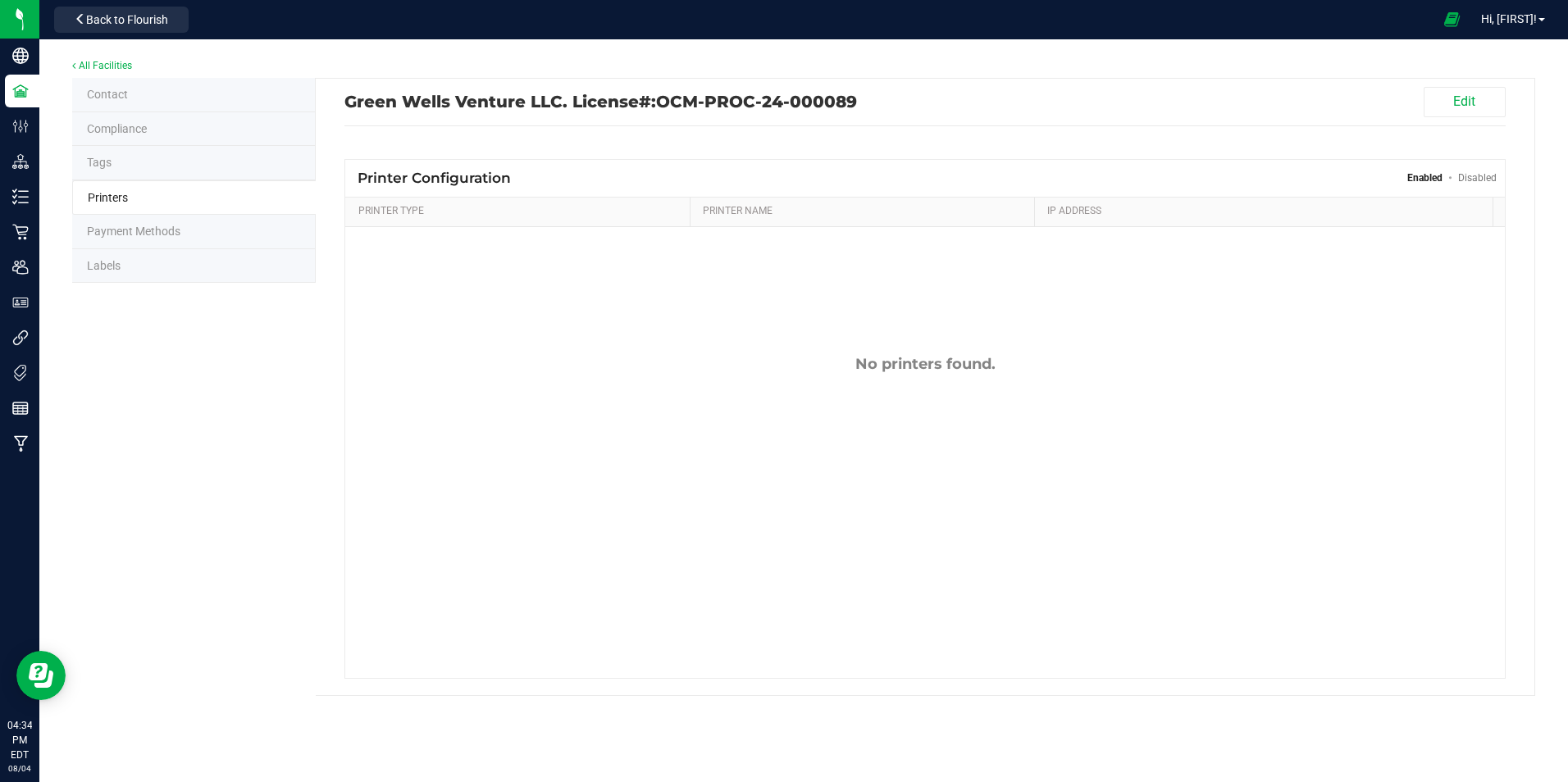 click on "Payment Methods" at bounding box center [134, 231] 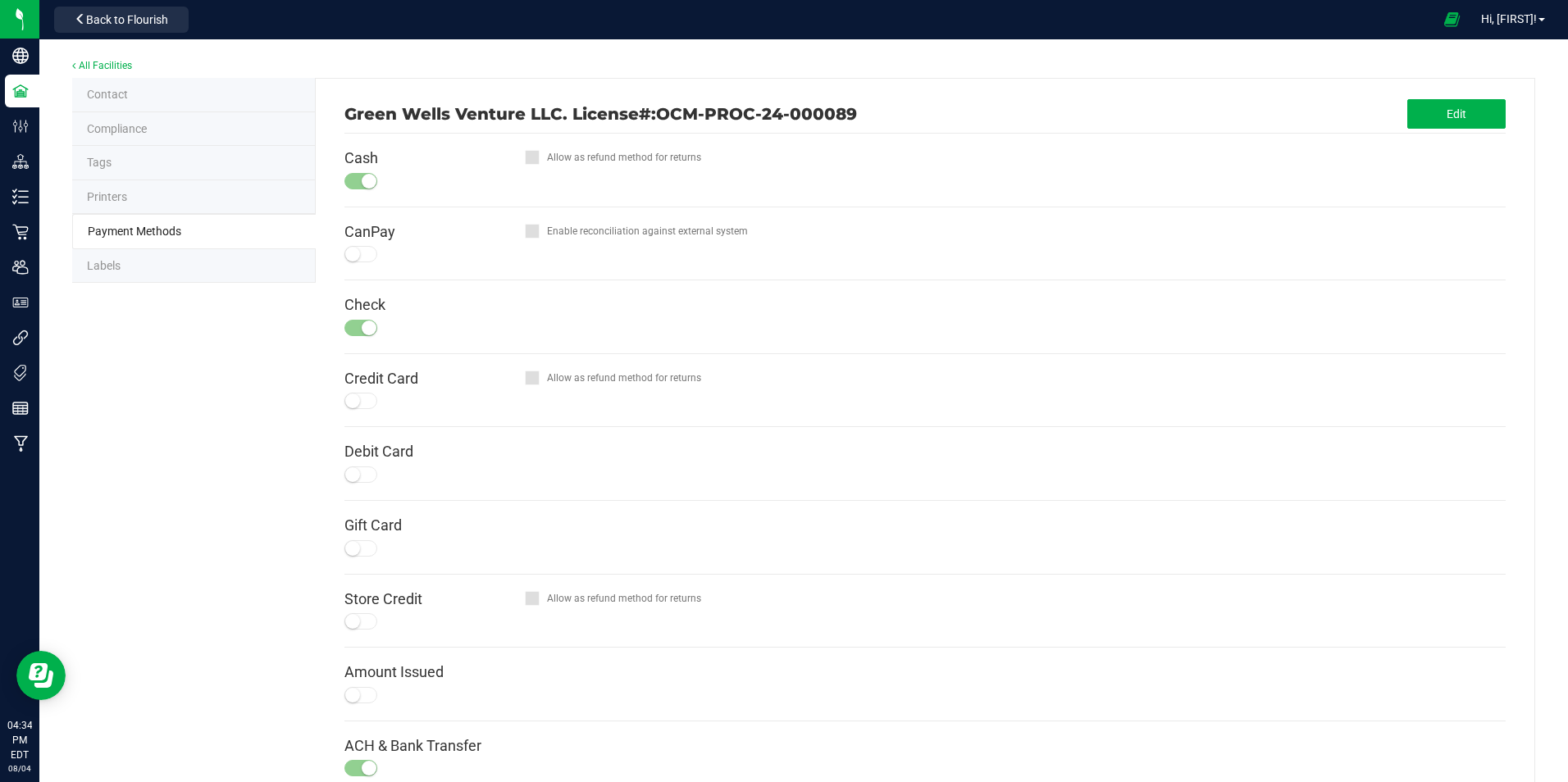 click on "Labels" at bounding box center (194, 266) 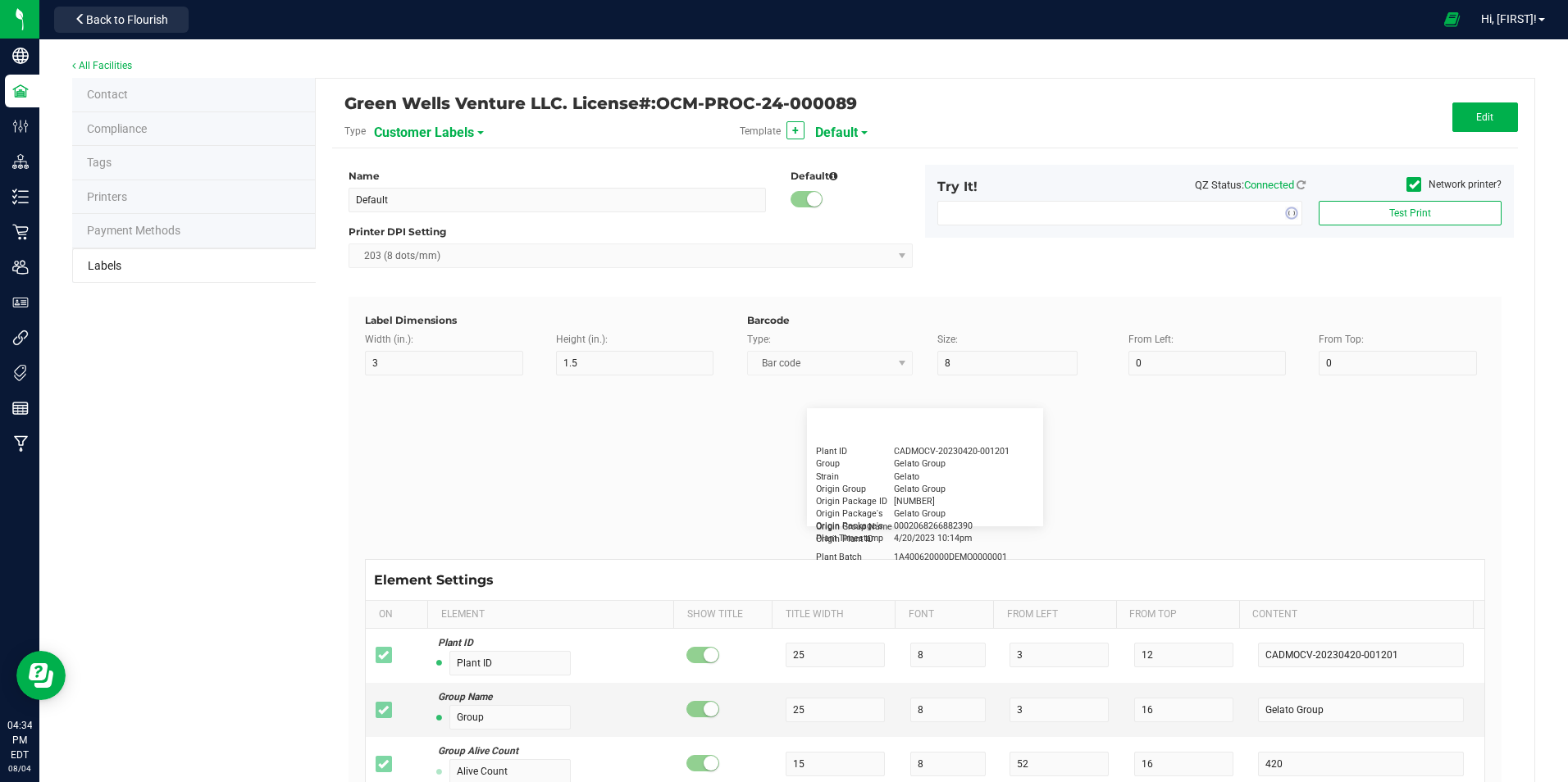 type on "2.25" 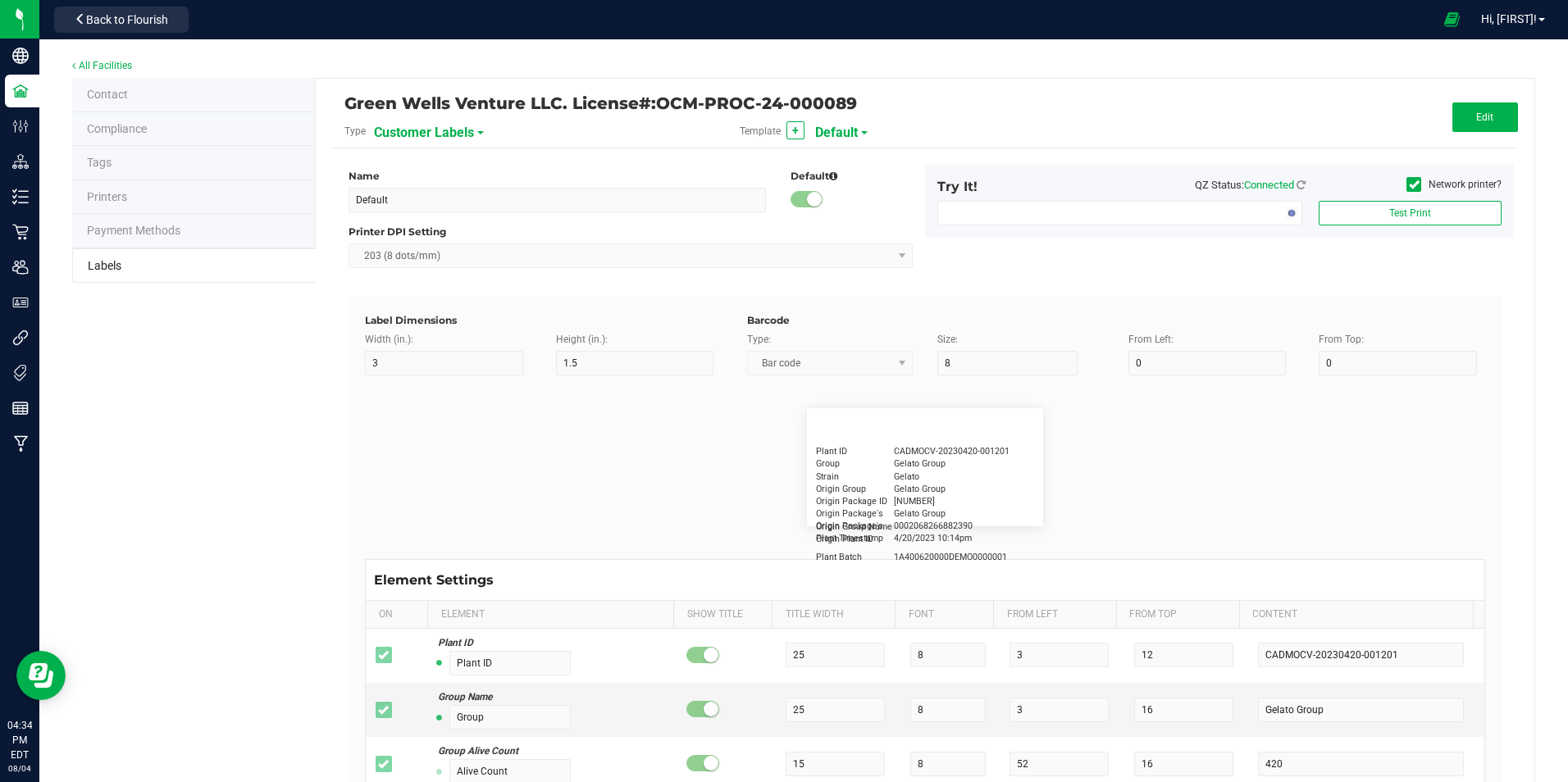 type on "1.25" 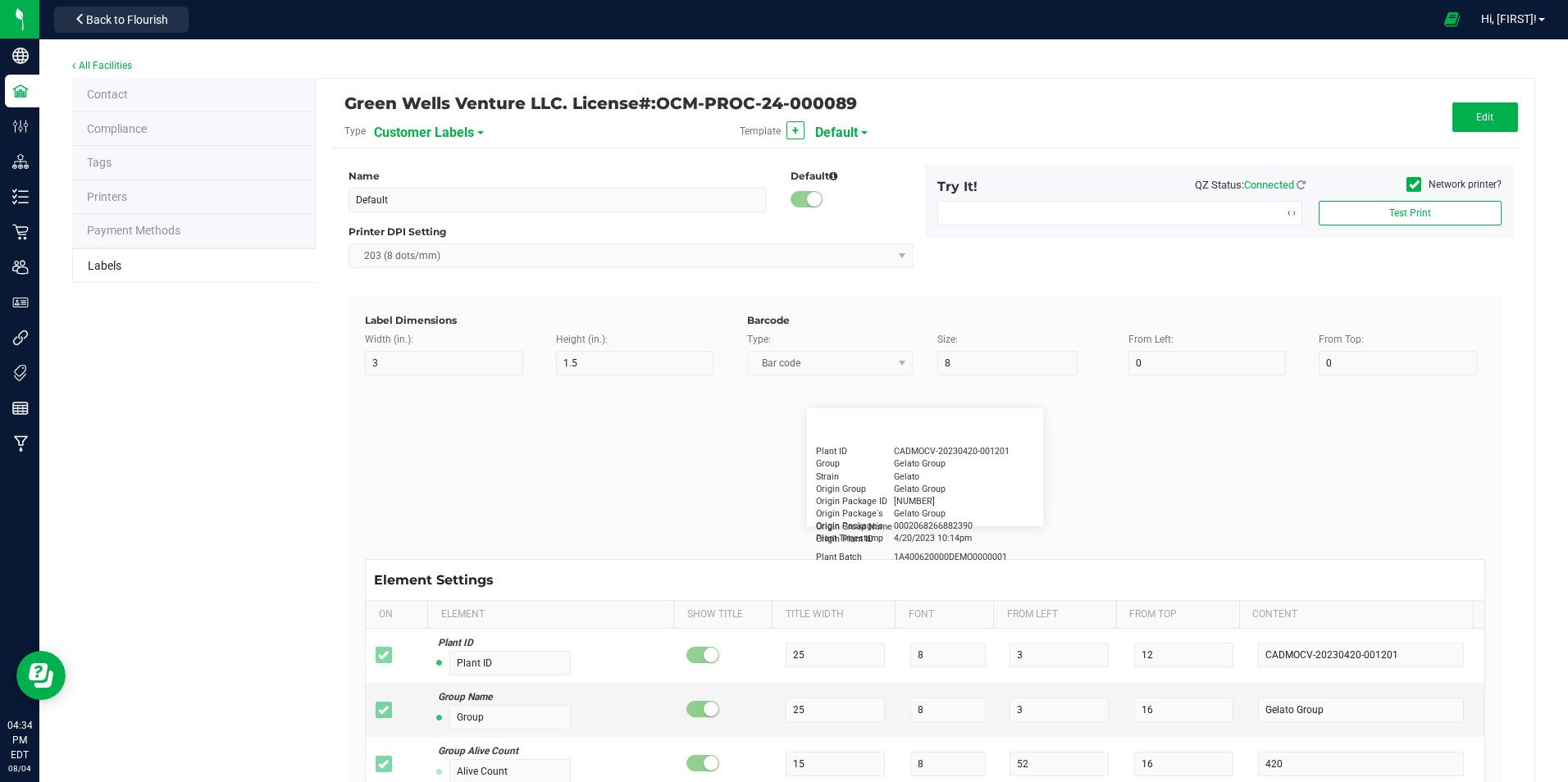 type on "20" 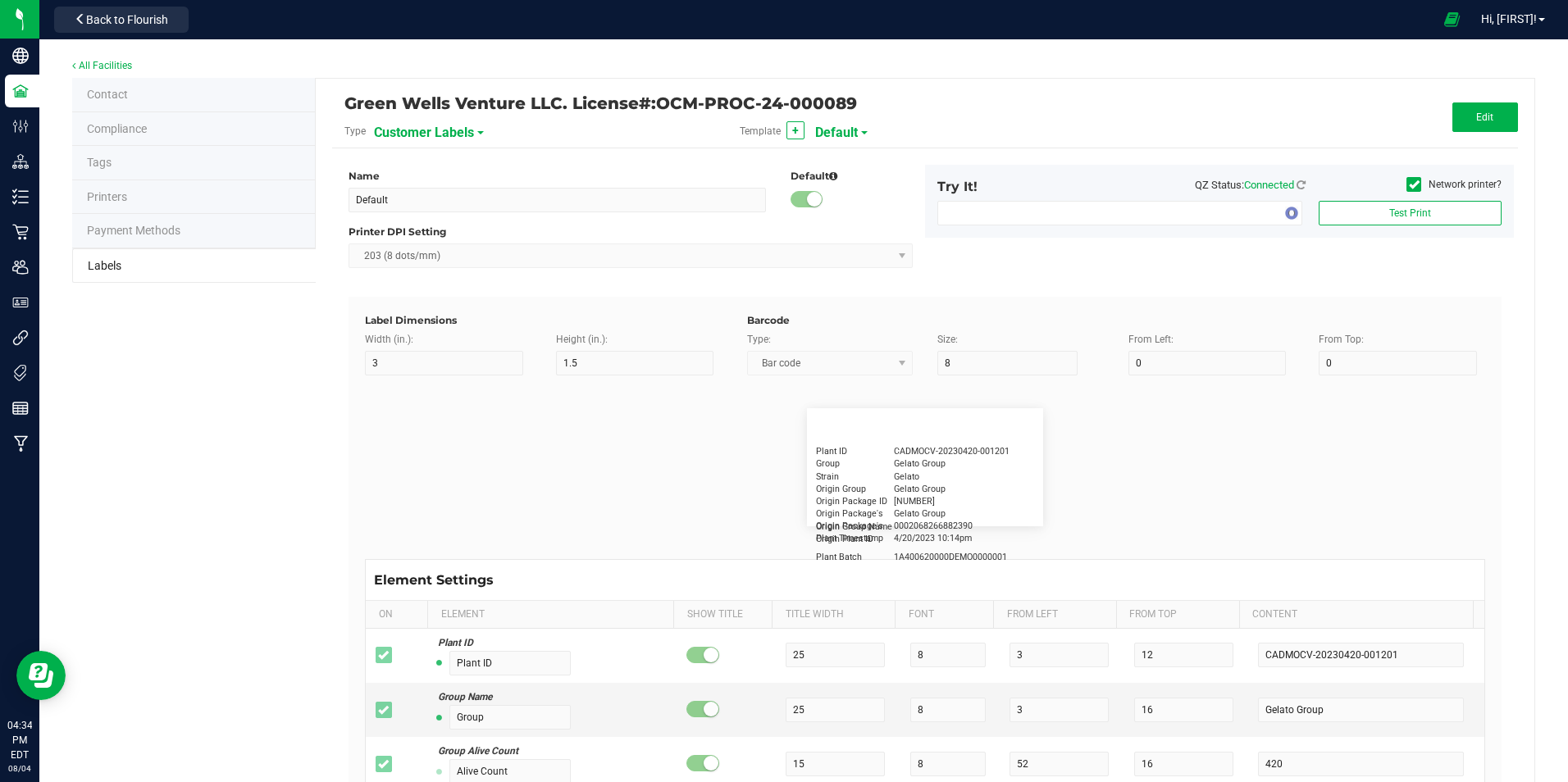 type on "5" 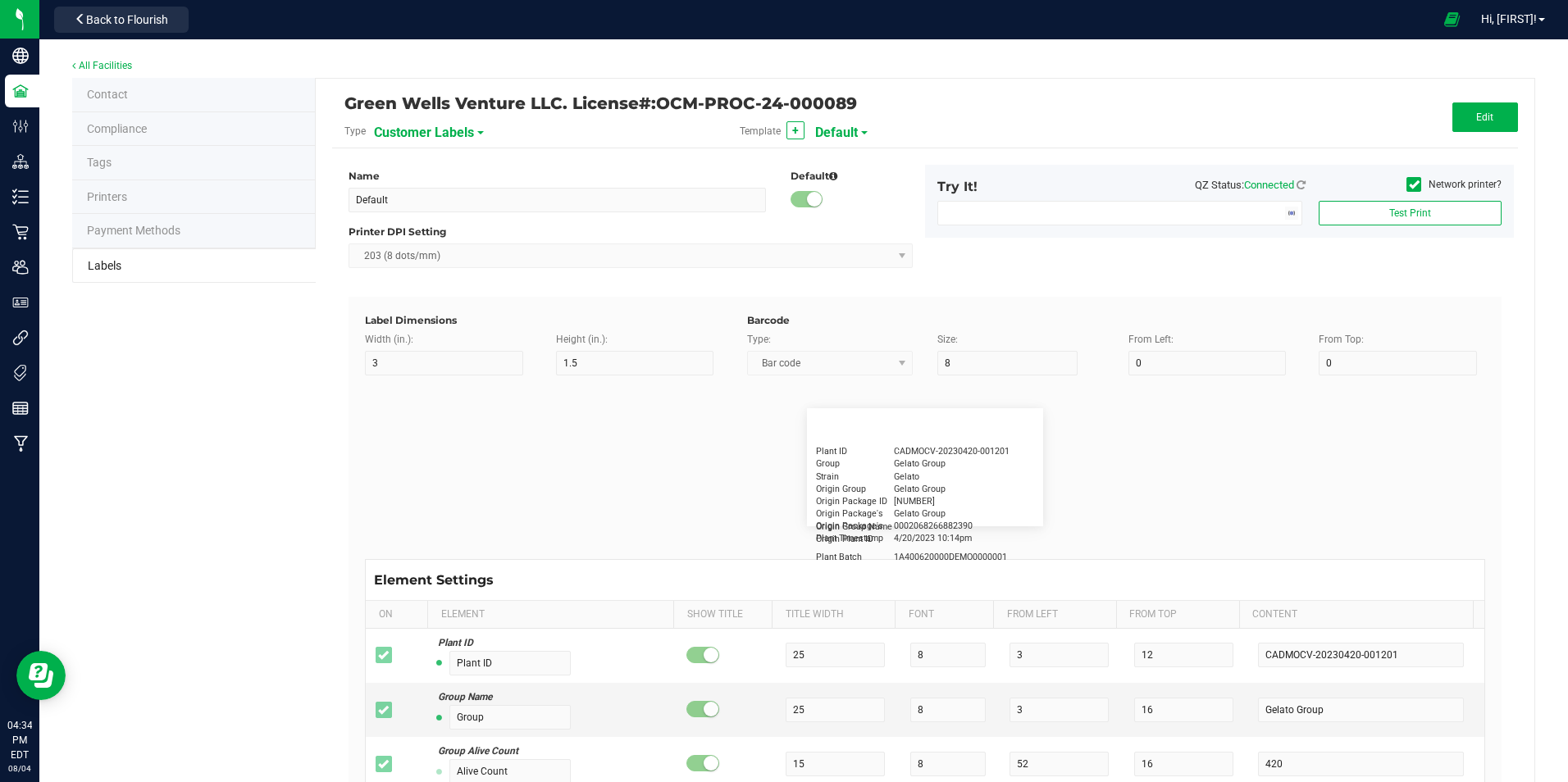 type on "Customer" 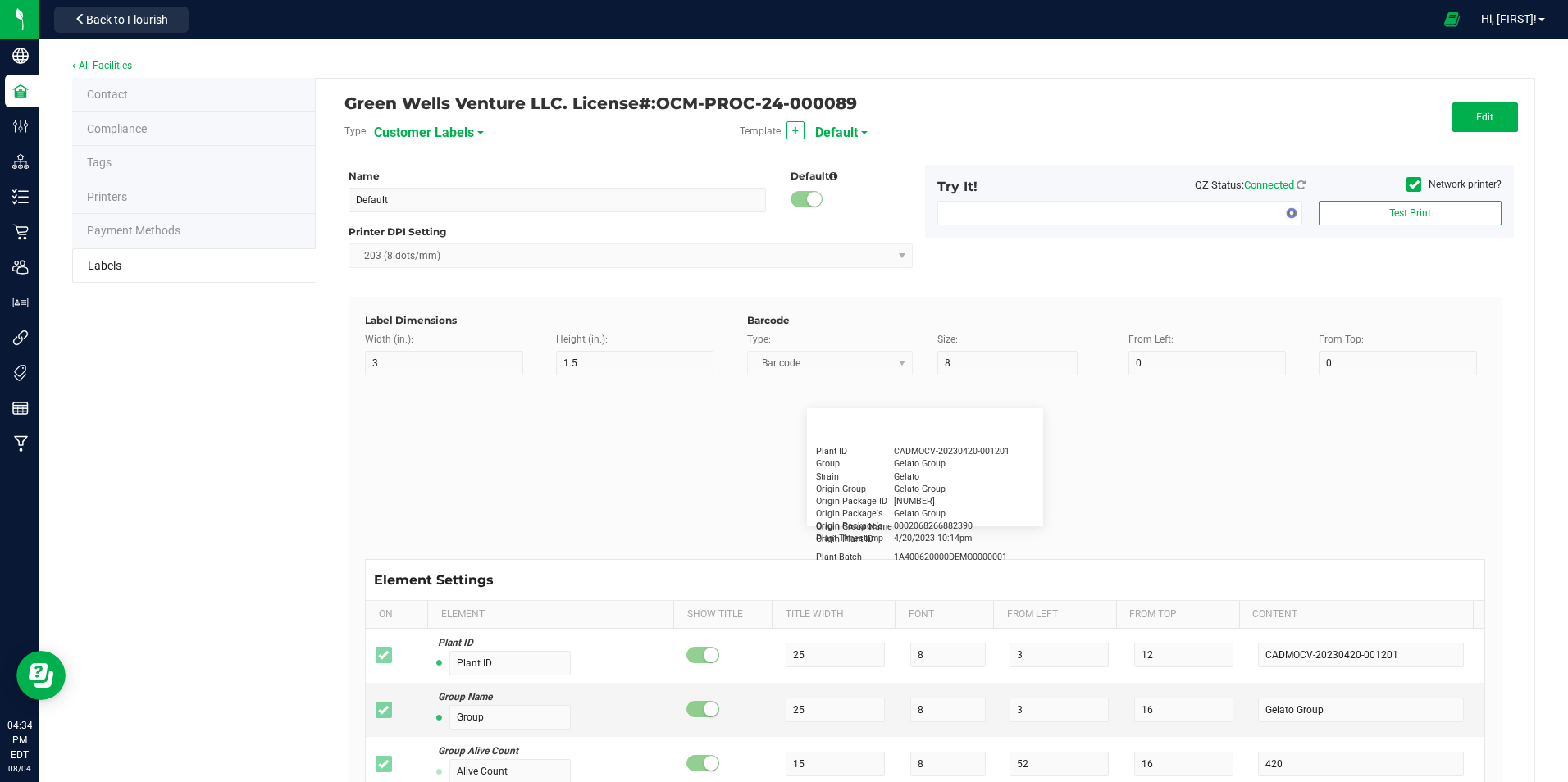 type on "15" 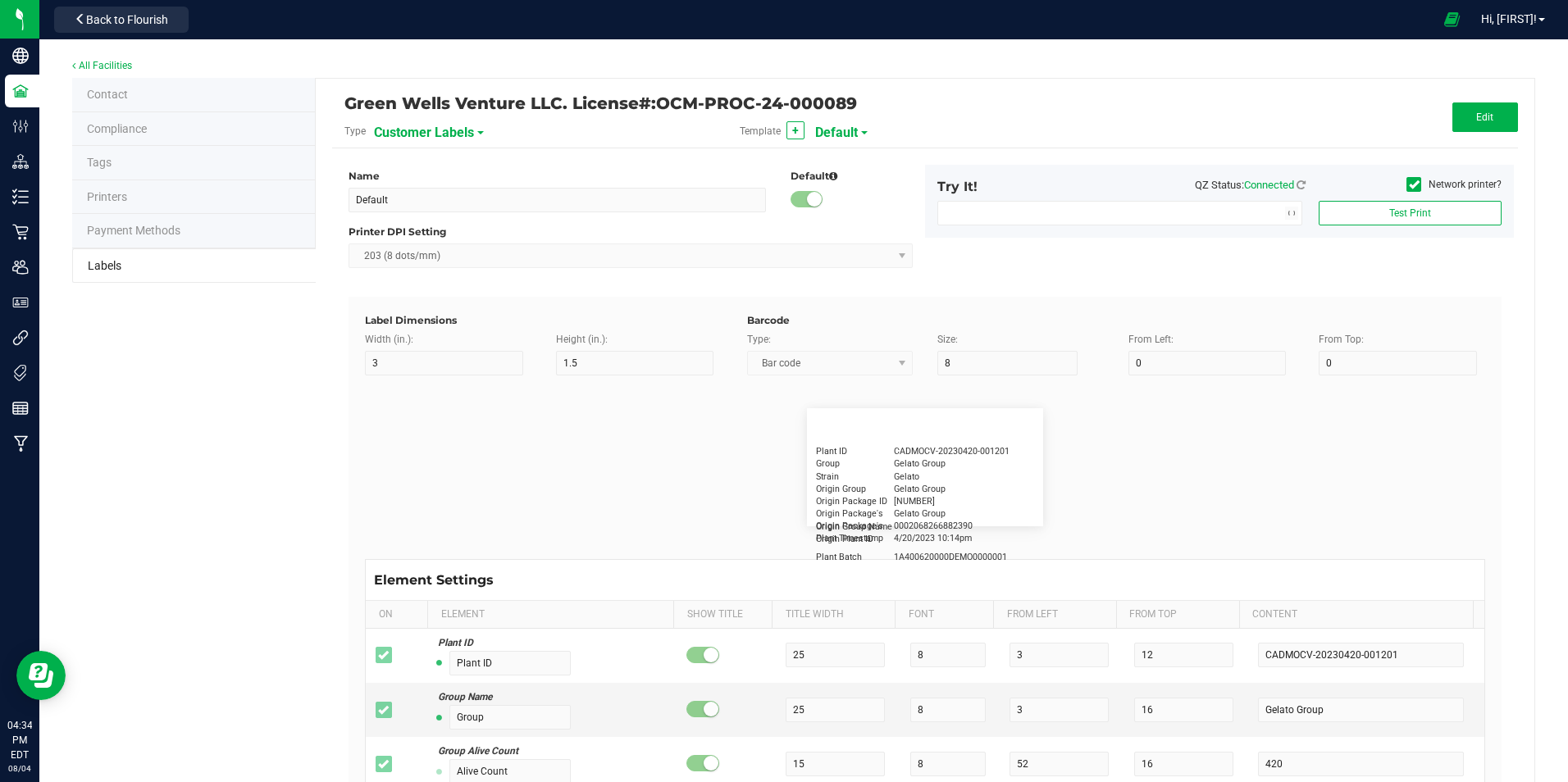 type on "5" 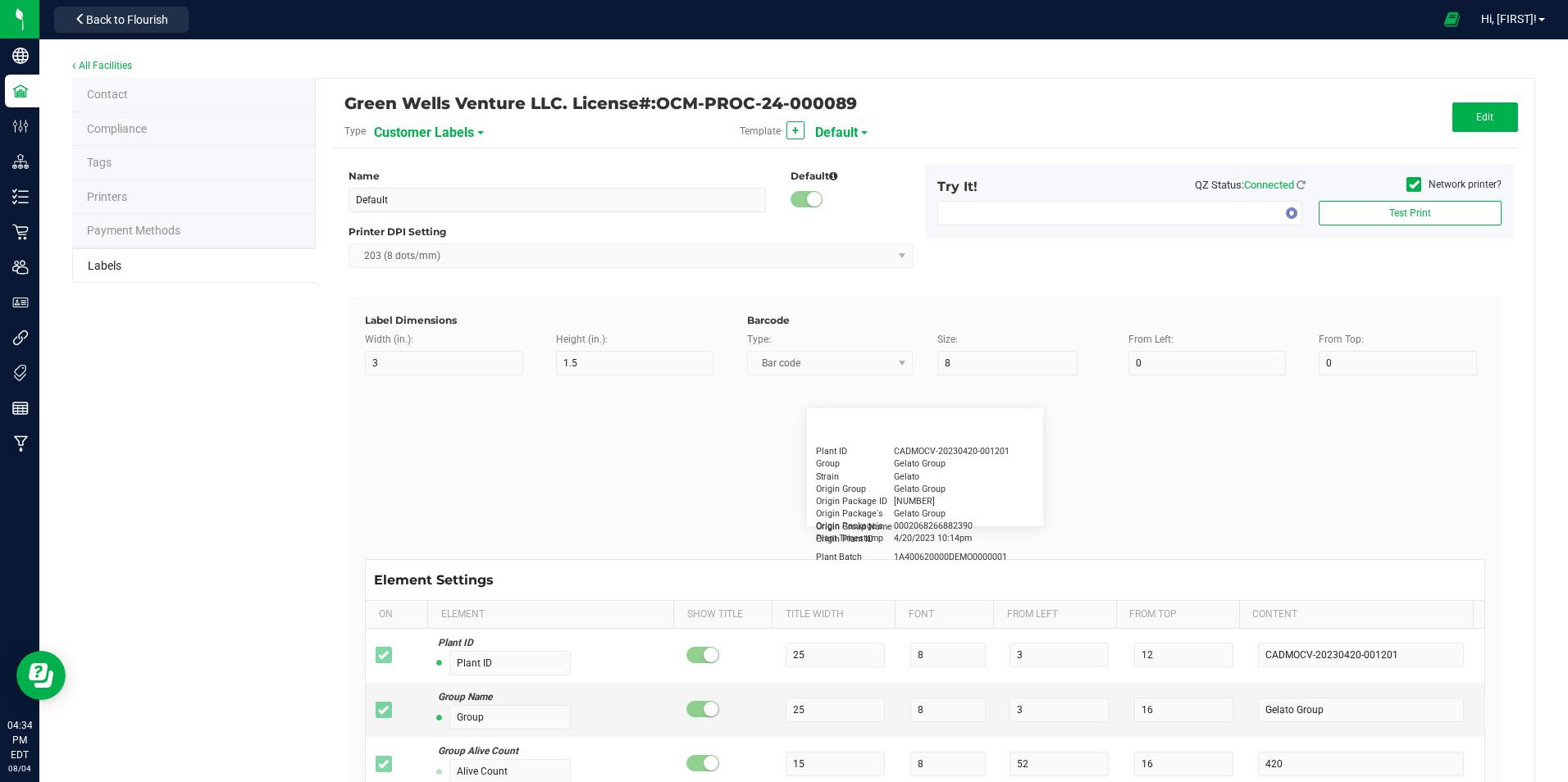 type on "5" 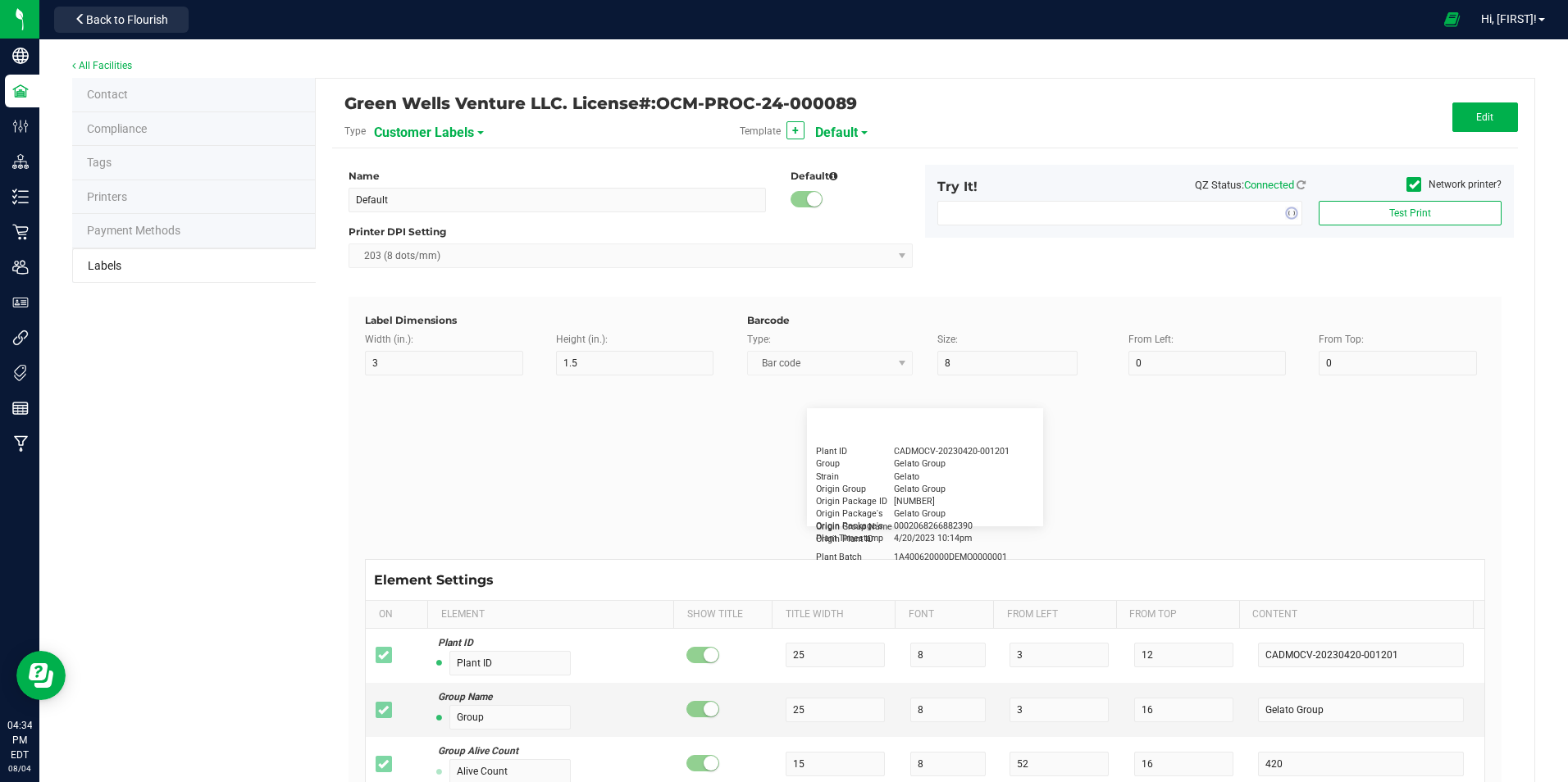 type on "[FIRST_NAME] [LAST_NAME]" 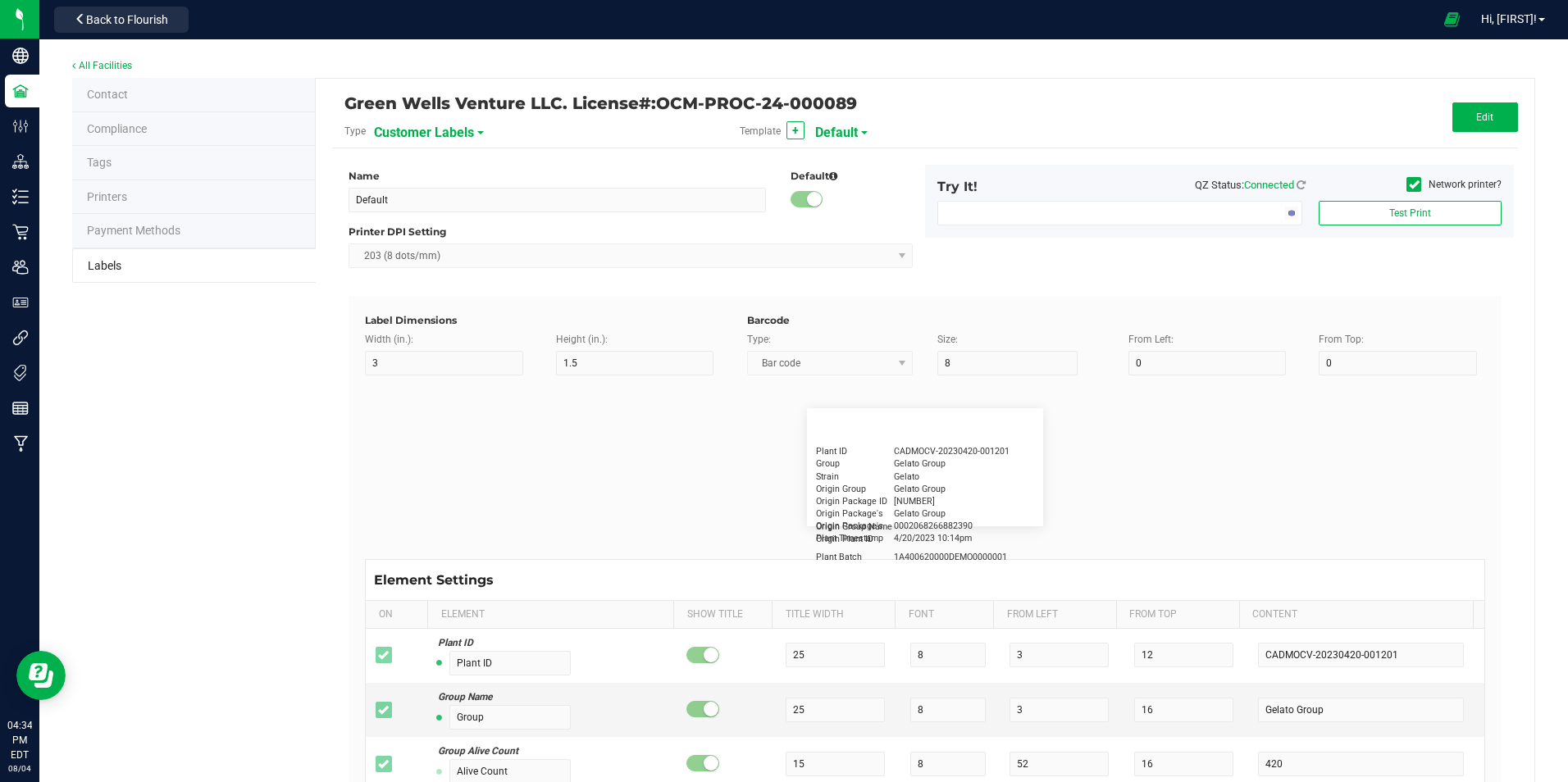 type on "Product" 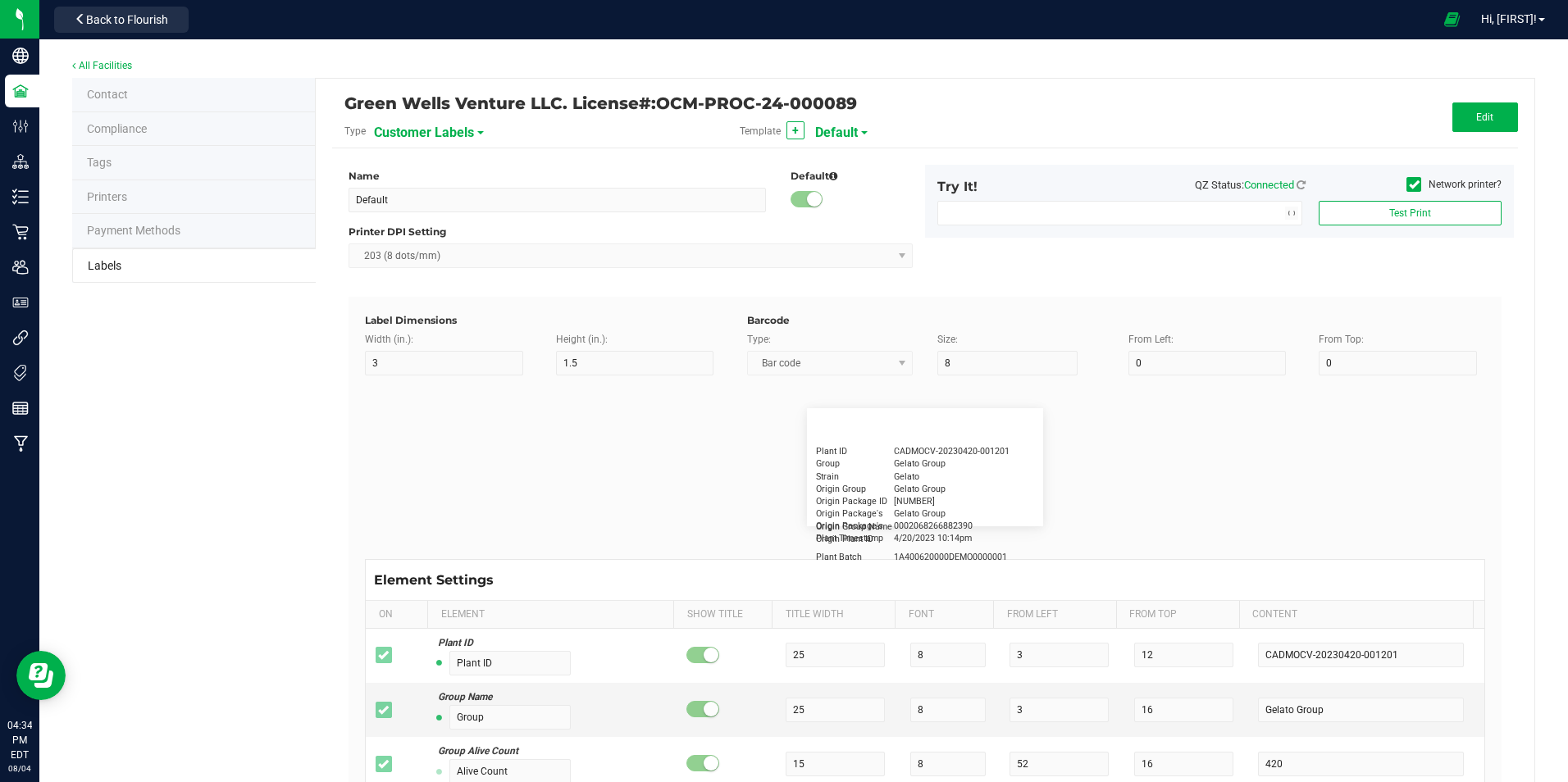 type on "15" 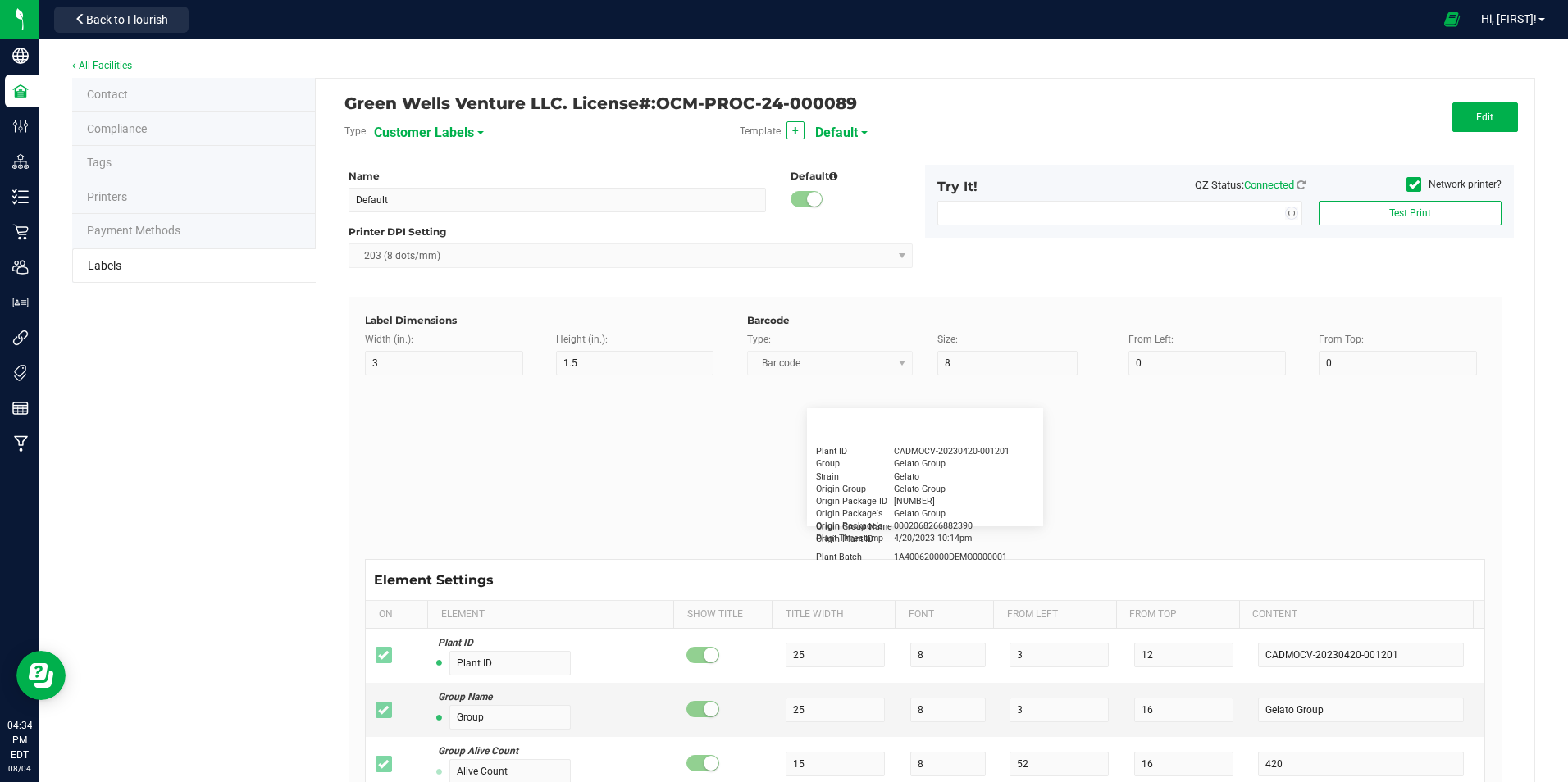 type on "5" 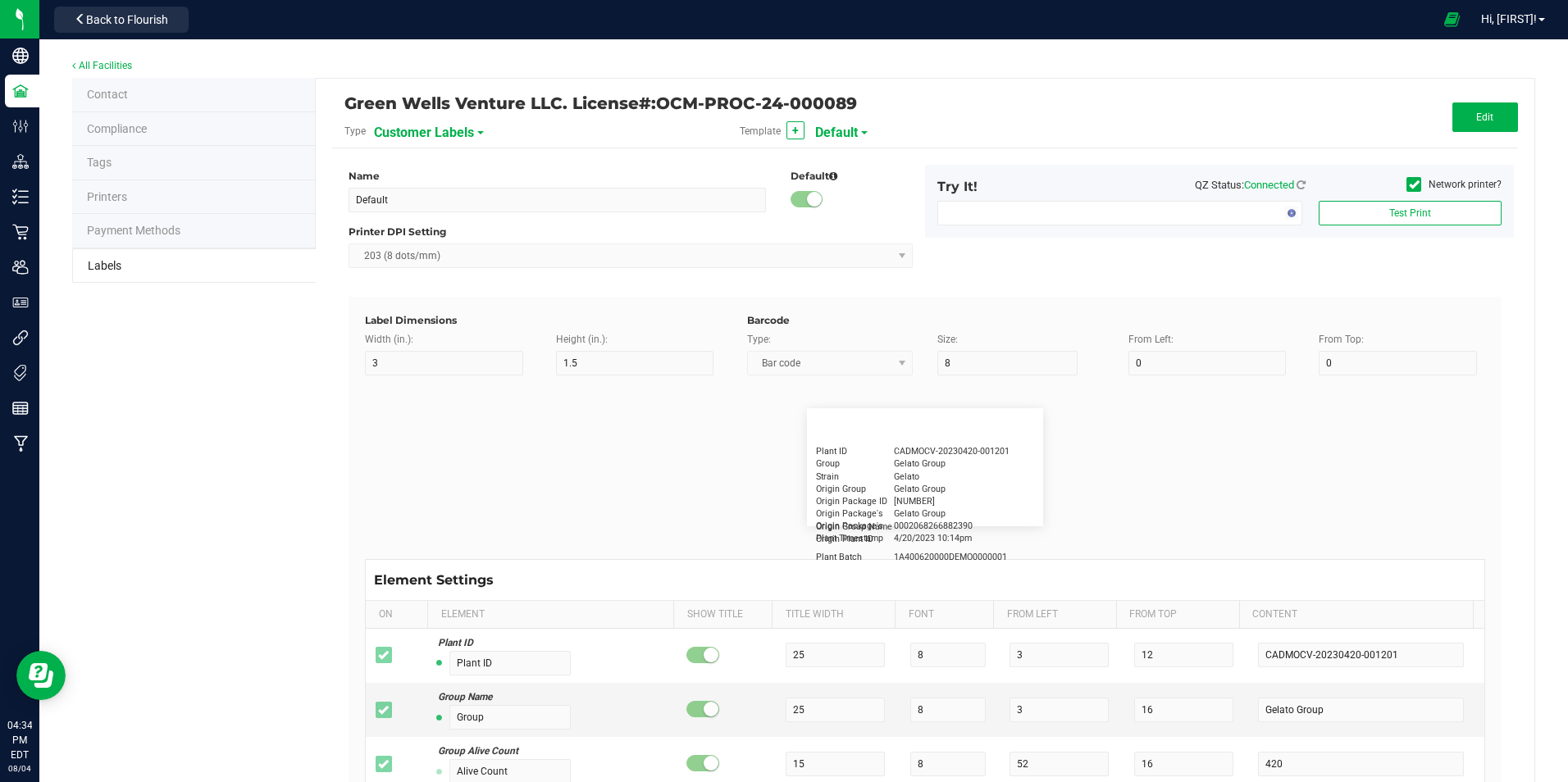 type on "10" 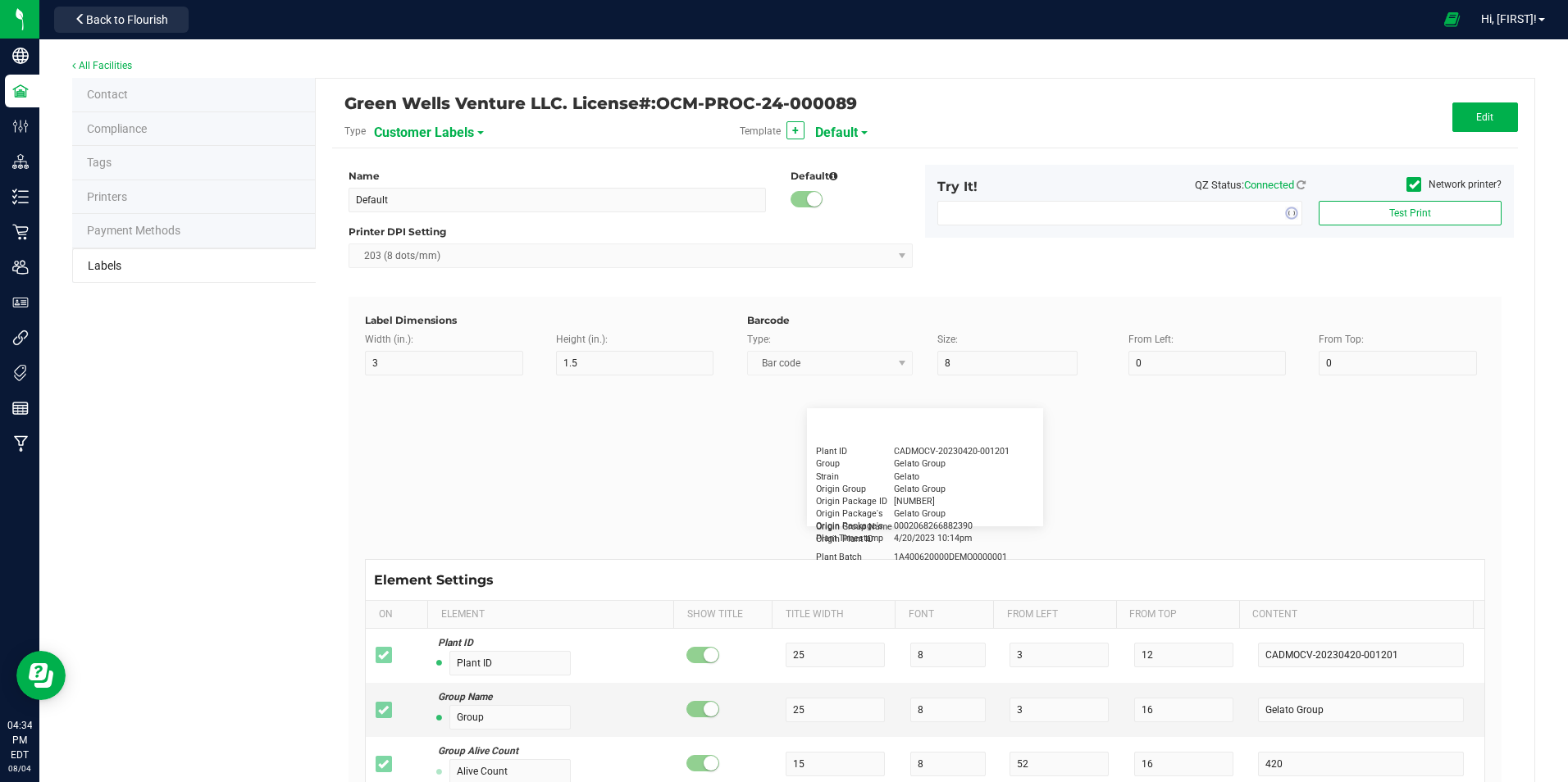 type on "GSC Oil Tincture" 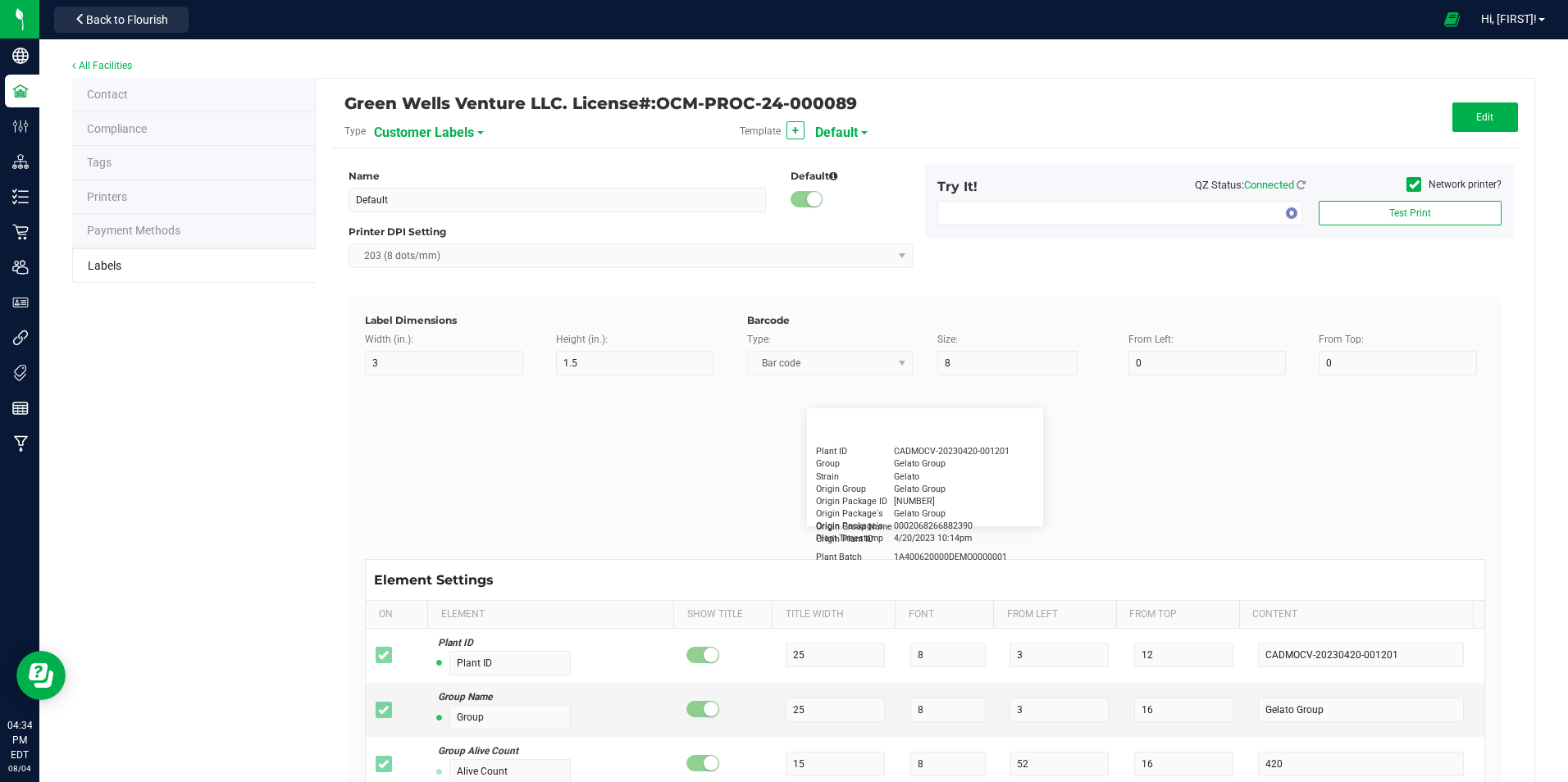 type on "Qty" 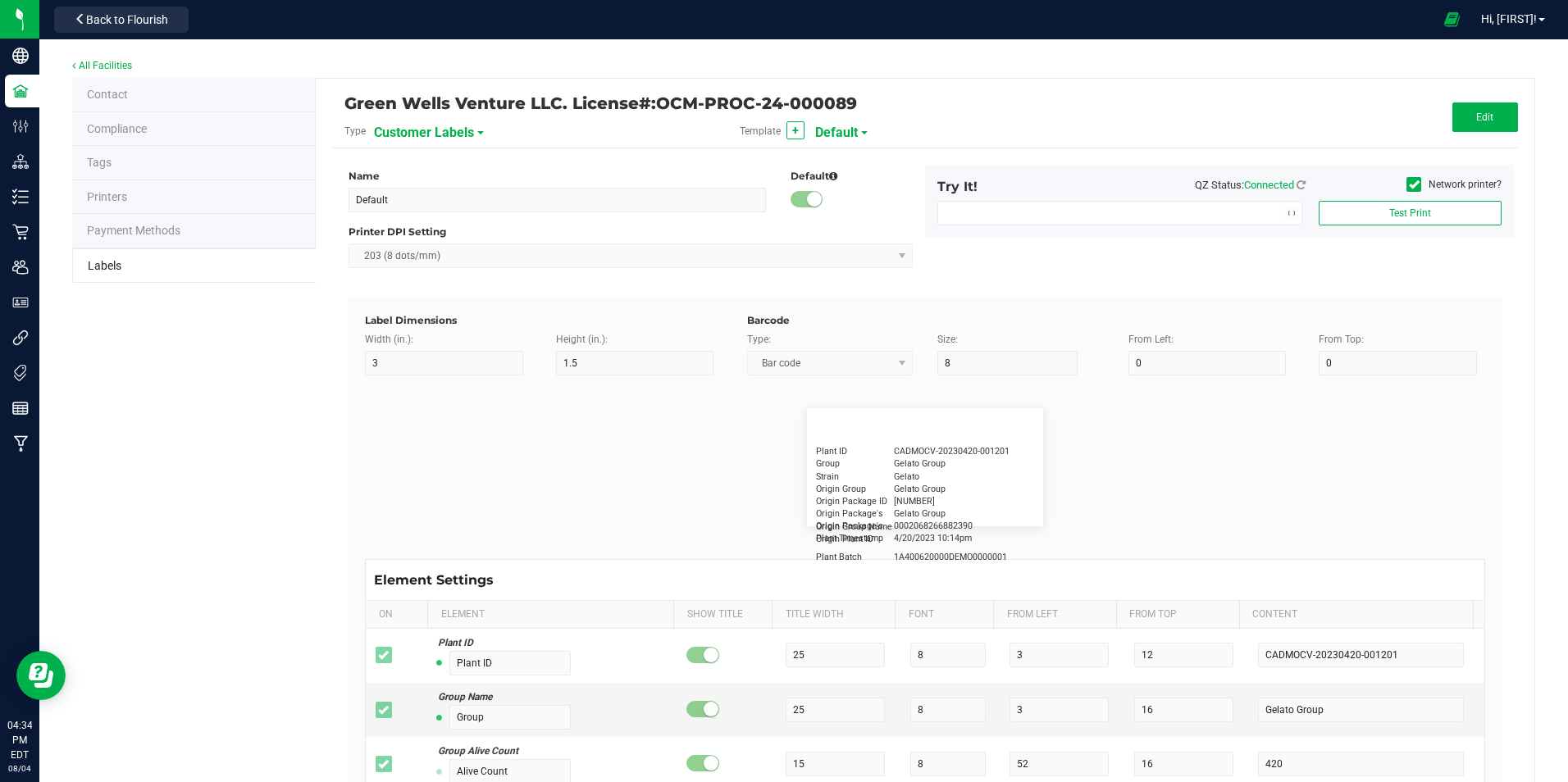 type on "5" 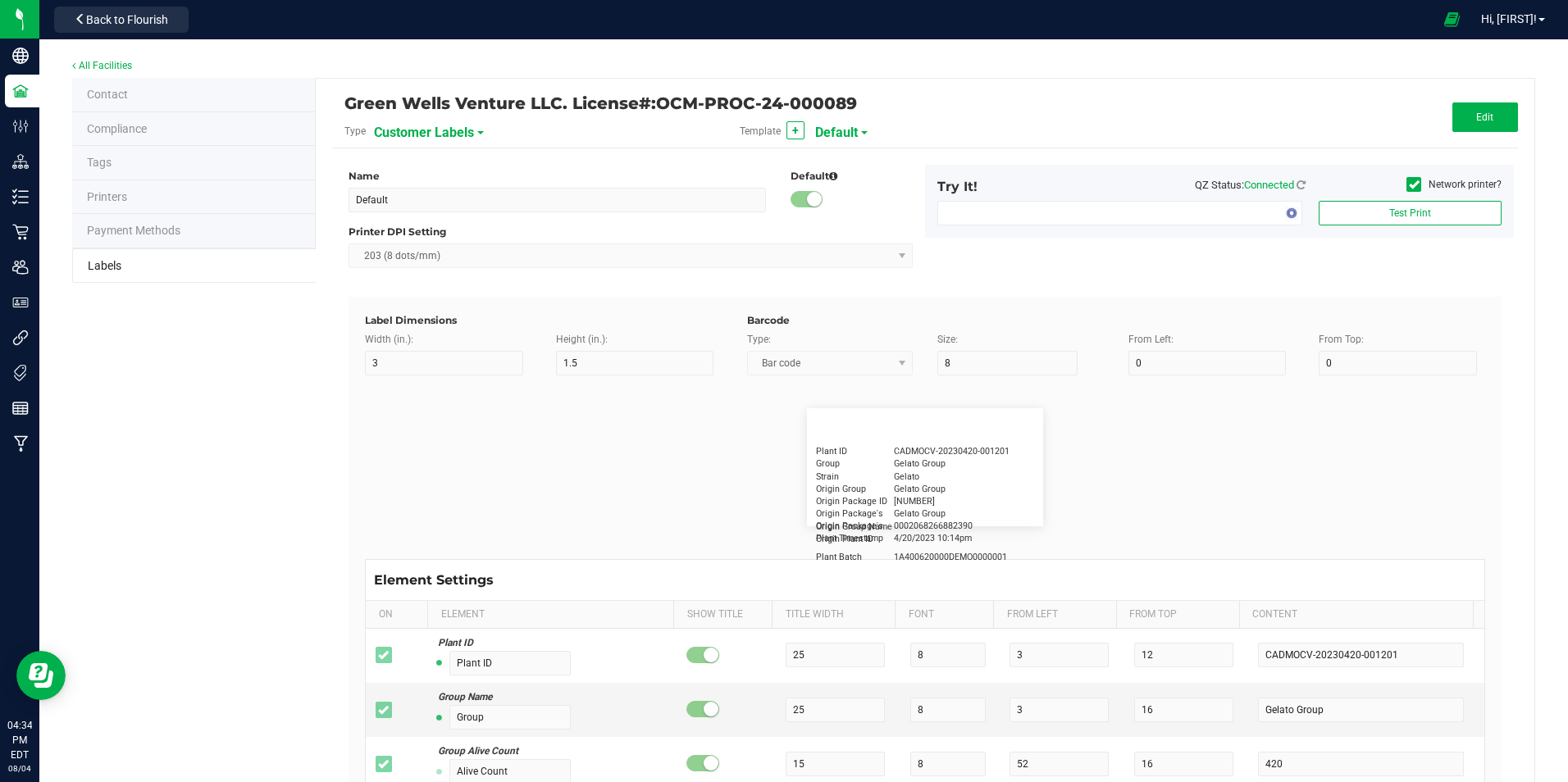 type on "15" 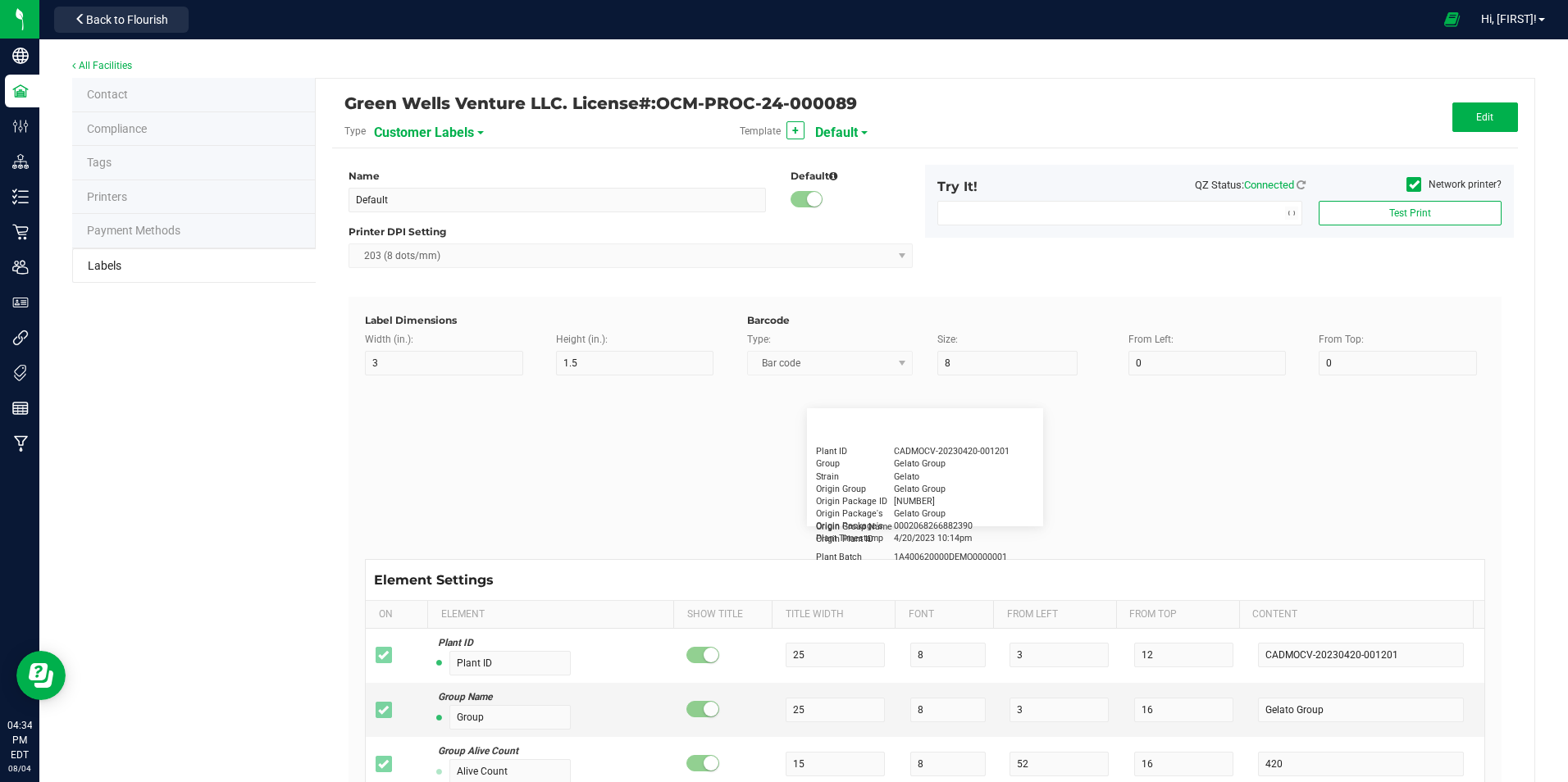 type on "3 ea" 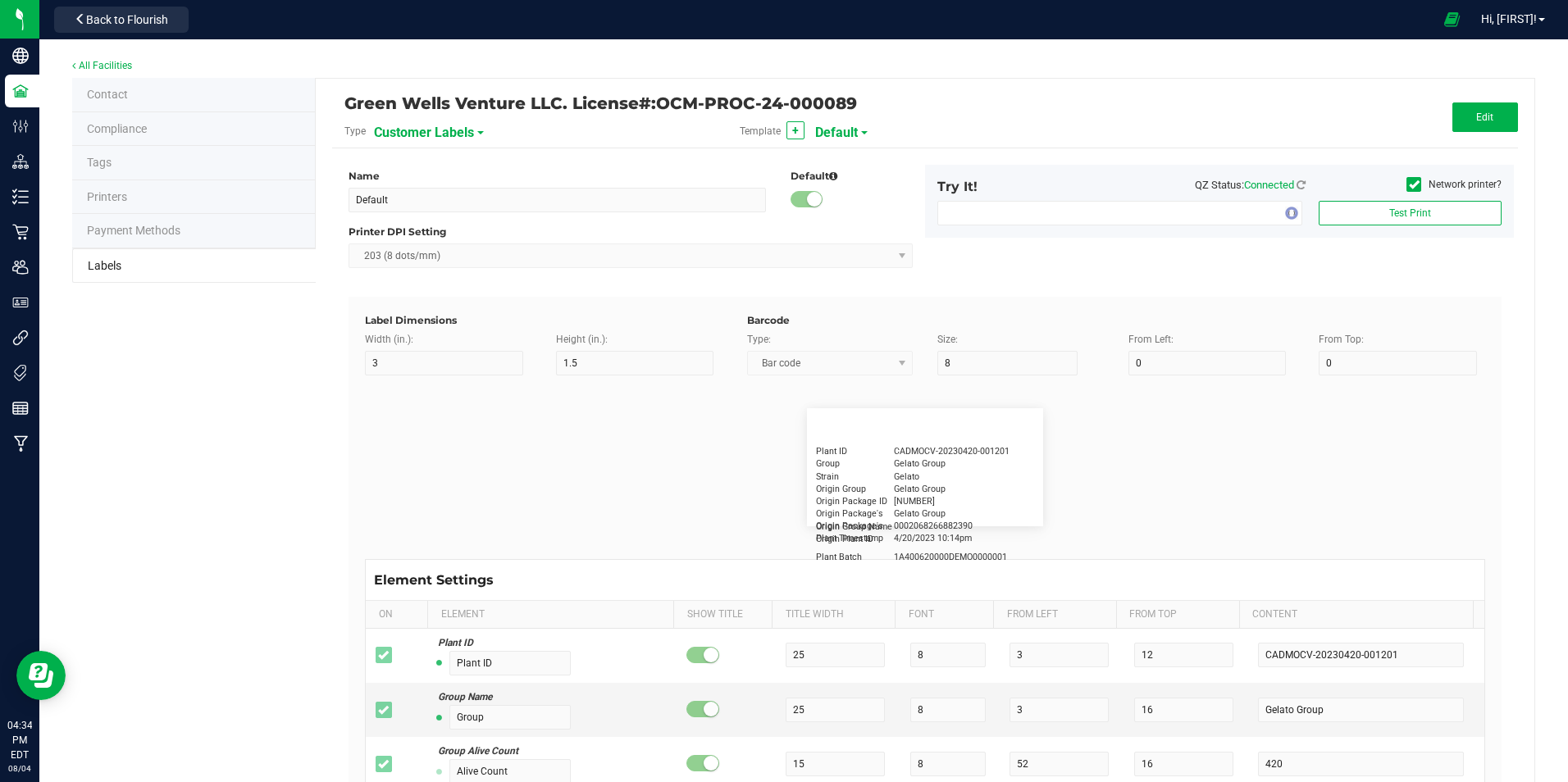 type on "Physician" 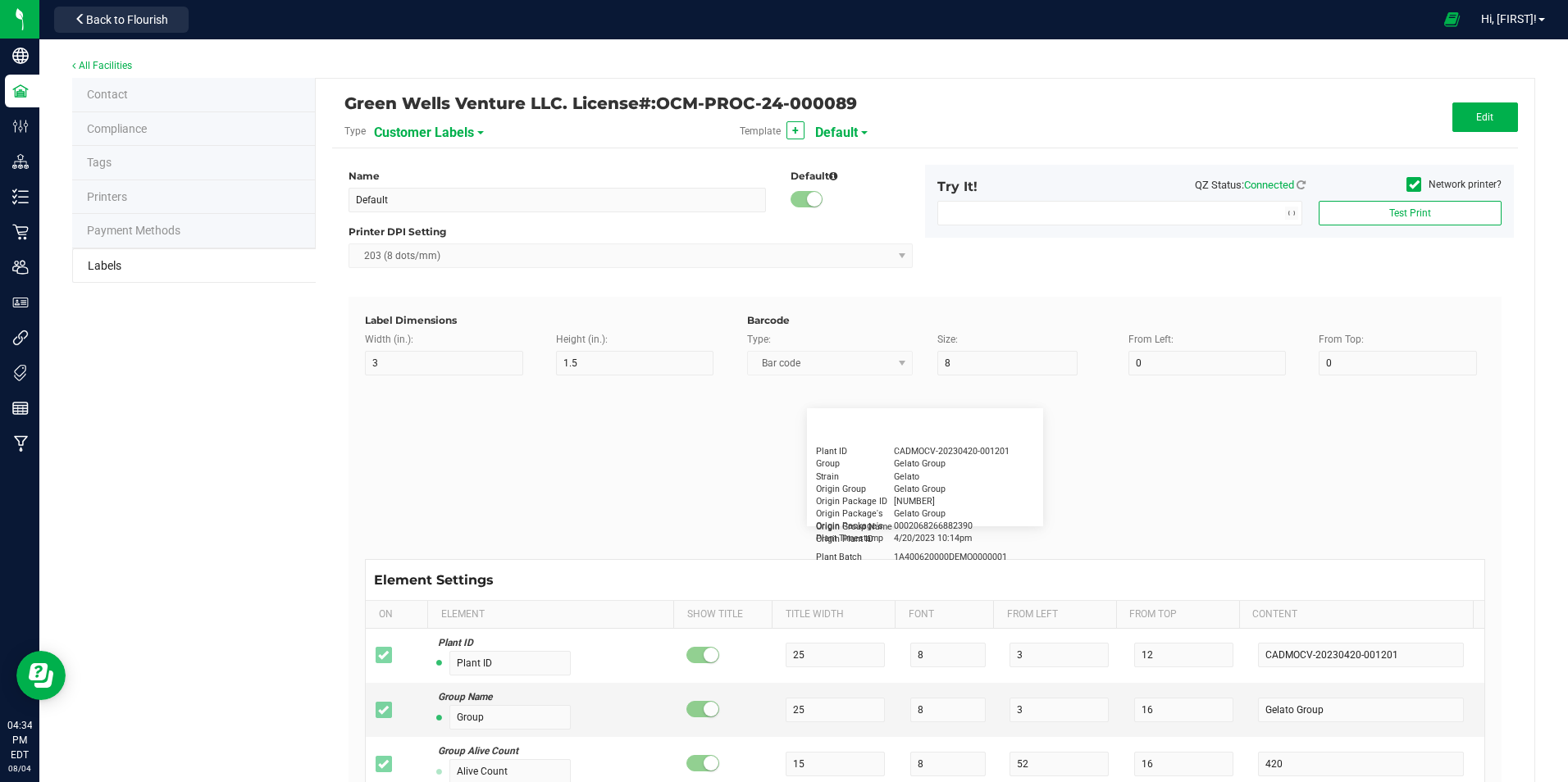 type on "15" 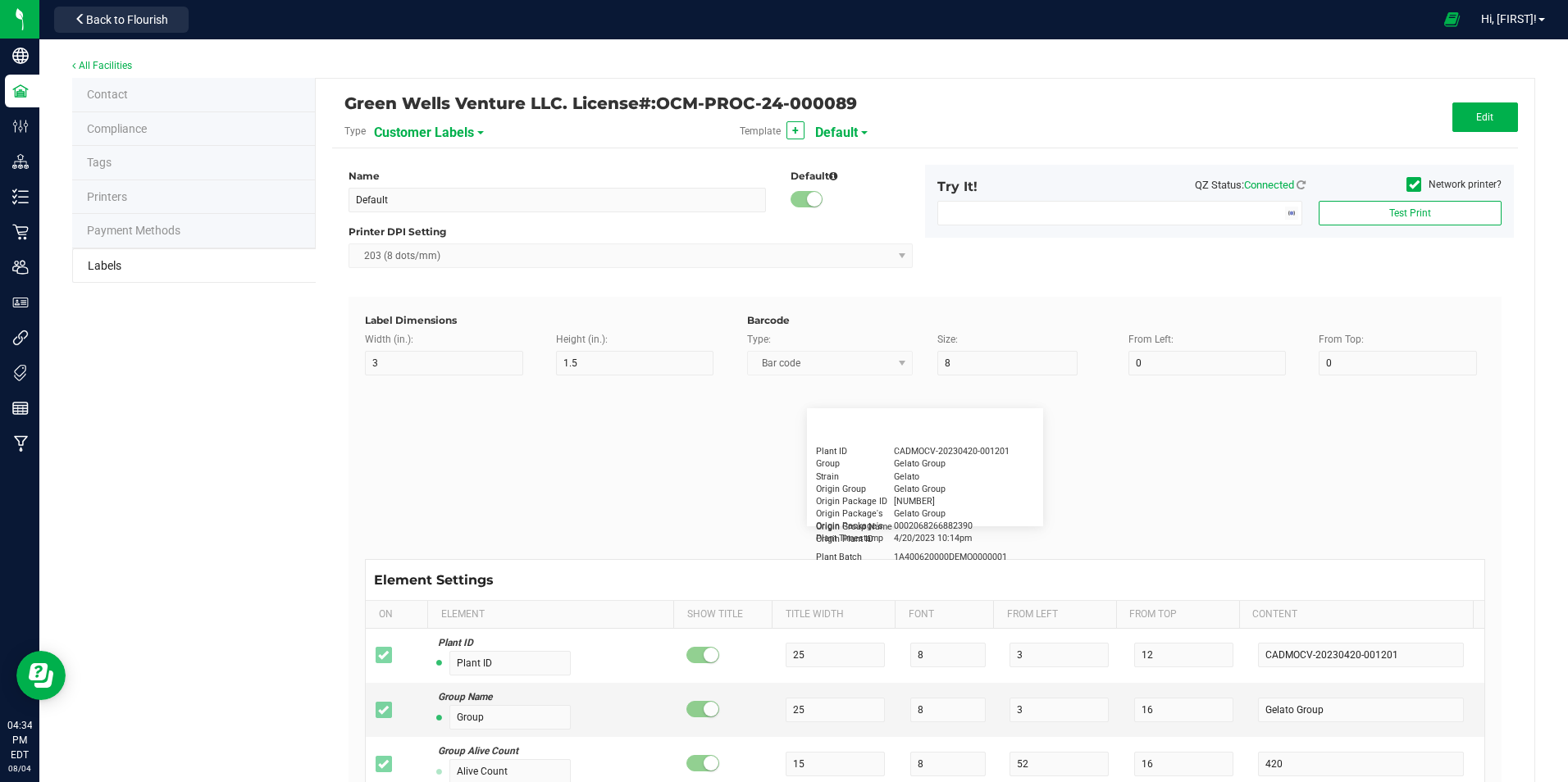 type on "5" 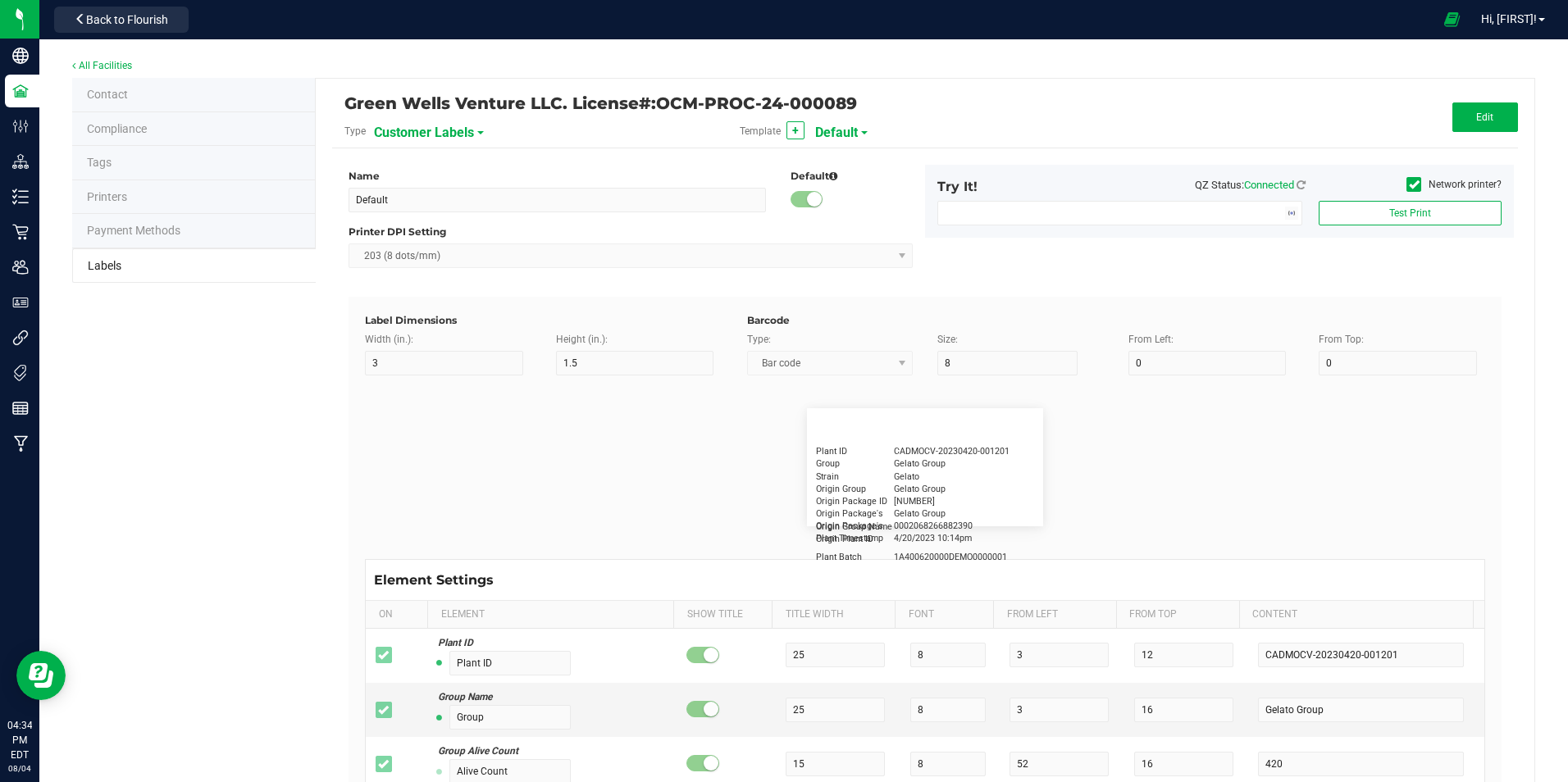 type on "Docfirst Doclast, MD." 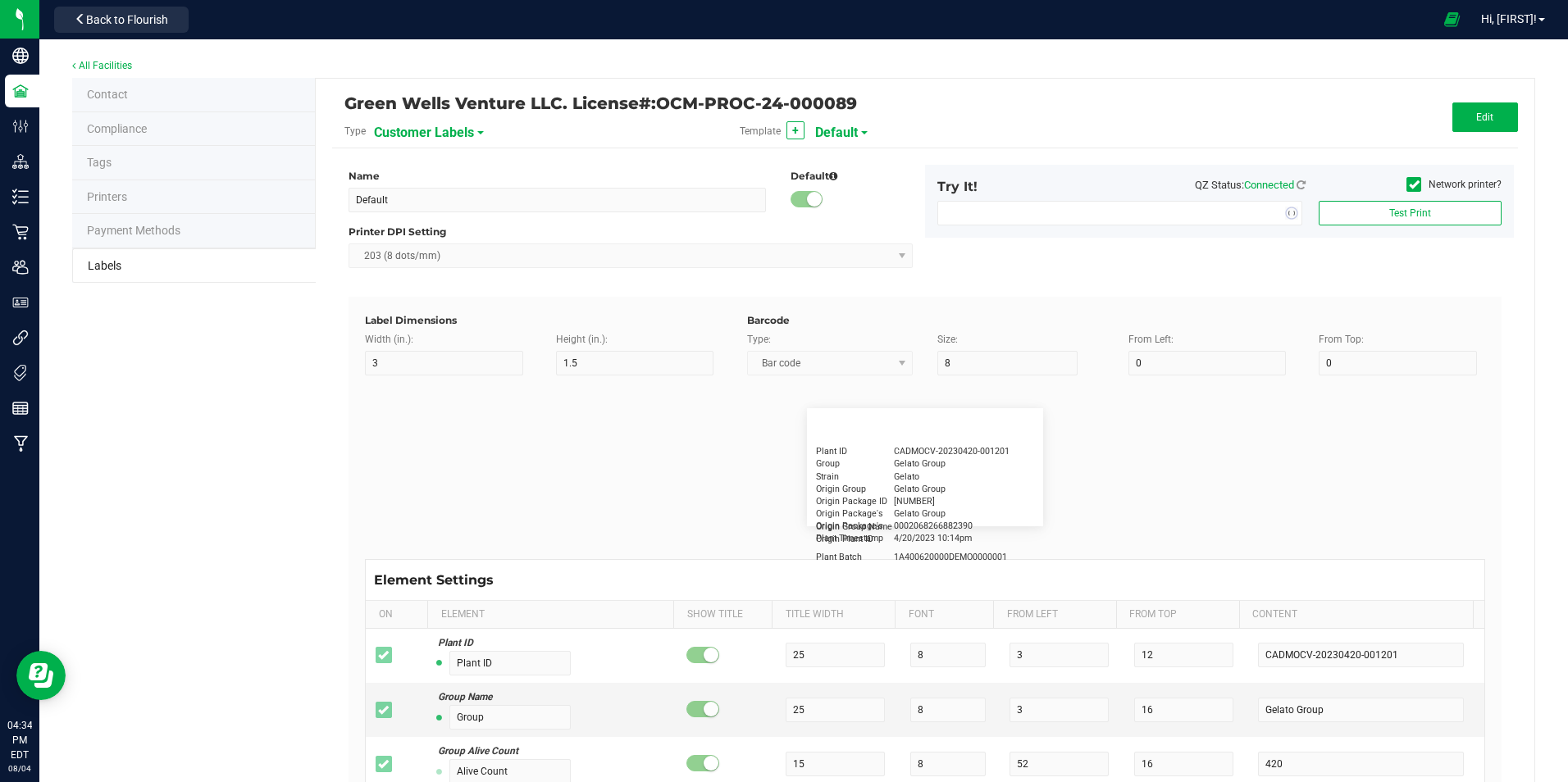 type on "Order Date" 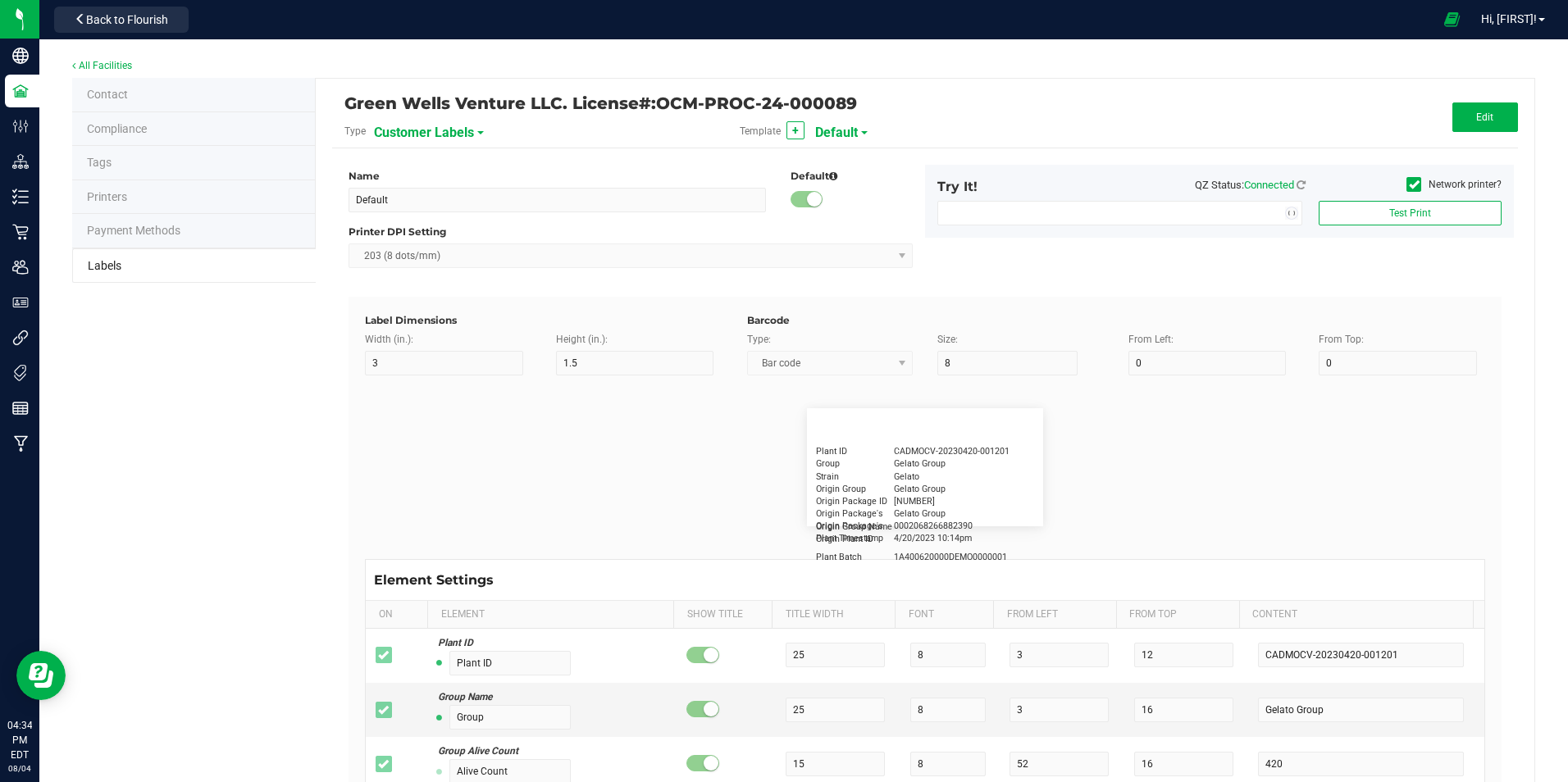 type on "15" 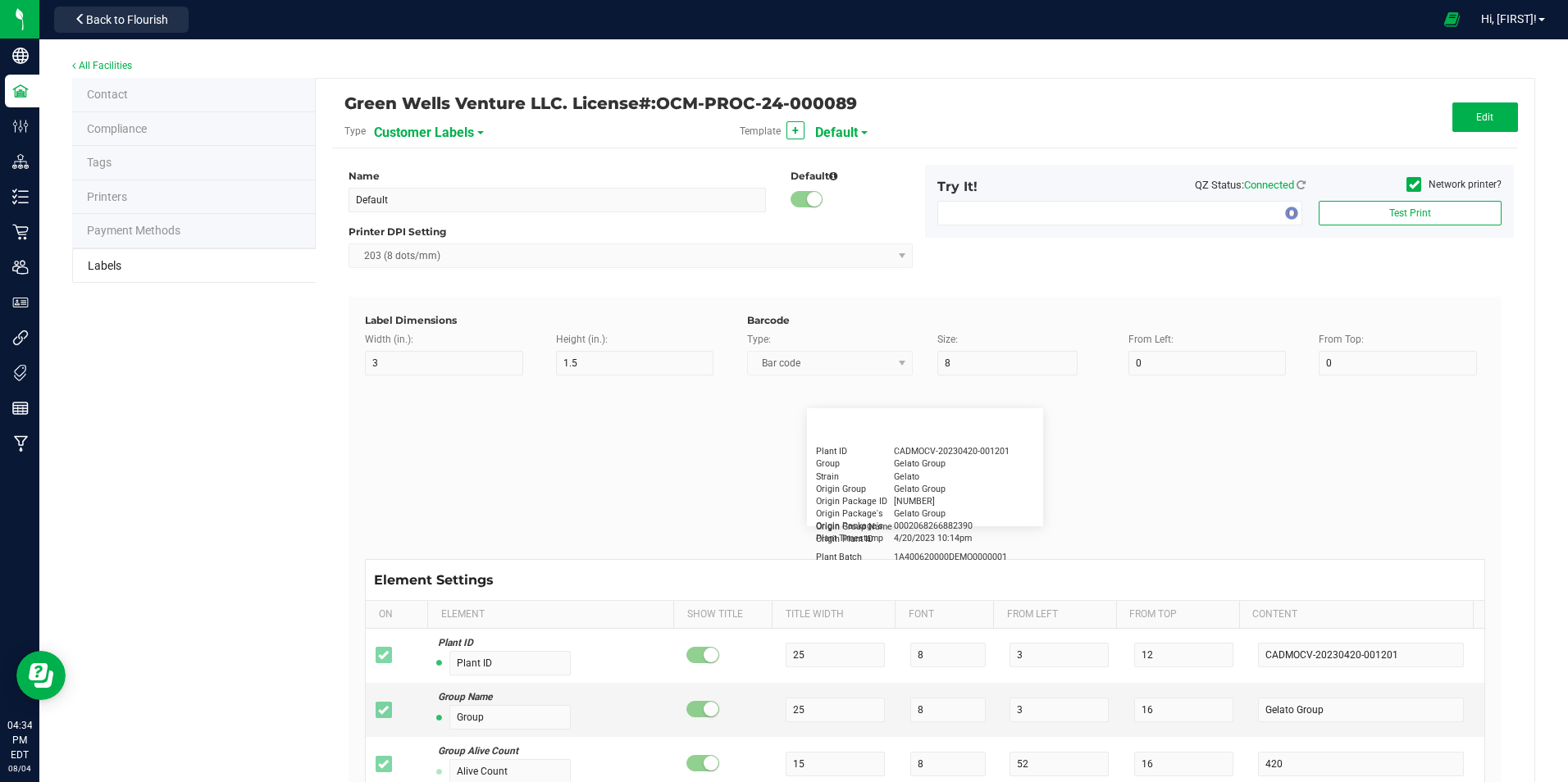 type on "5" 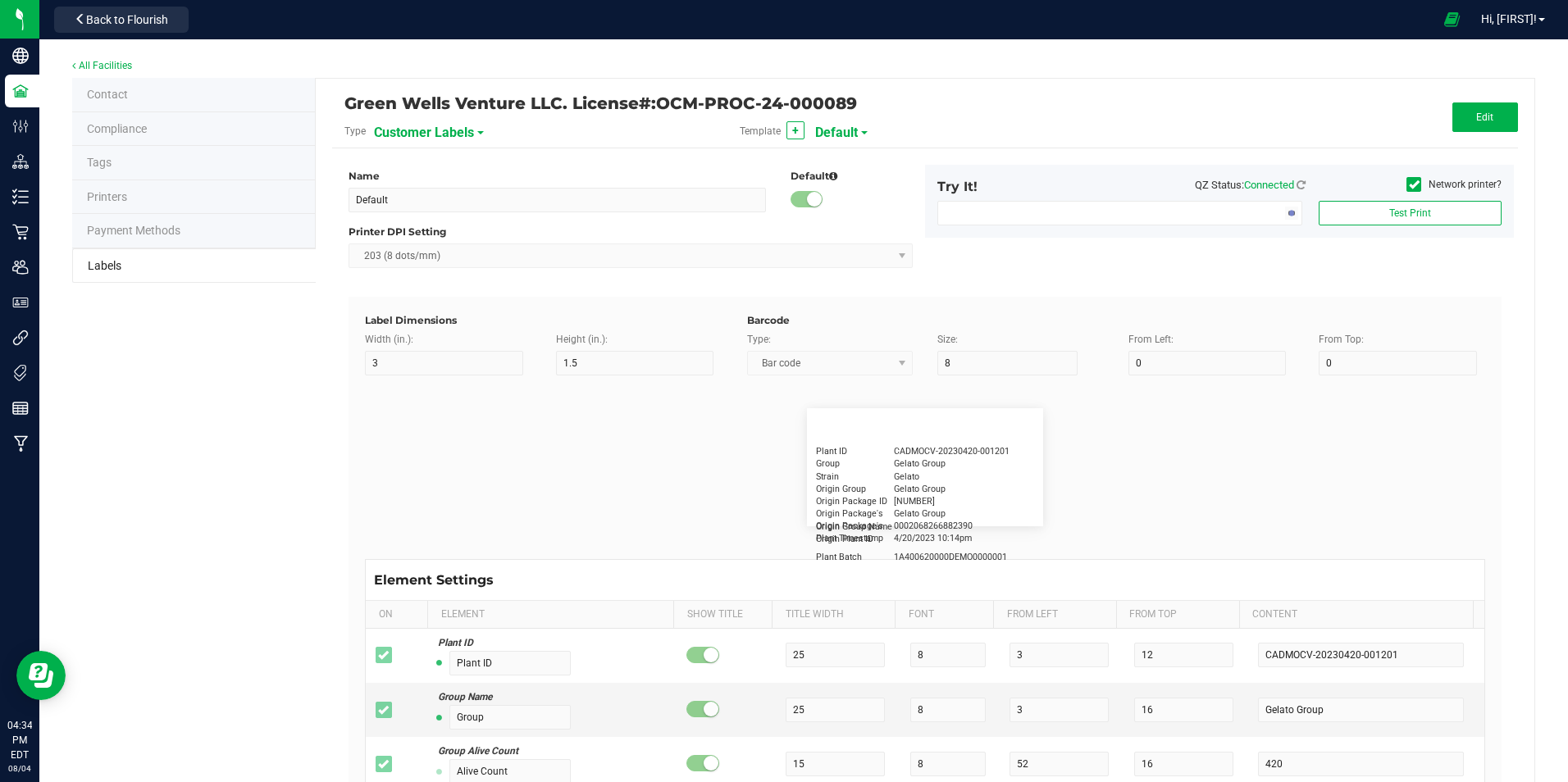 type on "25" 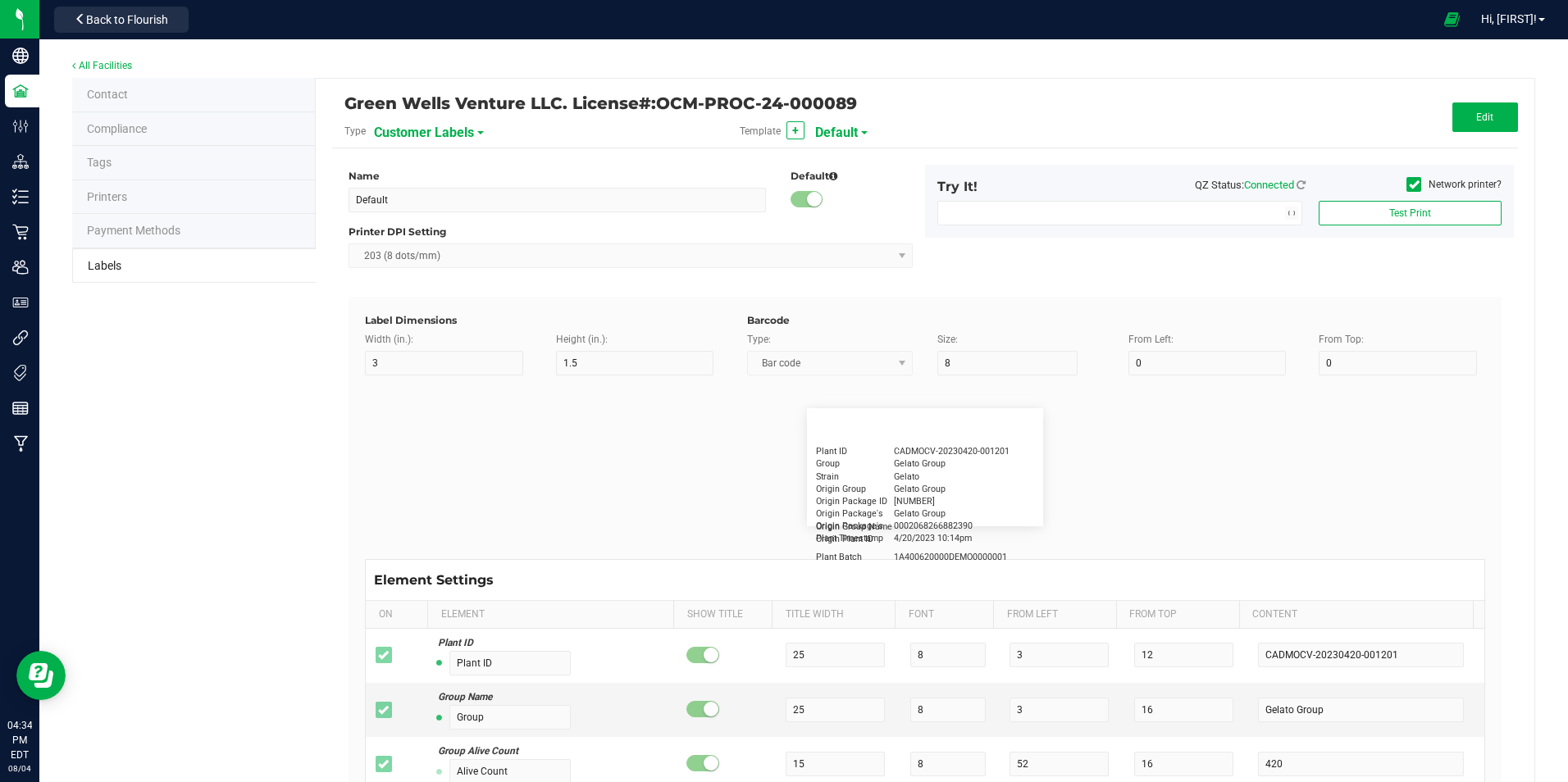 type on "4/20/2019 1:17 pm" 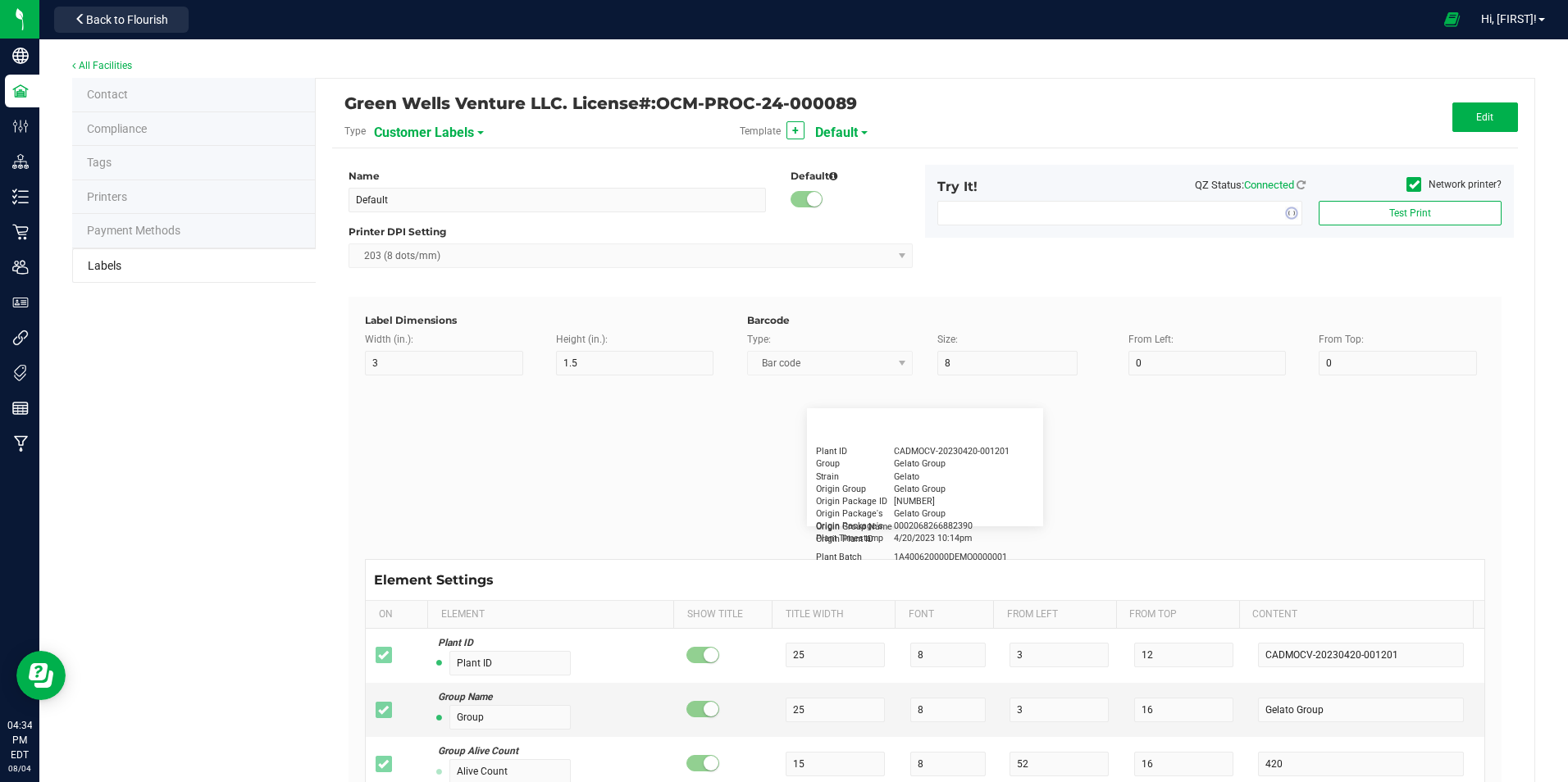 type on "Package ID" 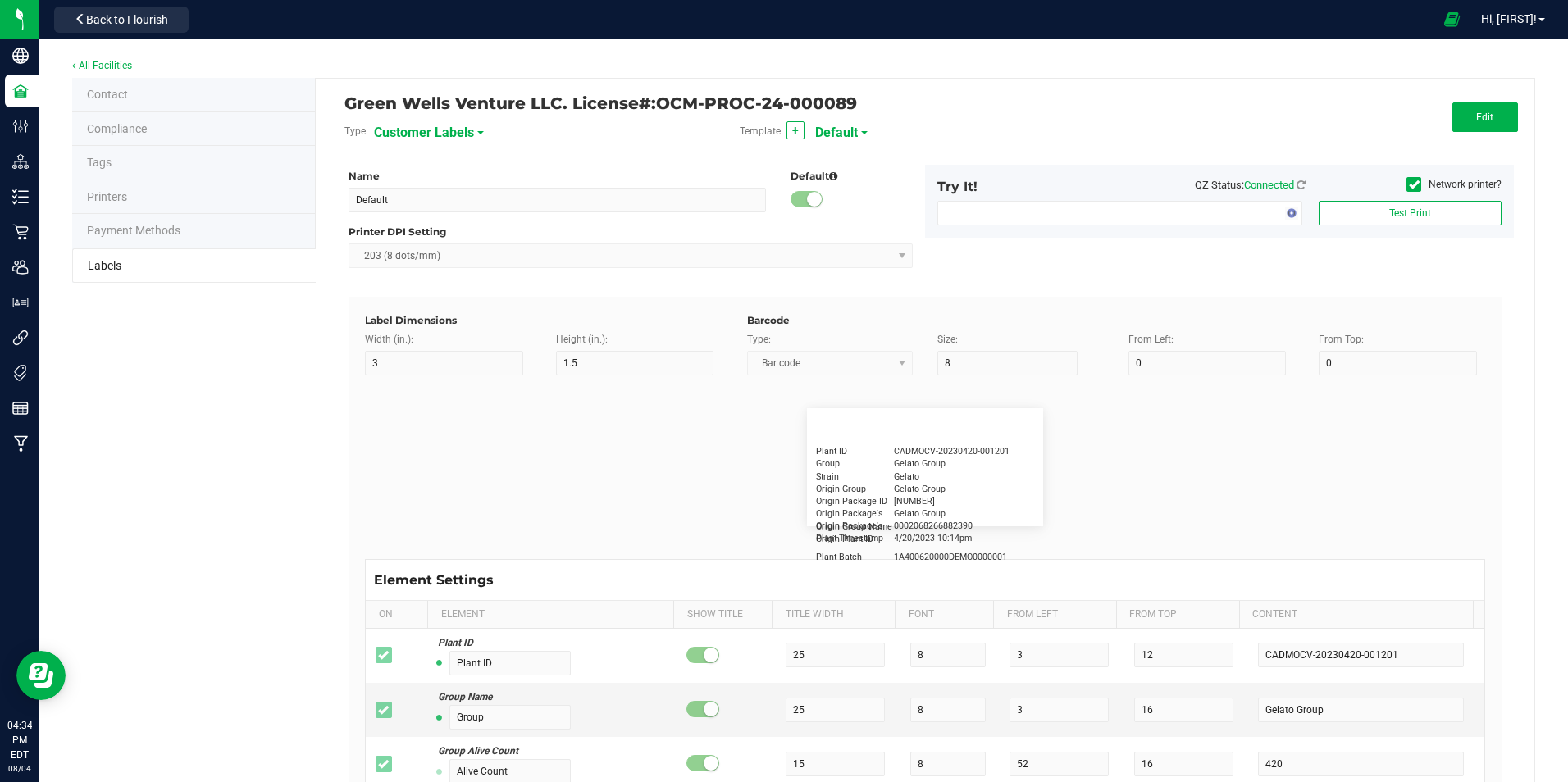 type on "15" 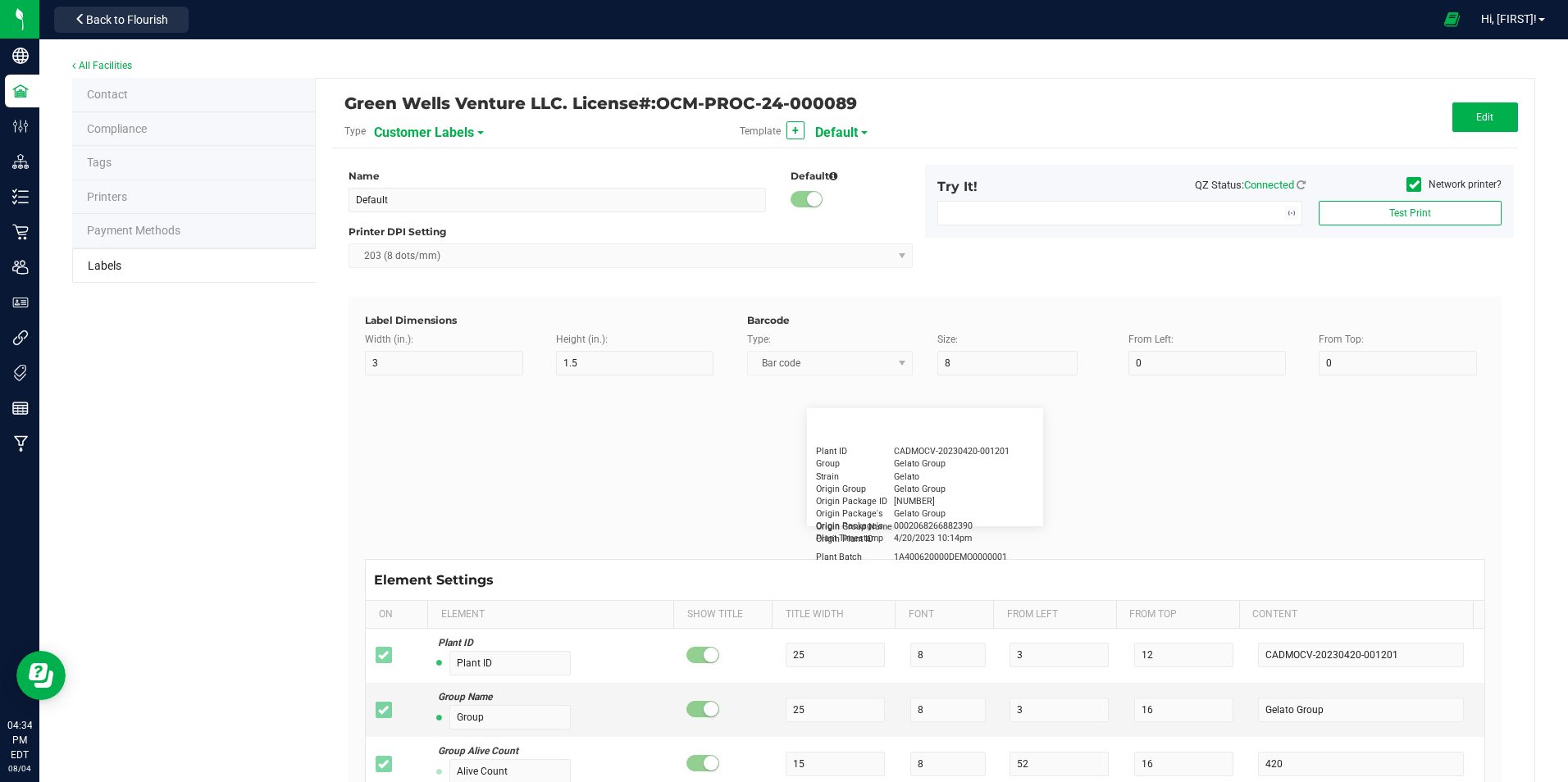 type on "5" 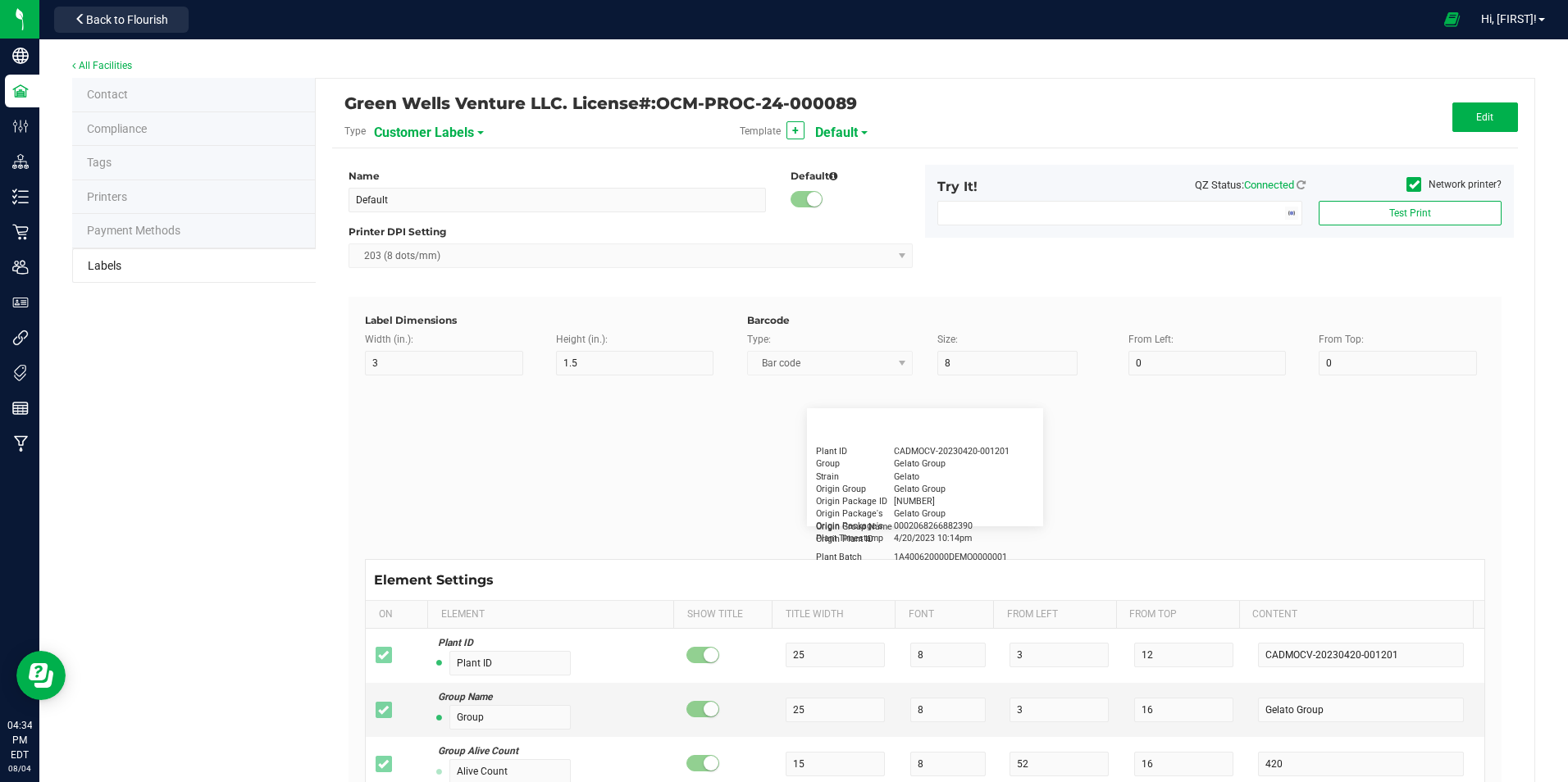 type on "10" 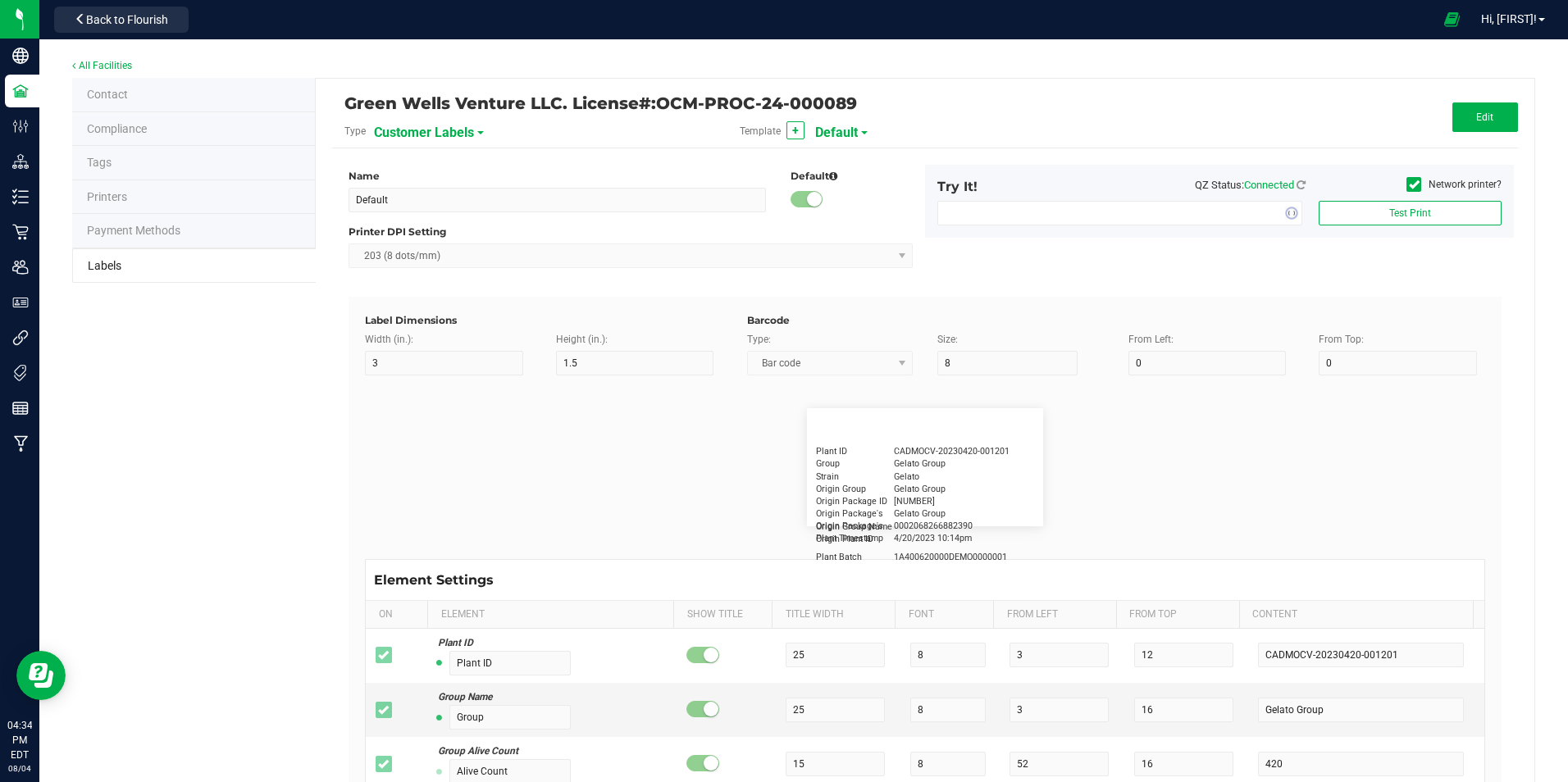 type on "CADMODS-20230420-096" 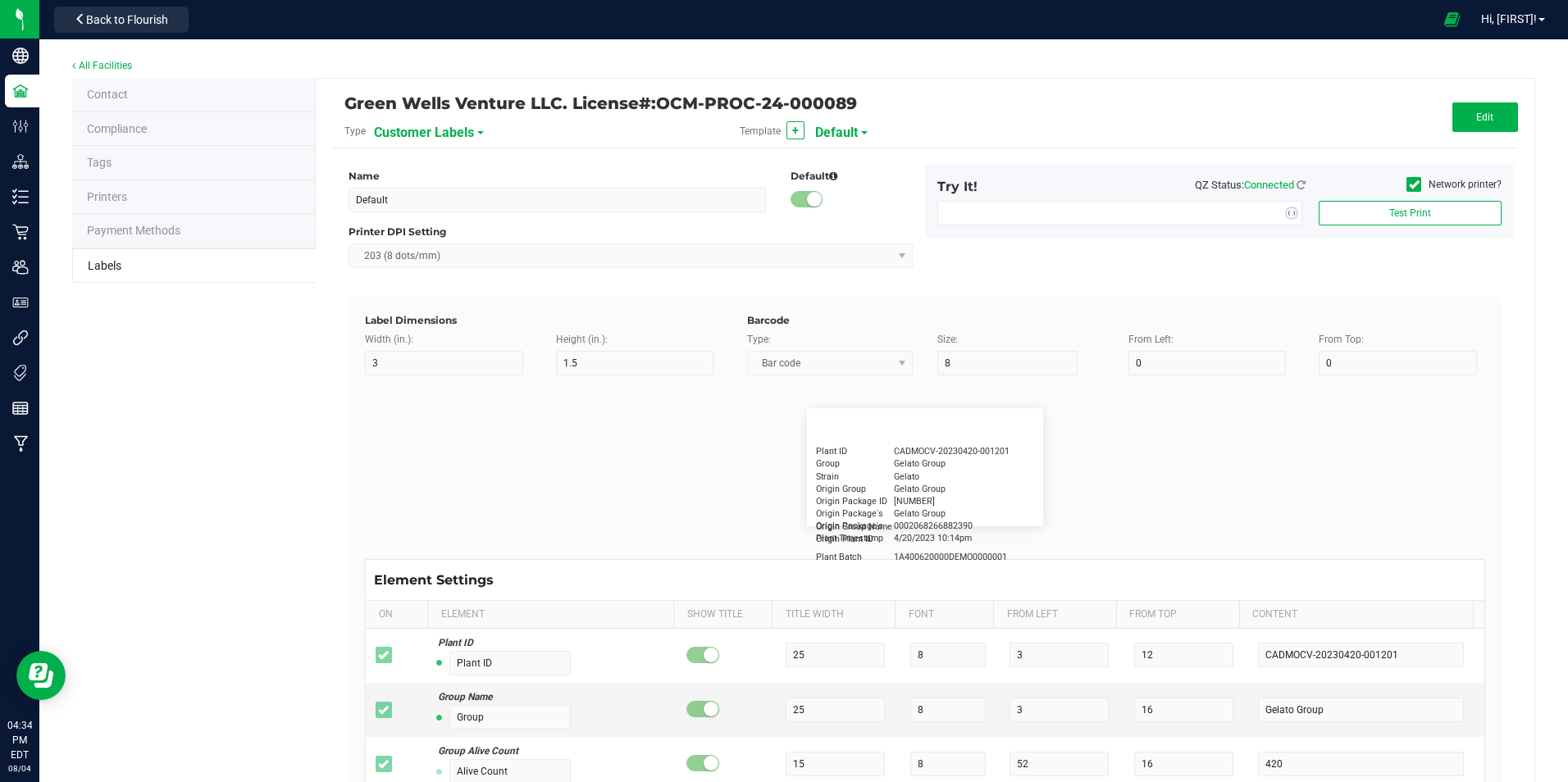 type on "Lot Number" 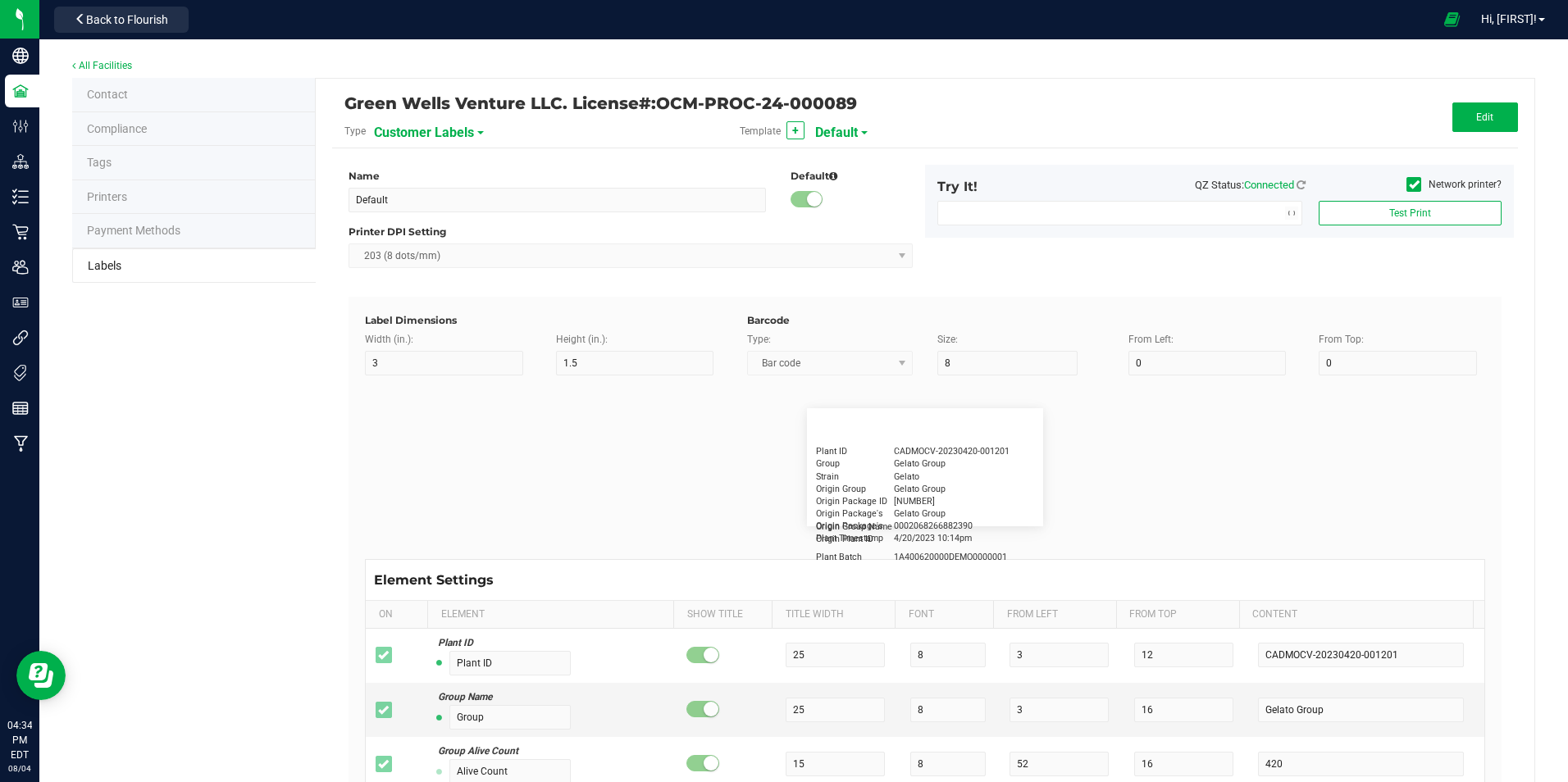 type on "15" 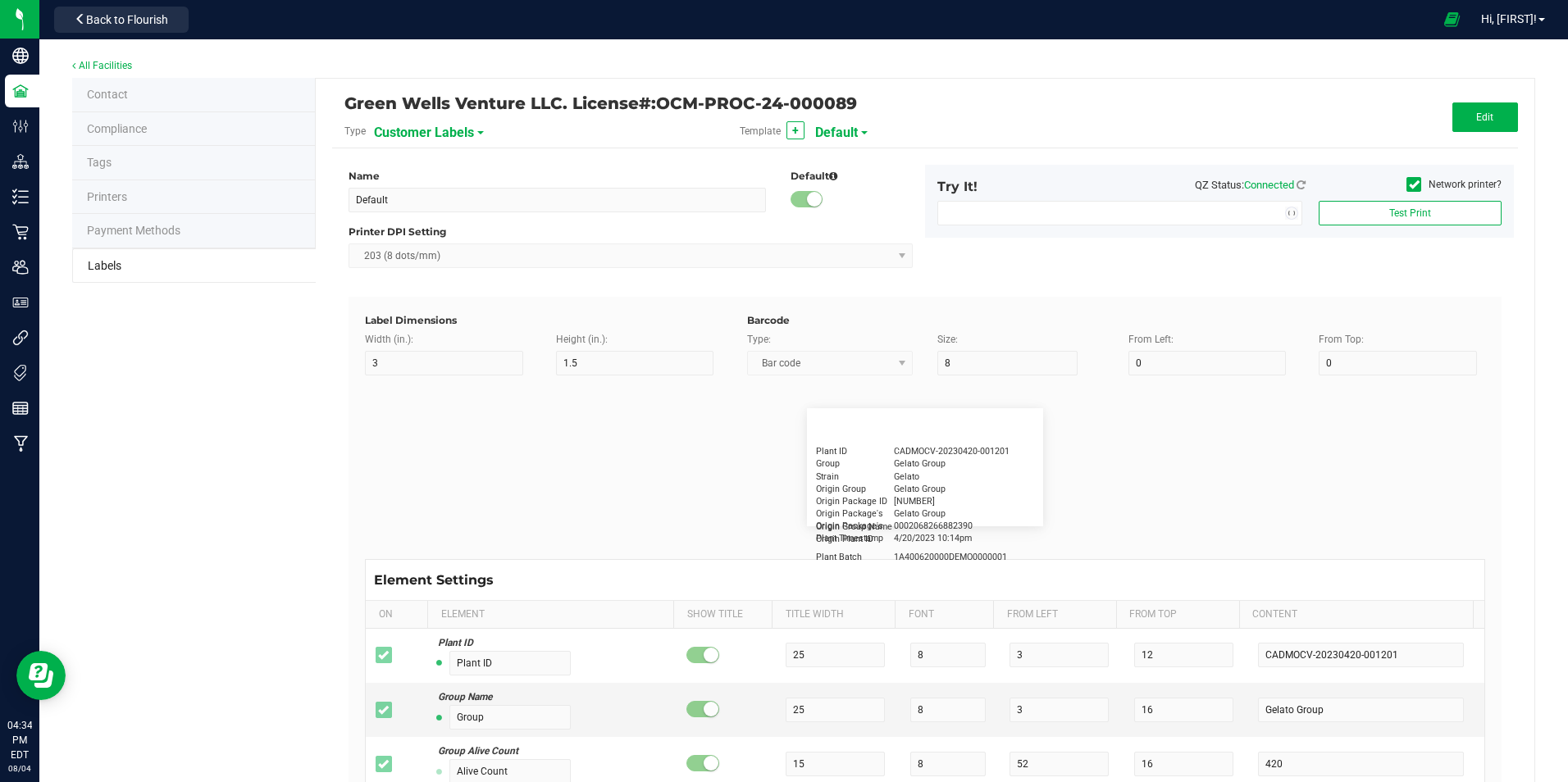 type on "5" 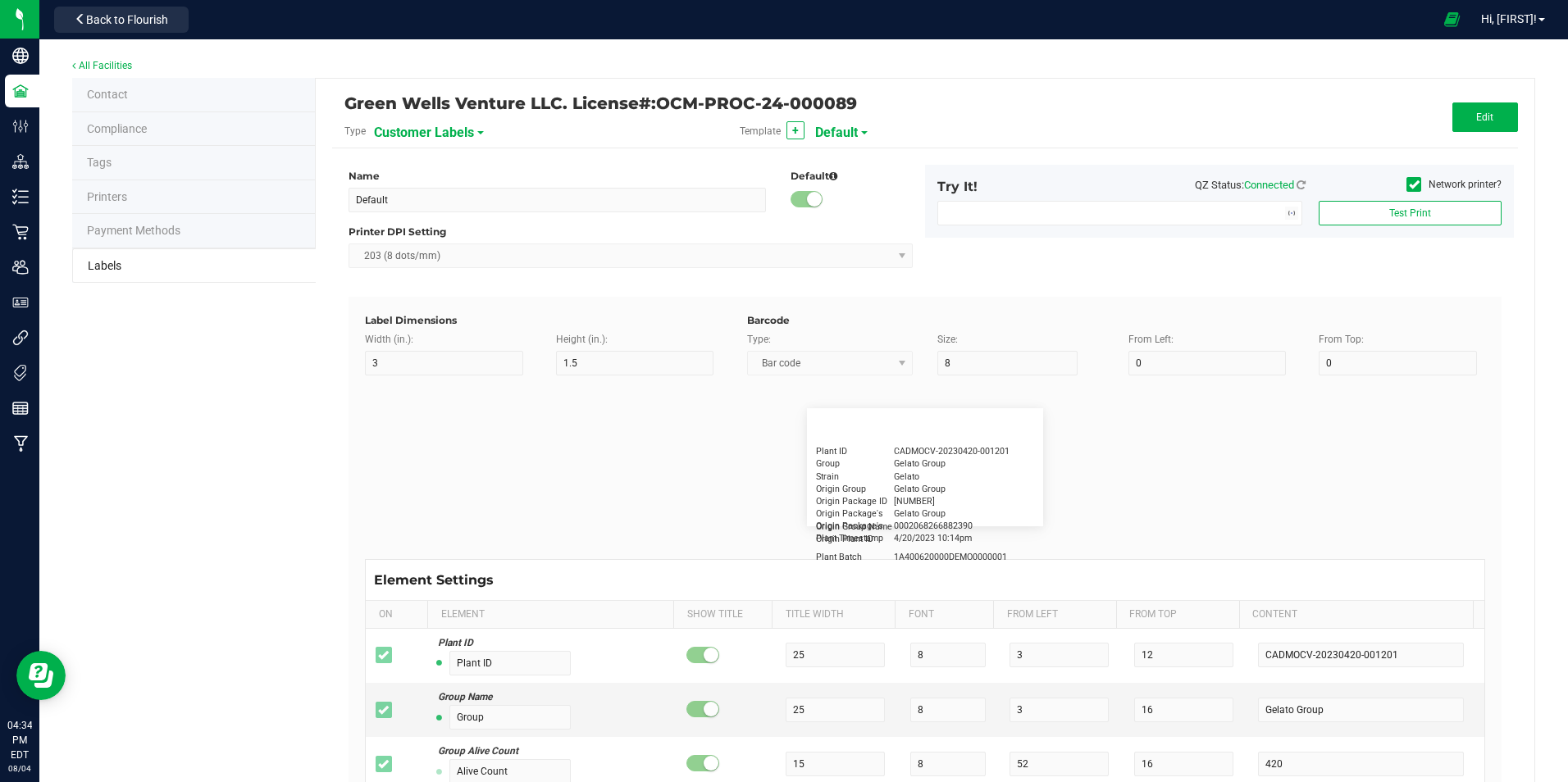 type on "10" 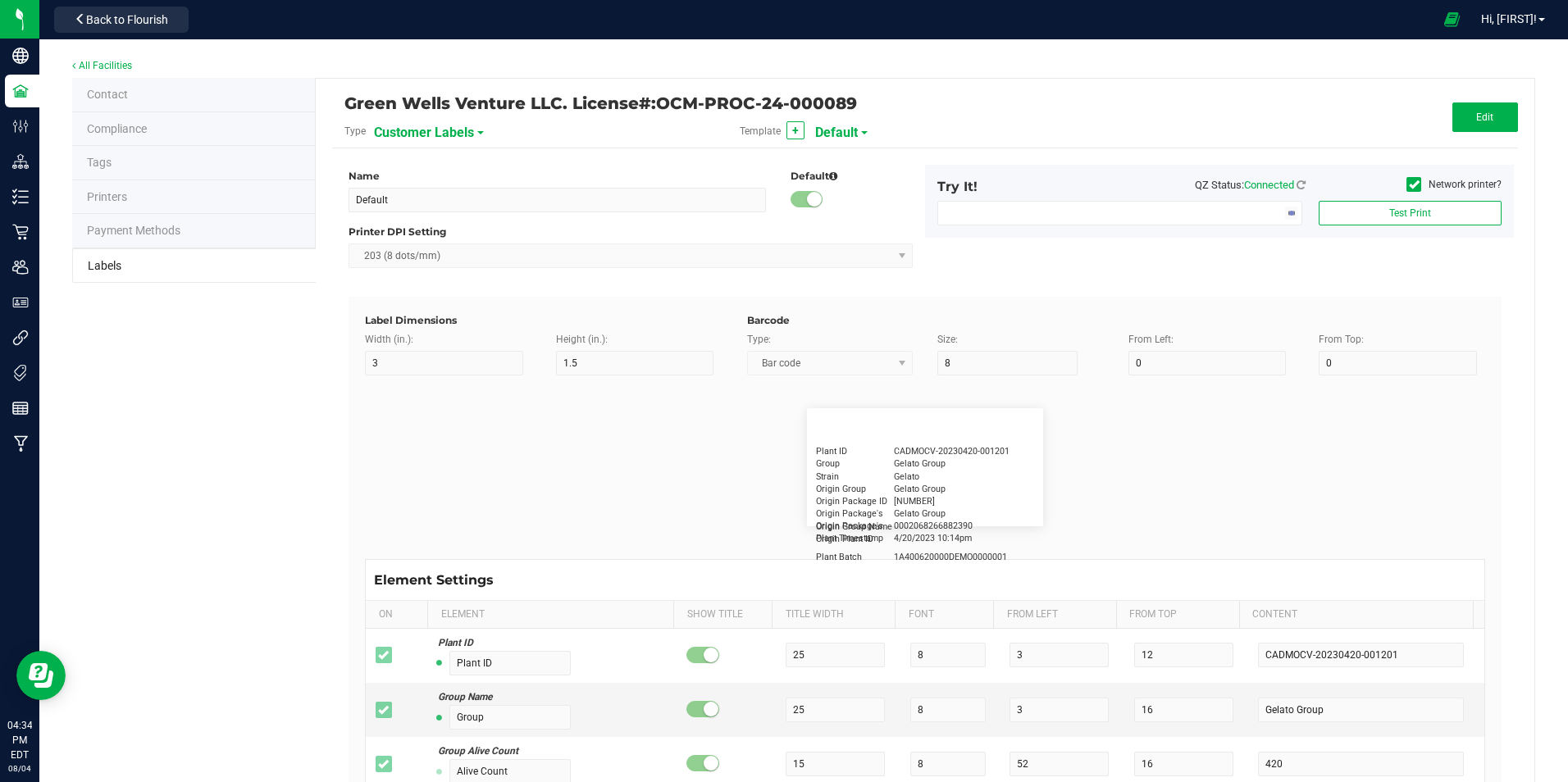 type on "LOTPXGDP-0912" 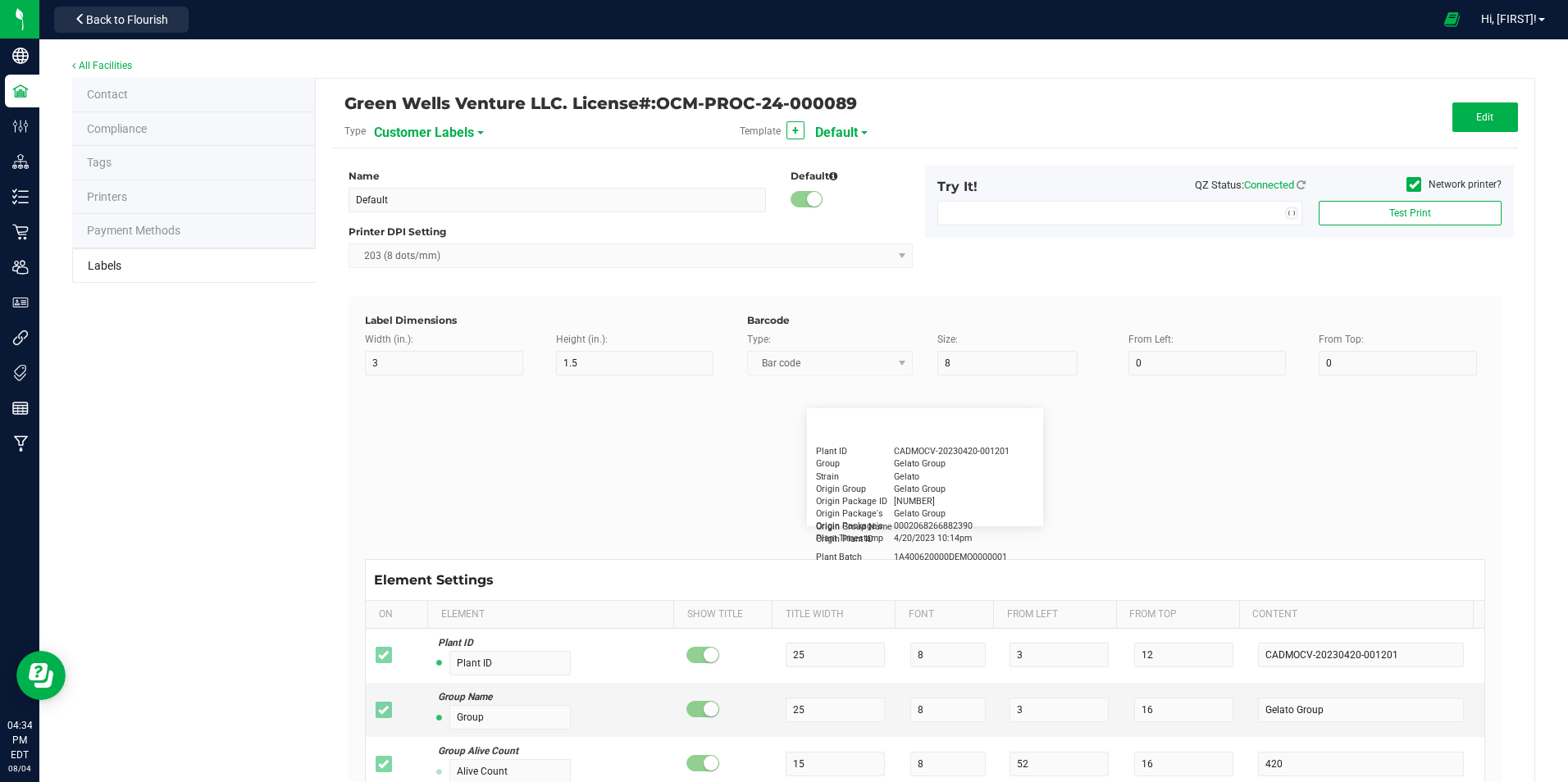 type on "Warning" 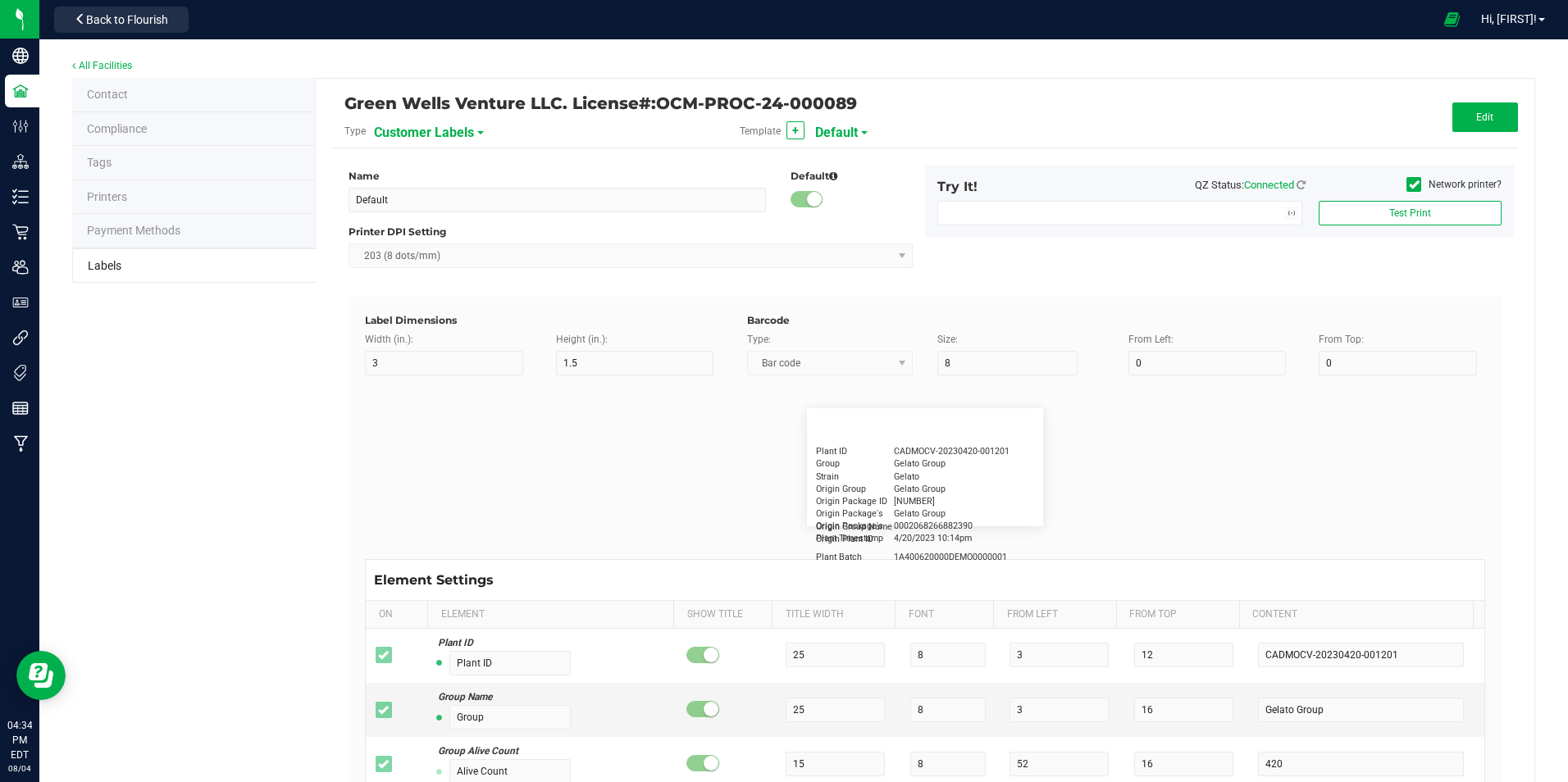 type on "5" 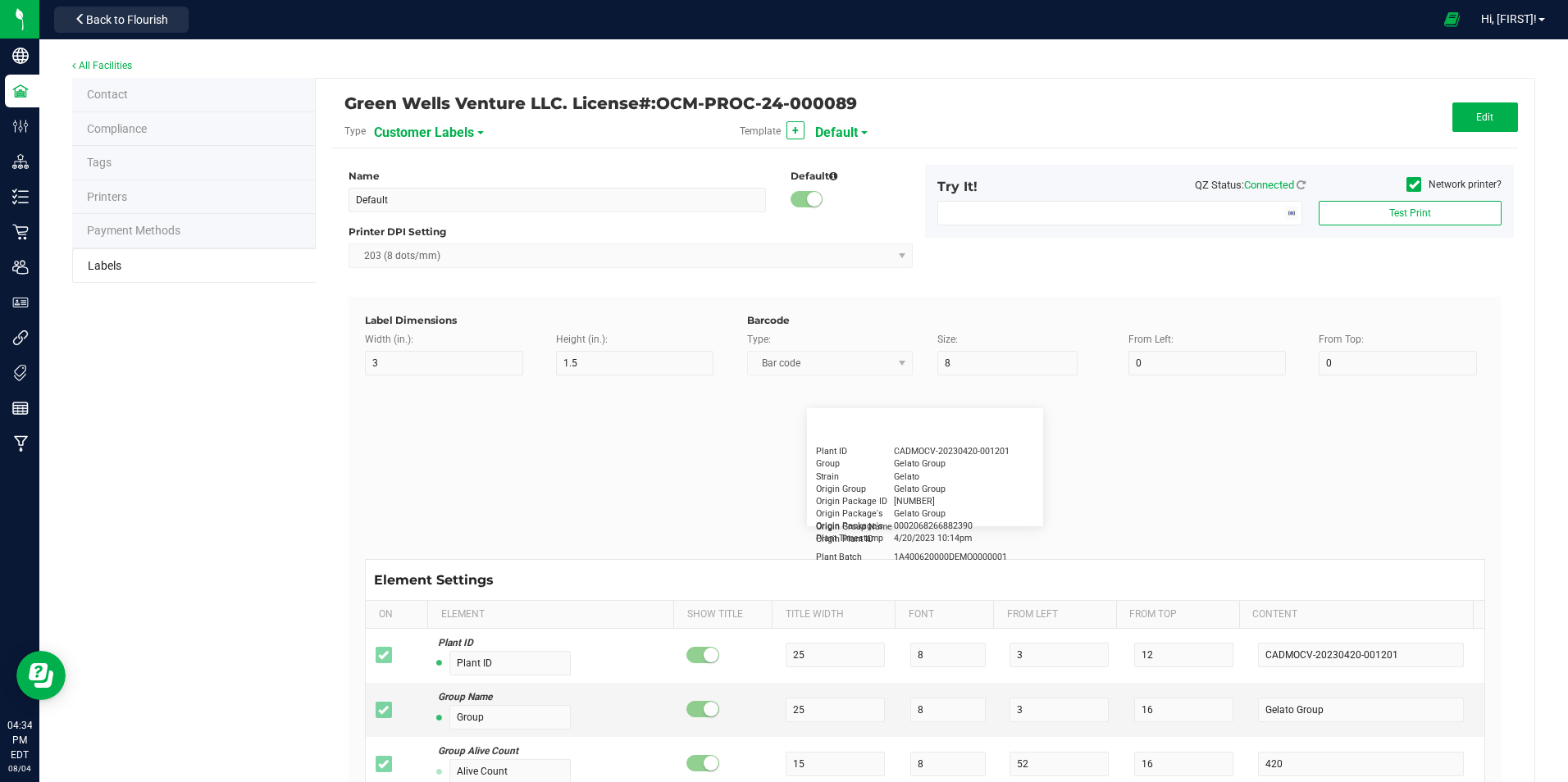 type on "30" 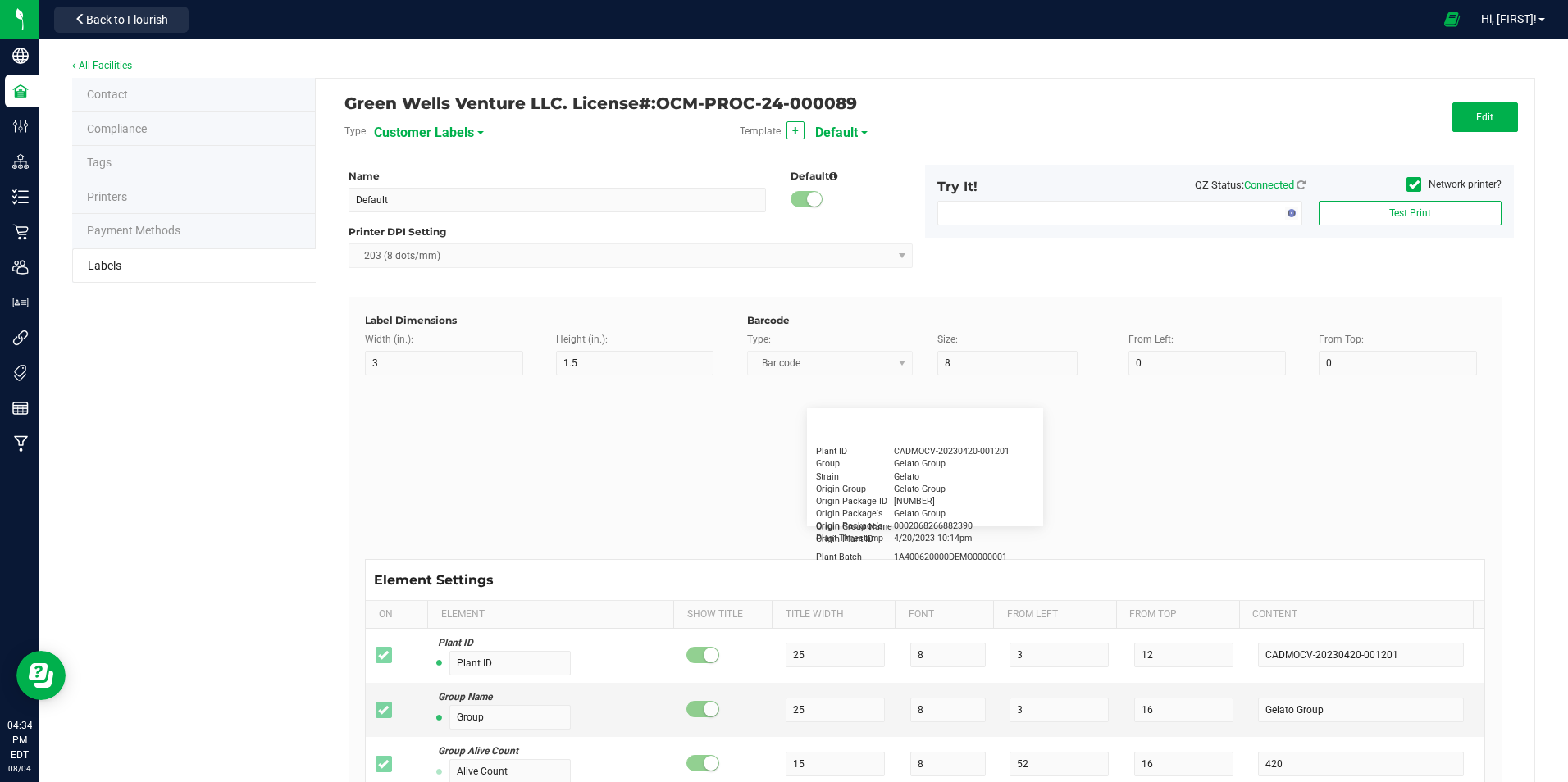 type on "Type Warning Here" 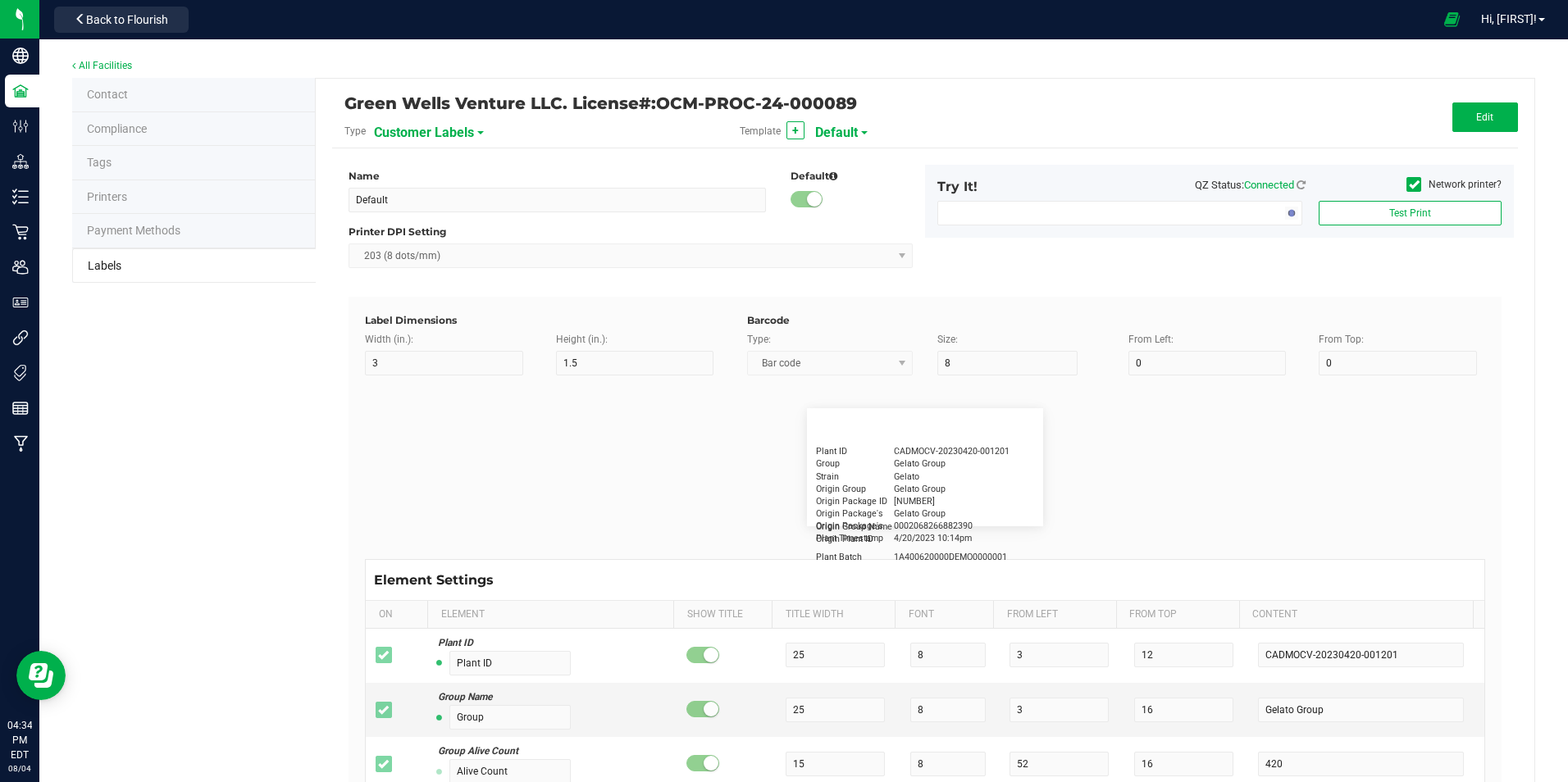 type on "Brand" 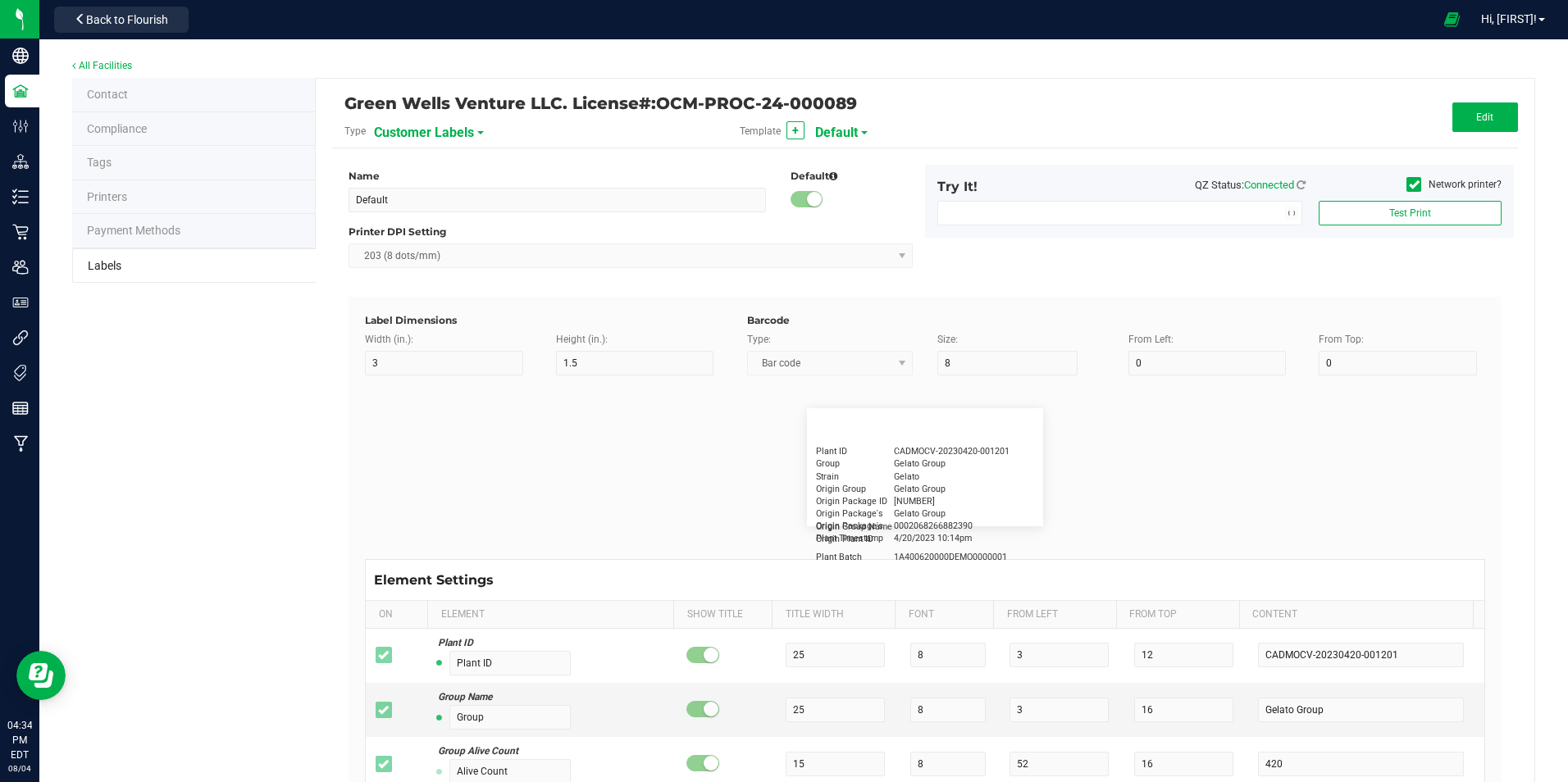type on "15" 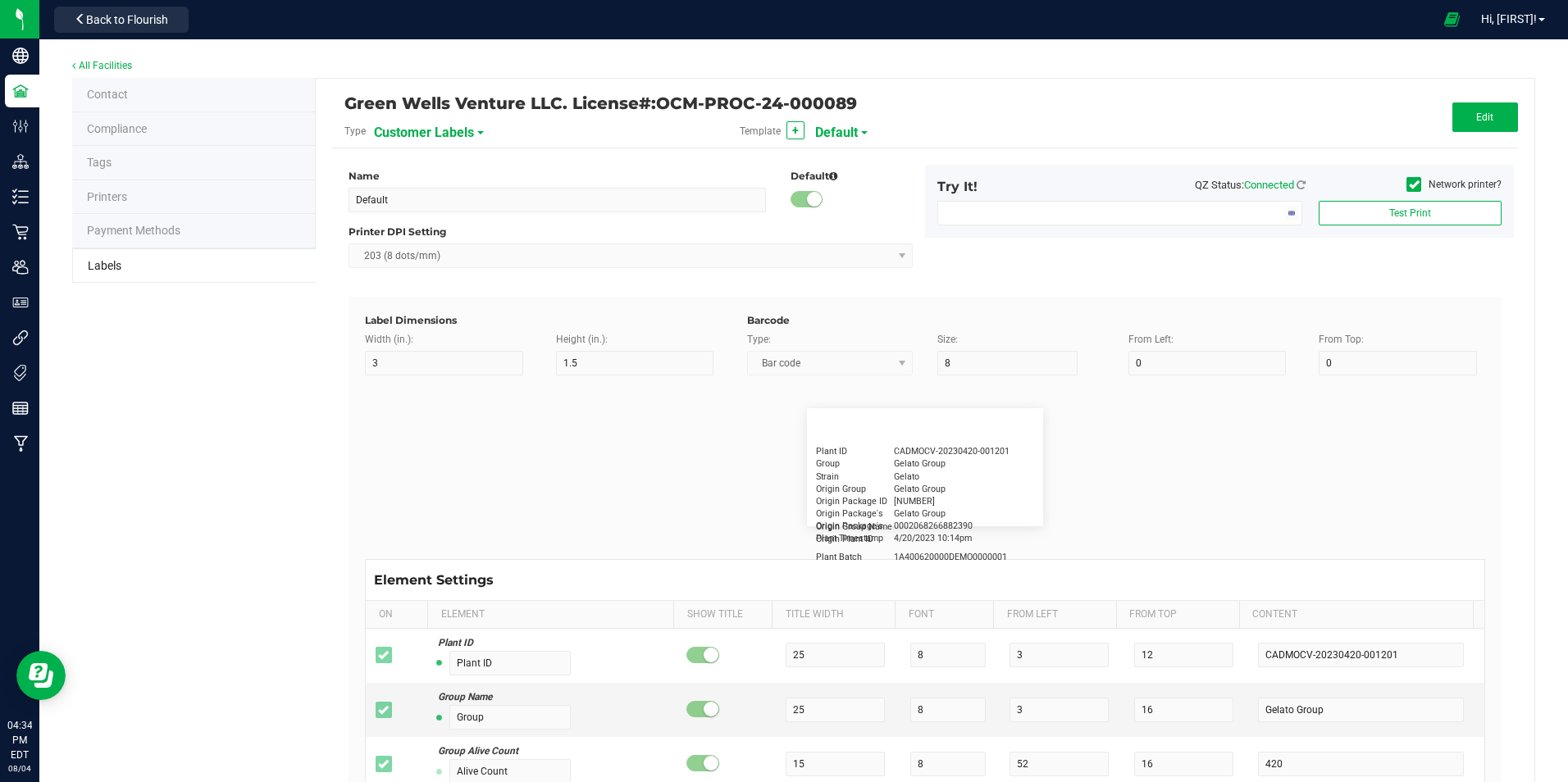 type on "5" 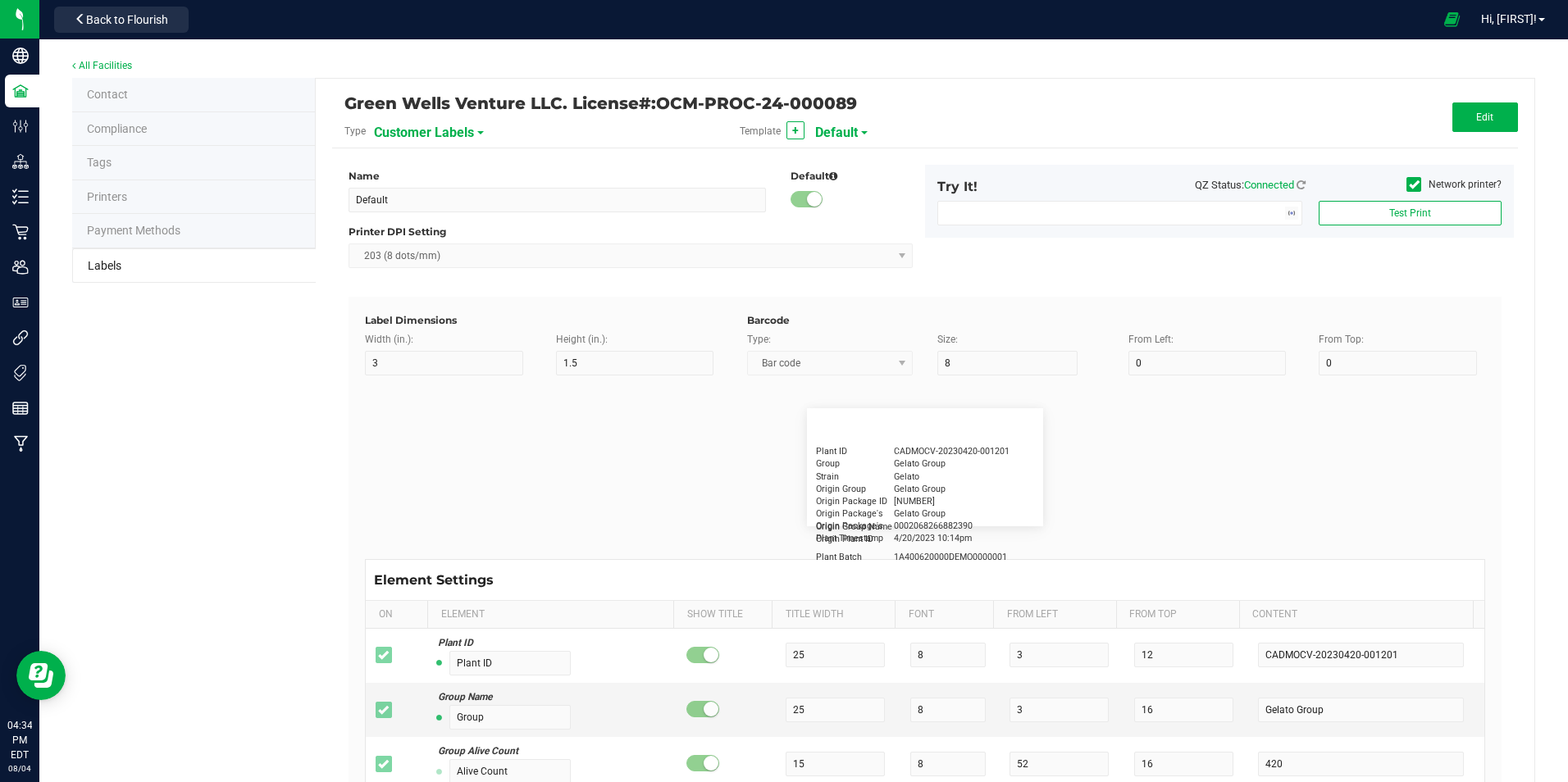 type on "30" 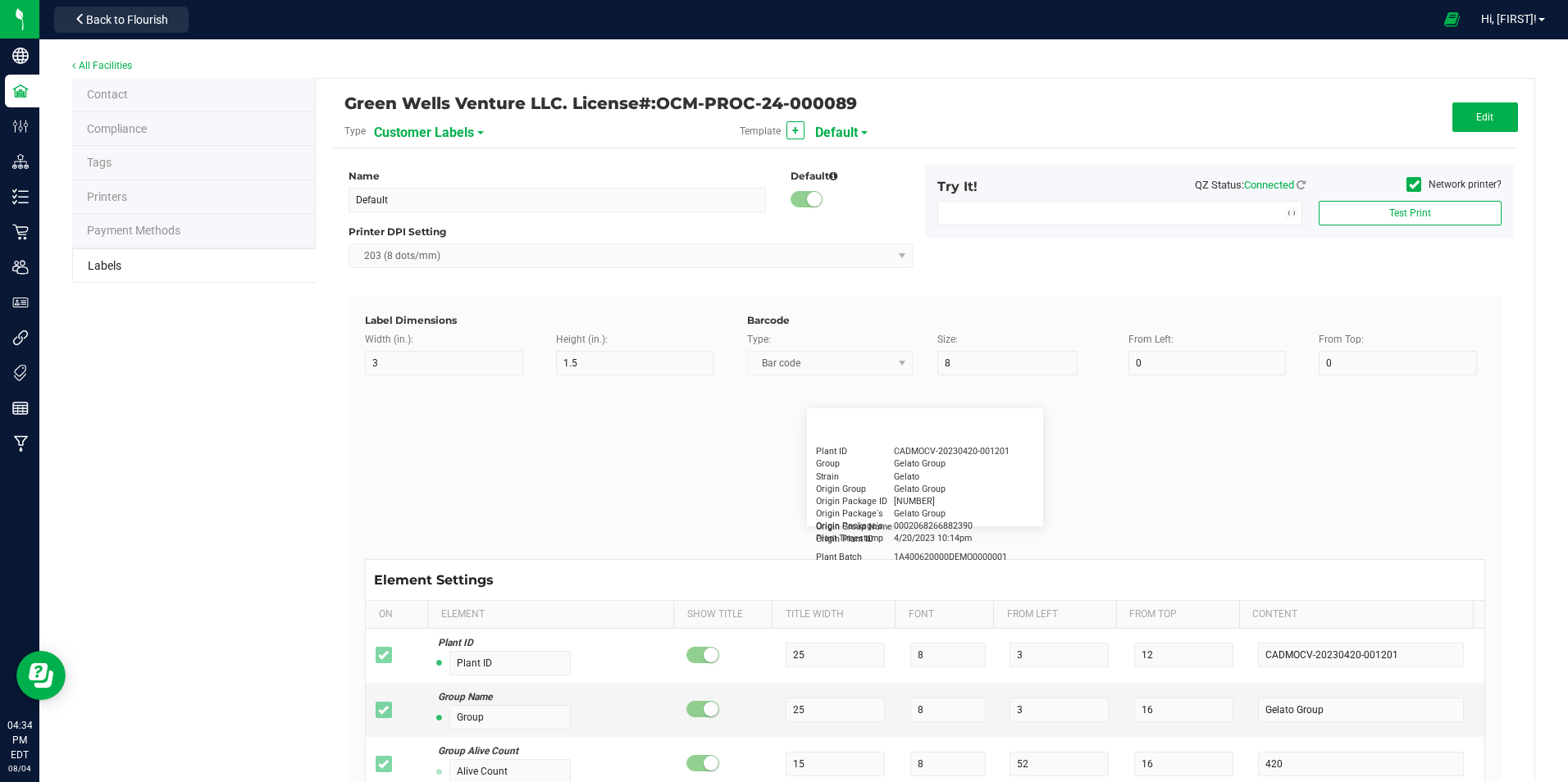 type on "Cannabis Co." 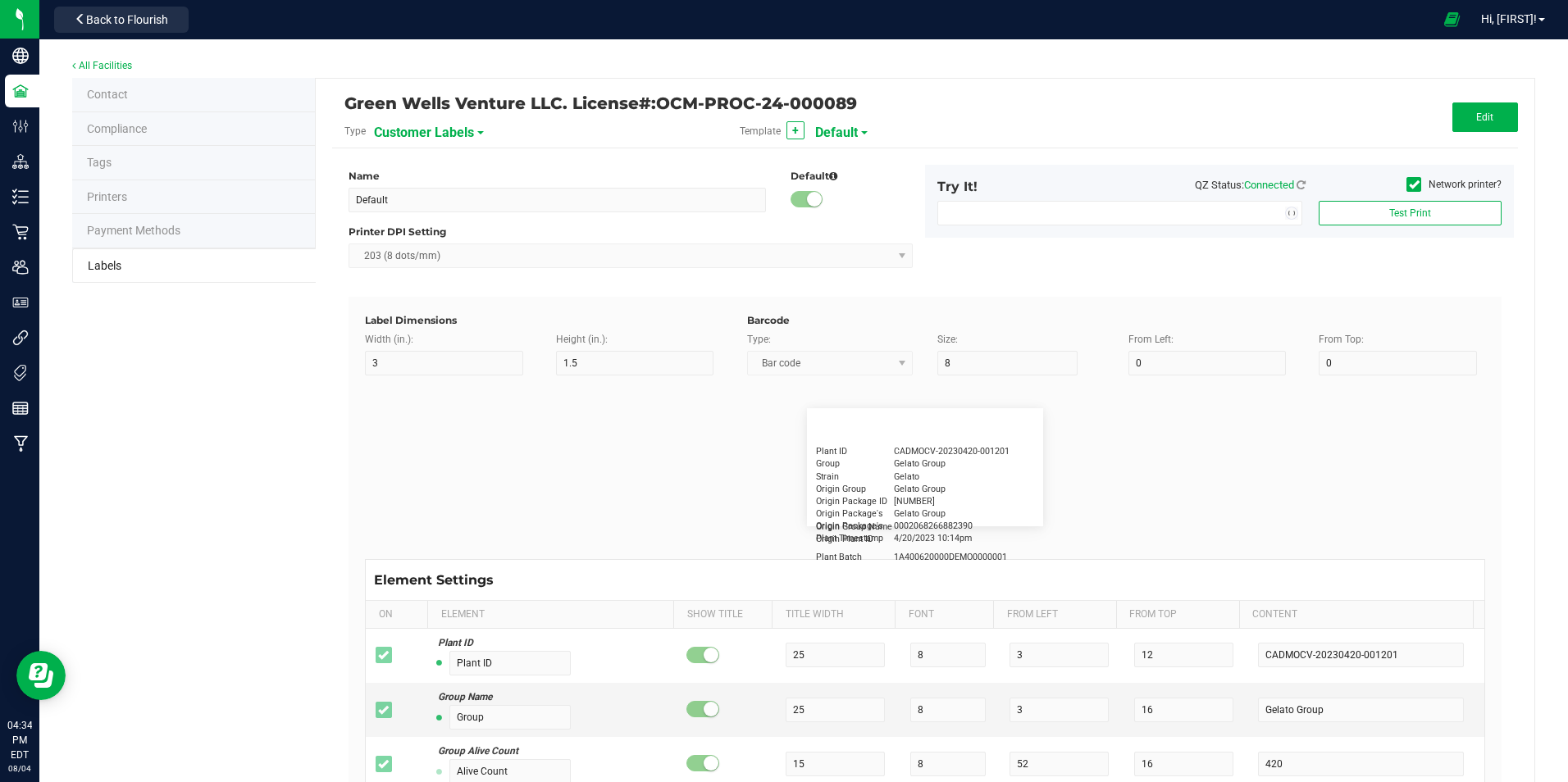type on "NDC Number" 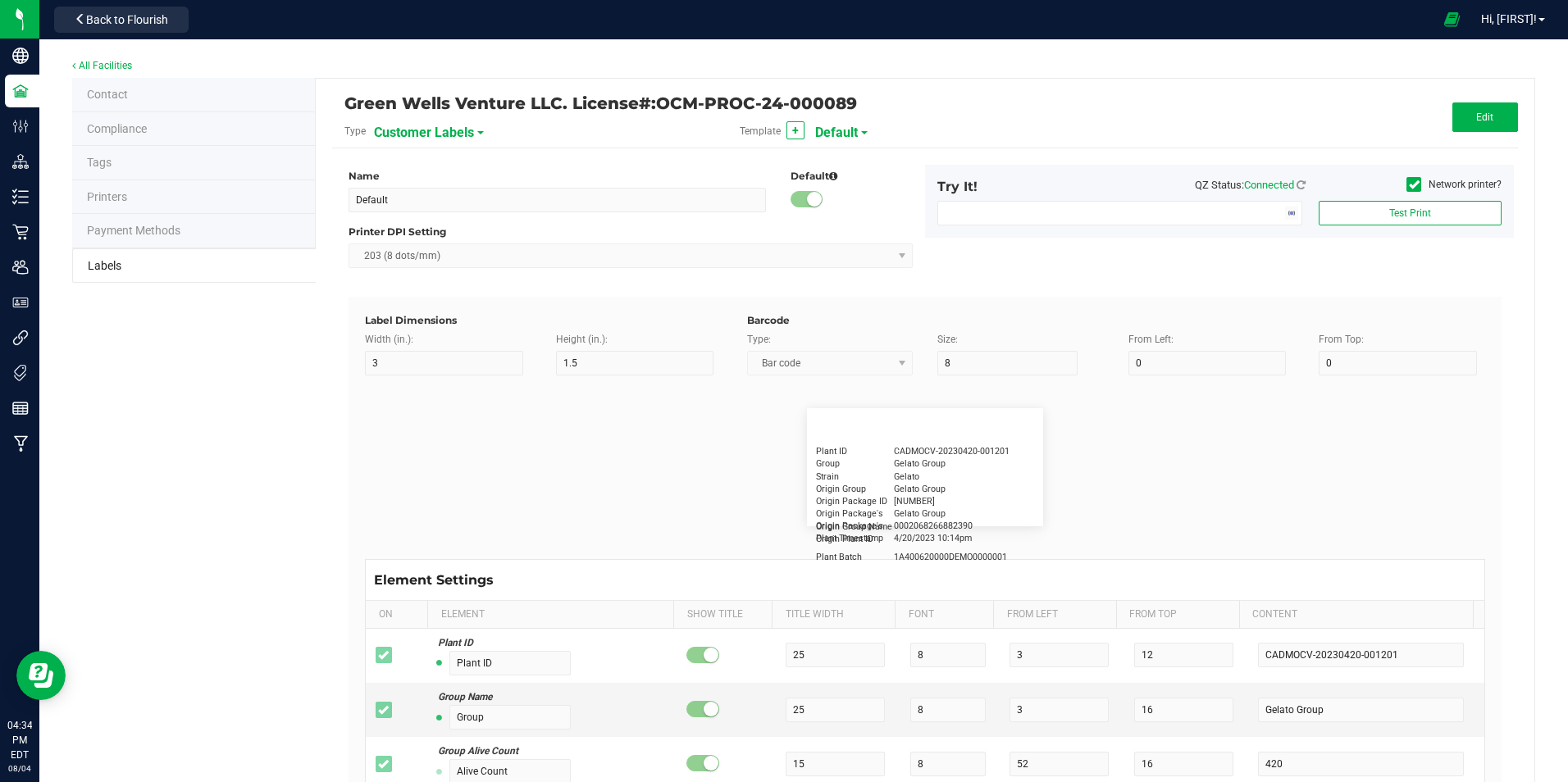 type on "15" 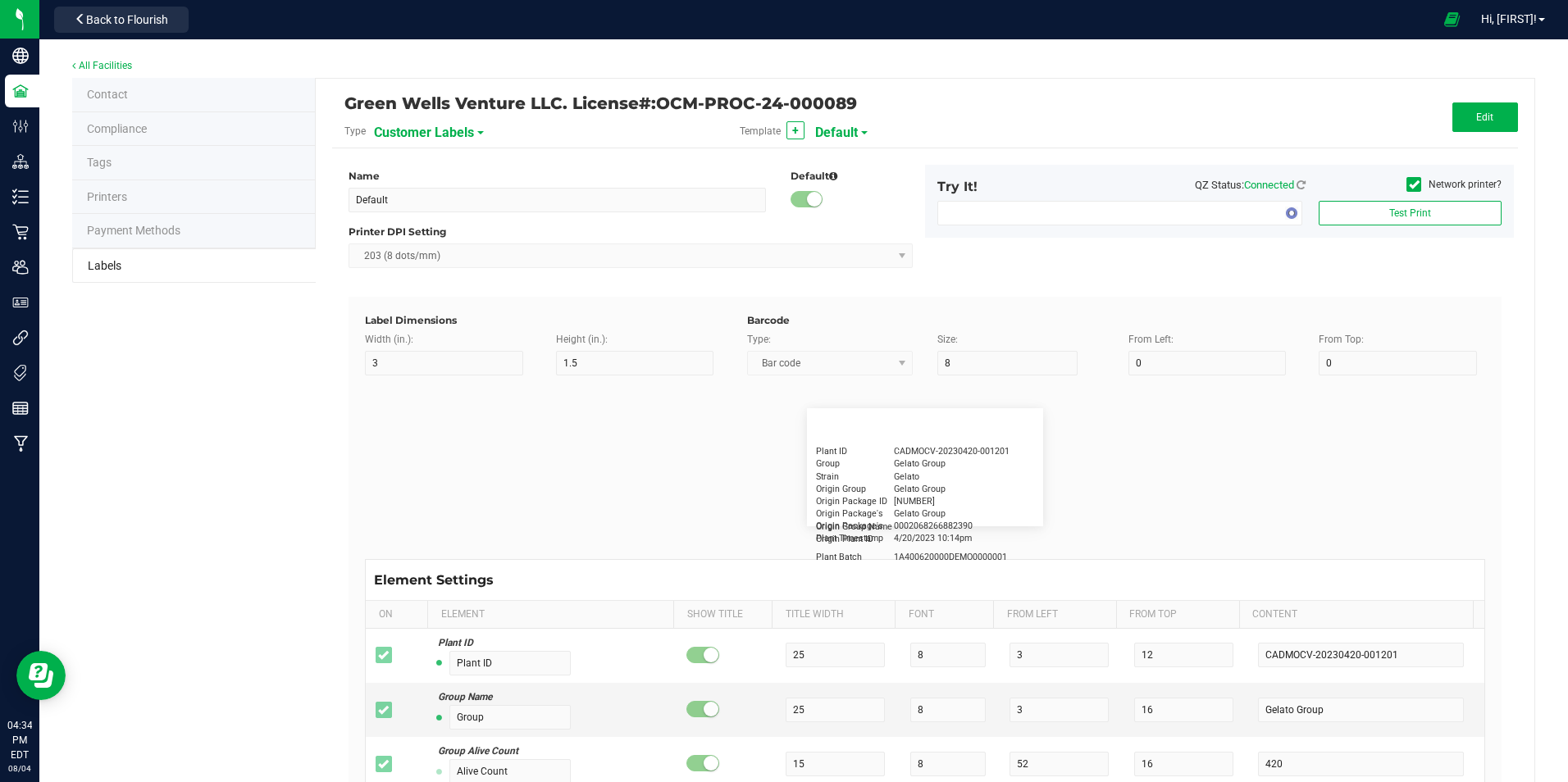 type on "5" 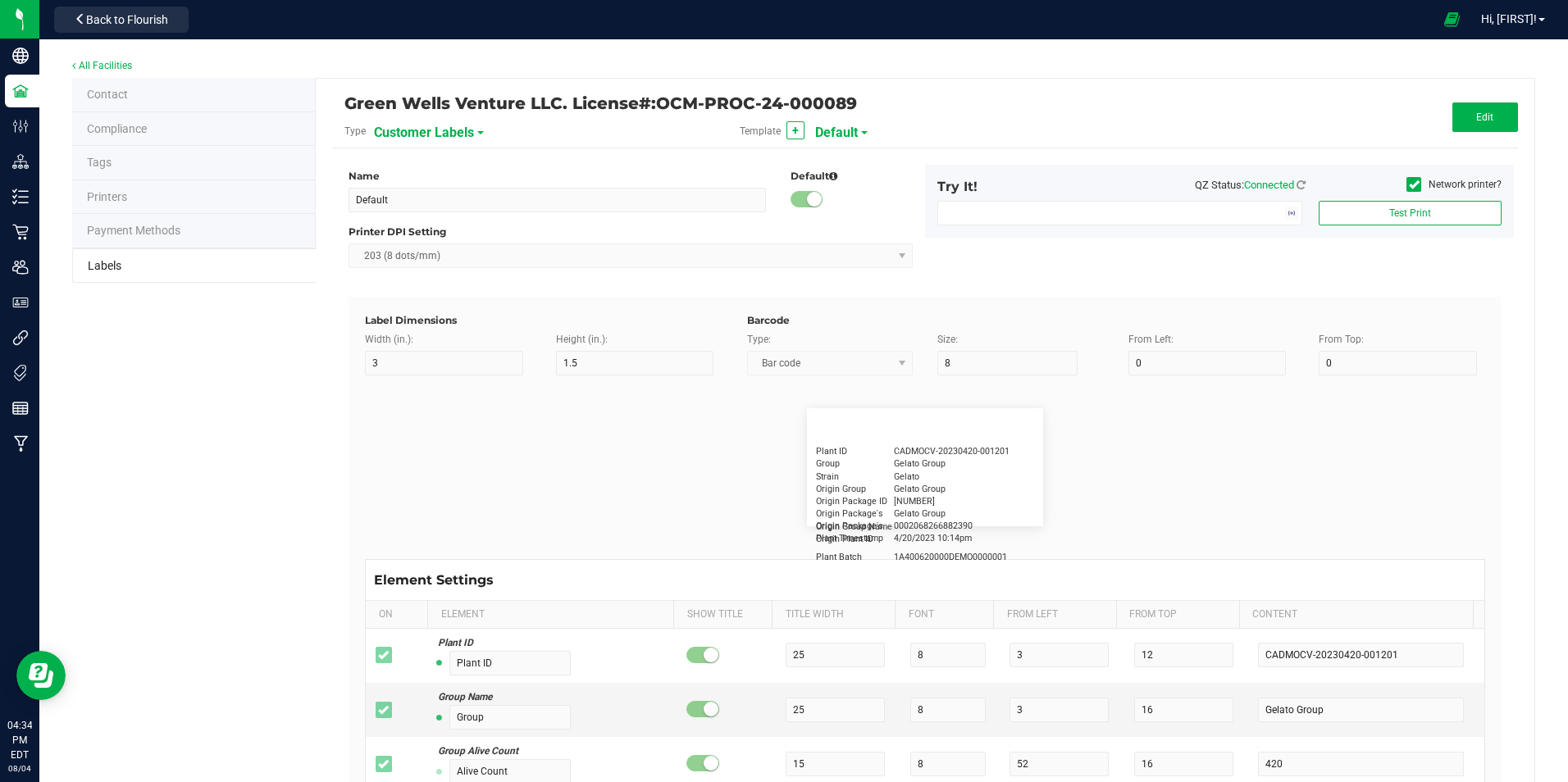type on "30" 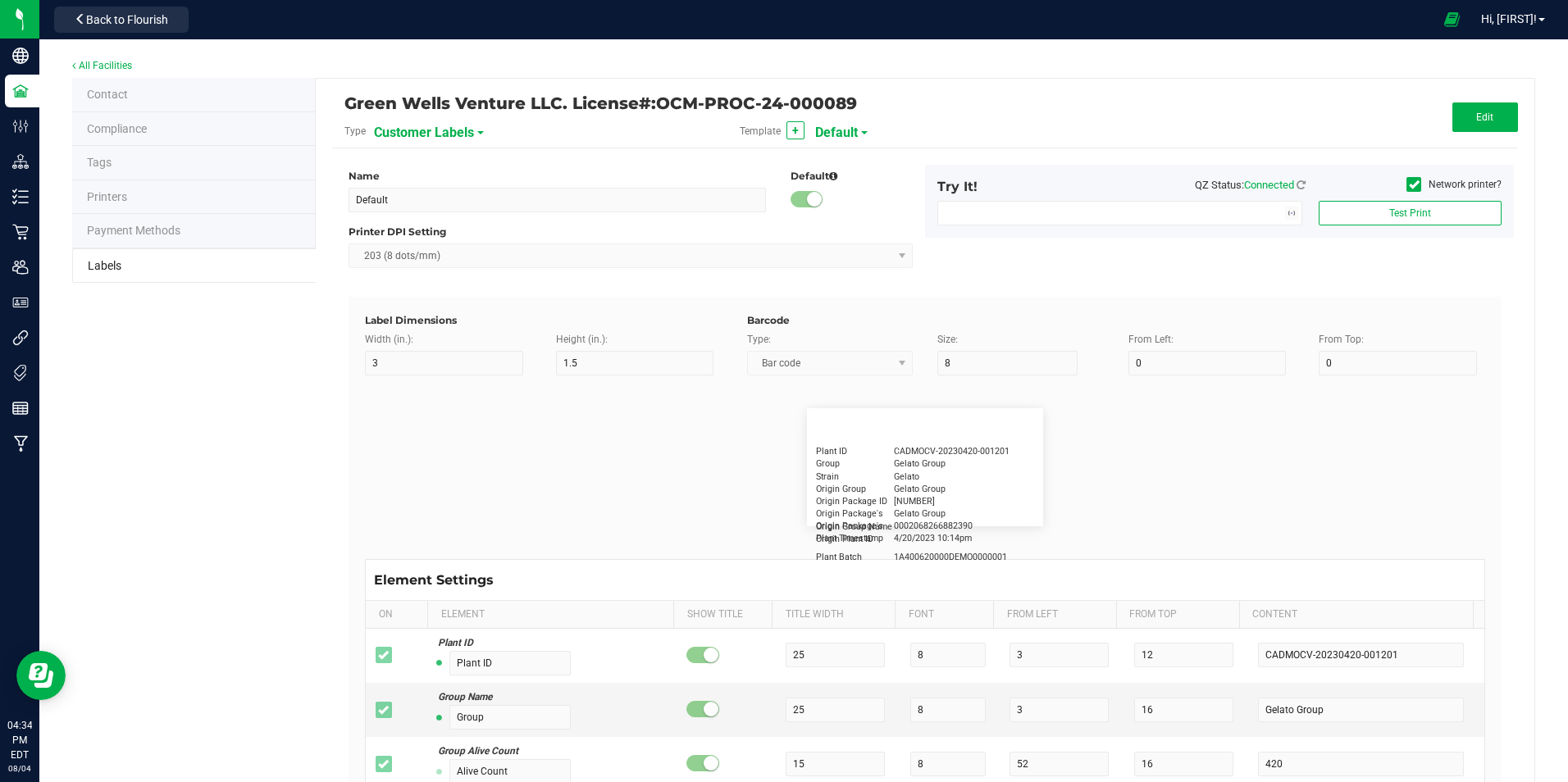 type on "0777-3105-02" 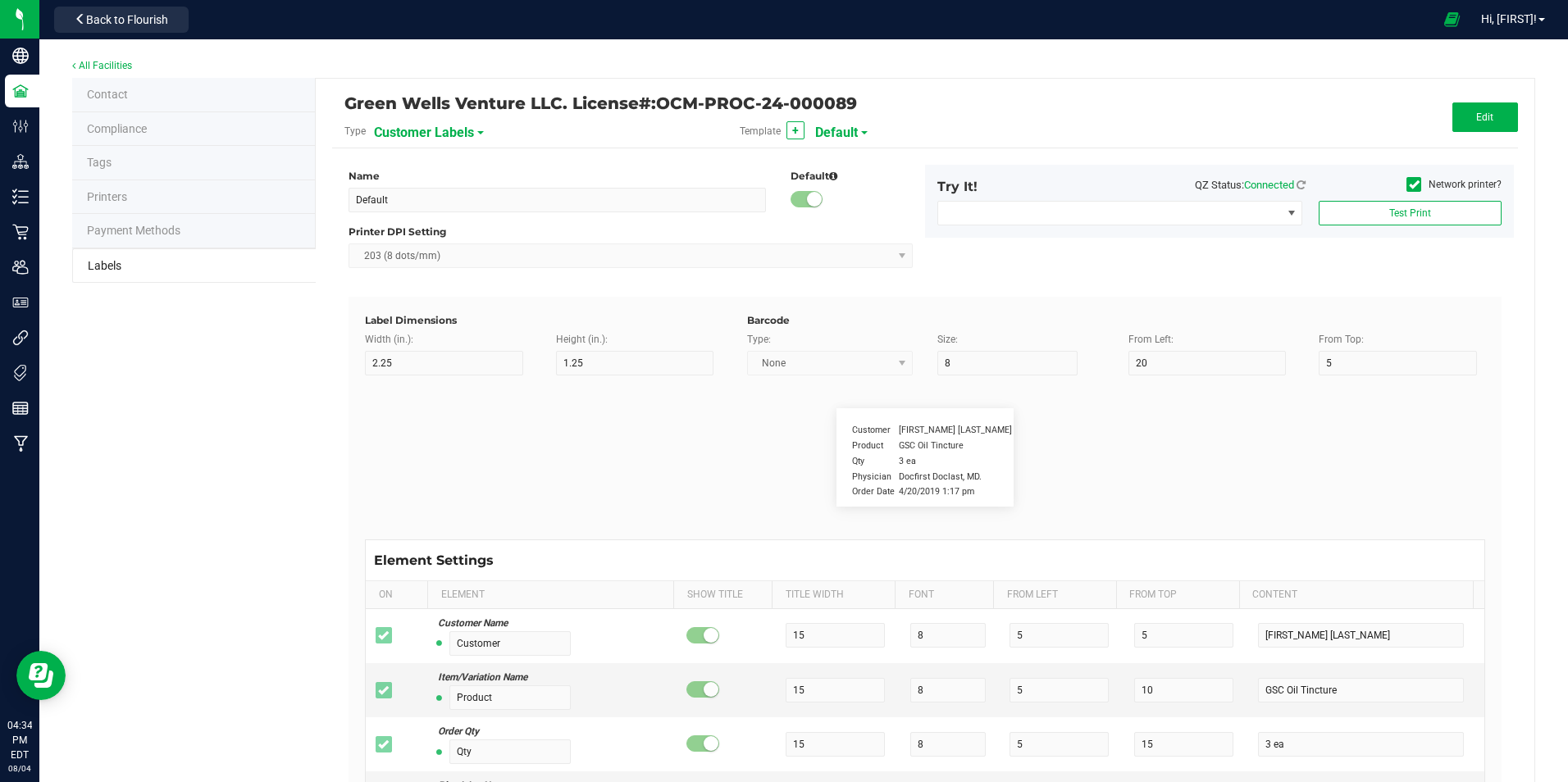 click on "Contact" at bounding box center (194, 95) 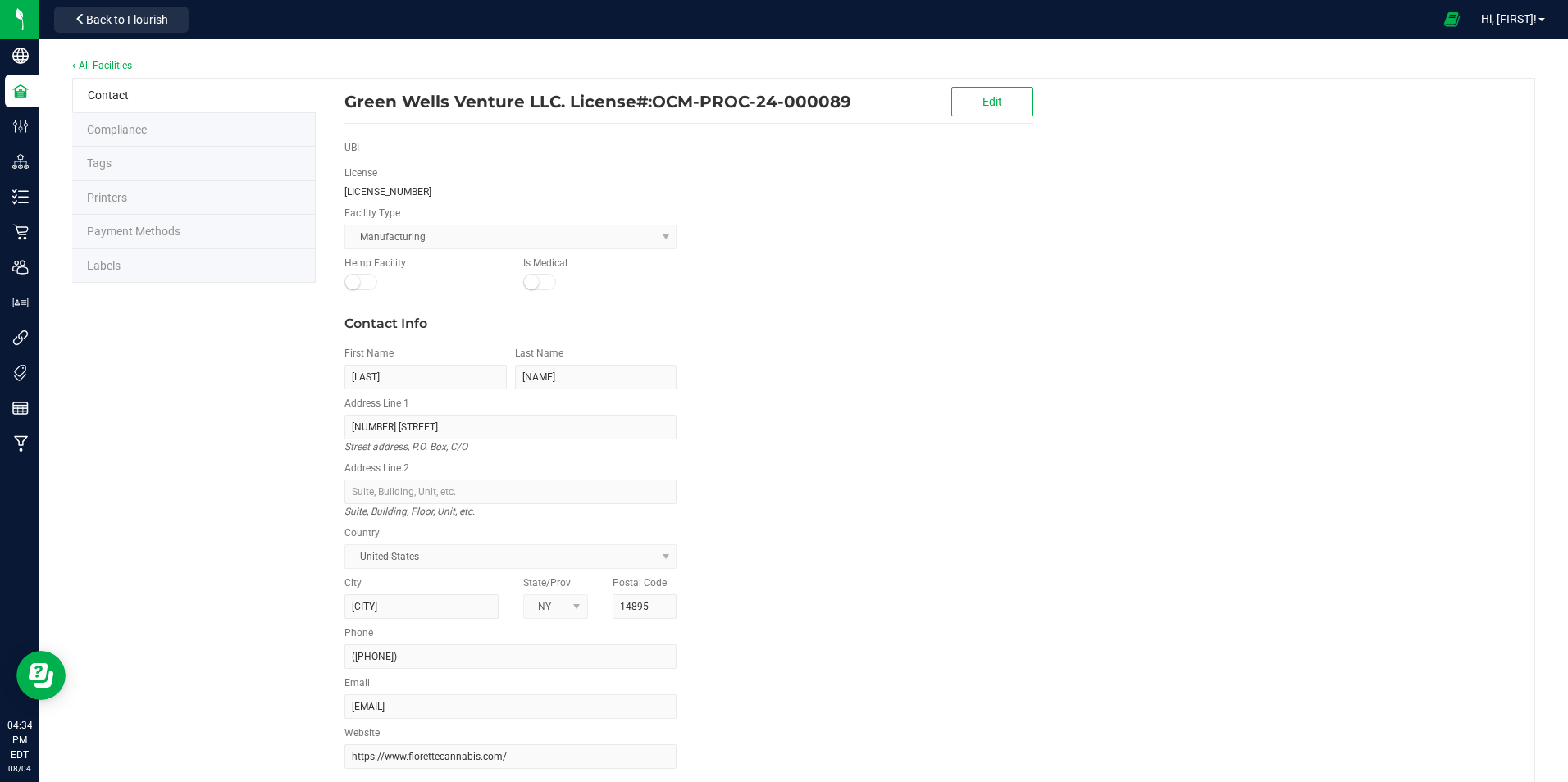 click on "All Facilities" at bounding box center (804, 66) 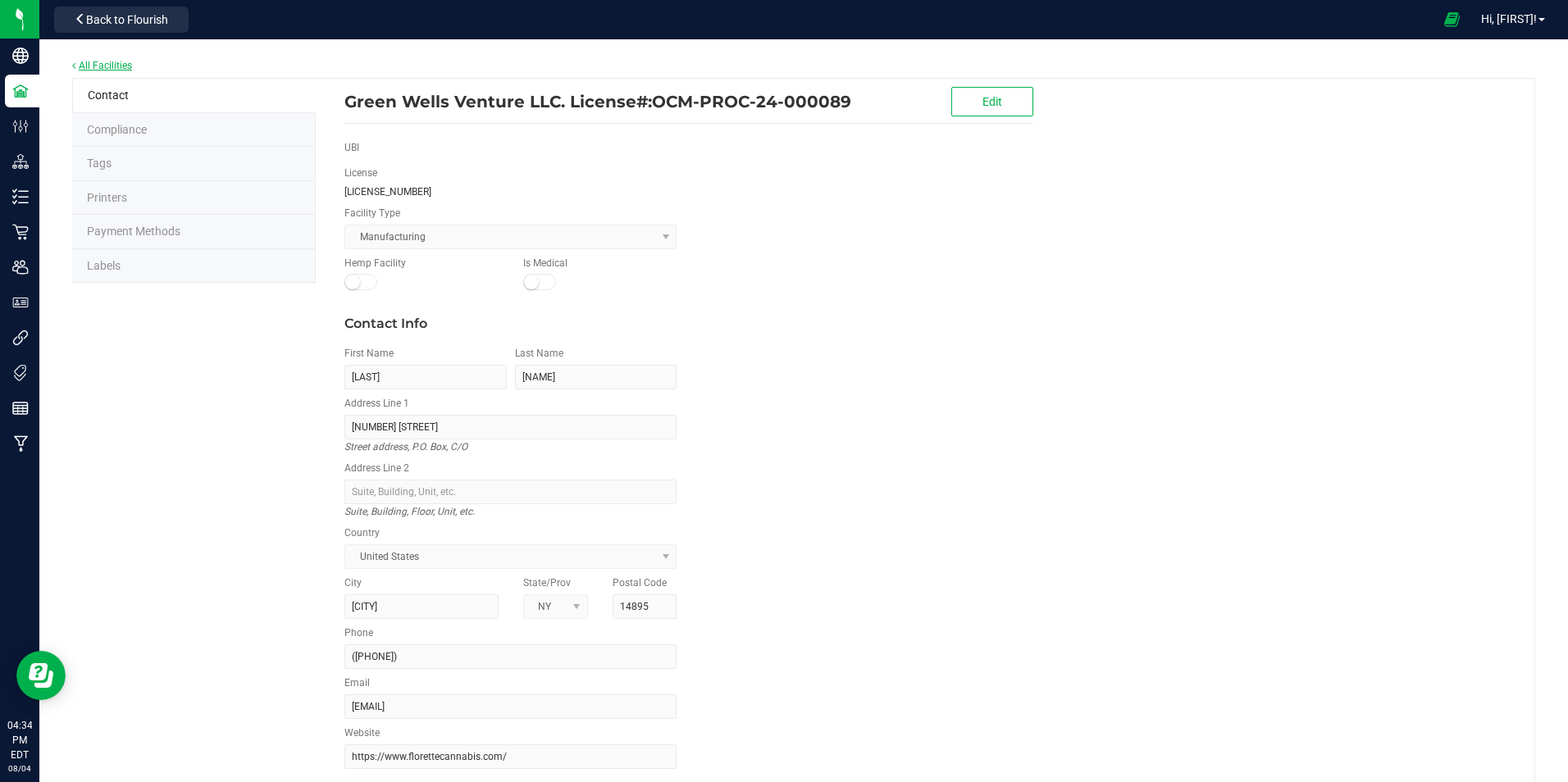 click on "All Facilities" at bounding box center [102, 66] 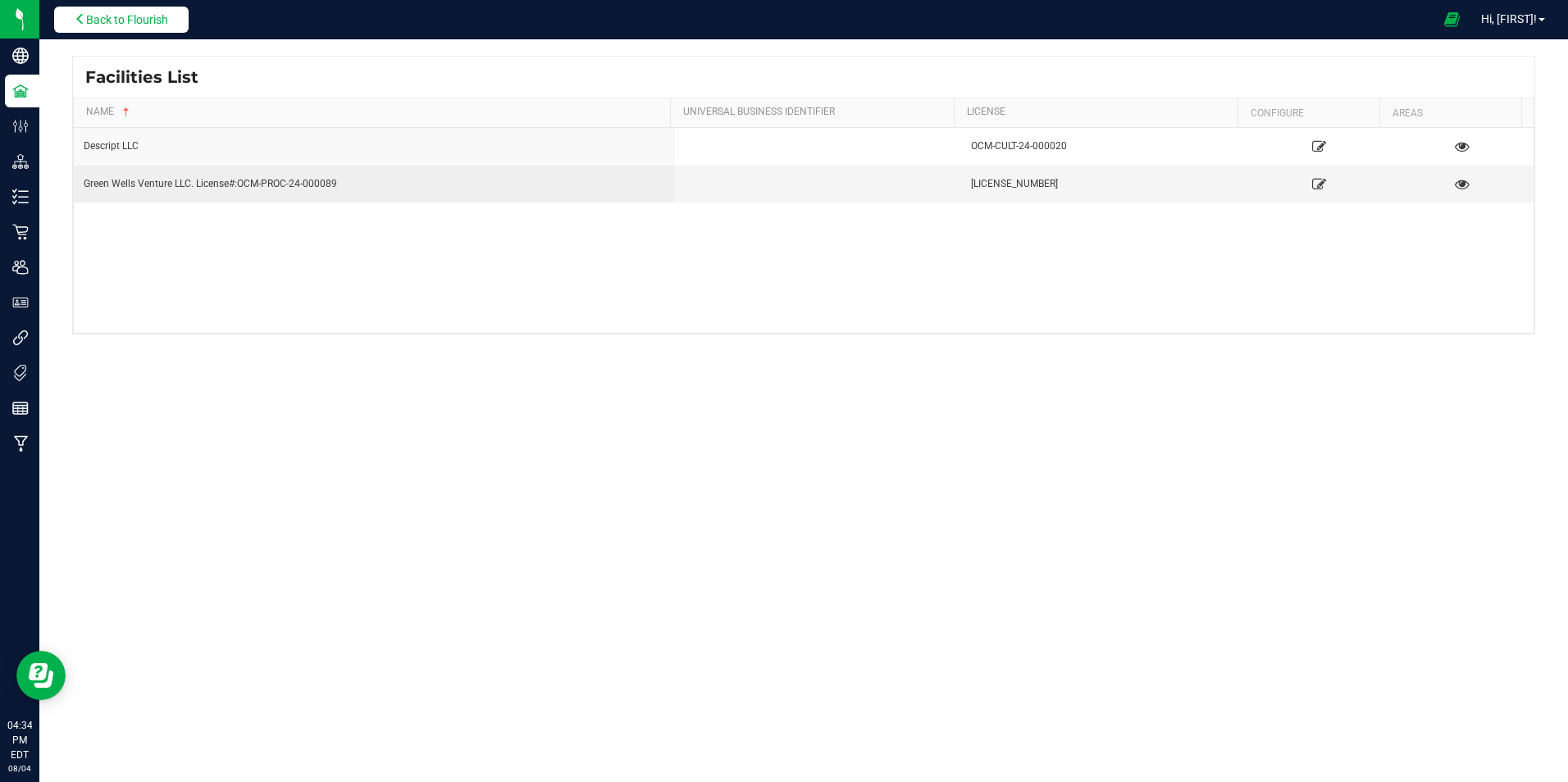 click on "Back to Flourish" at bounding box center [127, 20] 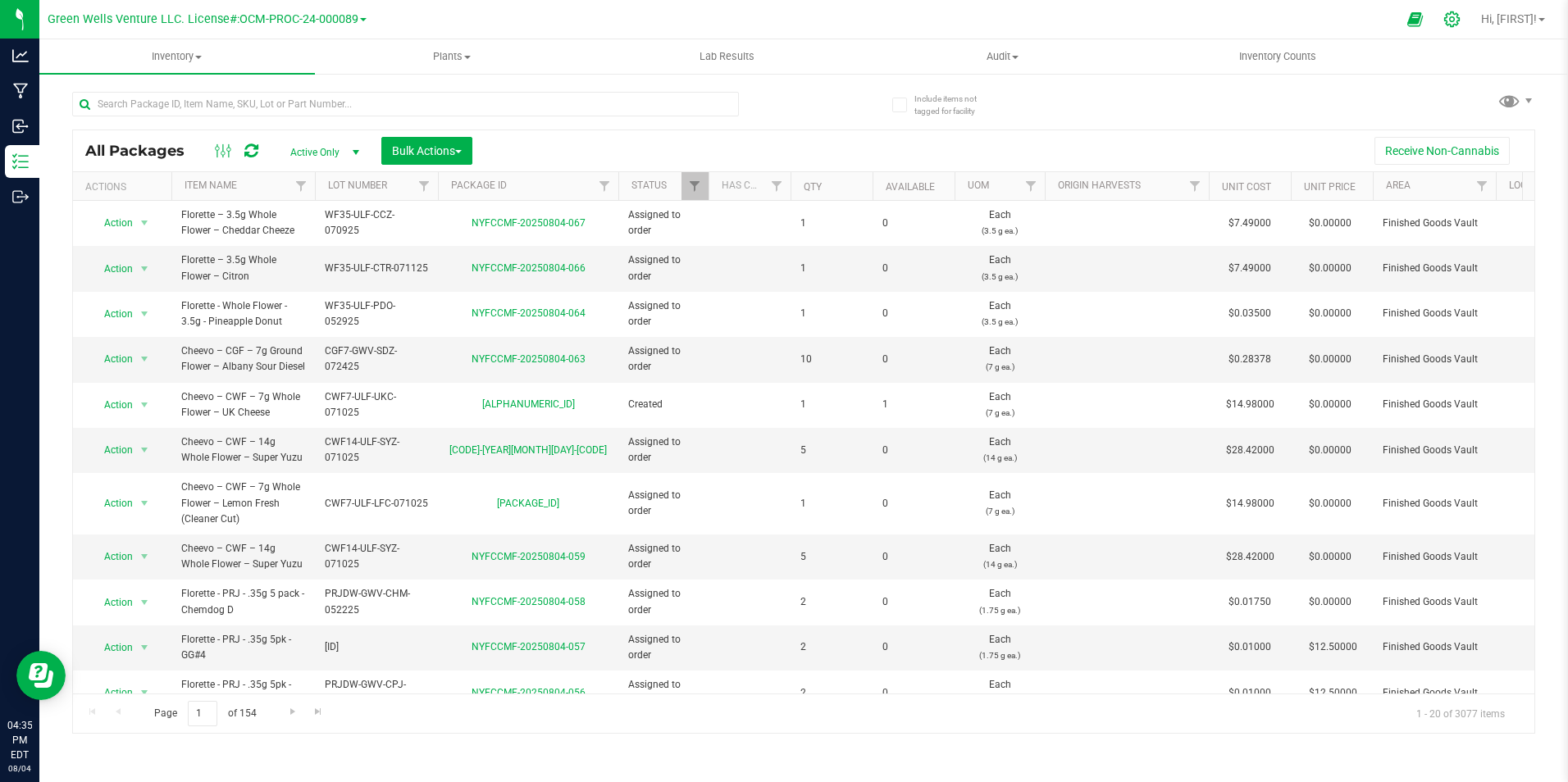 click 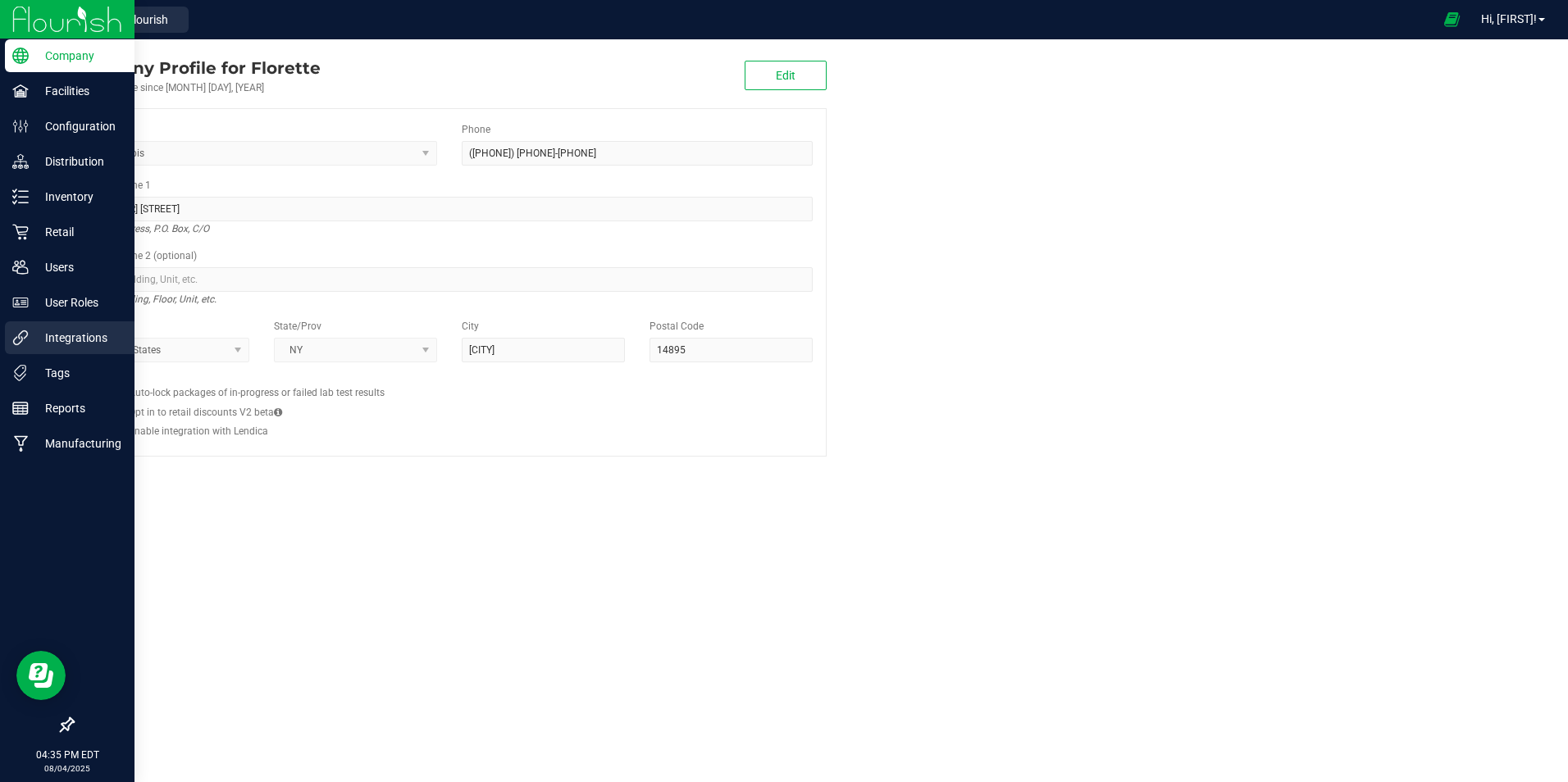 click on "Integrations" at bounding box center (78, 338) 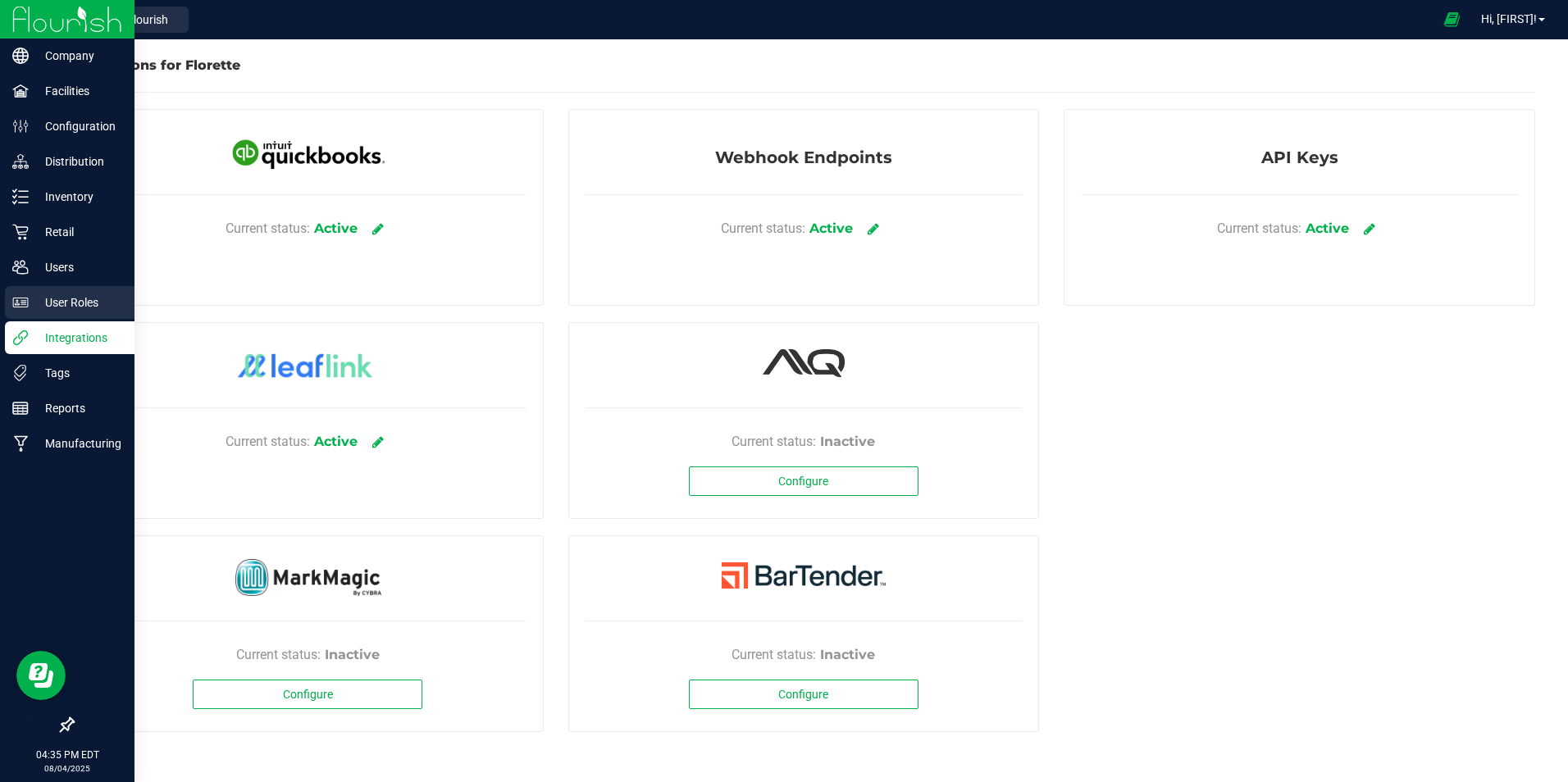 click on "User Roles" at bounding box center [78, 302] 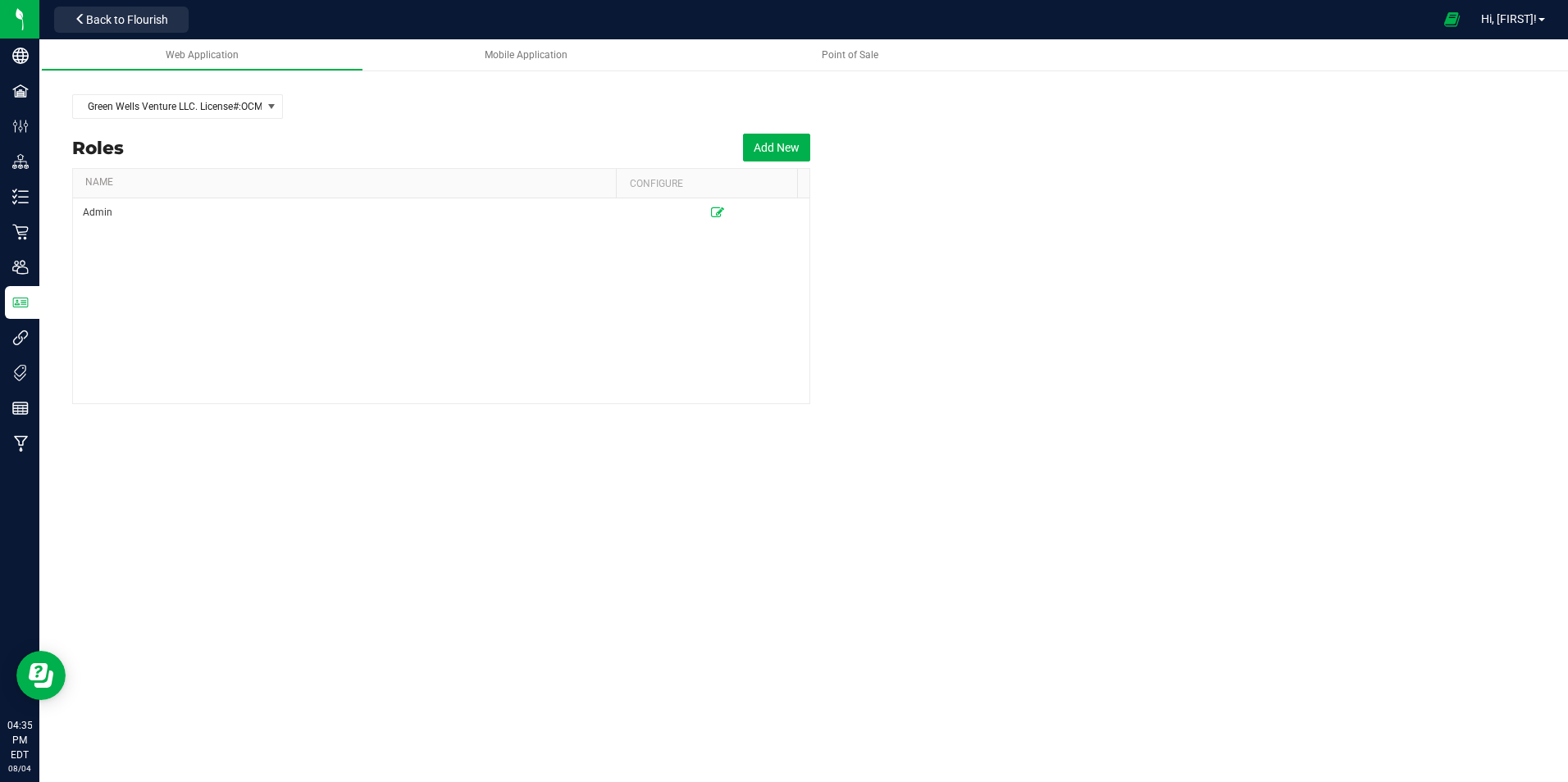 click on "Admin" at bounding box center [441, 301] 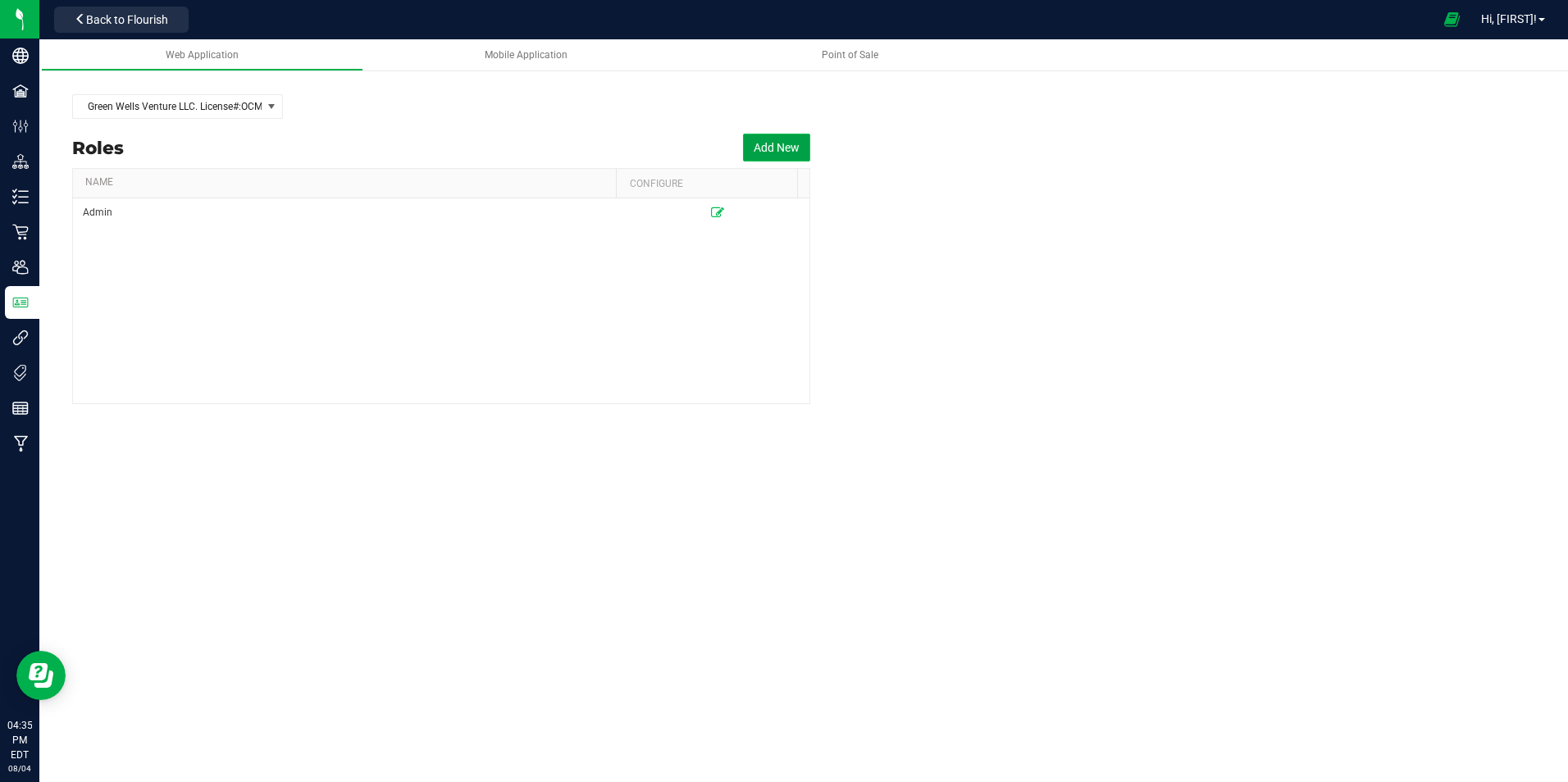 click on "Add New" at bounding box center (777, 148) 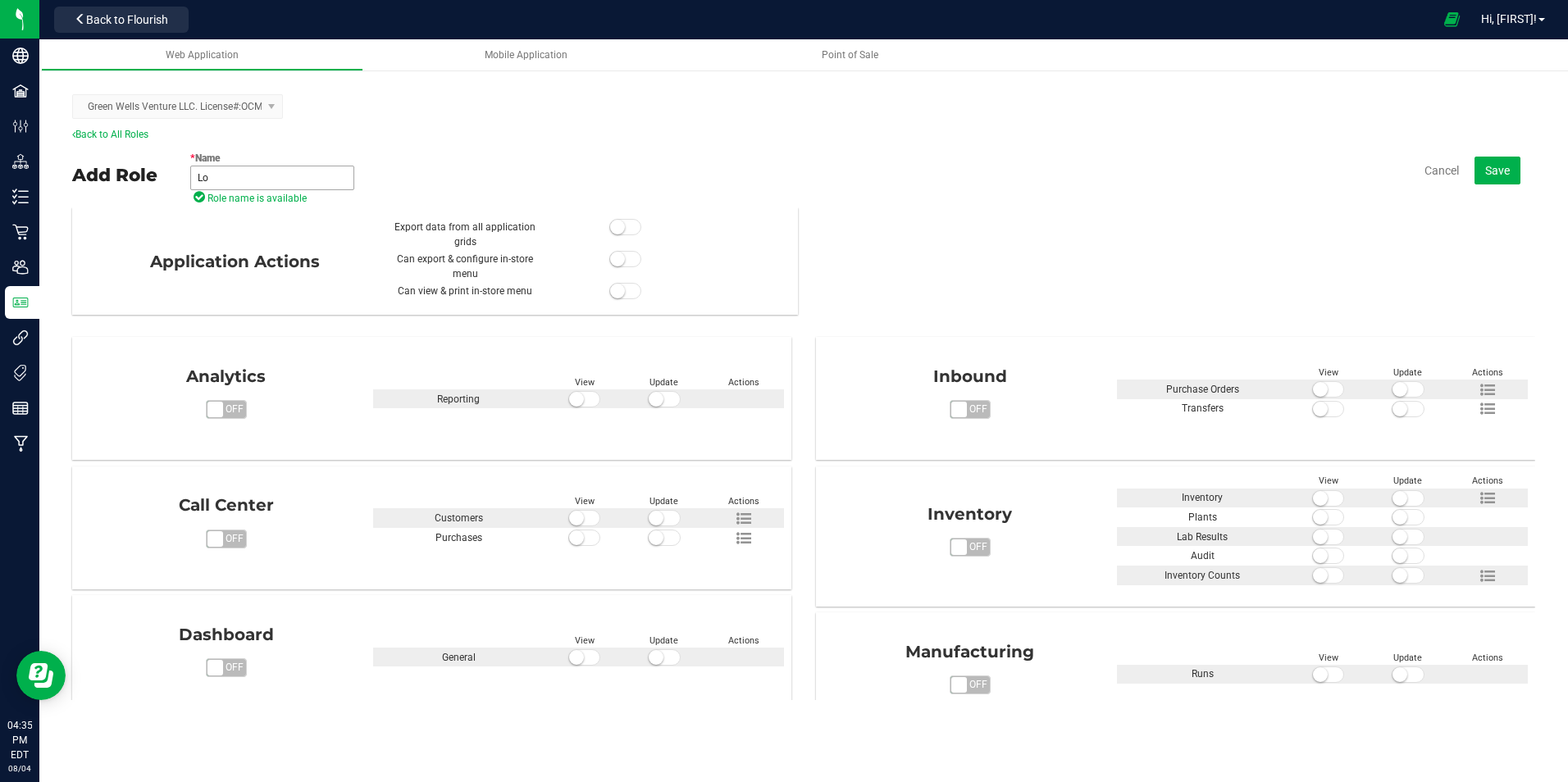 type on "L" 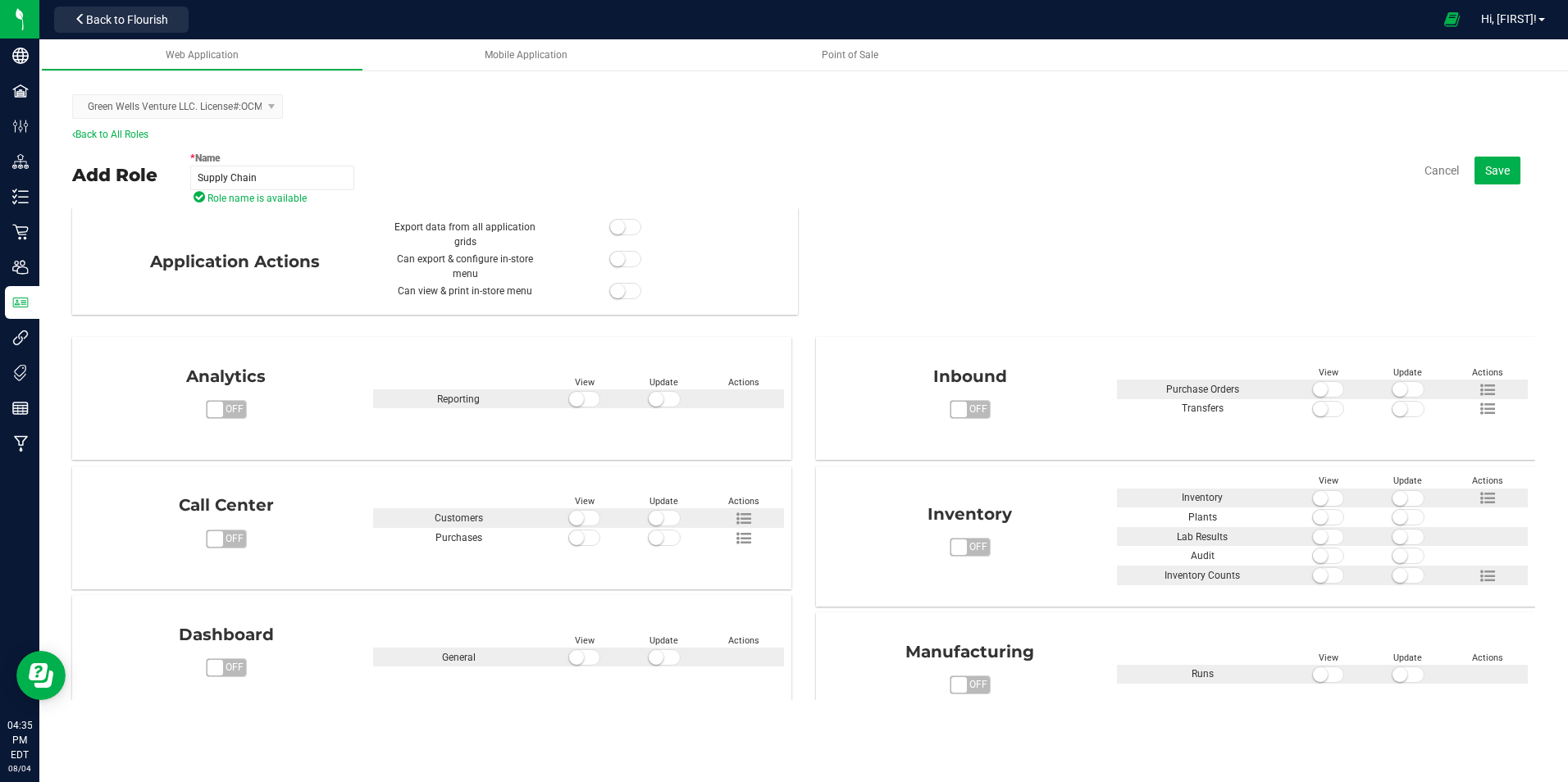 type on "Supply Chain" 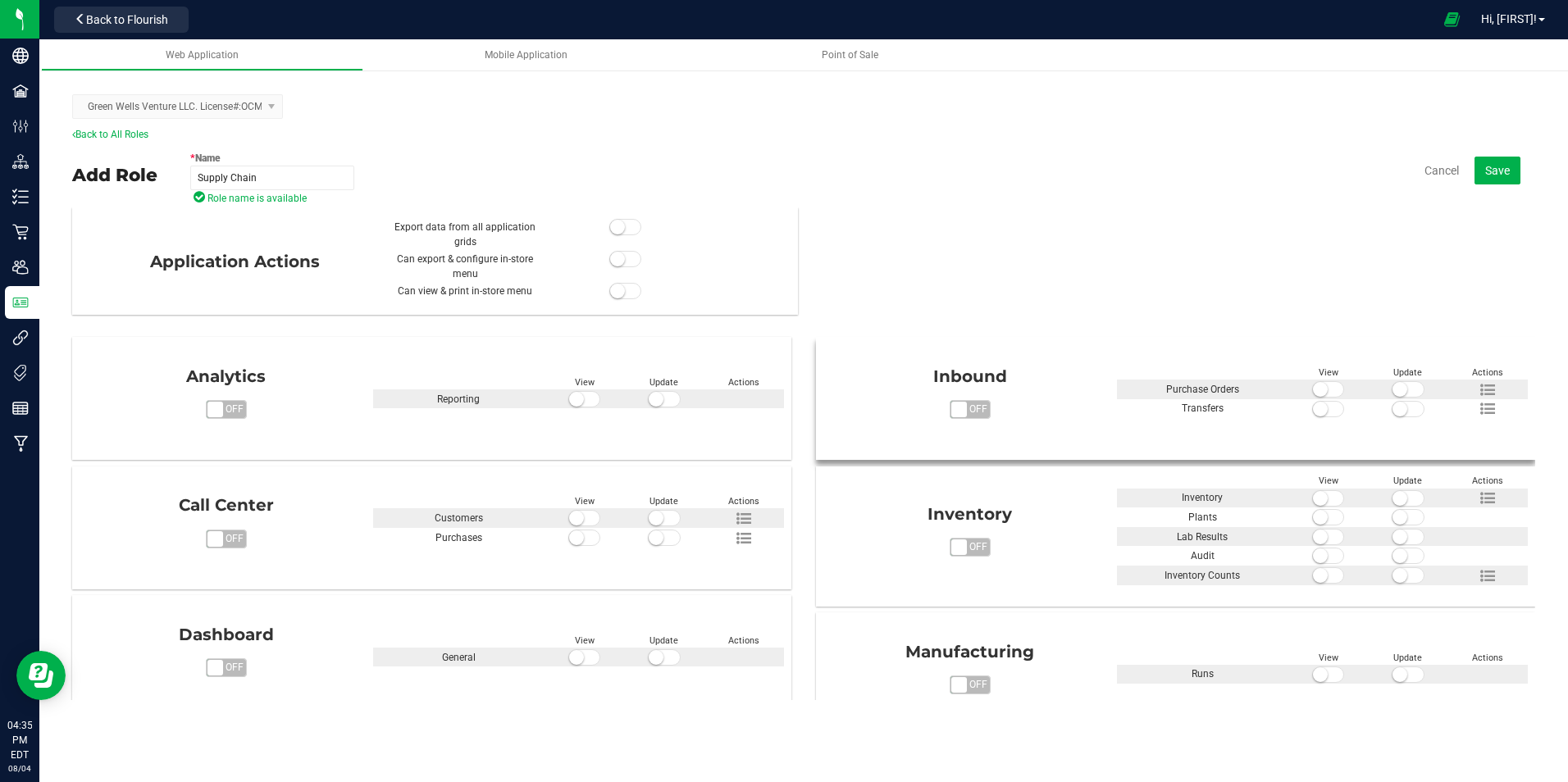 click on "off" at bounding box center (978, 409) 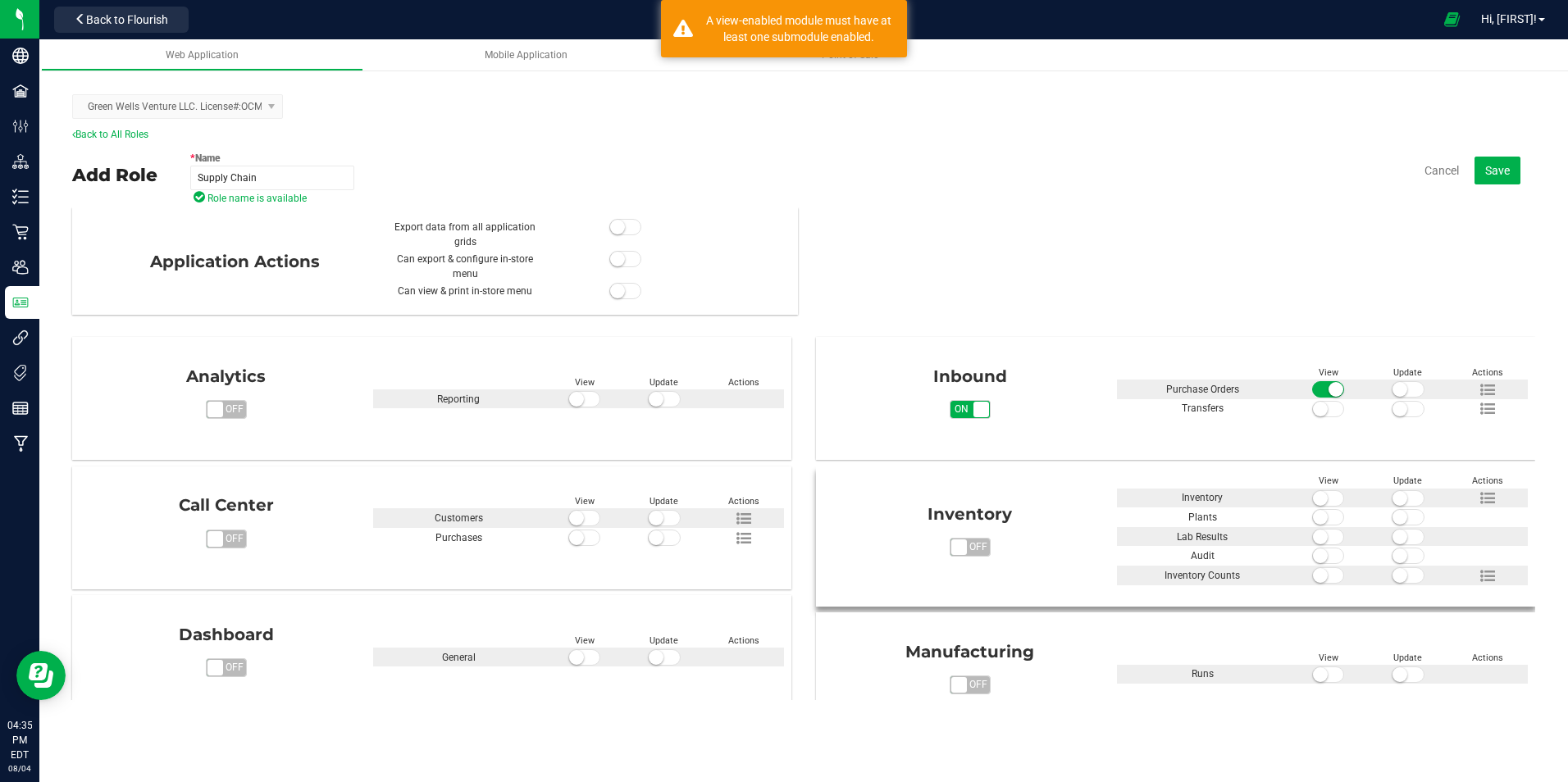 click on "off" at bounding box center [978, 547] 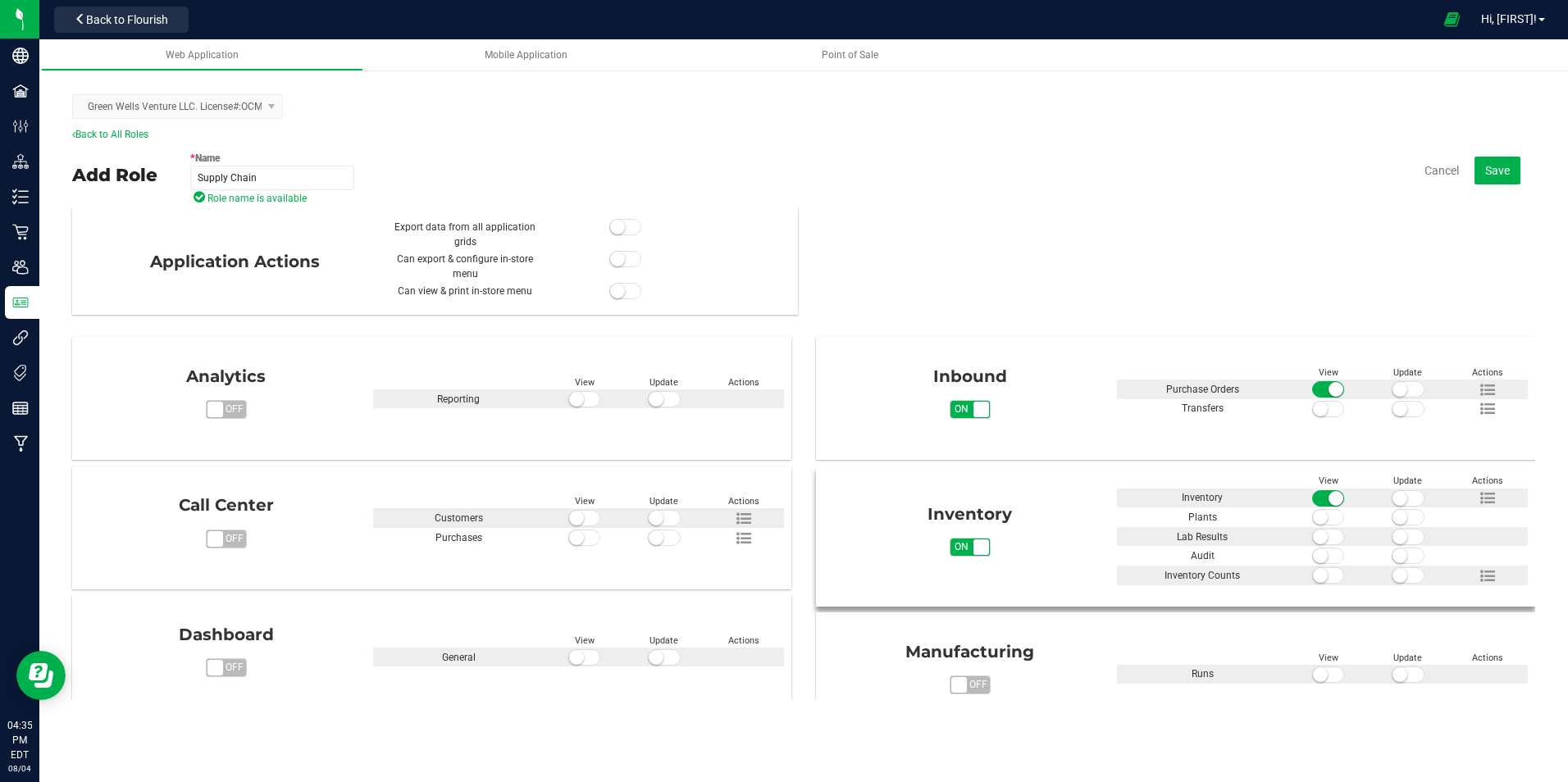 click at bounding box center (1408, 498) 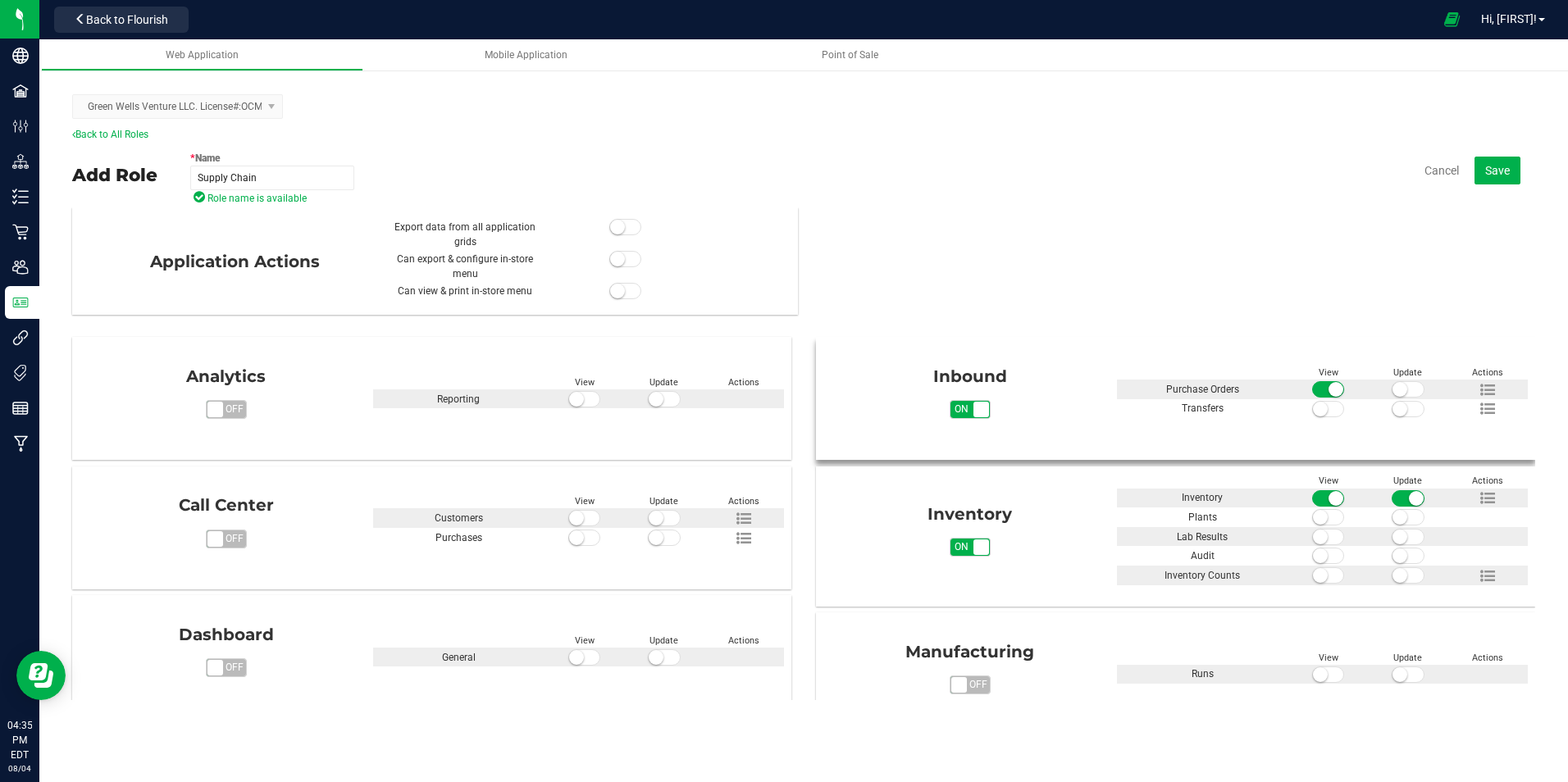 click at bounding box center (1408, 389) 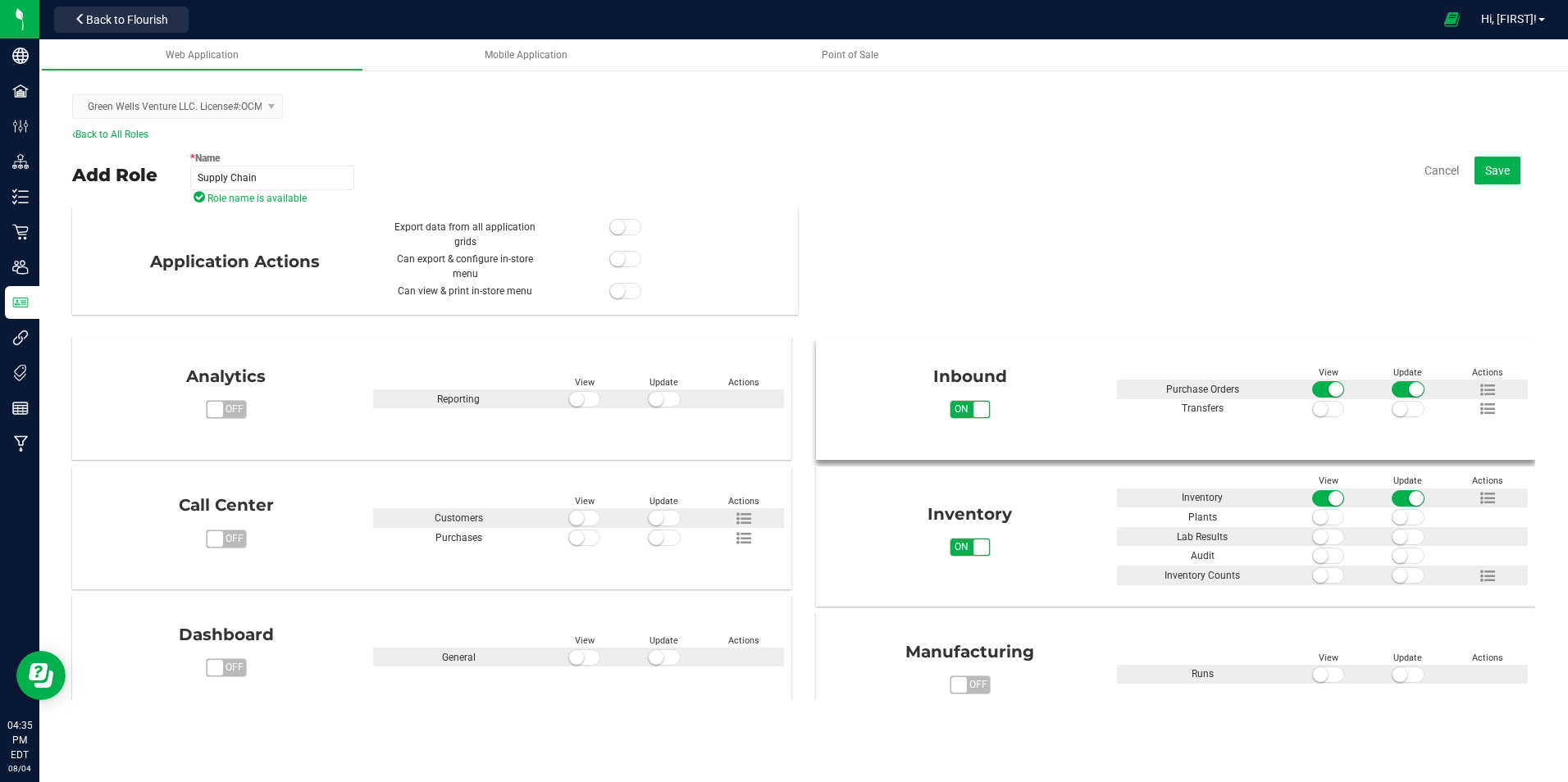 click at bounding box center (1329, 409) 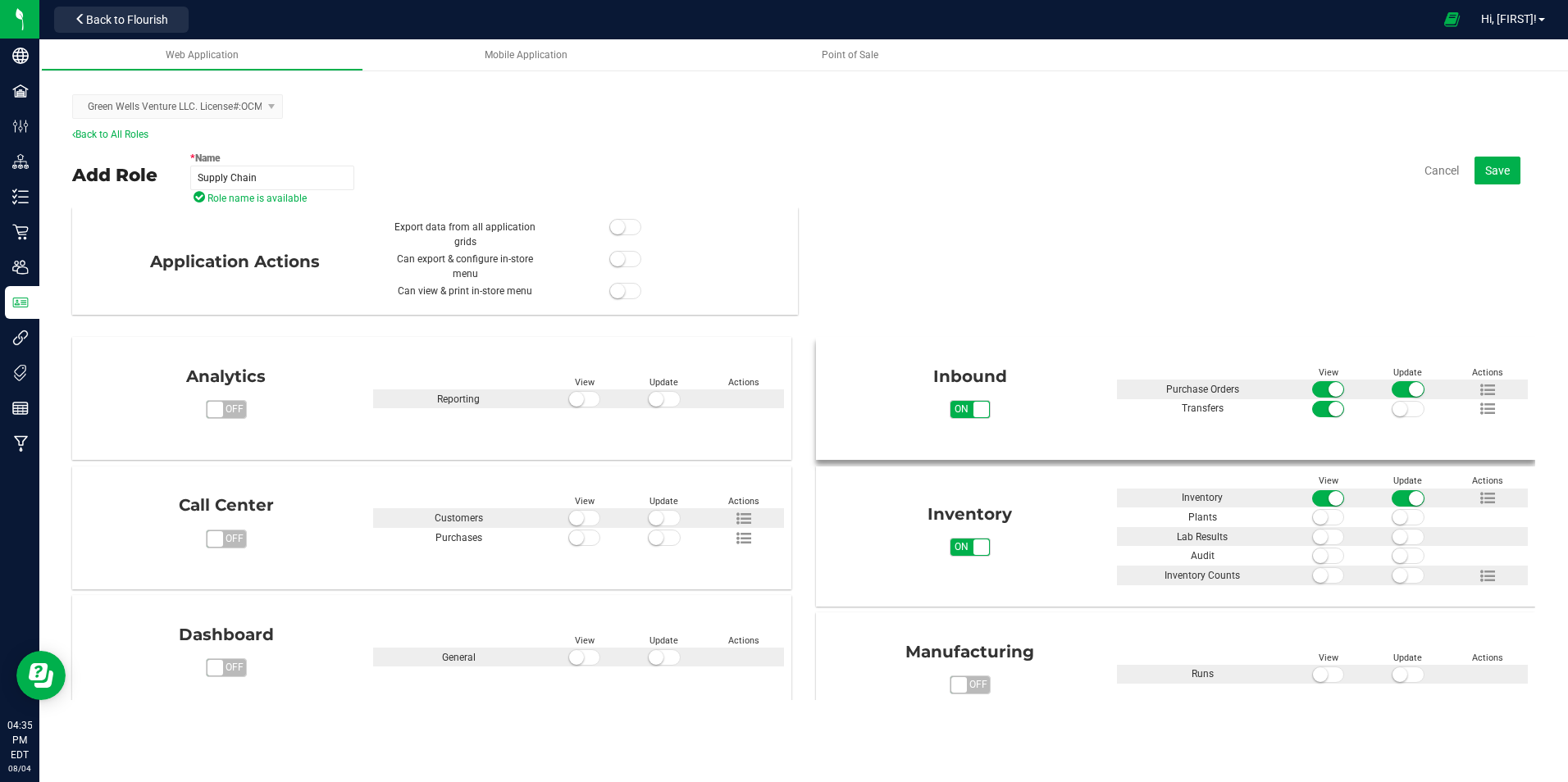 click at bounding box center [1400, 409] 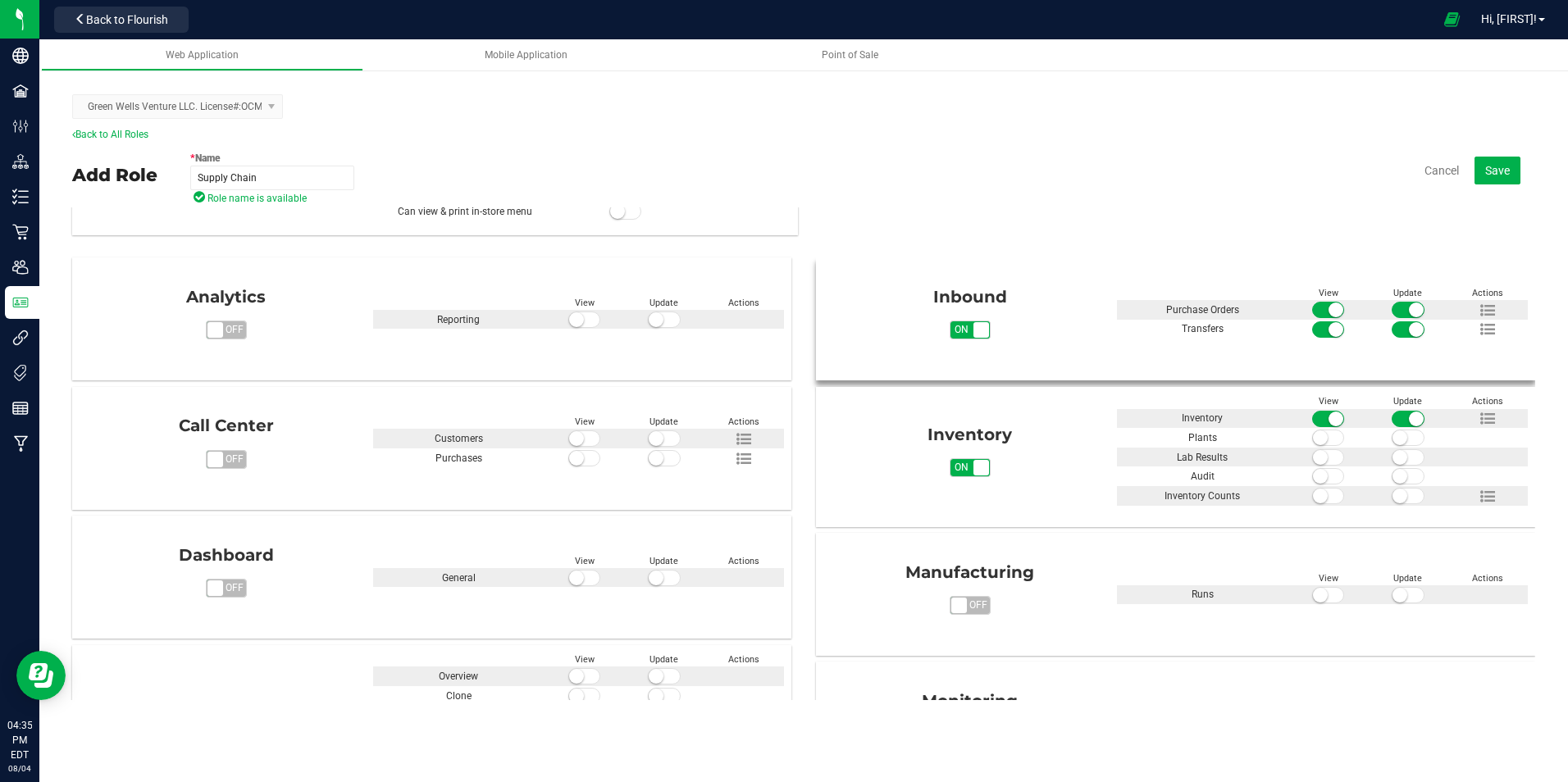 scroll, scrollTop: 82, scrollLeft: 0, axis: vertical 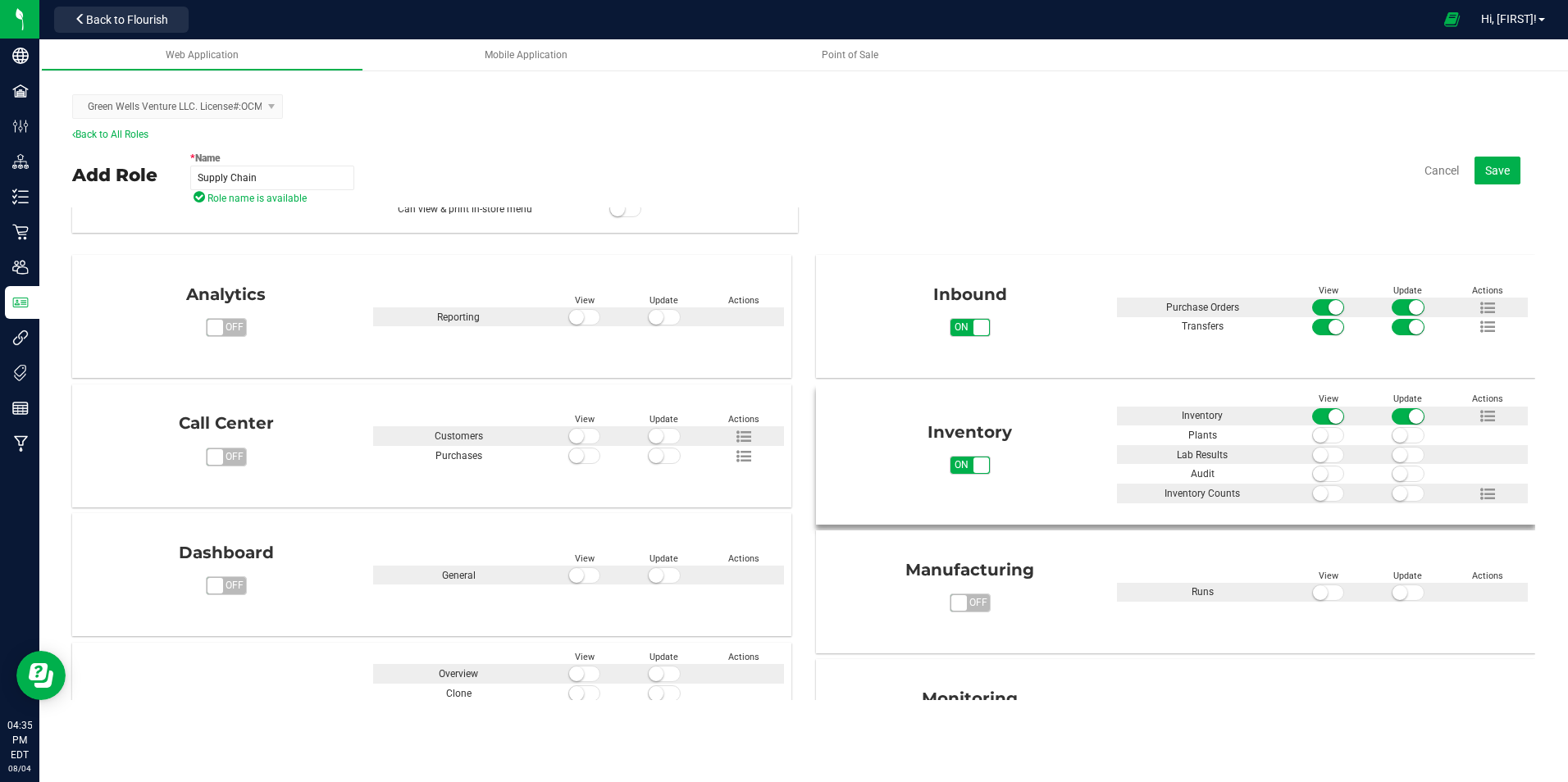 click at bounding box center (1400, 455) 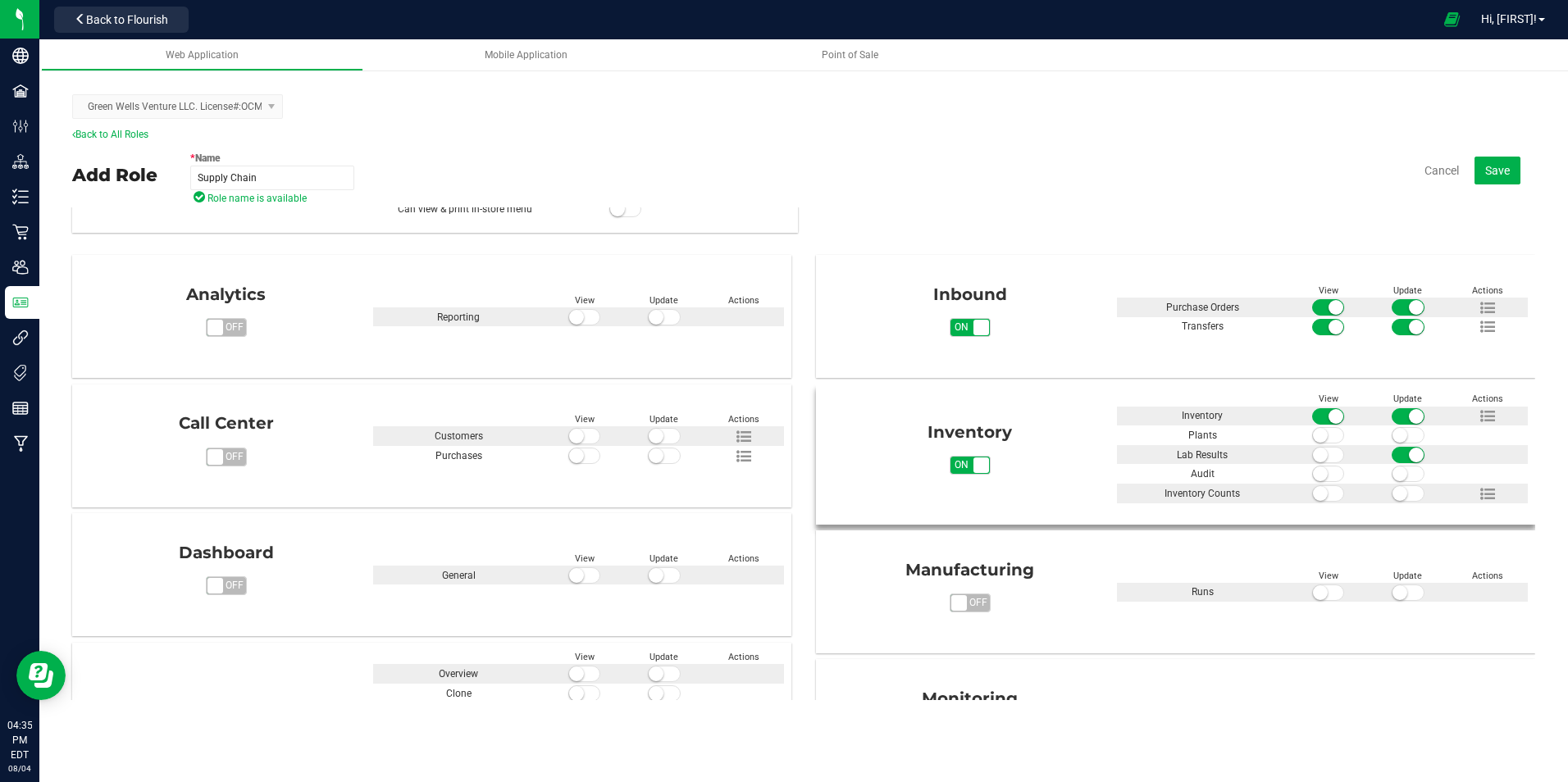 click at bounding box center [1329, 455] 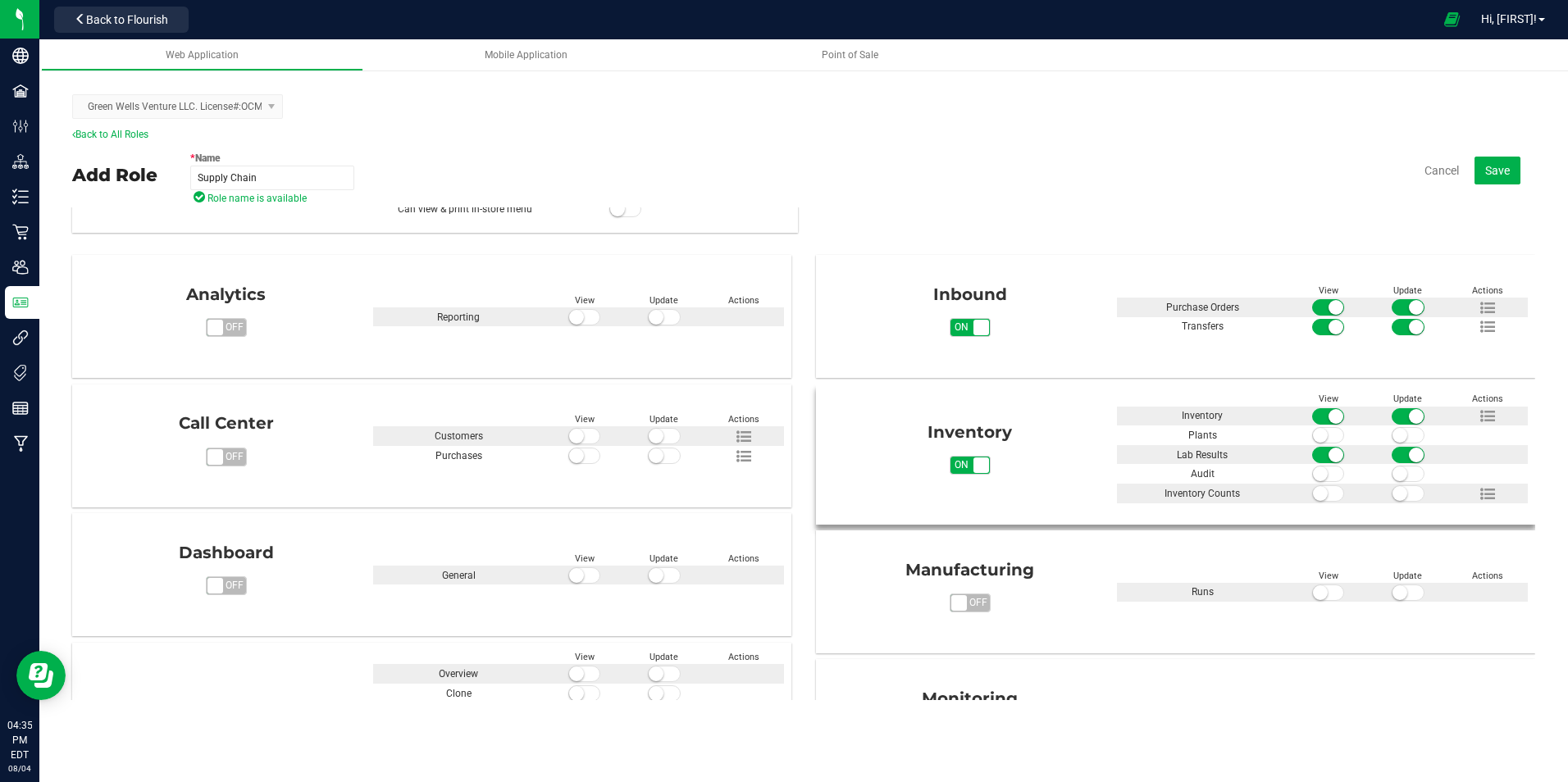 click at bounding box center (1329, 474) 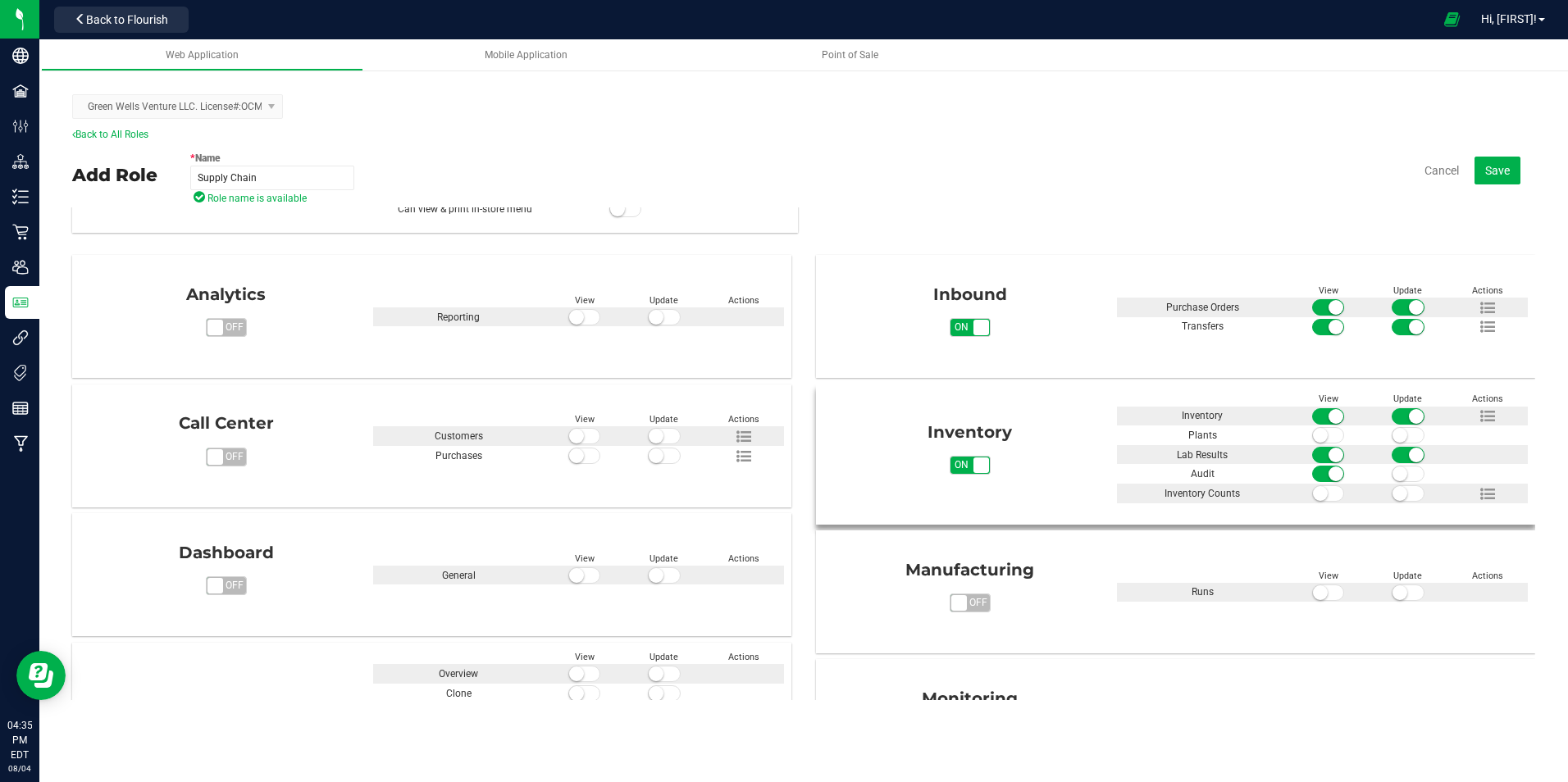 click at bounding box center [1400, 474] 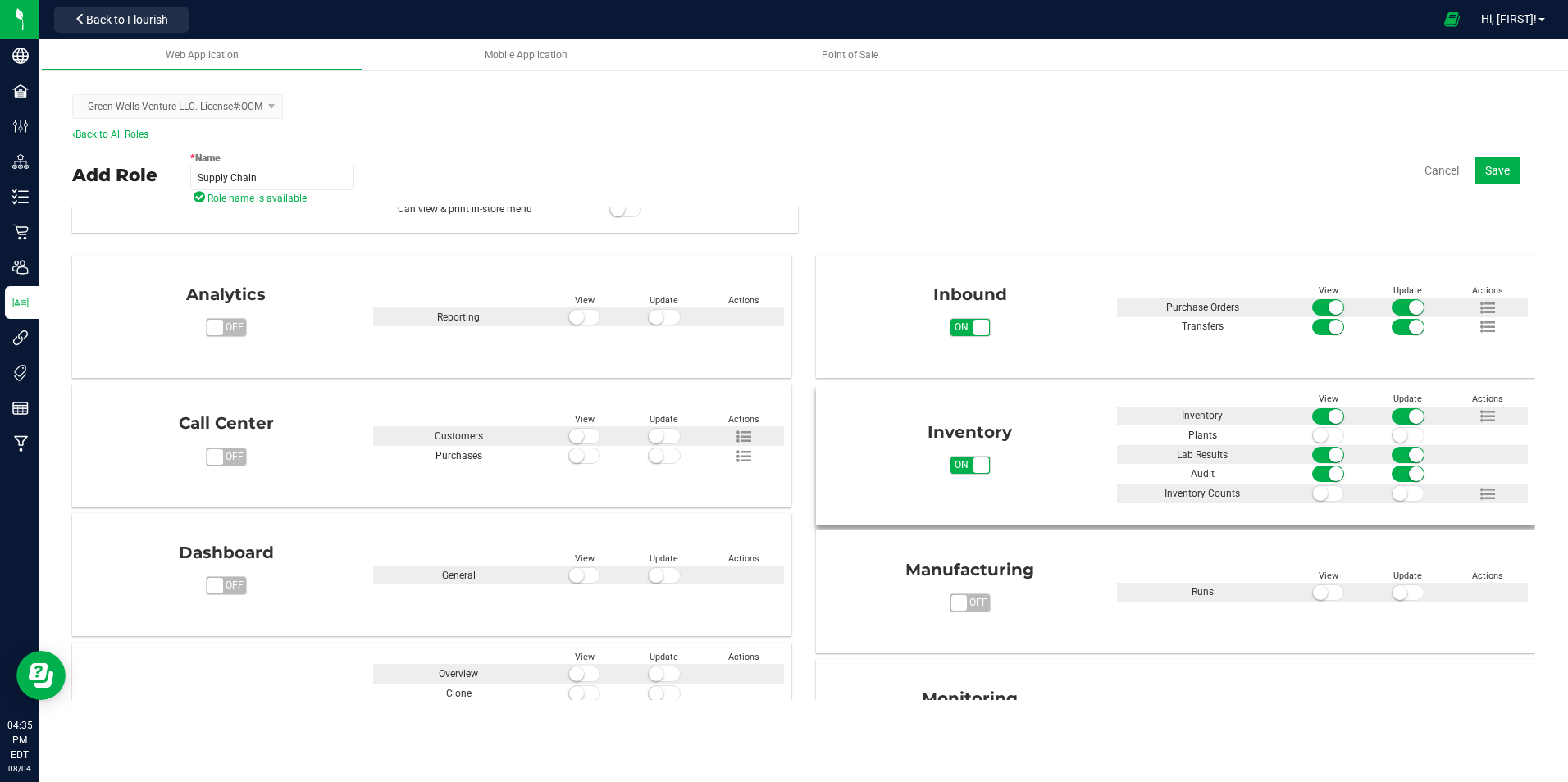 click at bounding box center [1320, 493] 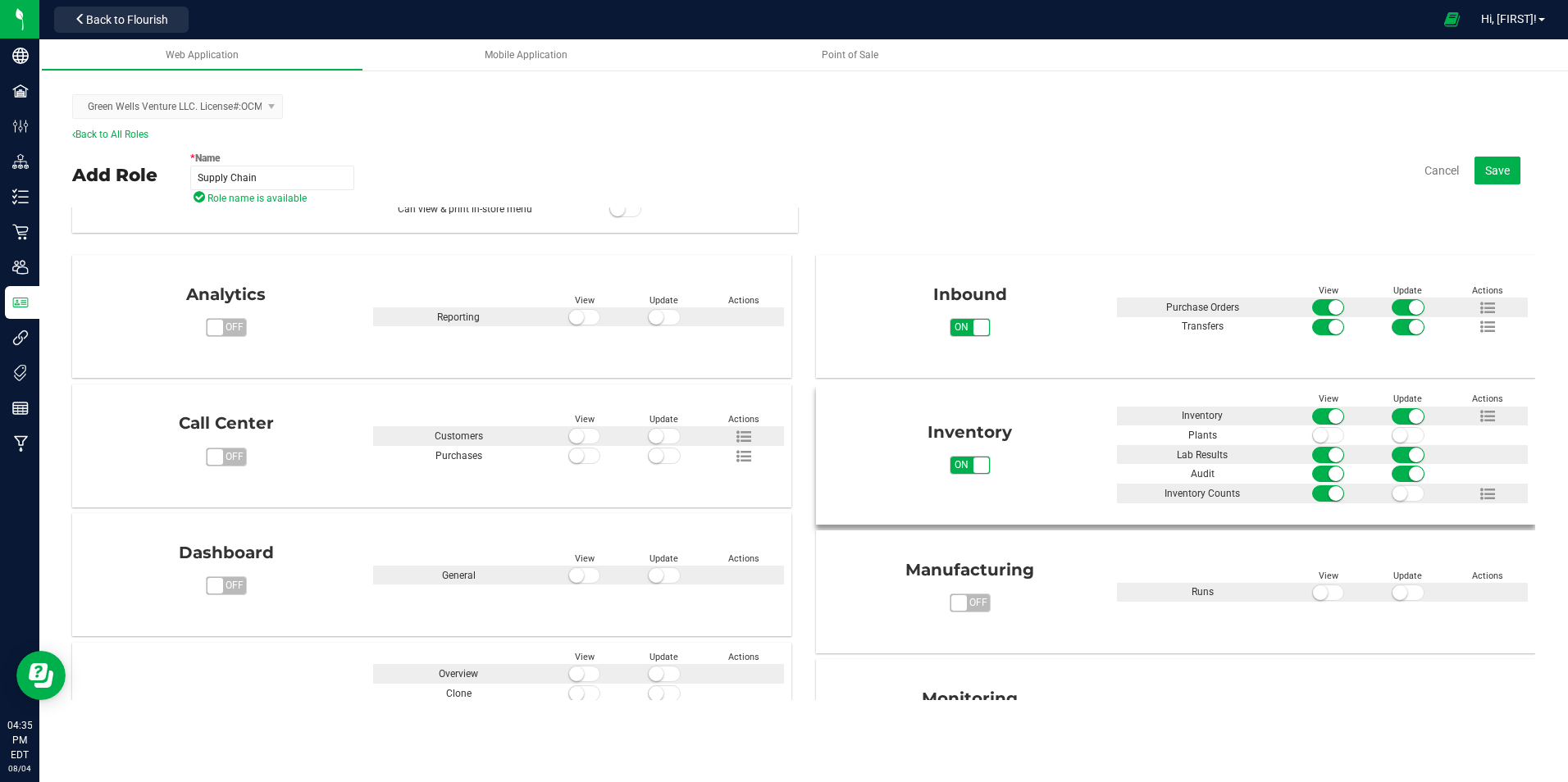 click at bounding box center [1400, 493] 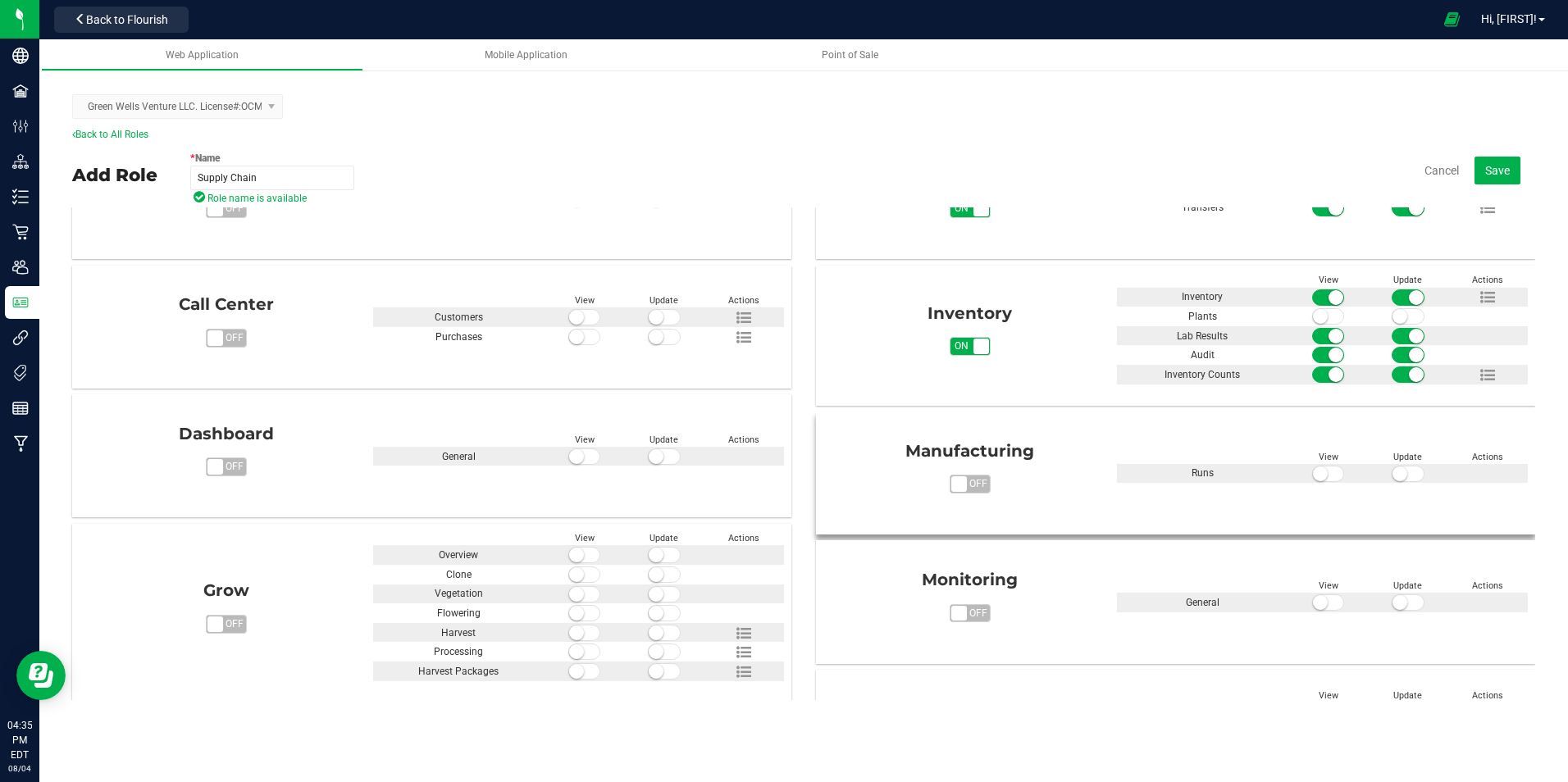 scroll, scrollTop: 246, scrollLeft: 0, axis: vertical 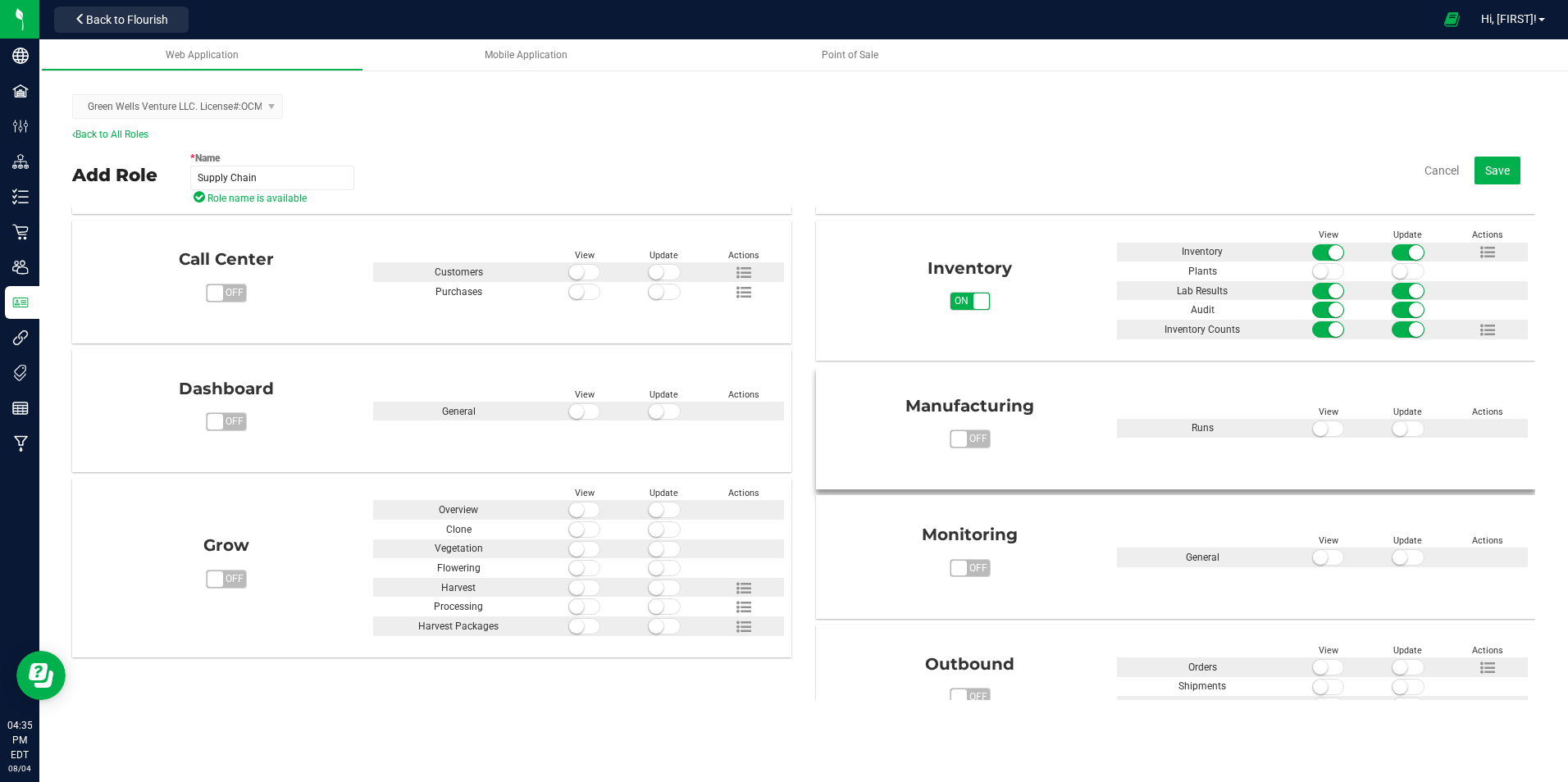 click on "off" at bounding box center (978, 439) 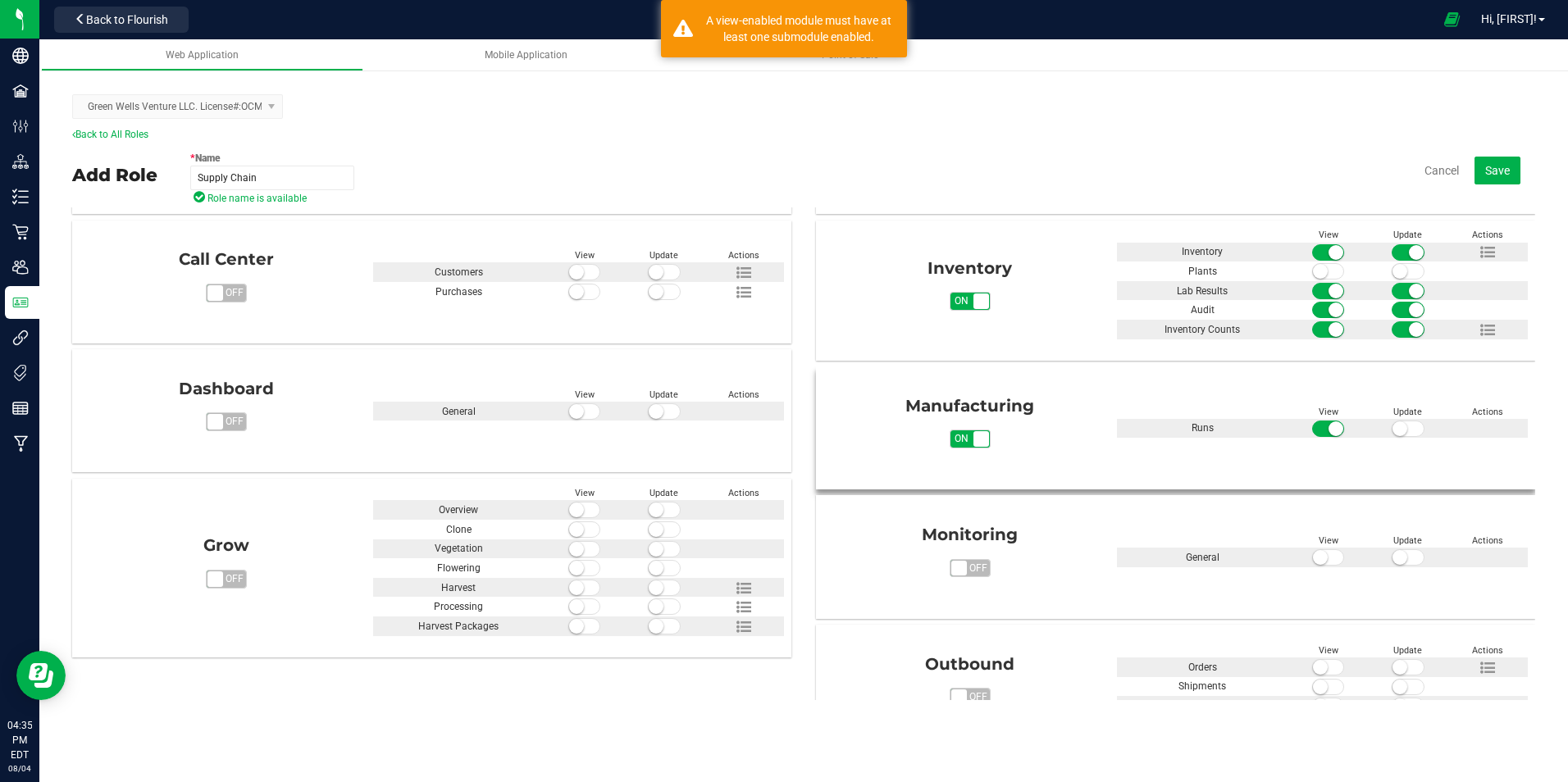click at bounding box center (1408, 429) 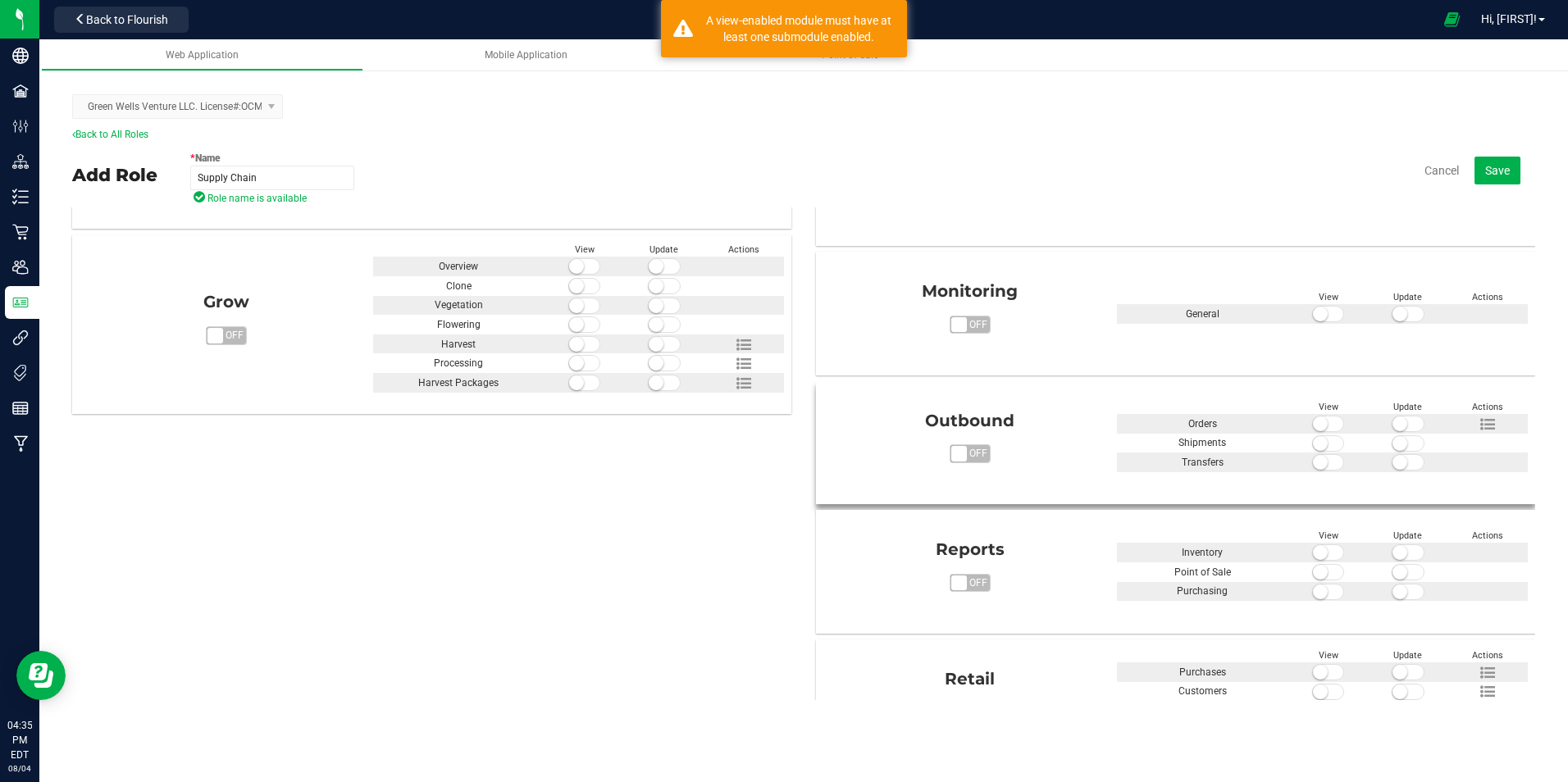 scroll, scrollTop: 492, scrollLeft: 0, axis: vertical 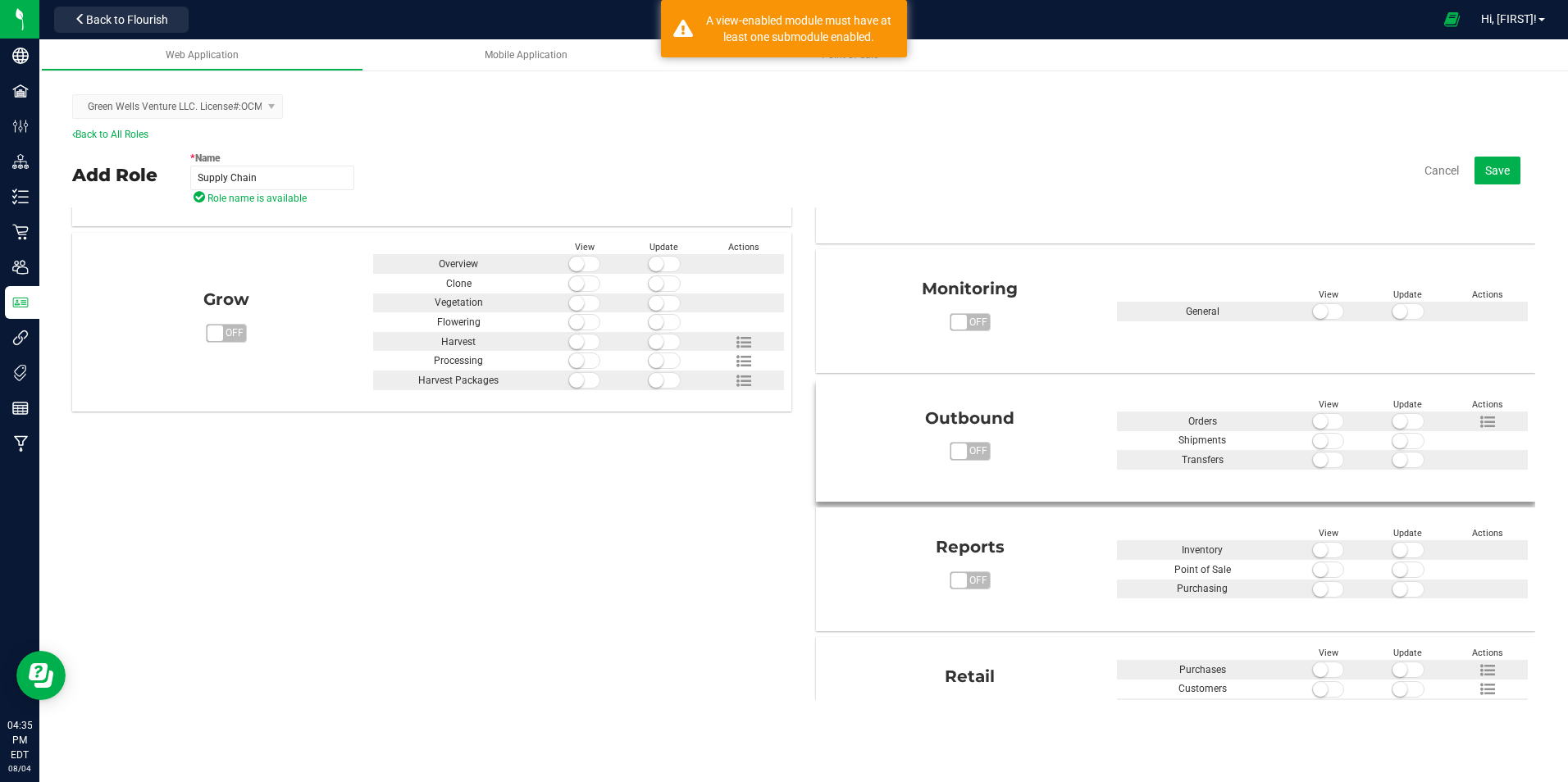 click on "off" at bounding box center (978, 451) 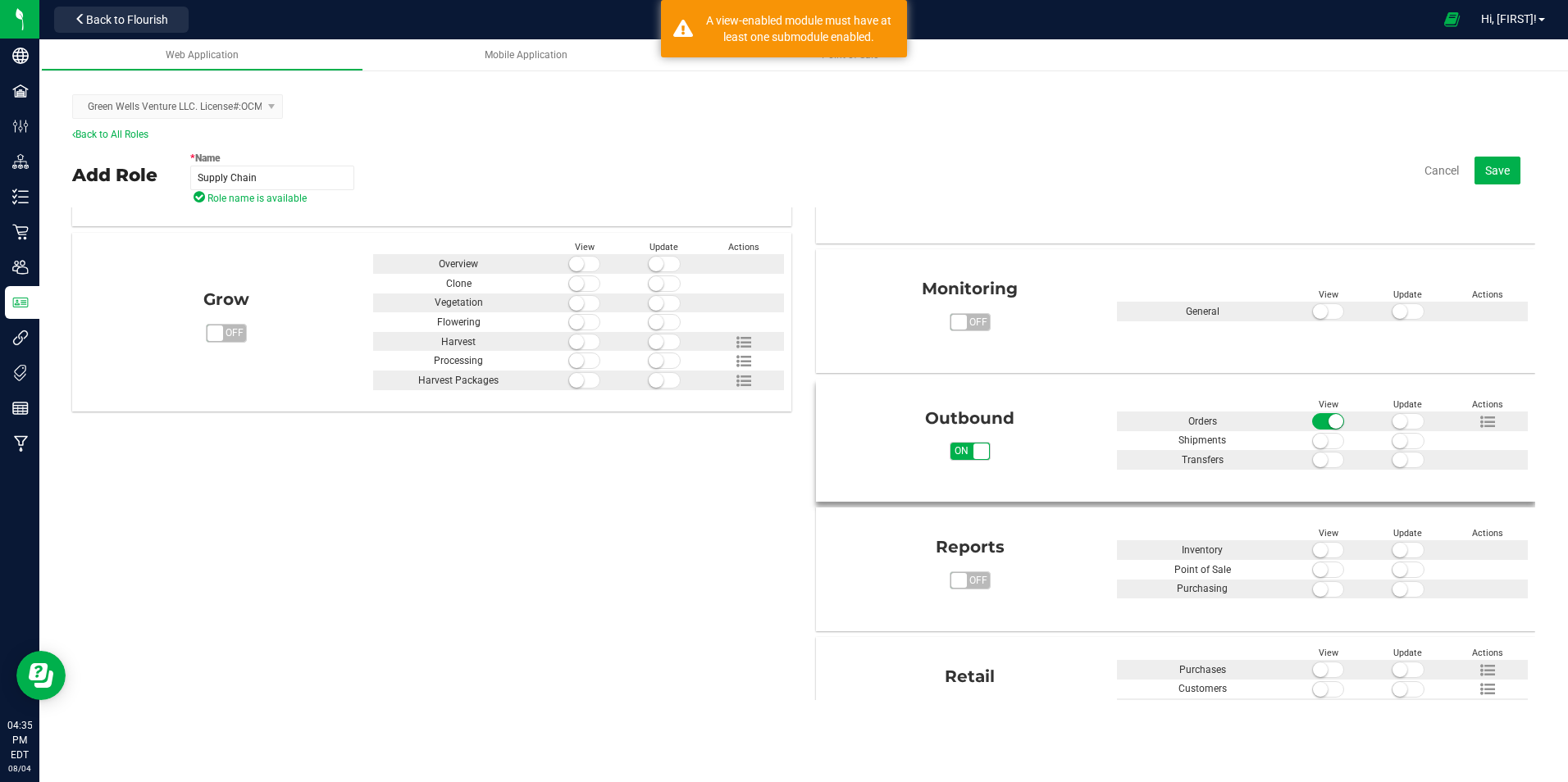 click at bounding box center (1400, 421) 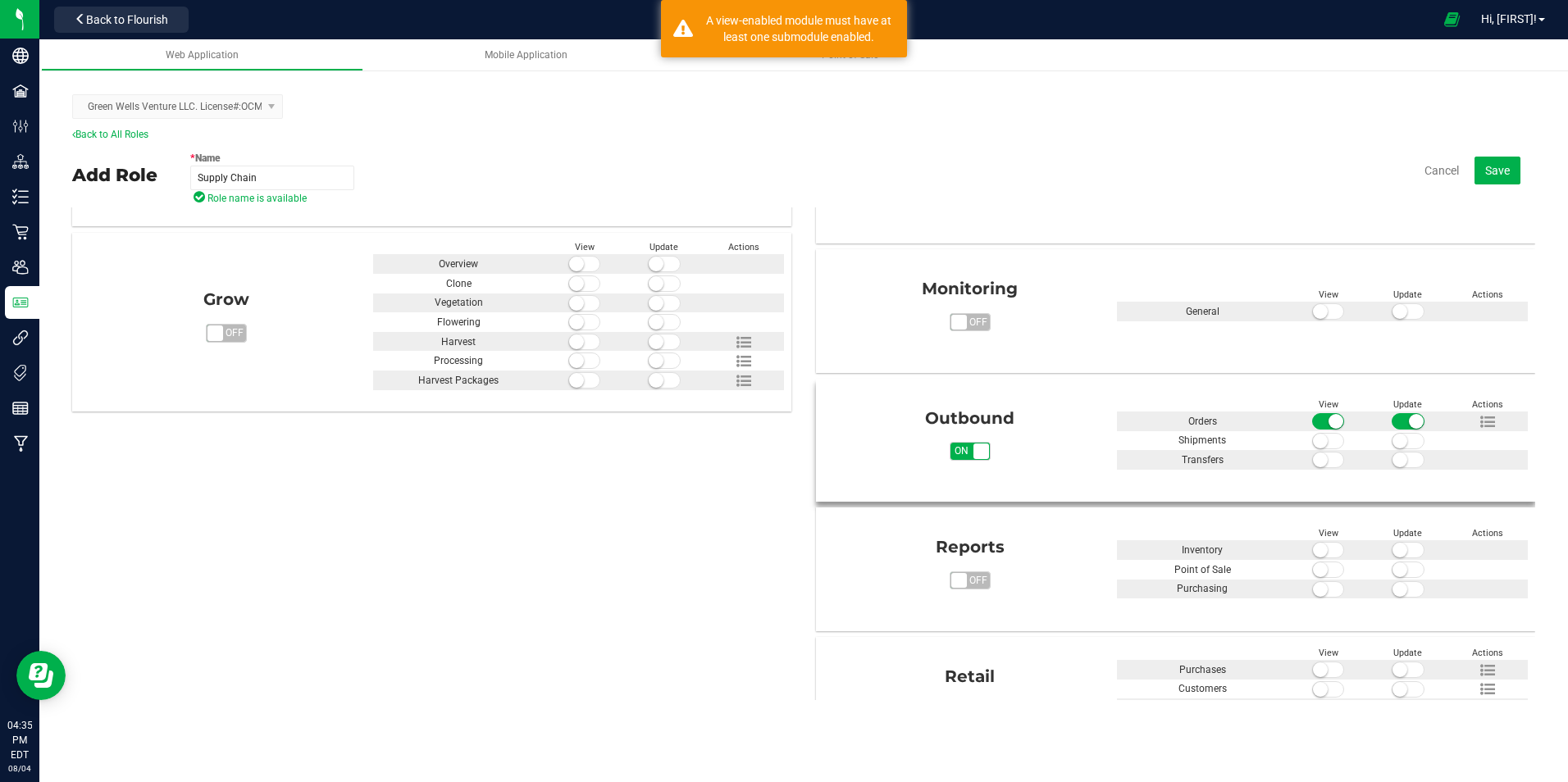click at bounding box center (1320, 441) 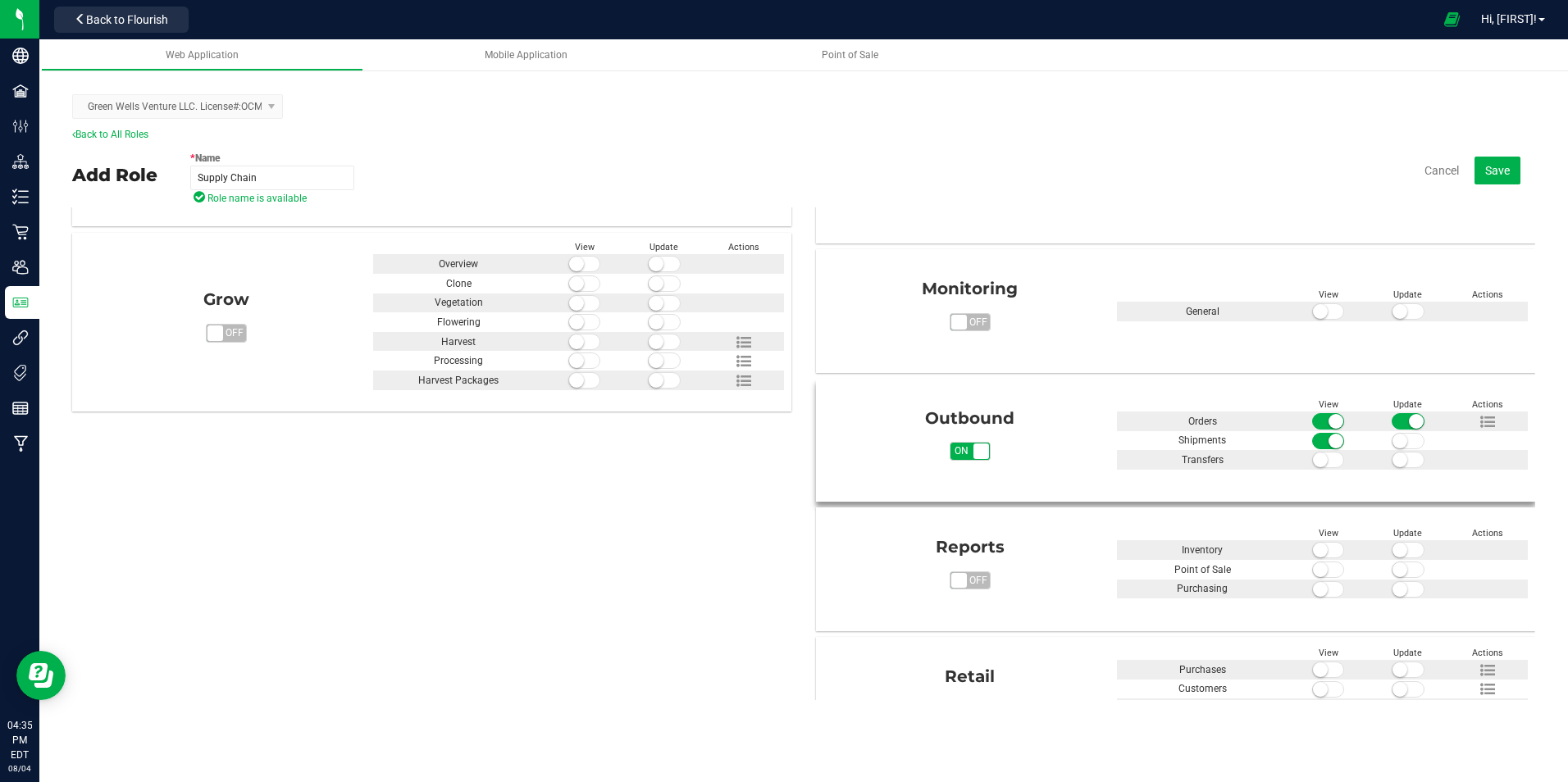 click at bounding box center [1400, 441] 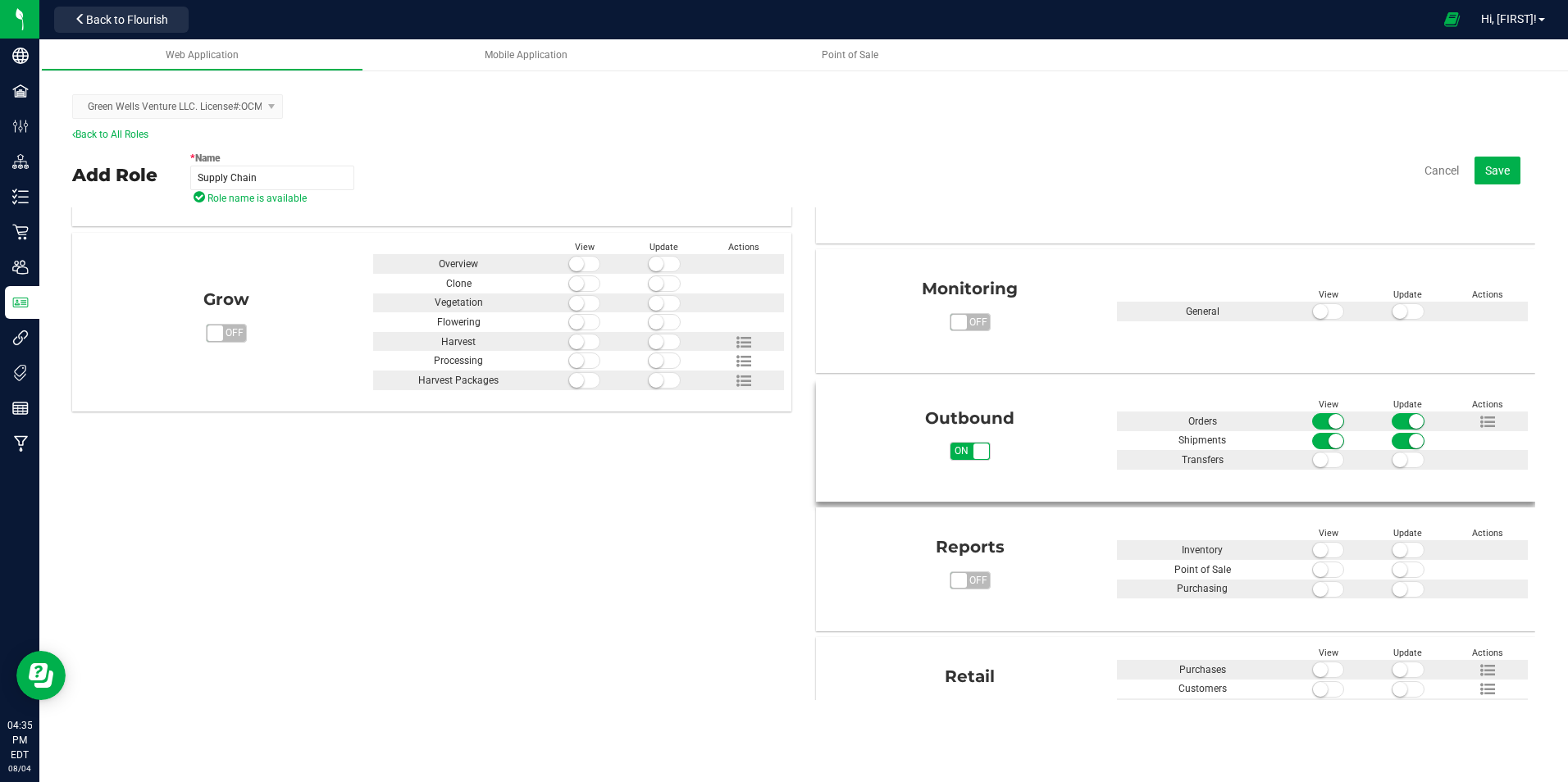 click at bounding box center [1329, 460] 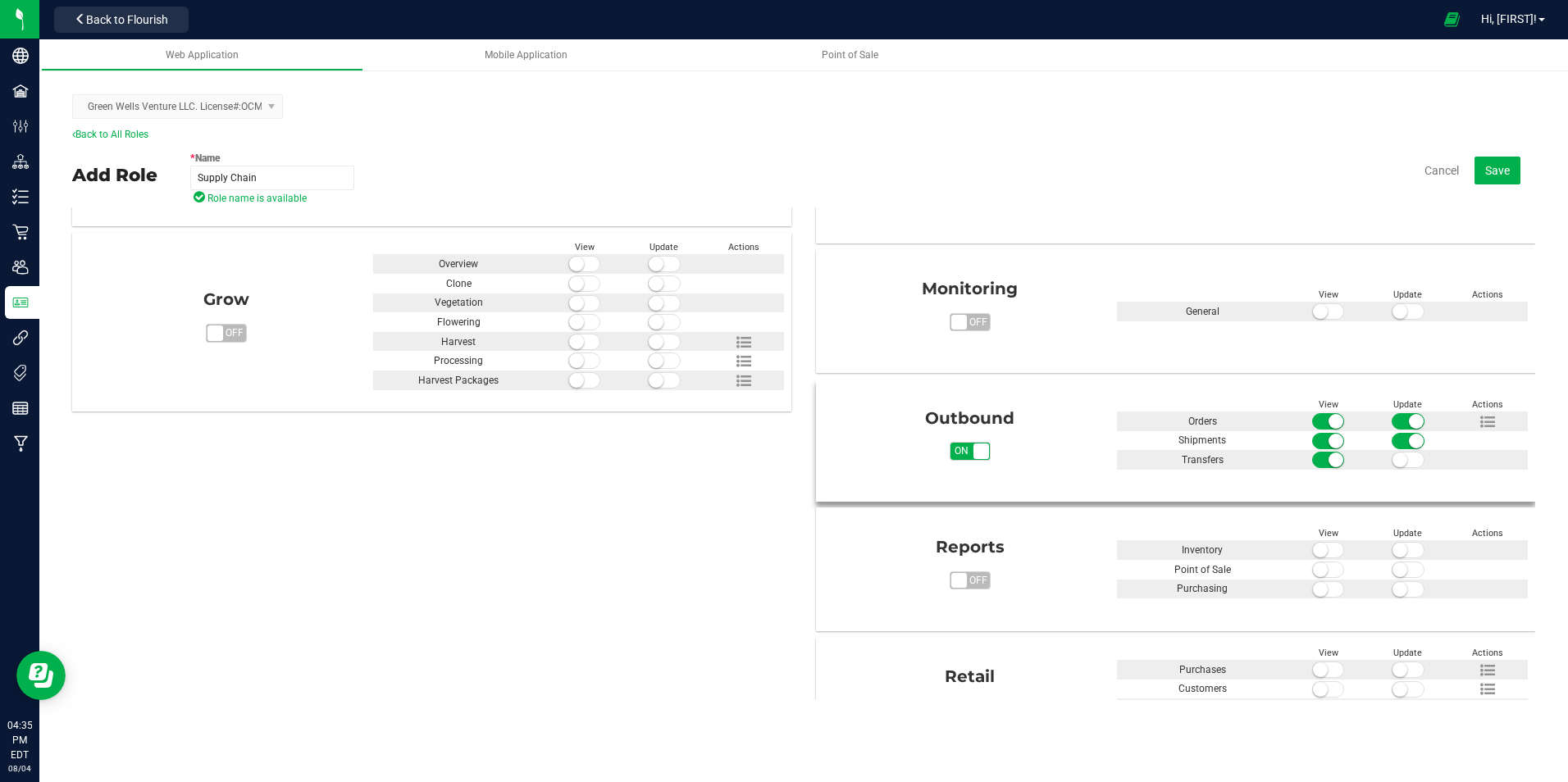 click at bounding box center (1408, 460) 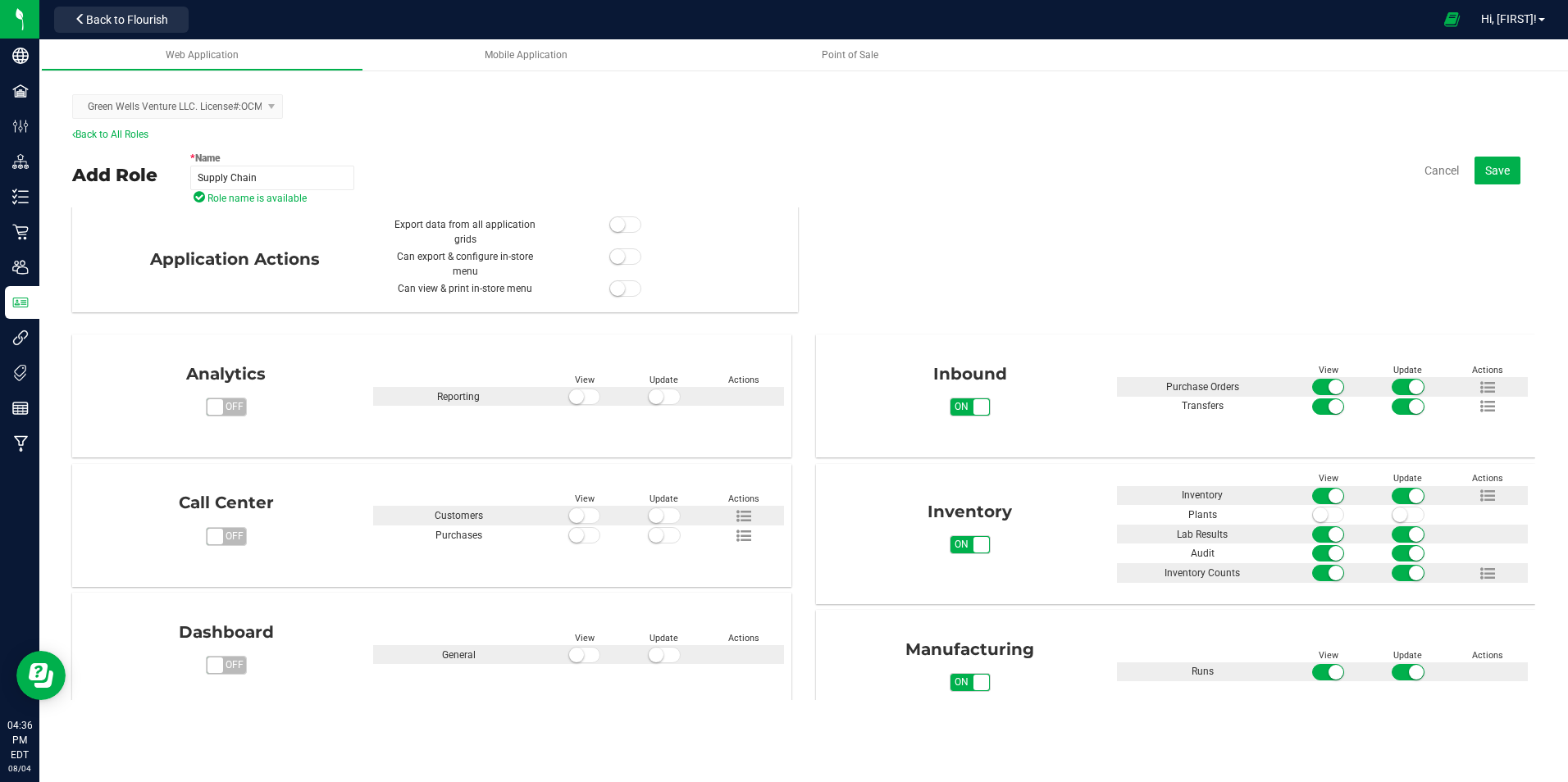 scroll, scrollTop: 0, scrollLeft: 0, axis: both 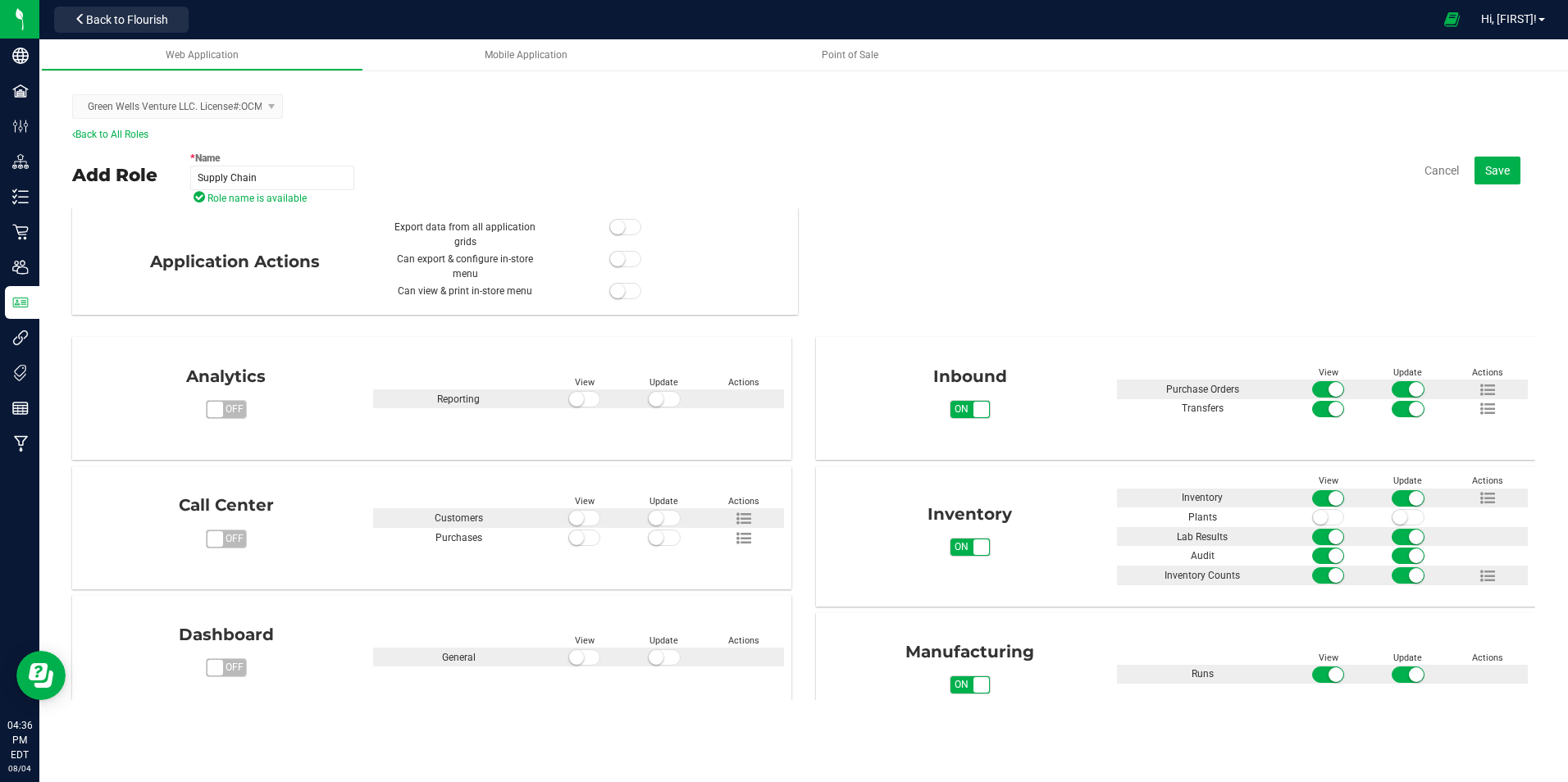 click on "*
Name
Supply Chain Role name is available
Cancel
Save" at bounding box center (863, 170) 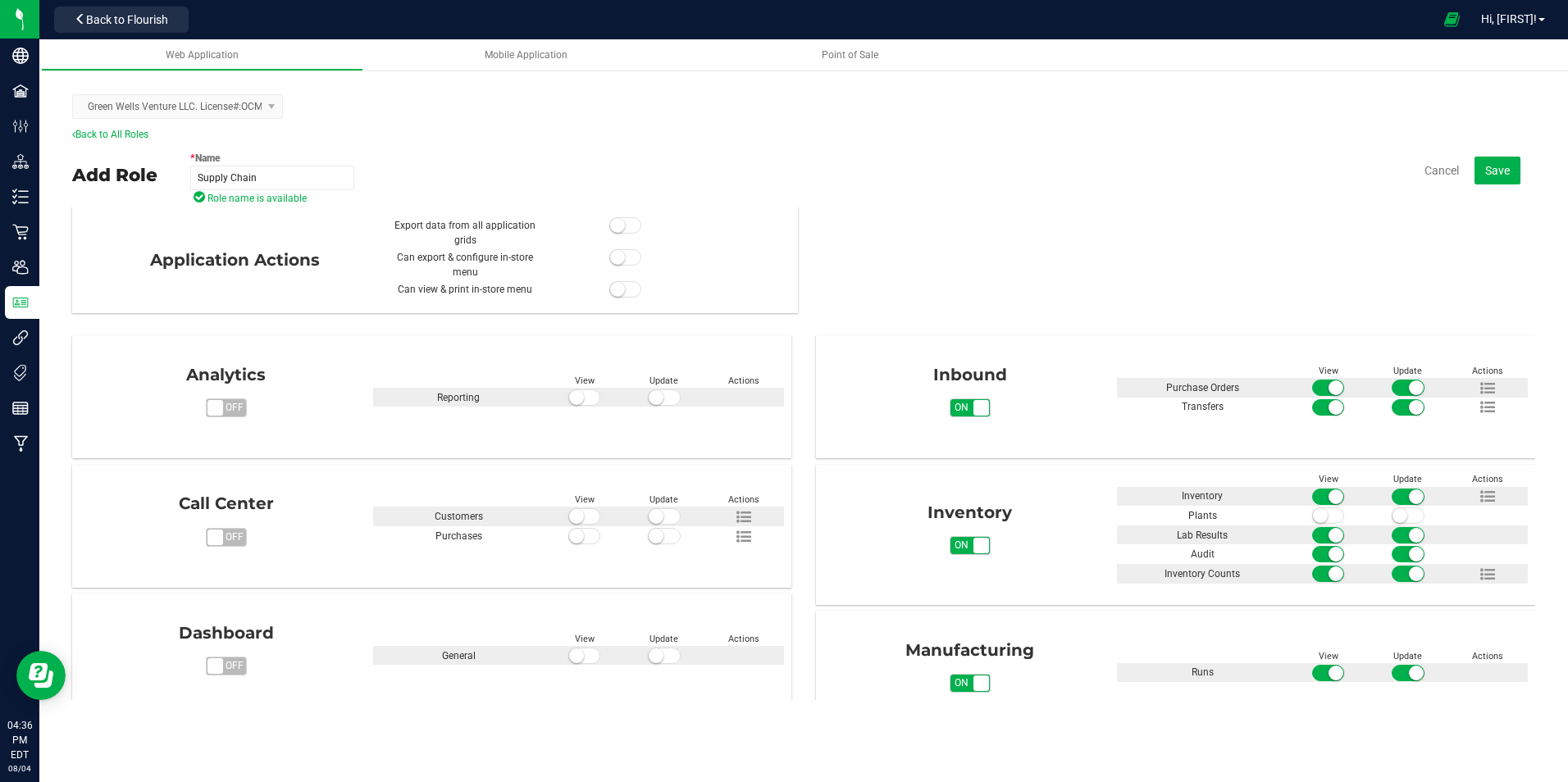 scroll, scrollTop: 0, scrollLeft: 0, axis: both 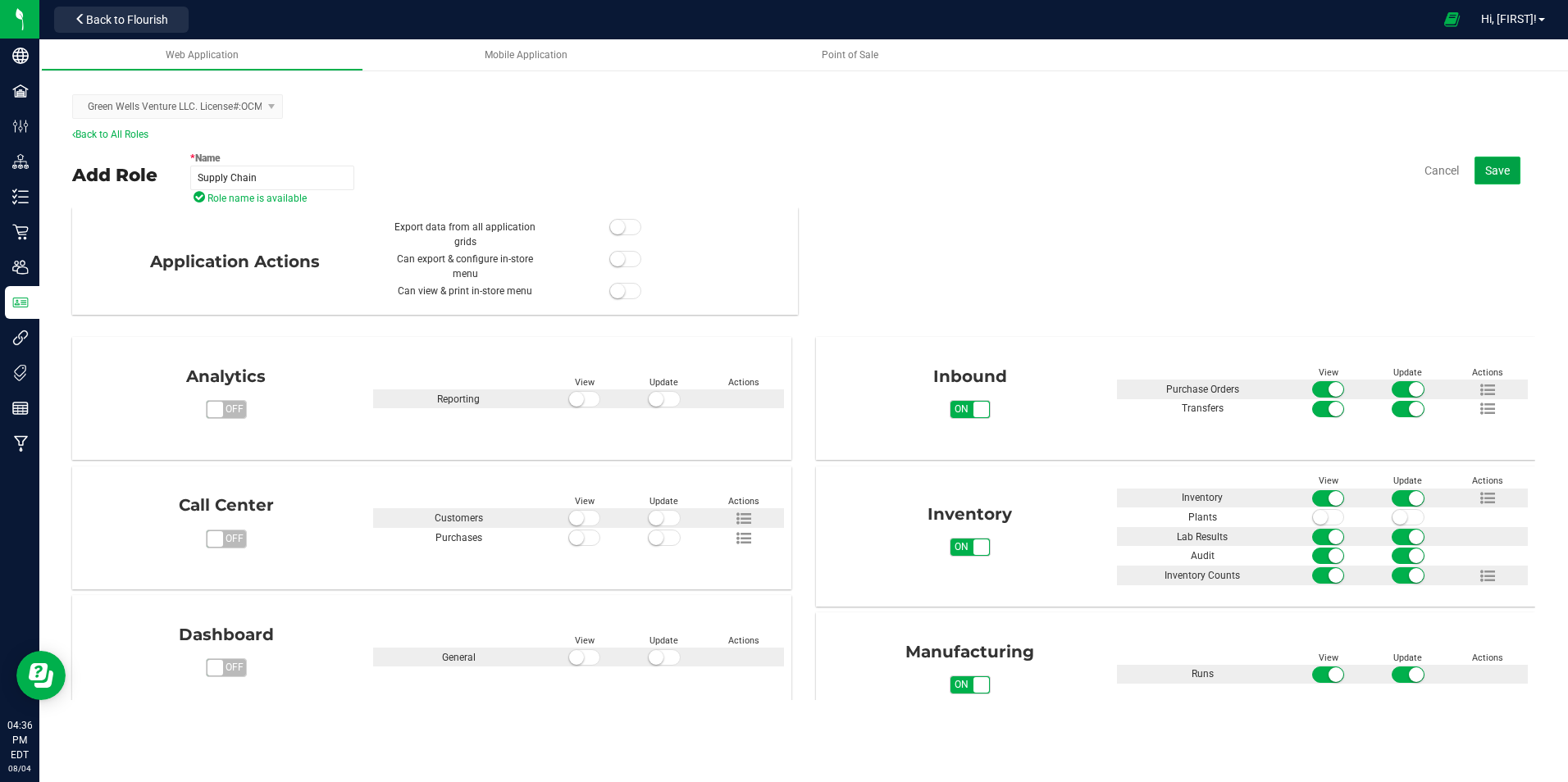 click on "Save" at bounding box center [1497, 170] 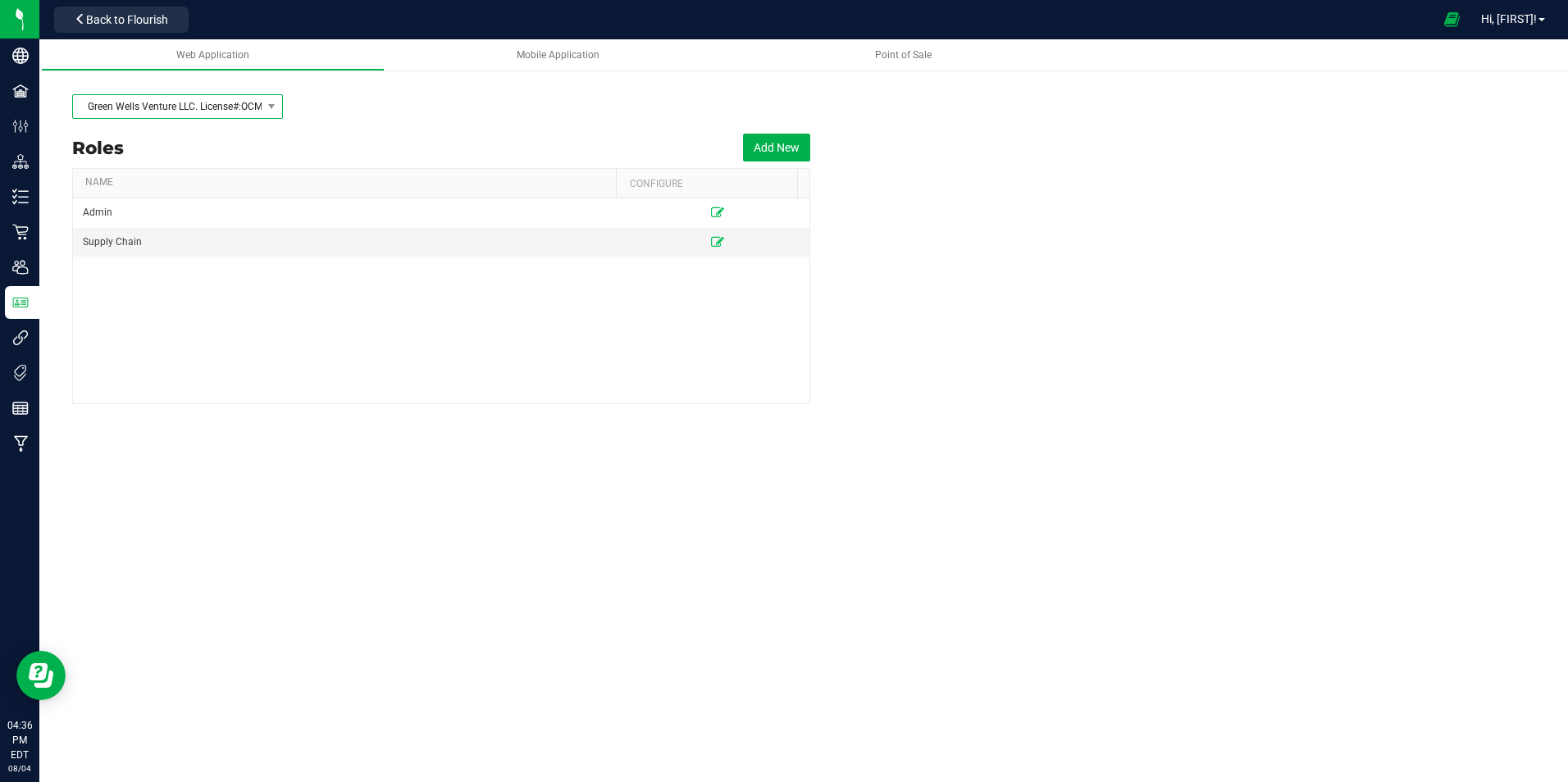click on "Green Wells Venture LLC. License#:OCM-PROC-24-000089" at bounding box center [167, 107] 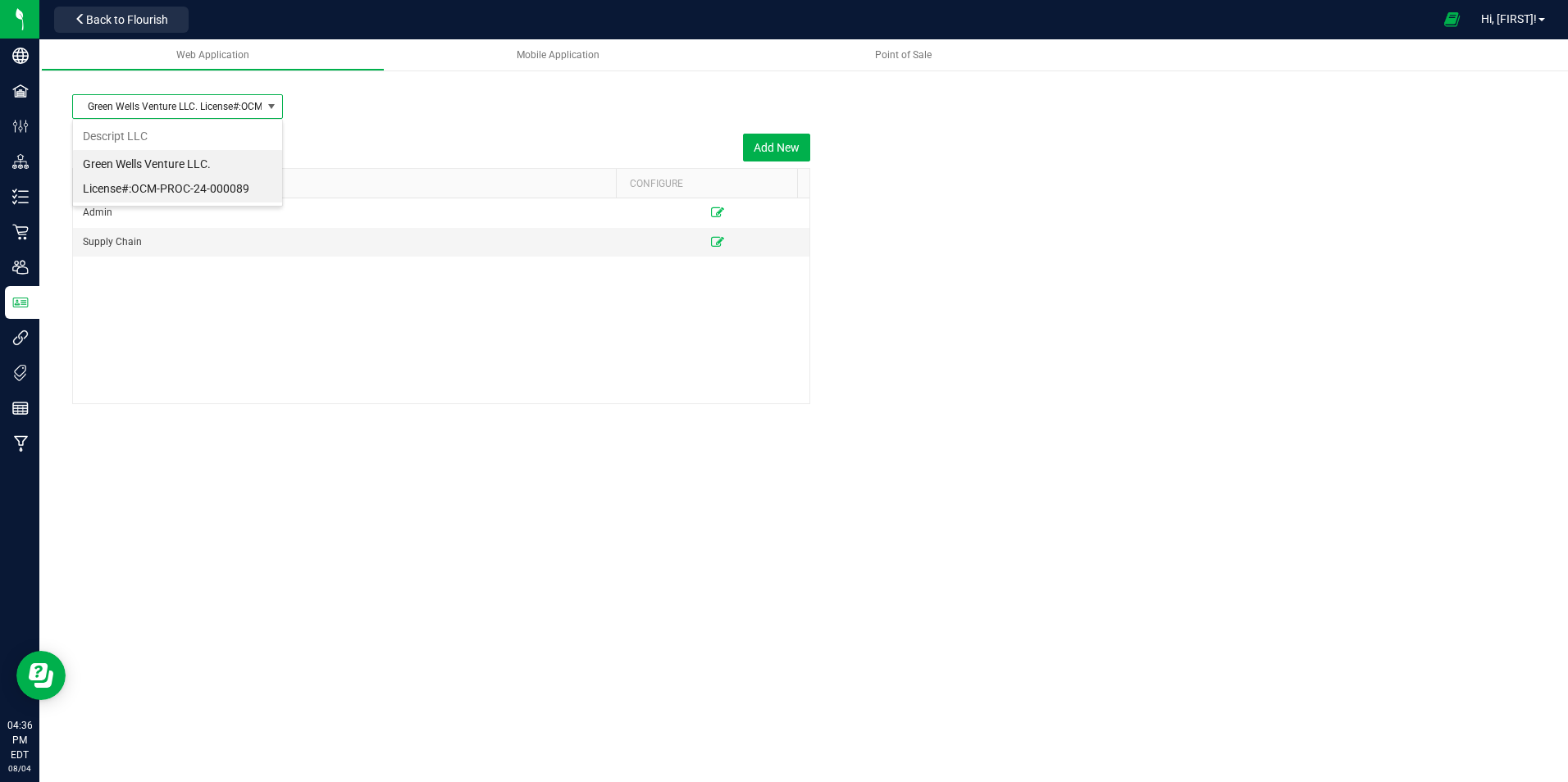 scroll, scrollTop: 81946, scrollLeft: 81798, axis: both 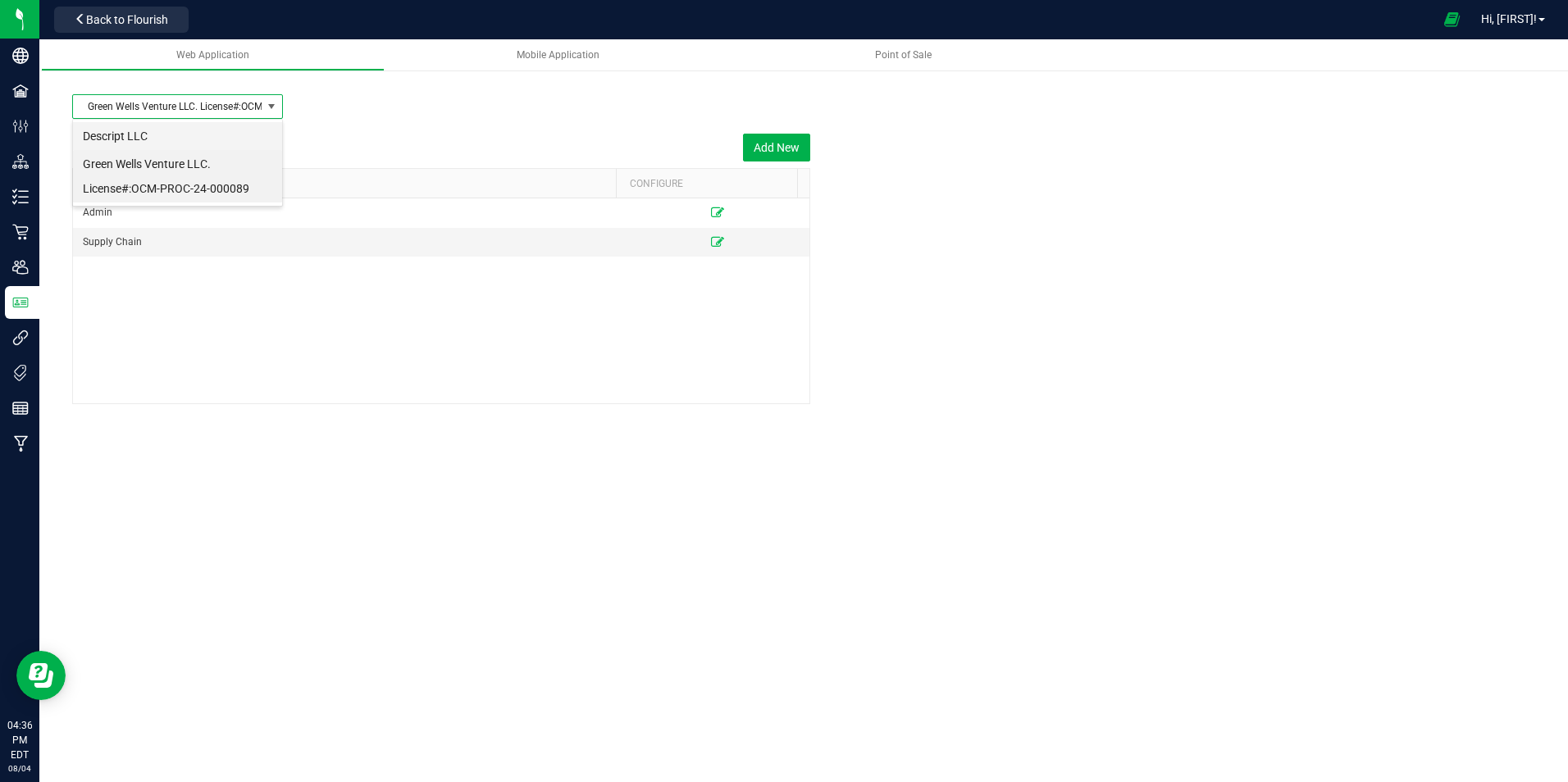 click on "Descript LLC" at bounding box center (177, 136) 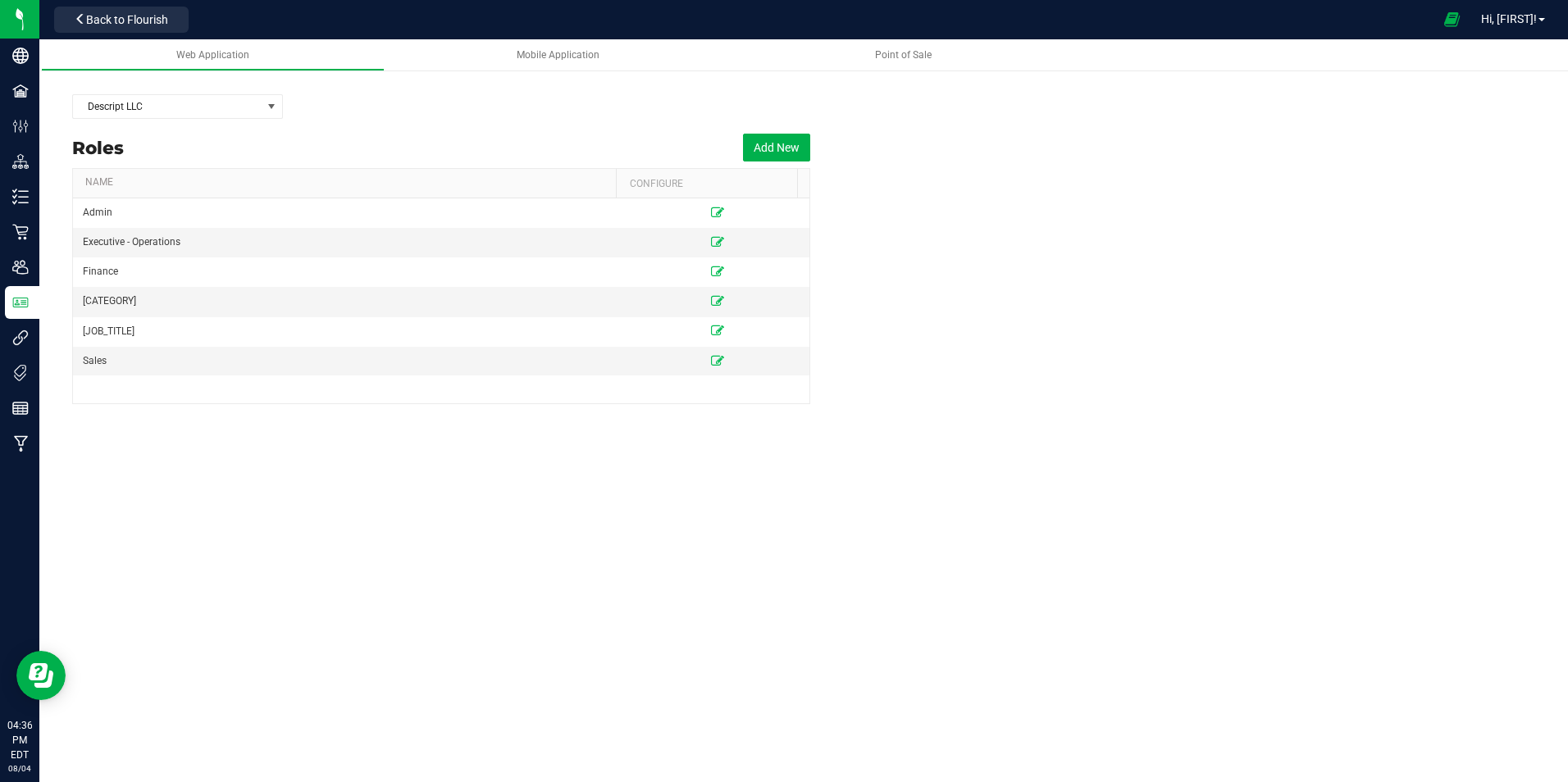 click on "Descript LLC" at bounding box center [804, 107] 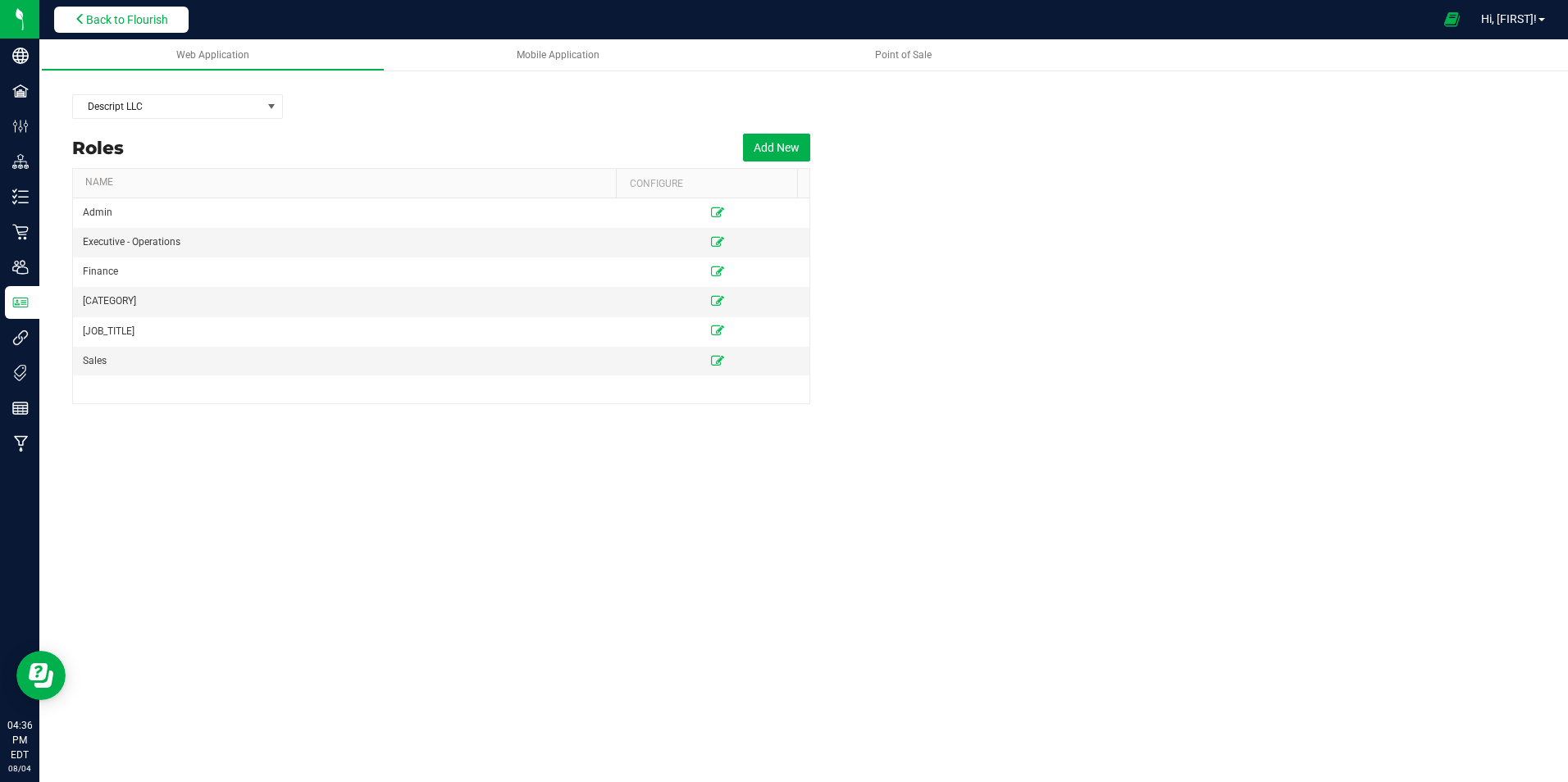 click on "Back to Flourish" at bounding box center [121, 20] 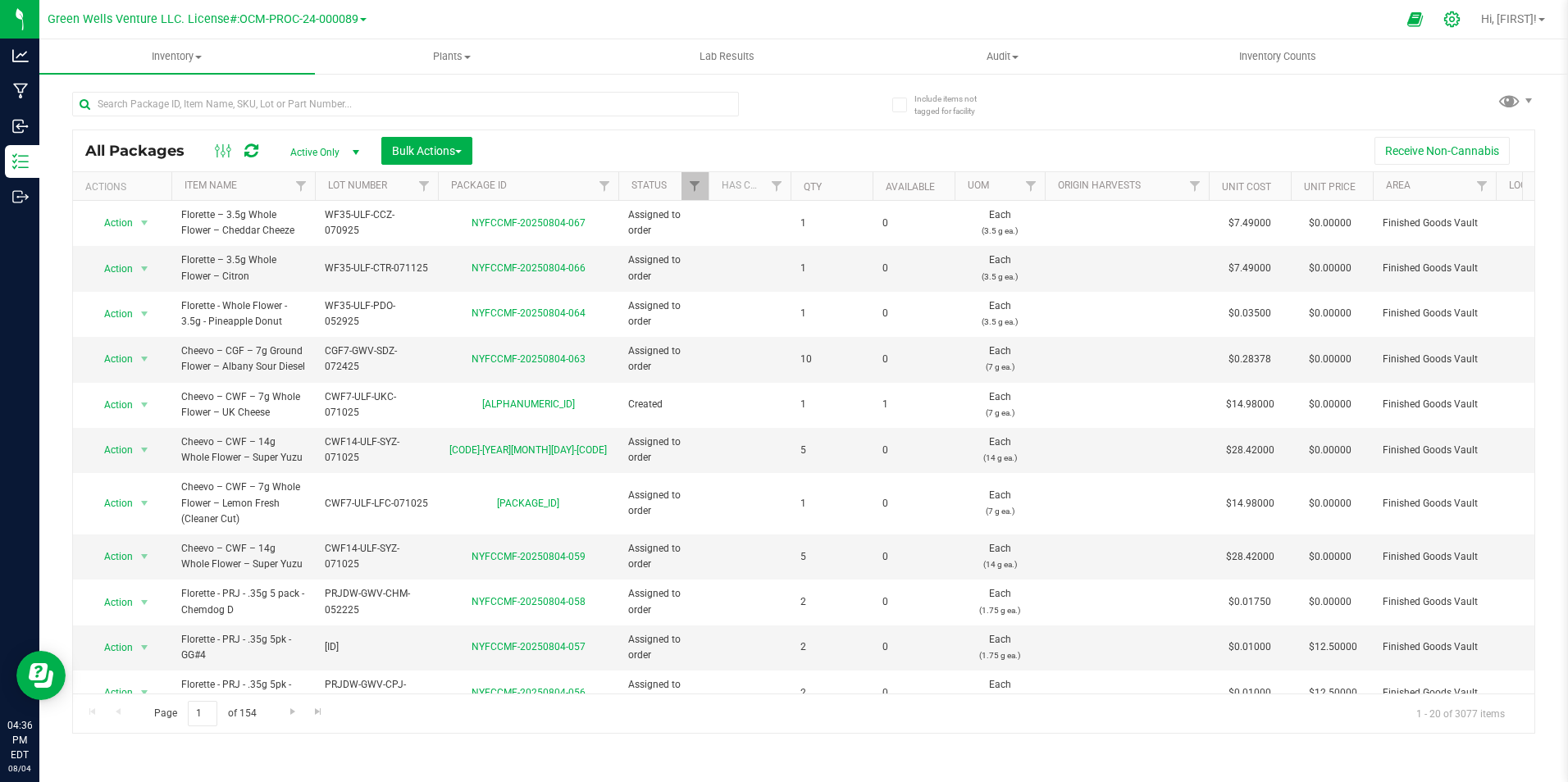 click 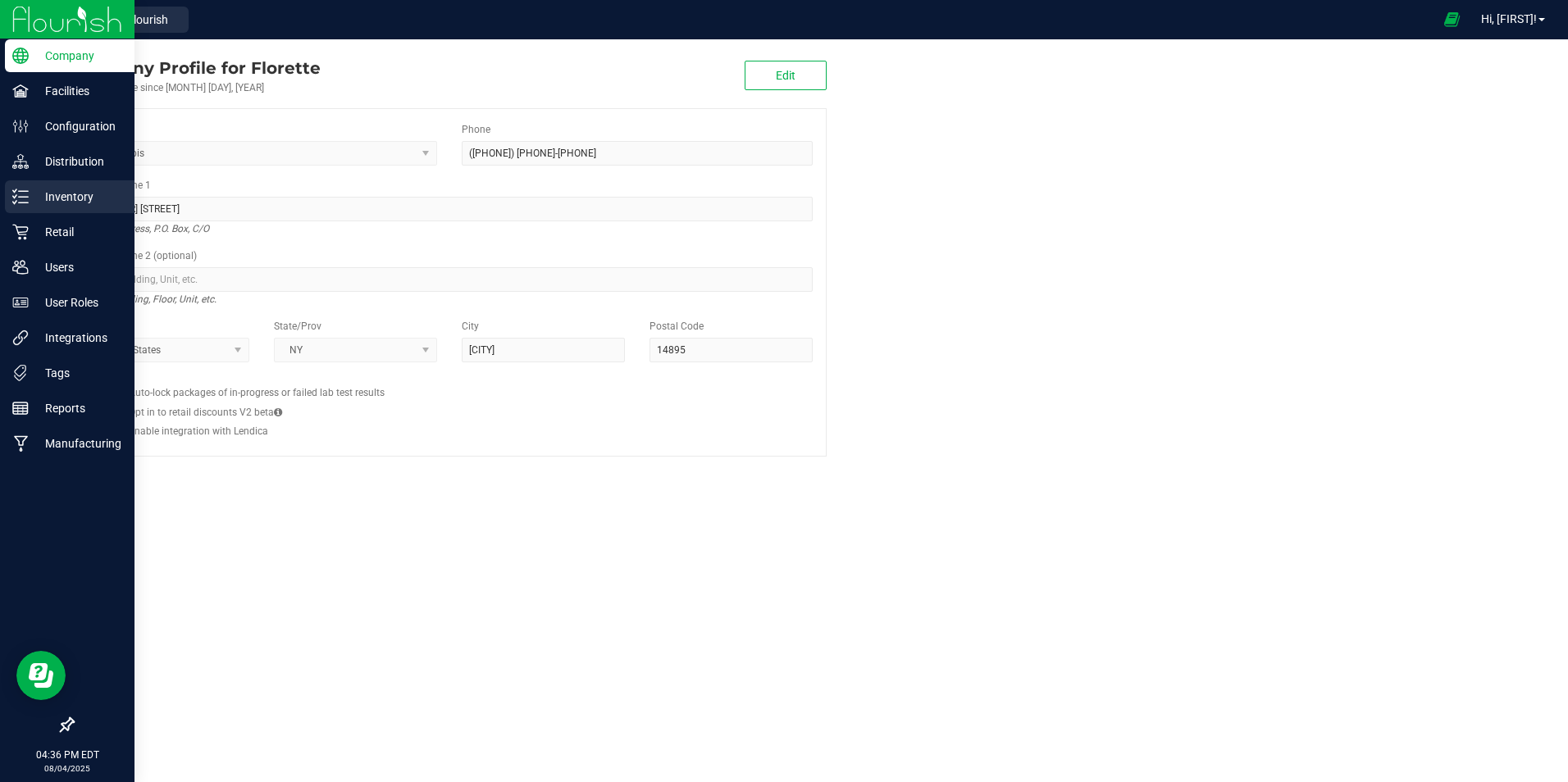 click on "Inventory" at bounding box center (78, 197) 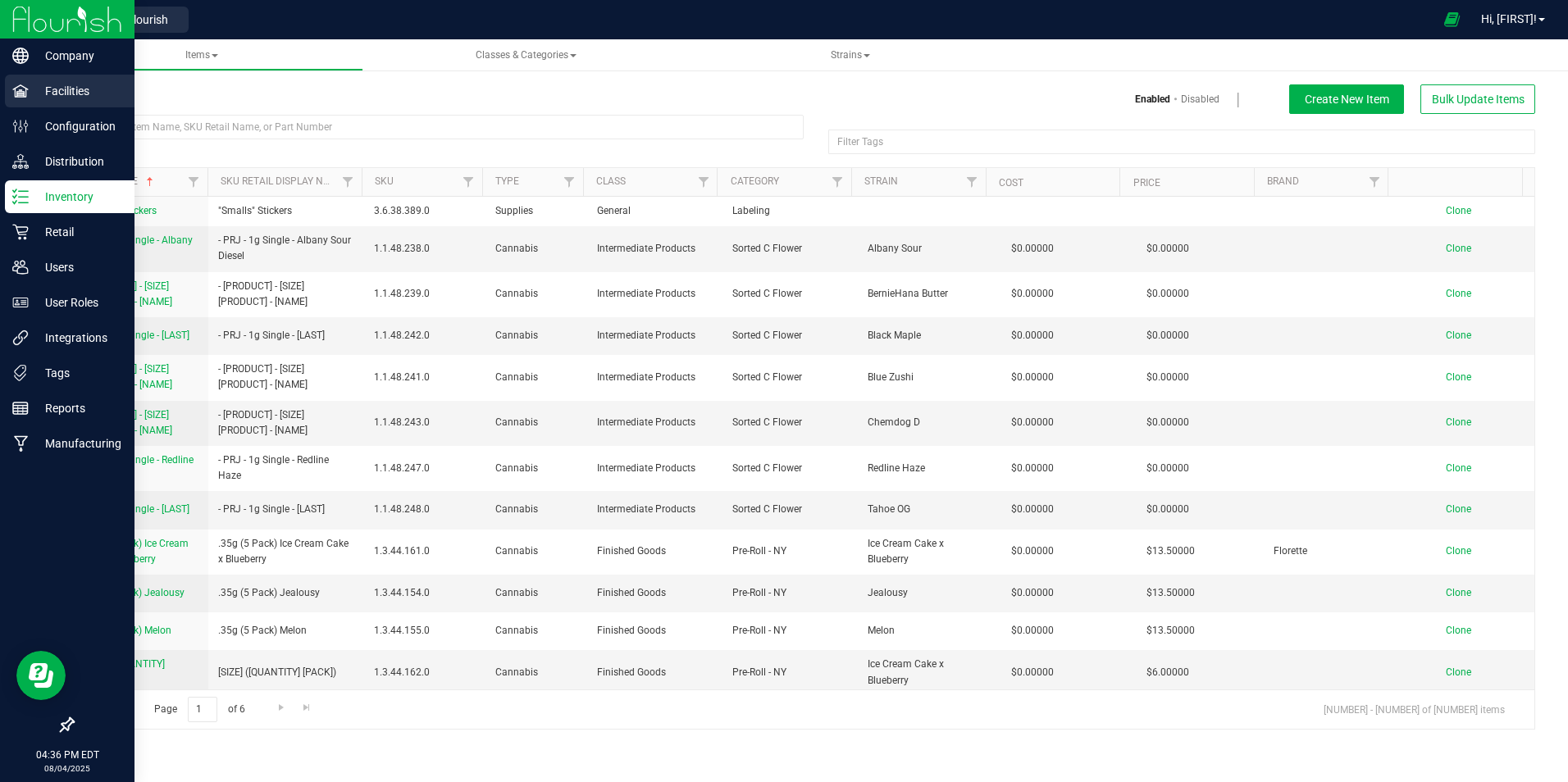 click on "Facilities" at bounding box center (78, 91) 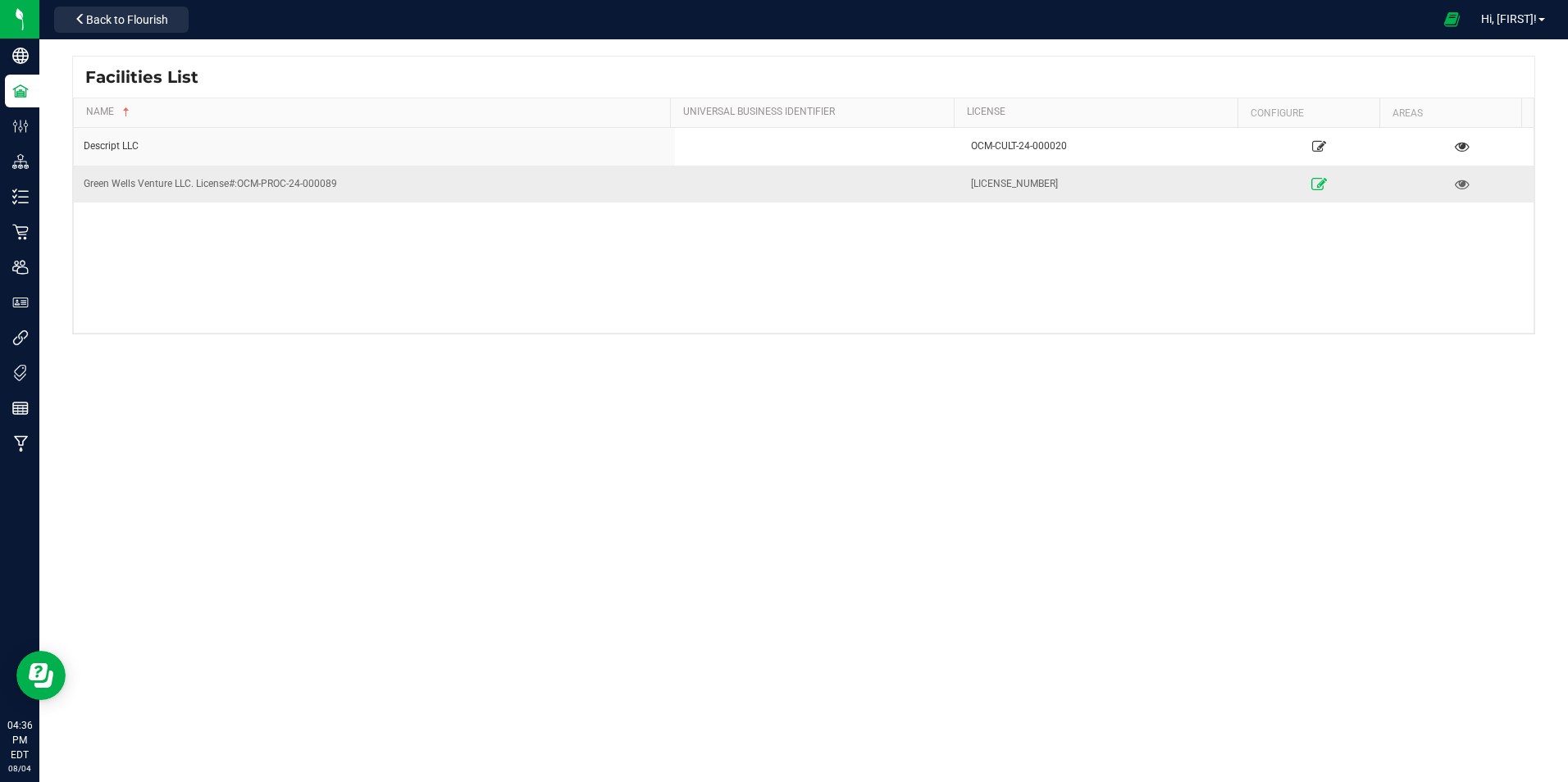 click at bounding box center (1319, 184) 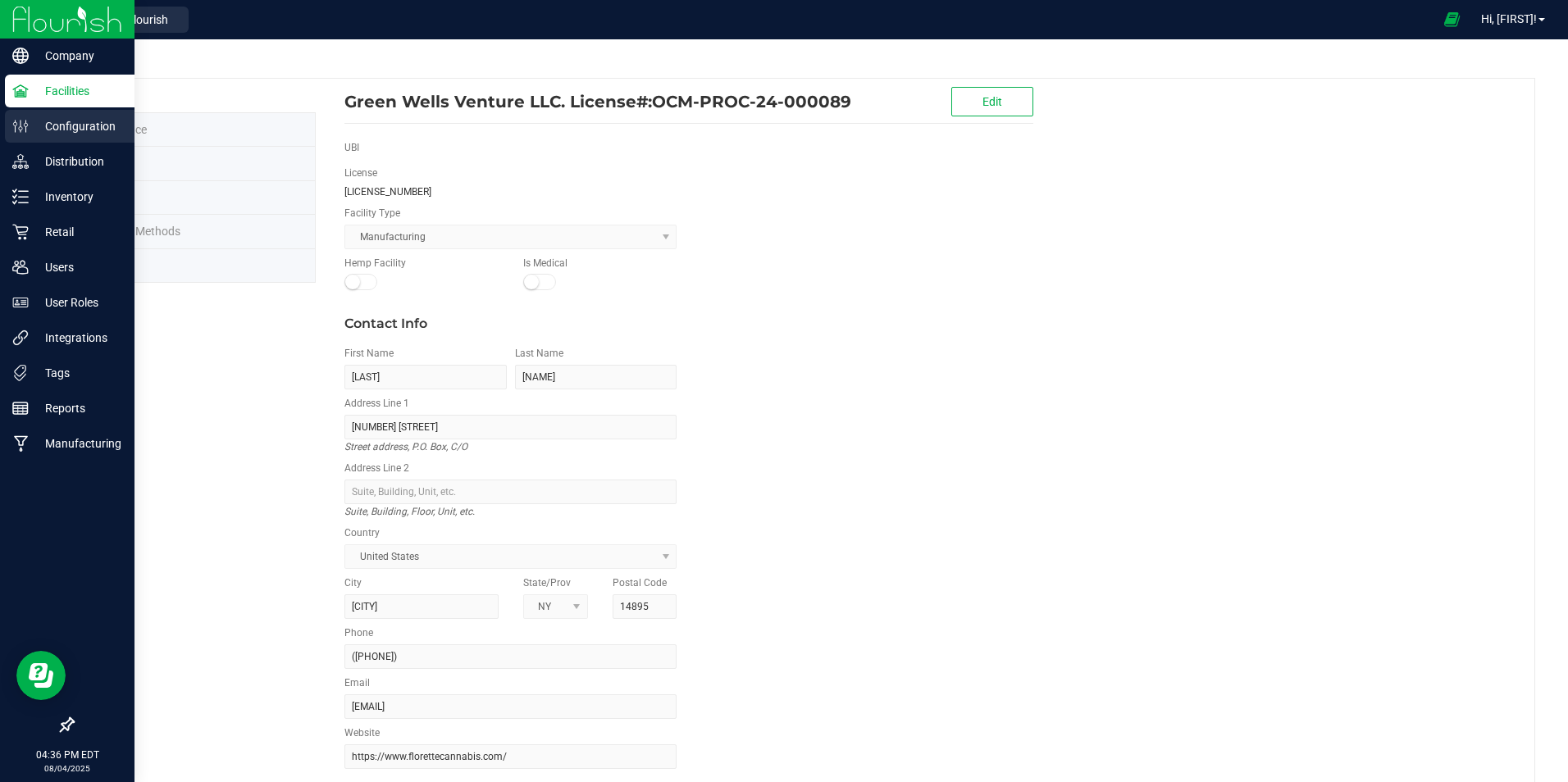 click 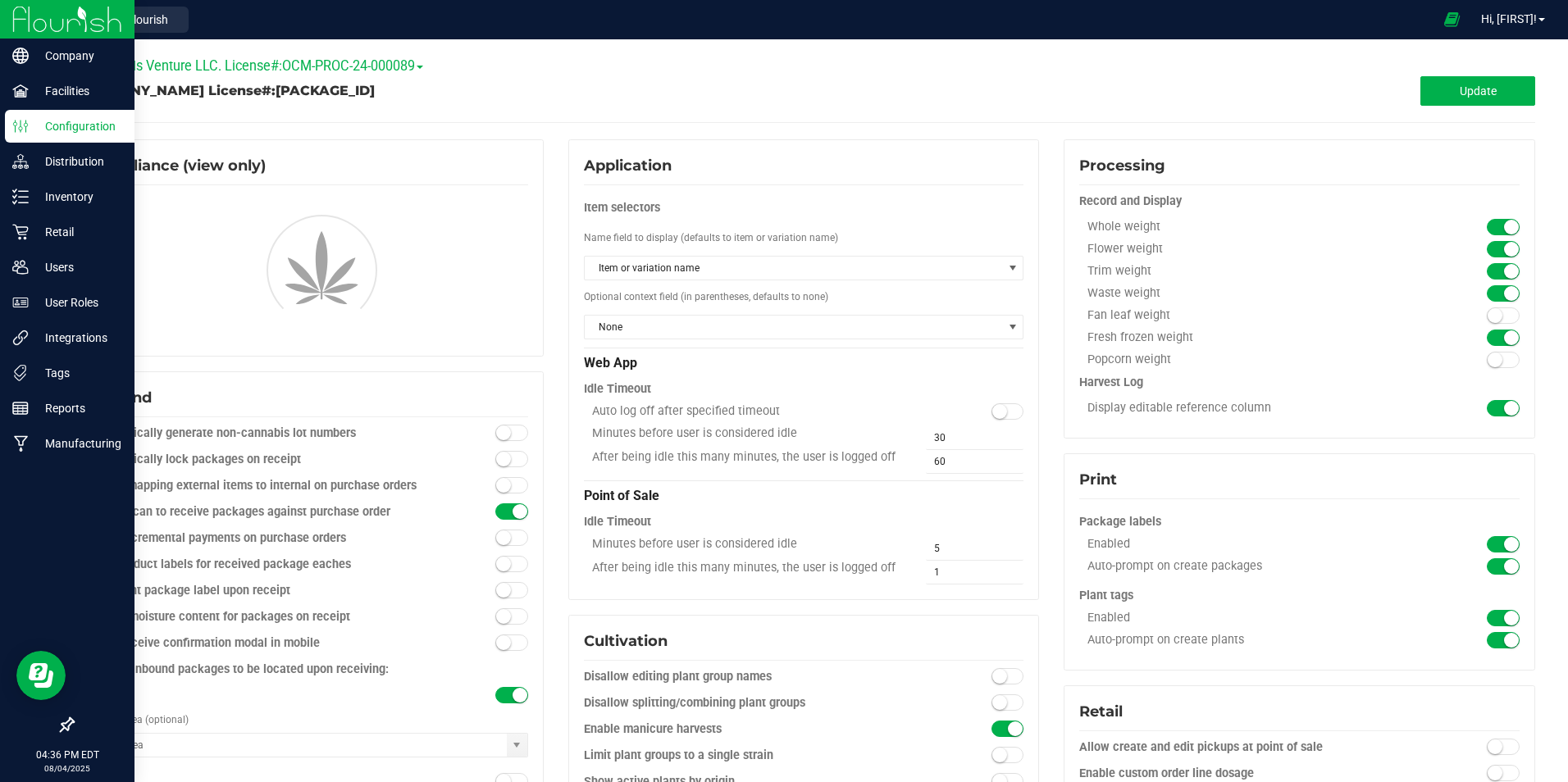 type on "Finished Goods Vault" 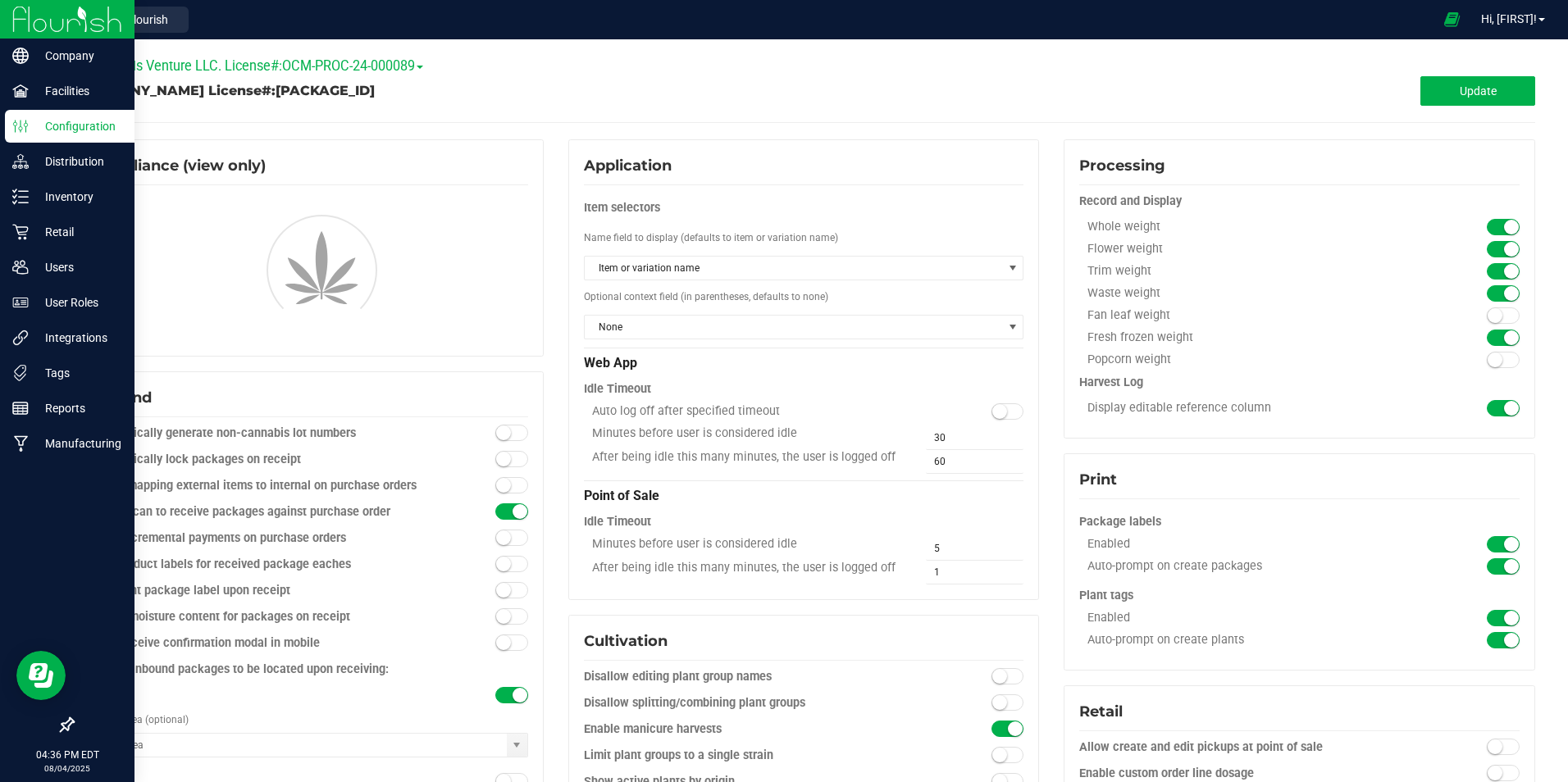type on "Finished Goods Vault" 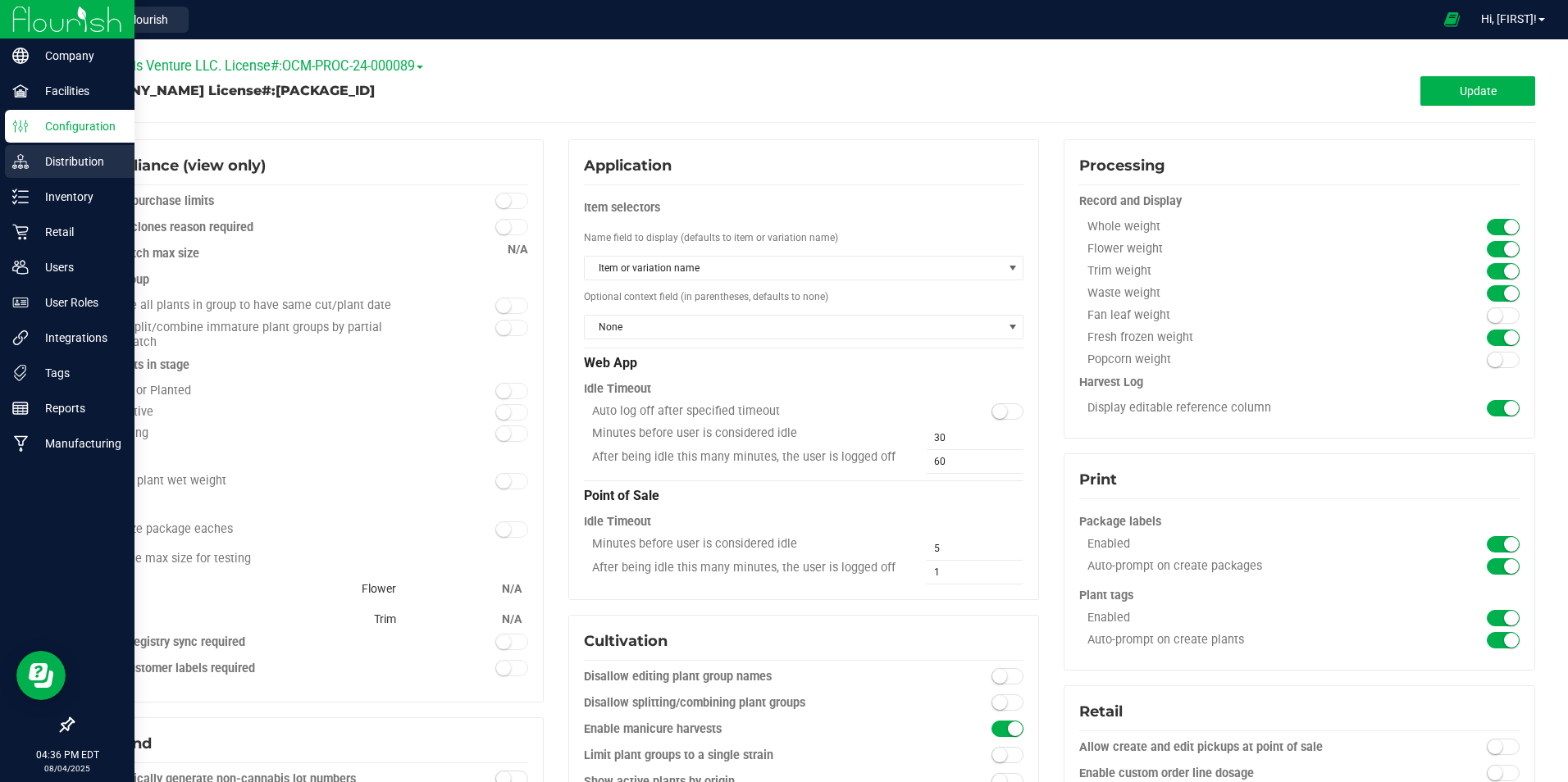 click on "Distribution" at bounding box center [70, 161] 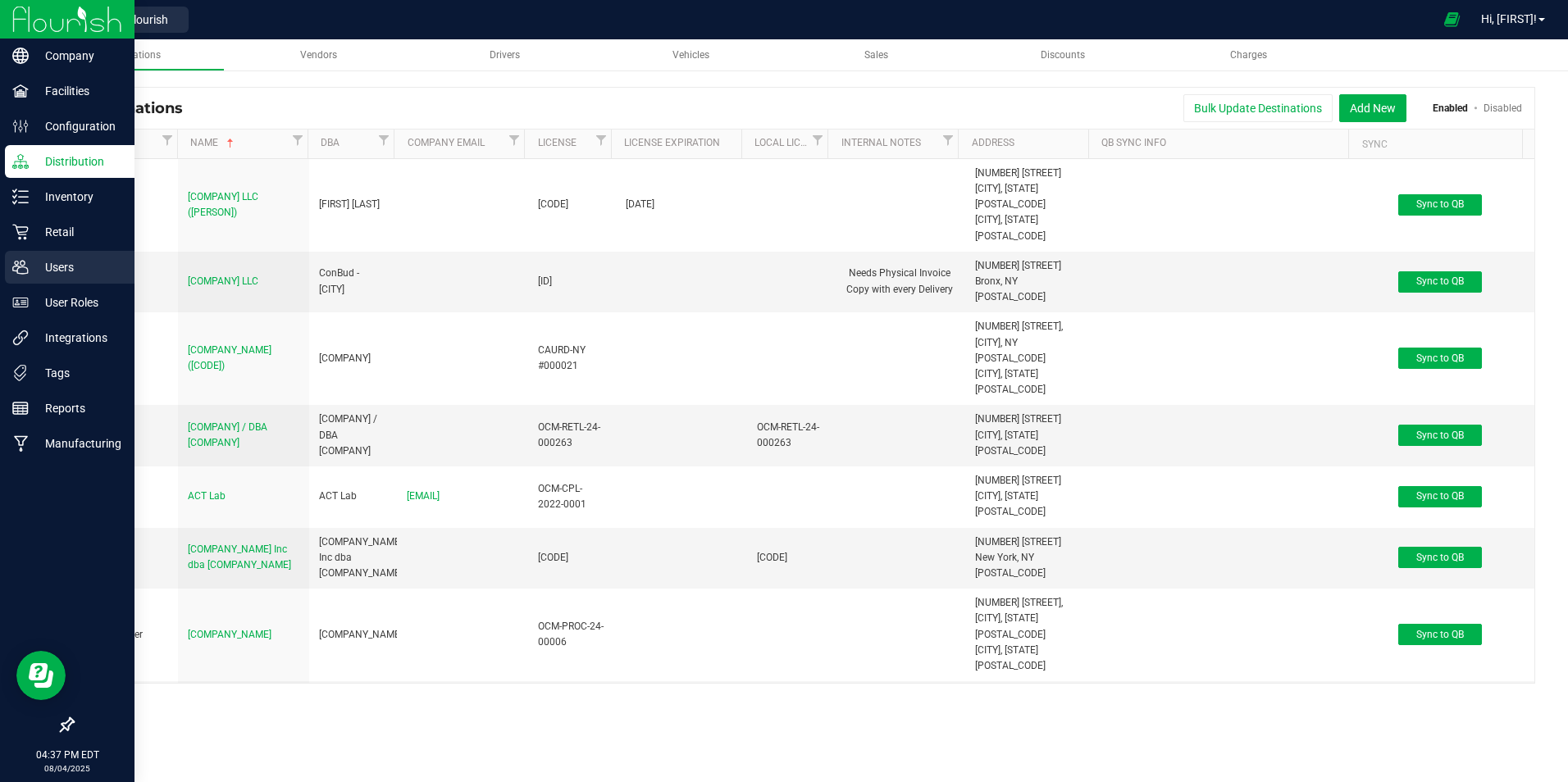 click on "Users" at bounding box center (78, 267) 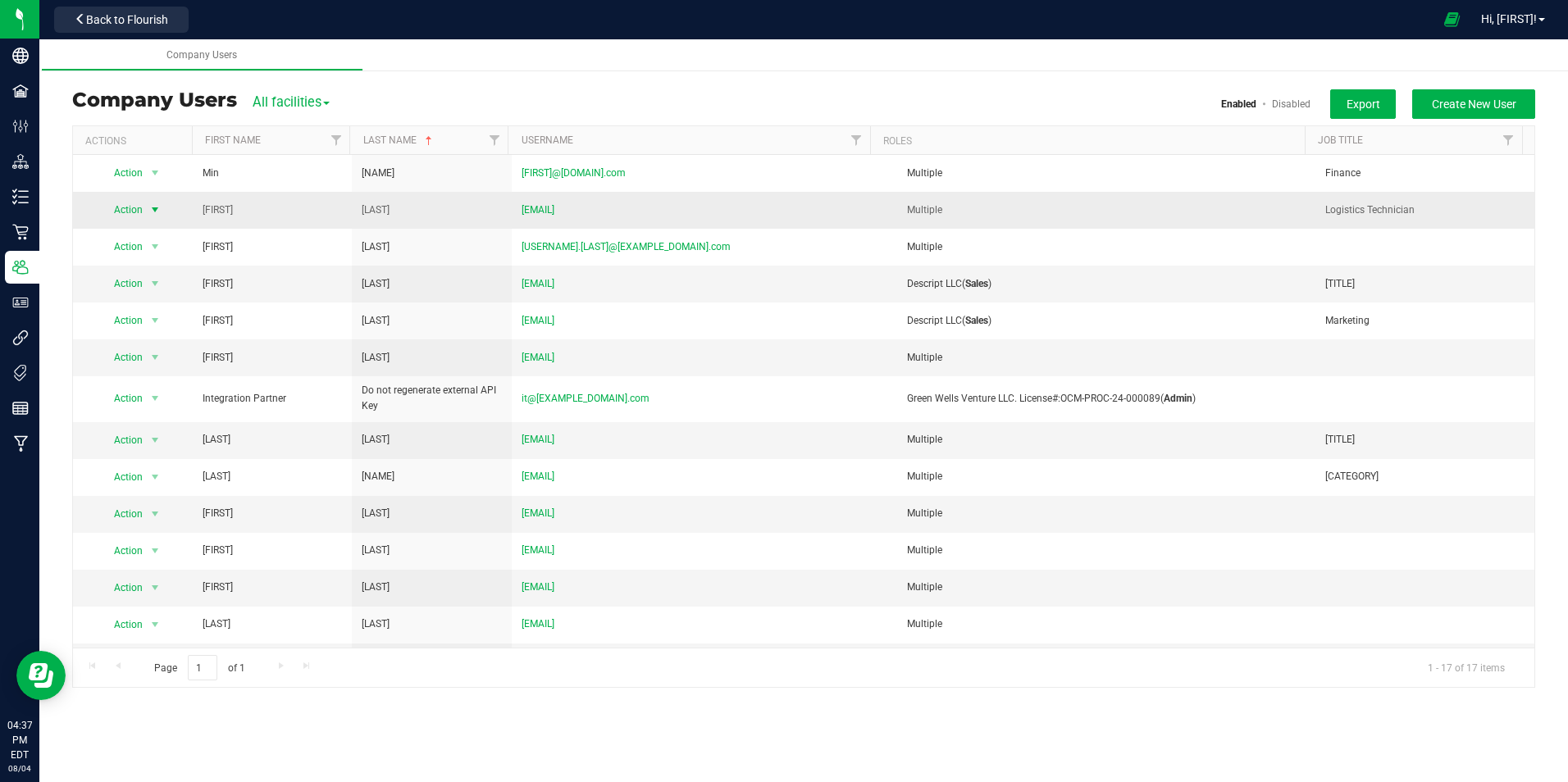 click on "Action" at bounding box center (122, 210) 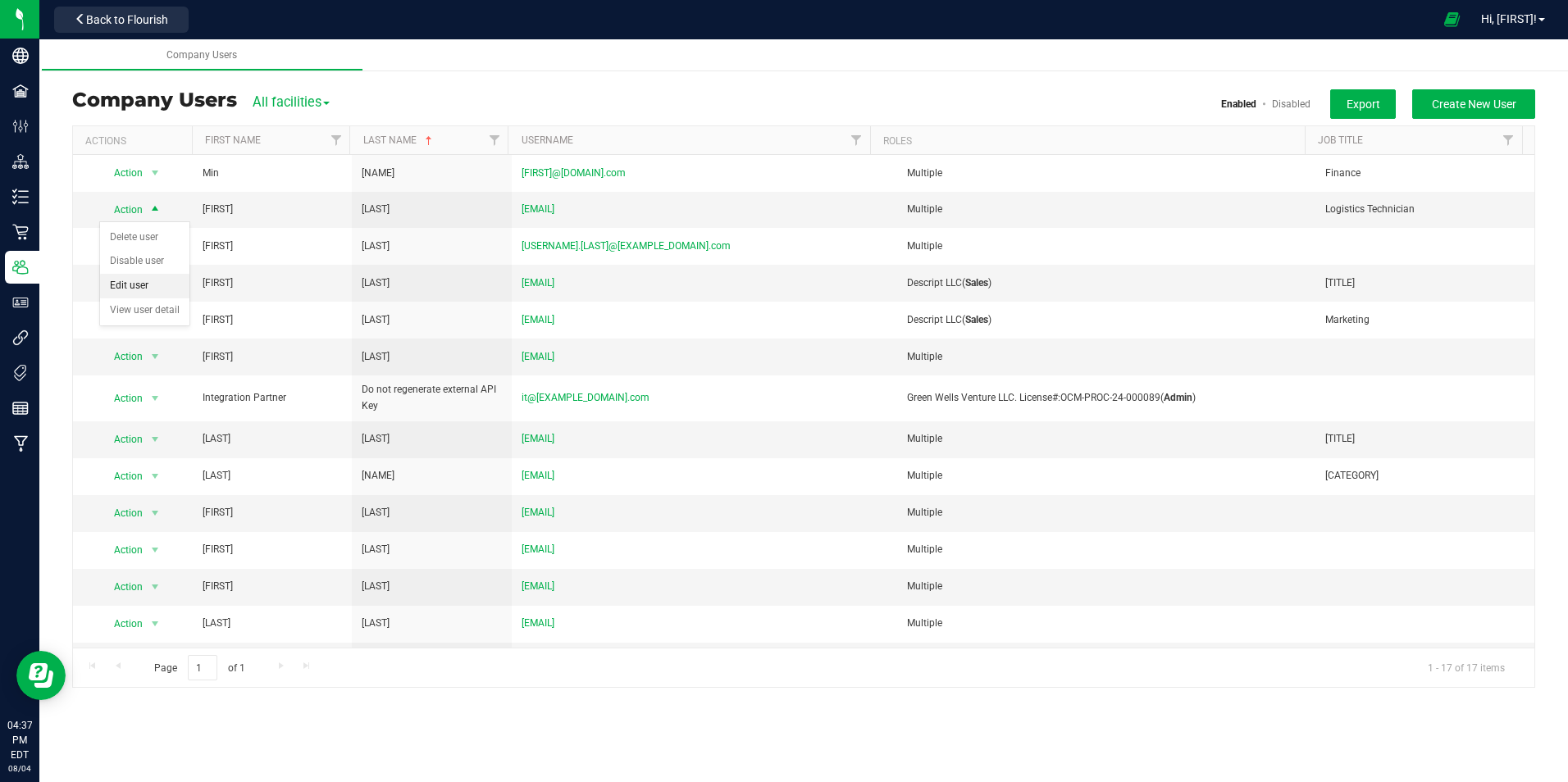 click on "Edit user" at bounding box center [144, 286] 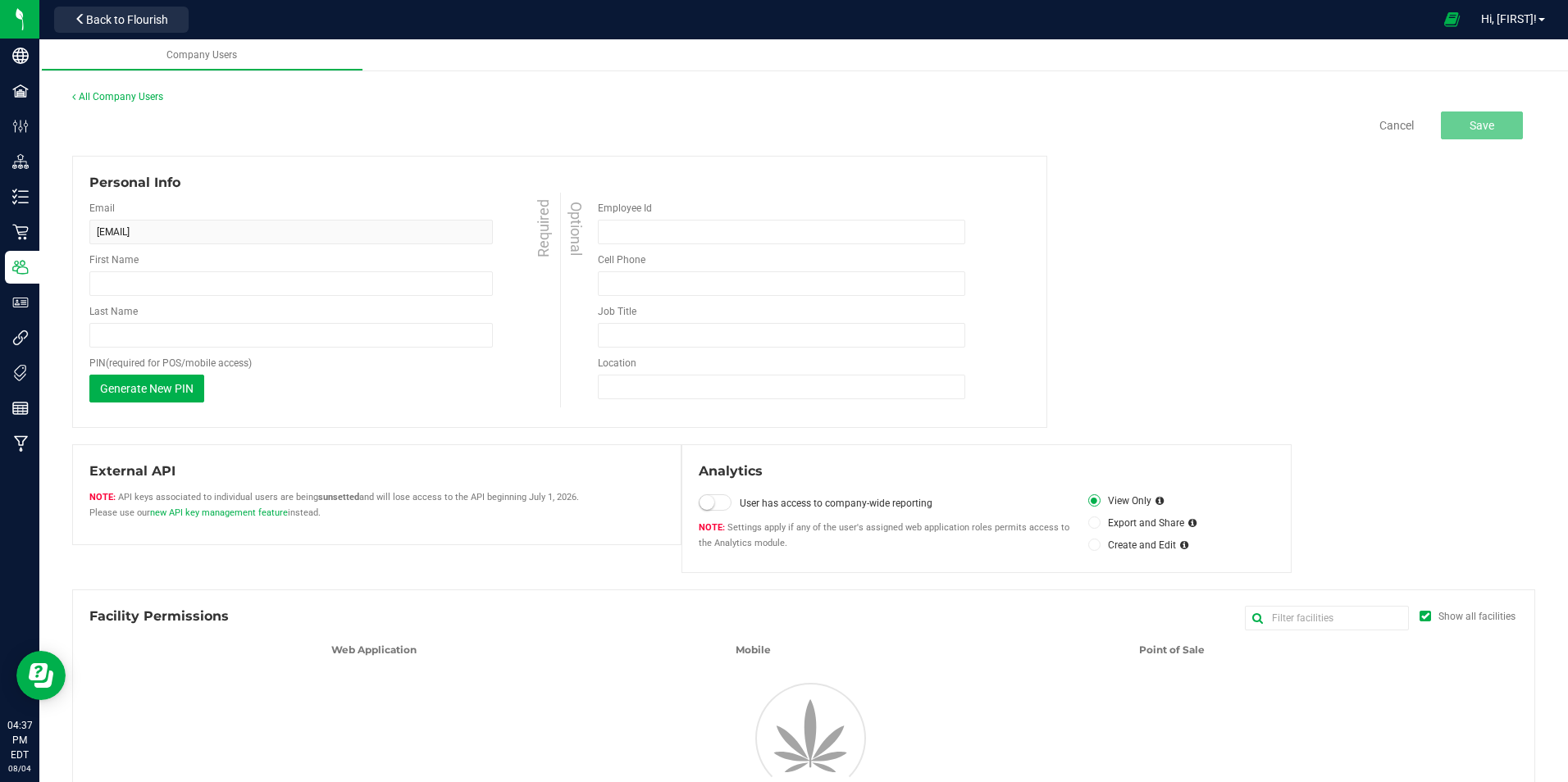 type on "[FIRST]" 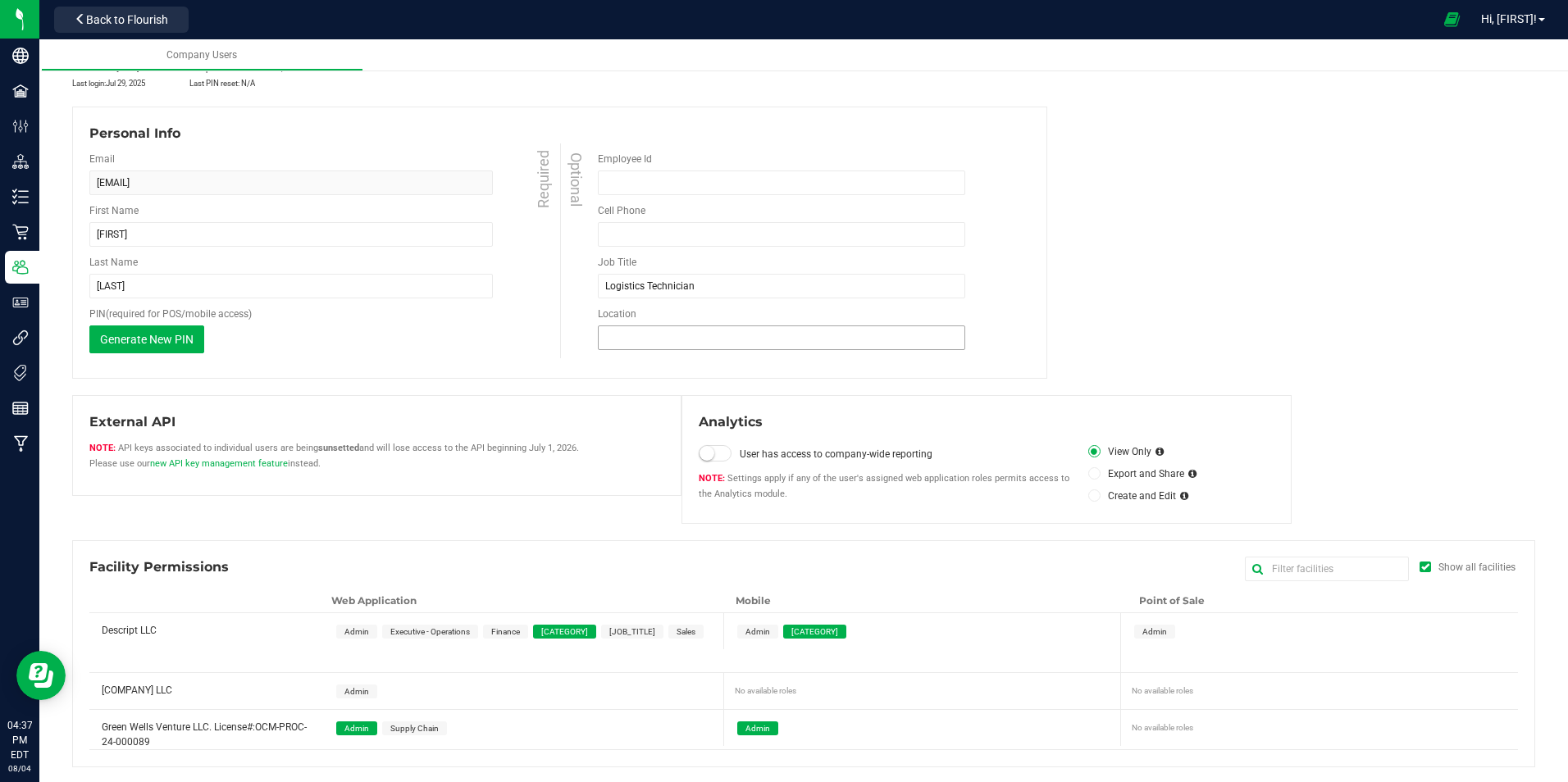 scroll, scrollTop: 82, scrollLeft: 0, axis: vertical 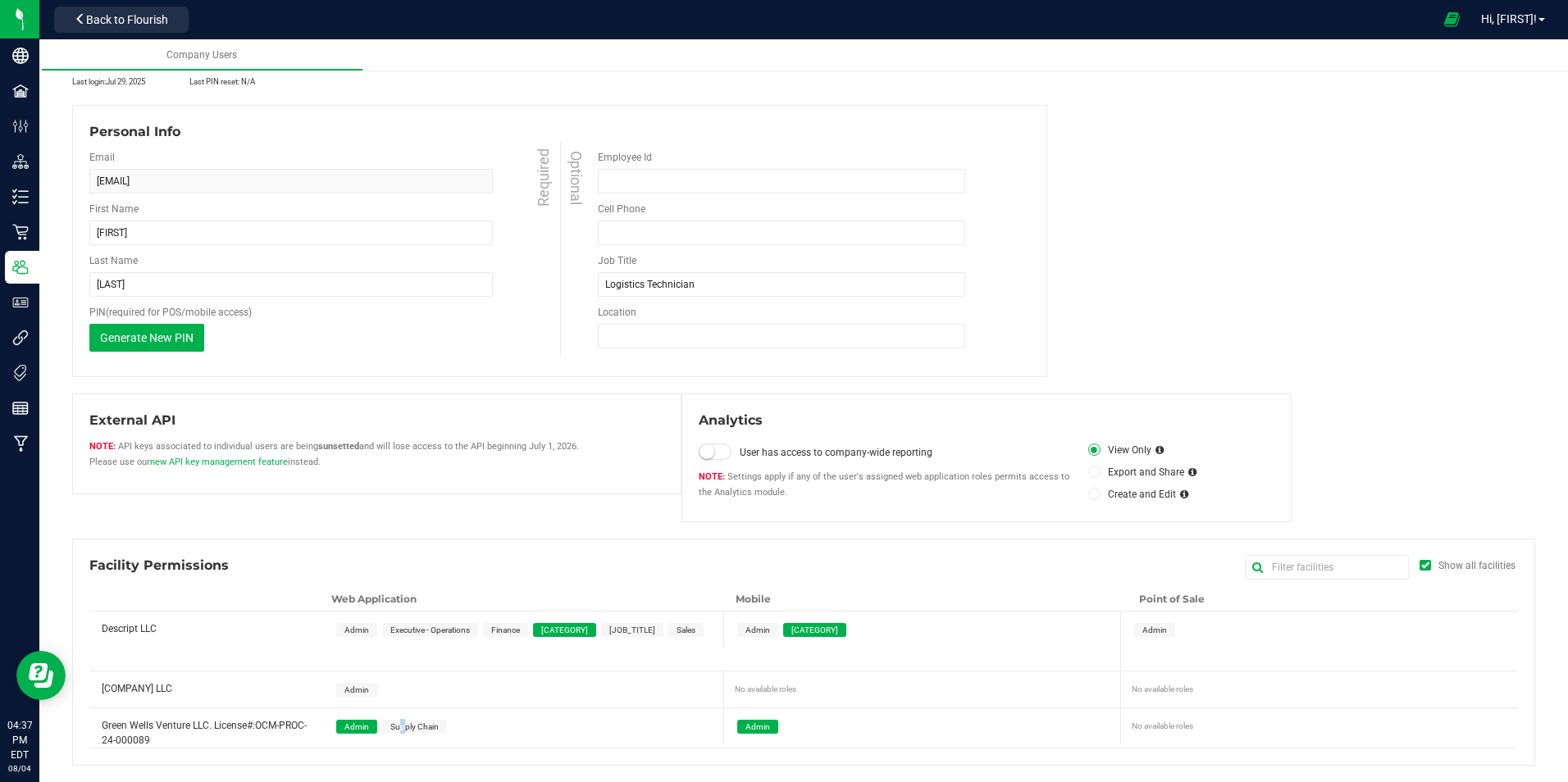 click on "Supply Chain" at bounding box center (414, 726) 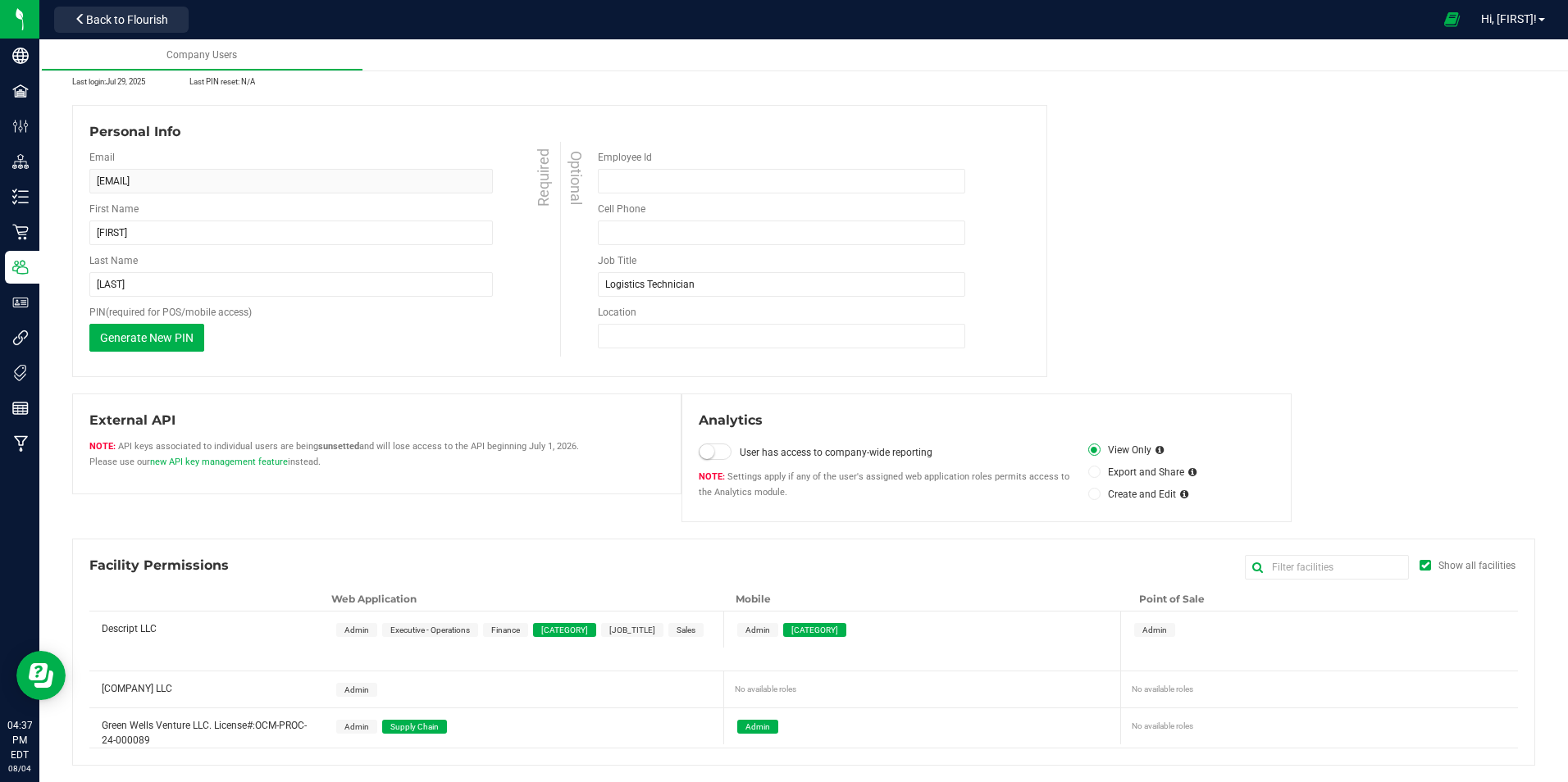 drag, startPoint x: 400, startPoint y: 728, endPoint x: 576, endPoint y: 717, distance: 176.3434 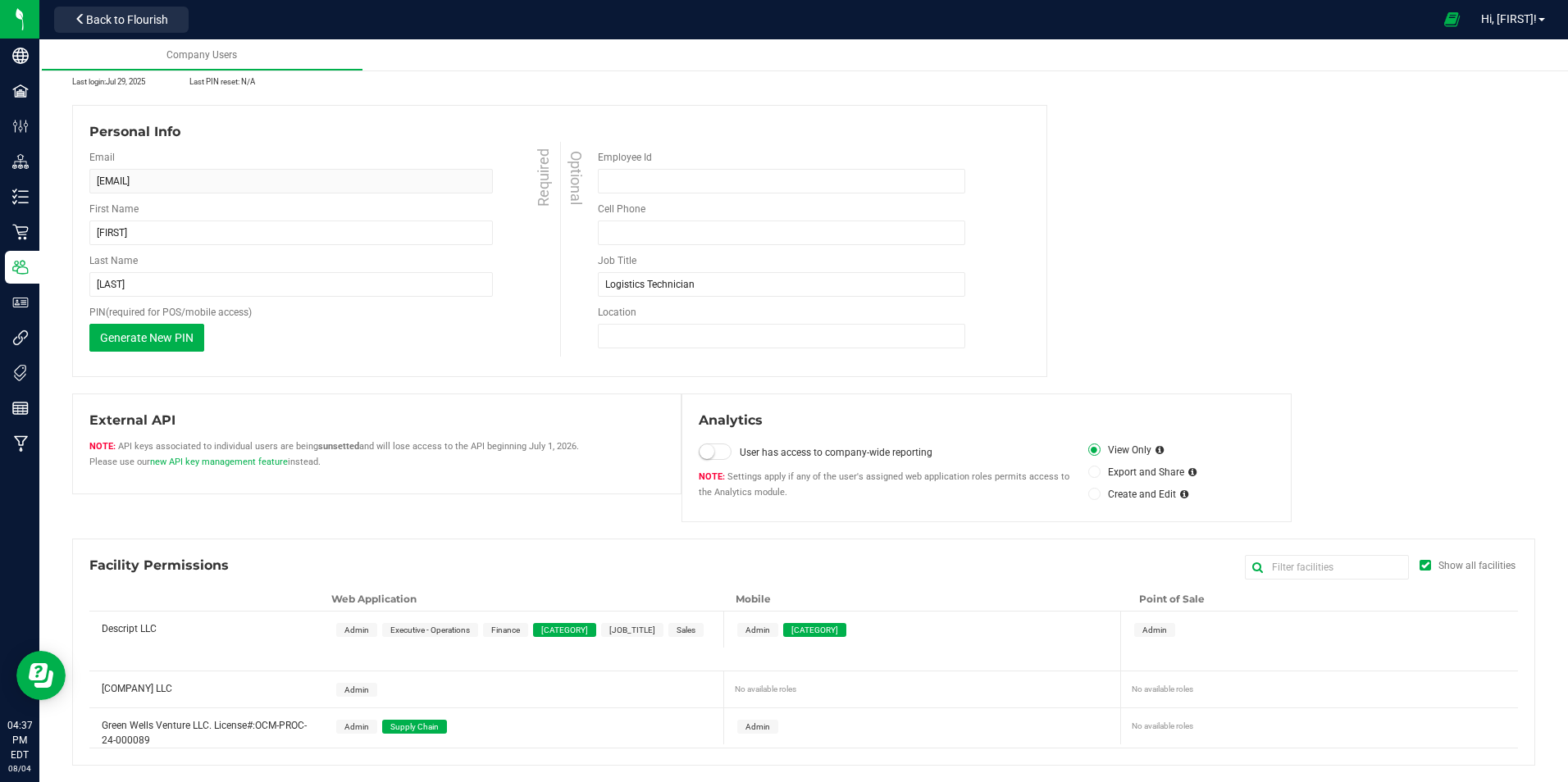 click on "No available roles" at bounding box center [926, 688] 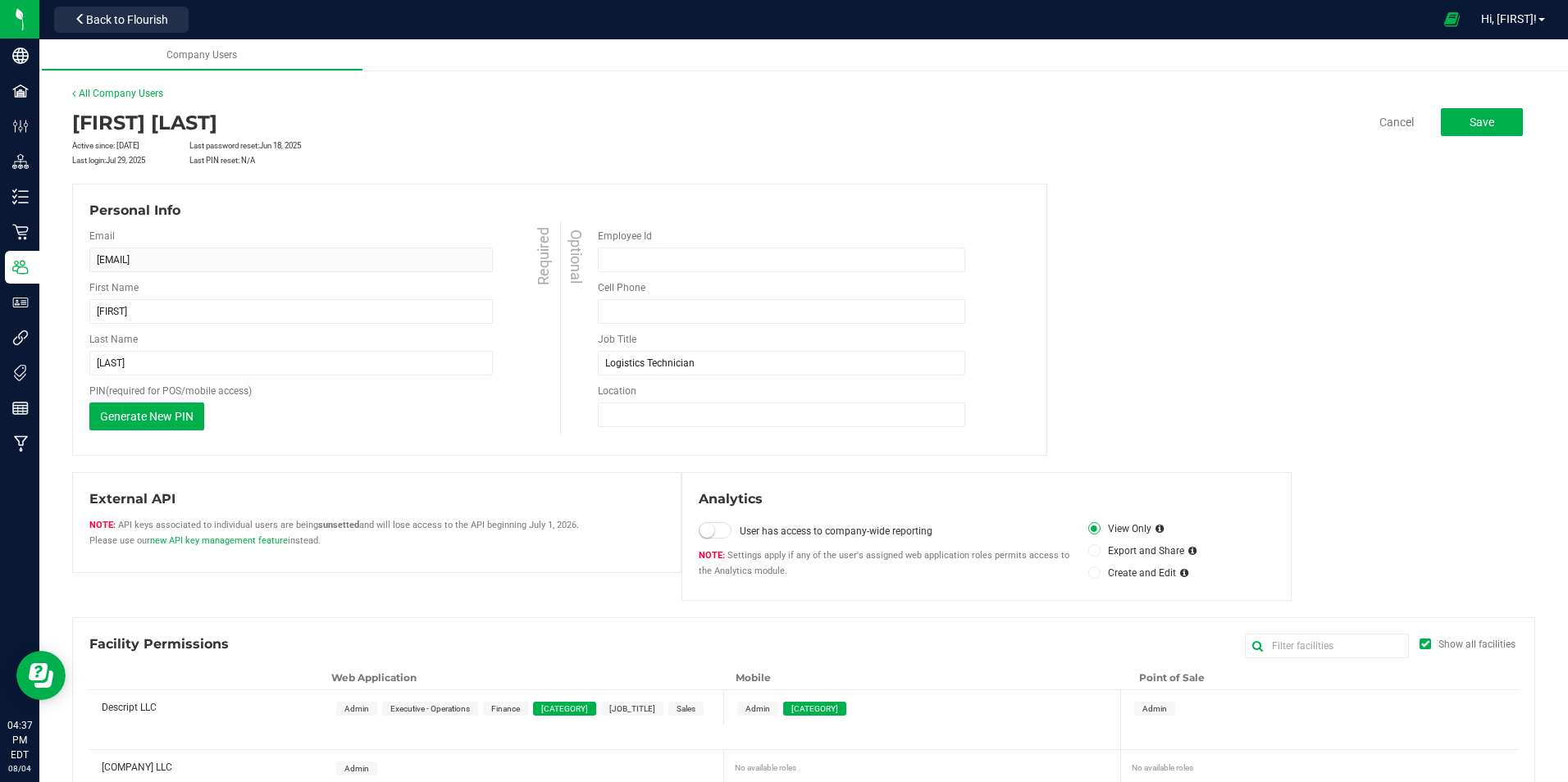 scroll, scrollTop: 0, scrollLeft: 0, axis: both 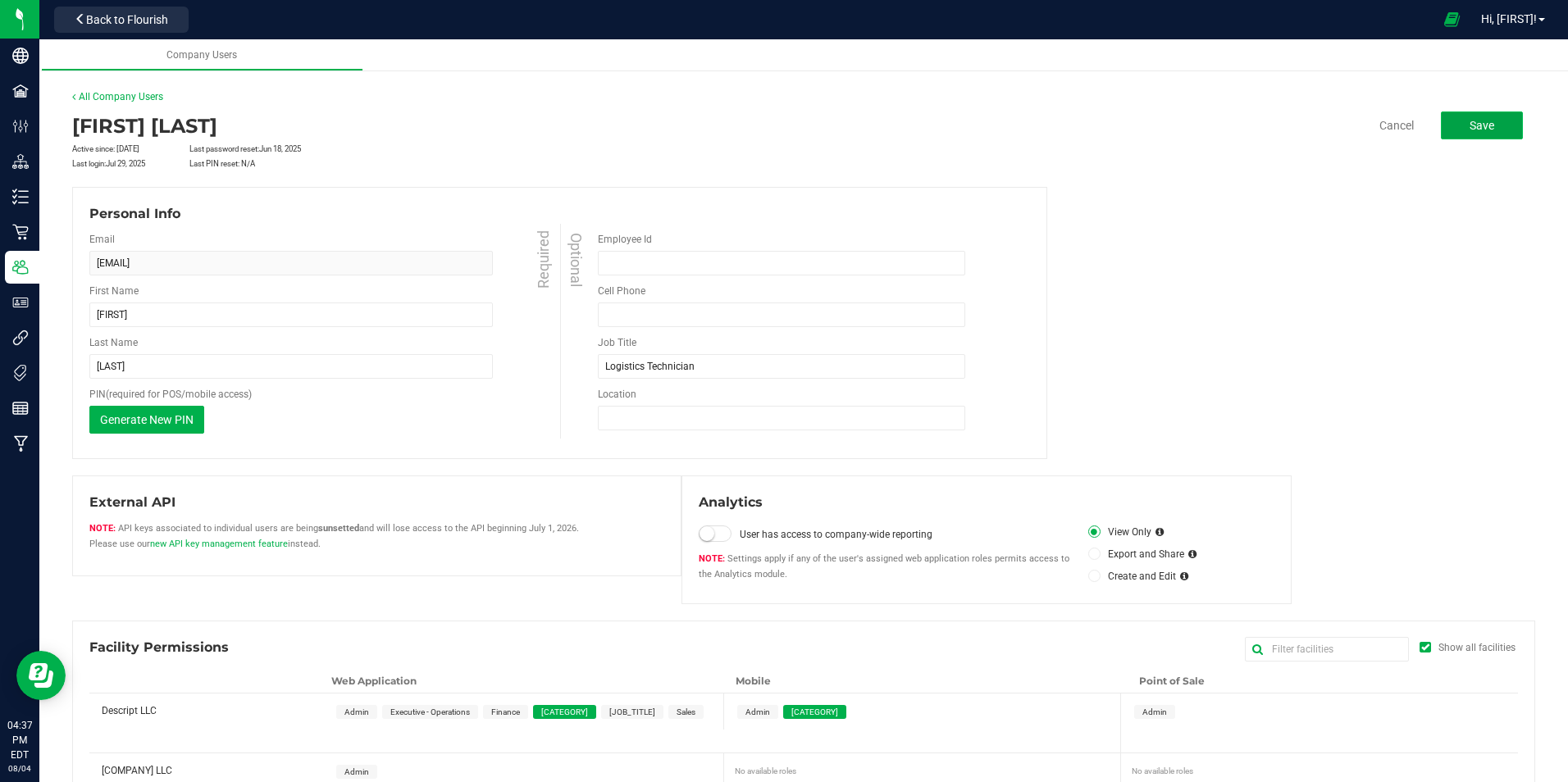 click on "Save" 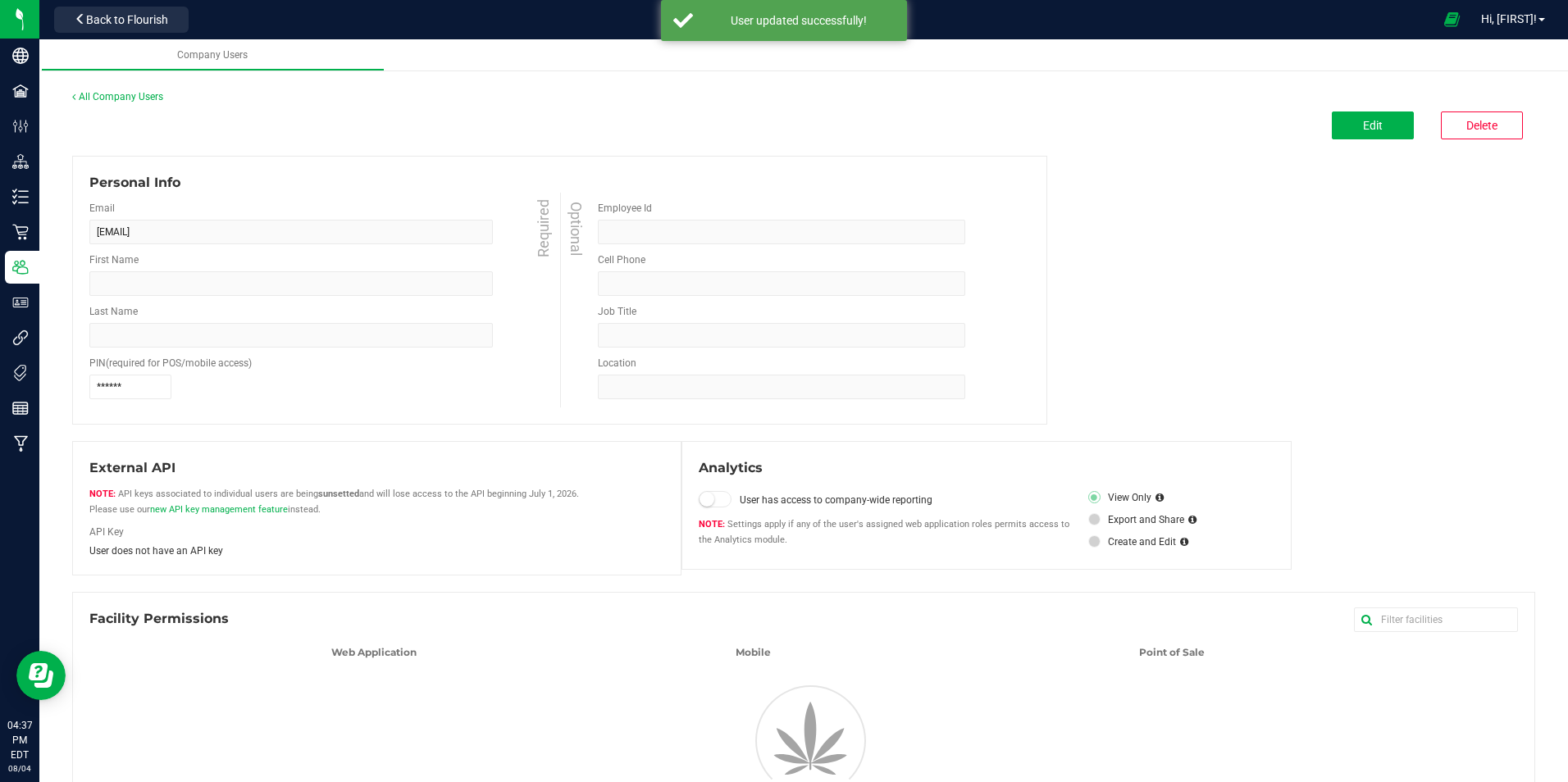 type on "[FIRST]" 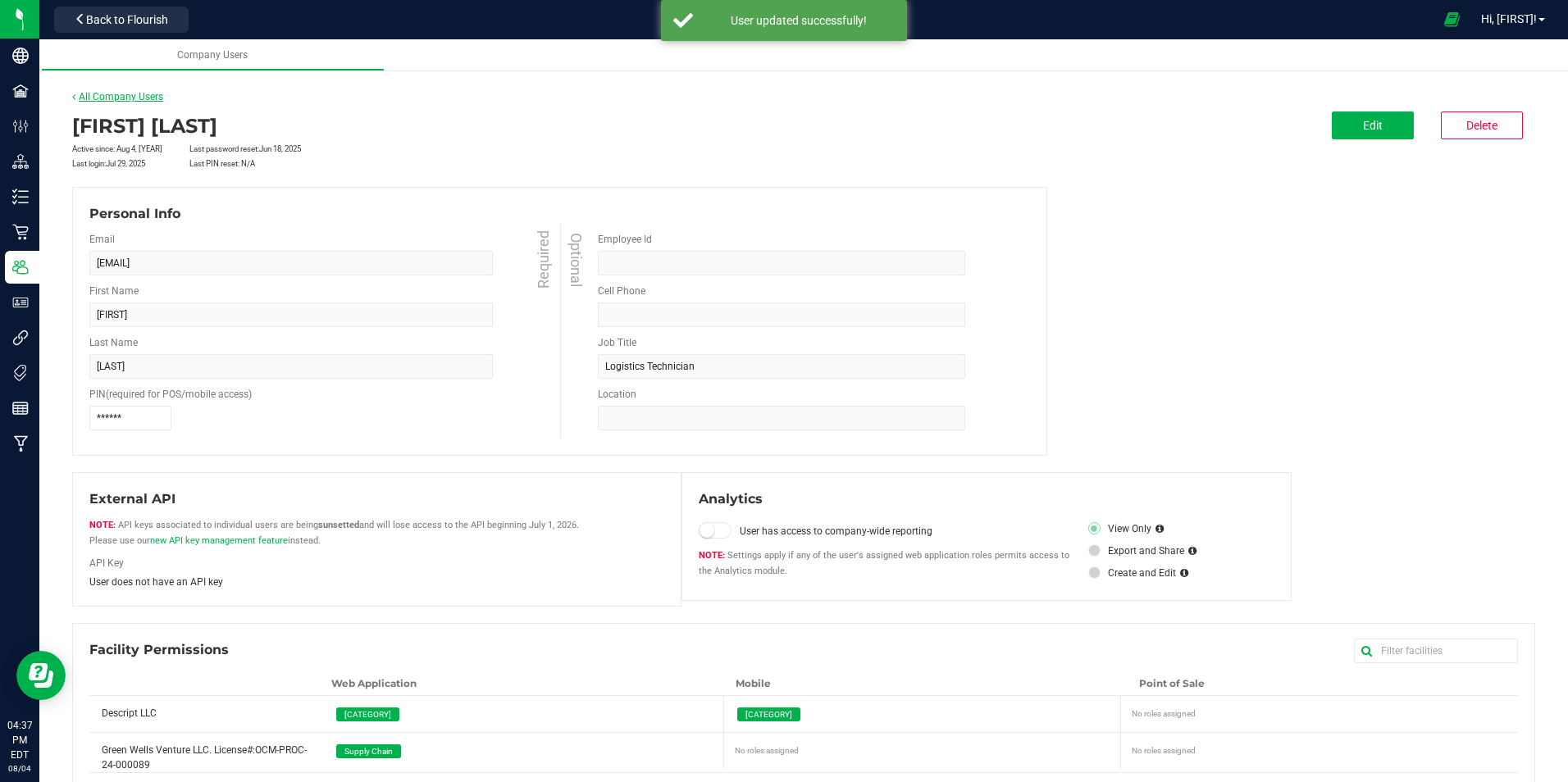 click on "All Company Users" at bounding box center [117, 97] 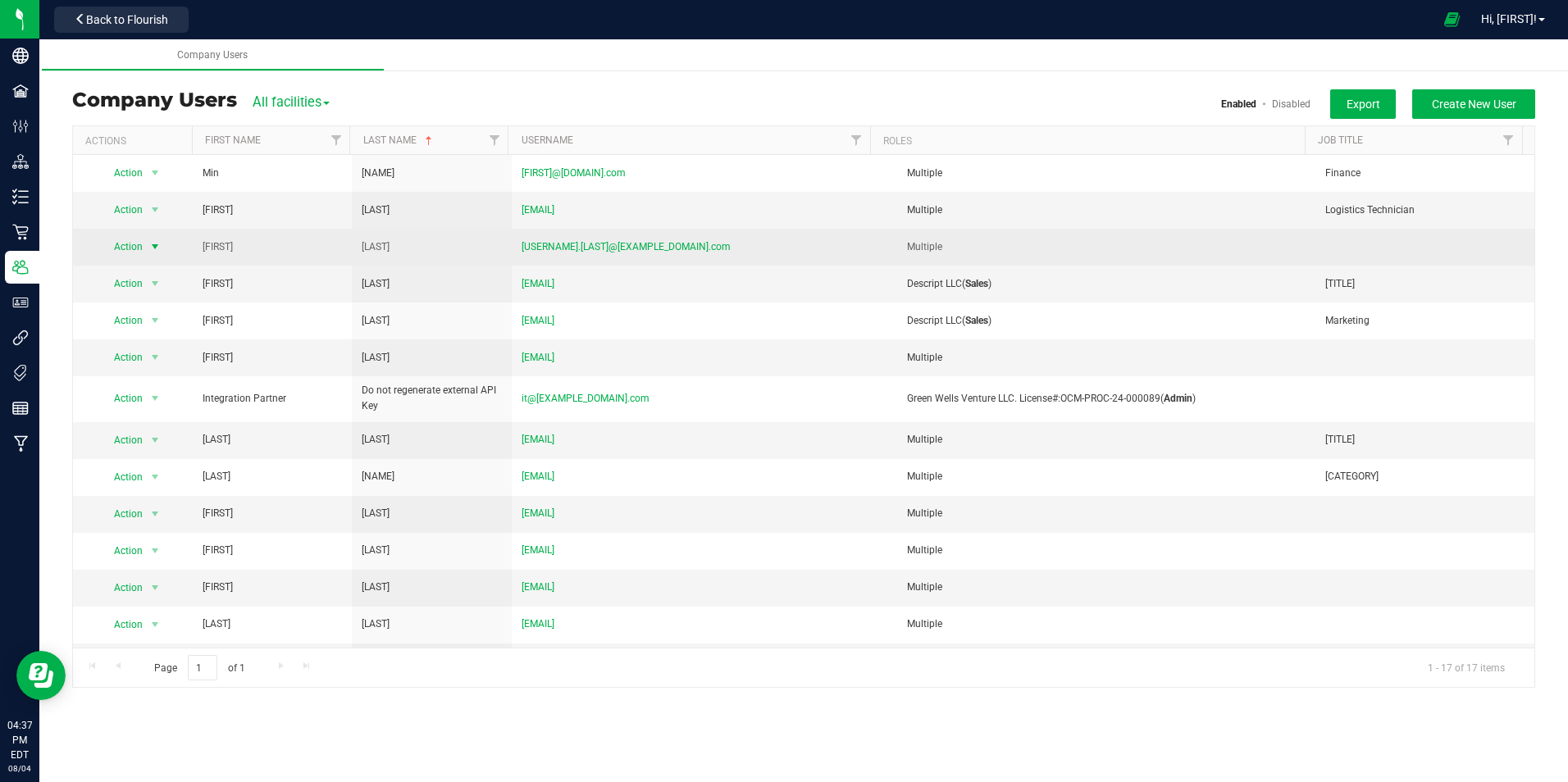 click at bounding box center (155, 247) 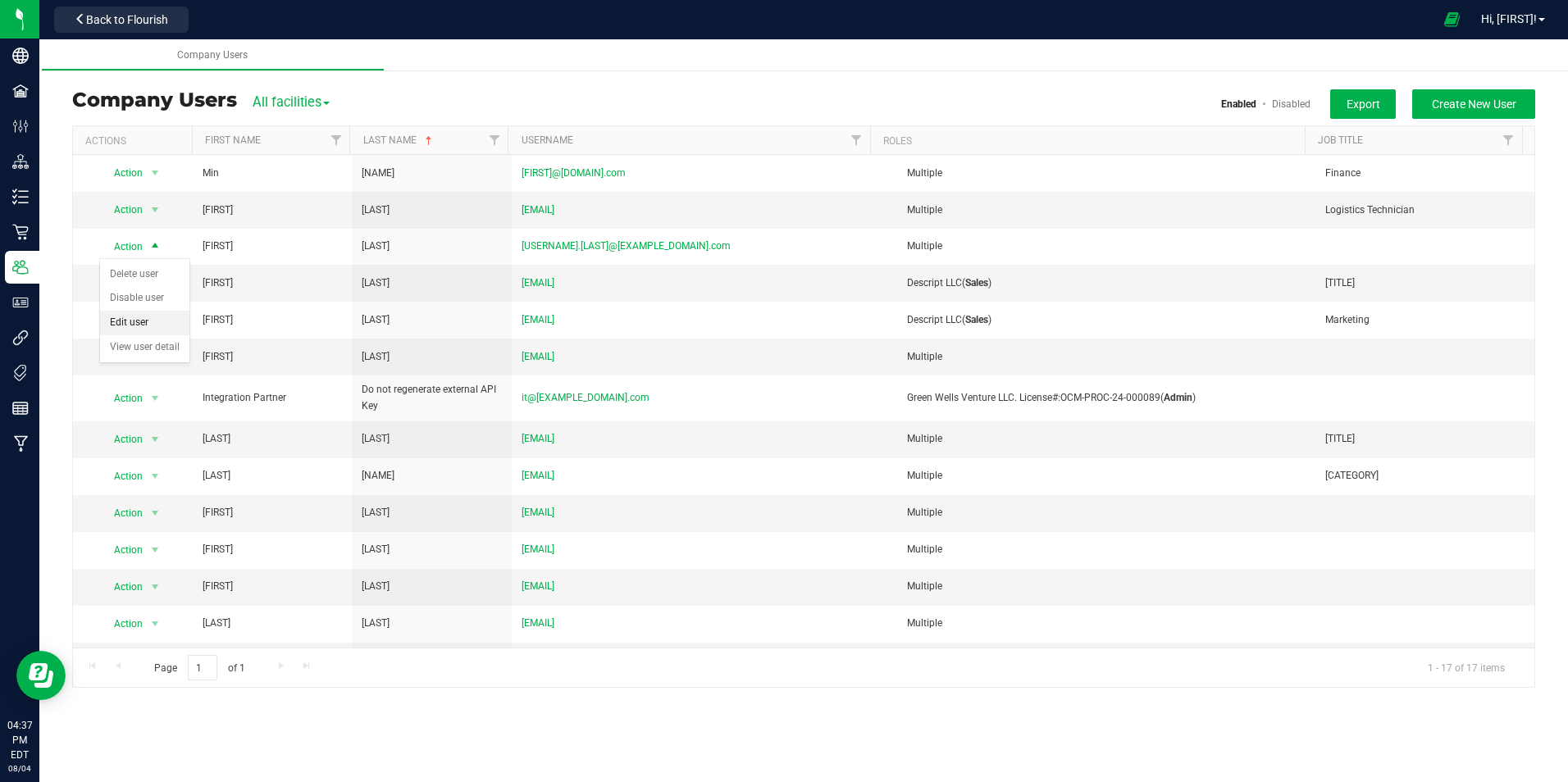 click on "Edit user" at bounding box center [144, 323] 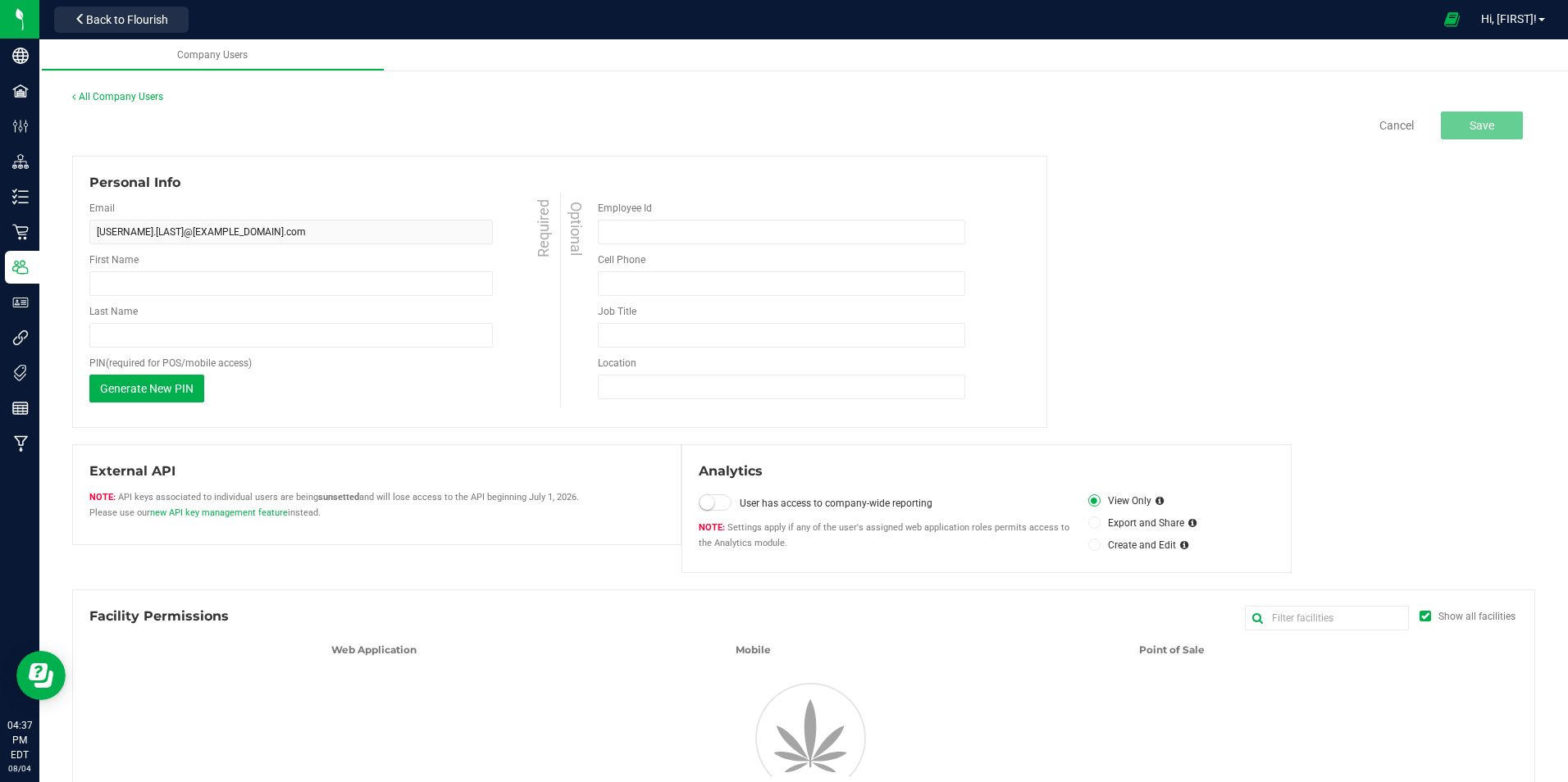type on "[FIRST]" 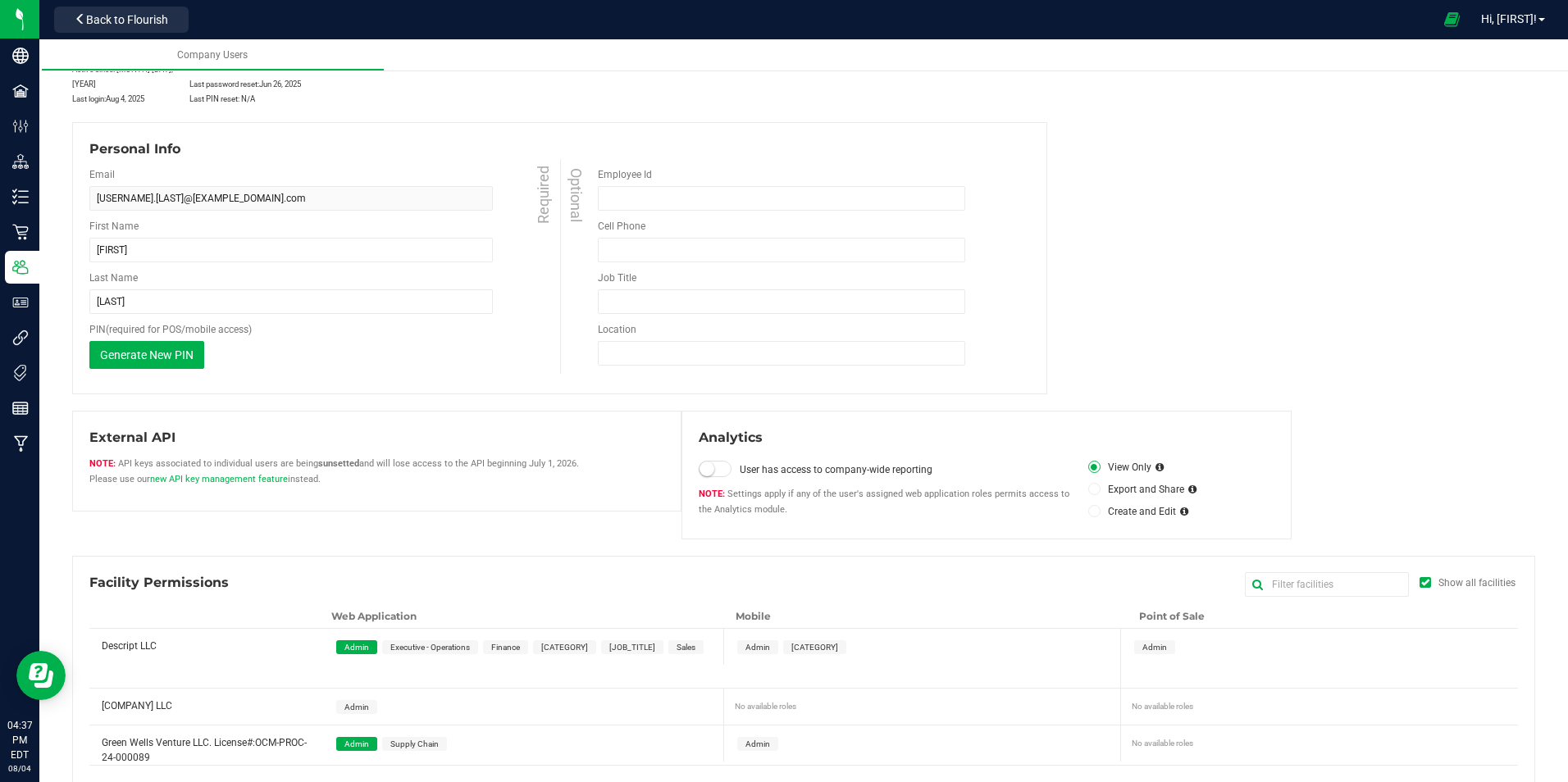 scroll, scrollTop: 82, scrollLeft: 0, axis: vertical 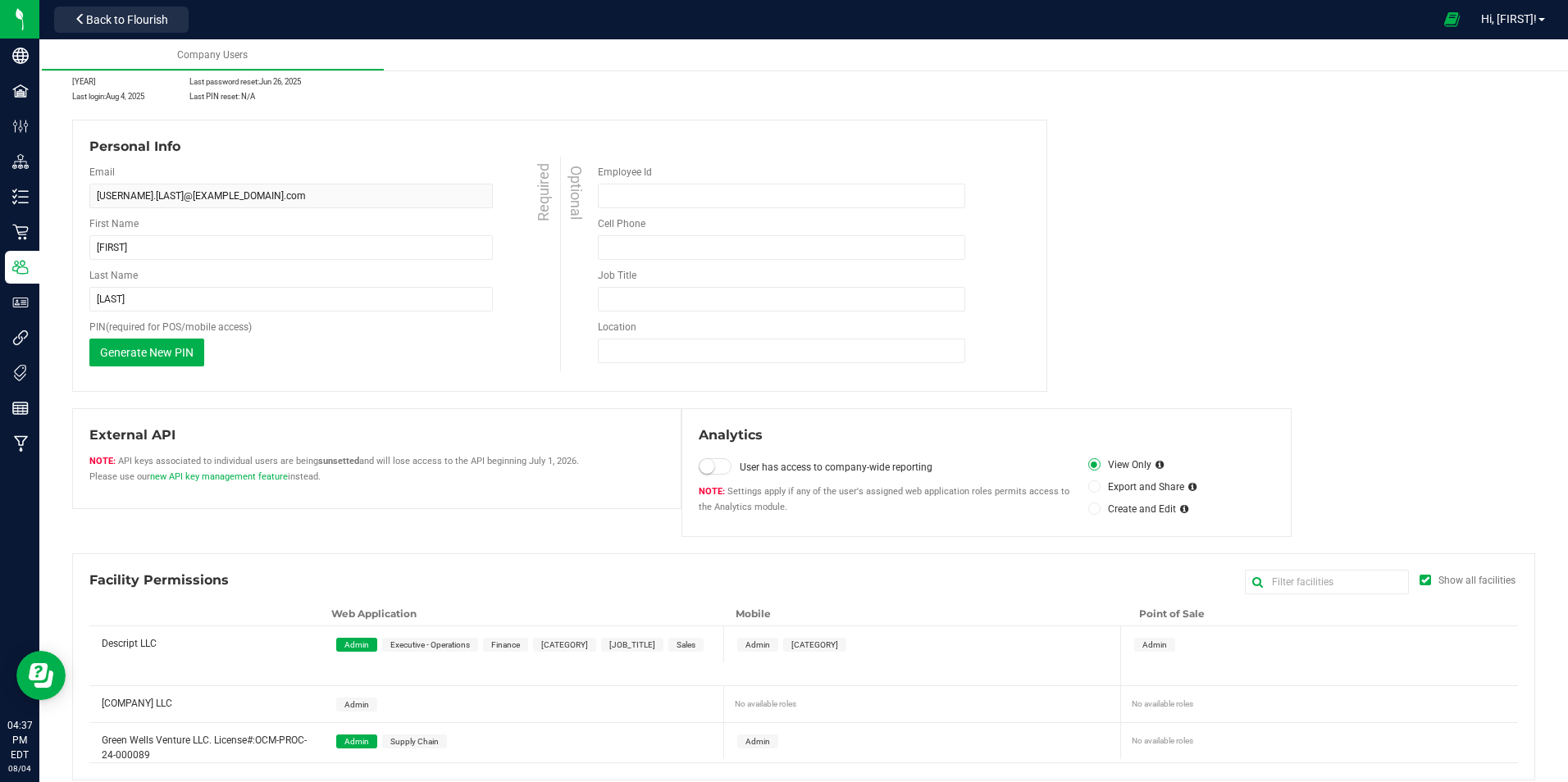 click on "Supply Chain" at bounding box center [414, 741] 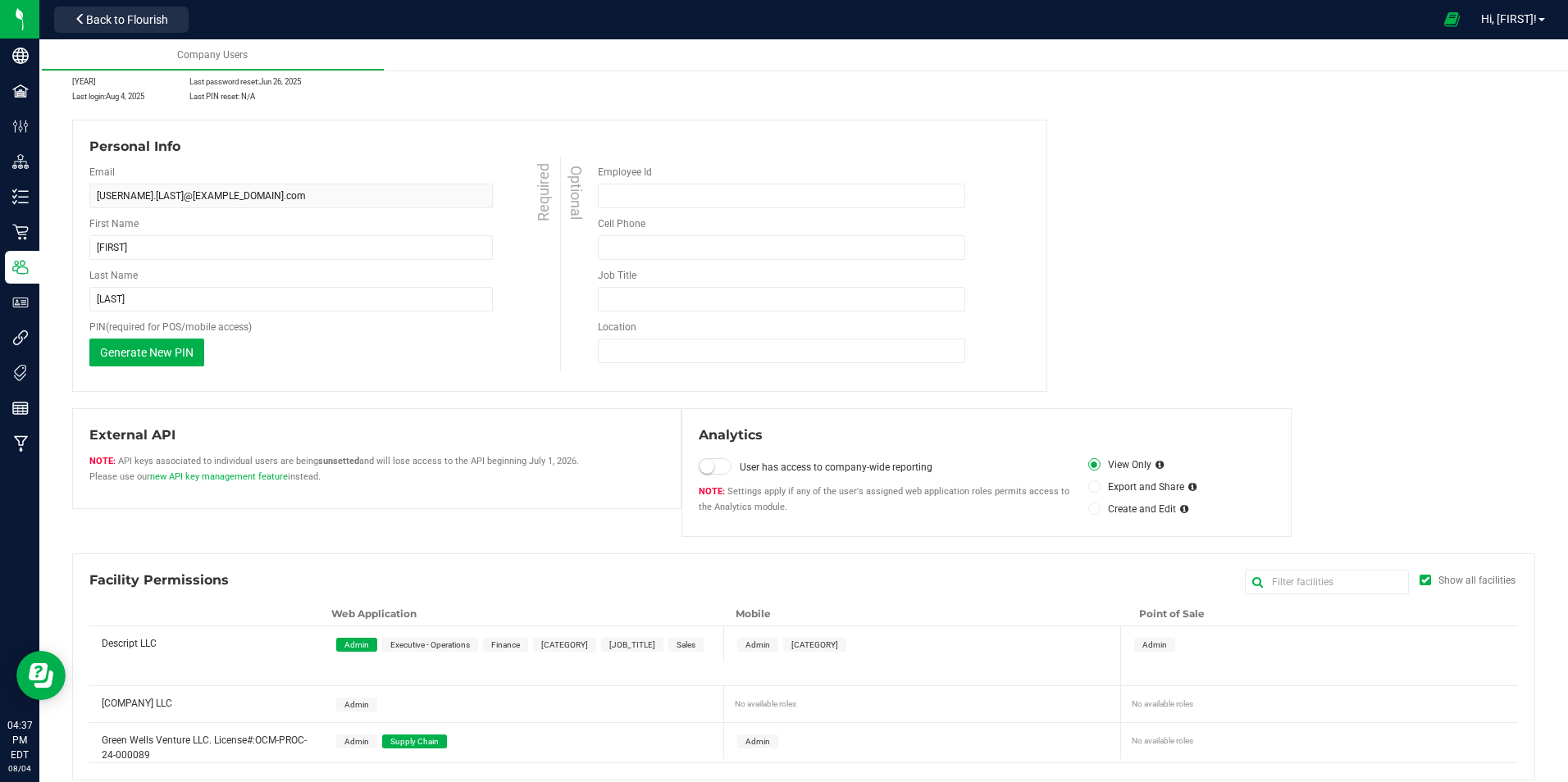 click on "[CATEGORY]" at bounding box center (564, 644) 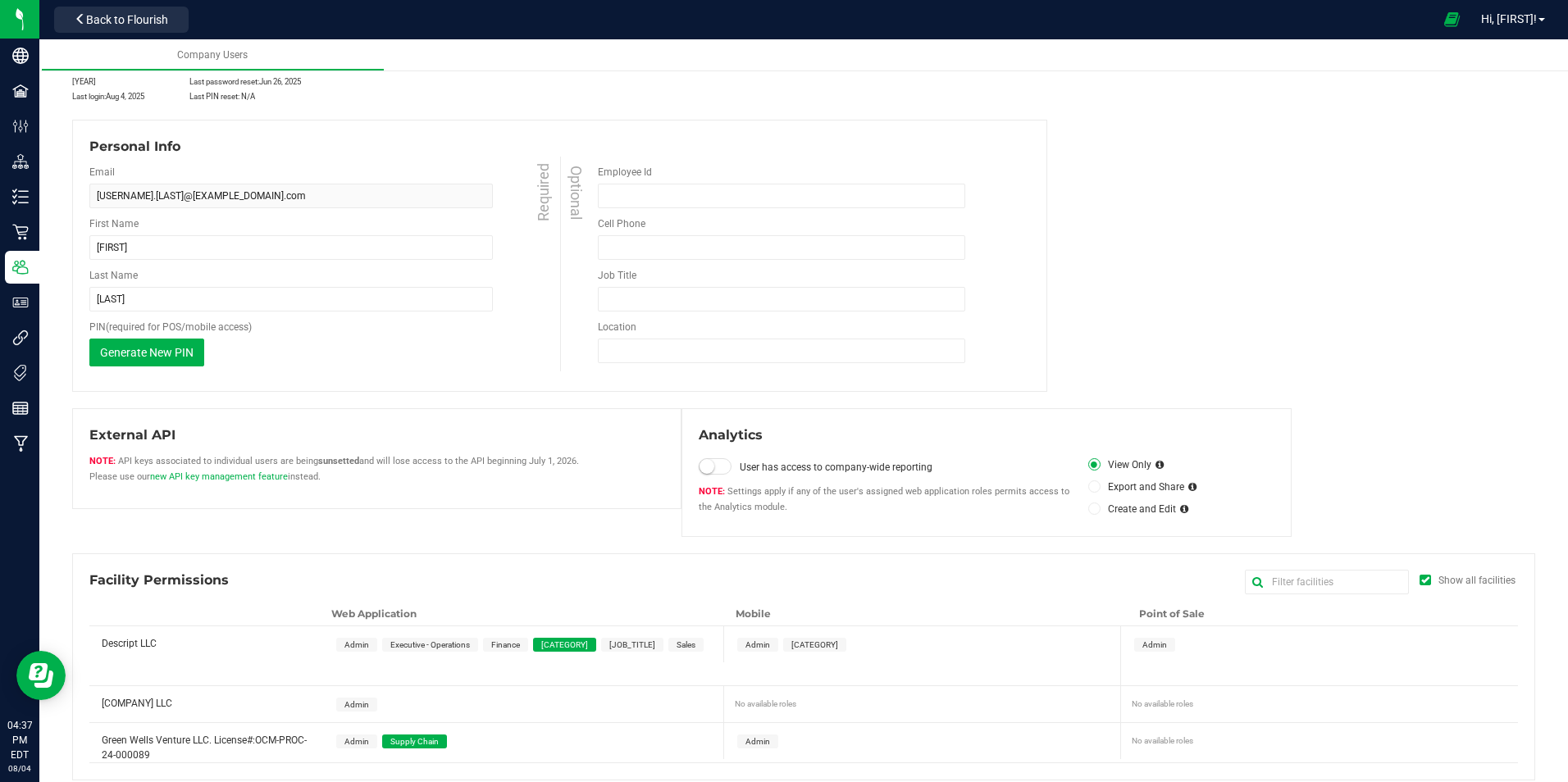 click on "[CATEGORY]" at bounding box center [814, 644] 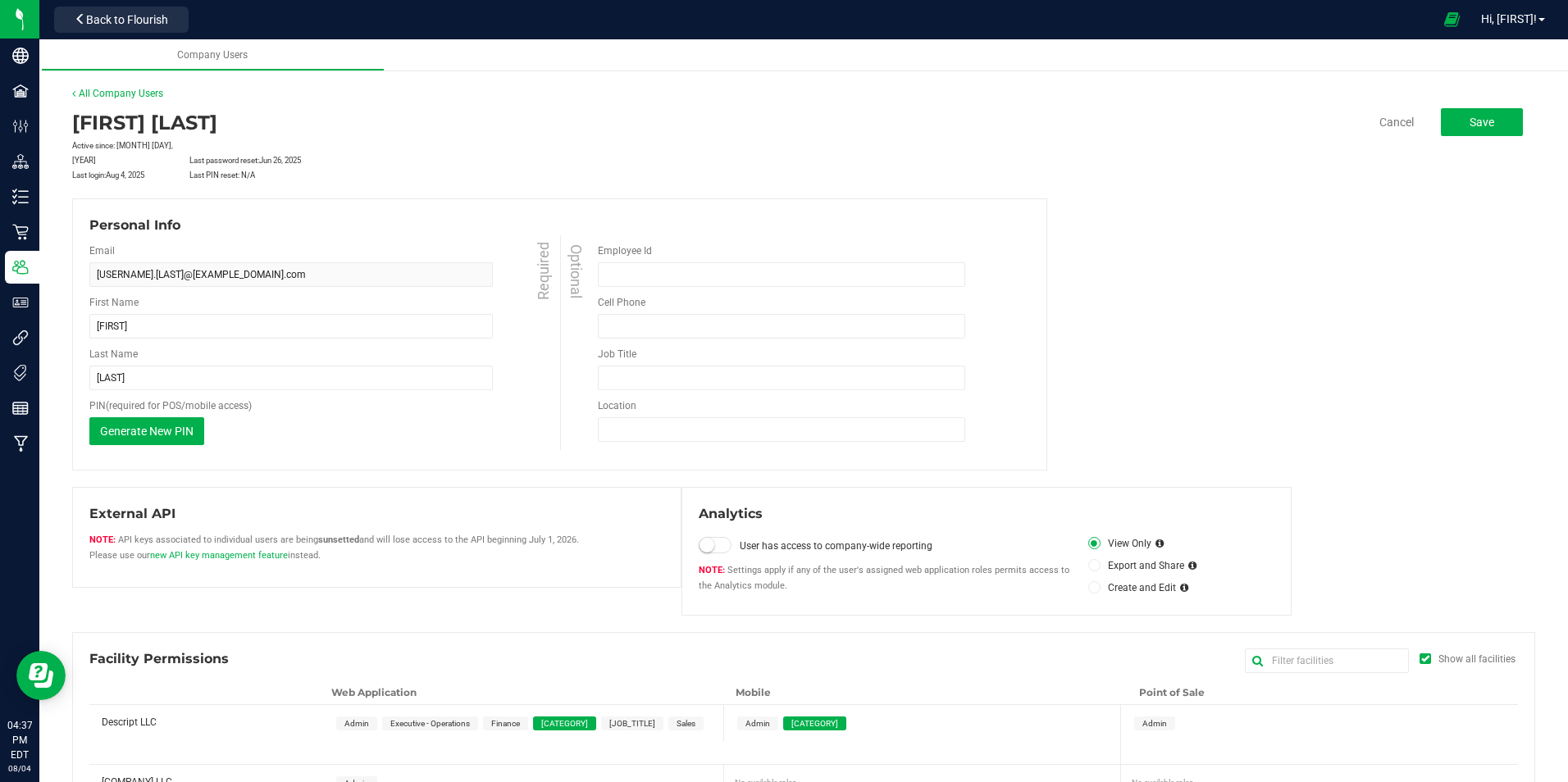 scroll, scrollTop: 0, scrollLeft: 0, axis: both 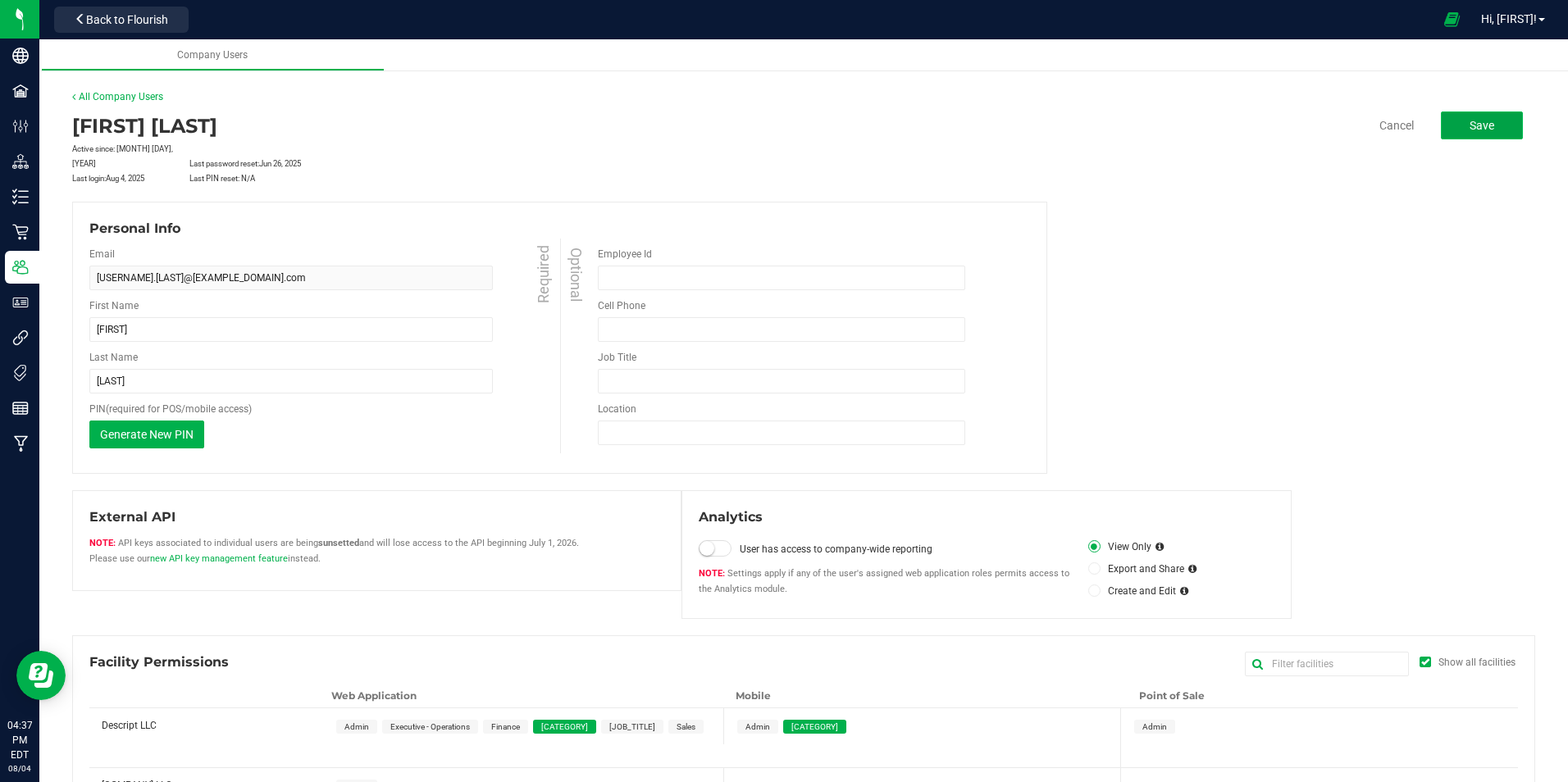 click on "Save" 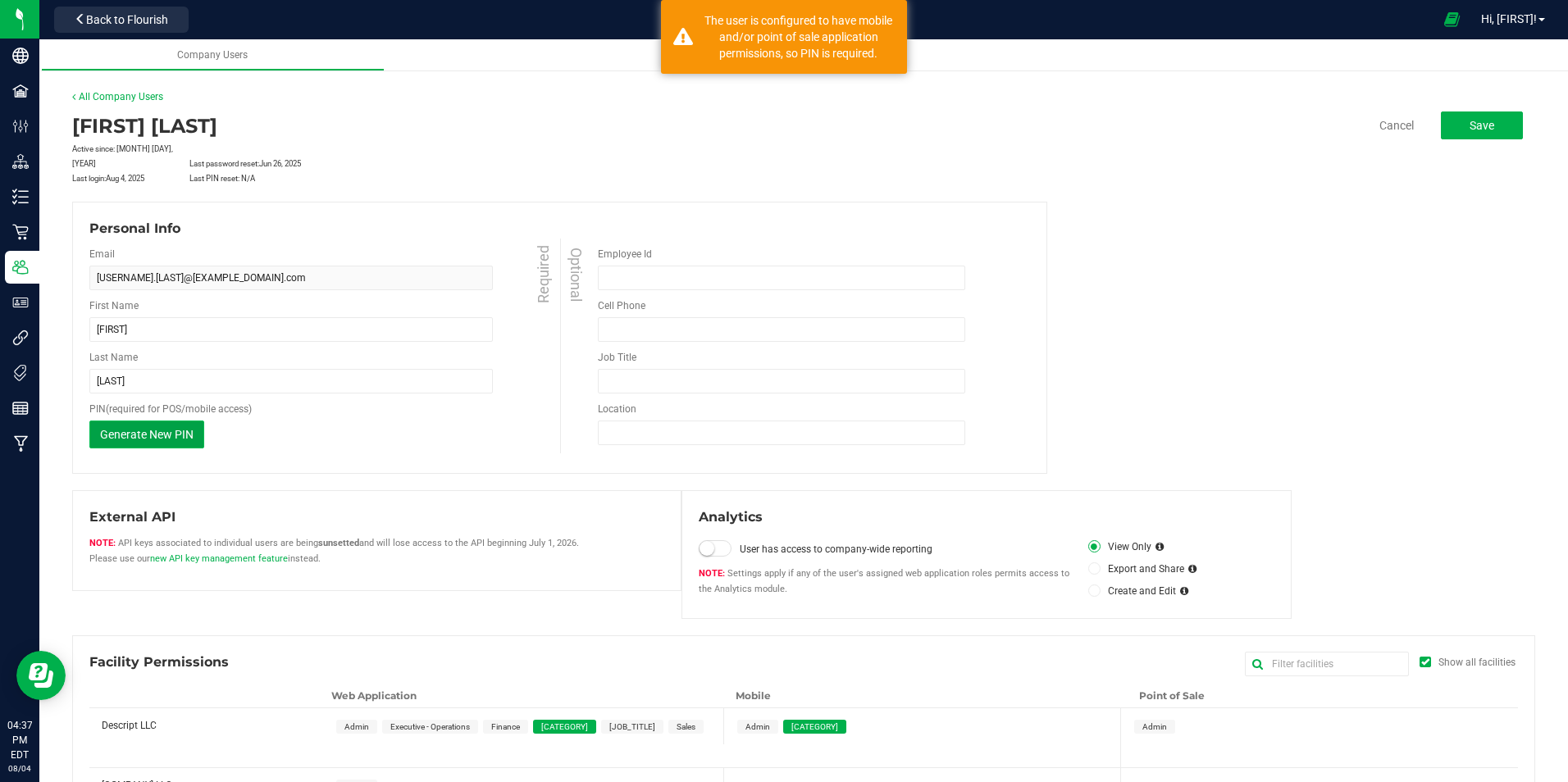 click on "Generate New PIN" at bounding box center [147, 434] 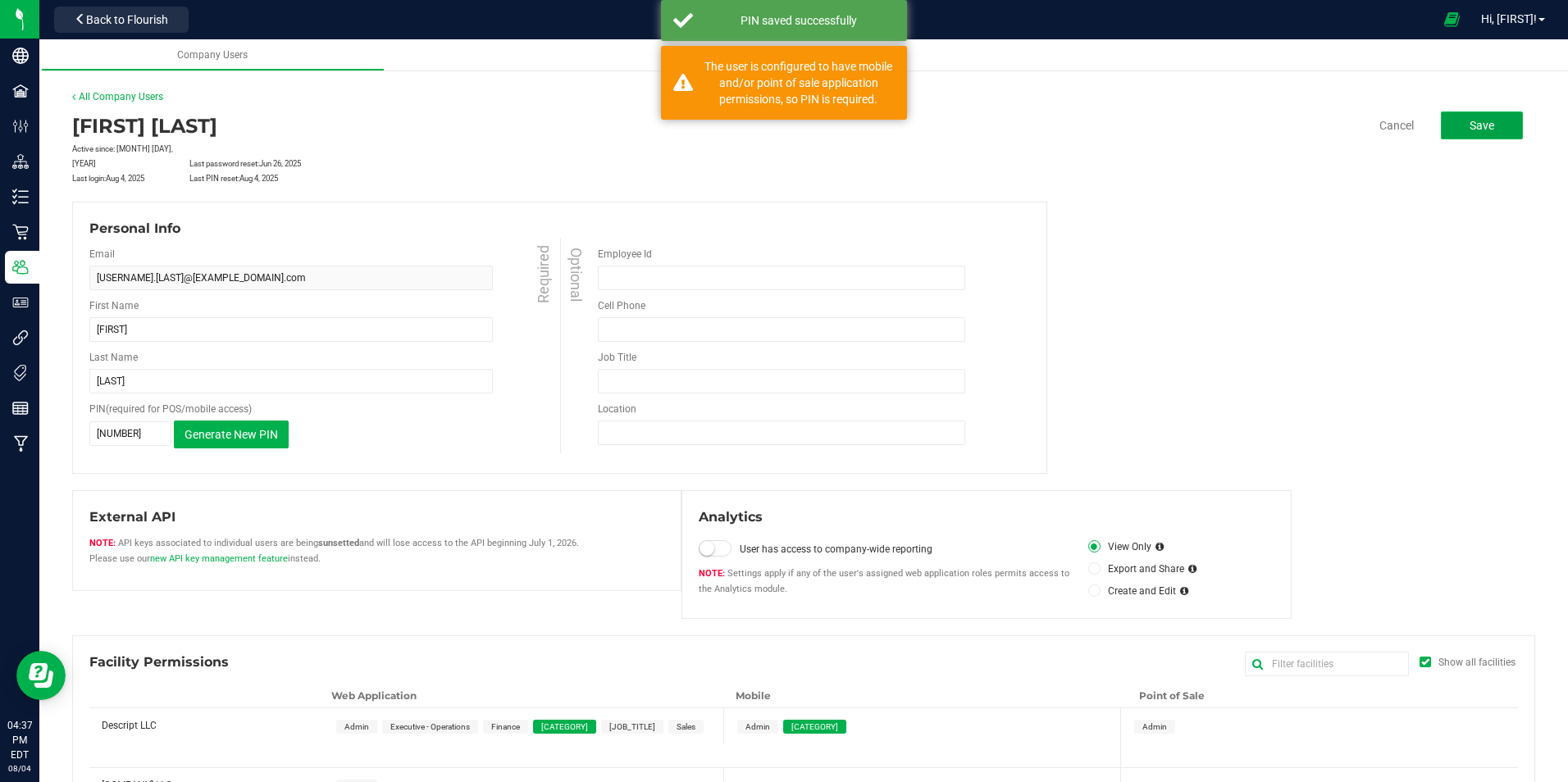 click on "Save" 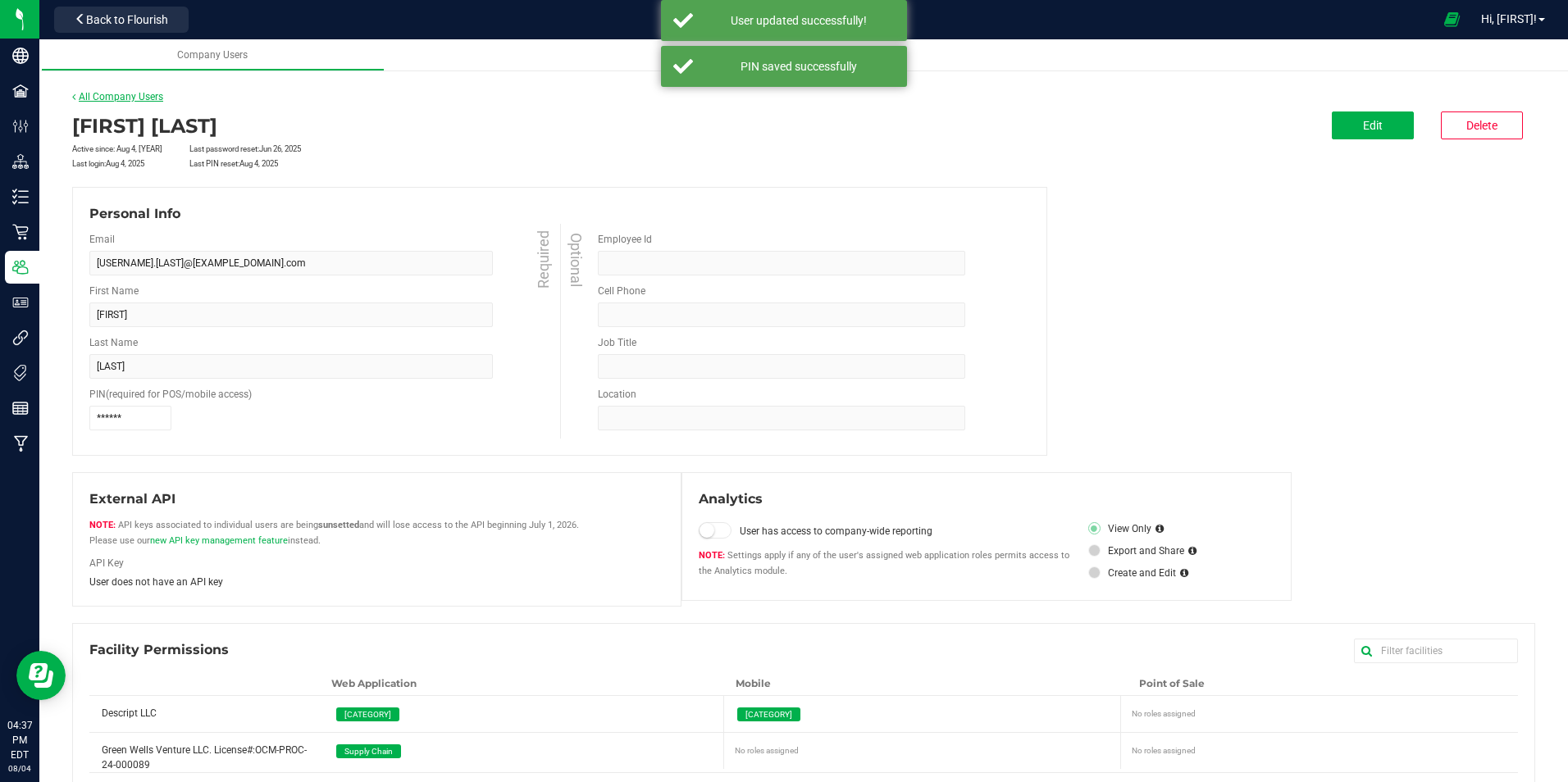 click on "All Company Users" at bounding box center (117, 97) 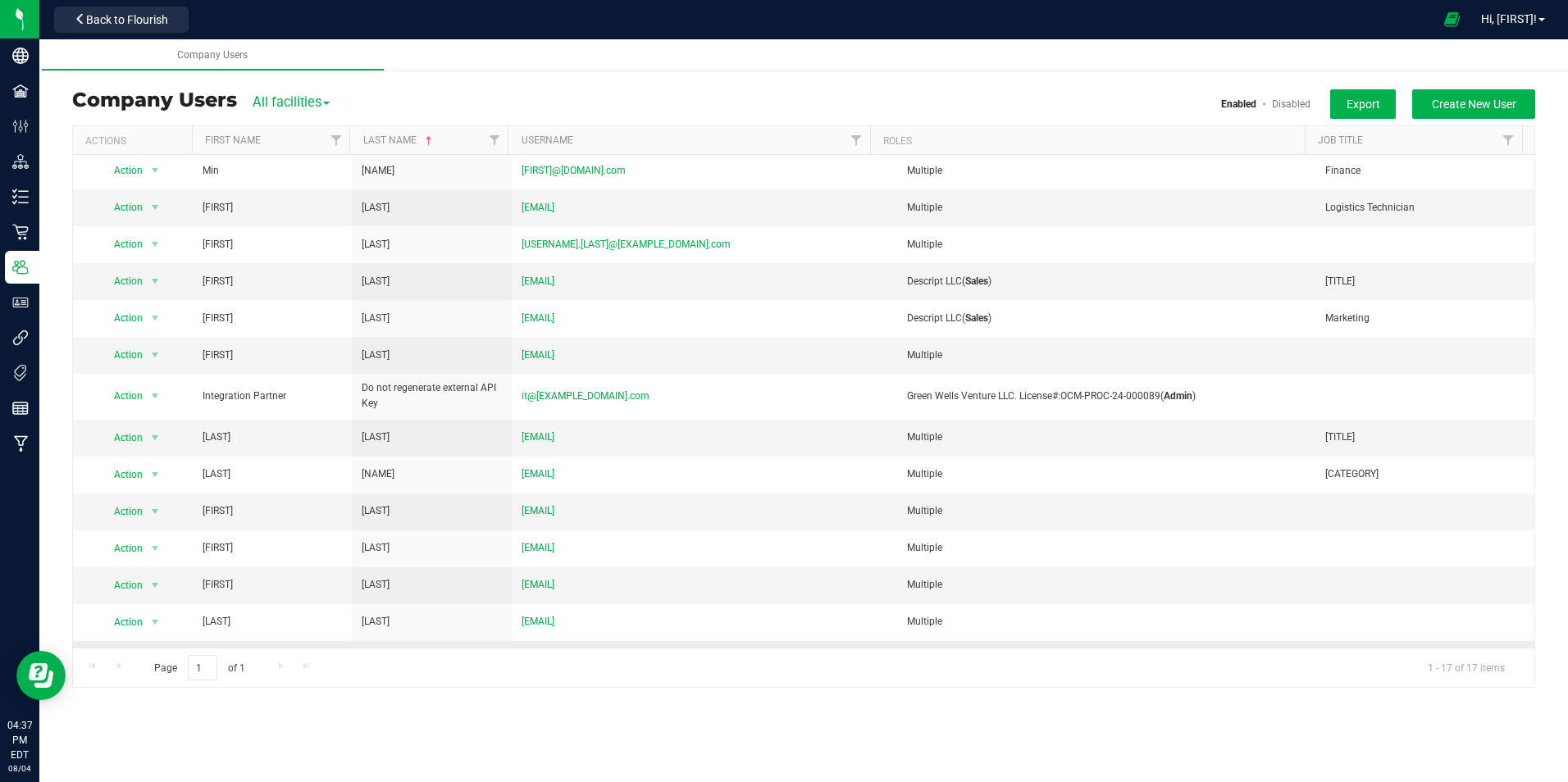 scroll, scrollTop: 0, scrollLeft: 0, axis: both 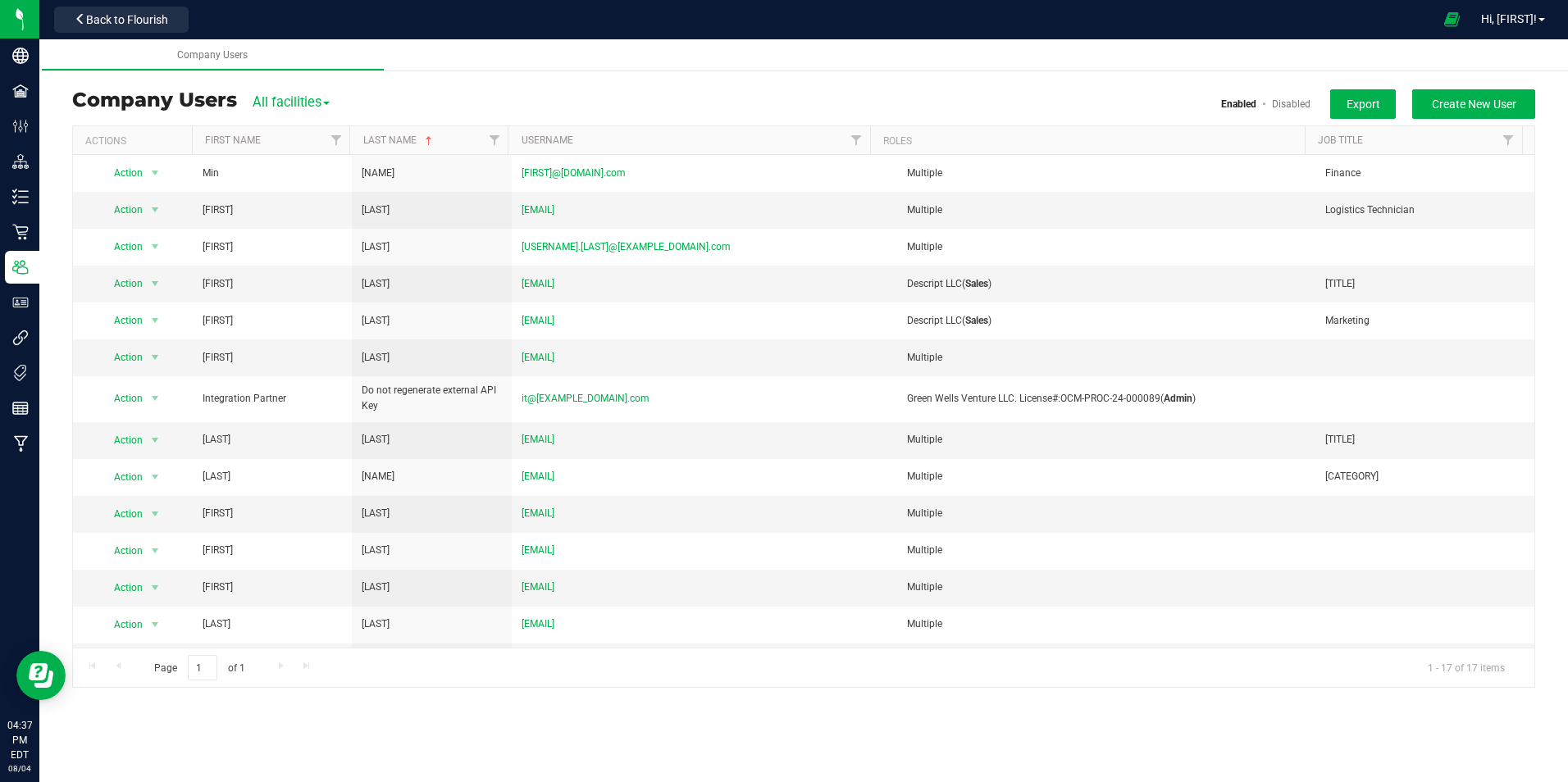 click on "Green Wells Venture LLC. License#:[LICENSE]
Users
Company Users
All facilities
All facilities
Descript LLC
Green Wells Venture LLC. License#:[LICENSE]
Enabled
Disabled
Export
Create New User
Actions First Name Last Name Username Roles Job Title
Action Action Delete user Disable user Edit user View user detail
Min [LAST]
mazahares@[DOMAIN].com
Multiple" at bounding box center [804, 389] 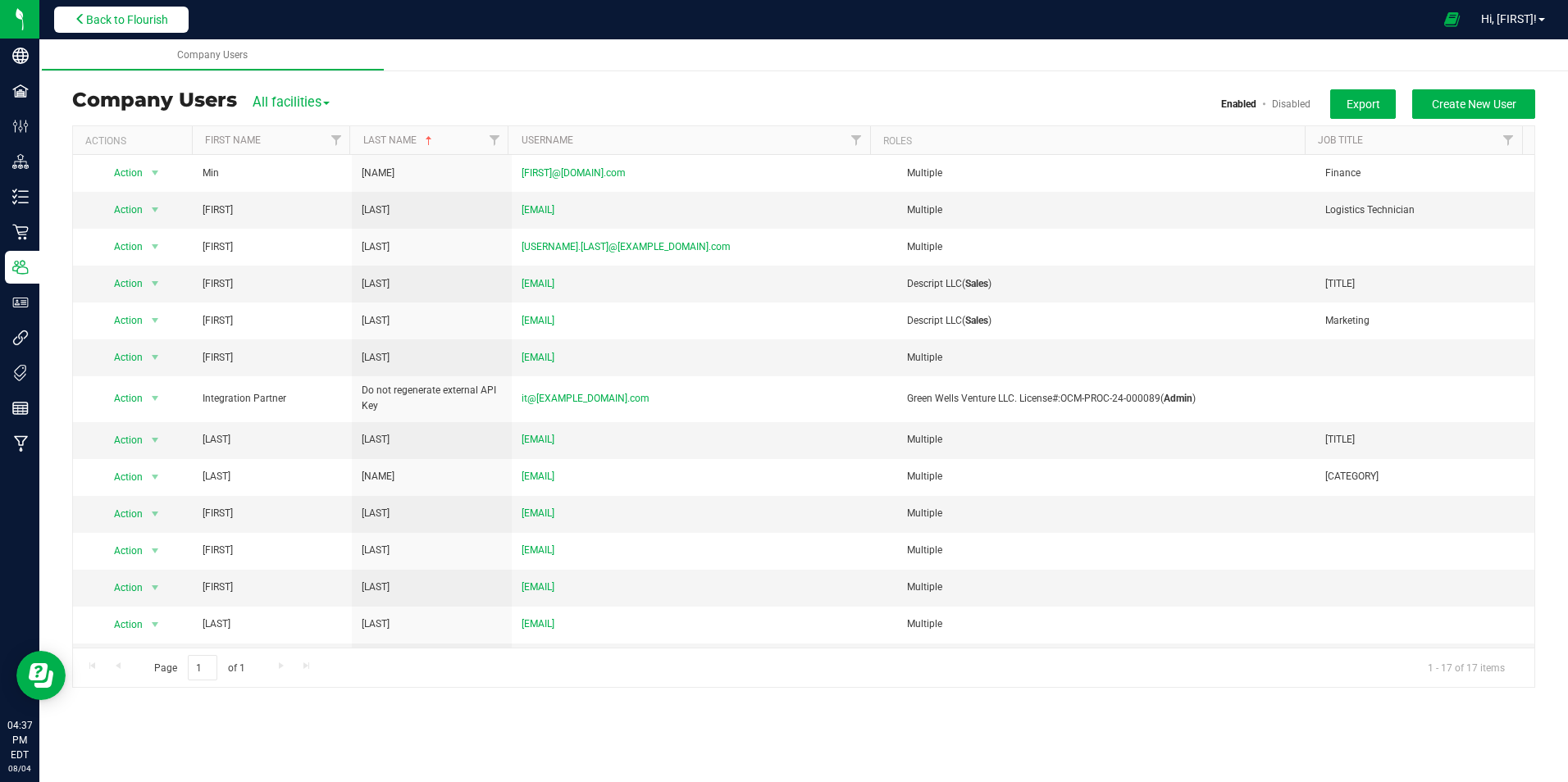 click on "Back to Flourish" at bounding box center (127, 20) 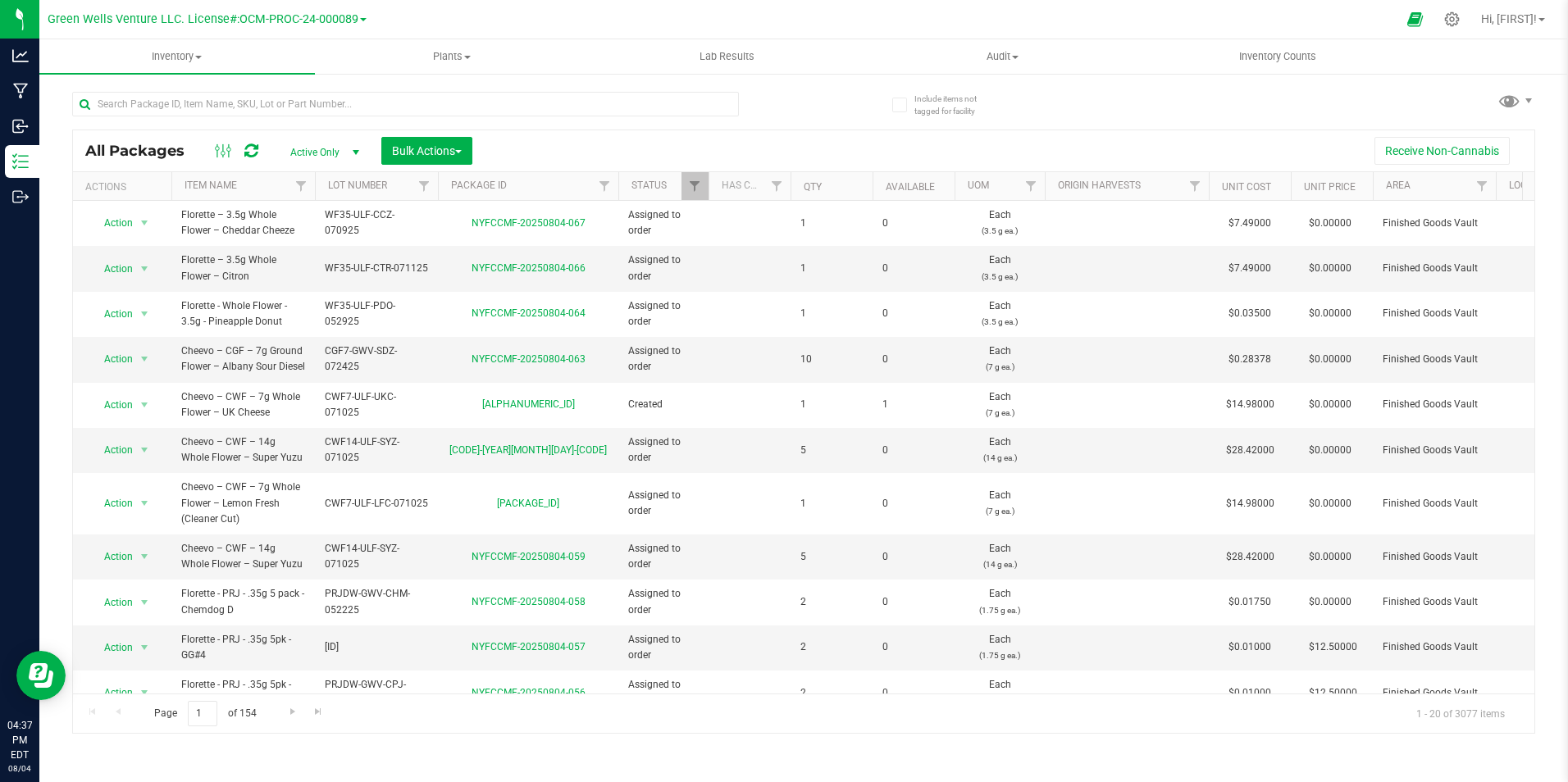 click on "Receive Non-Cannabis" at bounding box center (1003, 151) 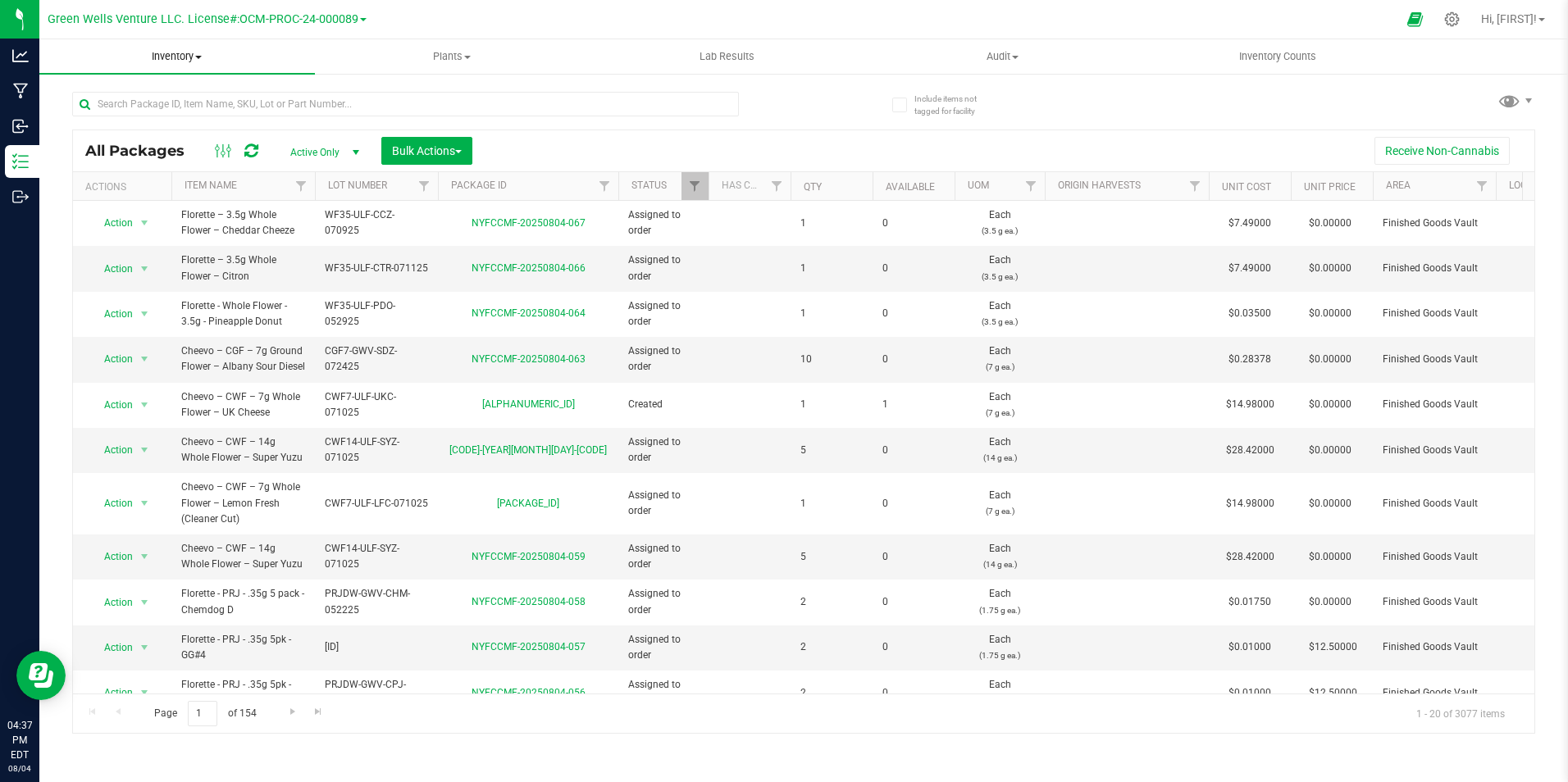 click at bounding box center (198, 57) 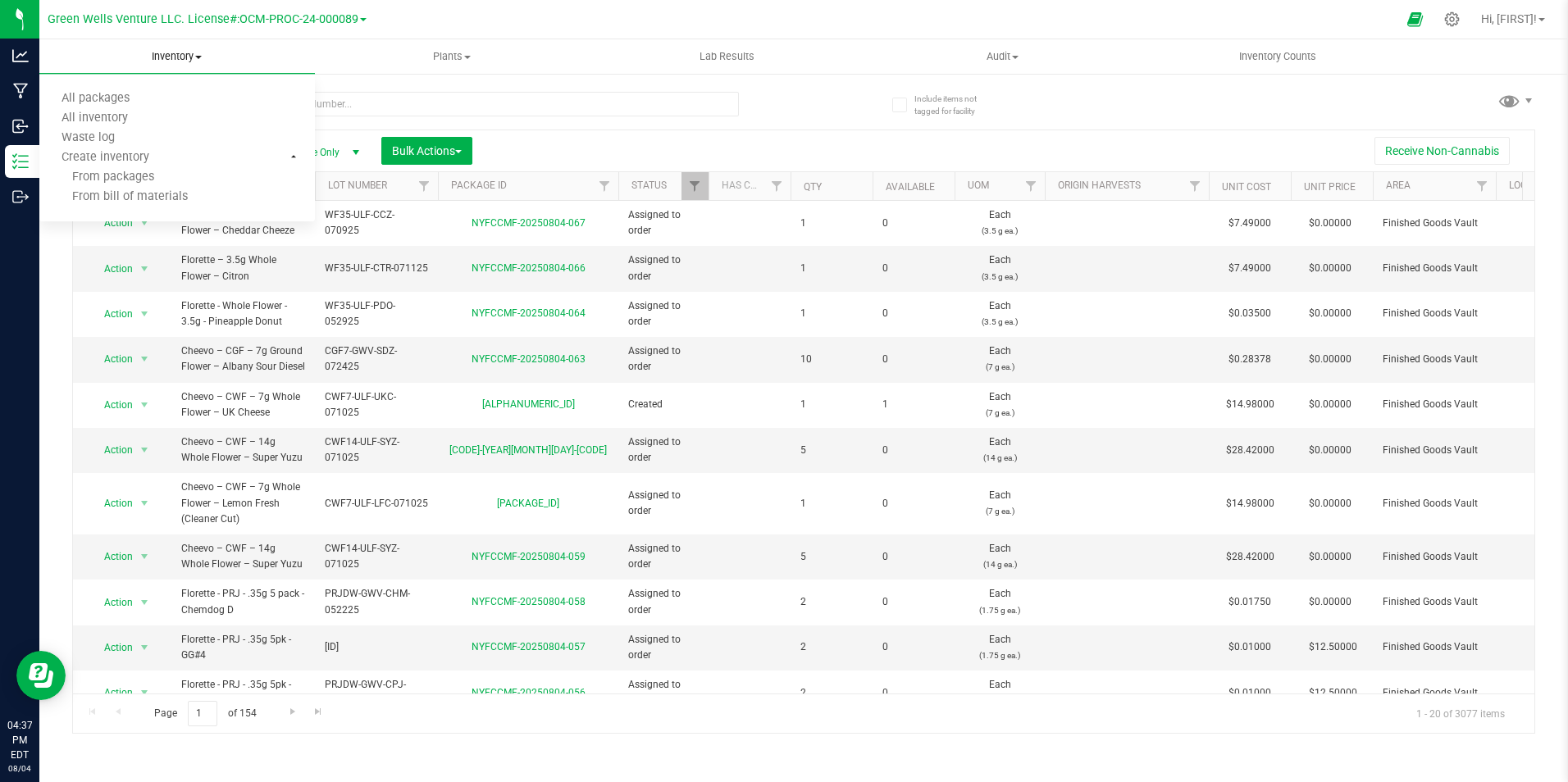 click at bounding box center [198, 57] 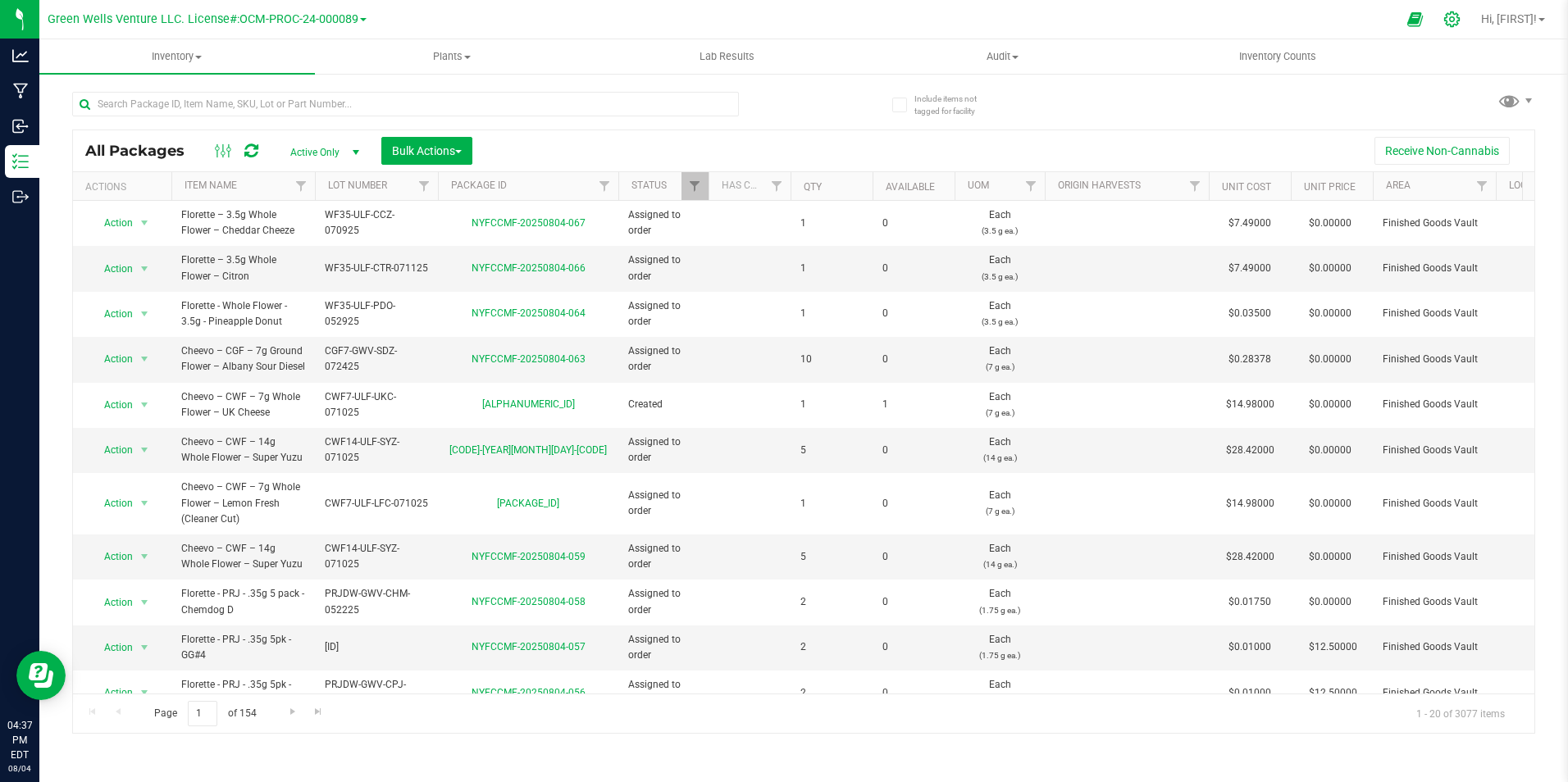 click 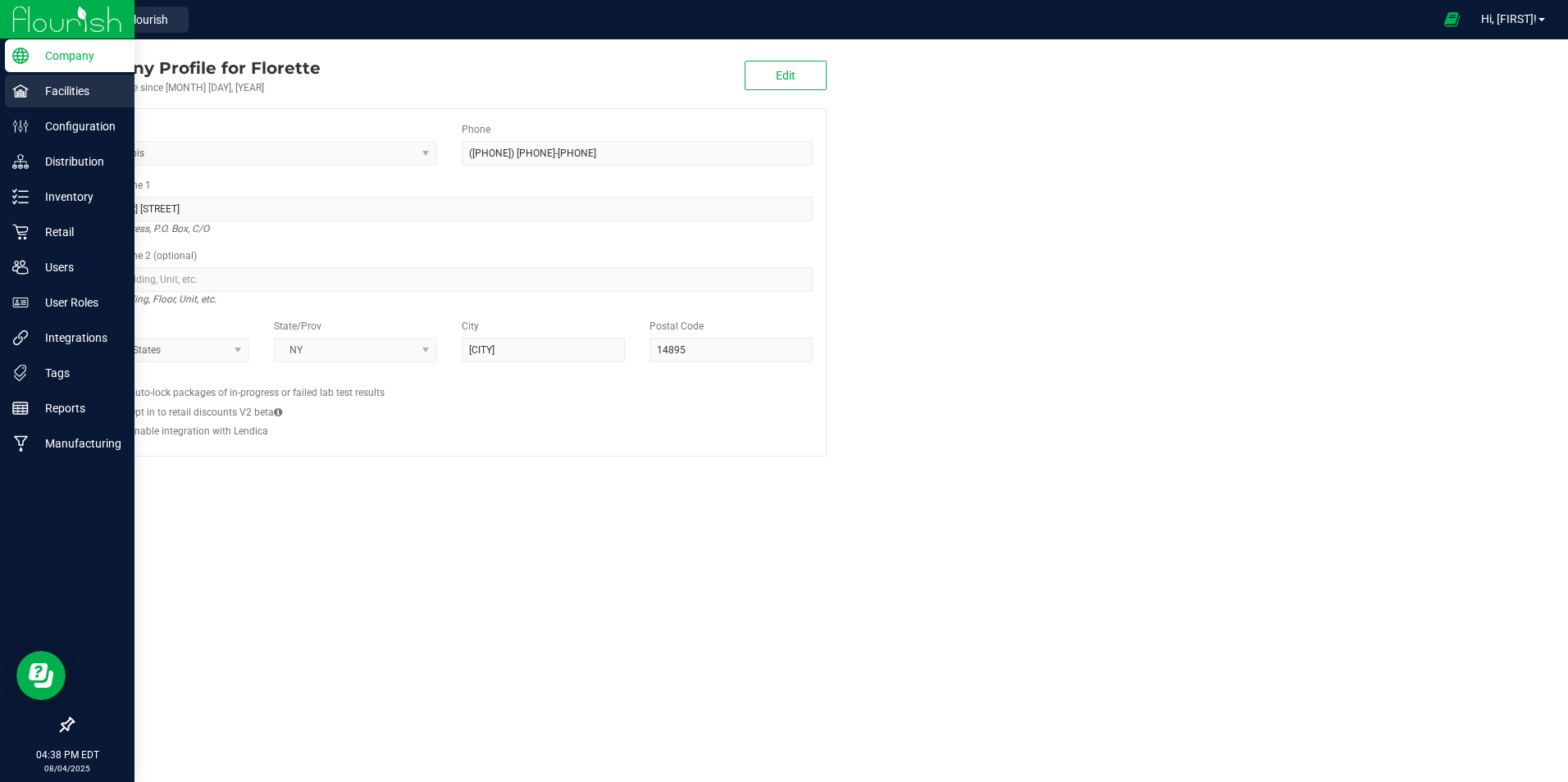 click on "Facilities" at bounding box center [70, 91] 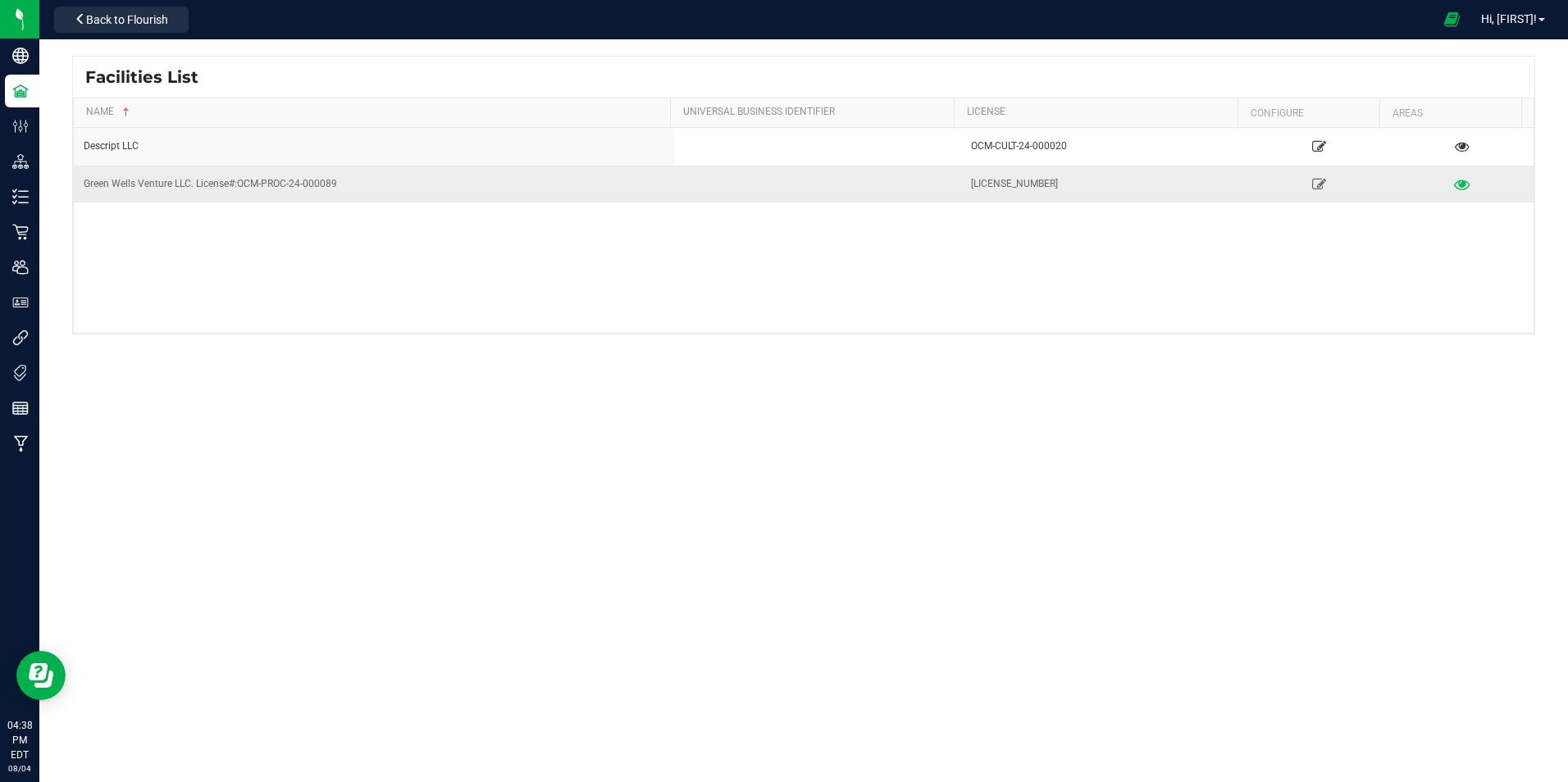 click at bounding box center (1461, 184) 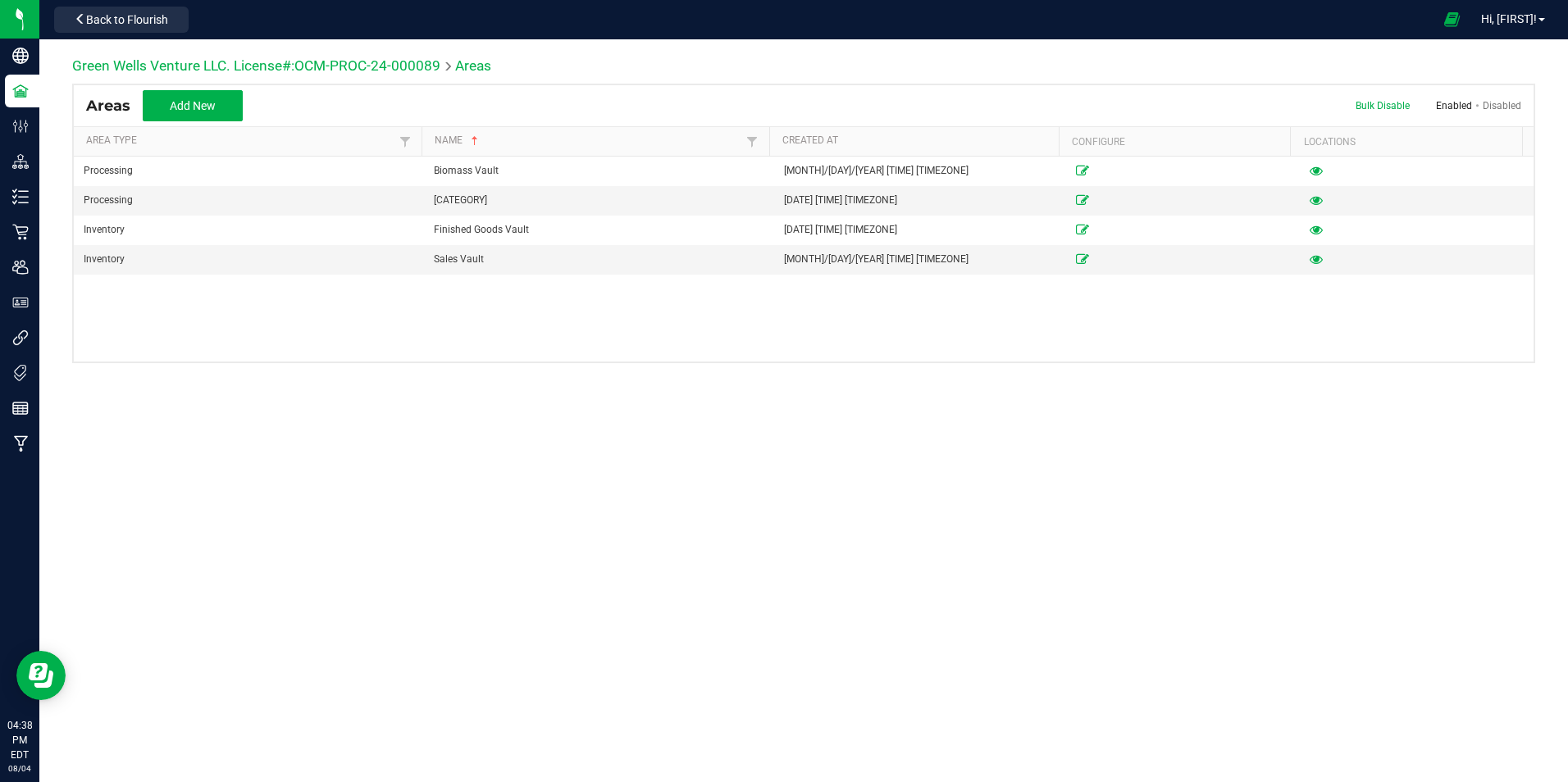 click on "Processing  Biomass Vault   06/12/2025 9:51 AM EDT  Processing  Bulk Storage Vault   06/12/2025 9:50 AM EDT  Inventory  Finished Goods Vault   01/31/2025 5:15 AM EST  Inventory  Sales Vault   06/12/2025 9:51 AM EDT" at bounding box center (804, 259) 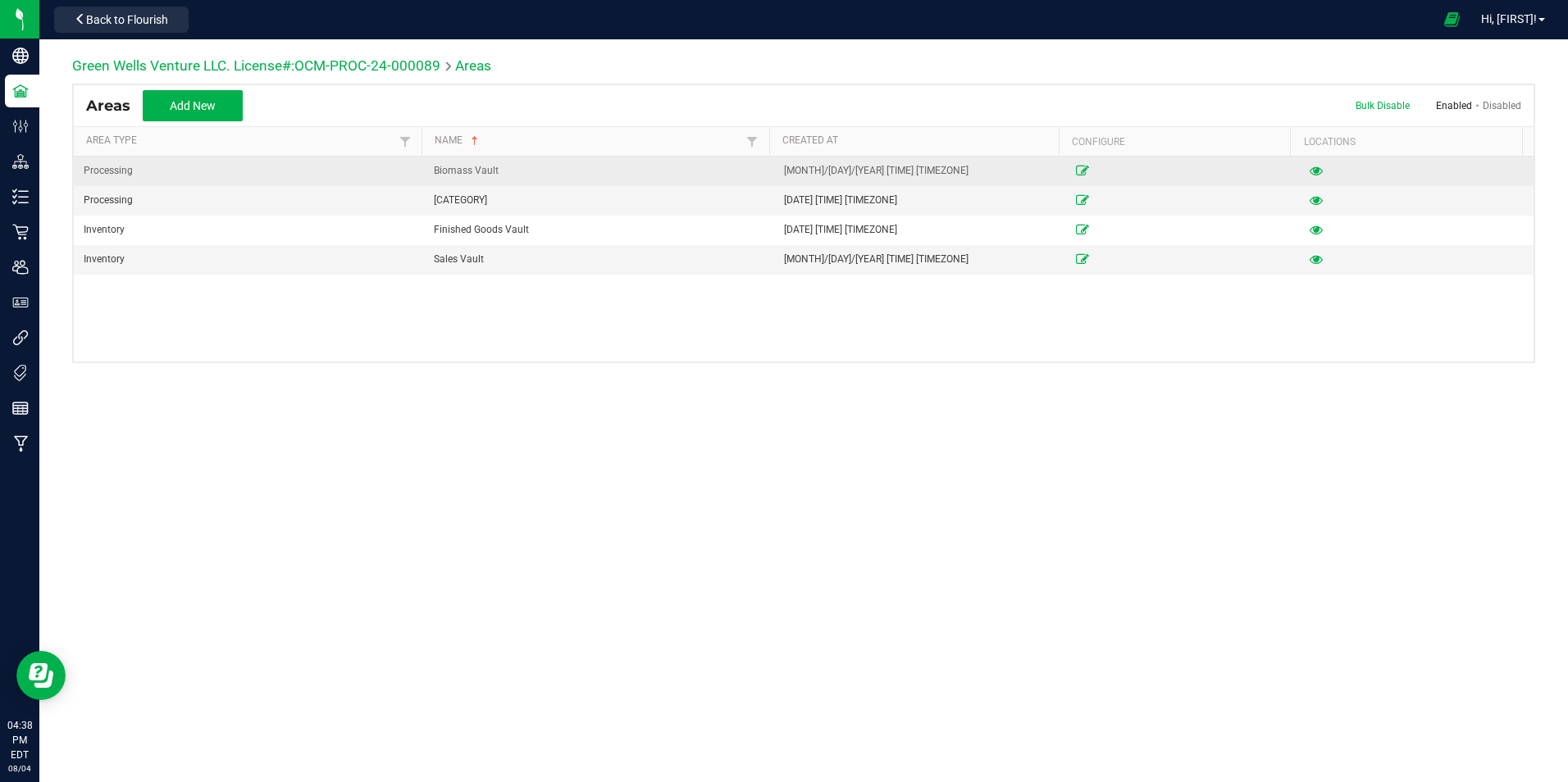 click at bounding box center (1316, 170) 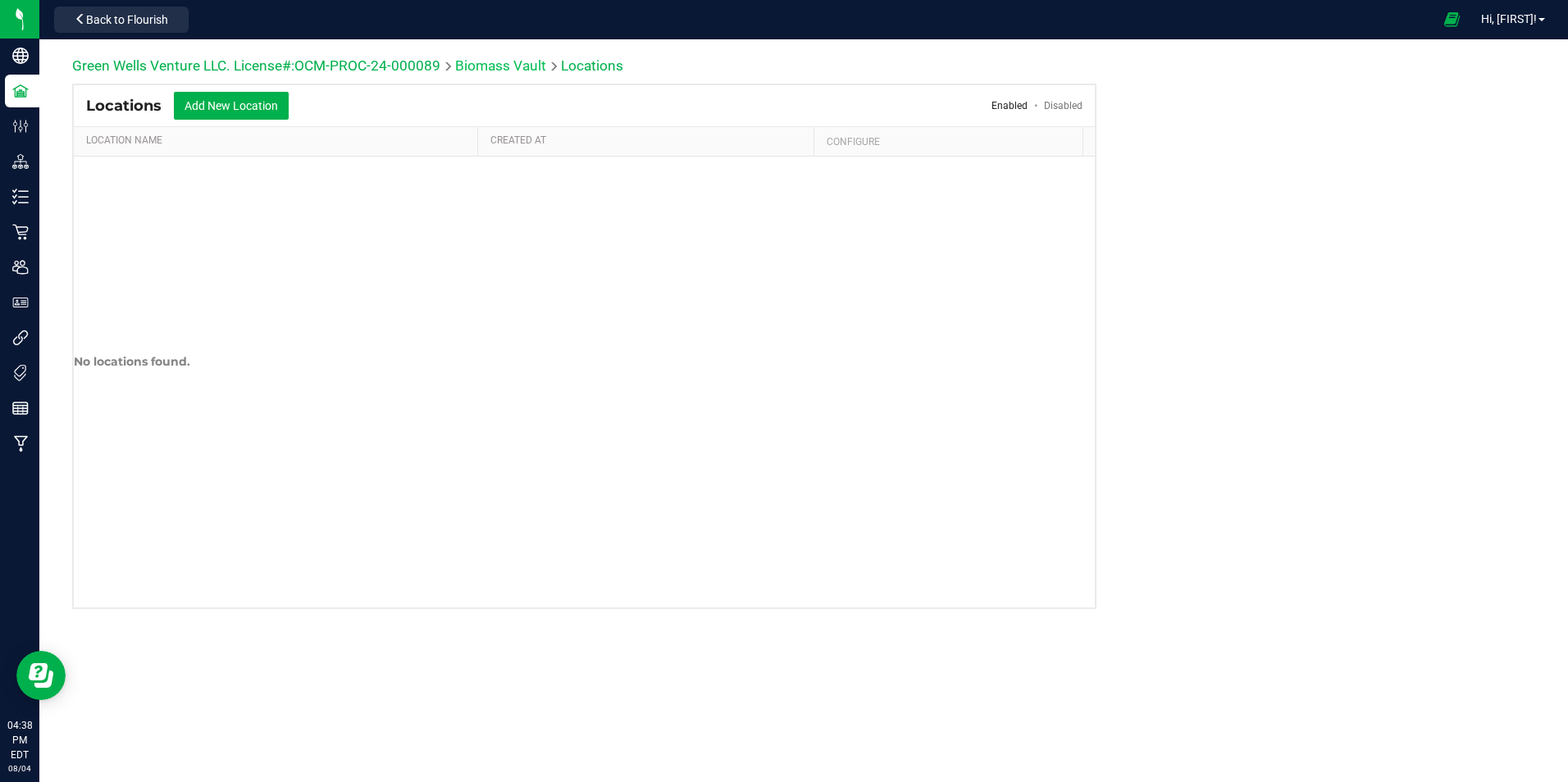 click on "Biomass Vault" at bounding box center (500, 66) 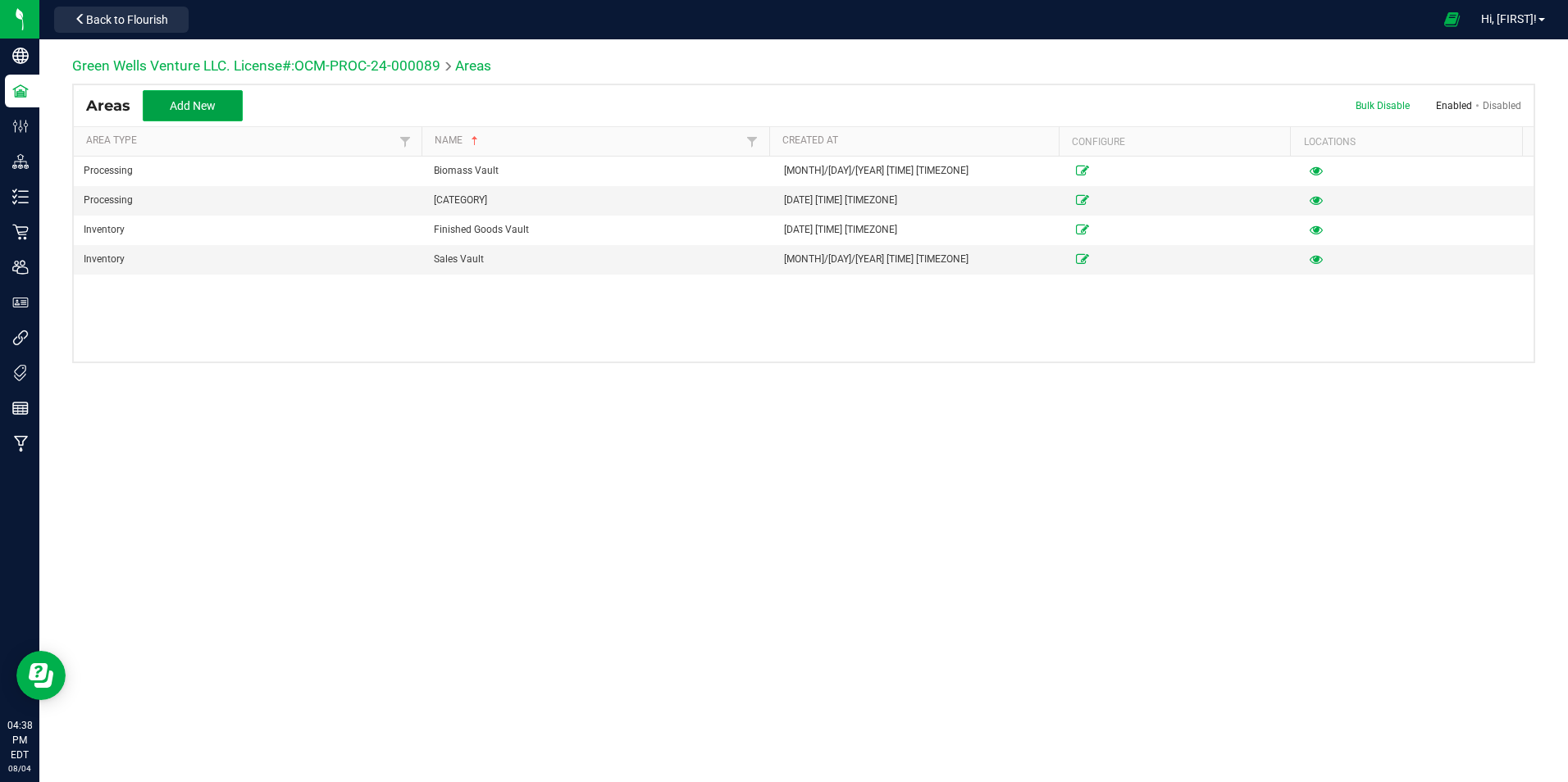 click on "Add New" at bounding box center [193, 106] 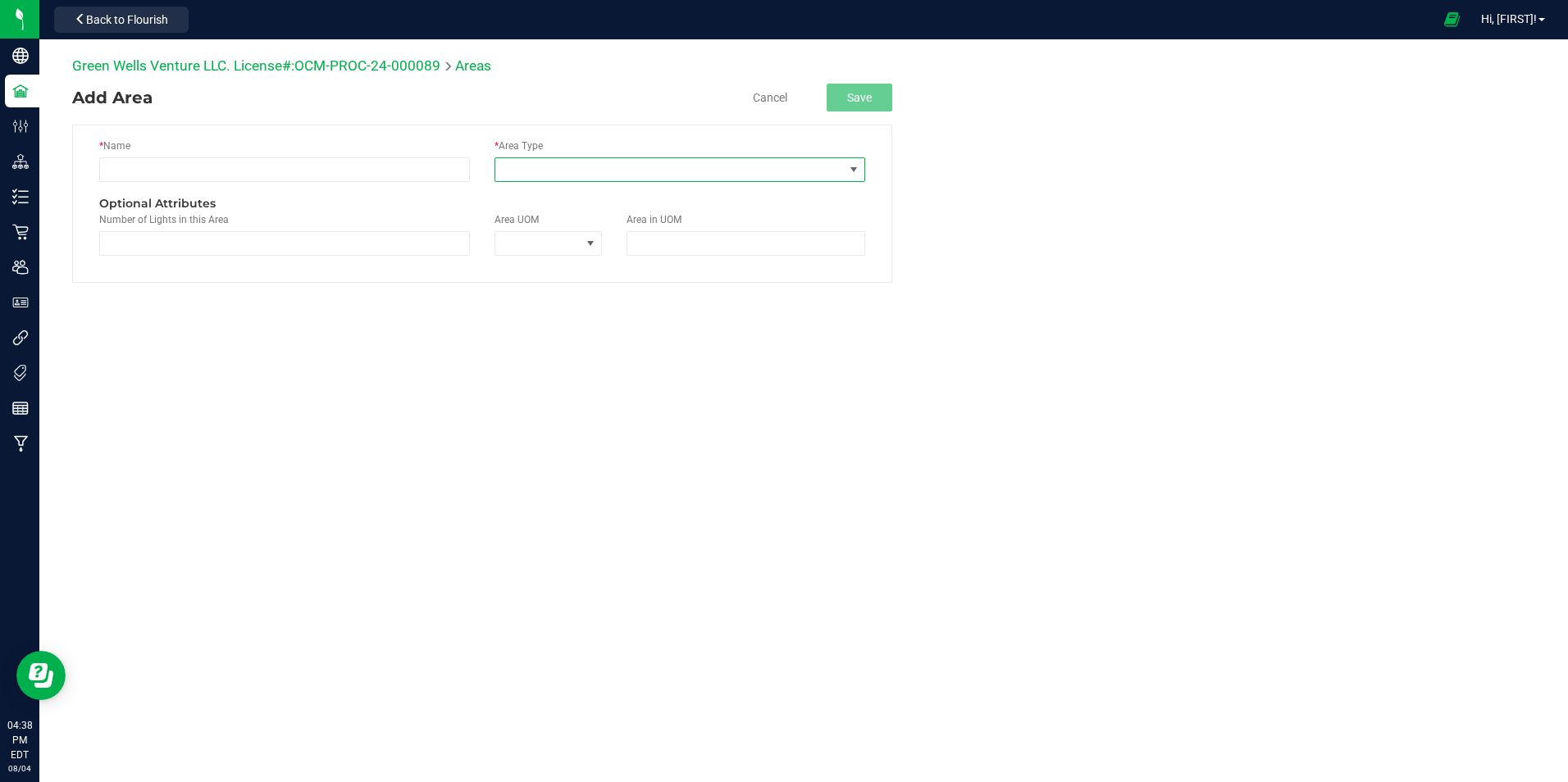 click at bounding box center (669, 170) 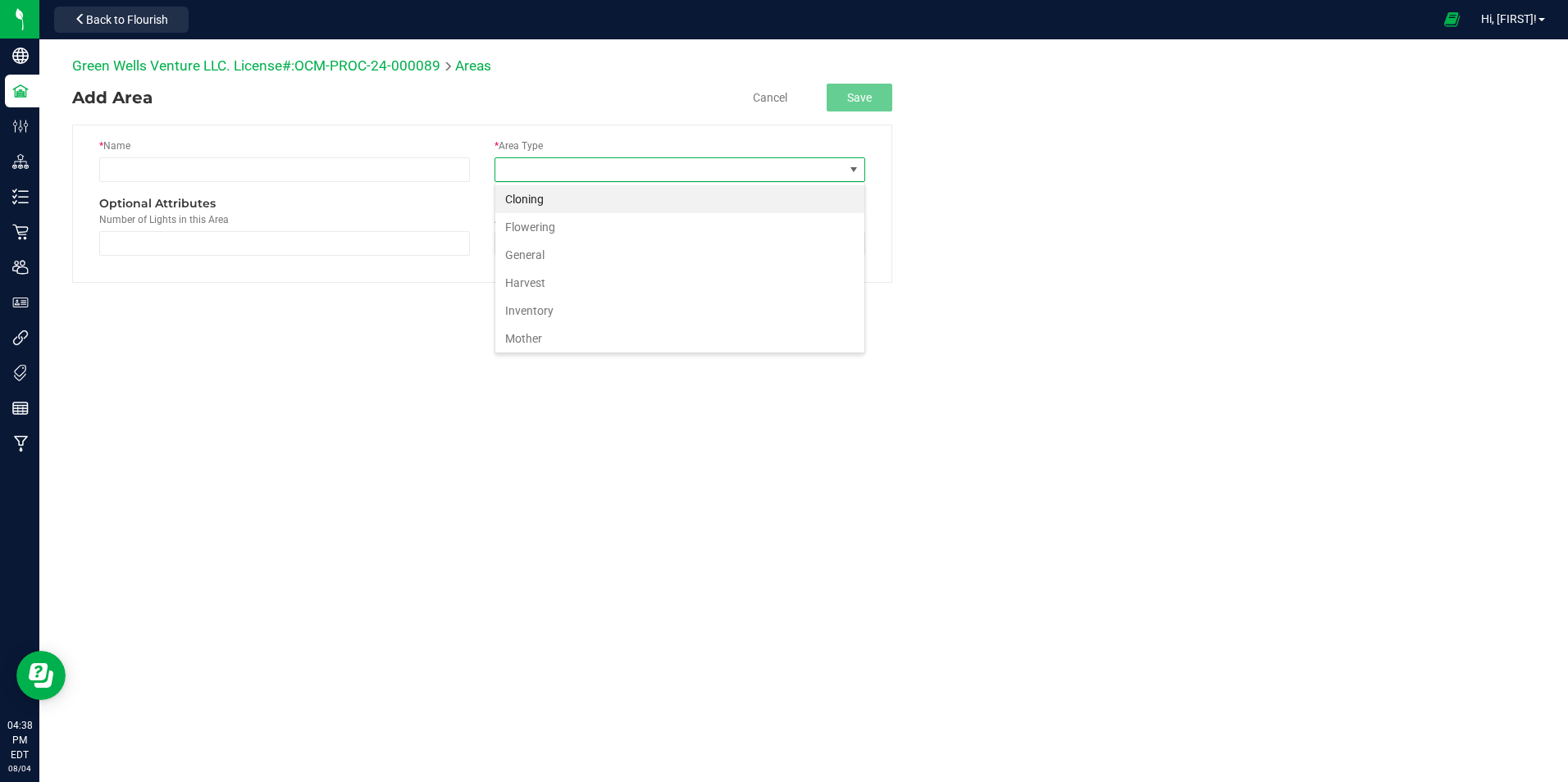 scroll, scrollTop: 81946, scrollLeft: 81638, axis: both 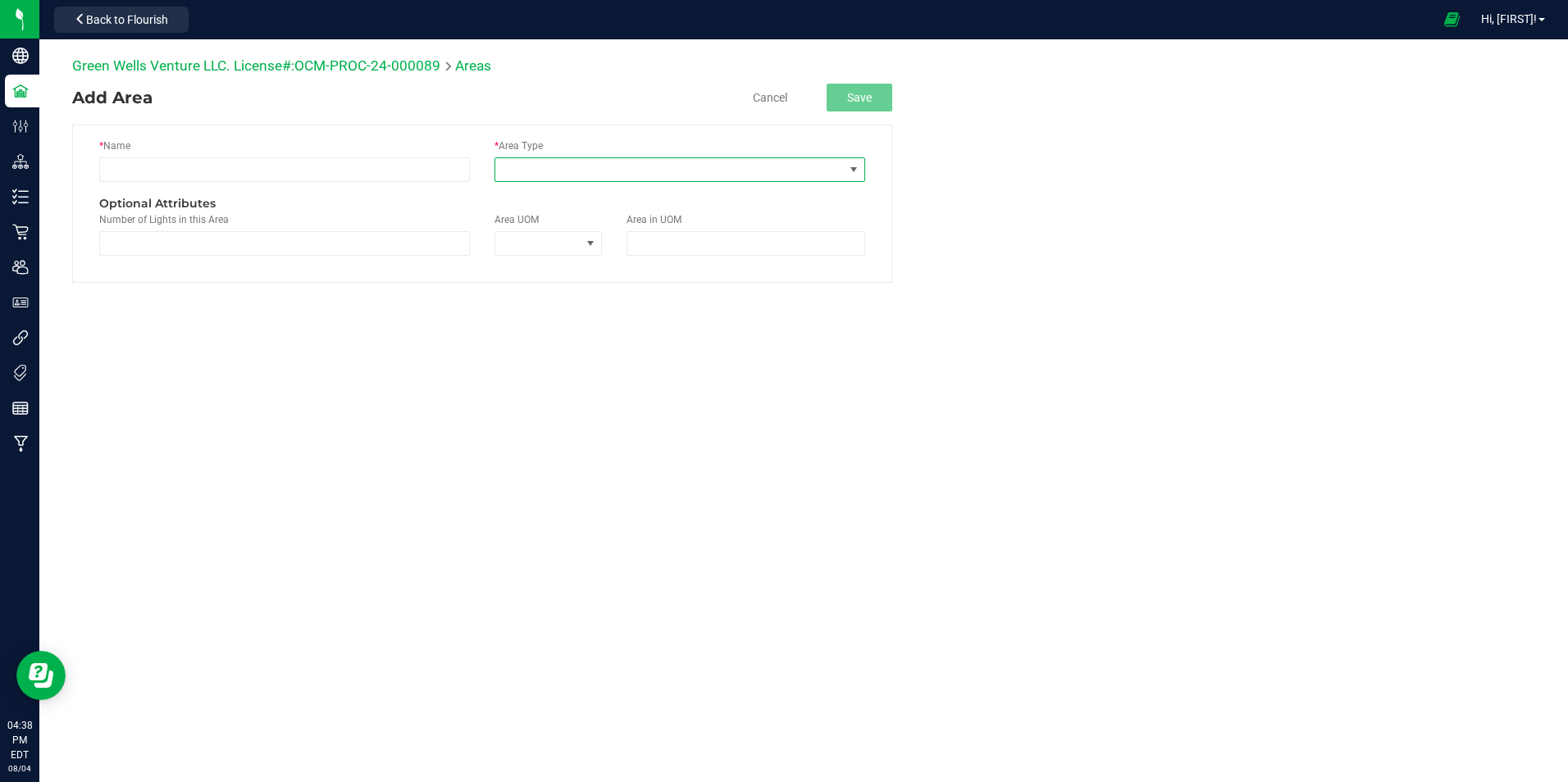 click at bounding box center [669, 170] 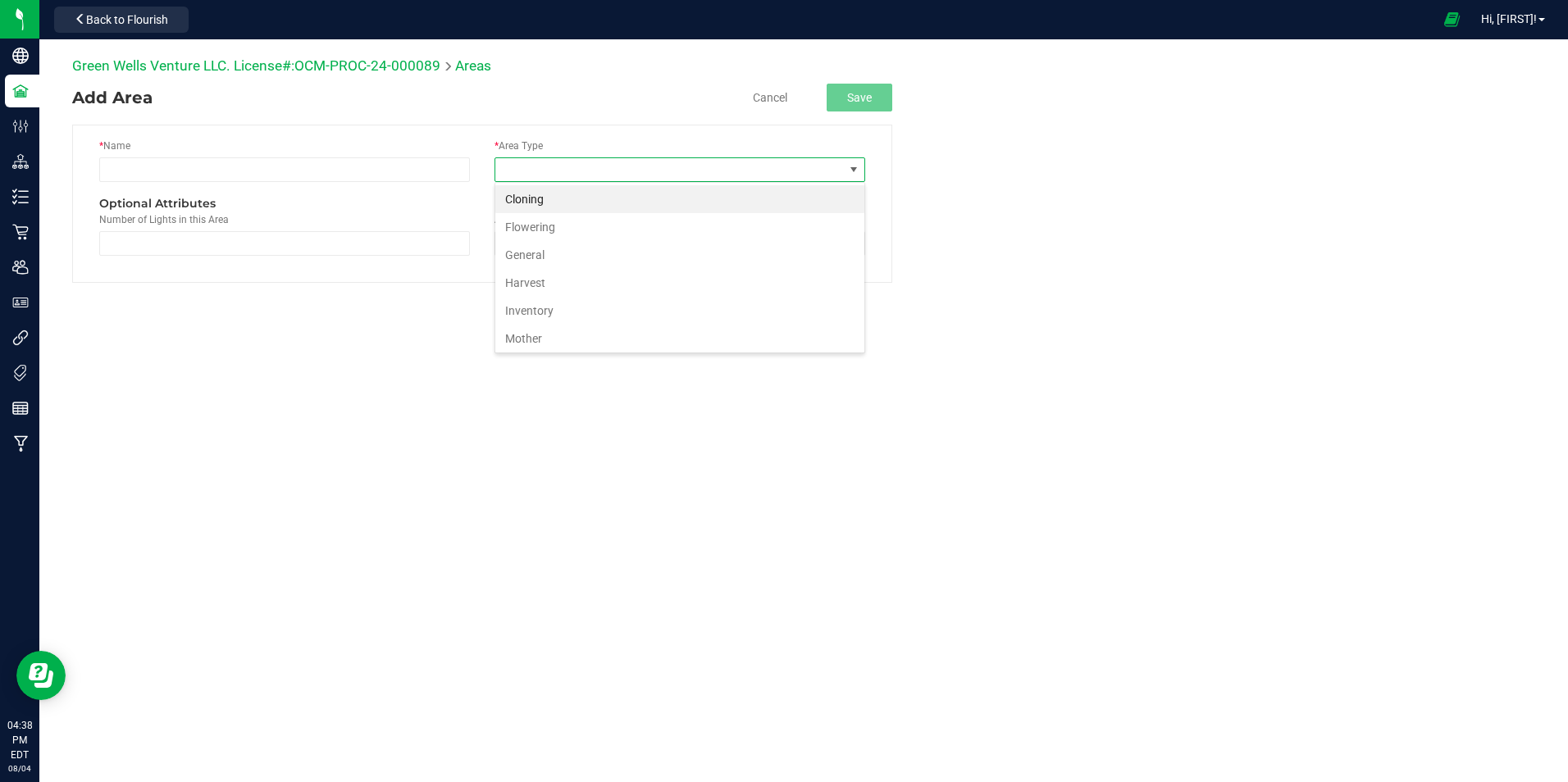 scroll, scrollTop: 81946, scrollLeft: 81638, axis: both 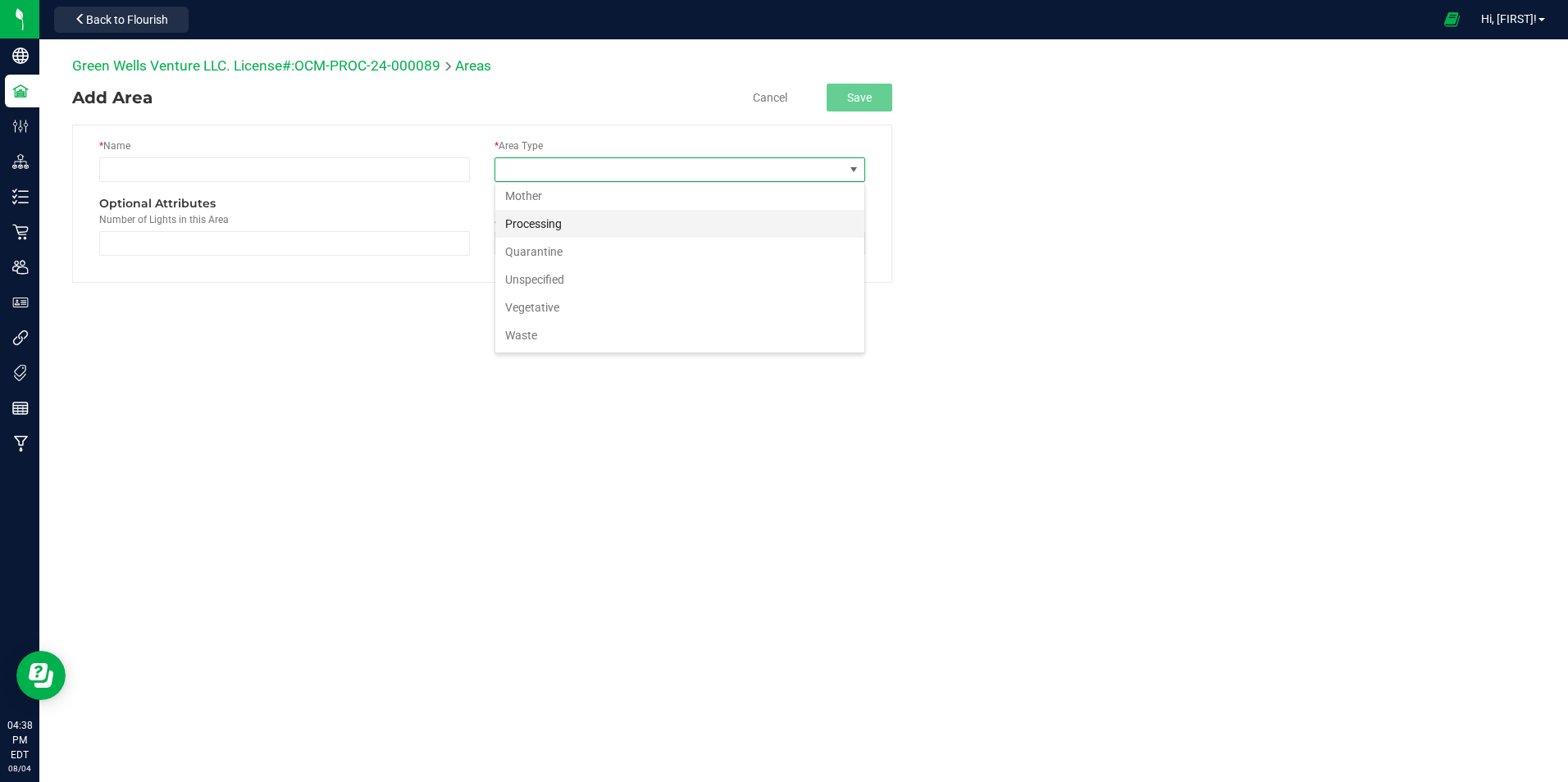 click on "Processing" at bounding box center [680, 224] 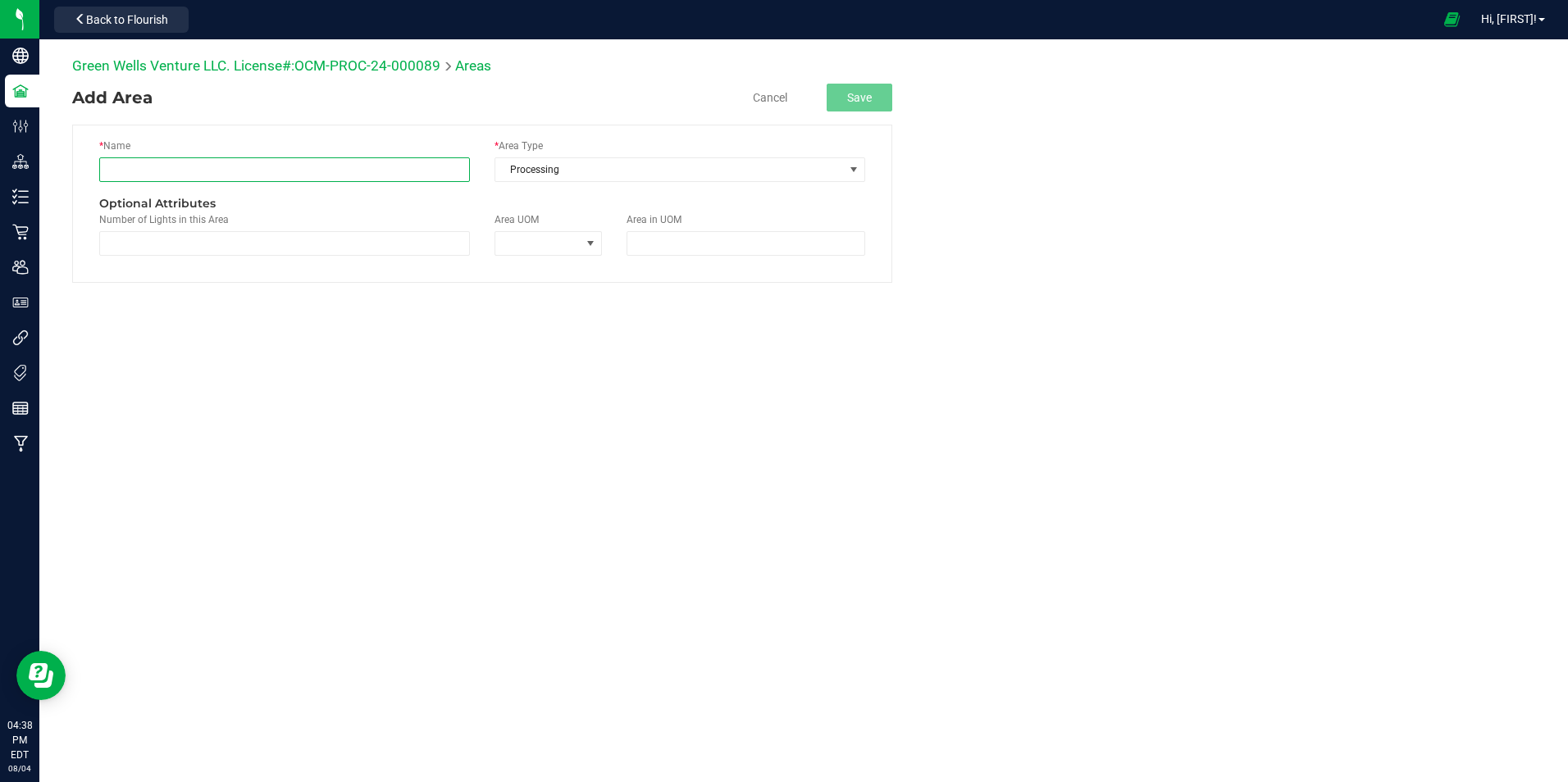click at bounding box center [285, 170] 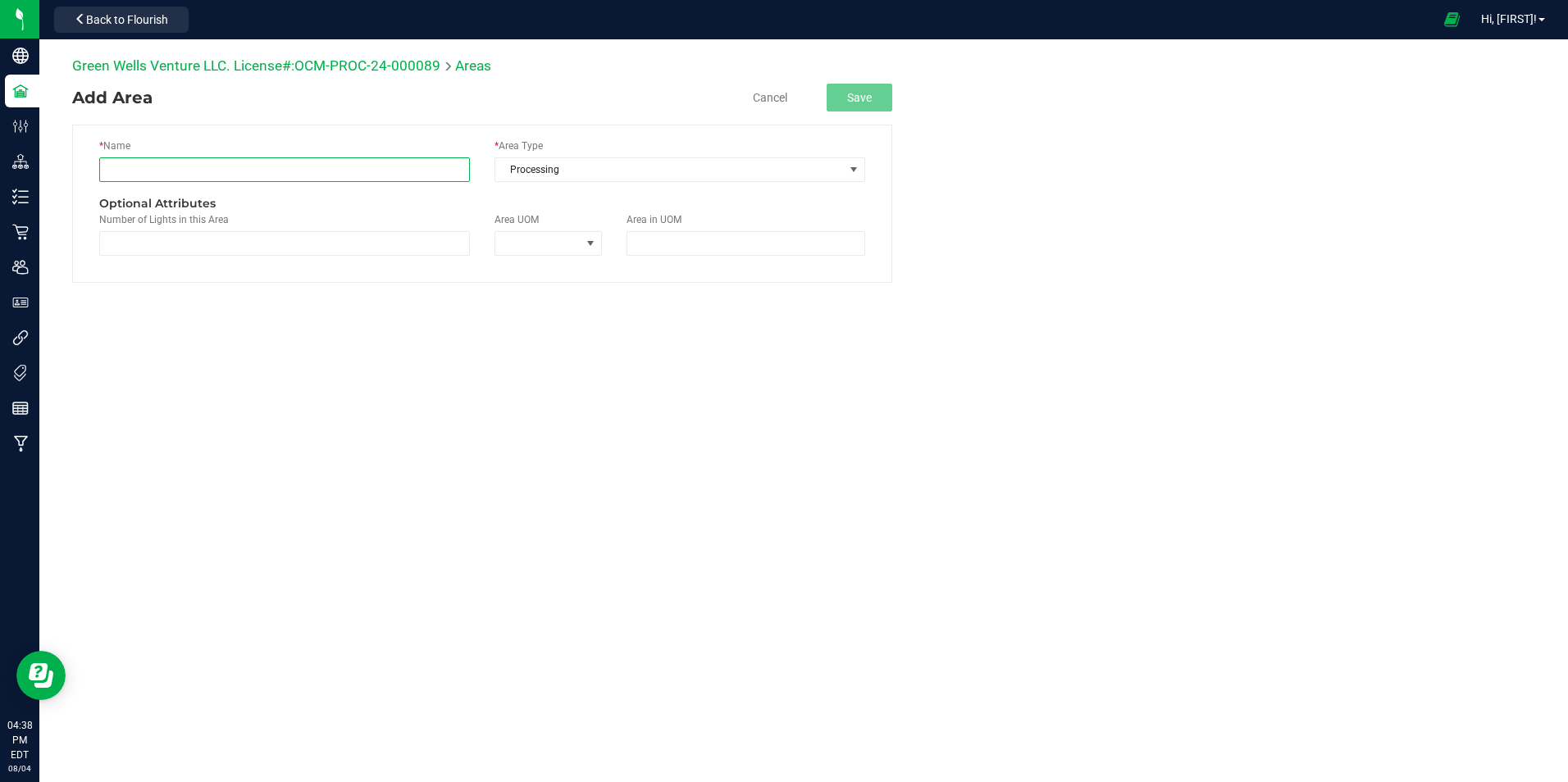 type on "L" 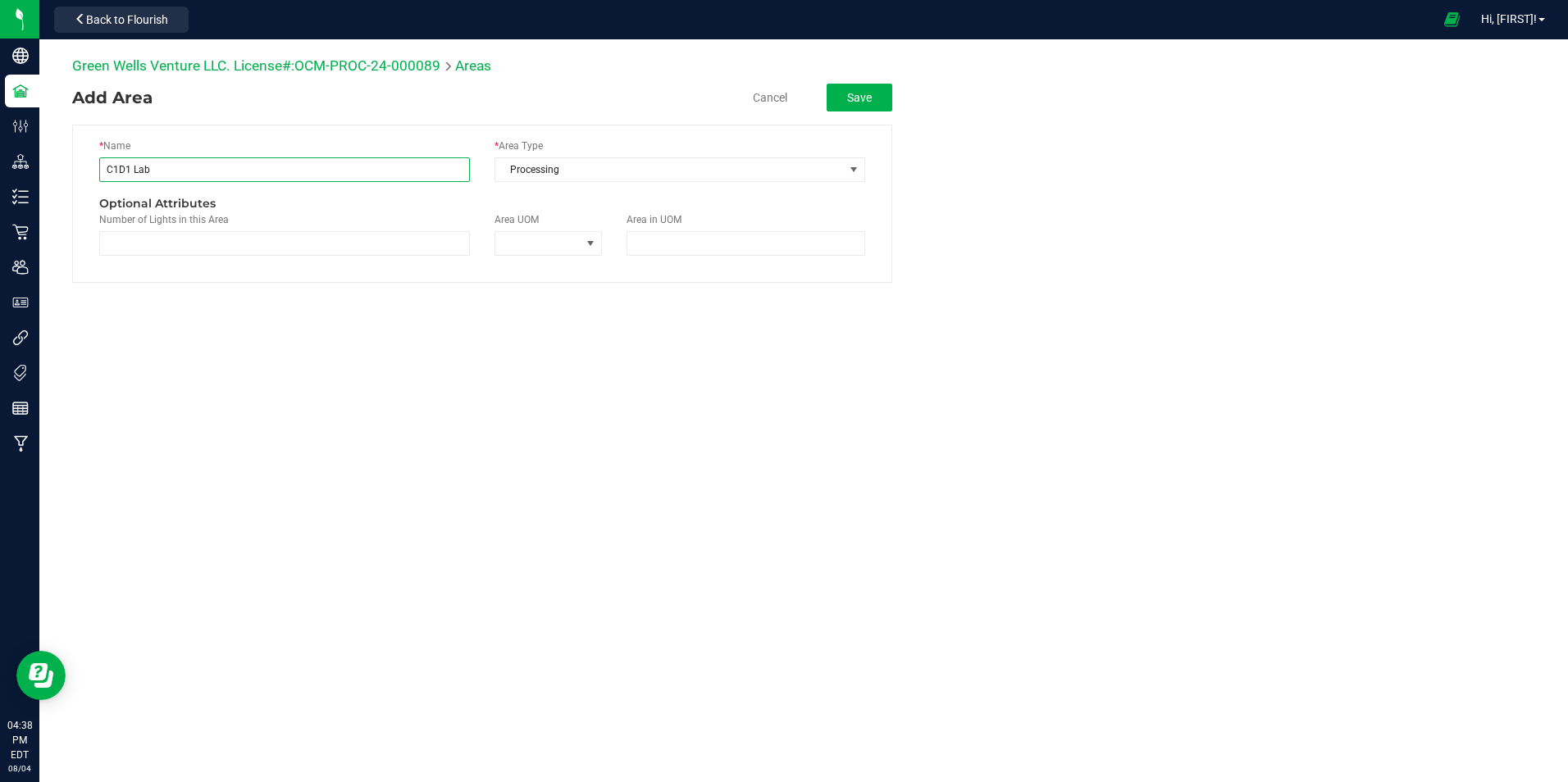 type on "C1D1 Lab" 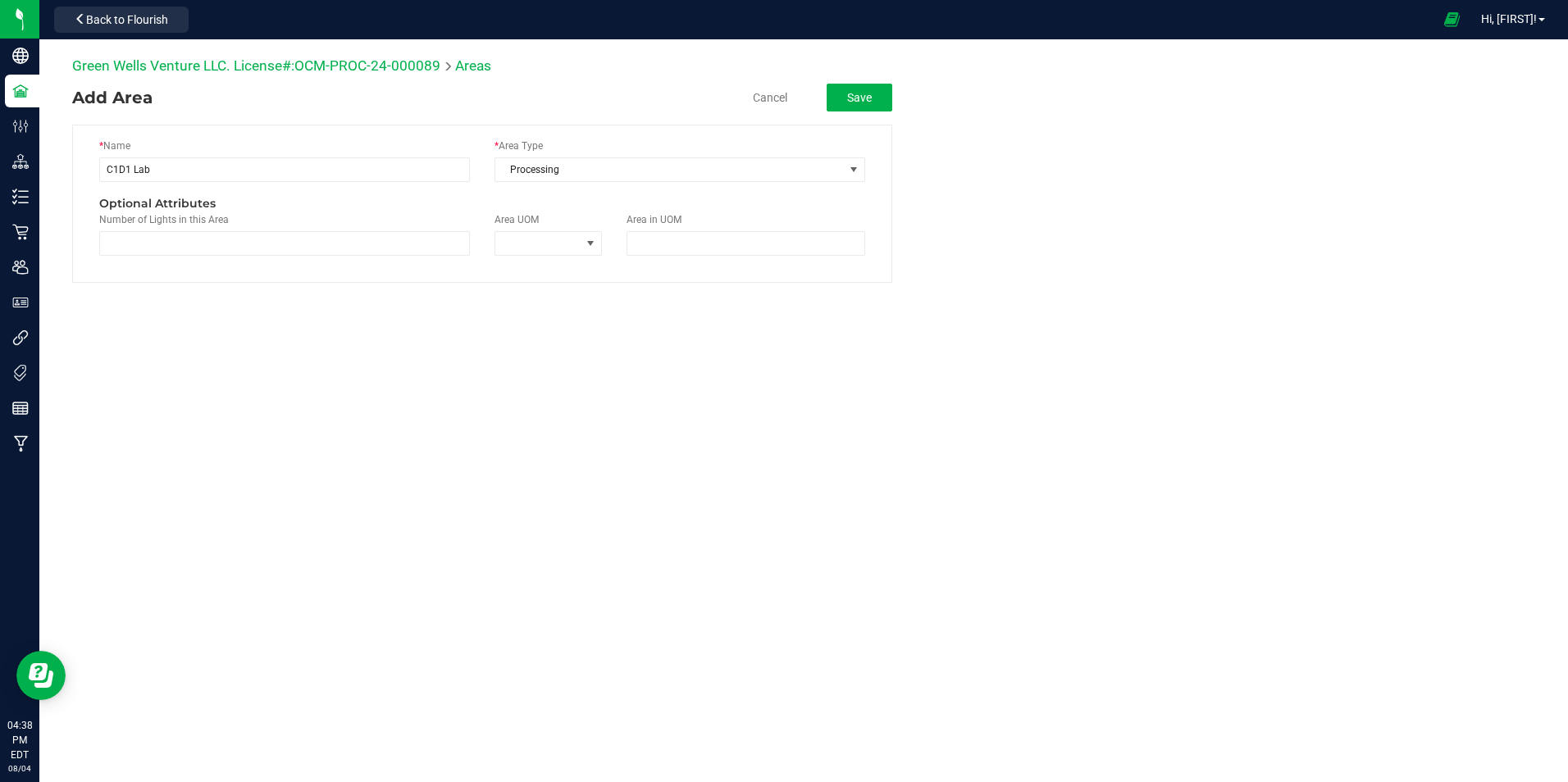 click on "Green Wells Venture LLC. License#:[ID]
Areas
Add Area
Cancel
Save
*
Name
C1D1 Lab
*
Area Type
Processing
Optional Attributes
Number of Lights in this Area
Area UOM
Area in UOM" at bounding box center [804, 261] 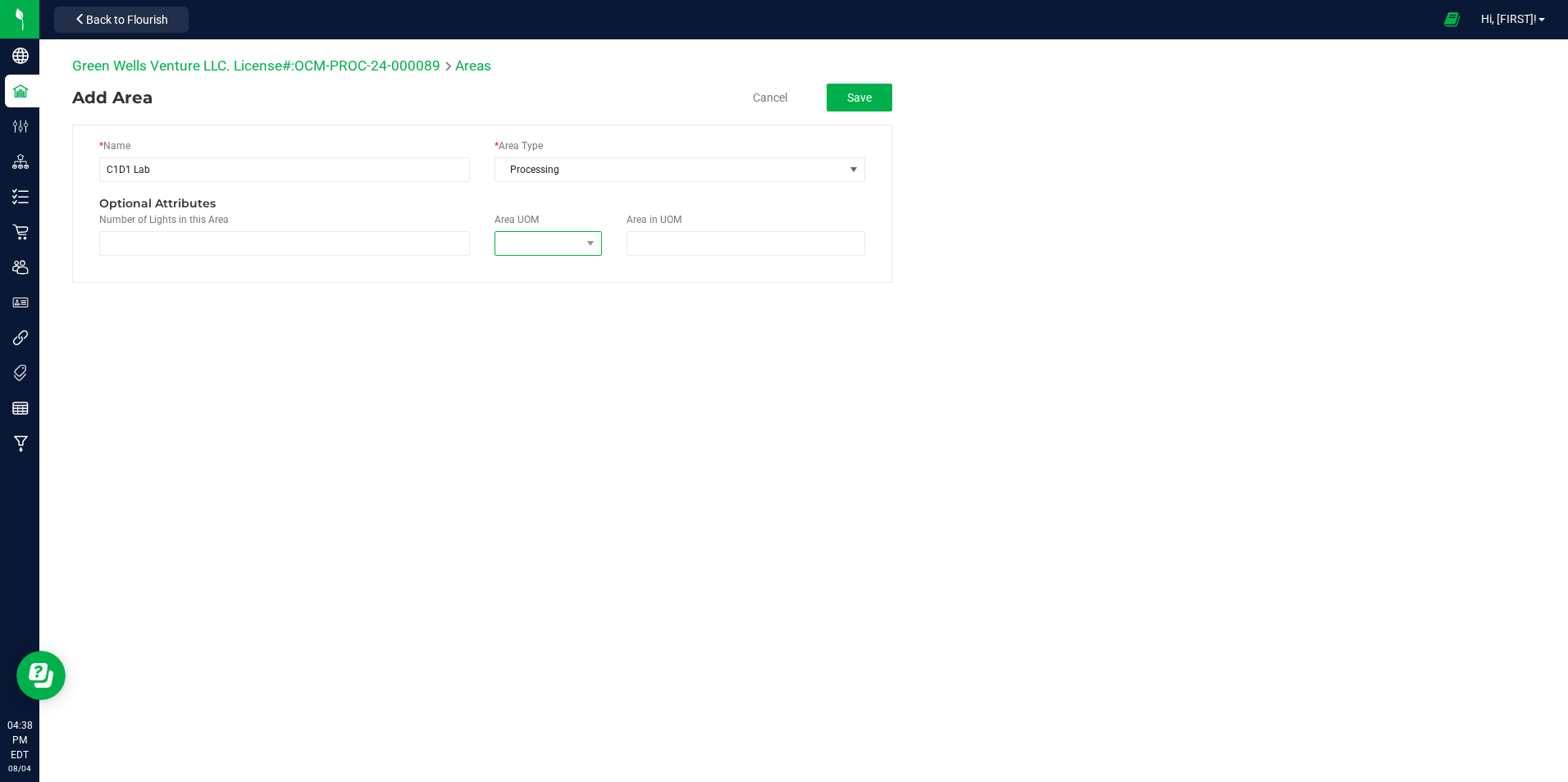 click at bounding box center (538, 243) 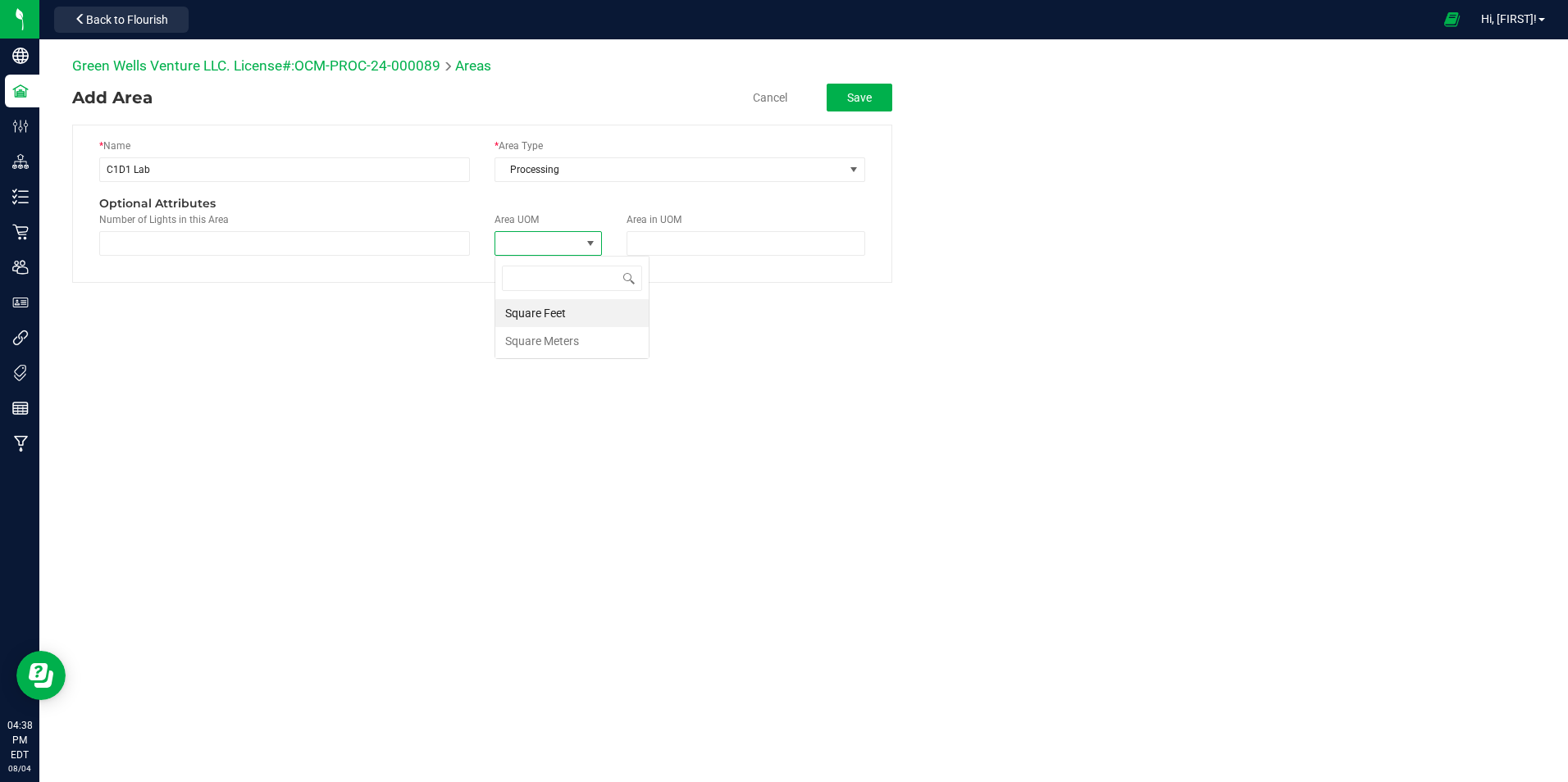 scroll, scrollTop: 81946, scrollLeft: 81901, axis: both 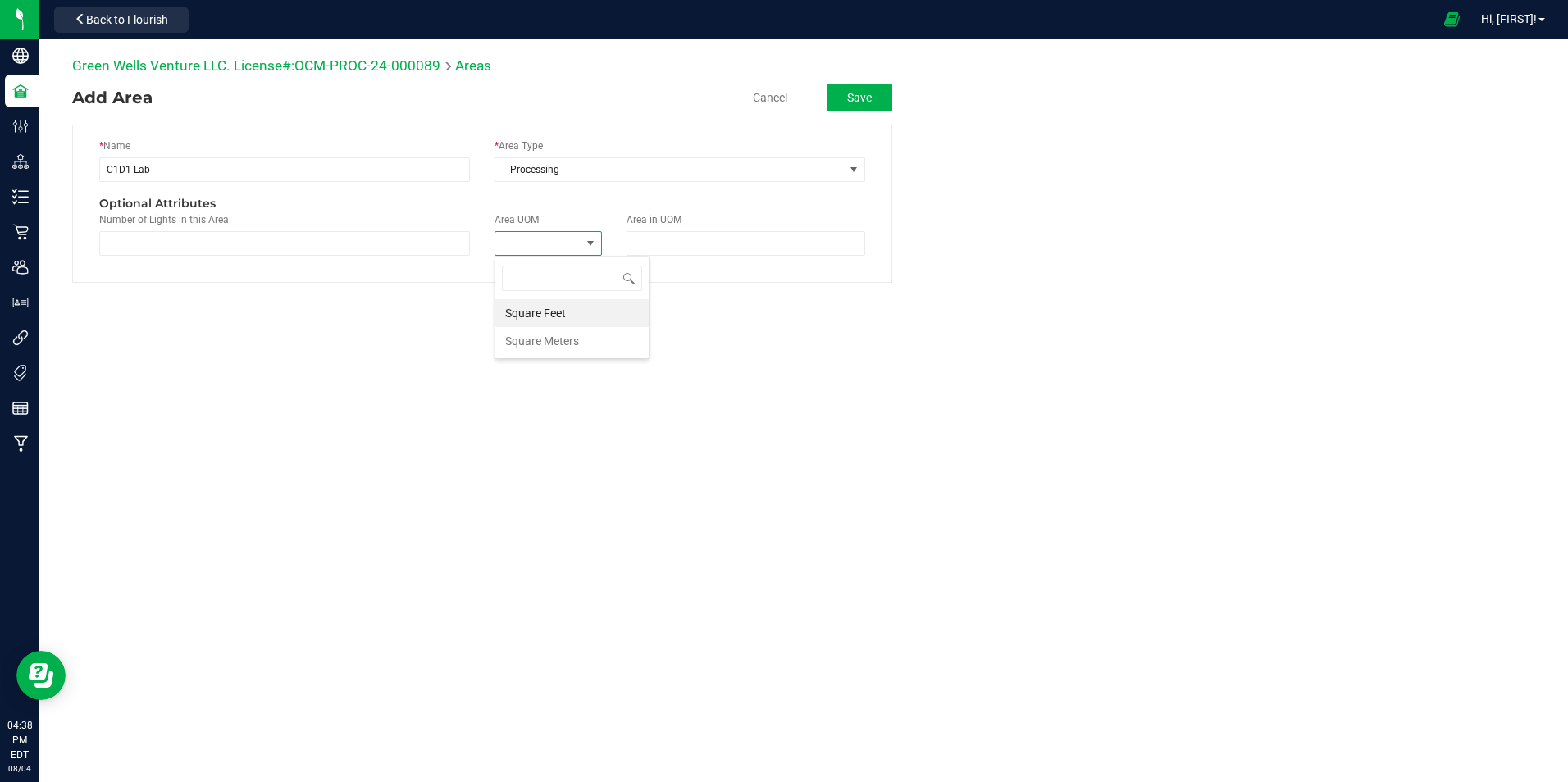 click on "Green Wells Venture LLC. License#:[ID]
Areas
Add Area
Cancel
Save
*
Name
C1D1 Lab
*
Area Type
Processing
Optional Attributes
Number of Lights in this Area
Area UOM
Area in UOM" at bounding box center [804, 261] 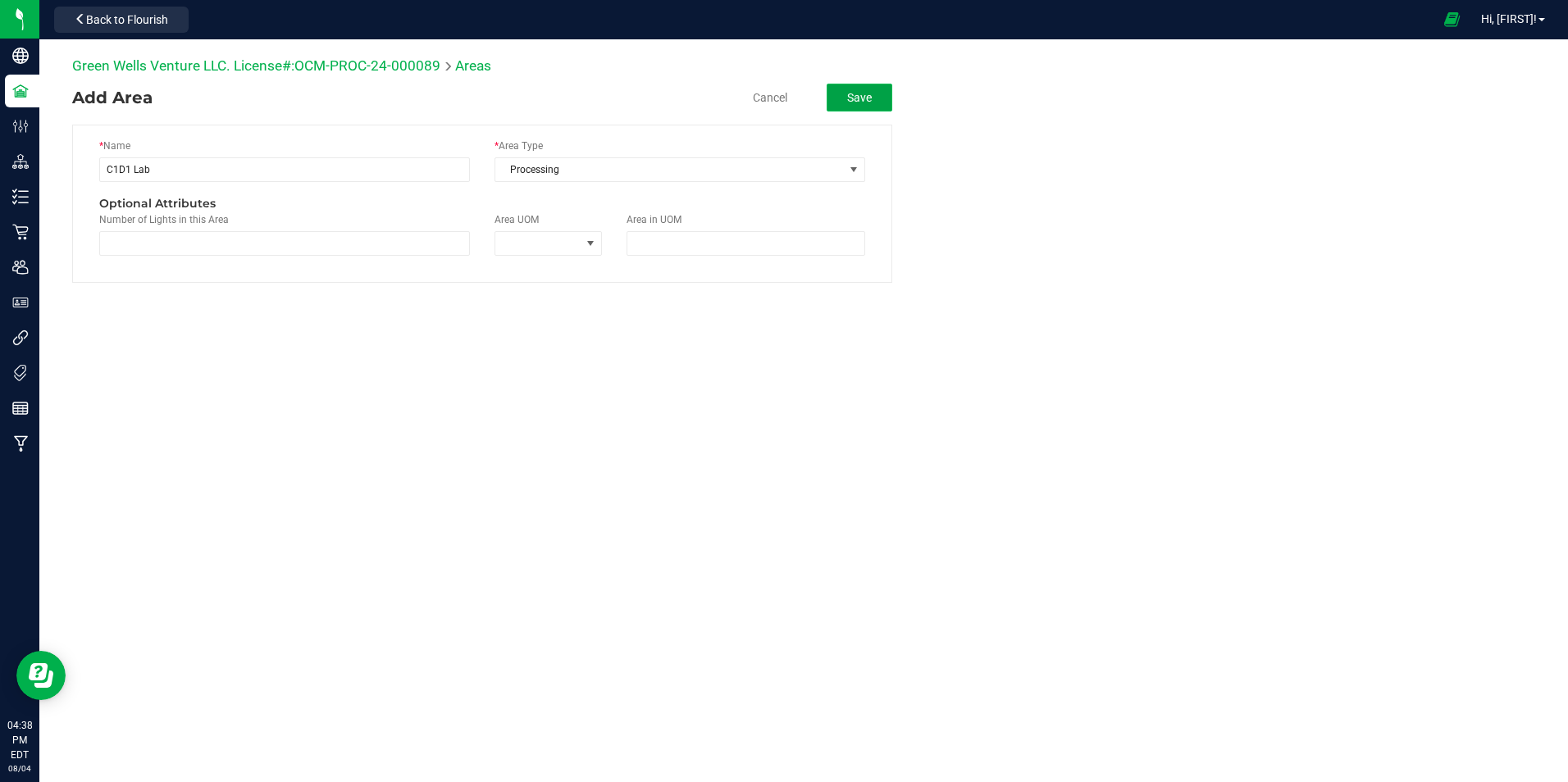 click on "Save" at bounding box center (859, 98) 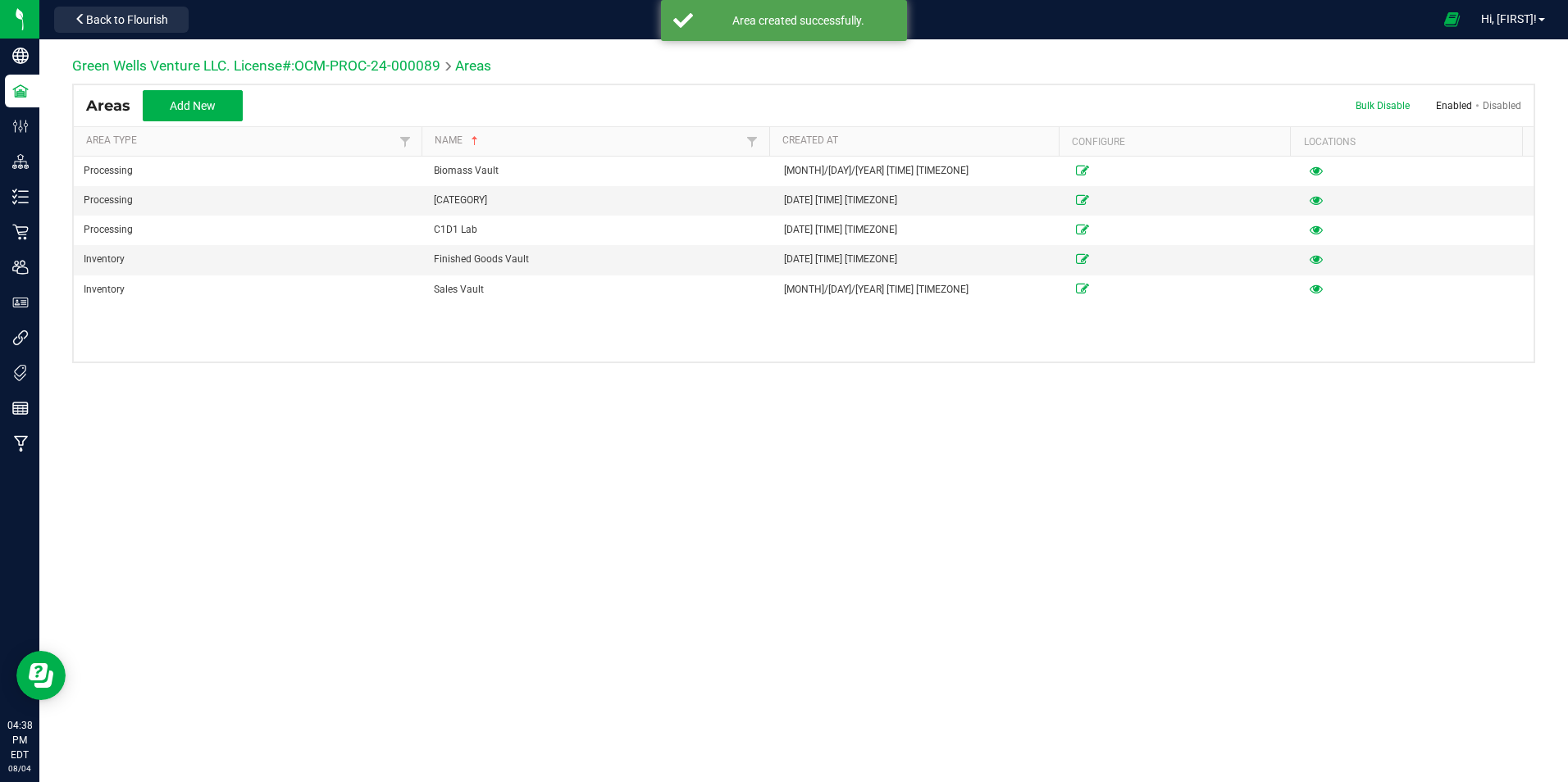 click on "License#:[CODE]
Areas
Areas   Add New   Bulk Disable   Enabled   Disabled  Area Type Name Created At Configure Locations Processing  Biomass Vault   [DATE] [TIME] [TIMEZONE]  Processing  Bulk Storage Vault   [DATE] [TIME] [TIMEZONE]  Processing  C1D1 Lab   [DATE] [TIME] [TIMEZONE]  Inventory  Finished Goods Vault   [DATE] [TIME] [TIMEZONE]  Inventory  Sales Vault   [DATE] [TIME] [TIMEZONE]" at bounding box center (804, 261) 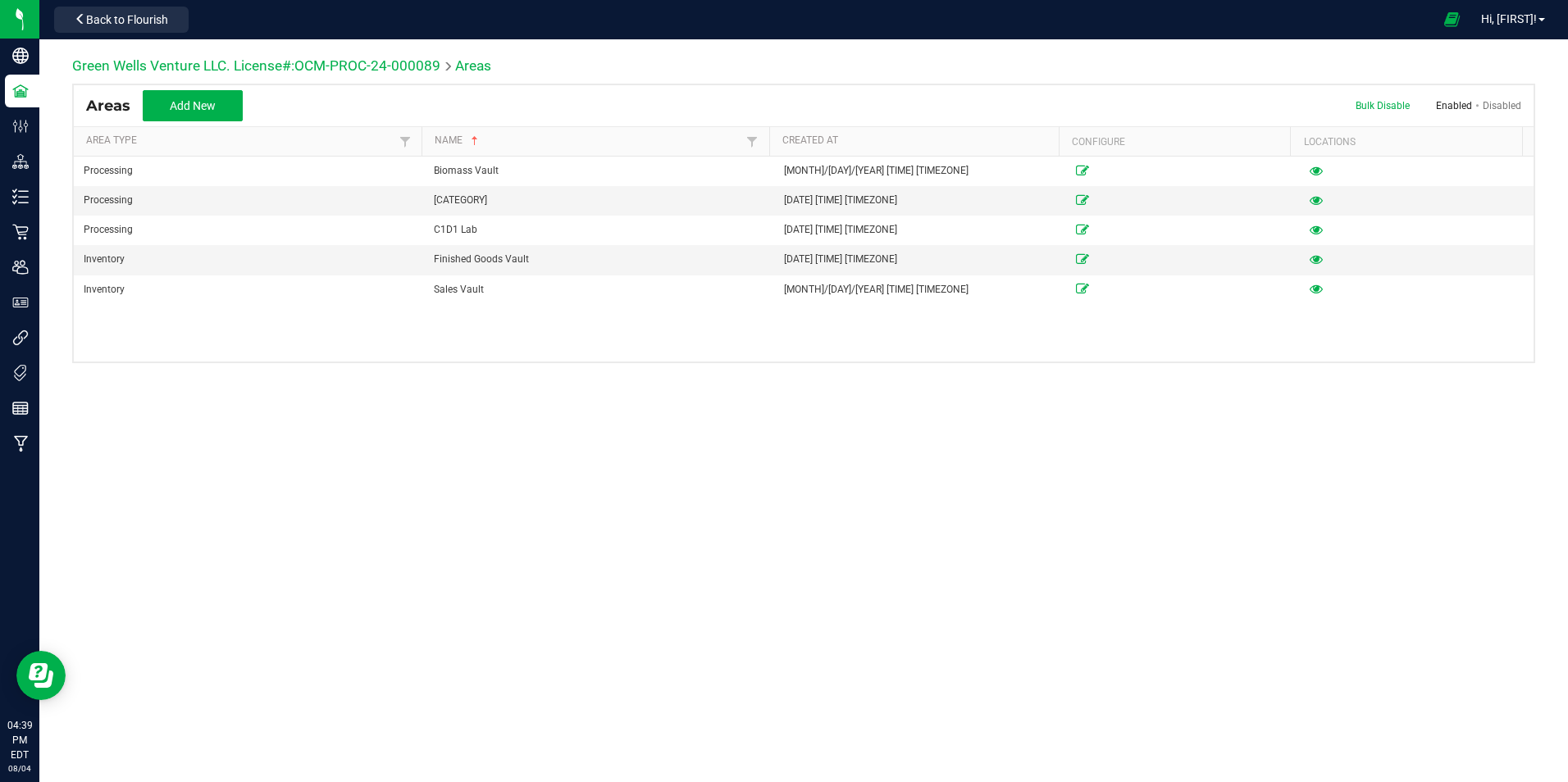 click on "License#:[CODE]
Areas
Areas   Add New   Bulk Disable   Enabled   Disabled  Area Type Name Created At Configure Locations Processing  Biomass Vault   [DATE] [TIME] [TIMEZONE]  Processing  Bulk Storage Vault   [DATE] [TIME] [TIMEZONE]  Processing  C1D1 Lab   [DATE] [TIME] [TIMEZONE]  Inventory  Finished Goods Vault   [DATE] [TIME] [TIMEZONE]  Inventory  Sales Vault   [DATE] [TIME] [TIMEZONE]" at bounding box center [804, 261] 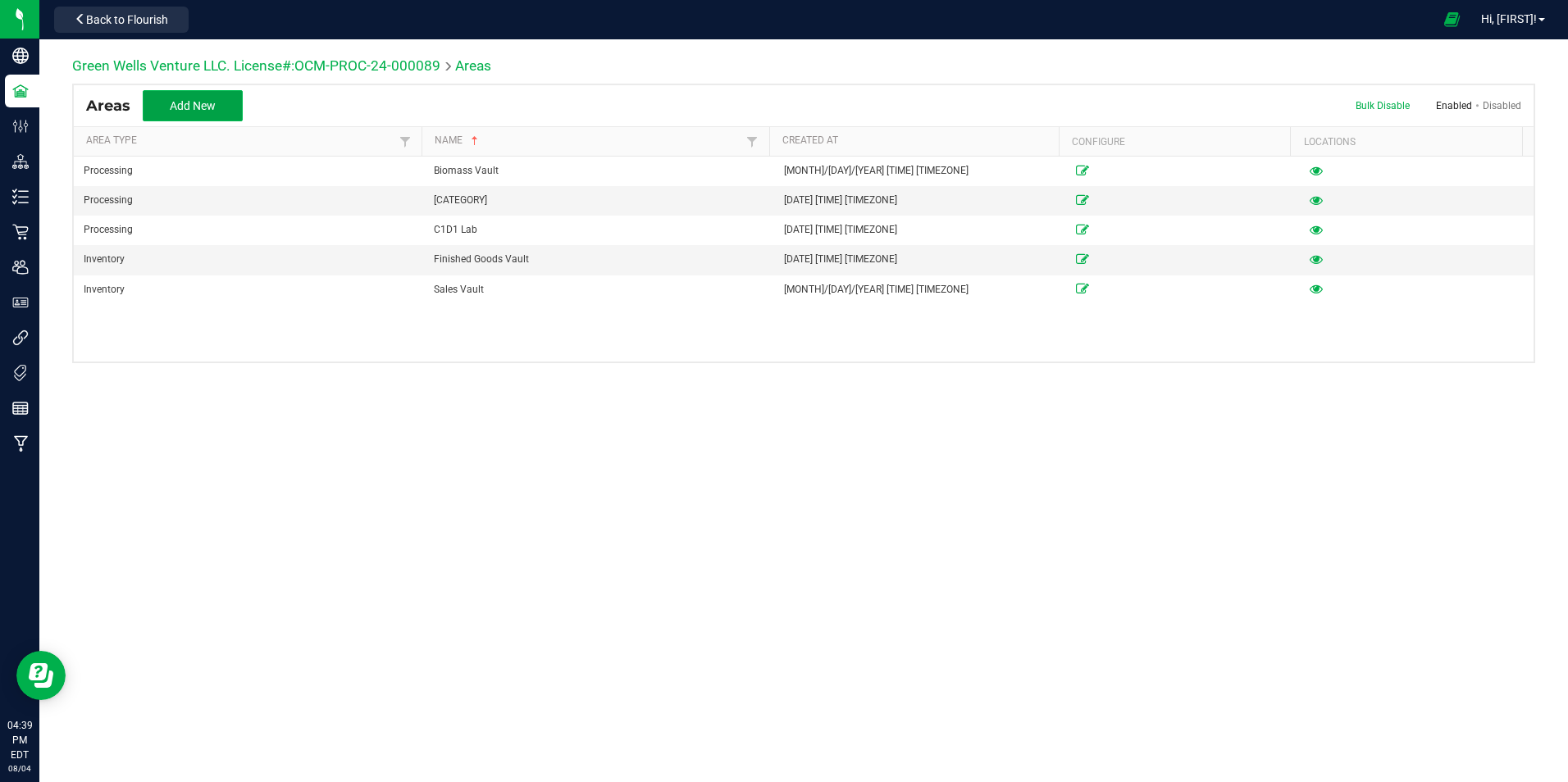 click on "Add New" at bounding box center [193, 106] 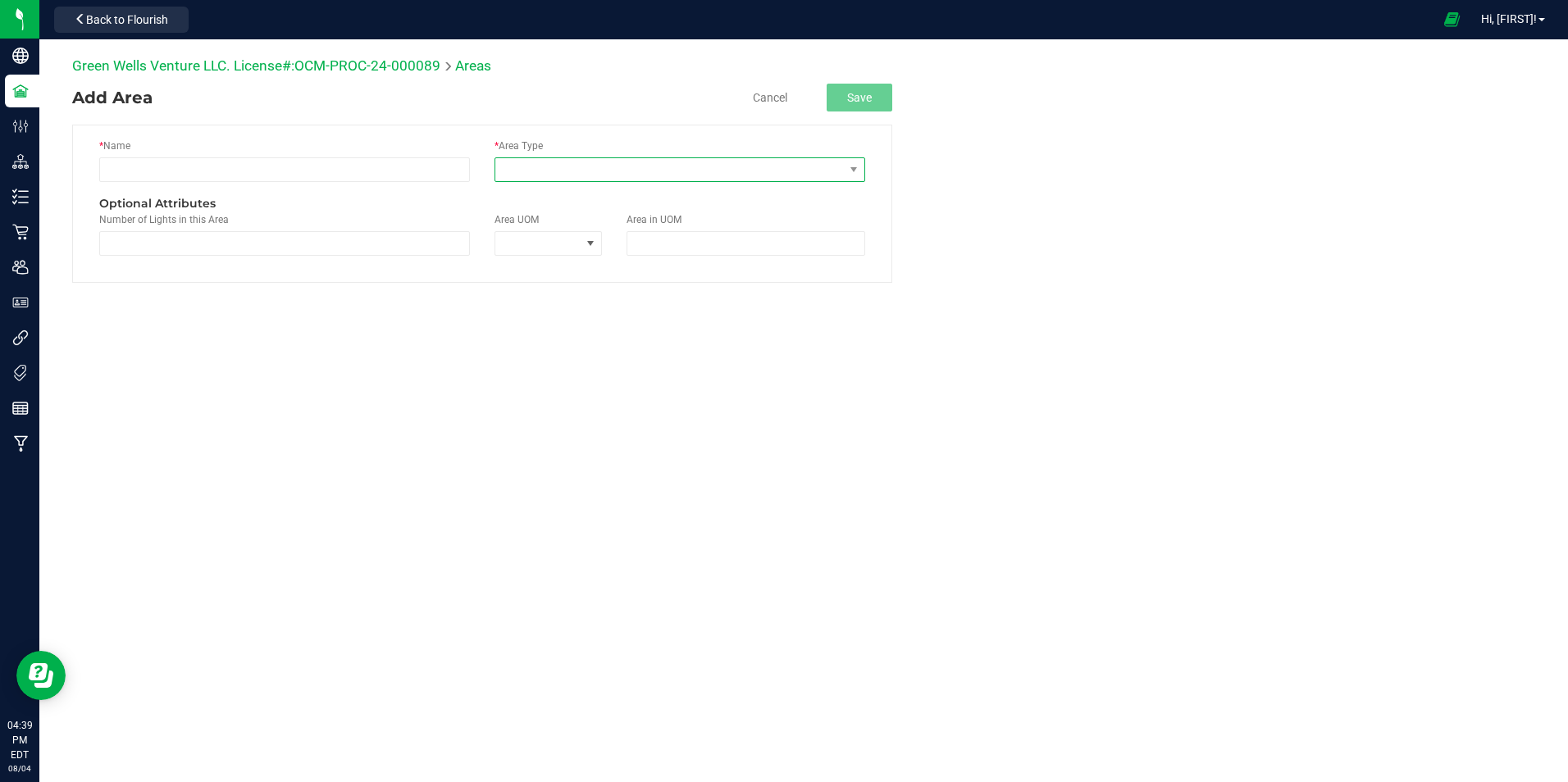 click at bounding box center [669, 170] 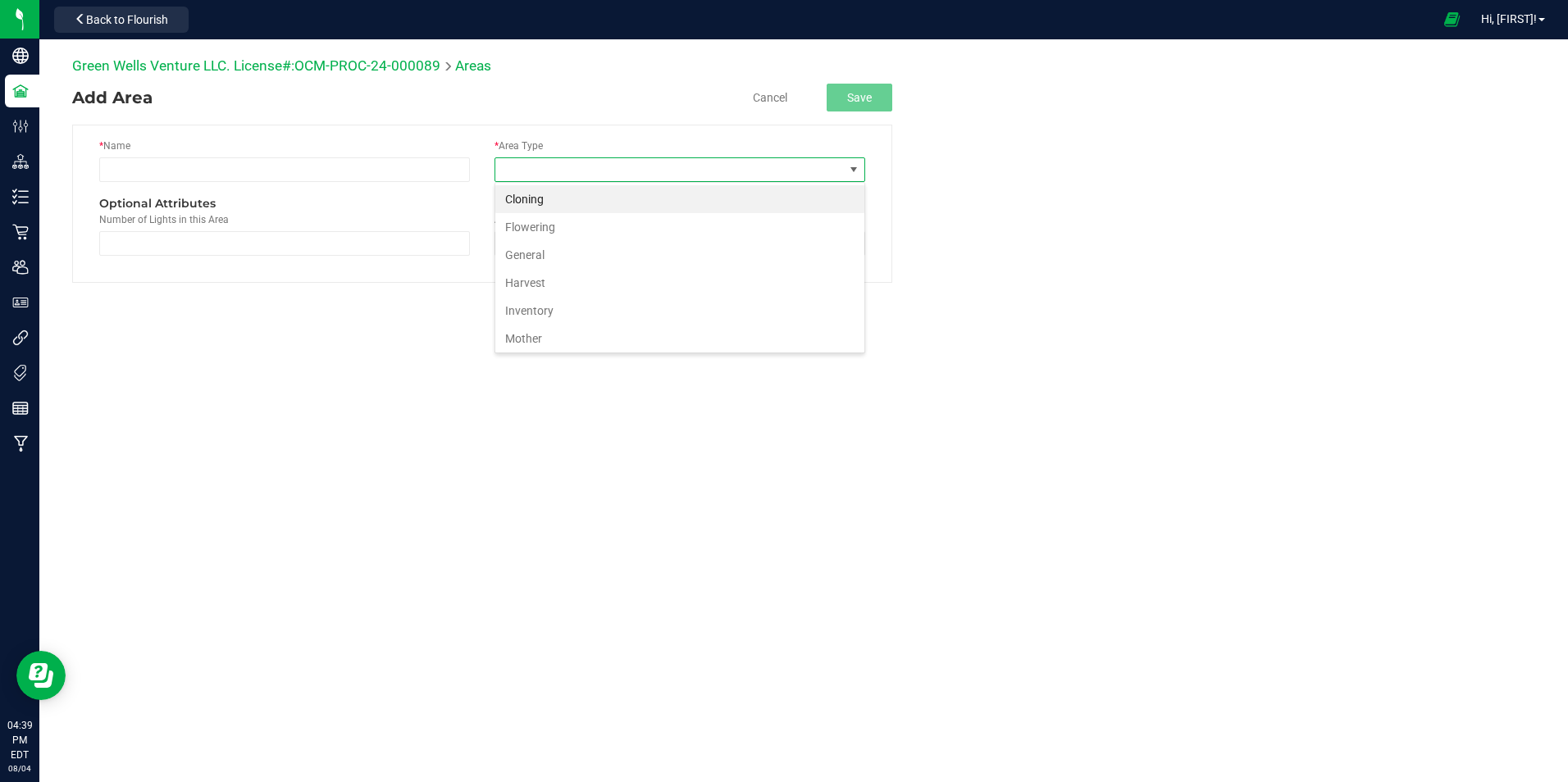 scroll, scrollTop: 81946, scrollLeft: 81638, axis: both 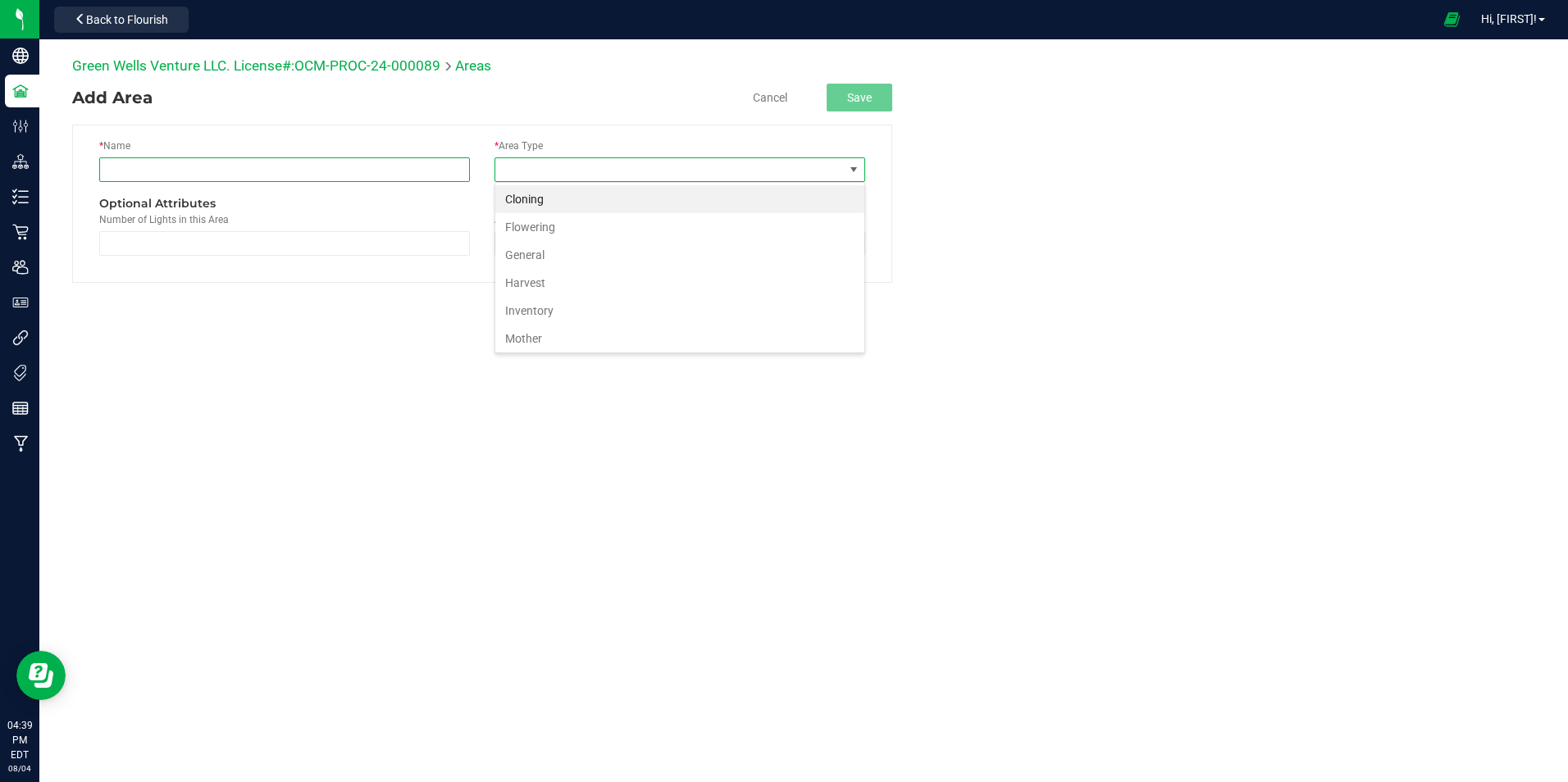 click at bounding box center (285, 170) 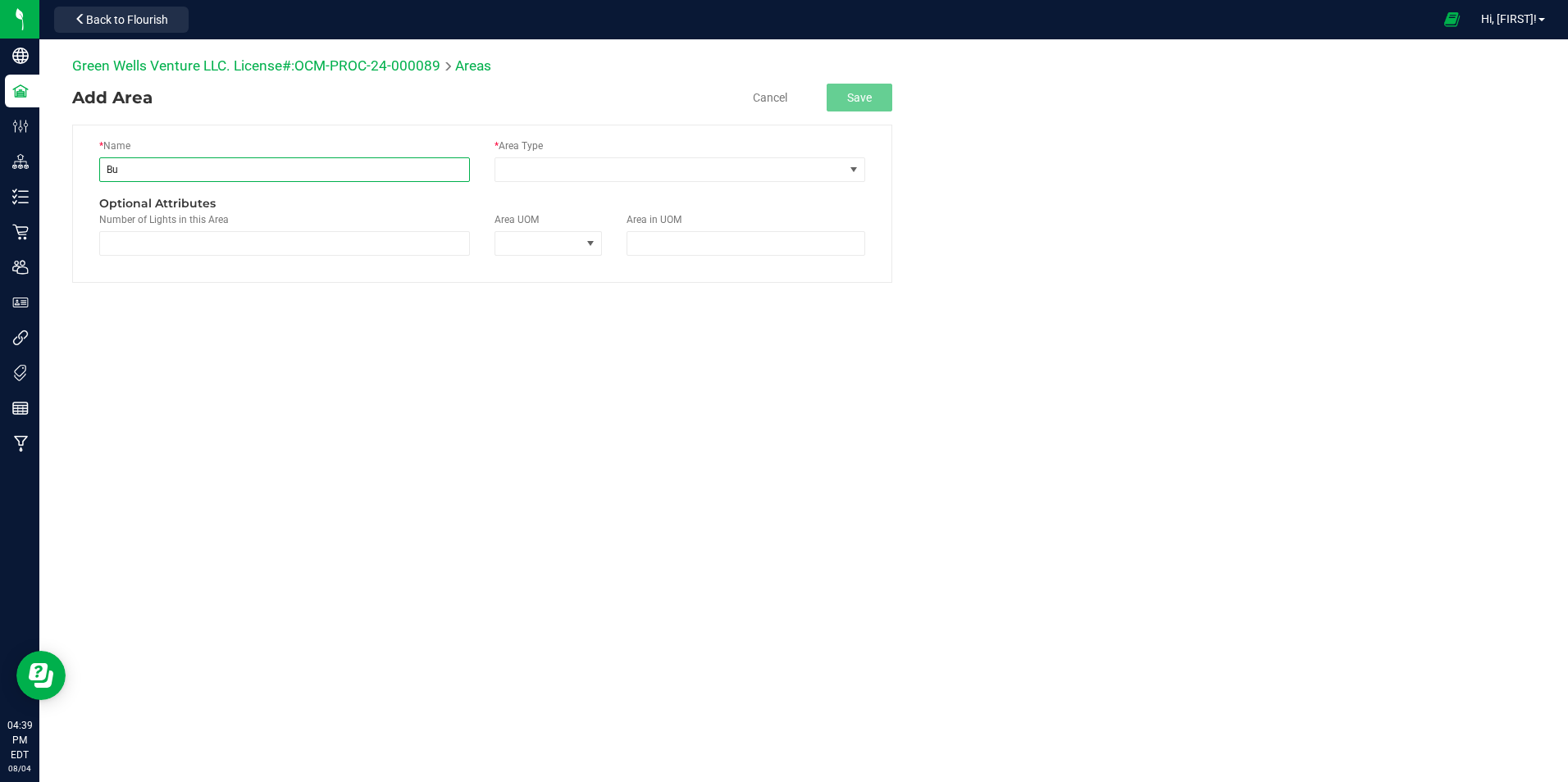 type on "B" 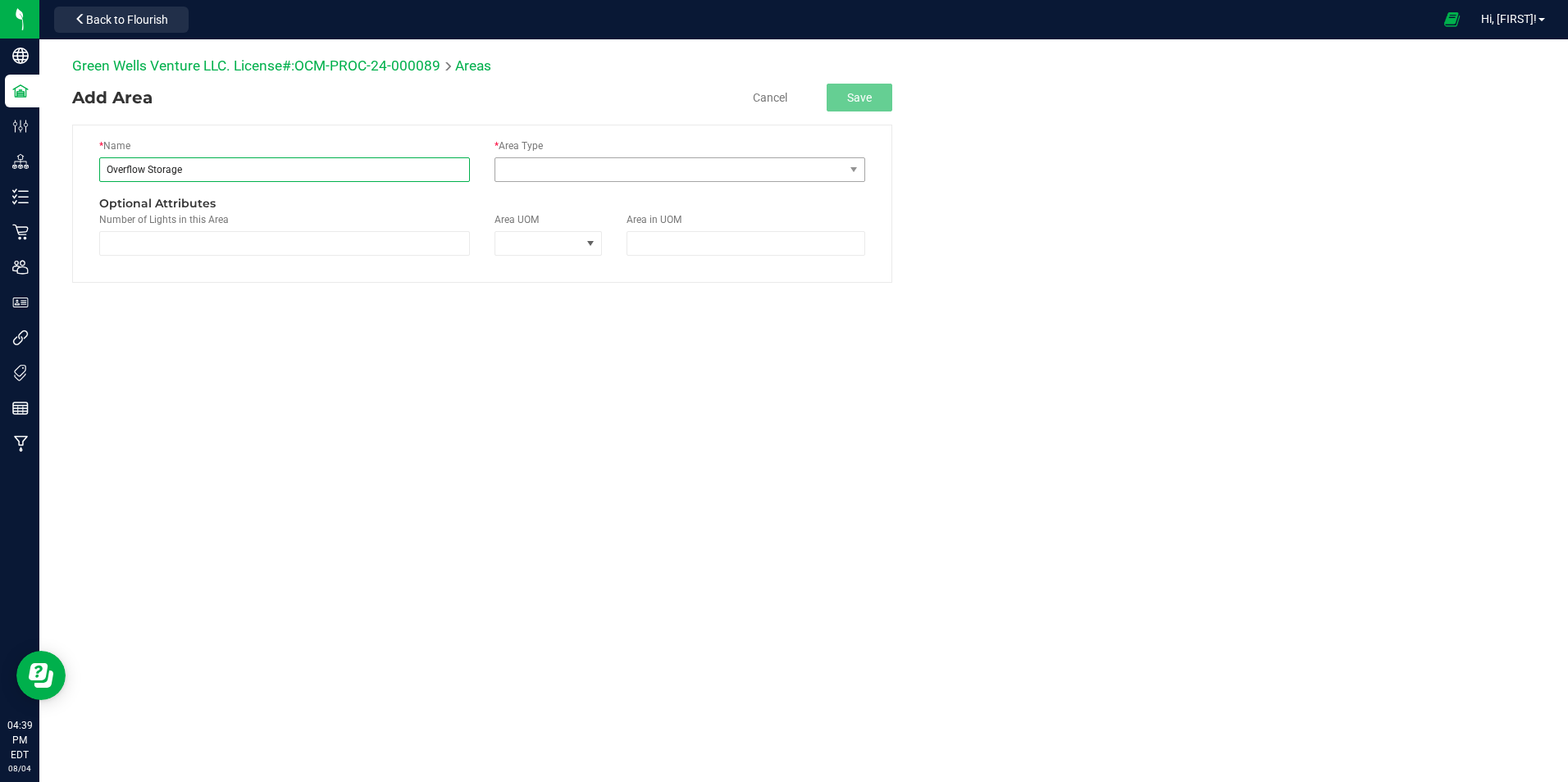 type on "Overflow Storage" 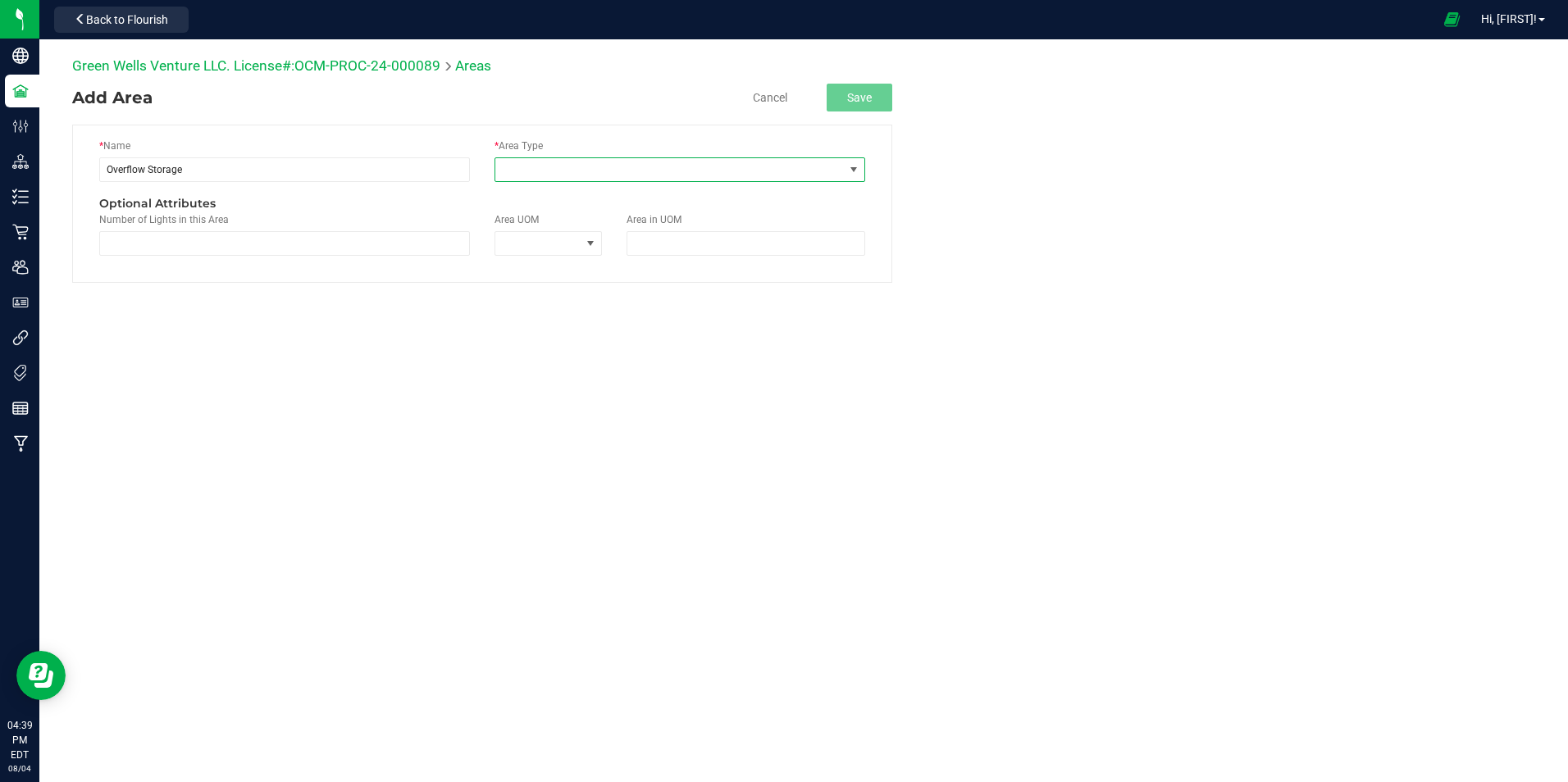 click at bounding box center [669, 170] 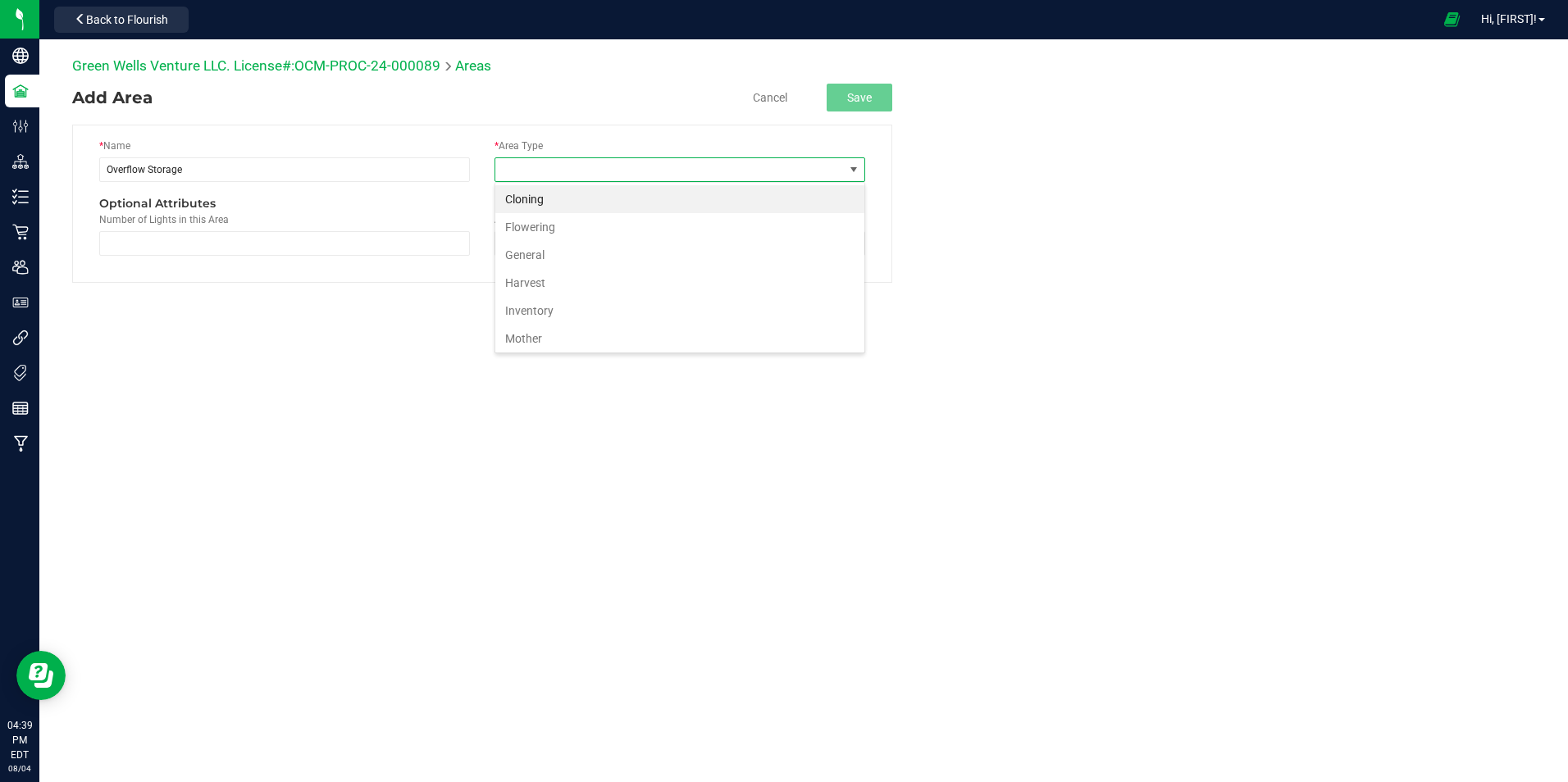 scroll, scrollTop: 81946, scrollLeft: 81638, axis: both 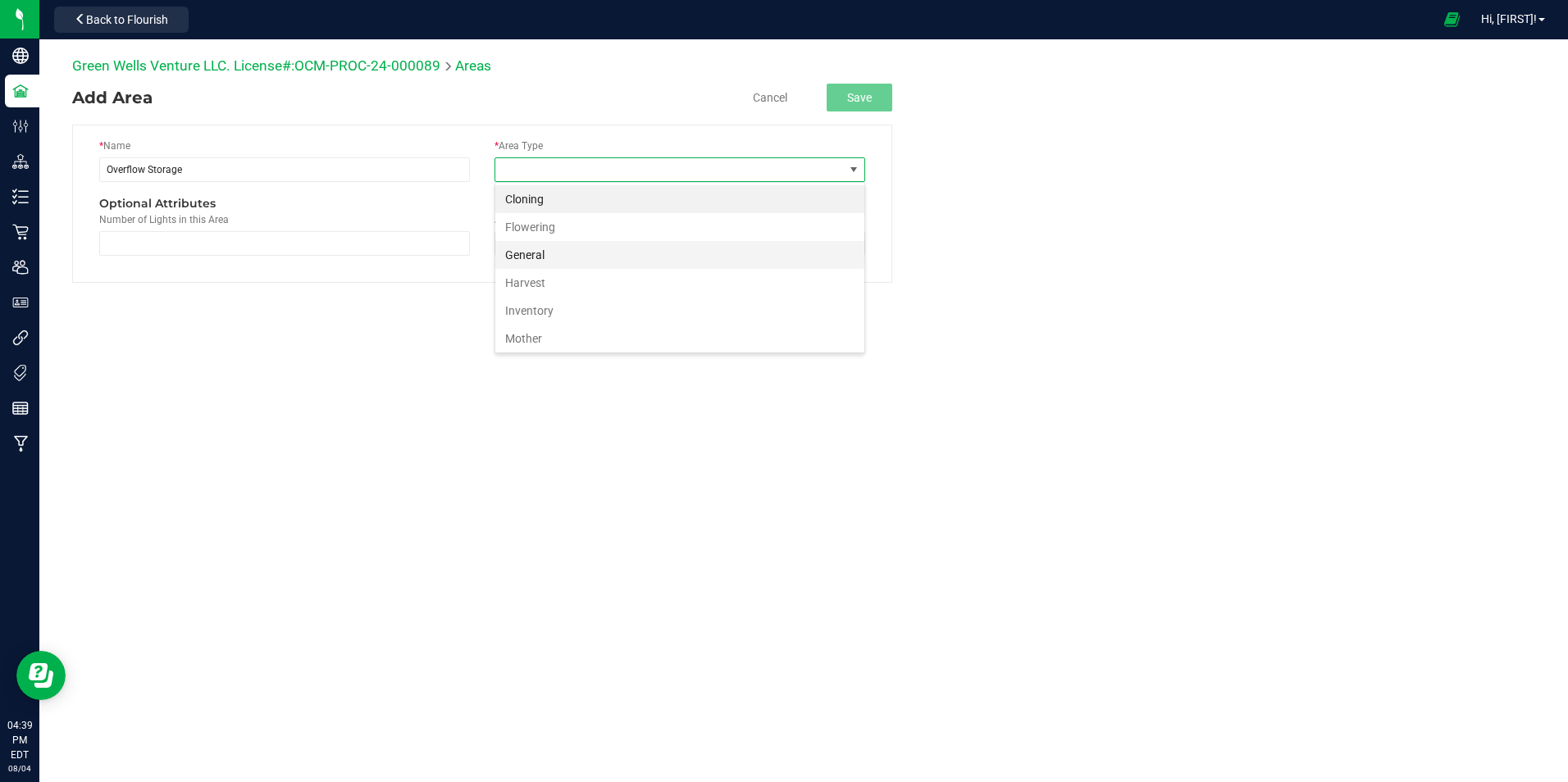 click on "General" at bounding box center [680, 255] 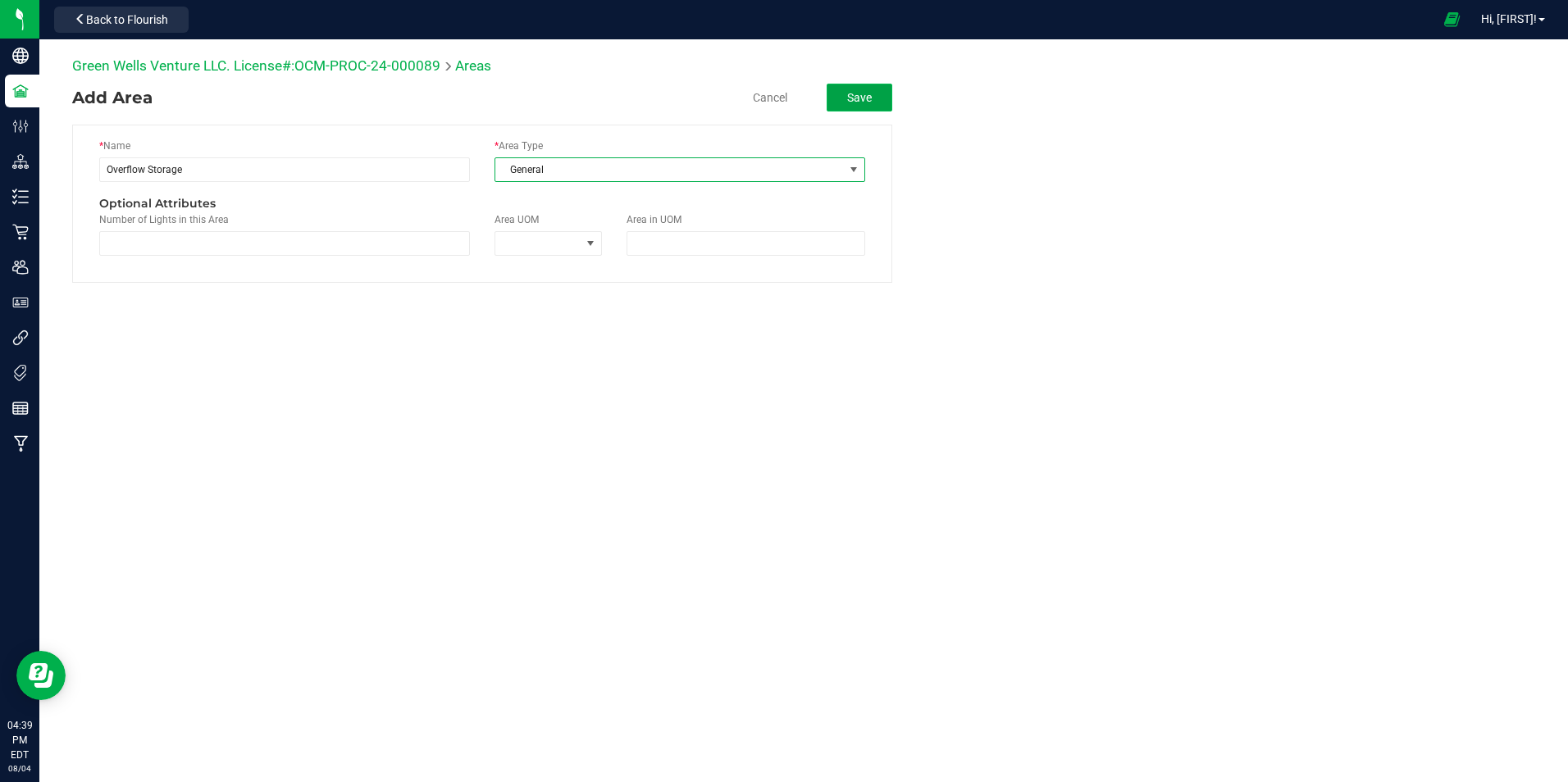 click on "Save" at bounding box center [859, 98] 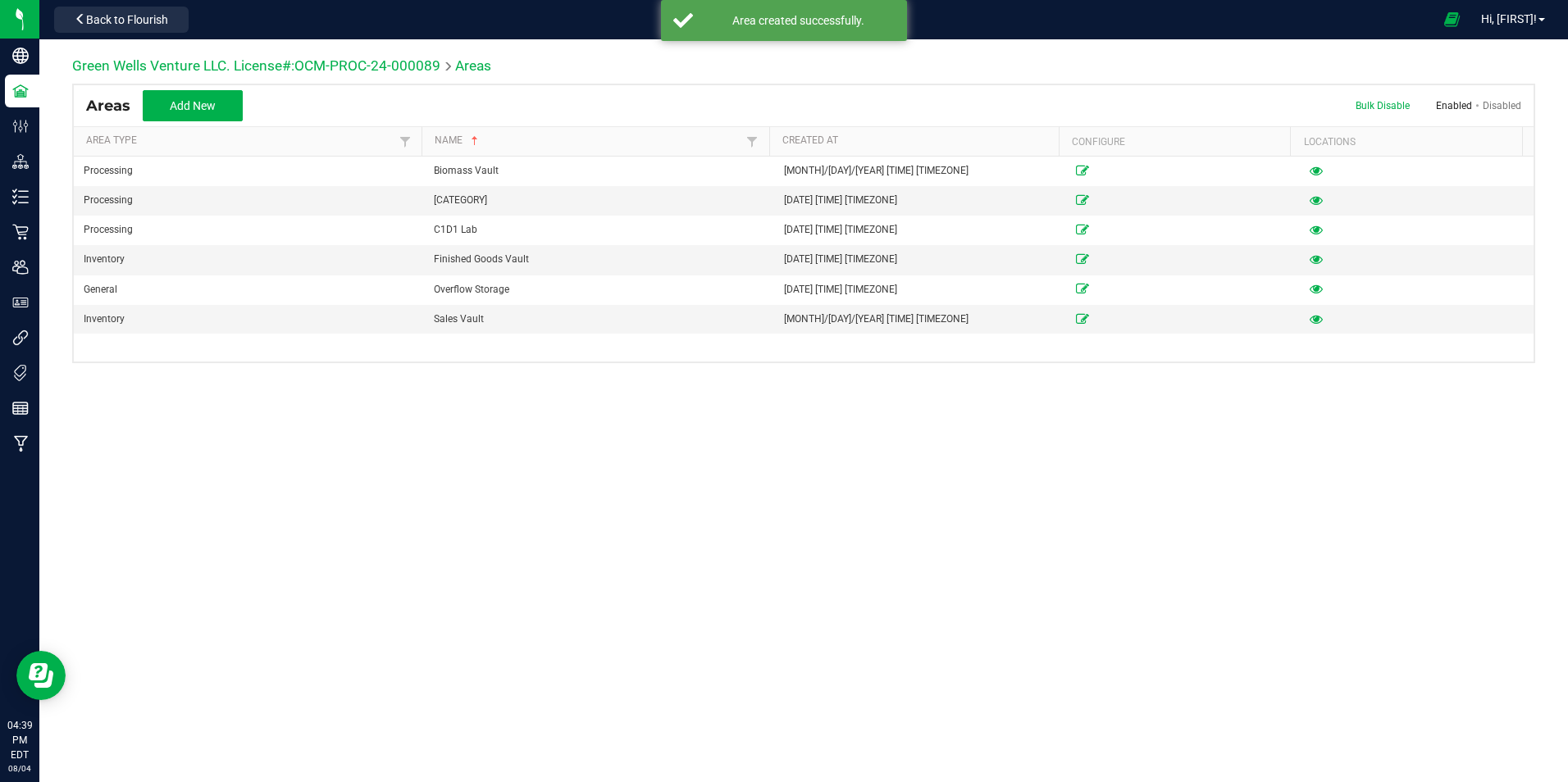 click on "[BRAND] Vehicle # [NUMBER]
Areas
Areas   Add New   Bulk Disable   Enabled   Disabled  Area Type Name Created At Configure Locations Processing  Biomass Vault   [DATE] [TIME] [TIMEZONE]  Processing  Bulk Storage Vault   [DATE] [TIME] [TIMEZONE]  Processing  C1D1 Lab   [DATE] [TIME] [TIMEZONE]  Inventory  Finished Goods Vault   [DATE] [TIME] [TIMEZONE]  General  Overflow Storage   [DATE] [TIME] [TIMEZONE]  Inventory  Sales Vault   [DATE] [TIME] [TIMEZONE]" at bounding box center [804, 261] 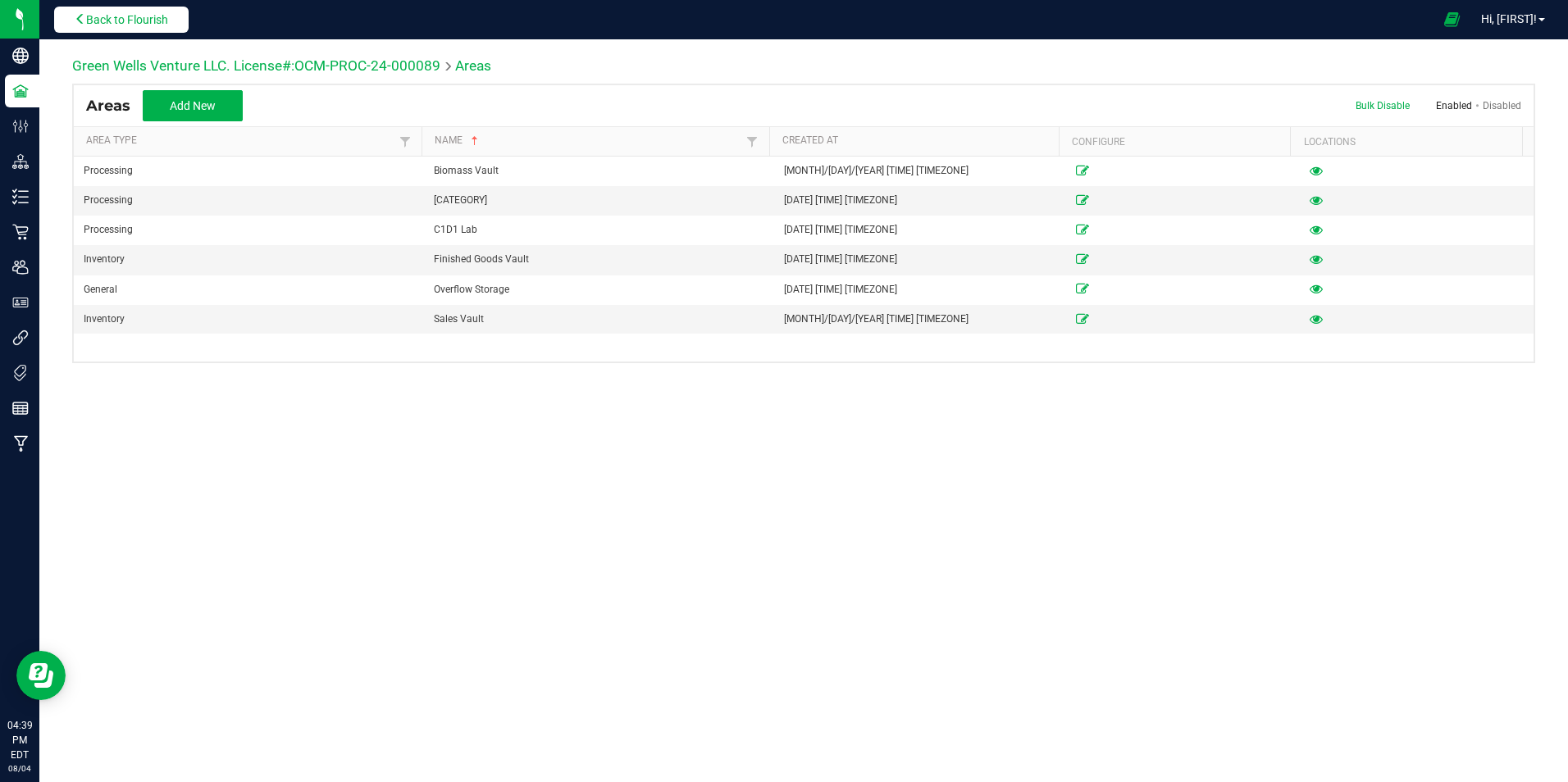 click on "Back to Flourish" at bounding box center [127, 20] 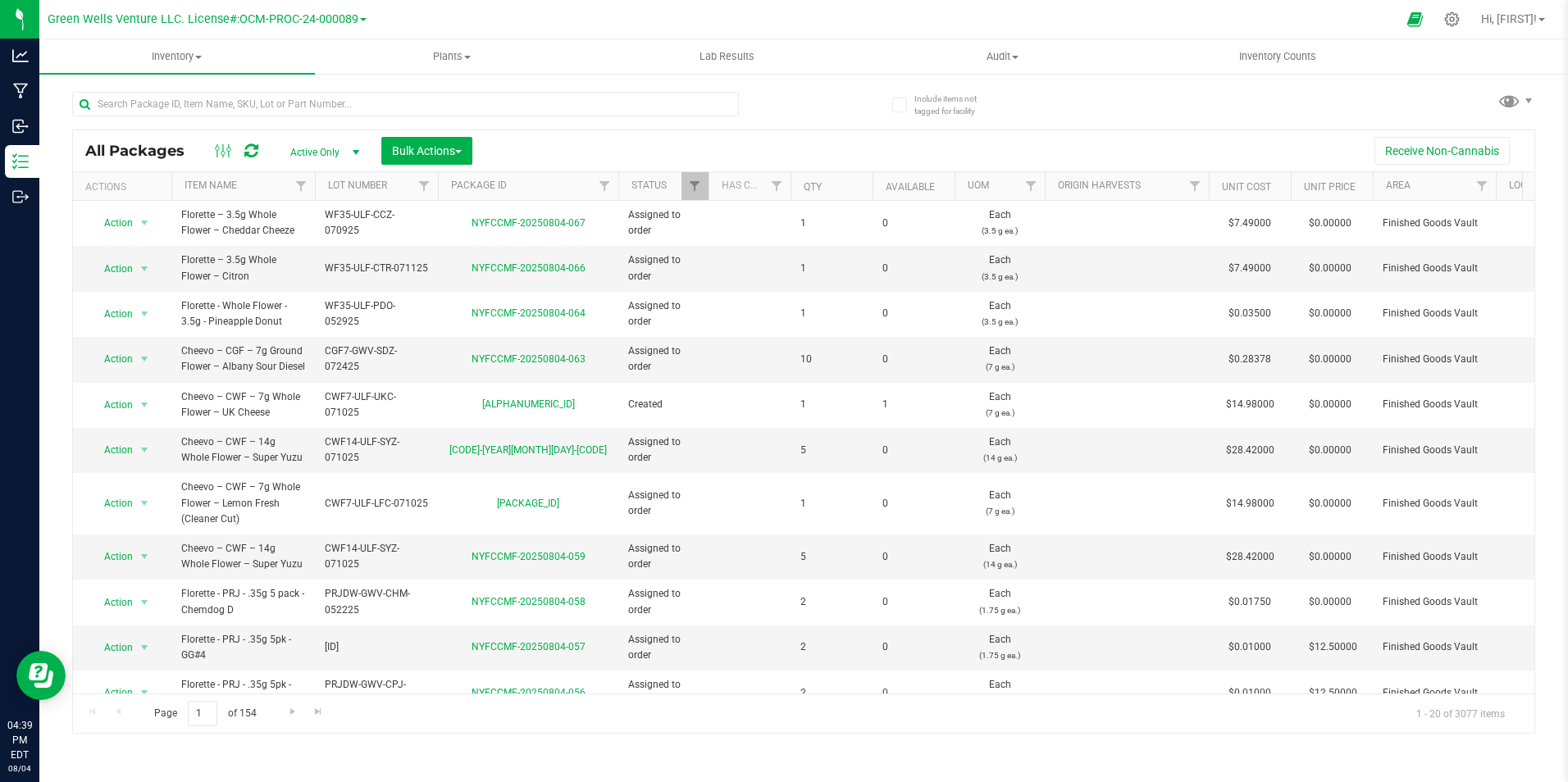 scroll, scrollTop: 0, scrollLeft: 435, axis: horizontal 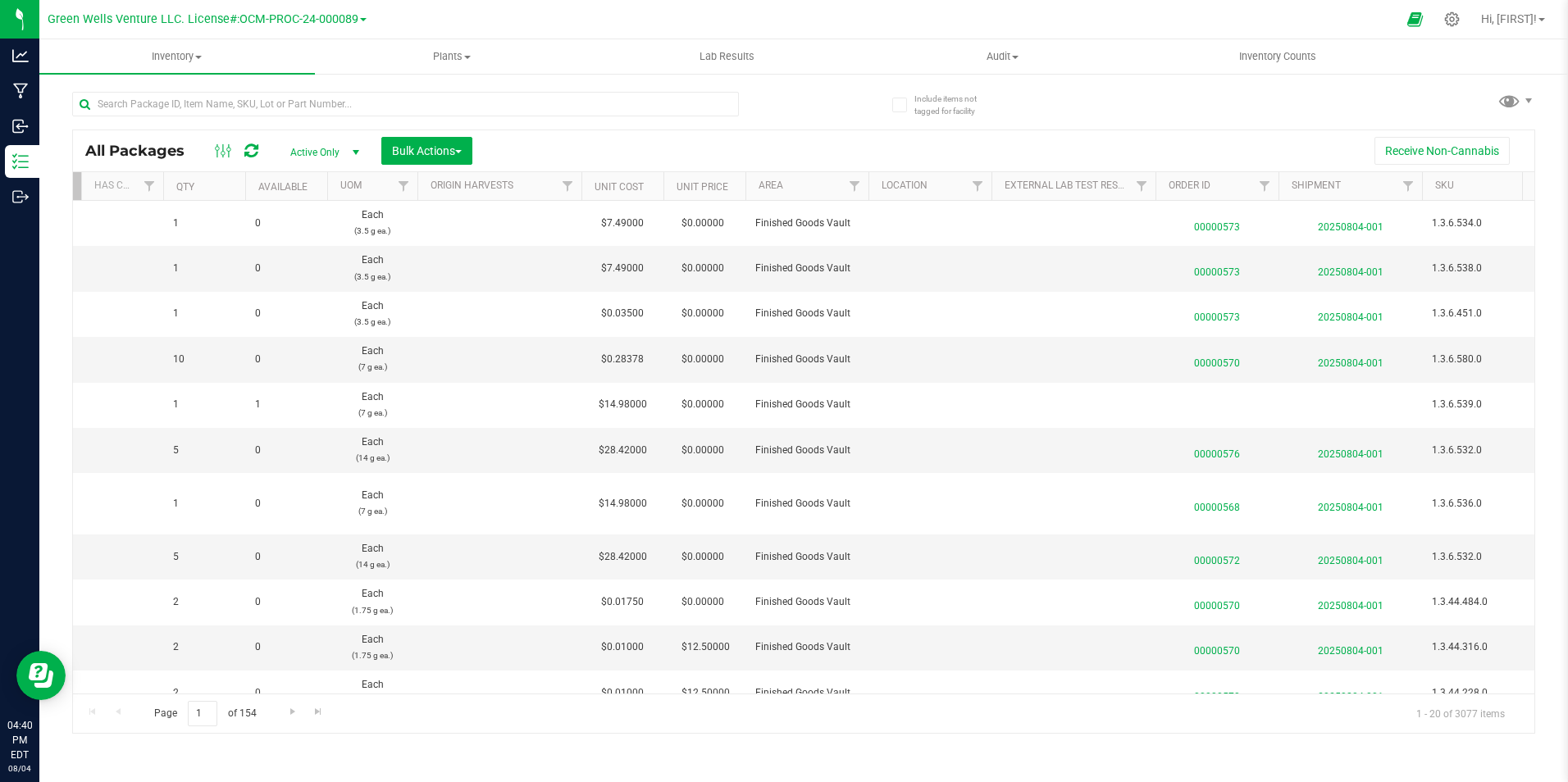click on "Area" at bounding box center [807, 186] 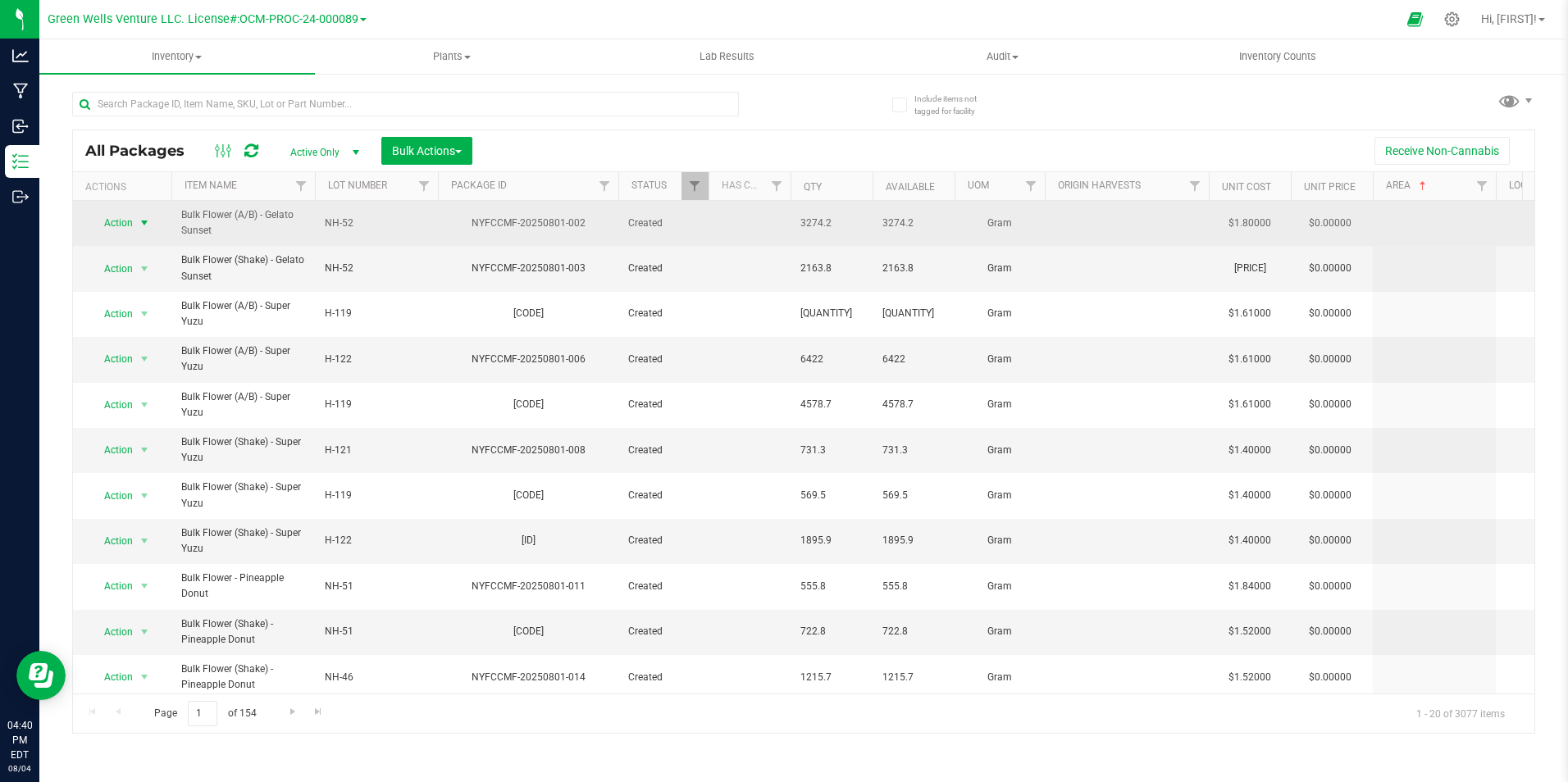 click on "Action" at bounding box center (112, 223) 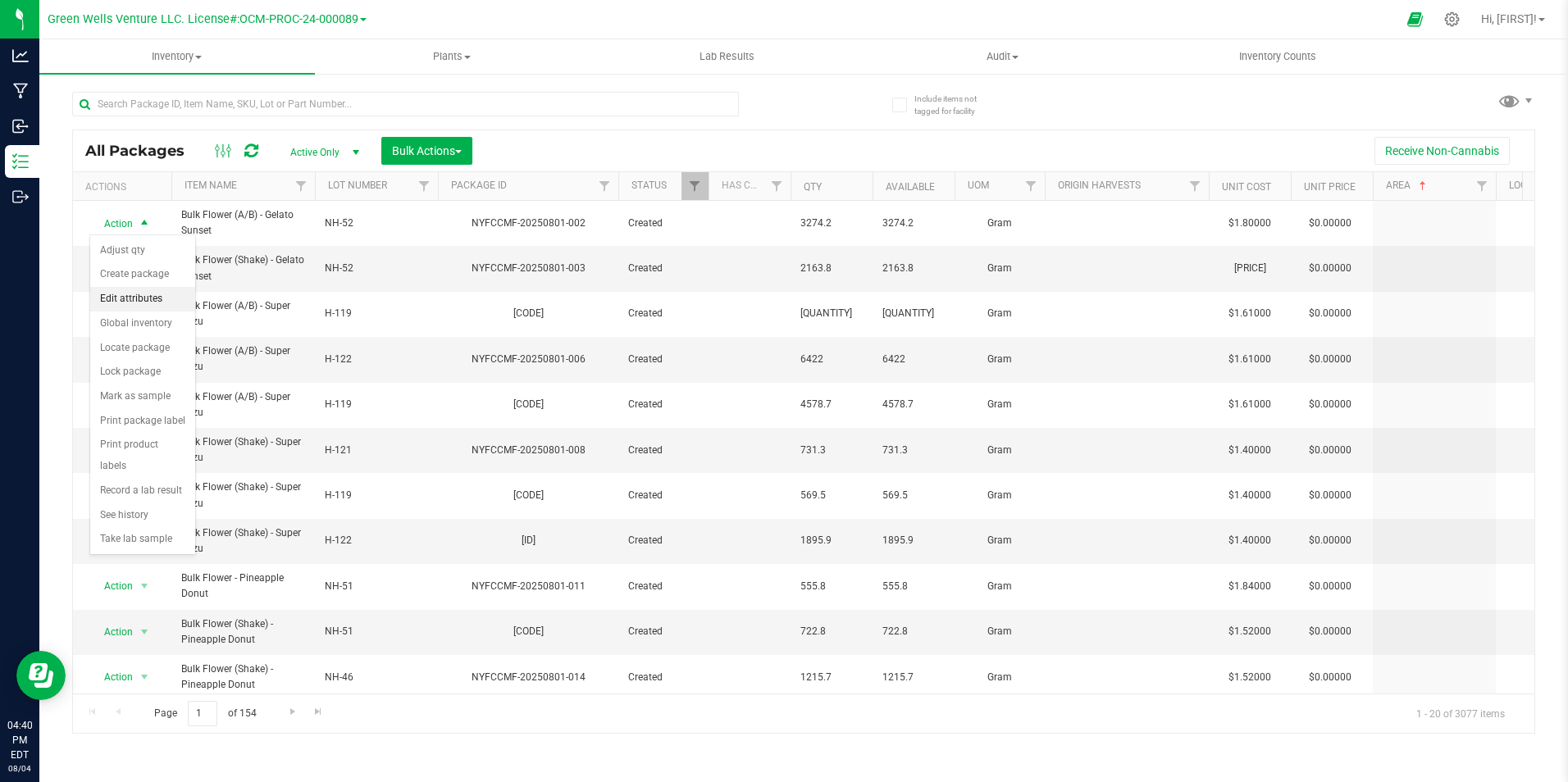 click on "Edit attributes" at bounding box center [143, 299] 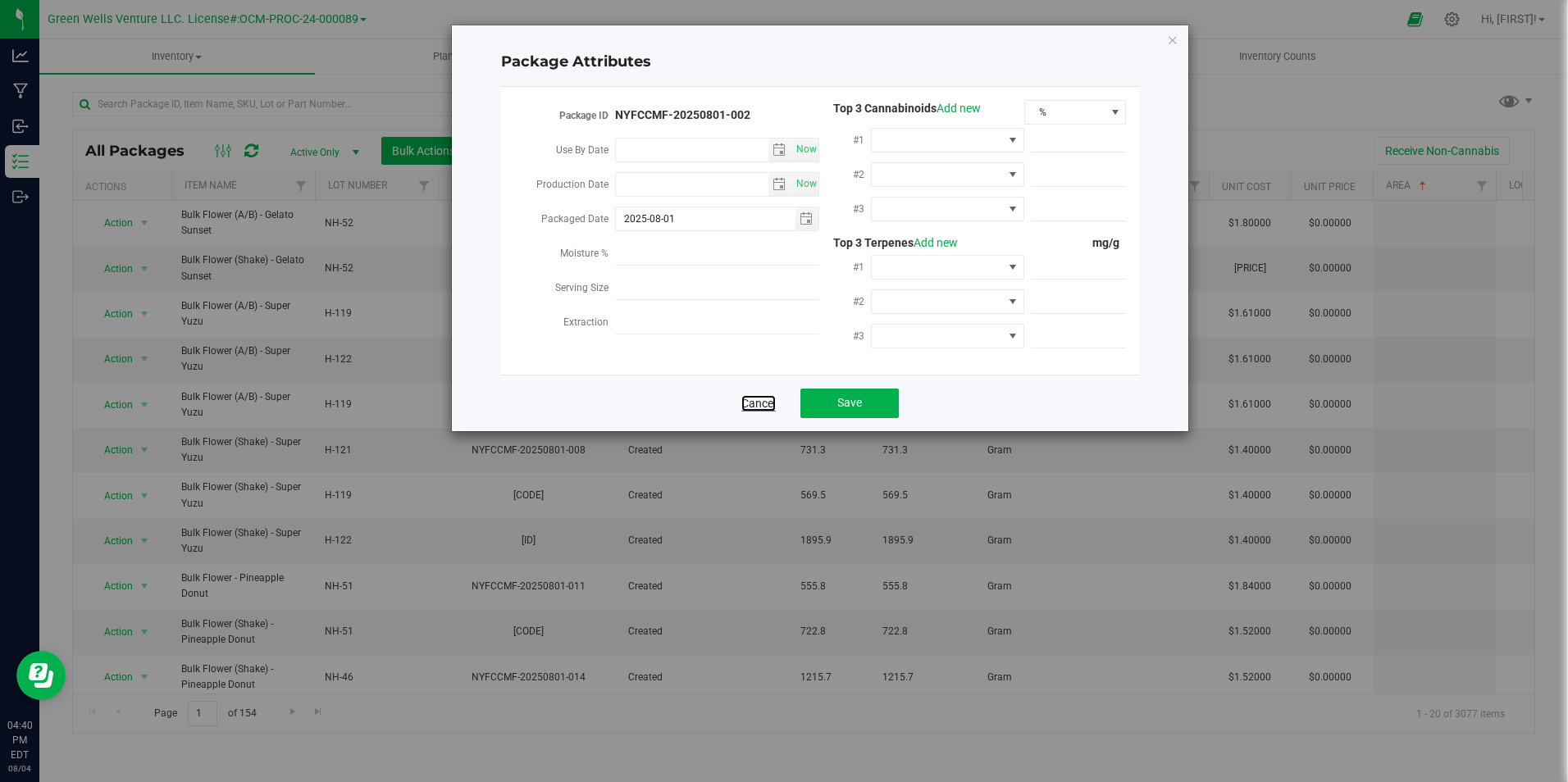 click on "Cancel" at bounding box center (759, 403) 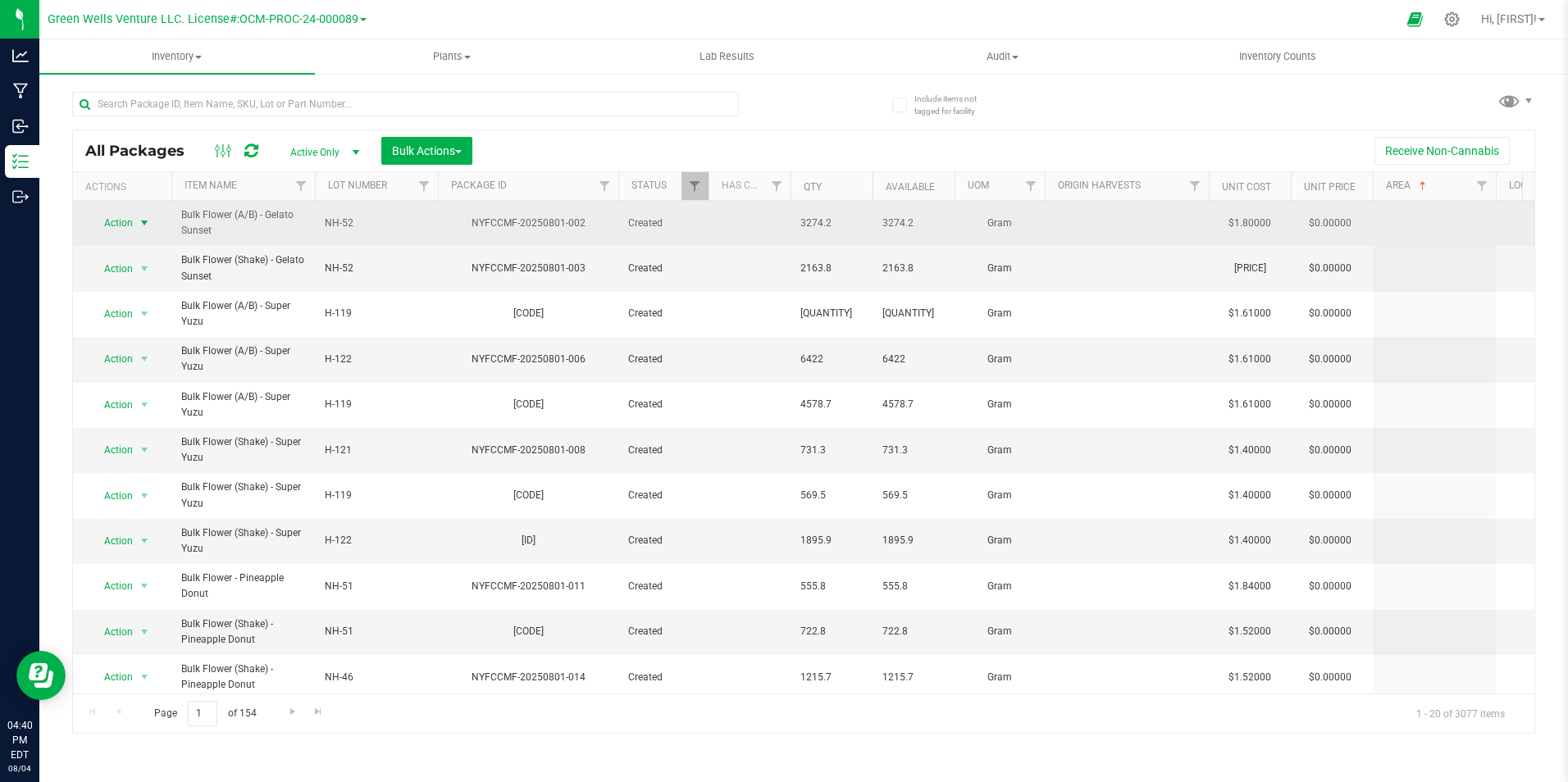 click on "Action" at bounding box center (112, 223) 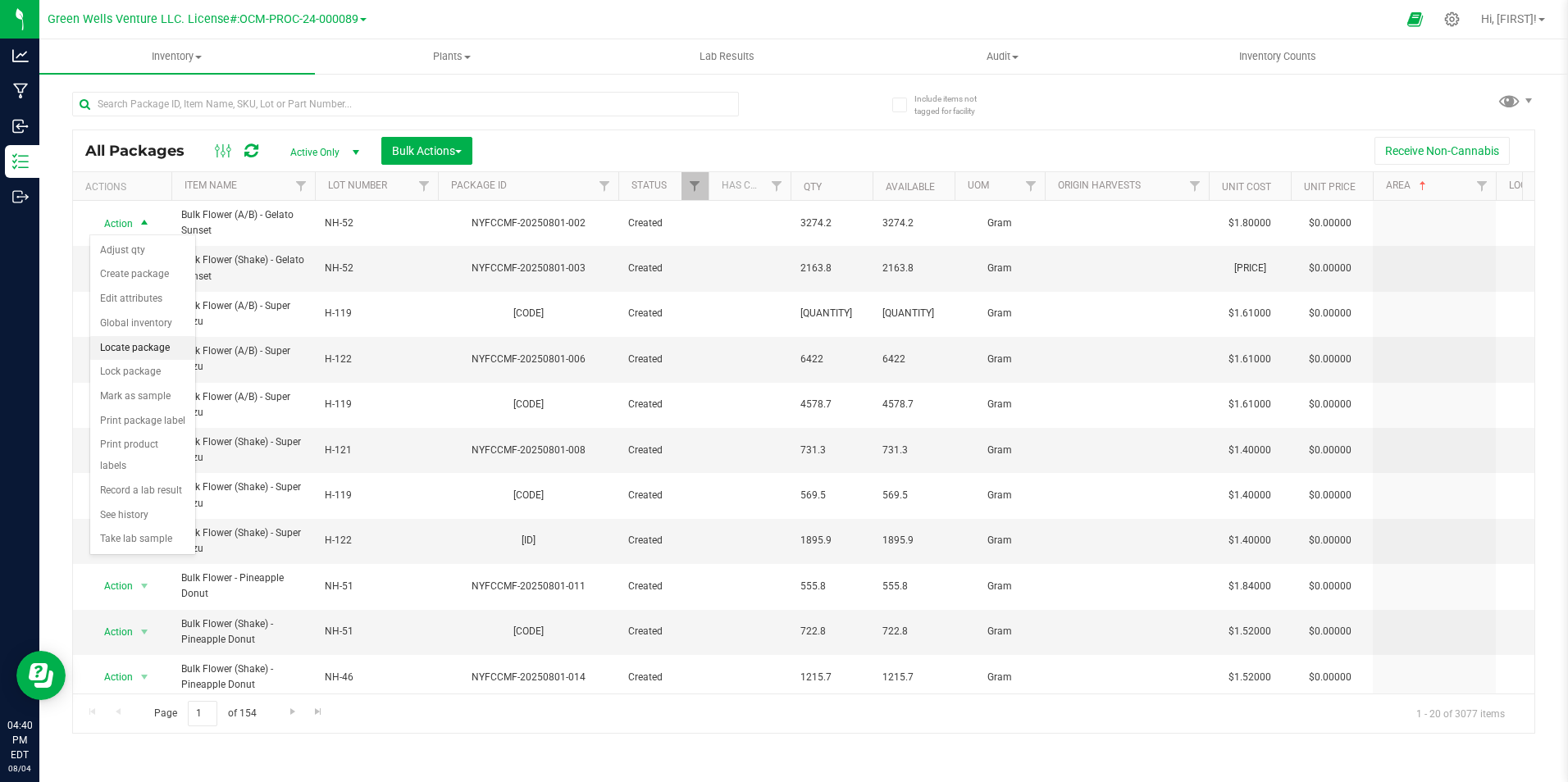 click on "Locate package" at bounding box center [143, 348] 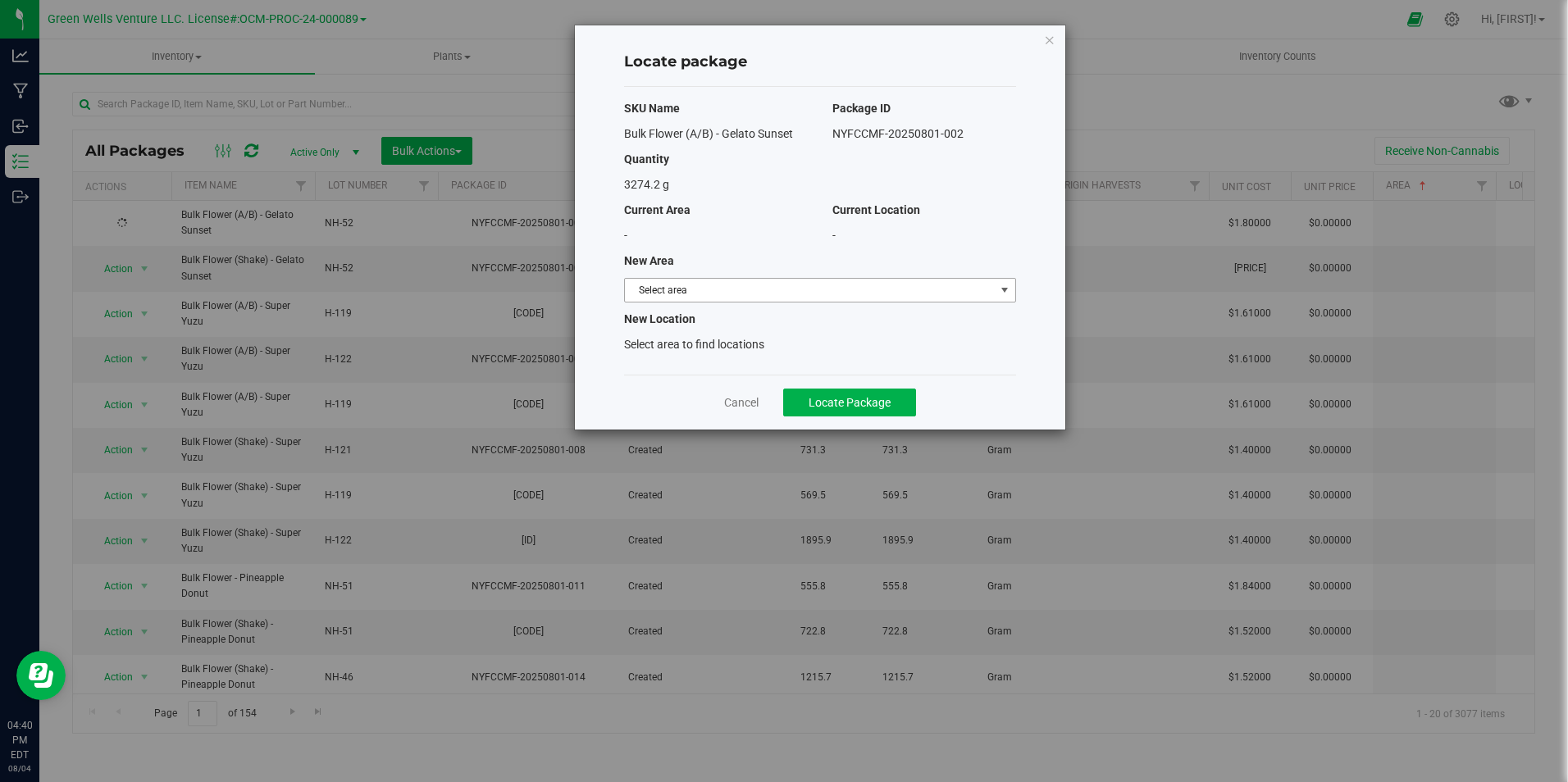 click on "Select area" at bounding box center (809, 290) 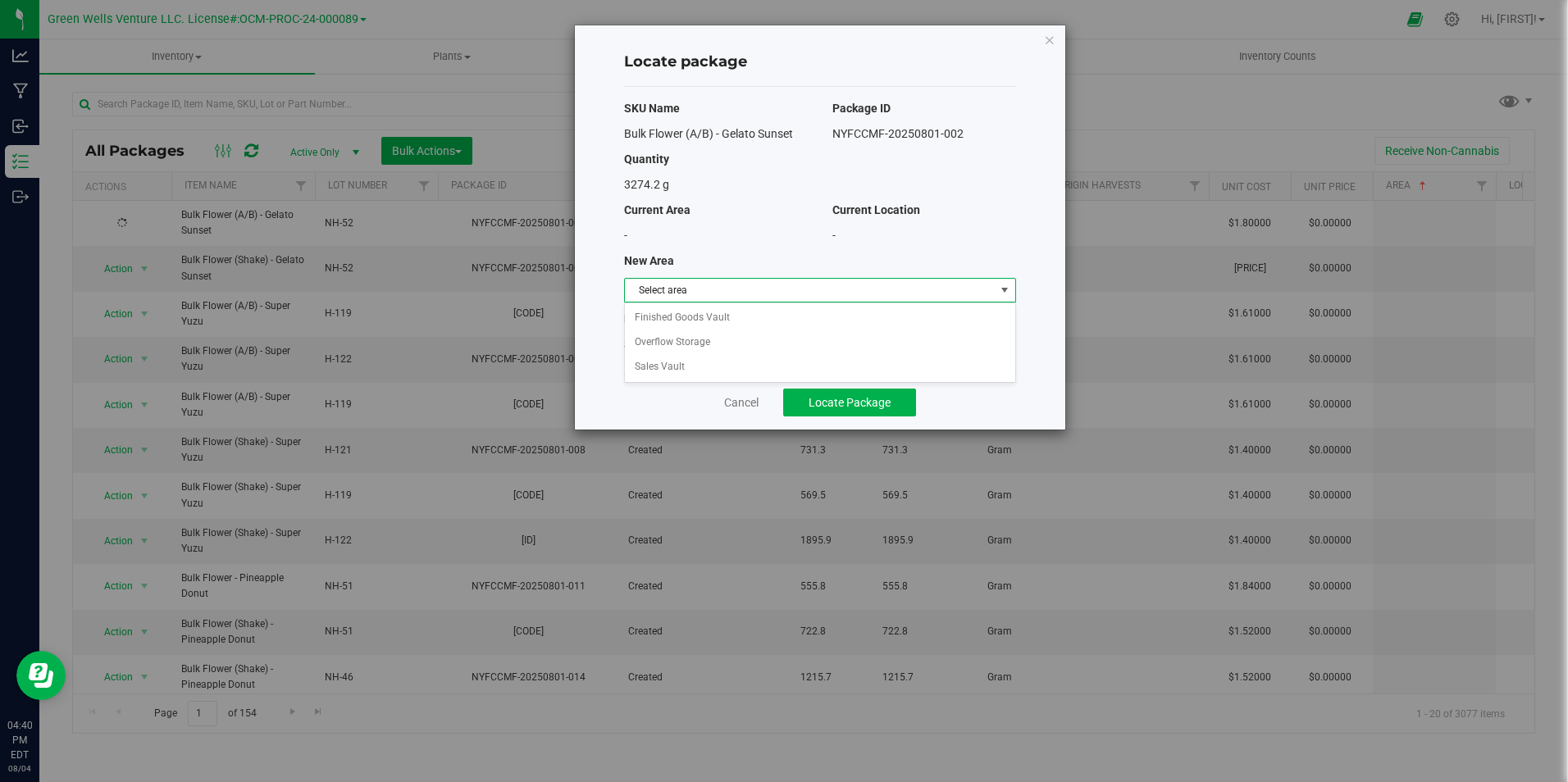 click on "Cancel
[TITLE]" at bounding box center [820, 402] 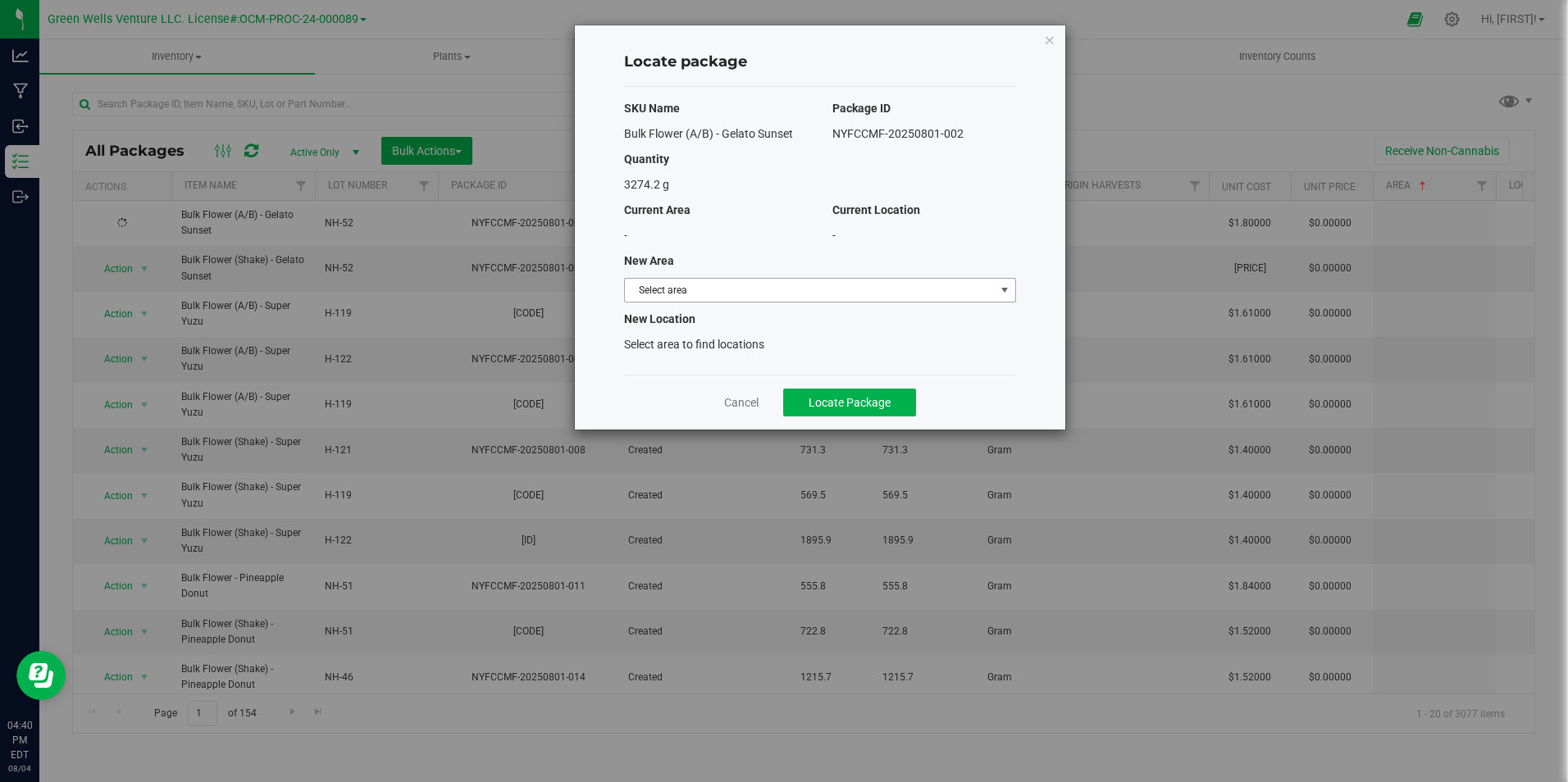 click on "Select area" at bounding box center [809, 290] 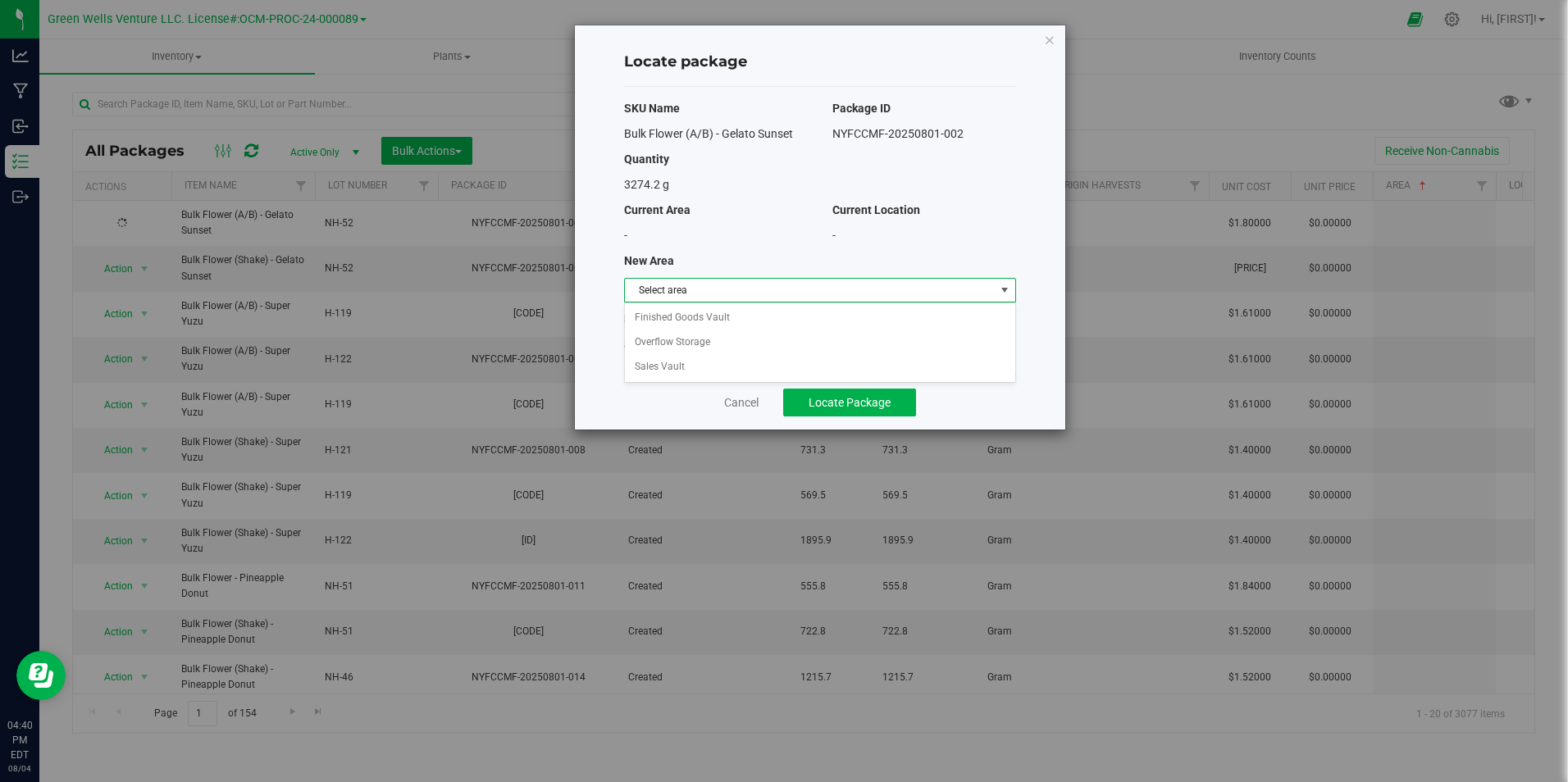 click on "Cancel
[TITLE]" at bounding box center [820, 402] 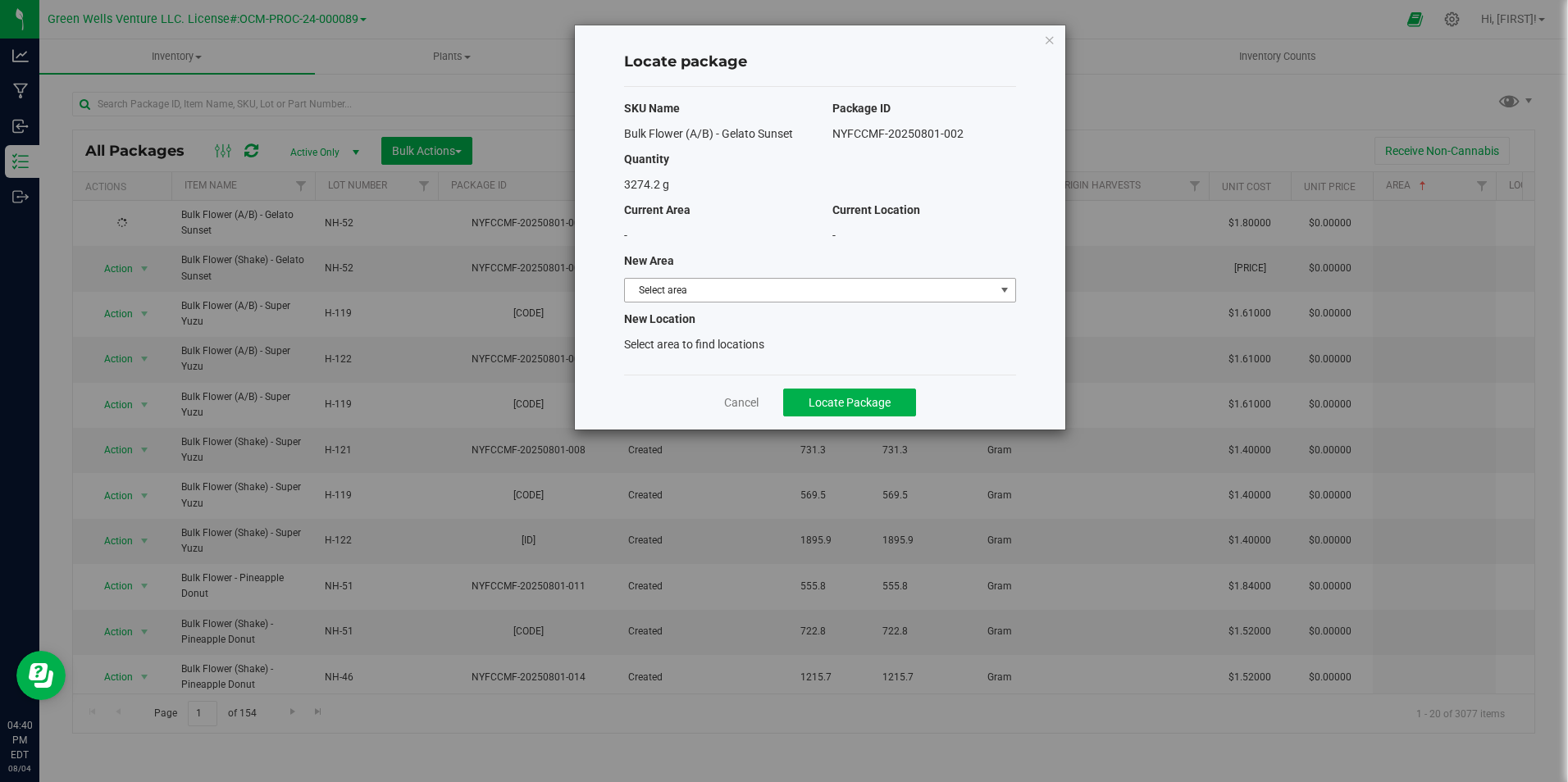 click on "Select area" at bounding box center (809, 290) 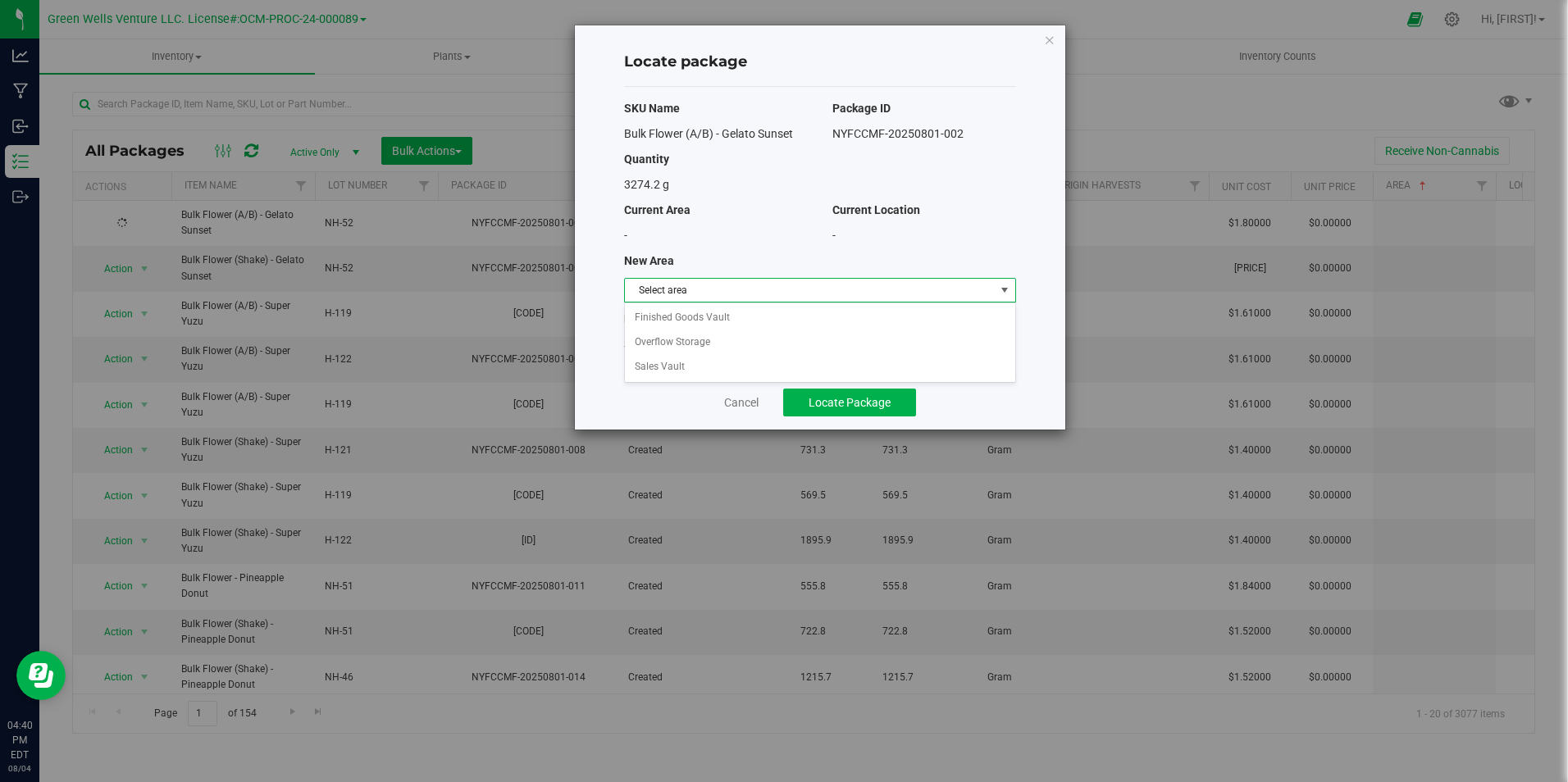 click on "Cancel
[TITLE]" at bounding box center (820, 402) 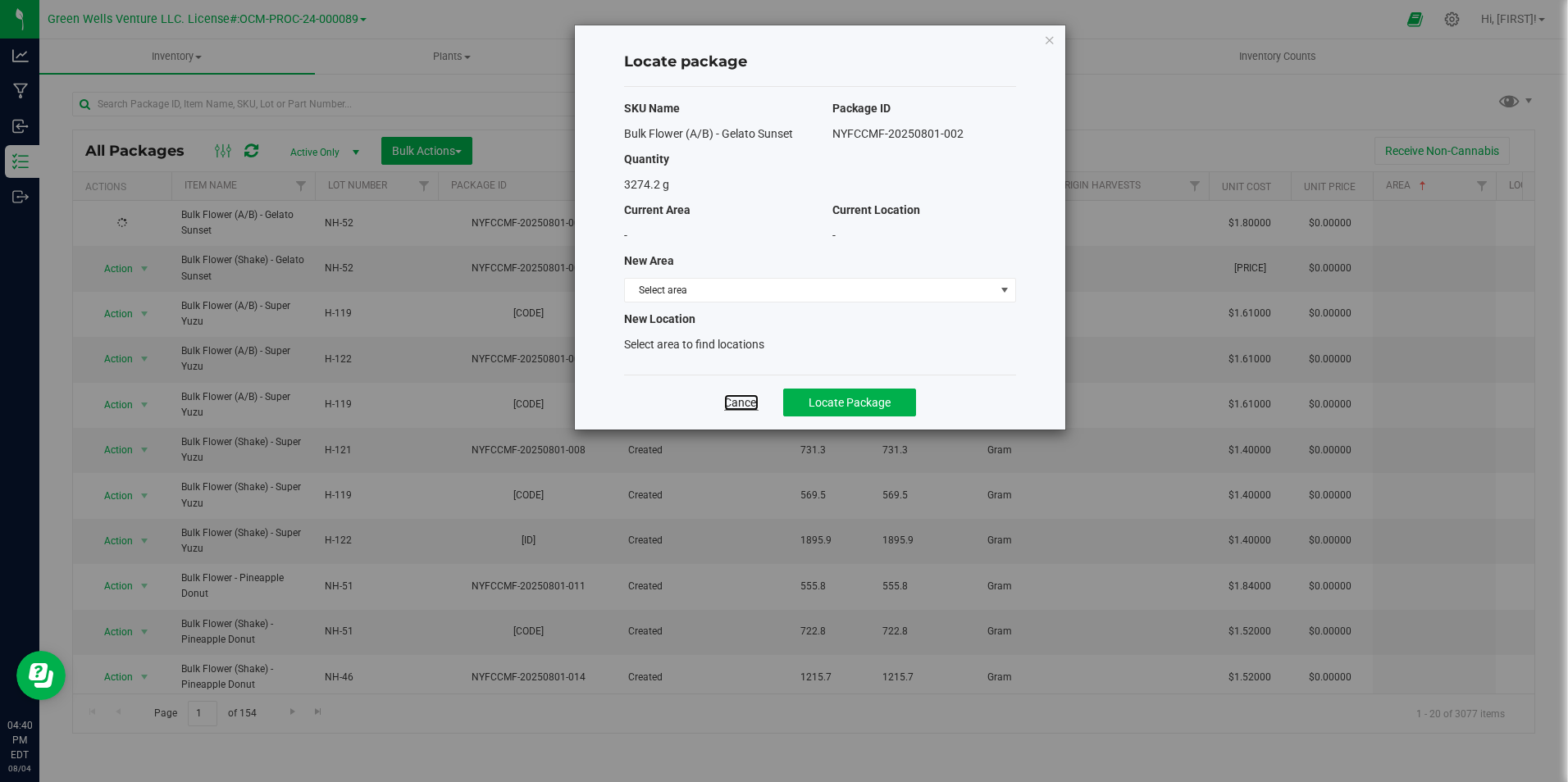 click on "Cancel" at bounding box center (741, 402) 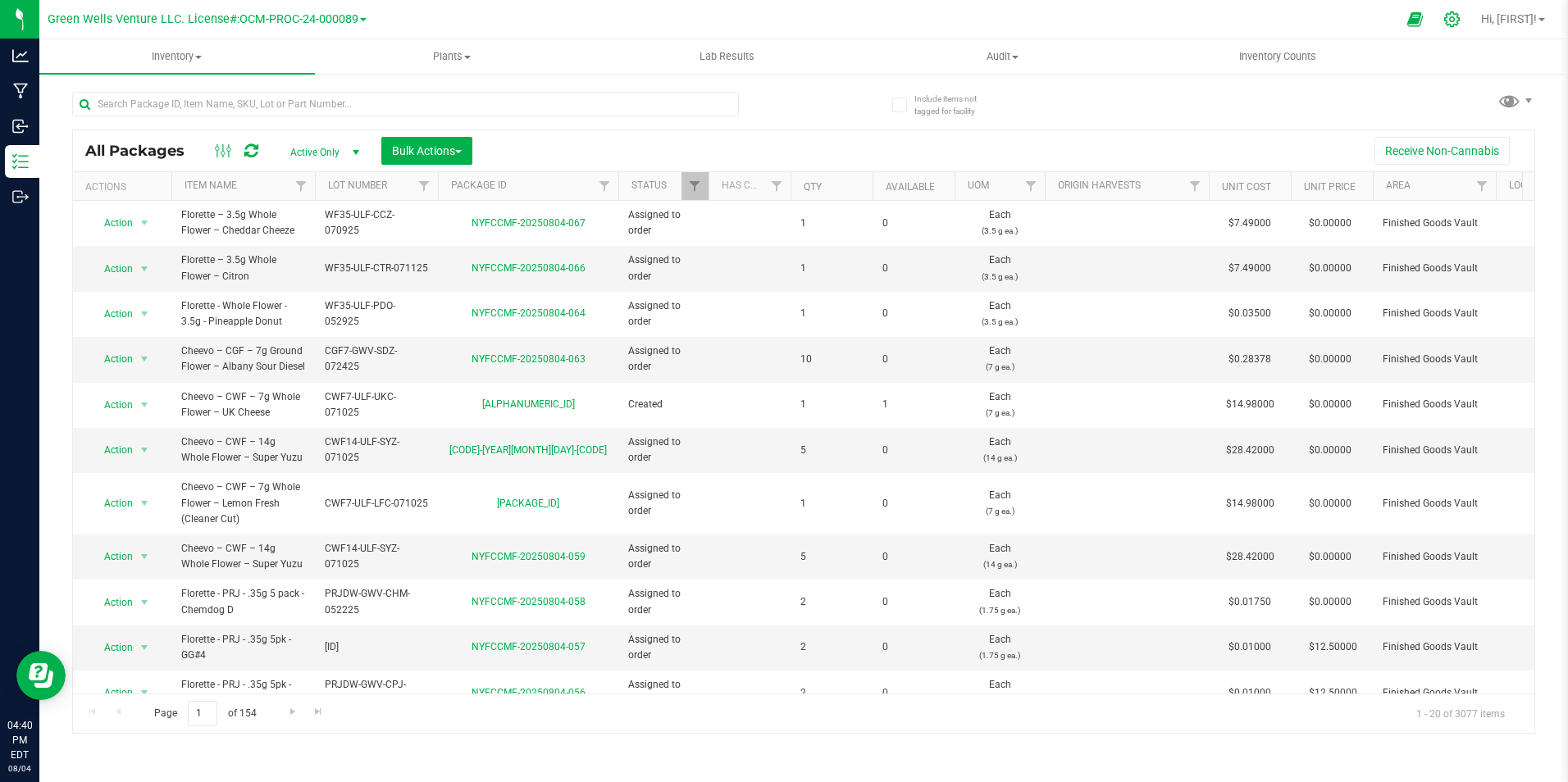 click 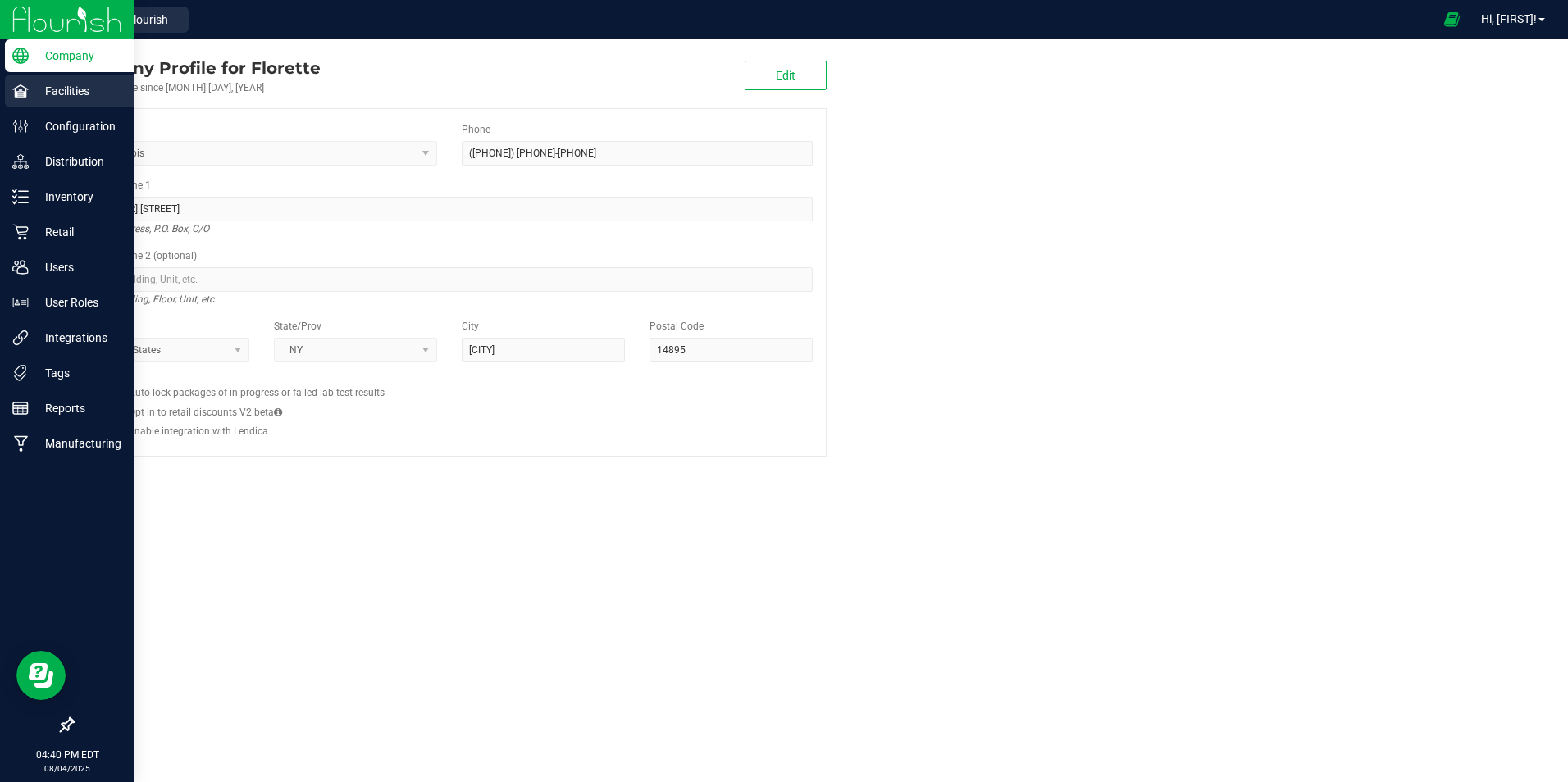 click on "Facilities" at bounding box center (78, 91) 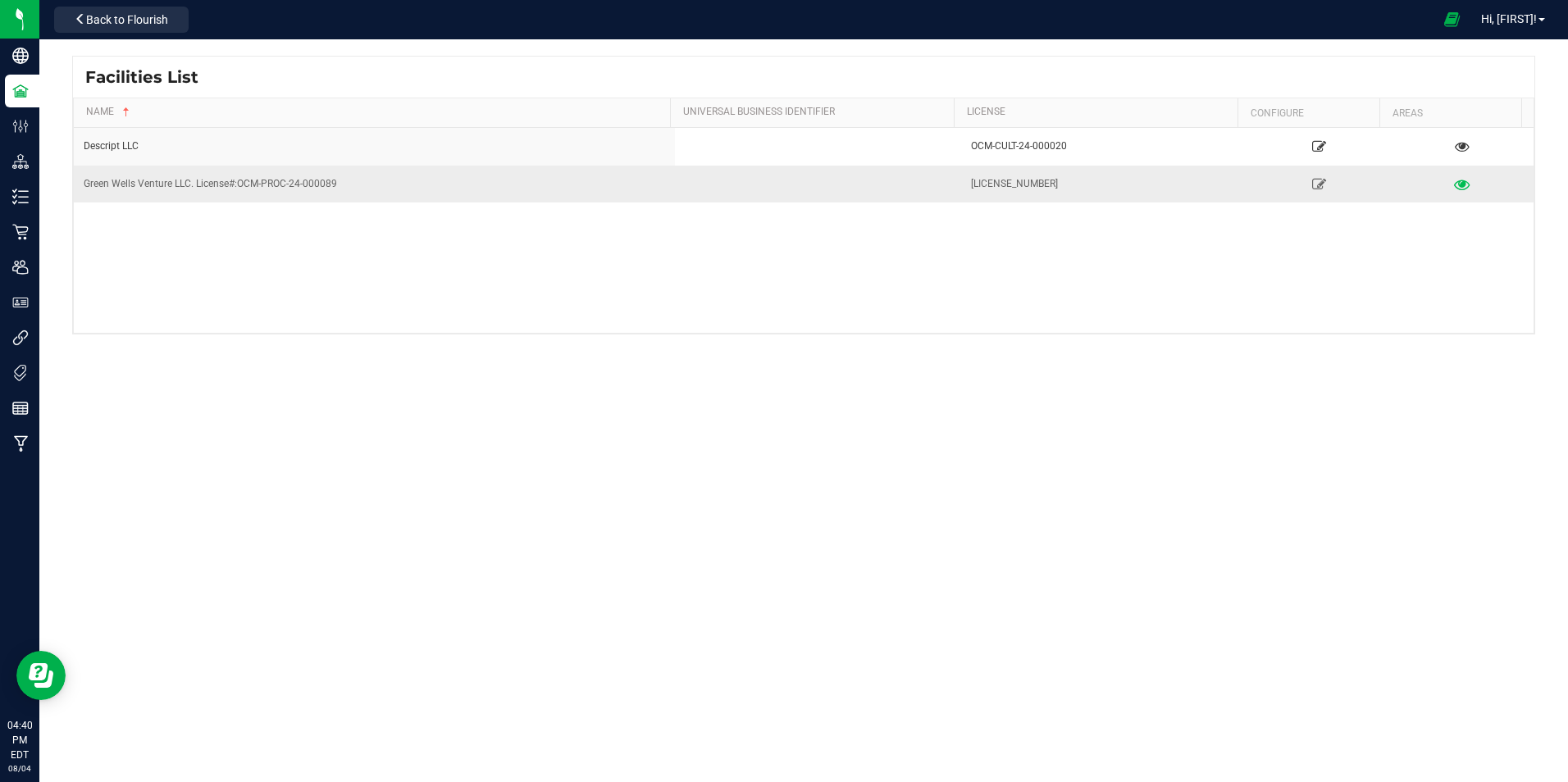 click at bounding box center (1462, 184) 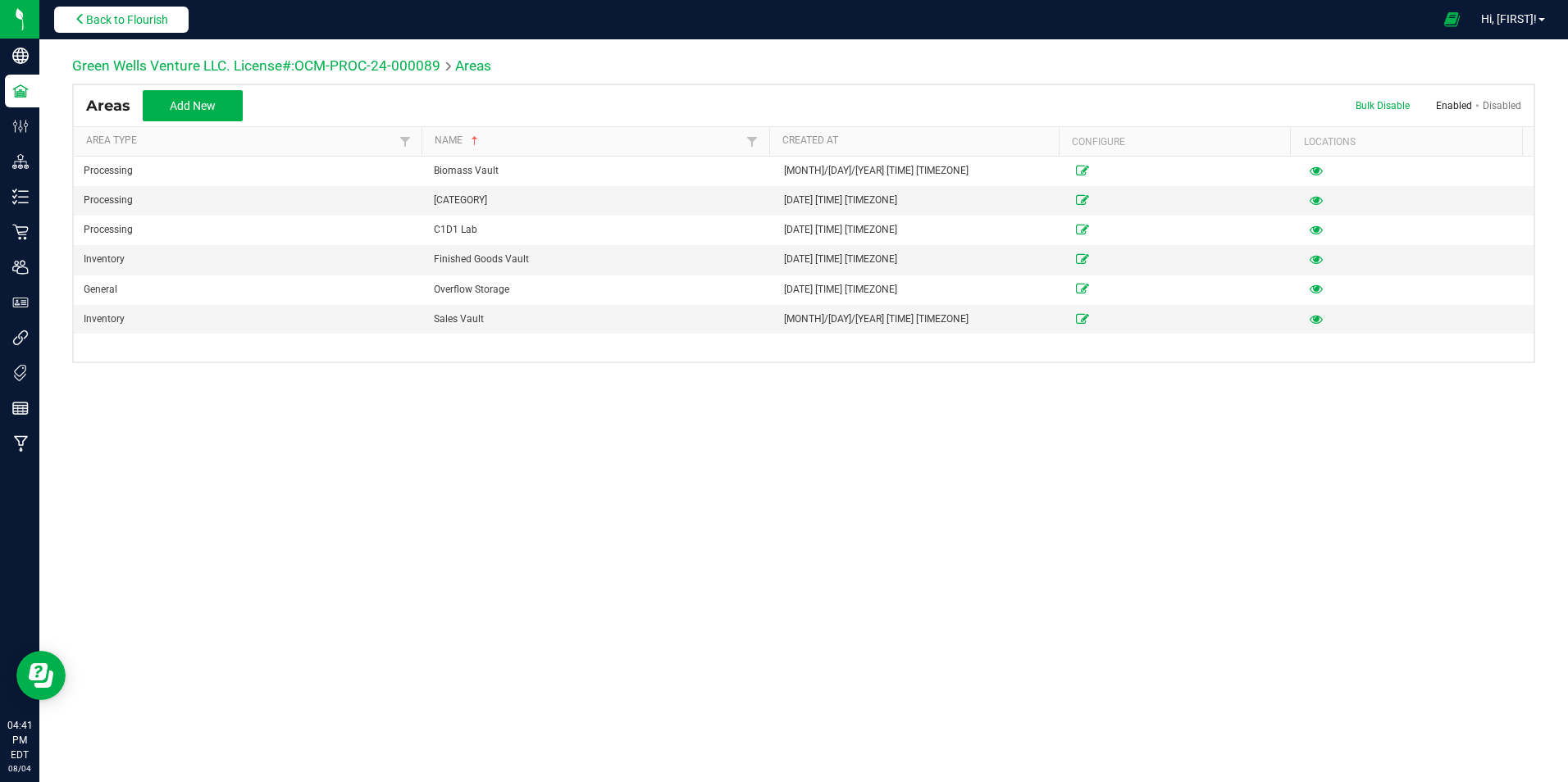 click on "Back to Flourish" at bounding box center (127, 20) 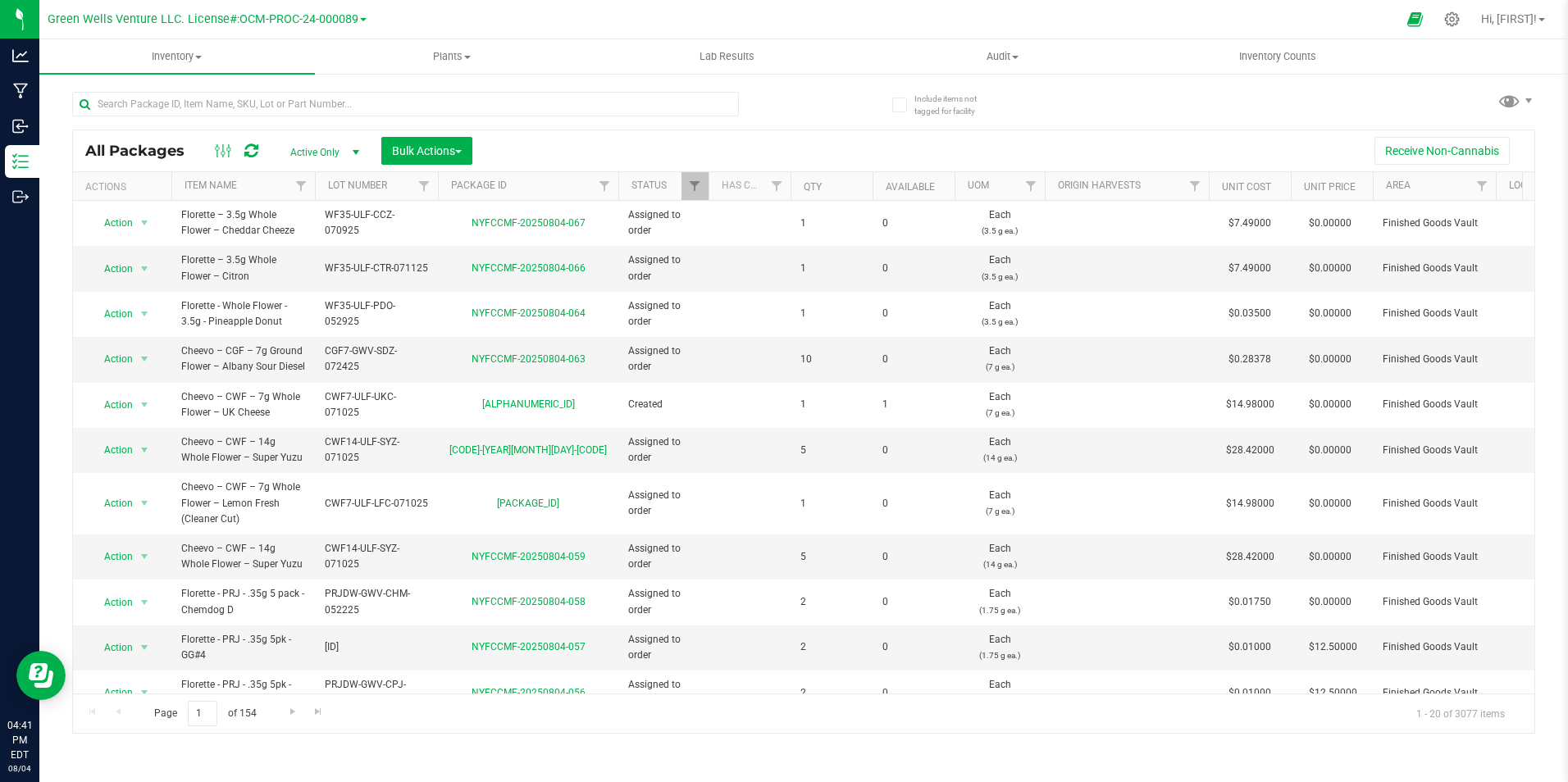 click on "Area" at bounding box center (1434, 186) 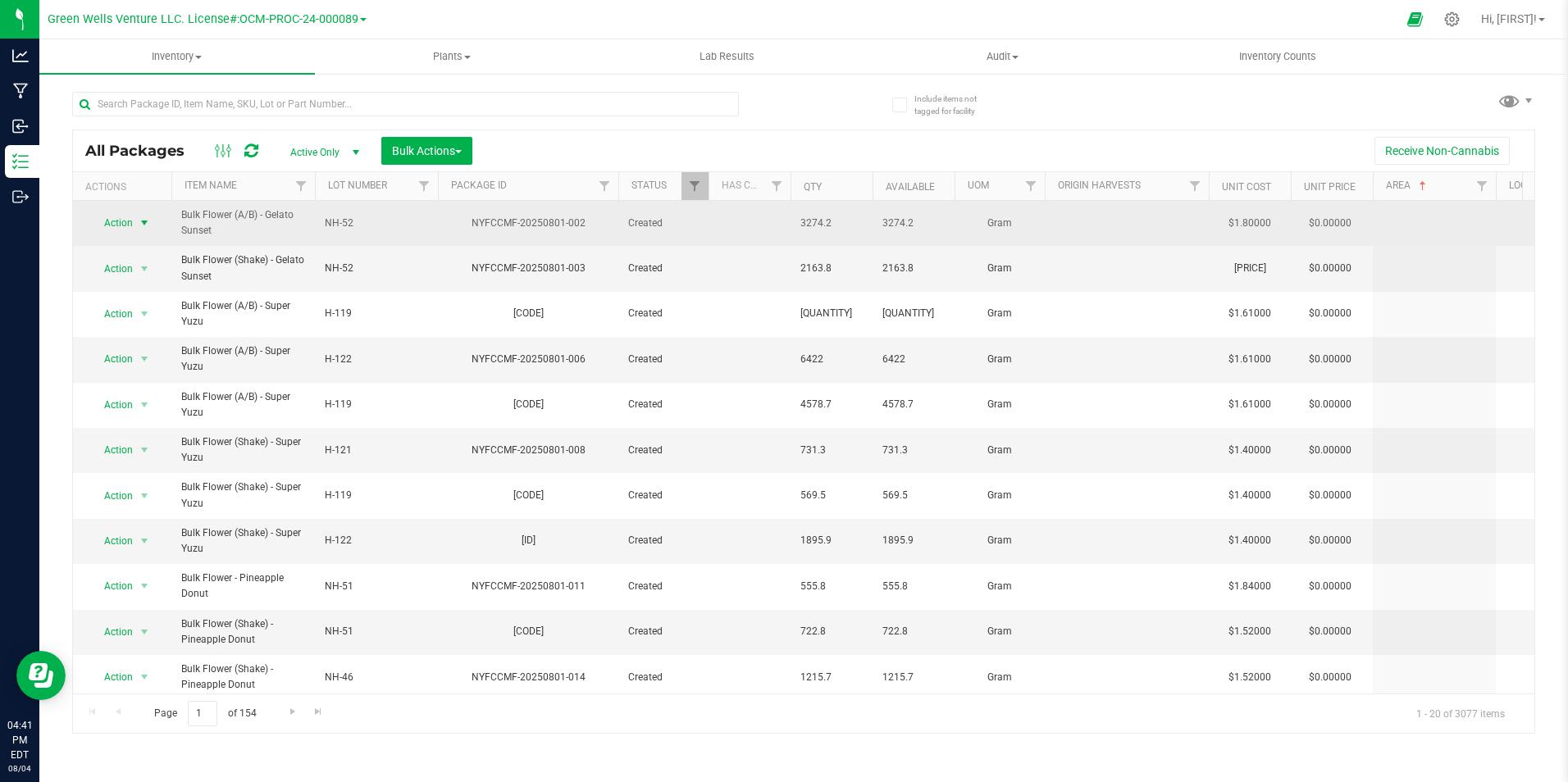 click at bounding box center (144, 223) 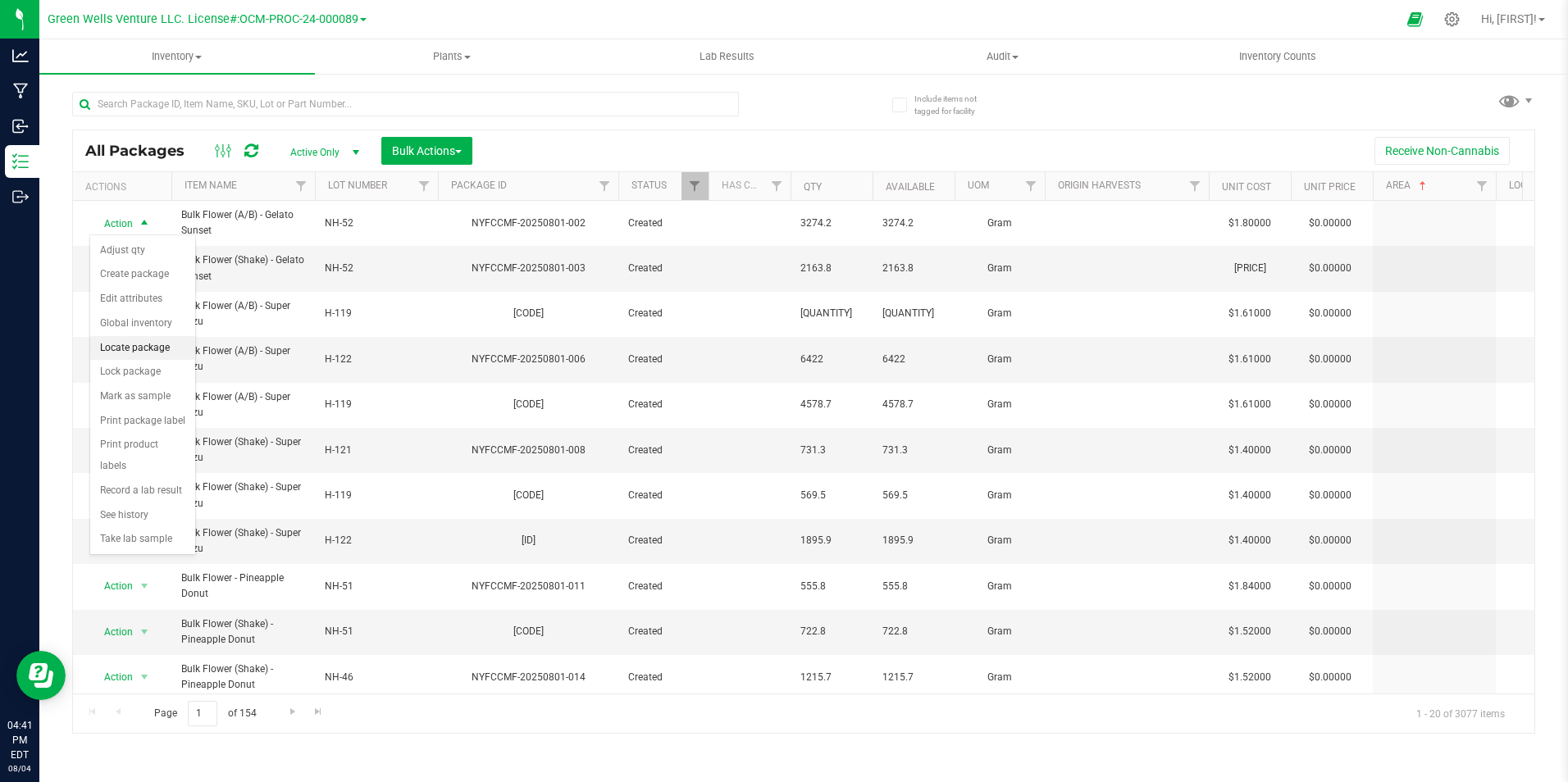 click on "Locate package" at bounding box center [143, 348] 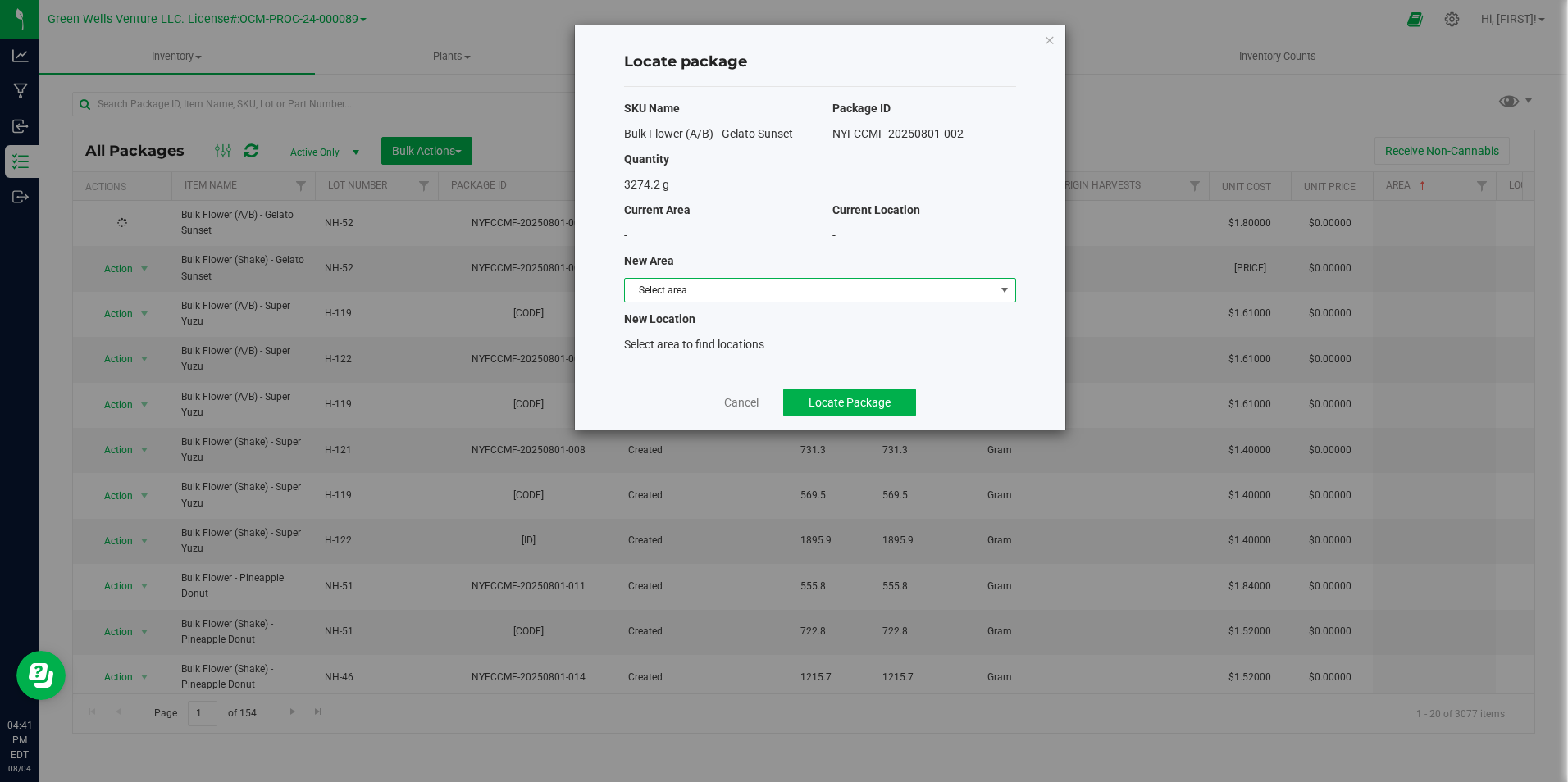click on "Select area" at bounding box center [809, 290] 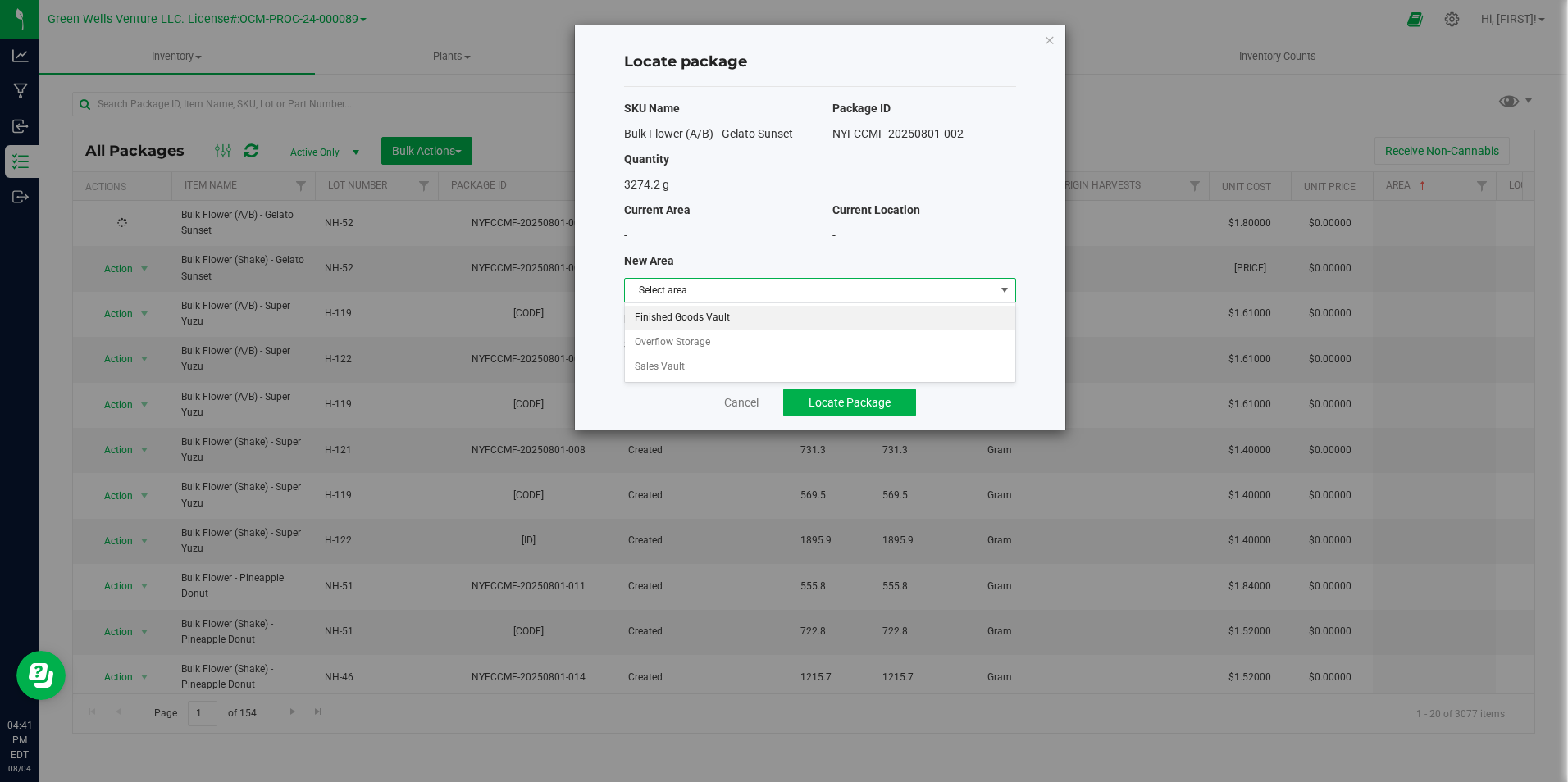 click on "Finished Goods Vault" at bounding box center (820, 318) 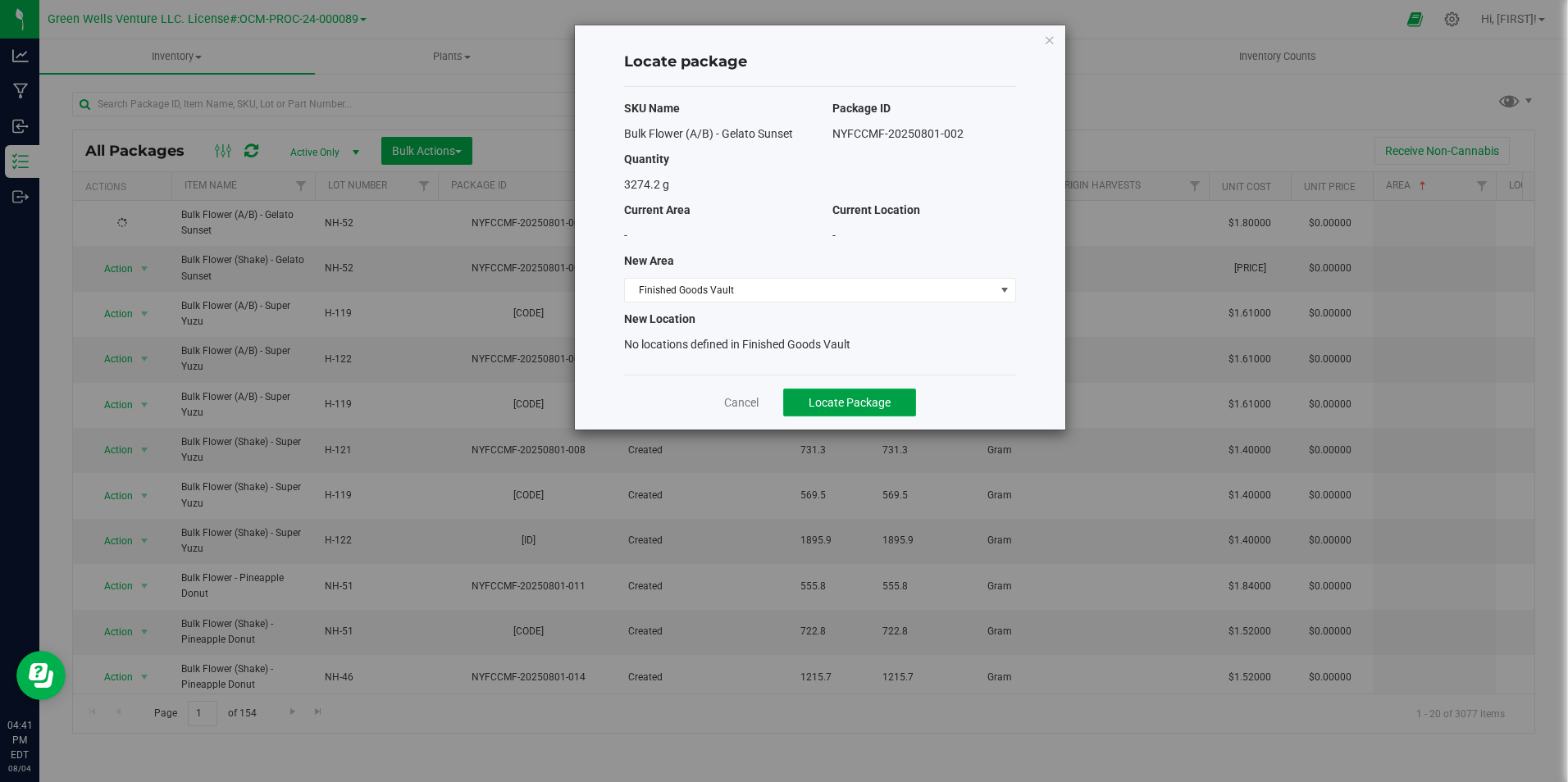 click on "Locate Package" 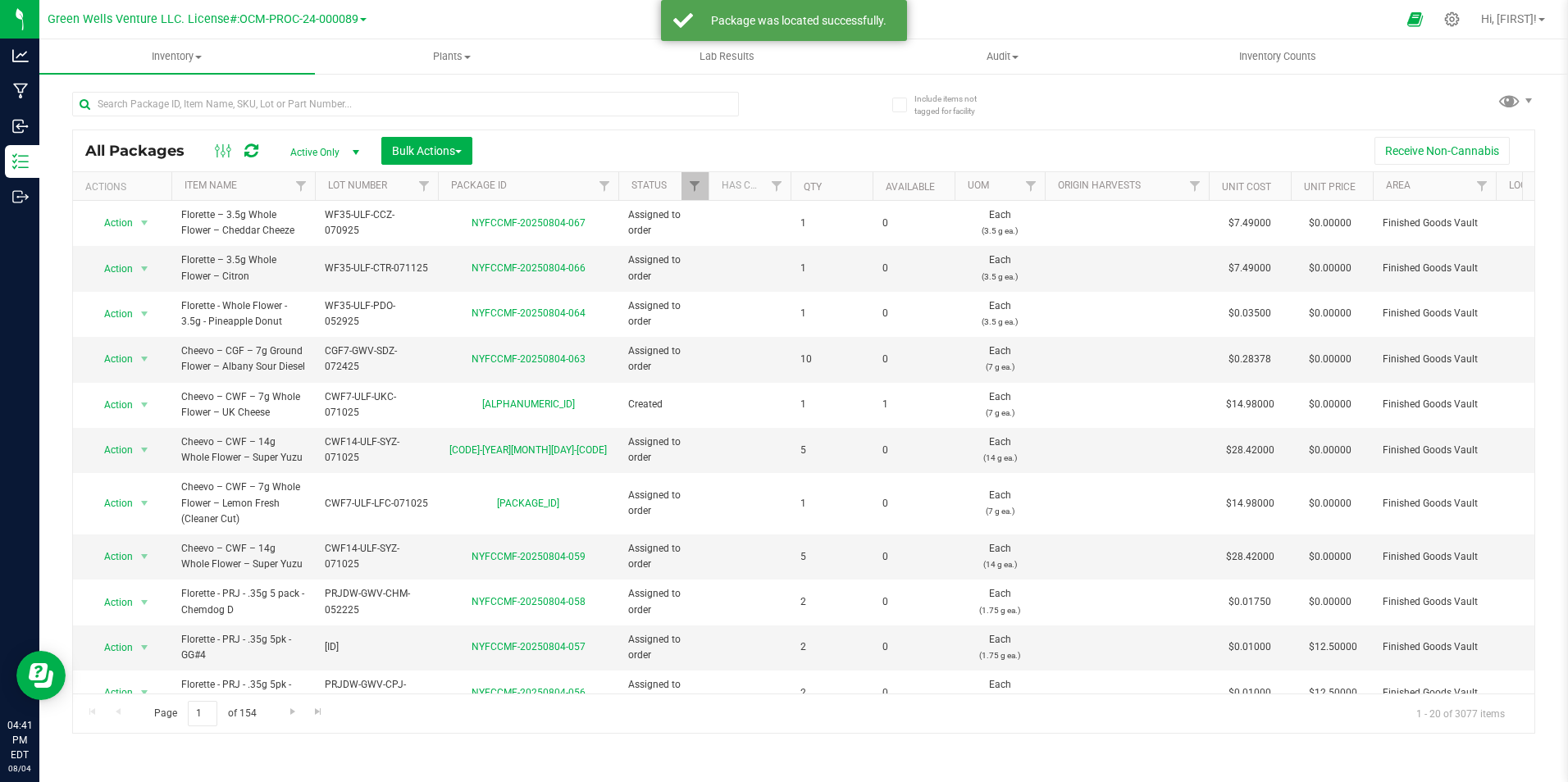 click on "Area" at bounding box center [1434, 186] 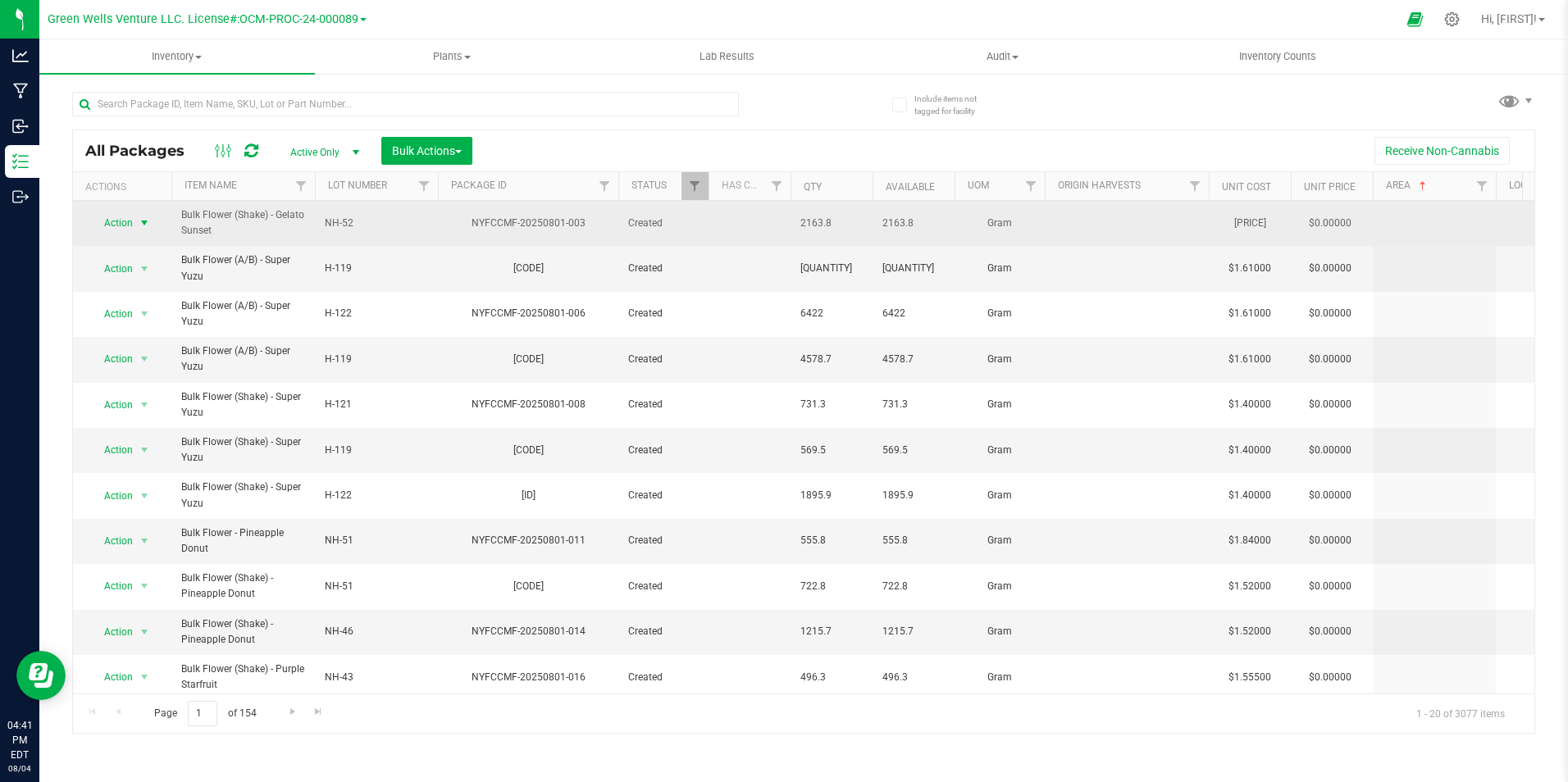 click at bounding box center (144, 223) 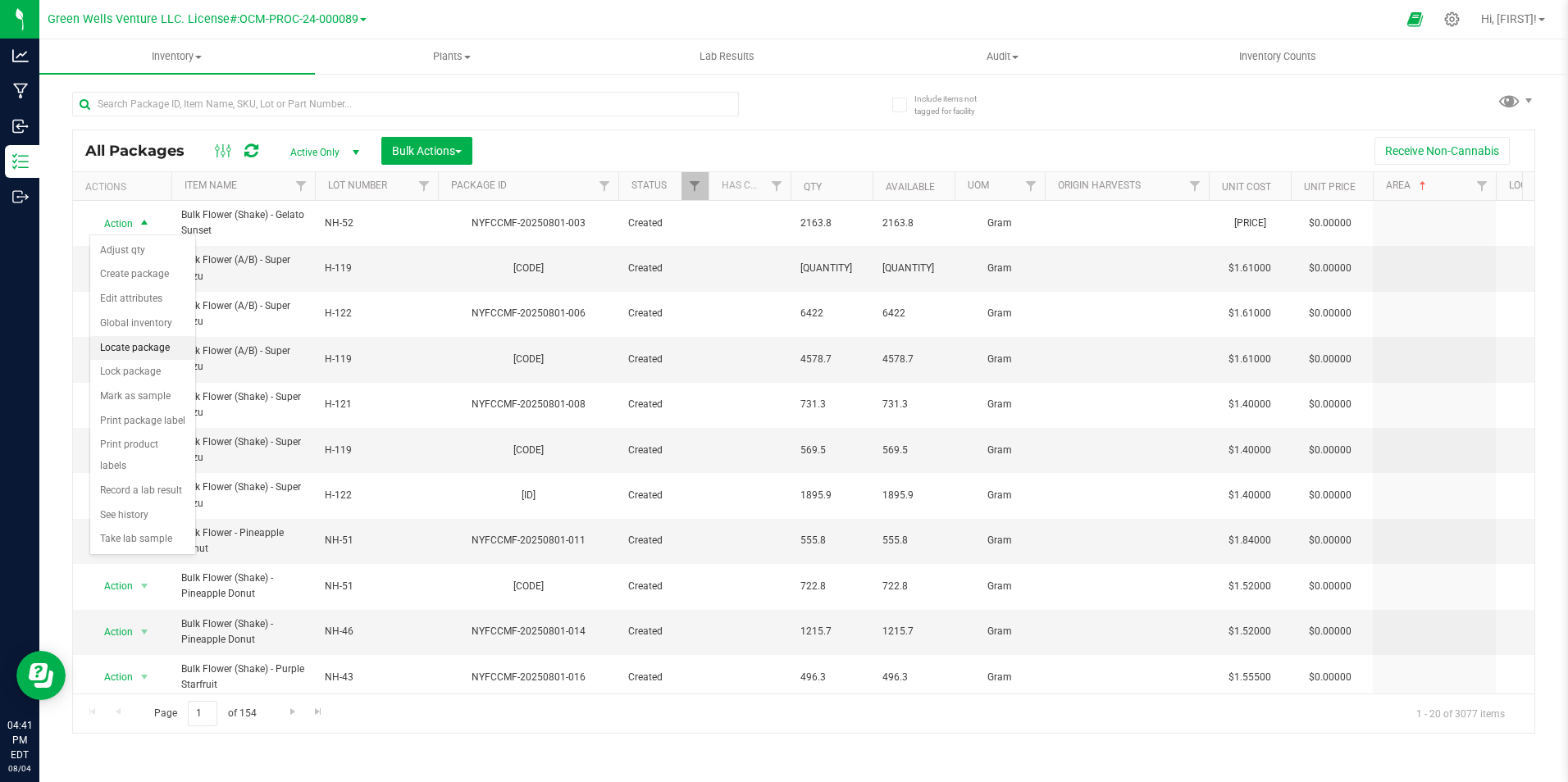 click on "Locate package" at bounding box center [143, 348] 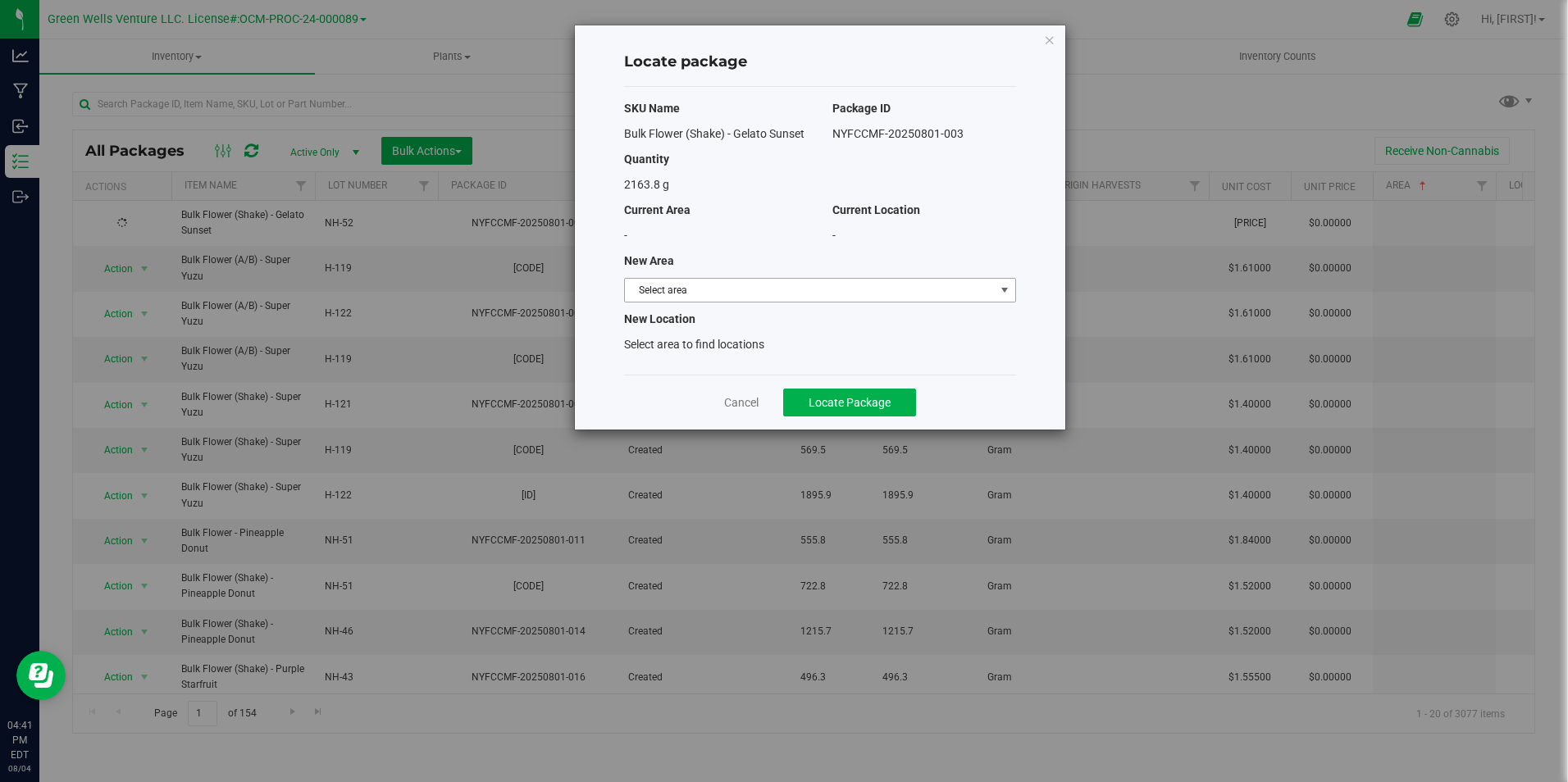 click on "Select area" at bounding box center (809, 290) 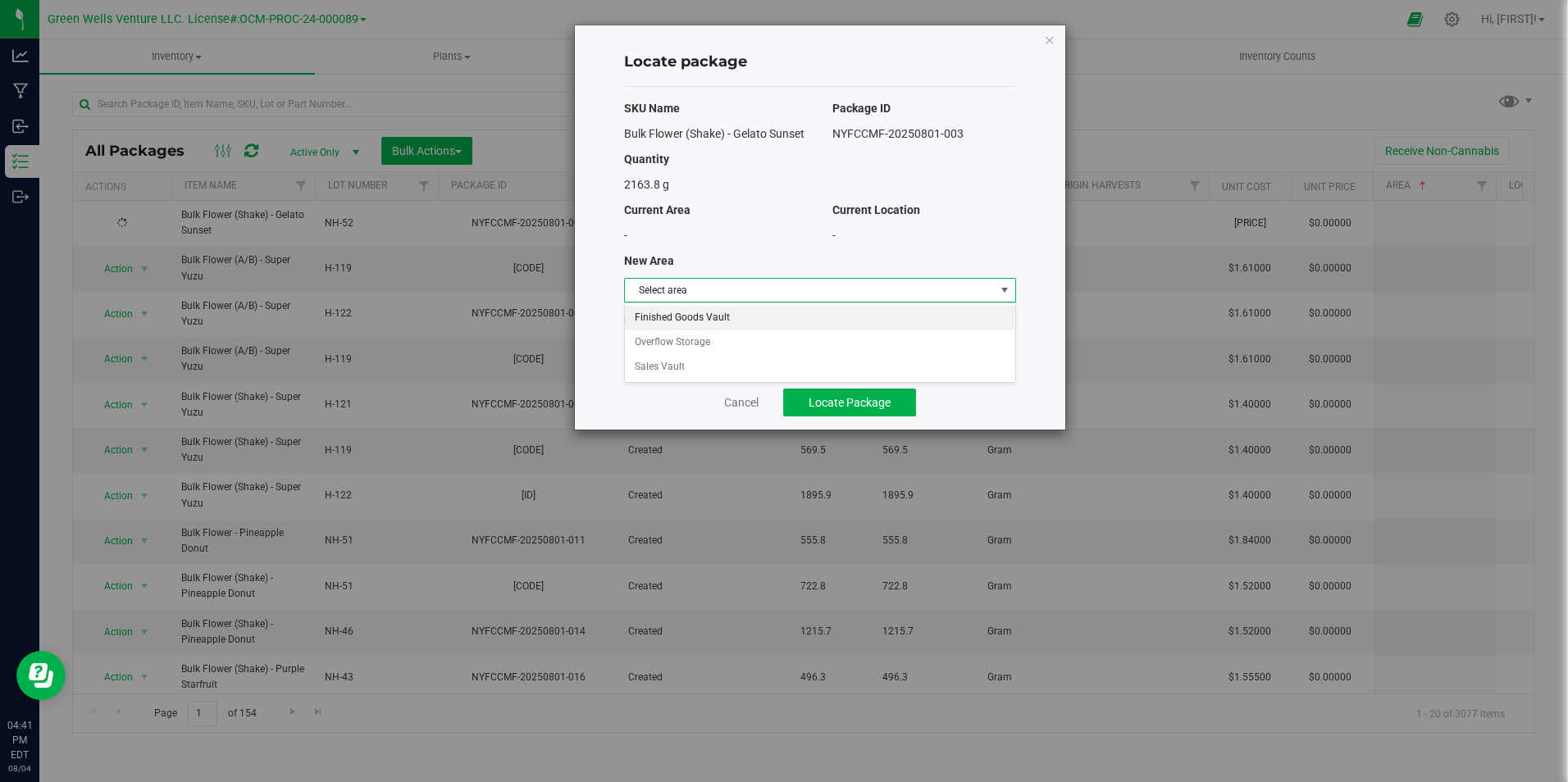 click on "Finished Goods Vault" at bounding box center [820, 318] 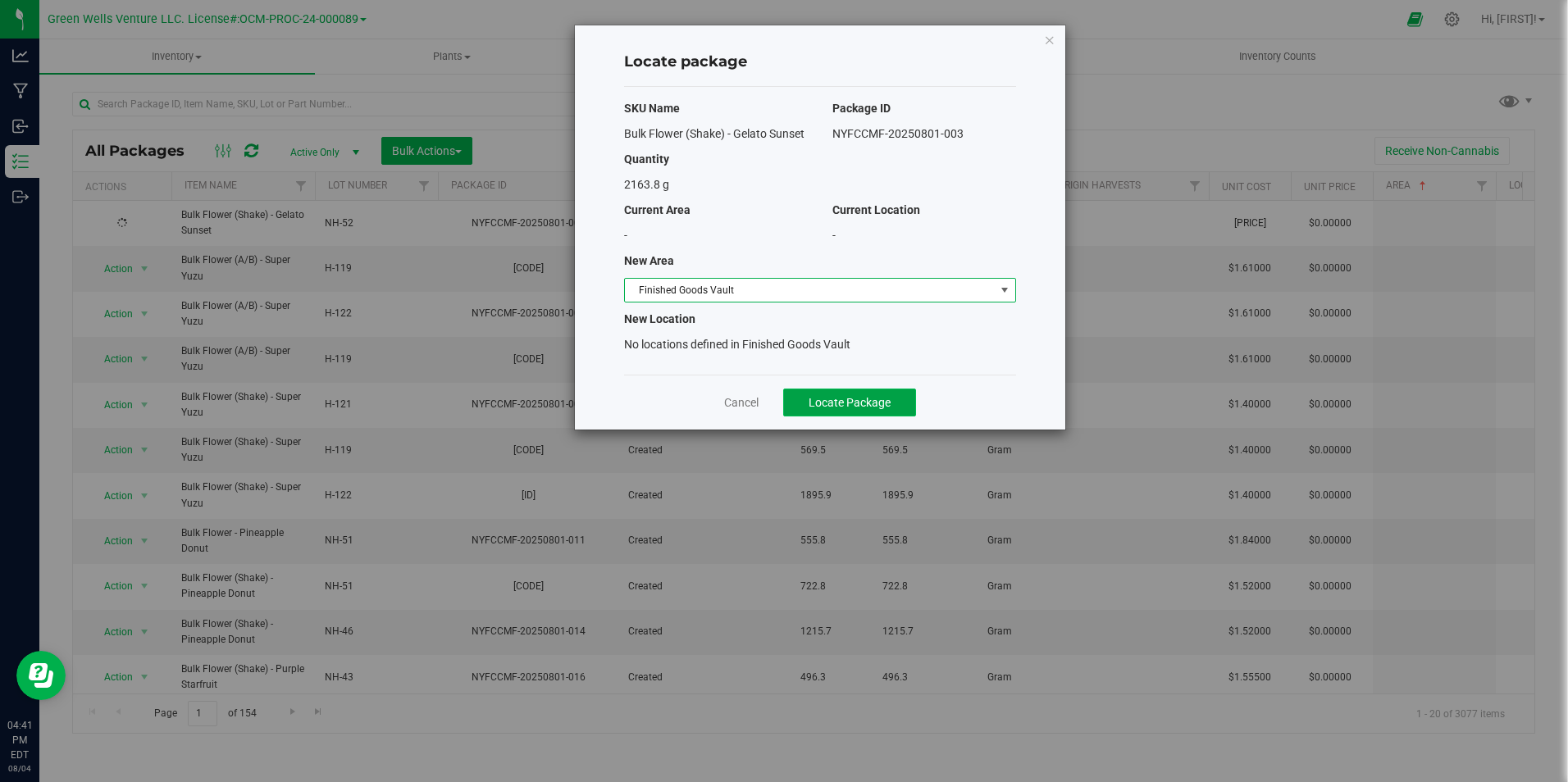 click on "Locate Package" 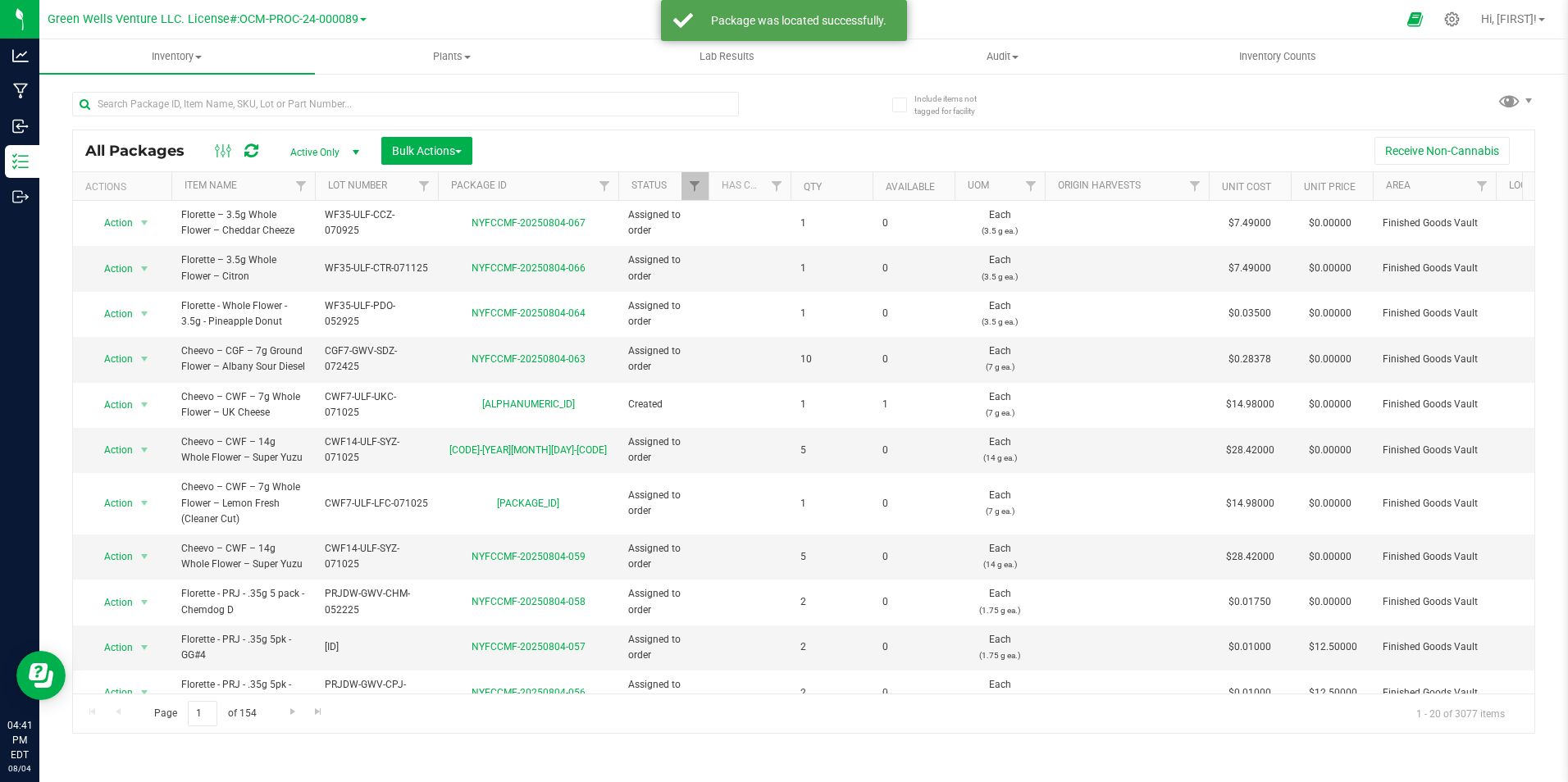 click on "Area" at bounding box center [1434, 186] 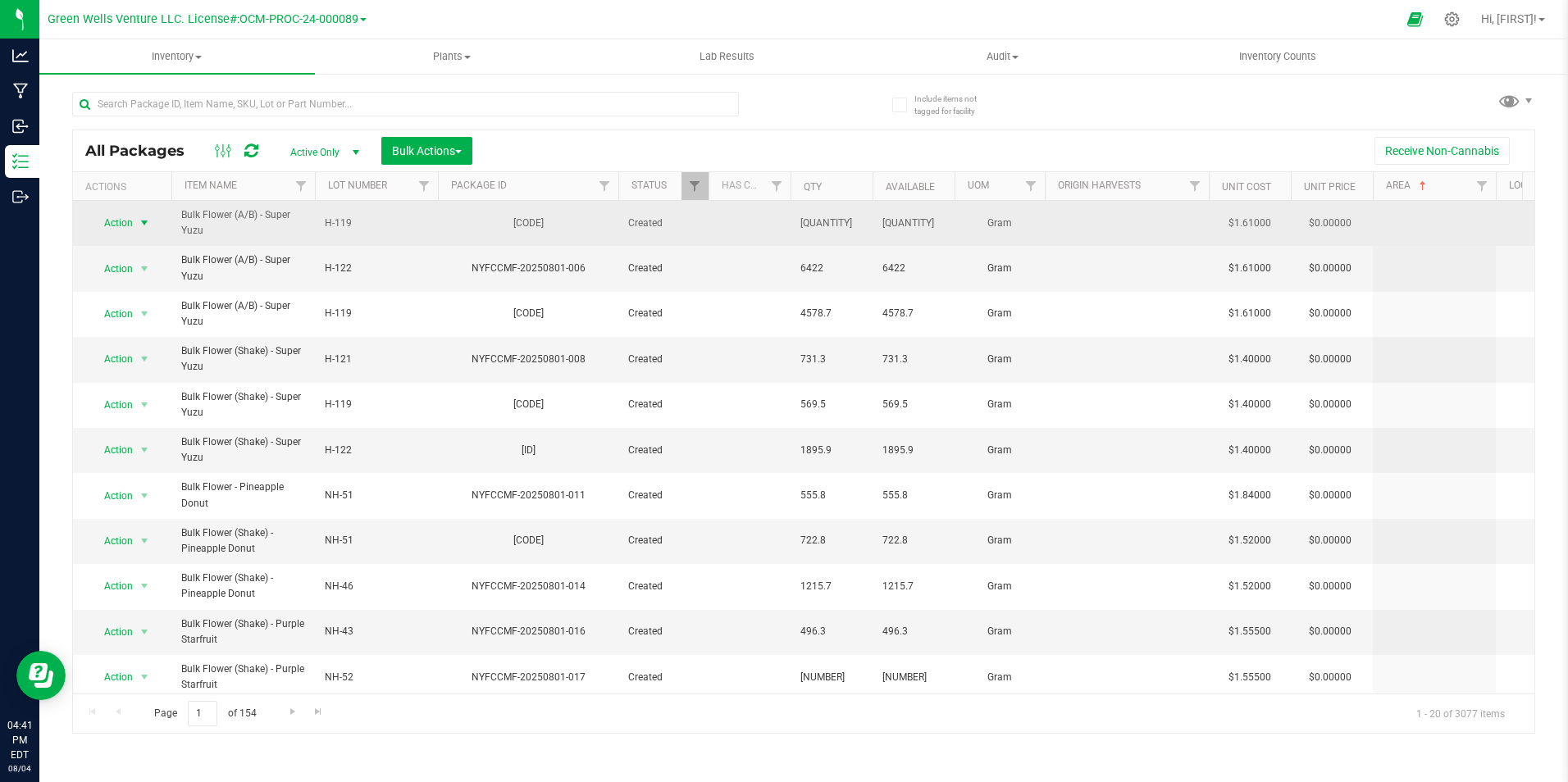 click at bounding box center [144, 223] 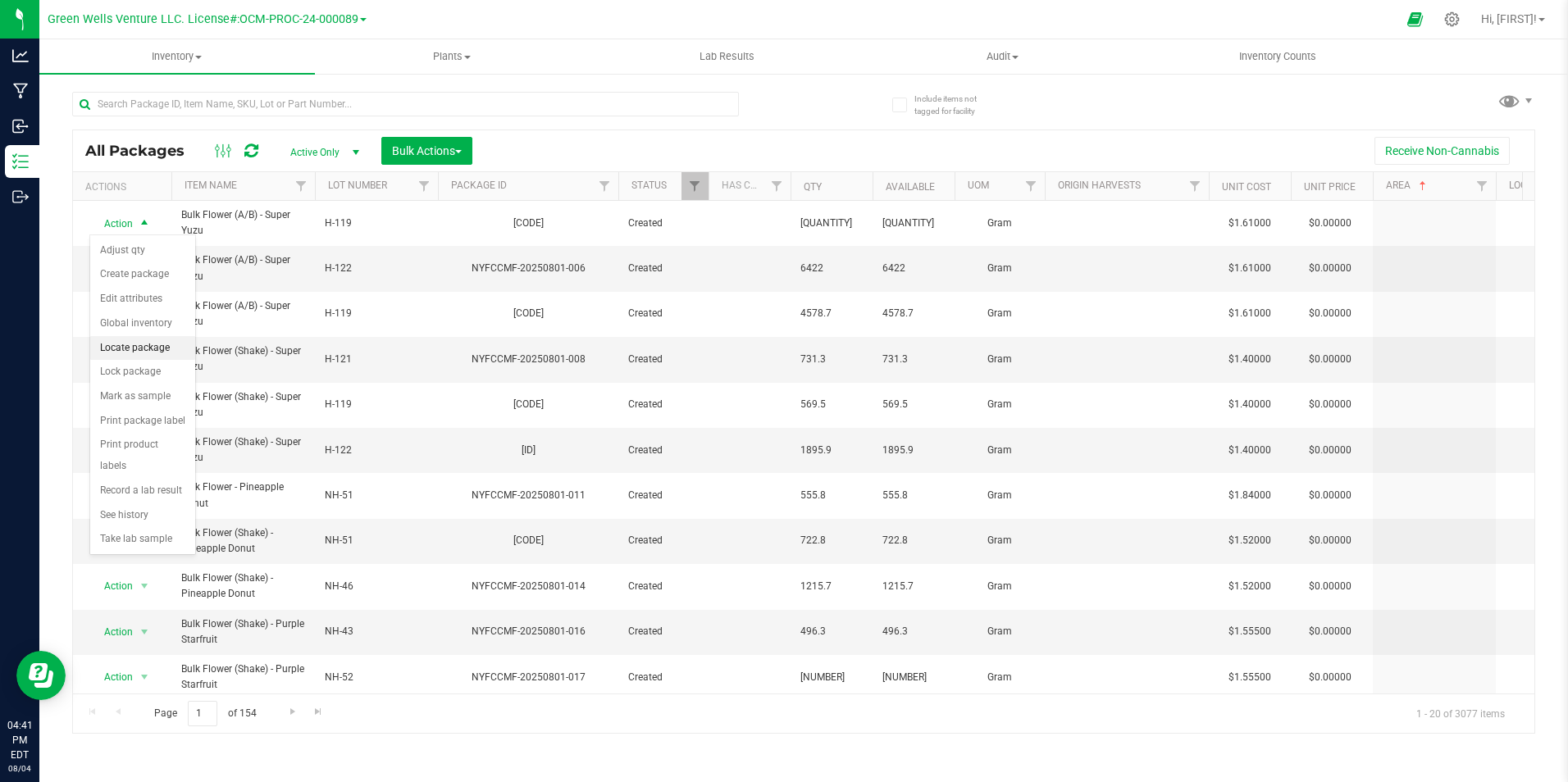 click on "Locate package" at bounding box center [143, 348] 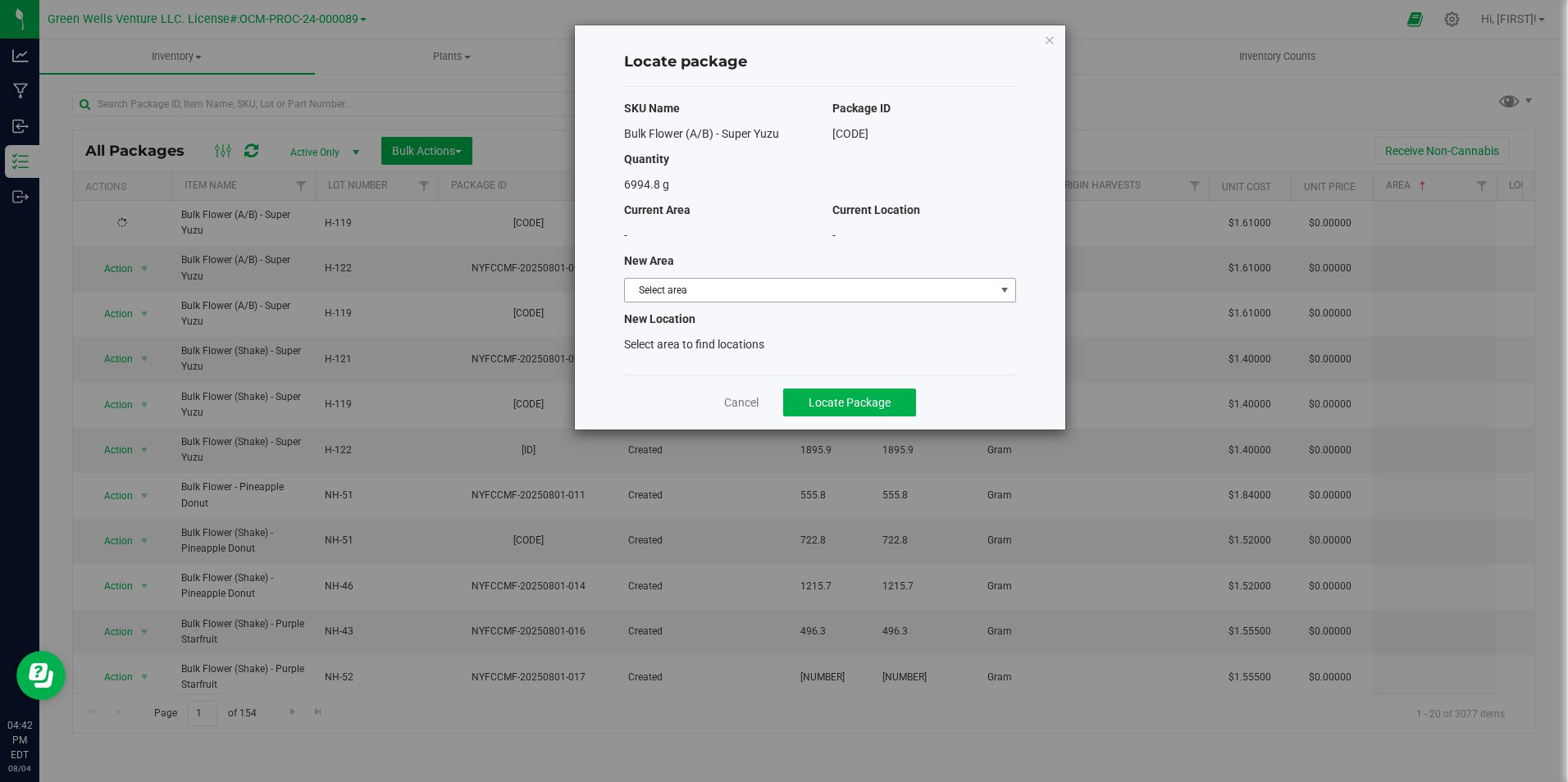 click on "Select area" at bounding box center [809, 290] 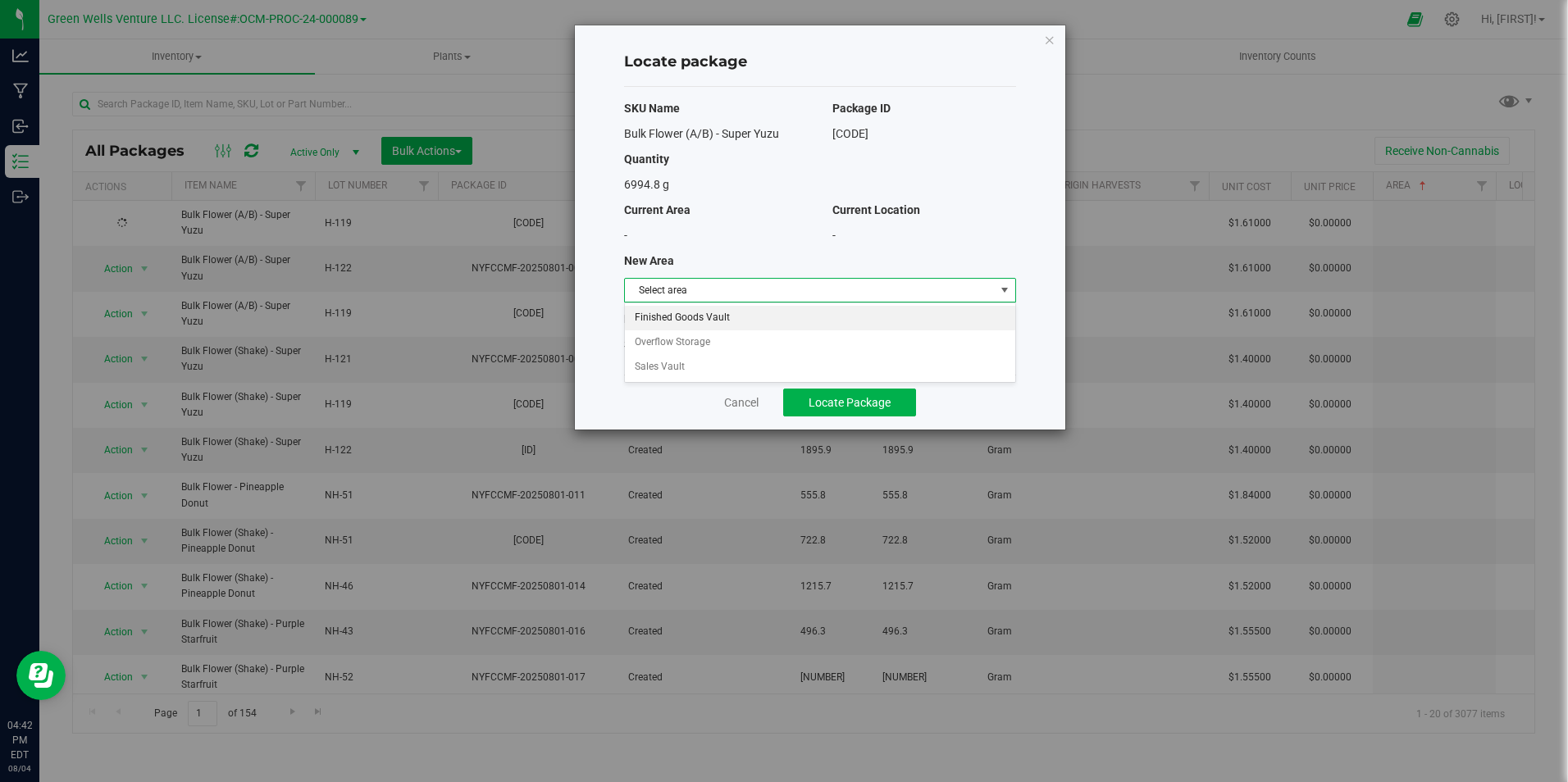 click on "Finished Goods Vault" at bounding box center (820, 318) 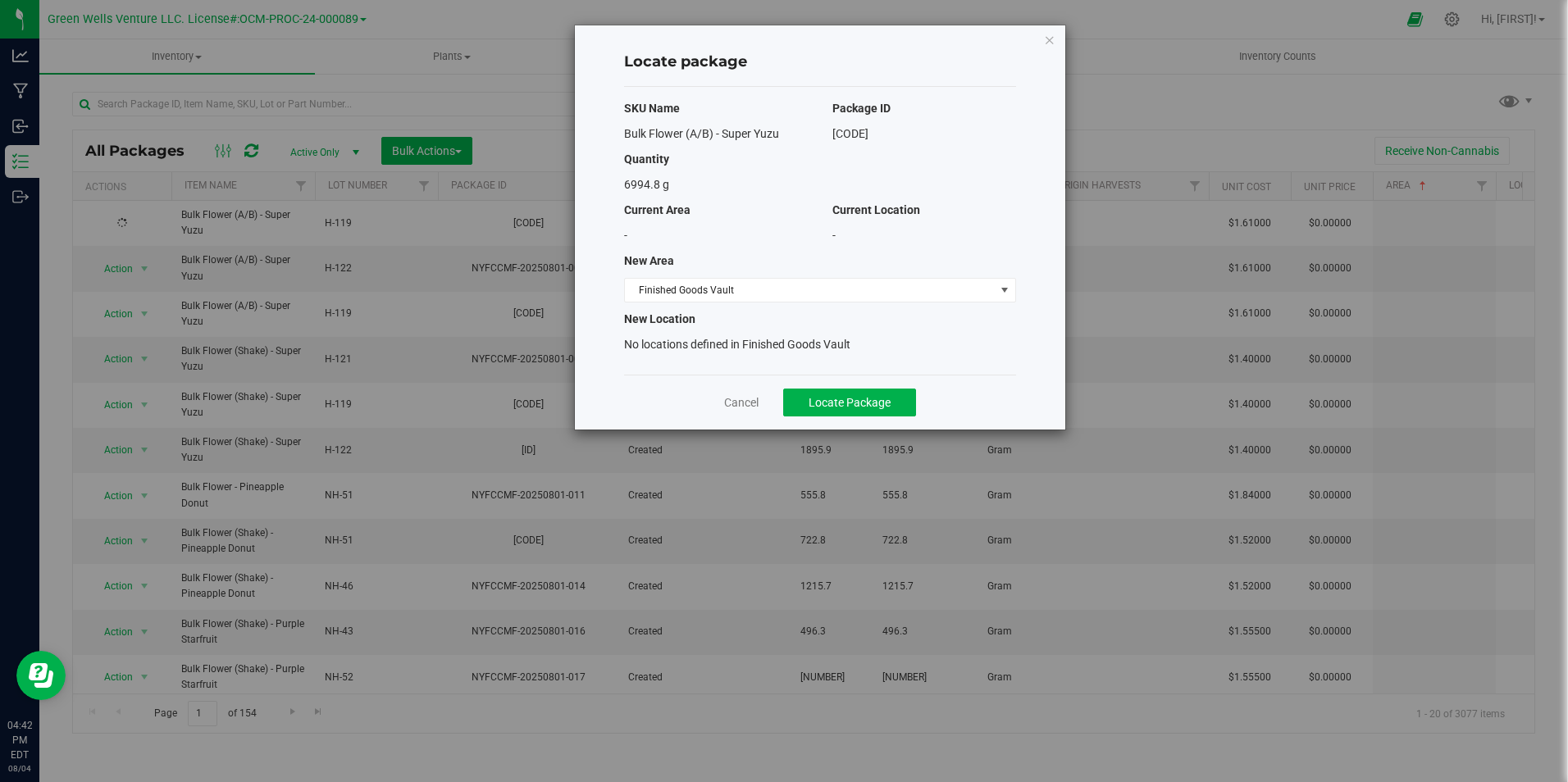 click on "Cancel
[TITLE]" at bounding box center (820, 402) 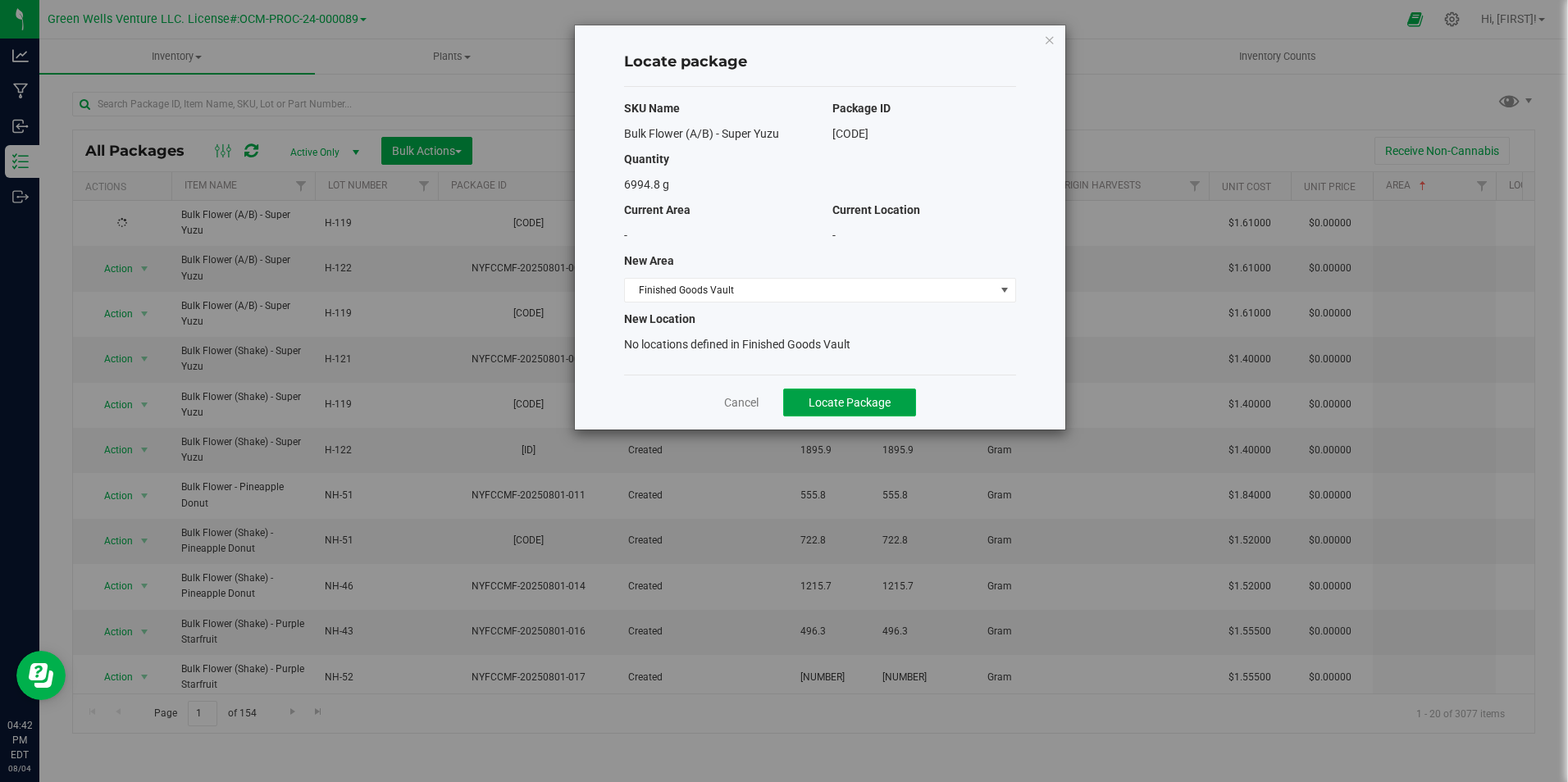 click on "Locate Package" 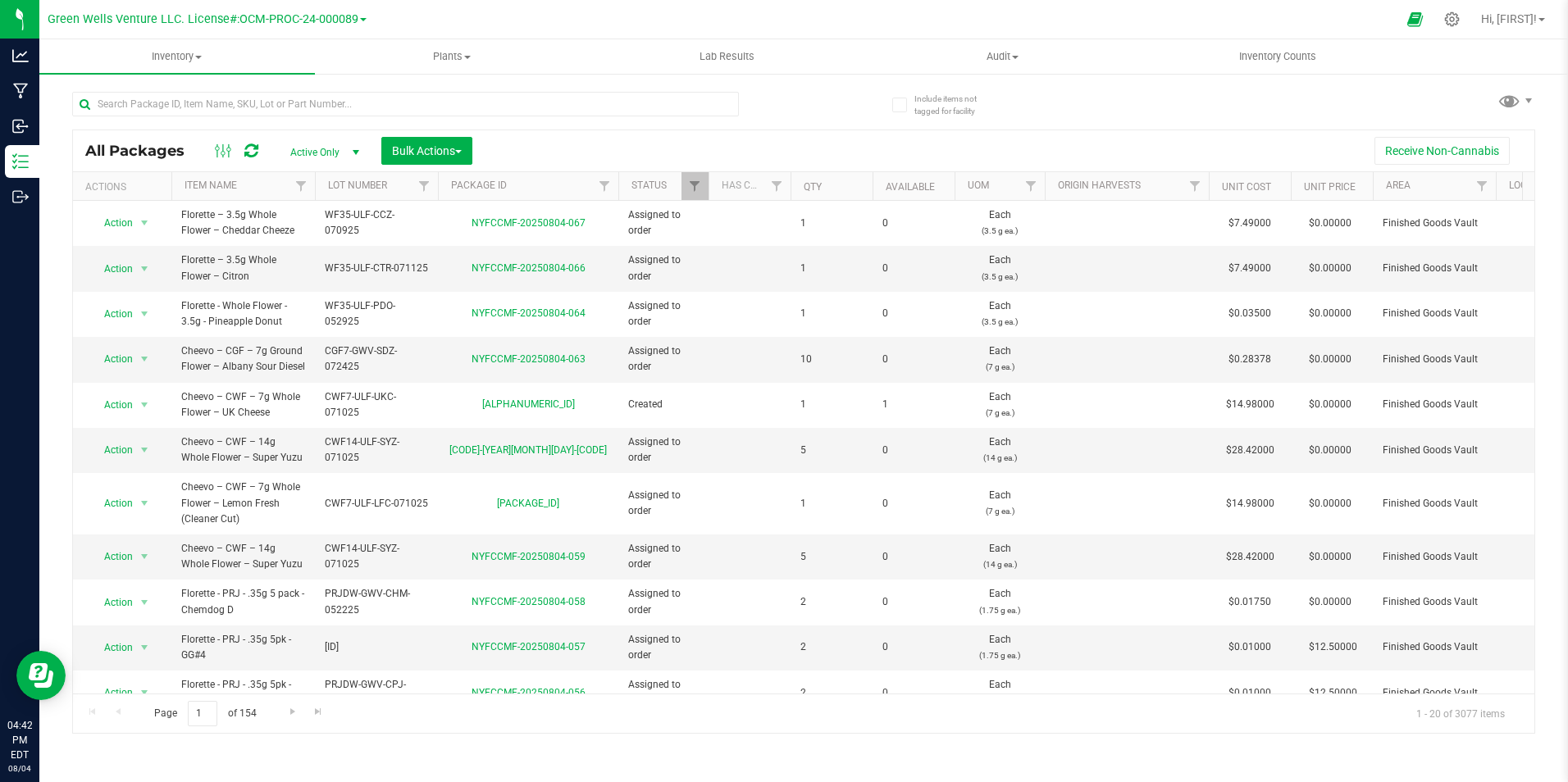 click on "Area" at bounding box center [1434, 186] 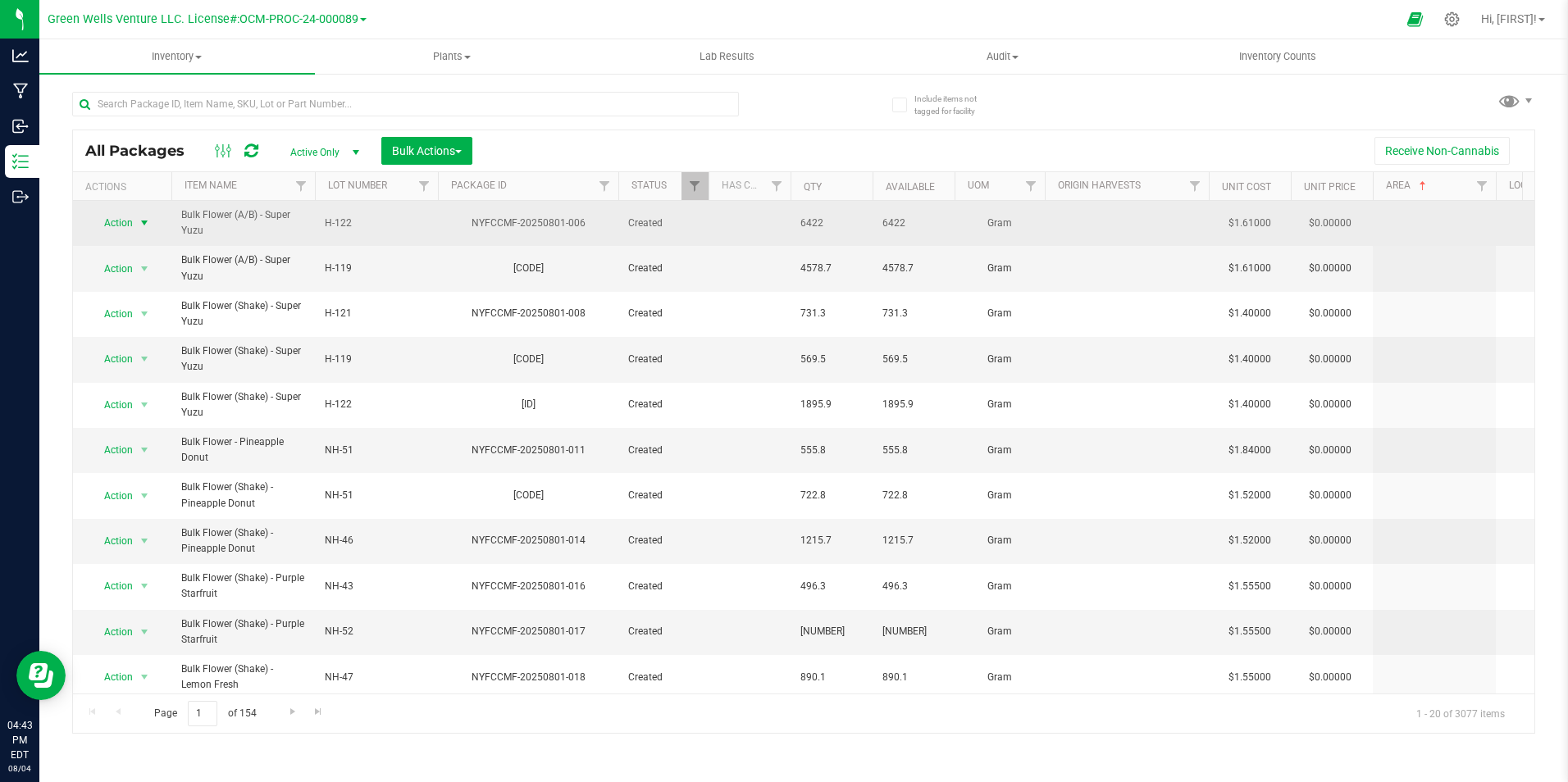 click at bounding box center (144, 223) 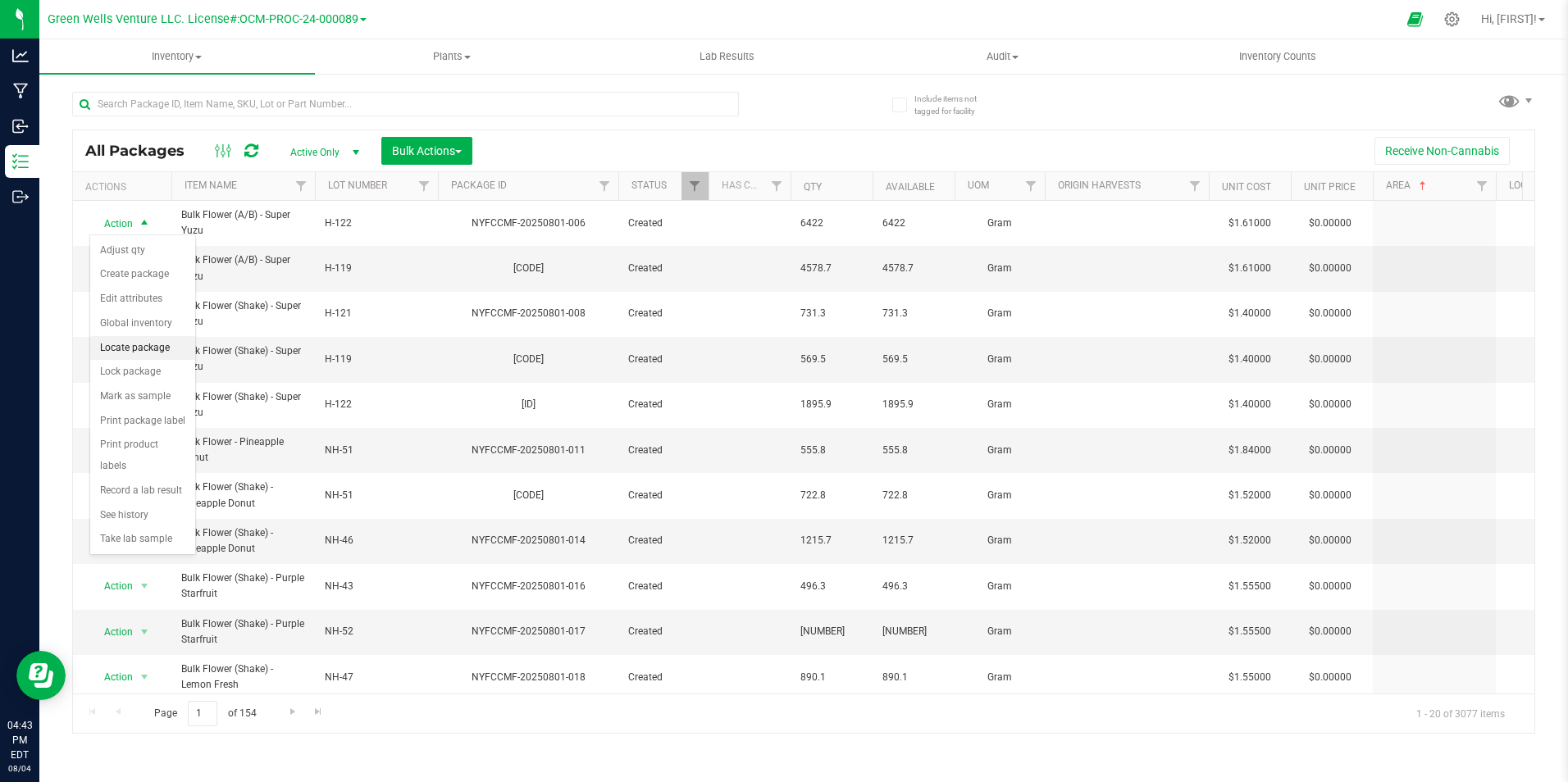 click on "Locate package" at bounding box center (143, 348) 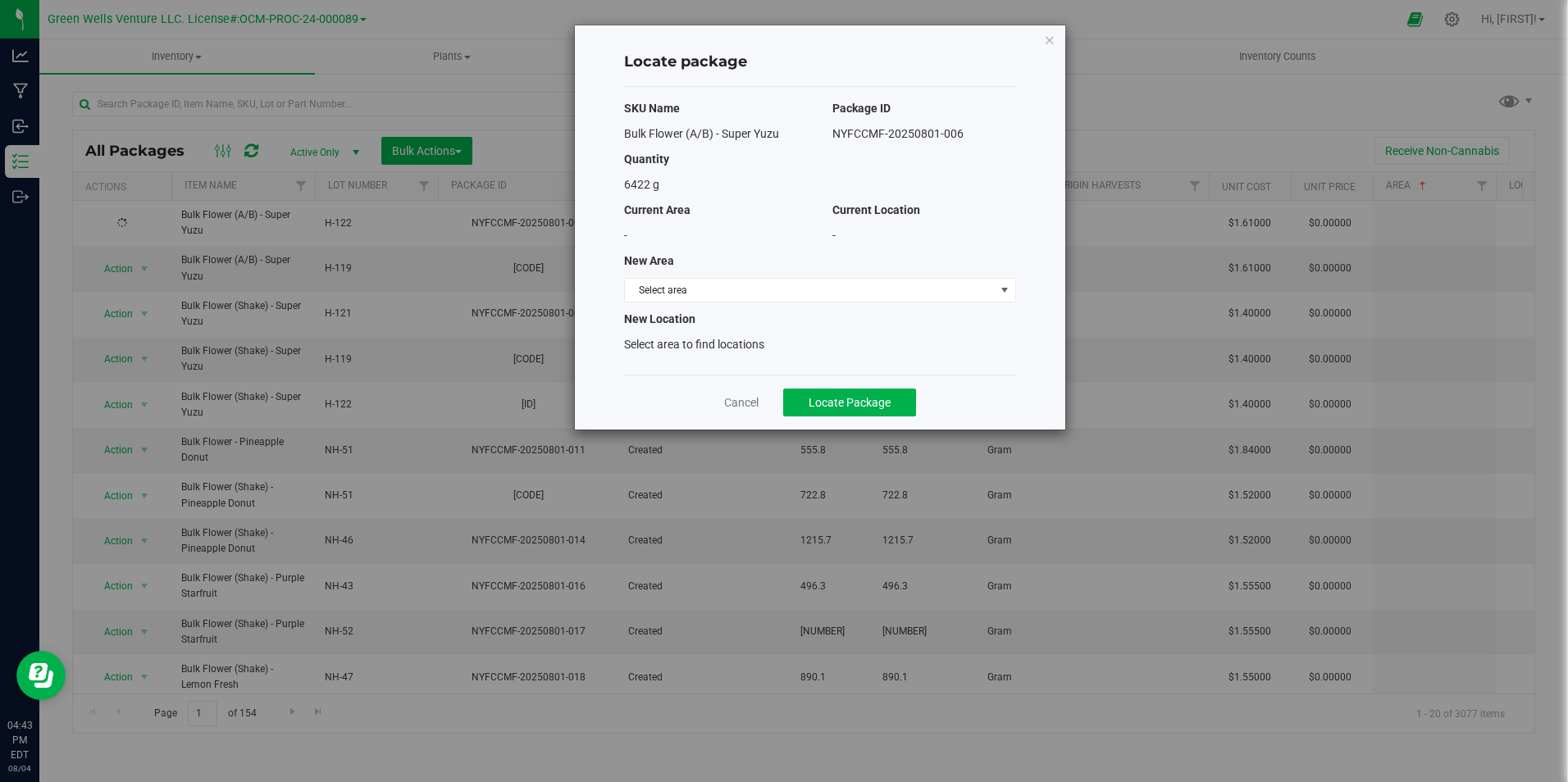 click on "SKU Name
Package ID
Bulk Flower (A/B) - Super Yuzu
NYFCCMF-20250801-006
Quantity
6422 g
Current Area
Current Location
-
-
New Area
Select area Select area Finished Goods Vault Overflow Storage Sales Vault
New Location
Select area to find locations" at bounding box center (820, 230) 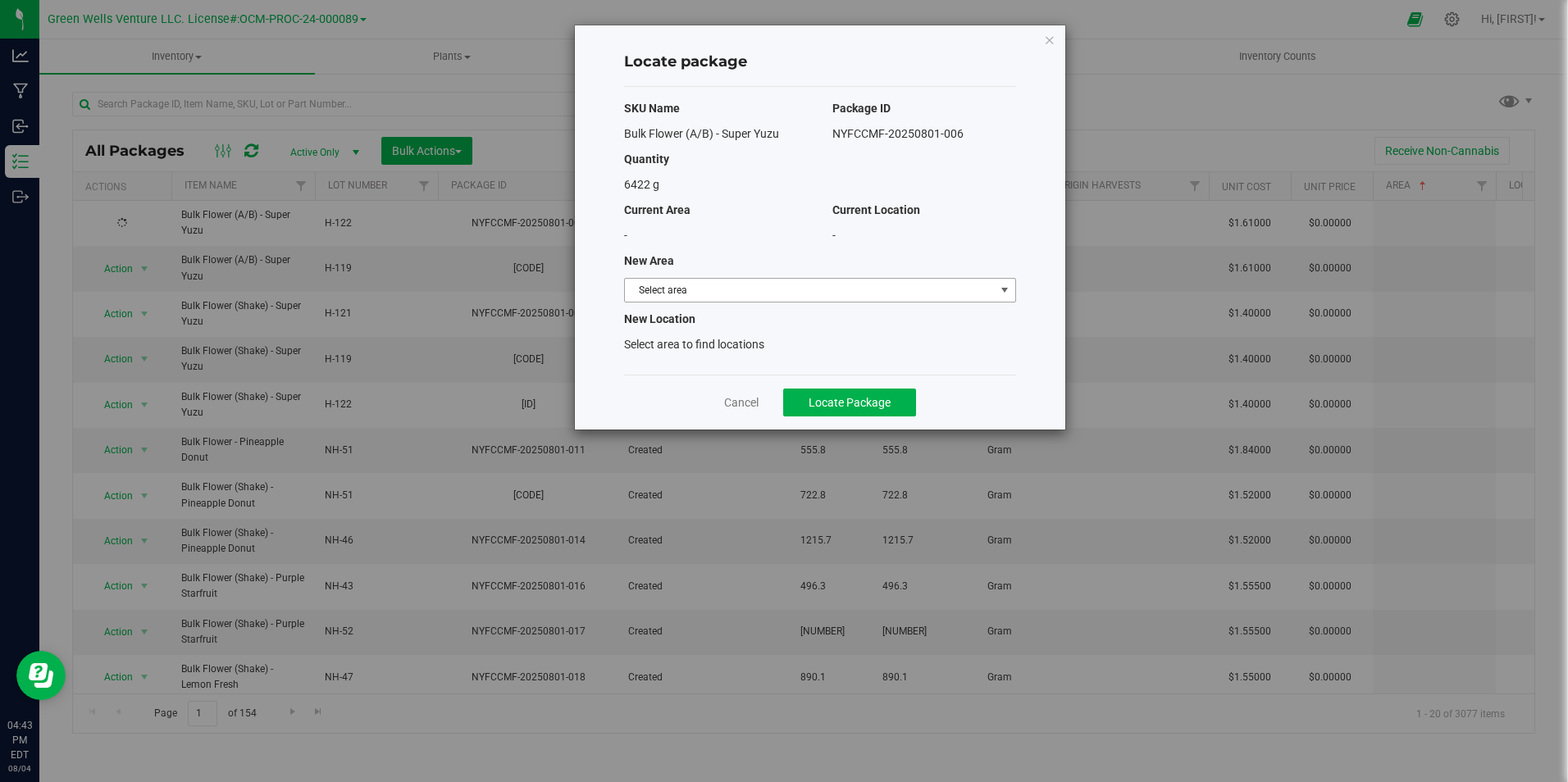 click on "Select area" at bounding box center [809, 290] 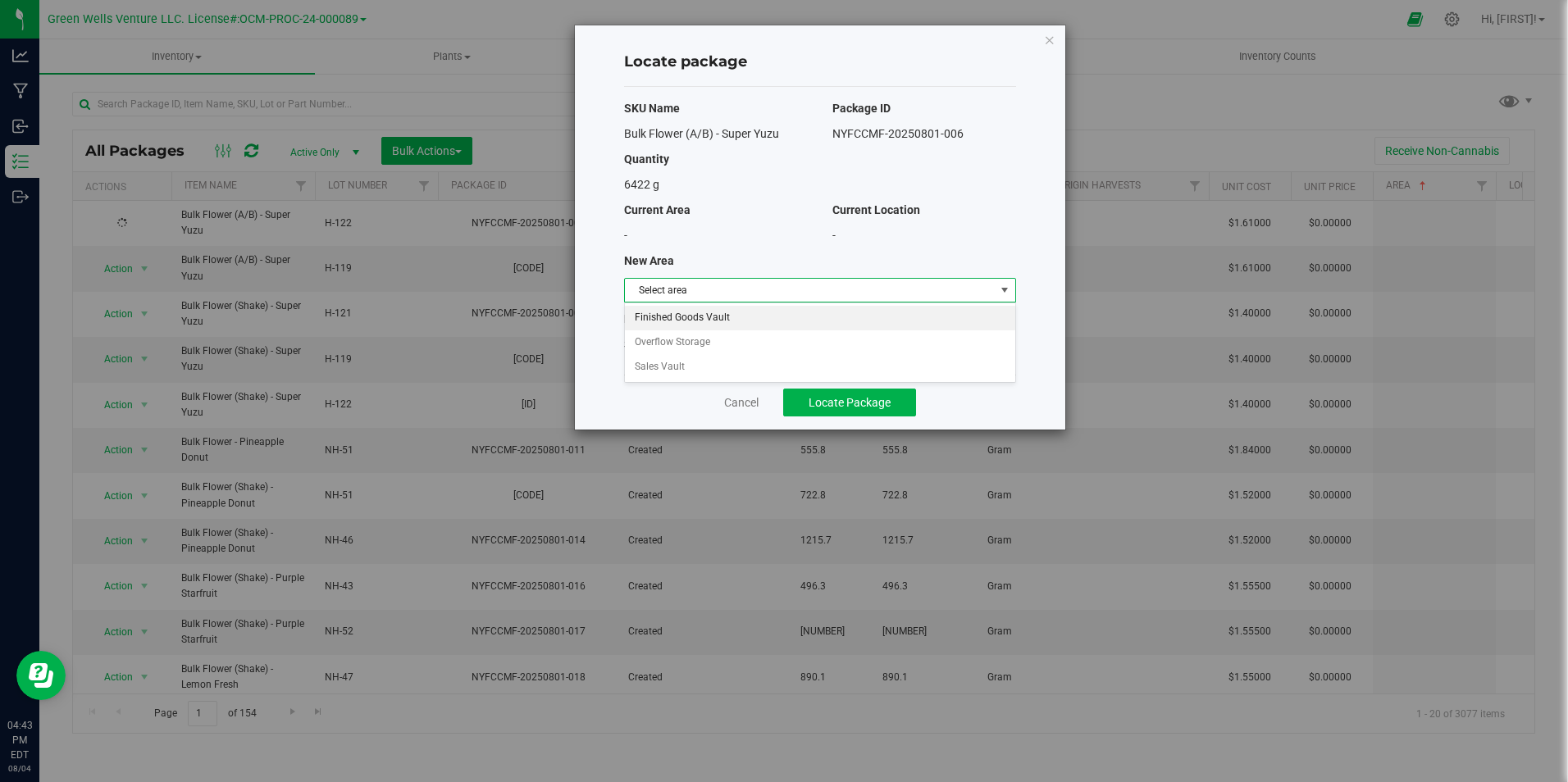 click on "Finished Goods Vault" at bounding box center [820, 318] 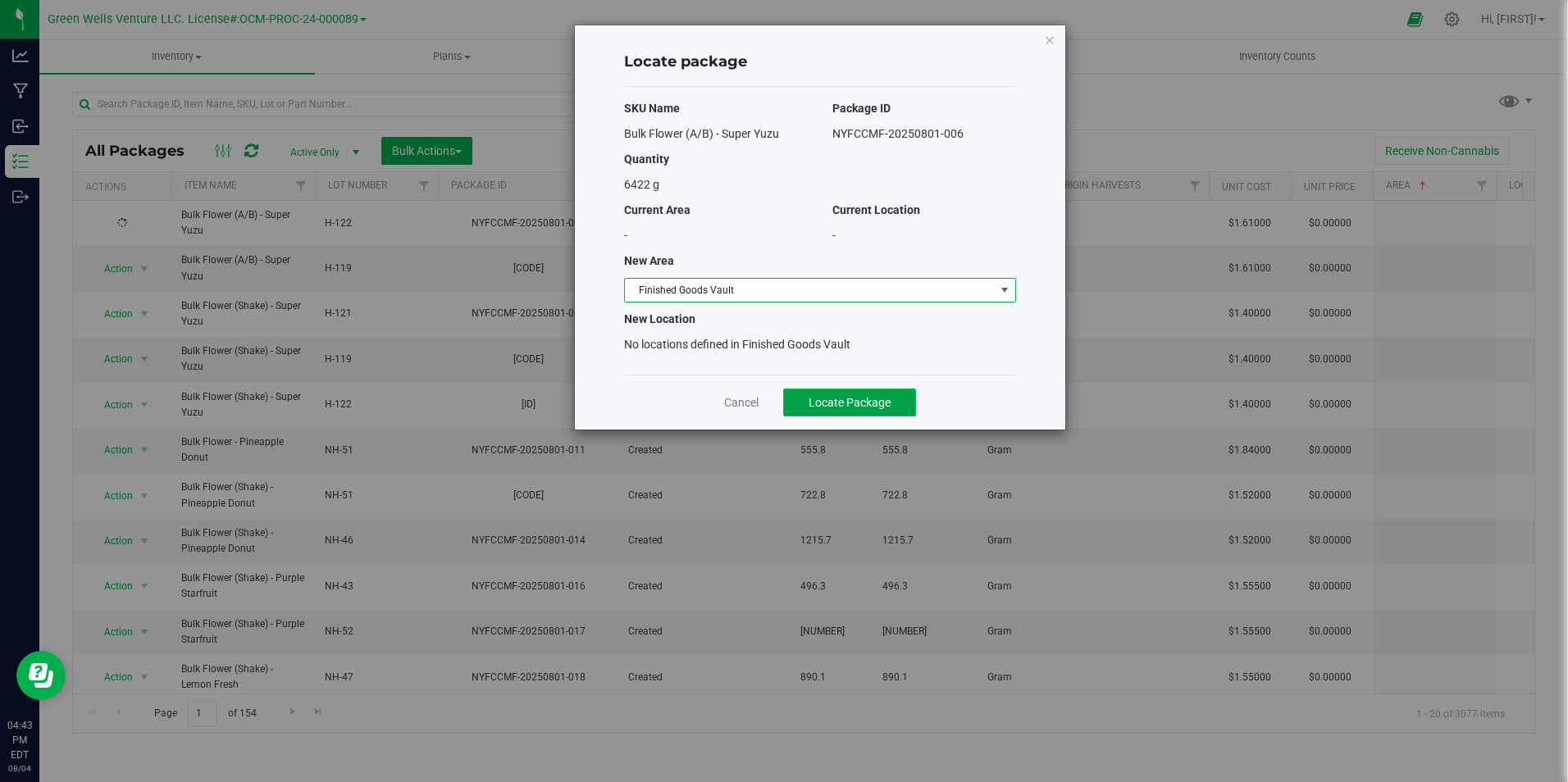 click on "Locate Package" 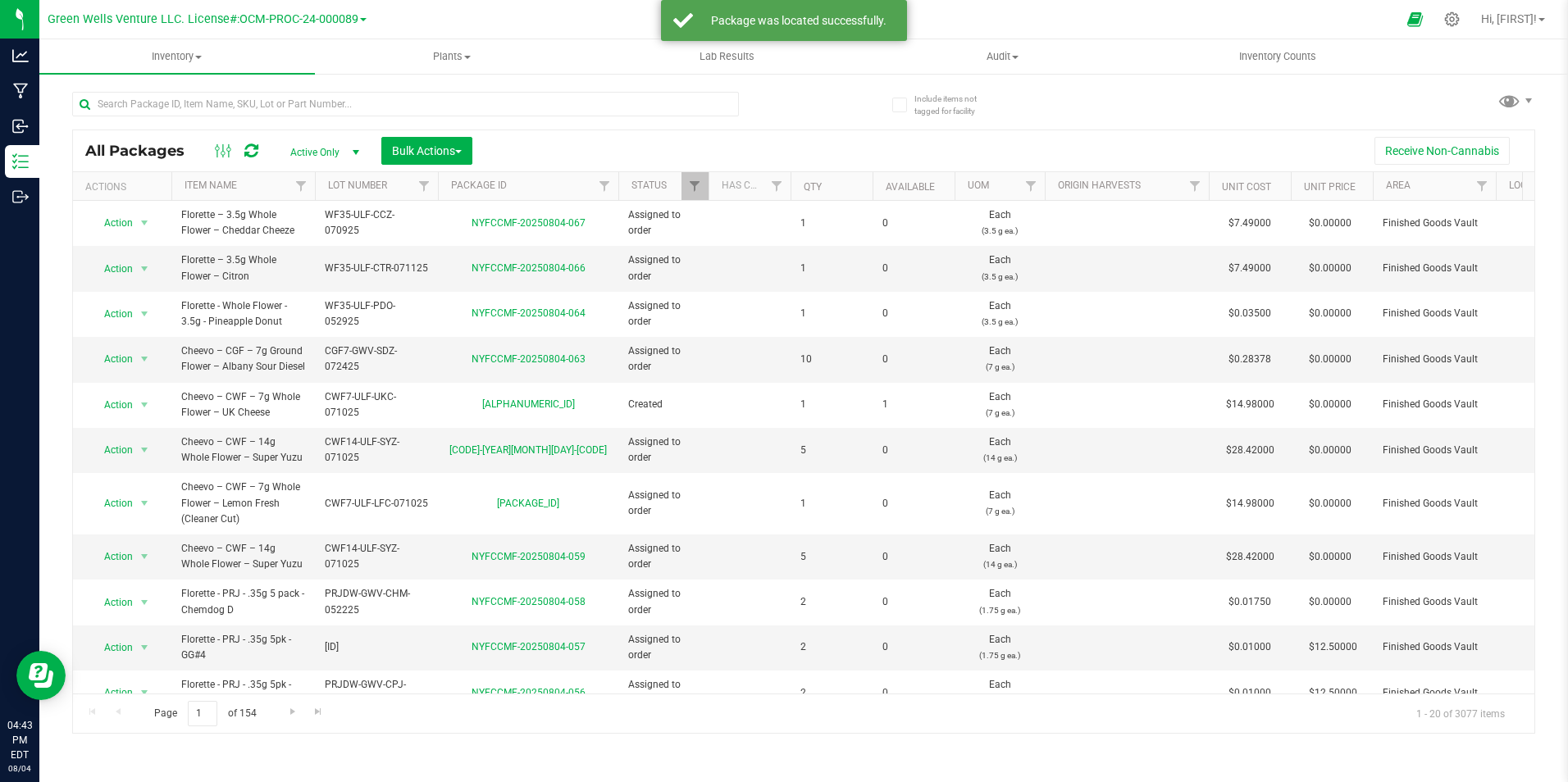 click on "Area" at bounding box center (1434, 186) 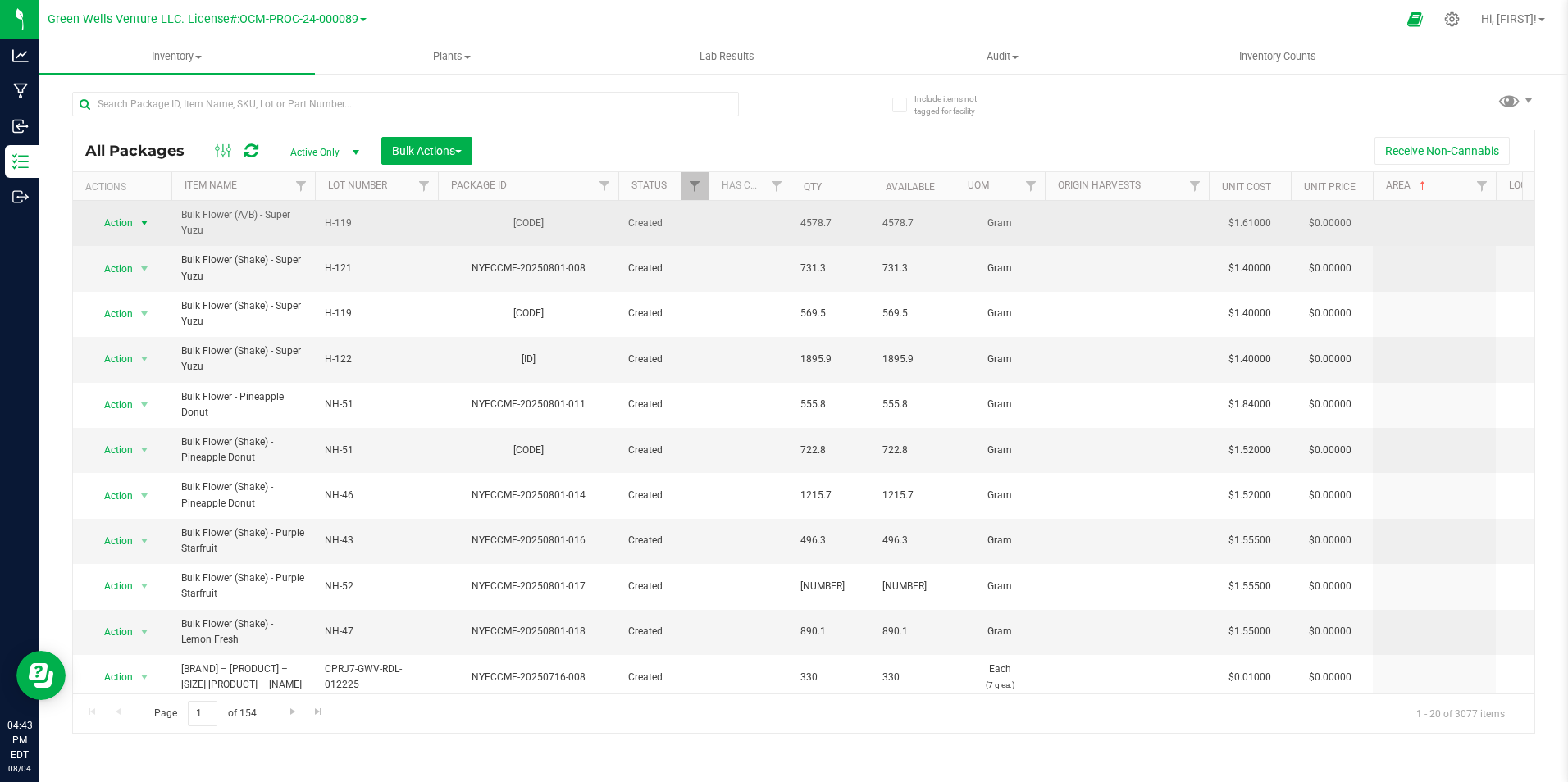 click on "Action" at bounding box center (112, 223) 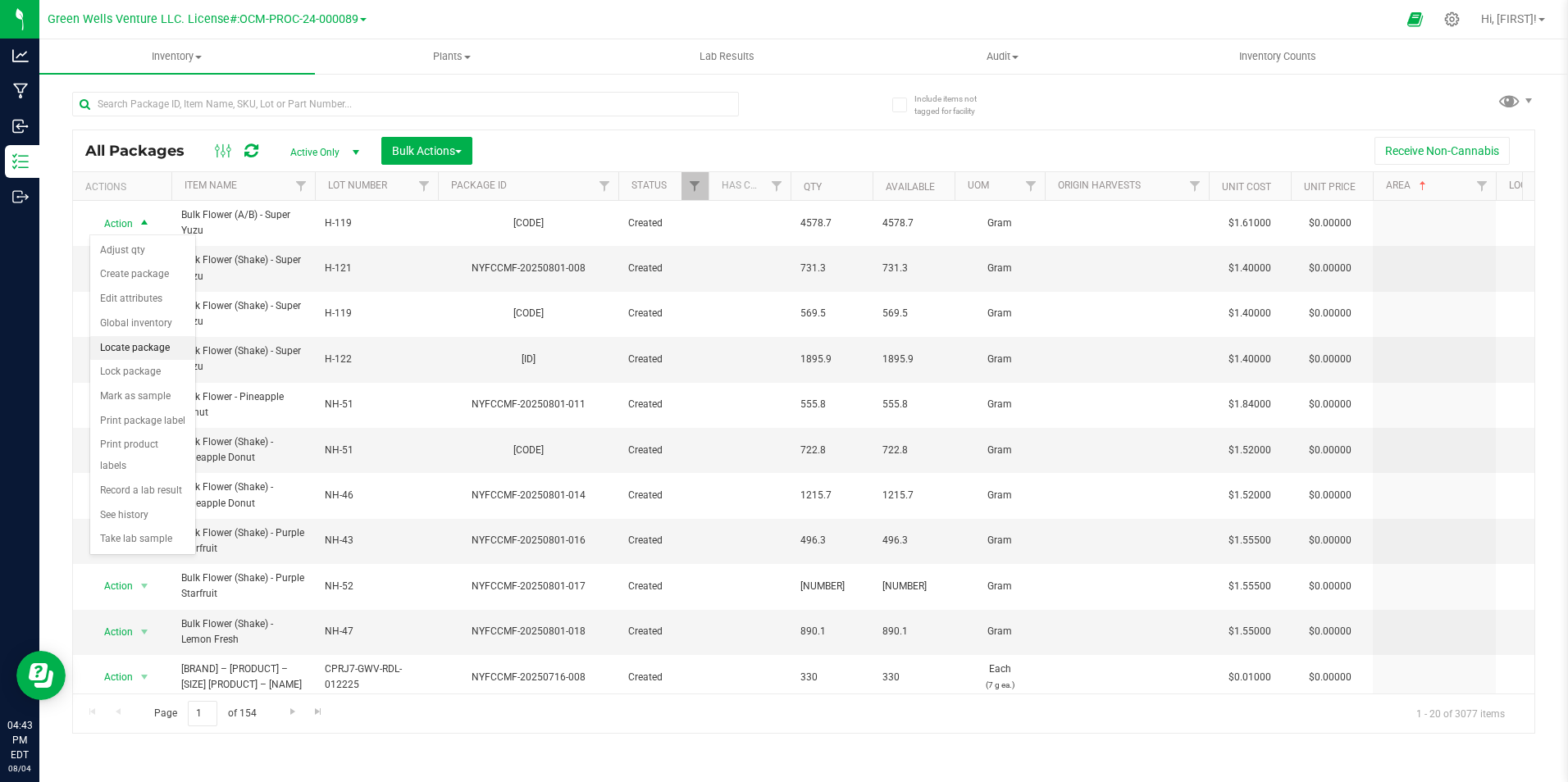 click on "Locate package" at bounding box center [143, 348] 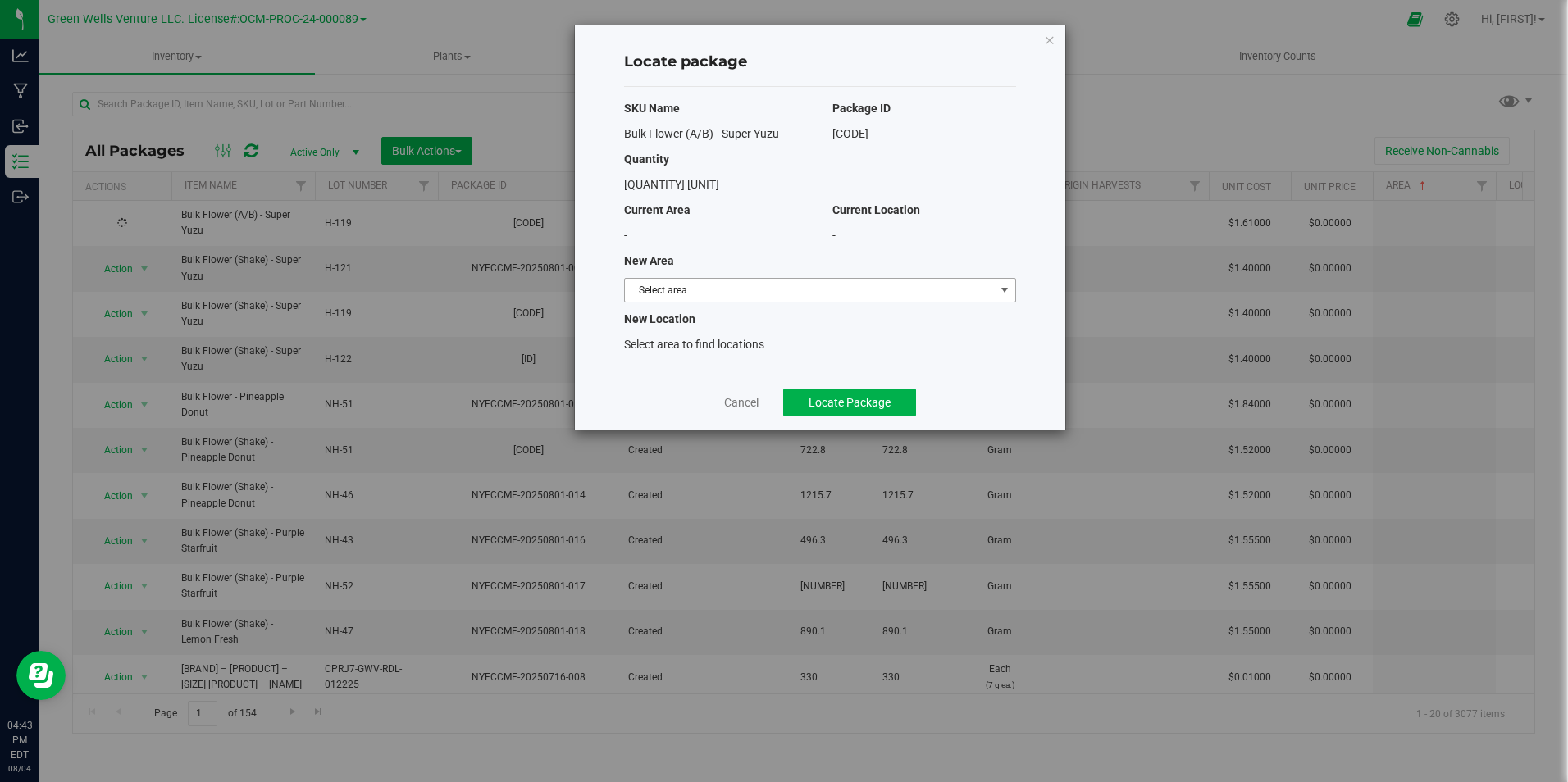 click on "Select area" at bounding box center (809, 290) 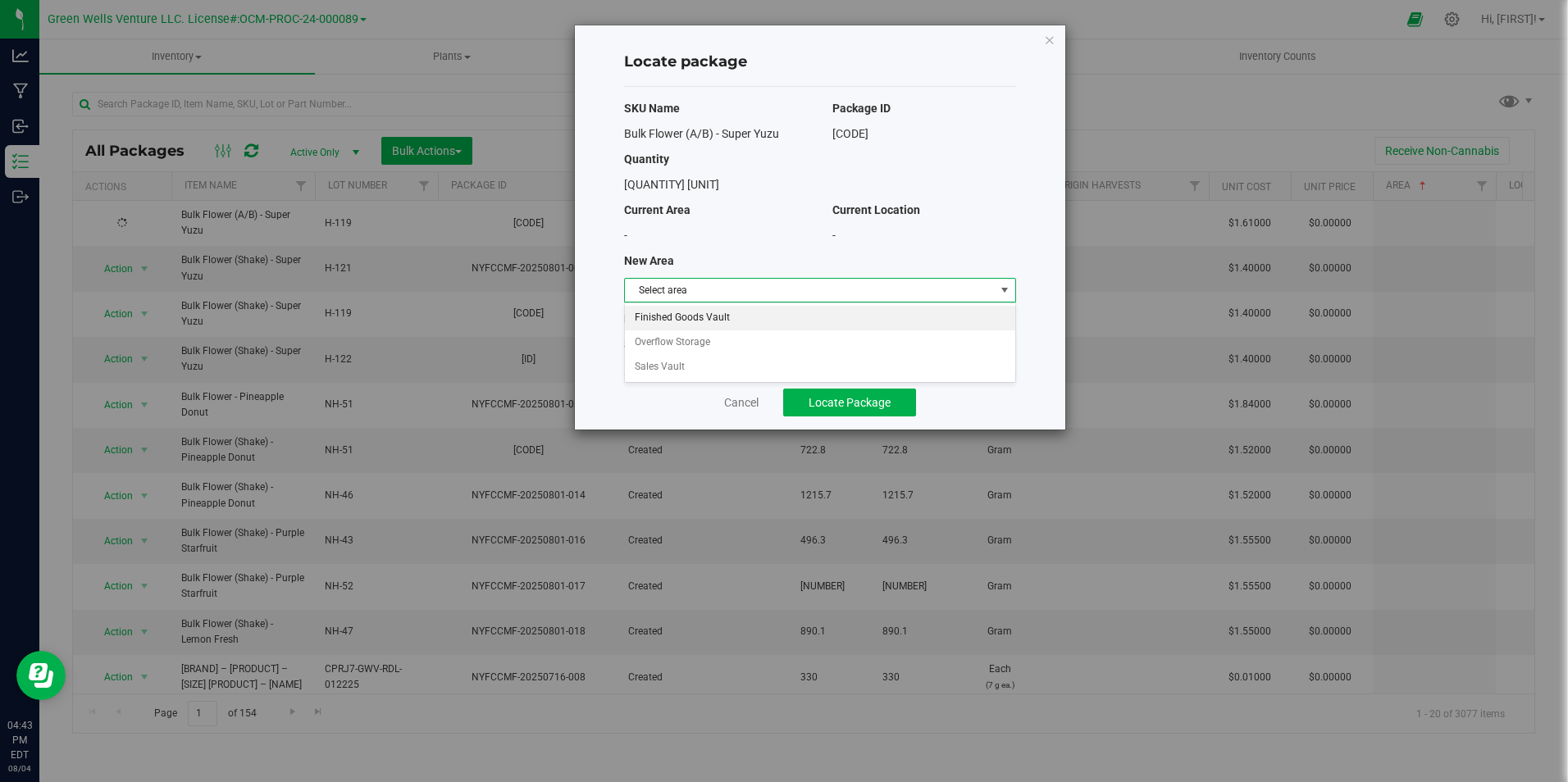 click on "Finished Goods Vault" at bounding box center [820, 318] 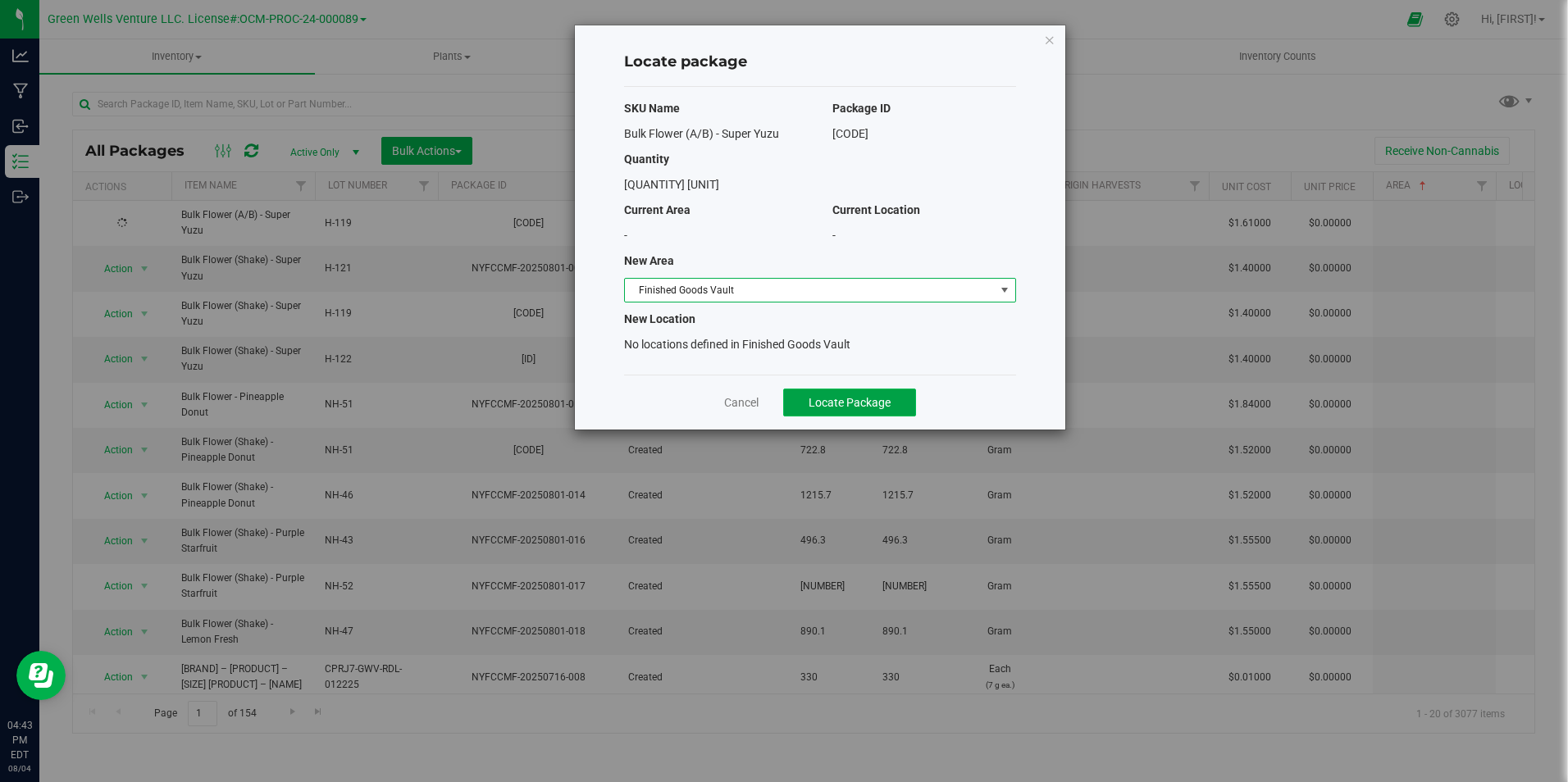 click on "Locate Package" 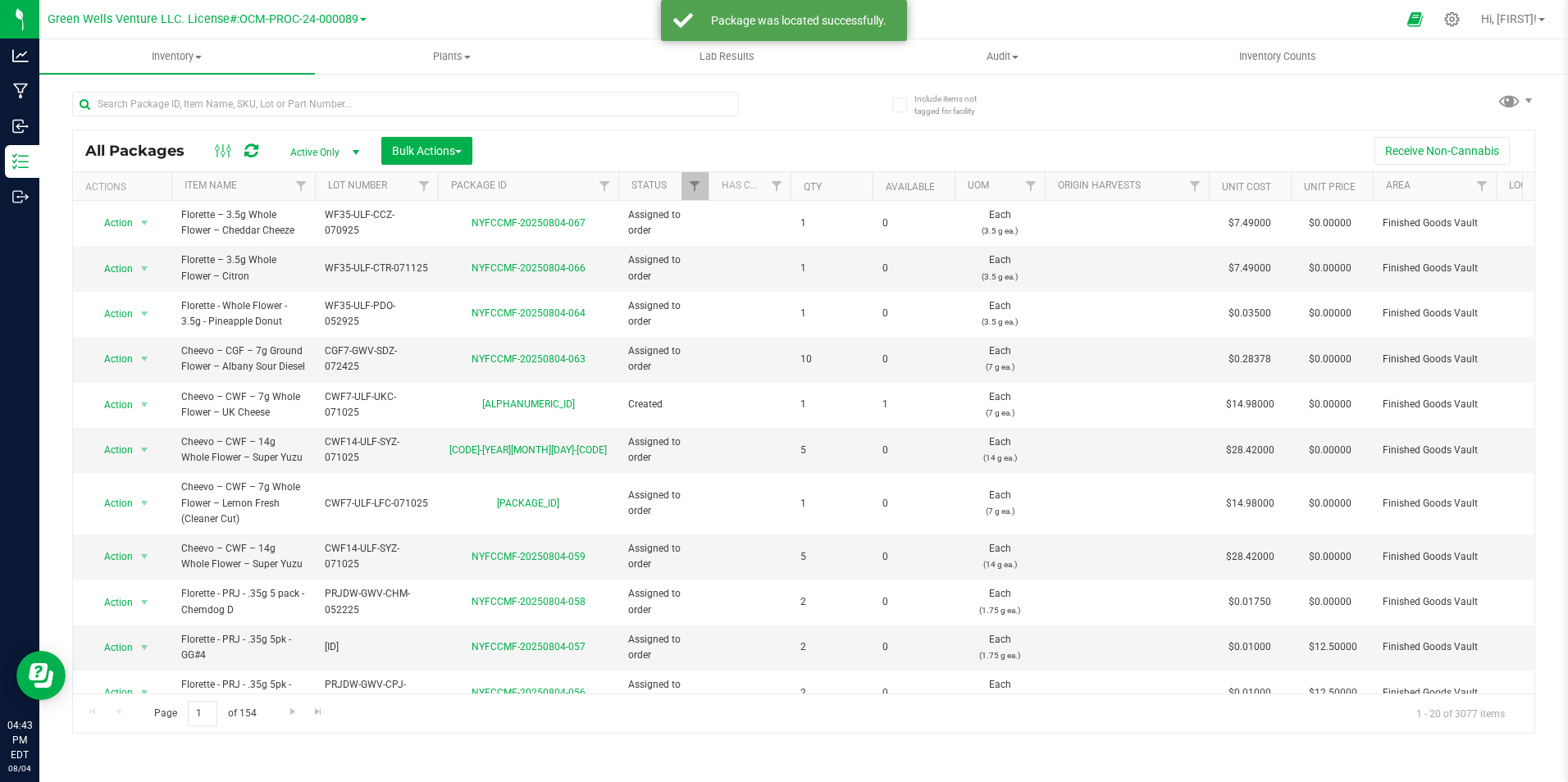 click on "Area" at bounding box center (1434, 186) 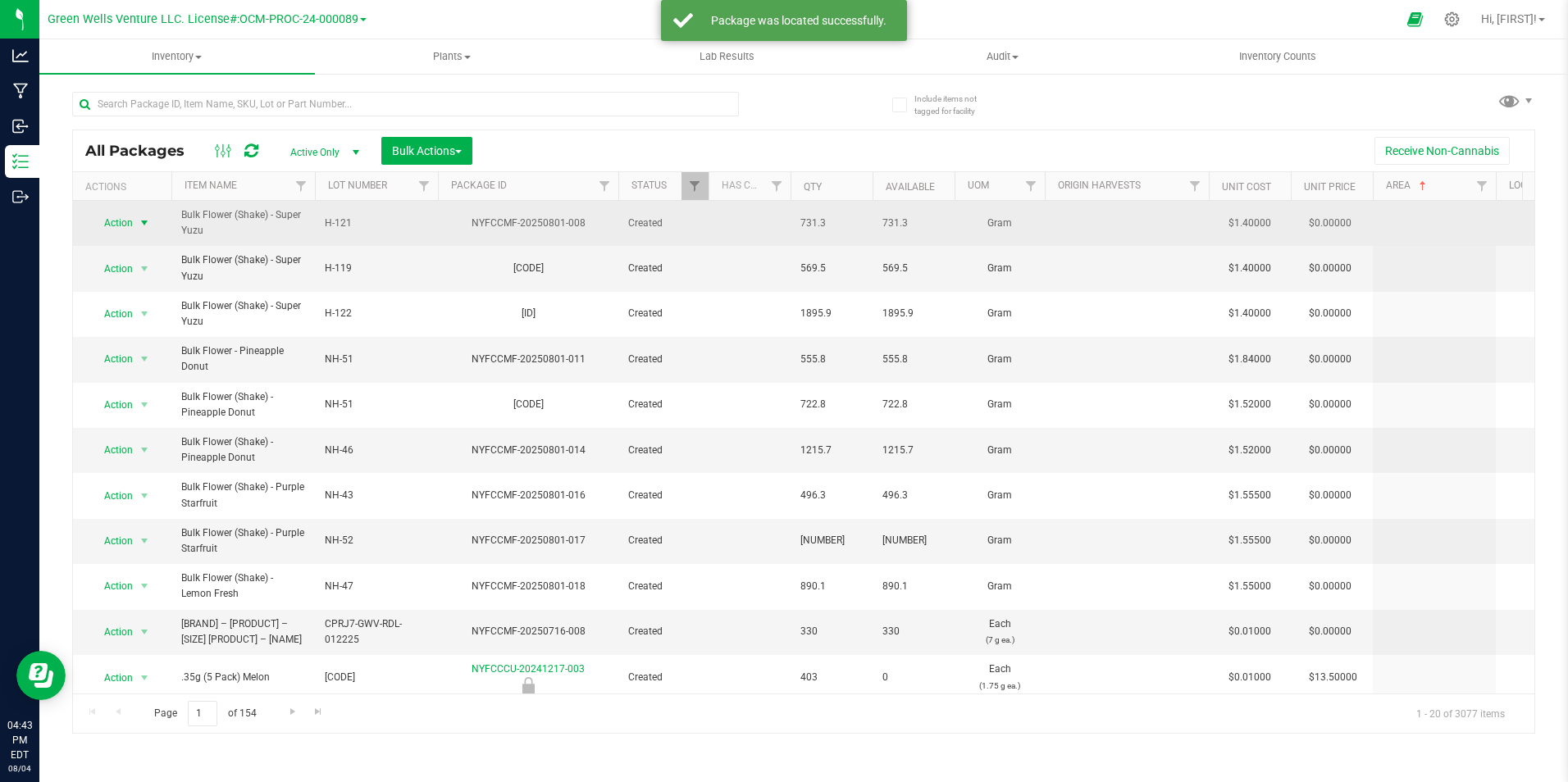 click at bounding box center [144, 223] 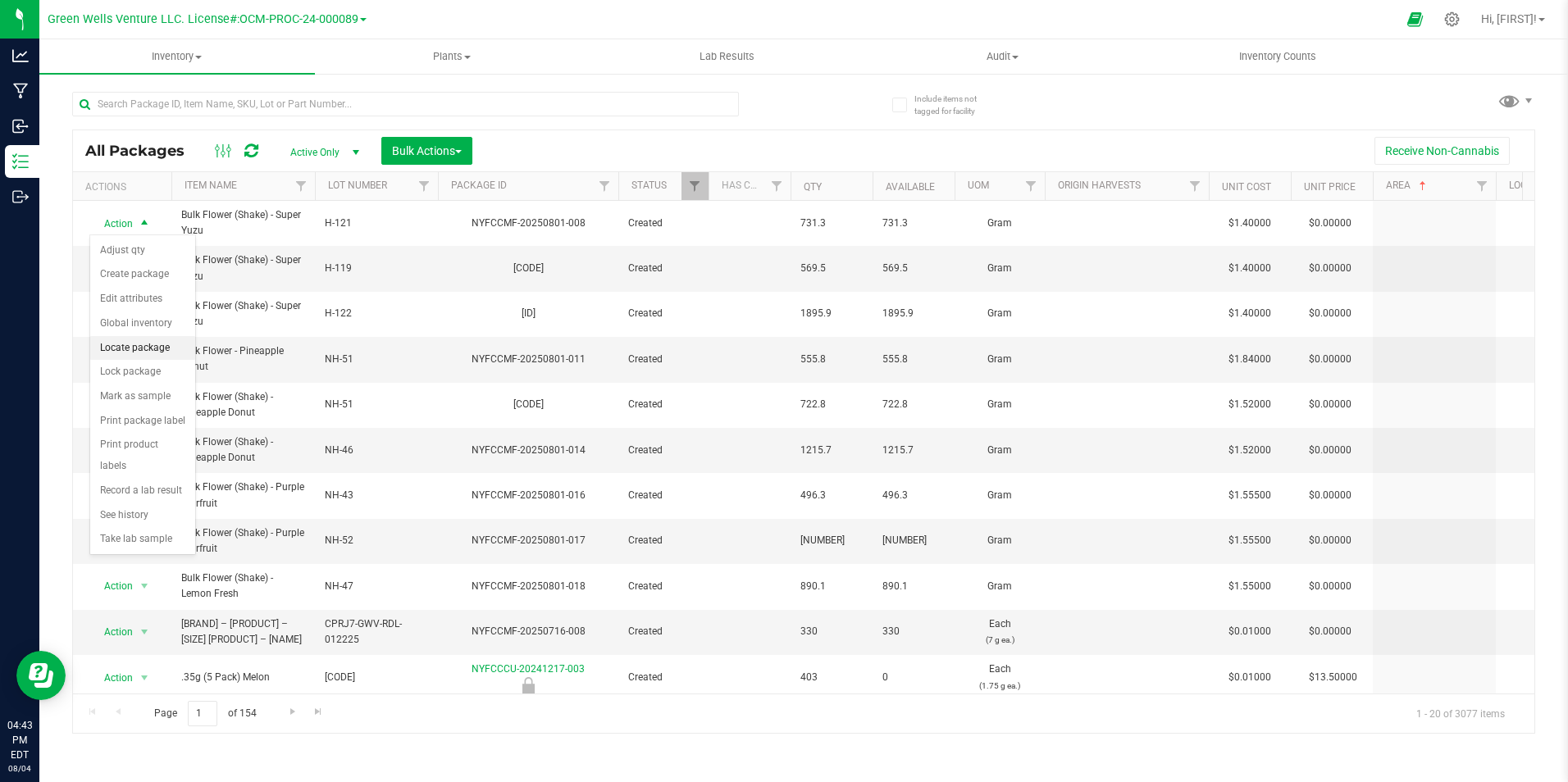 click on "Locate package" at bounding box center [143, 348] 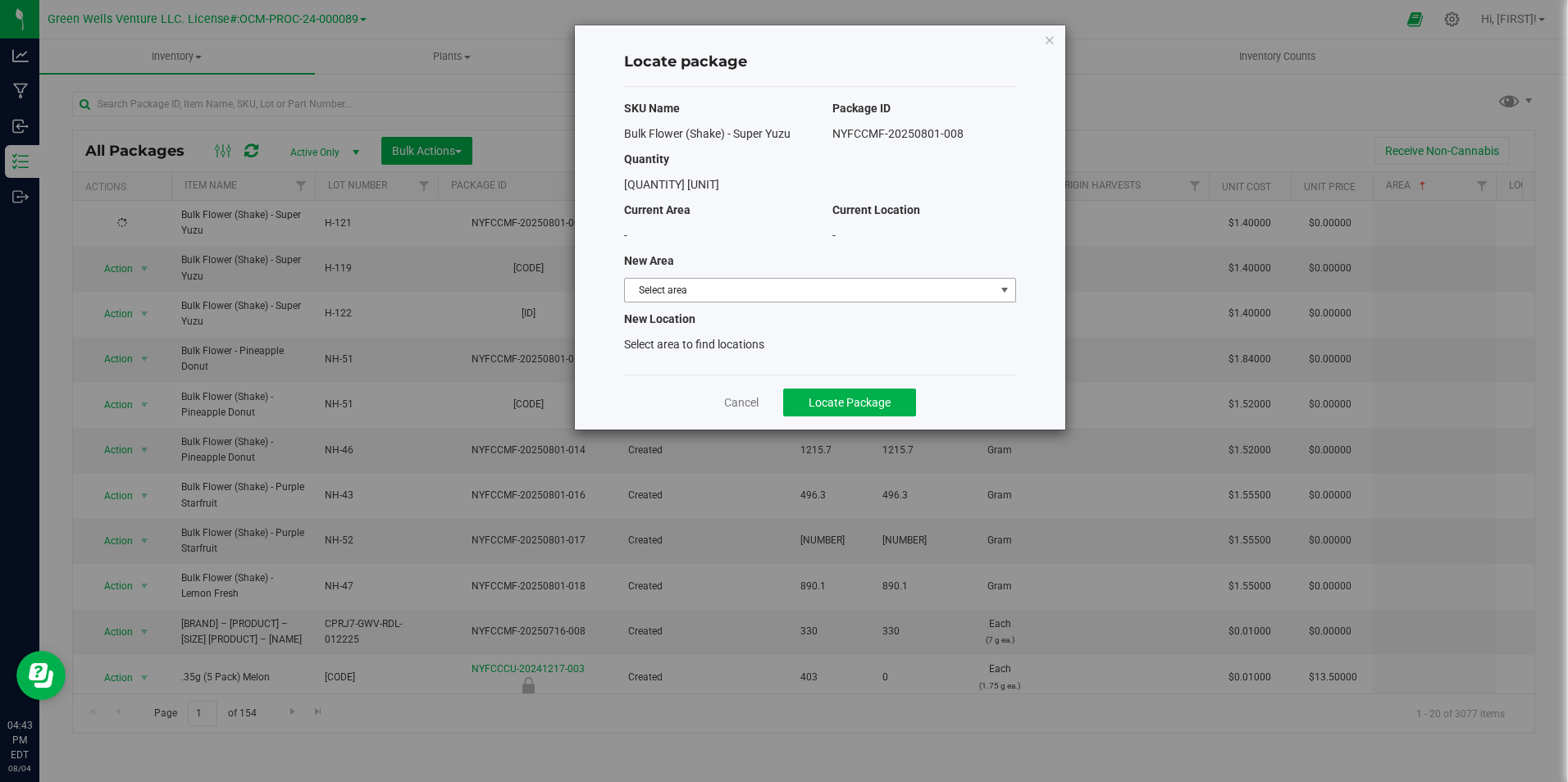 click on "Select area" at bounding box center (809, 290) 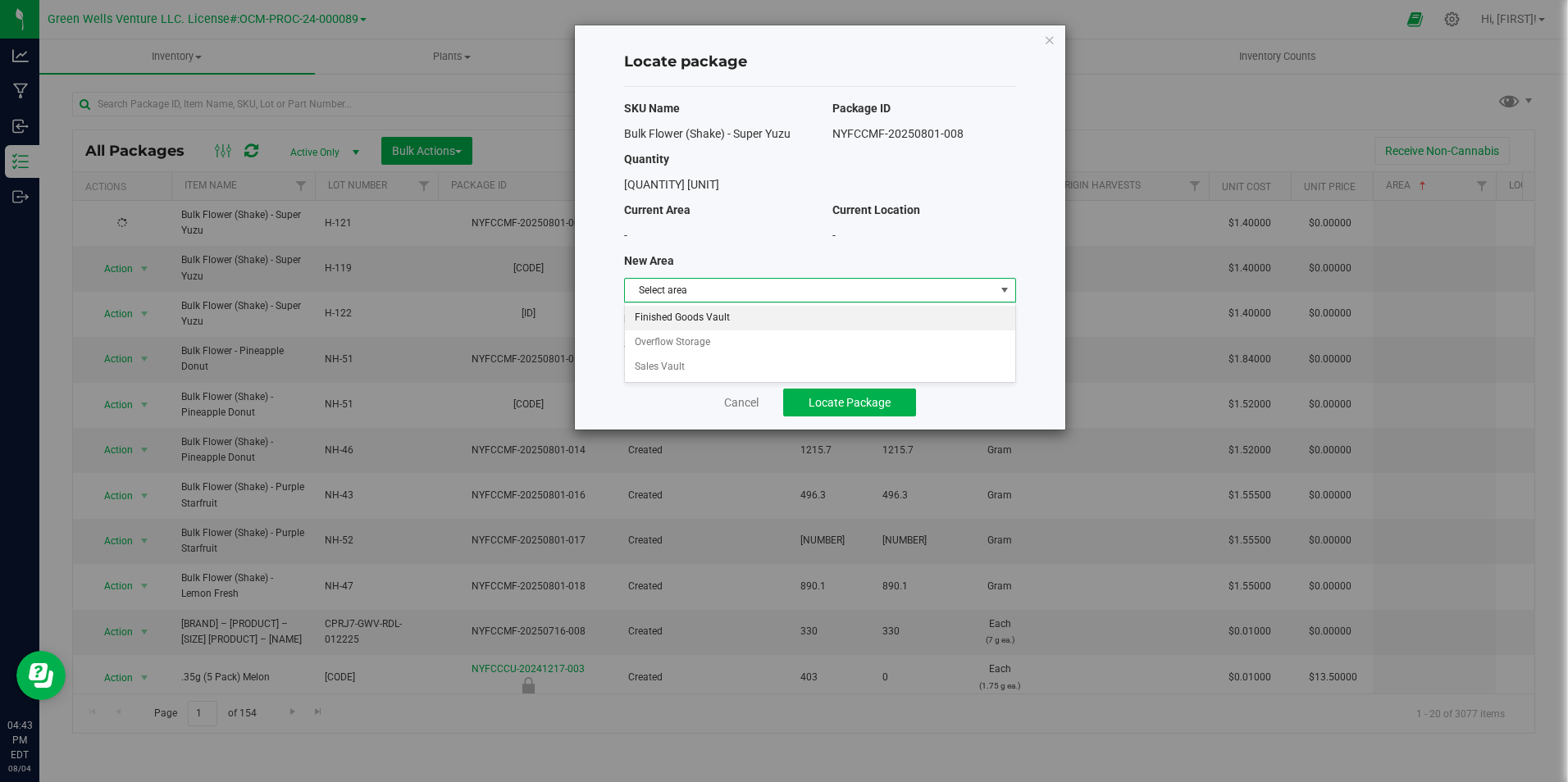 click on "Finished Goods Vault" at bounding box center [820, 318] 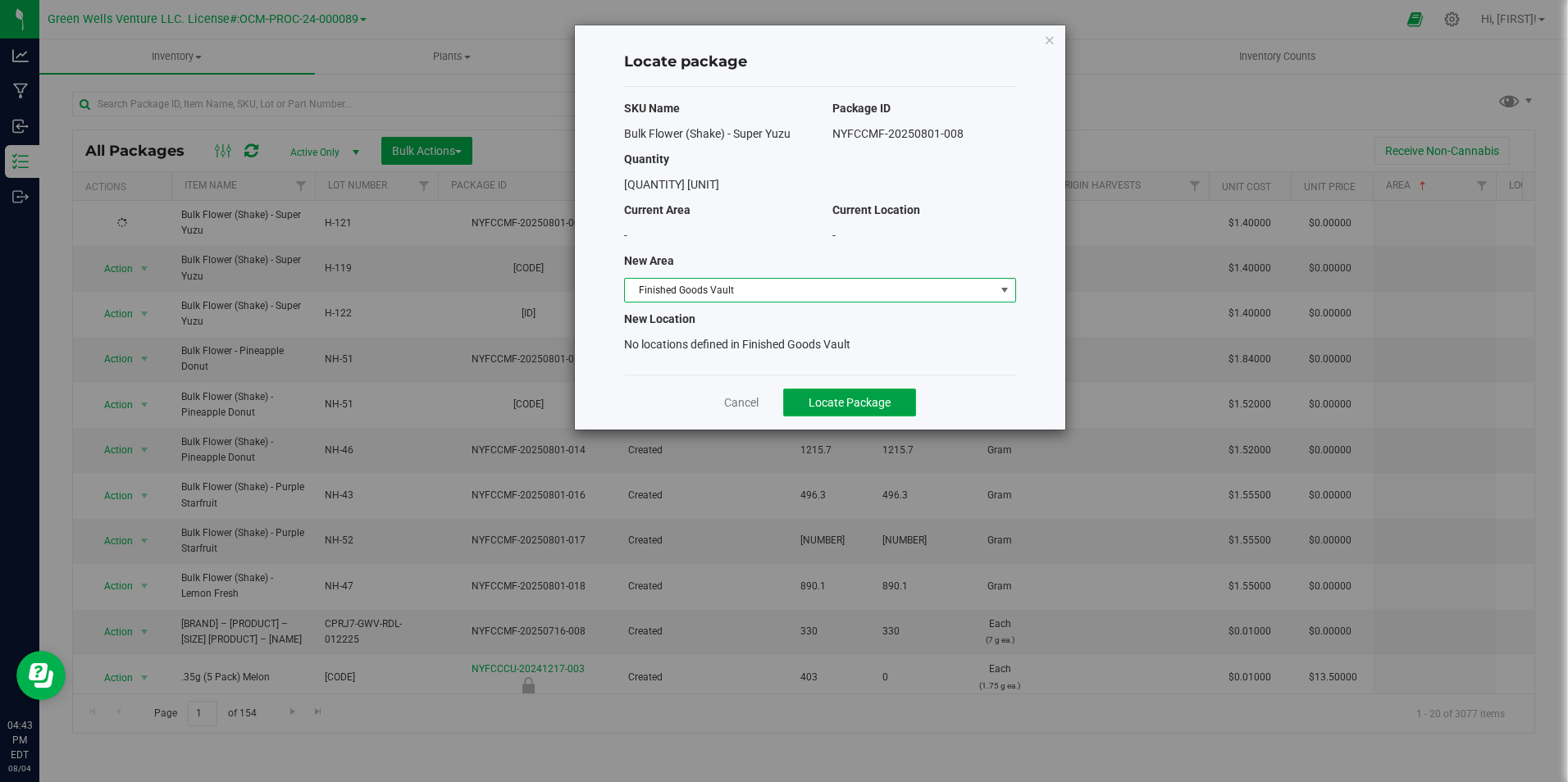 click on "Locate Package" 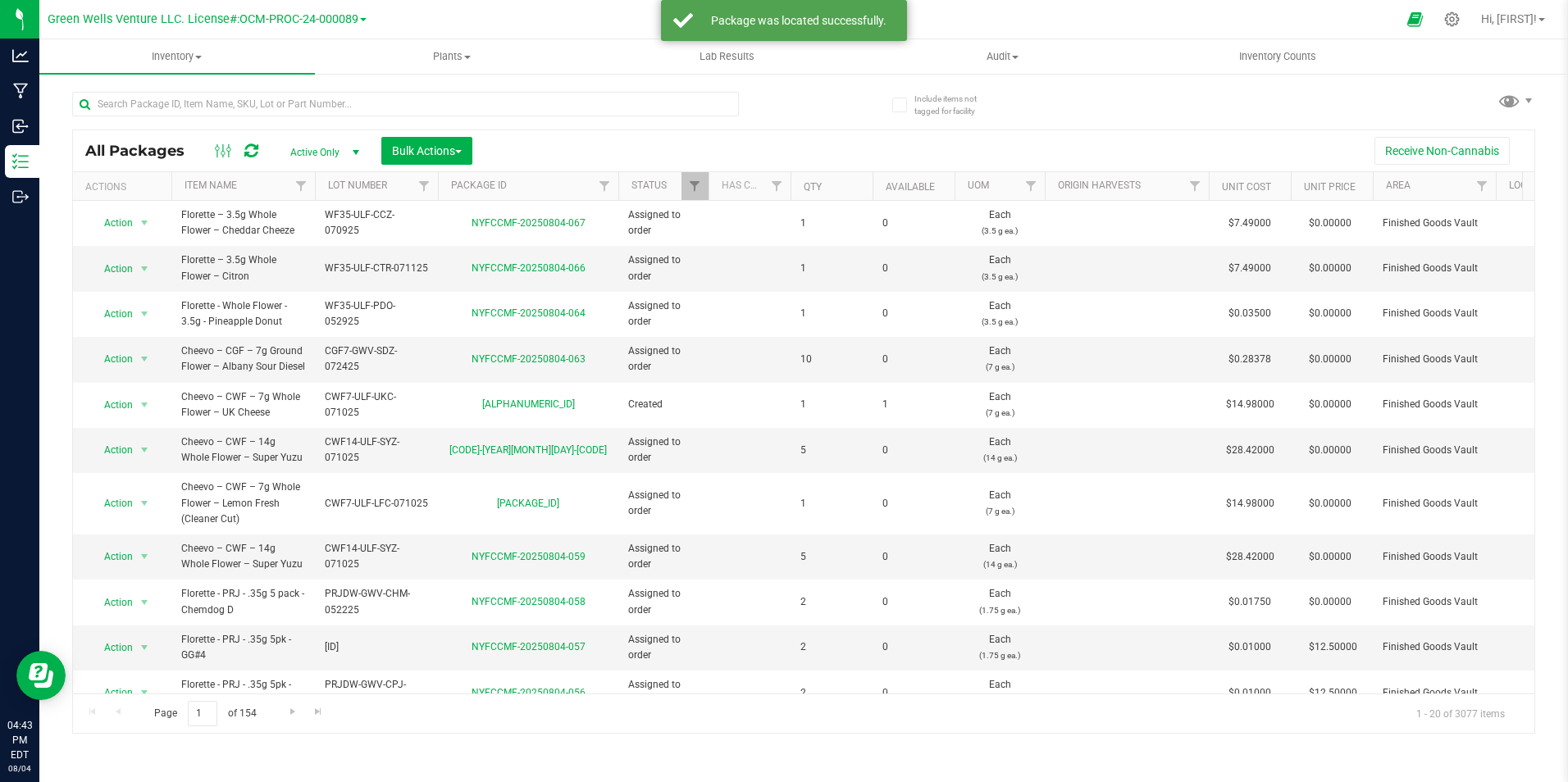 click on "Area" at bounding box center [1434, 186] 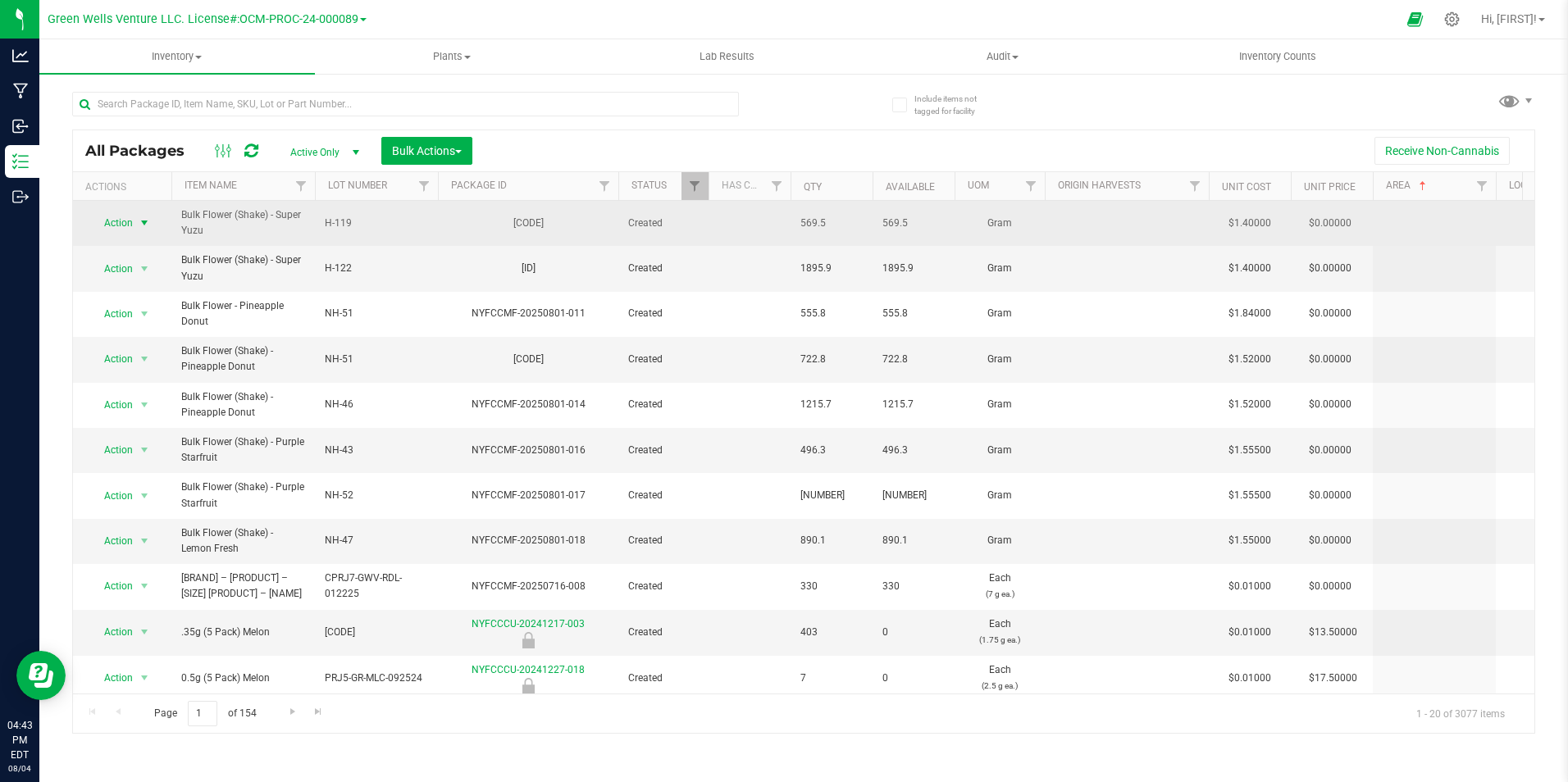 click on "Action" at bounding box center [112, 223] 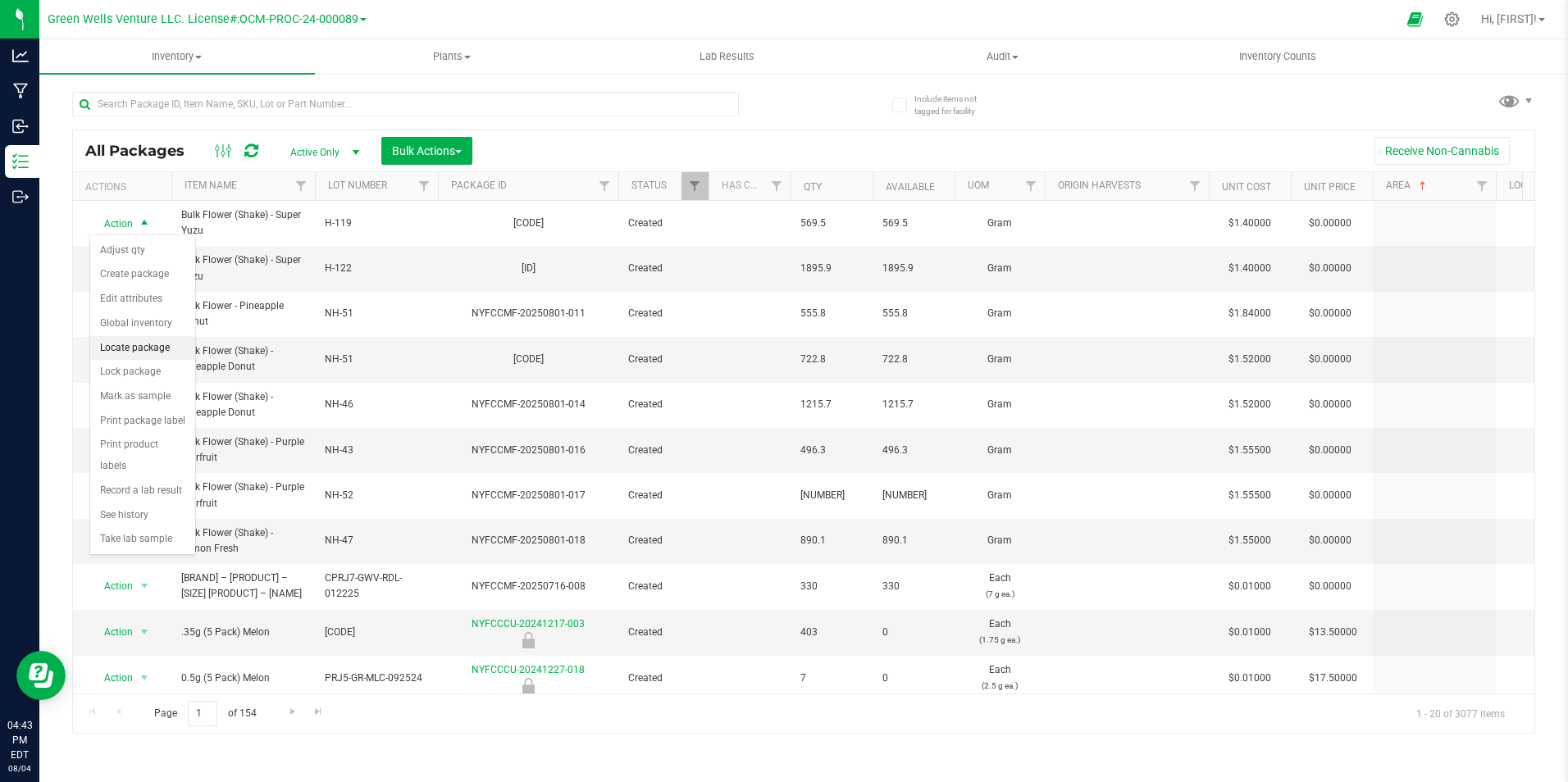 click on "Locate package" at bounding box center [143, 348] 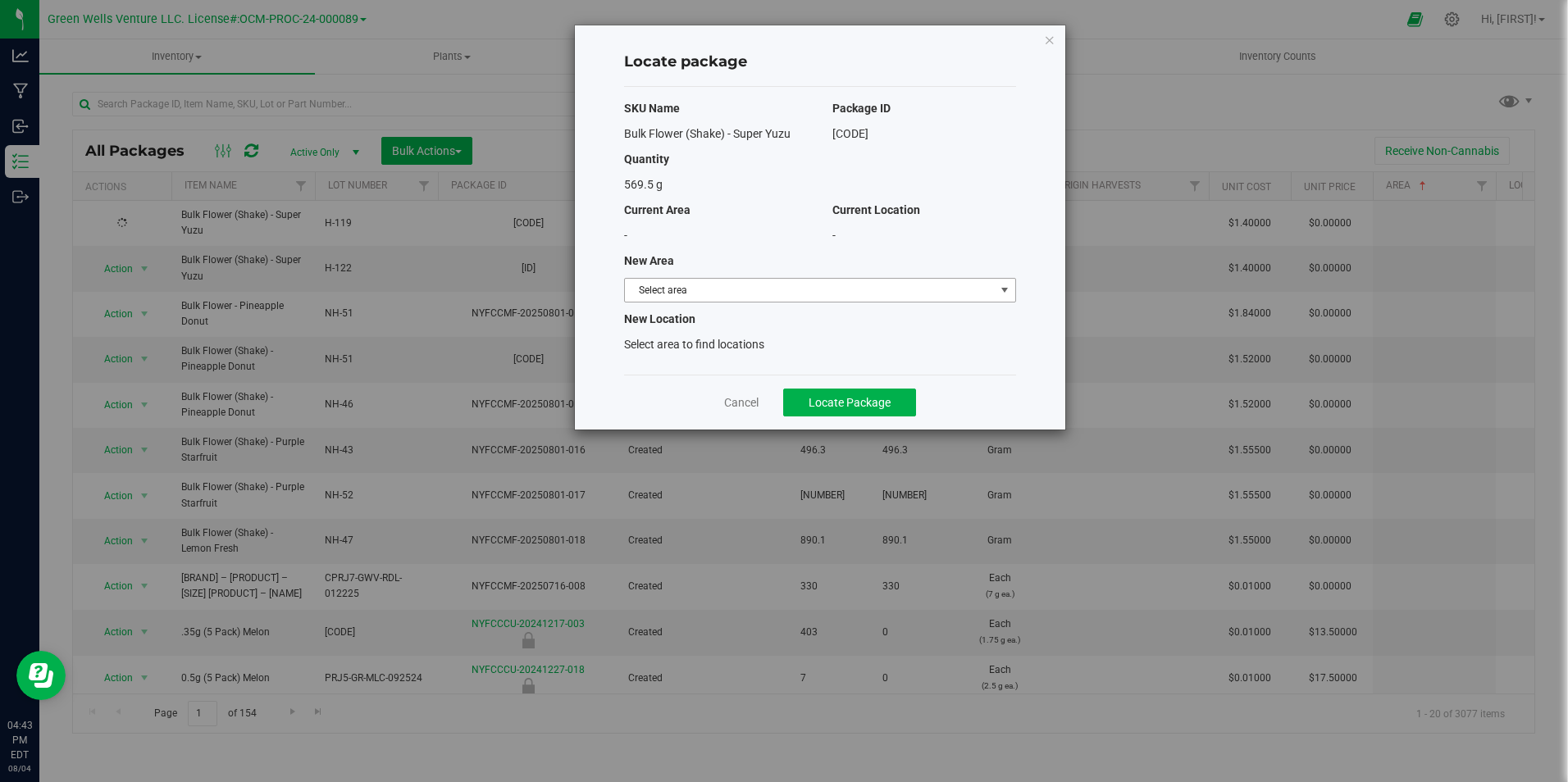 click on "Select area" at bounding box center [809, 290] 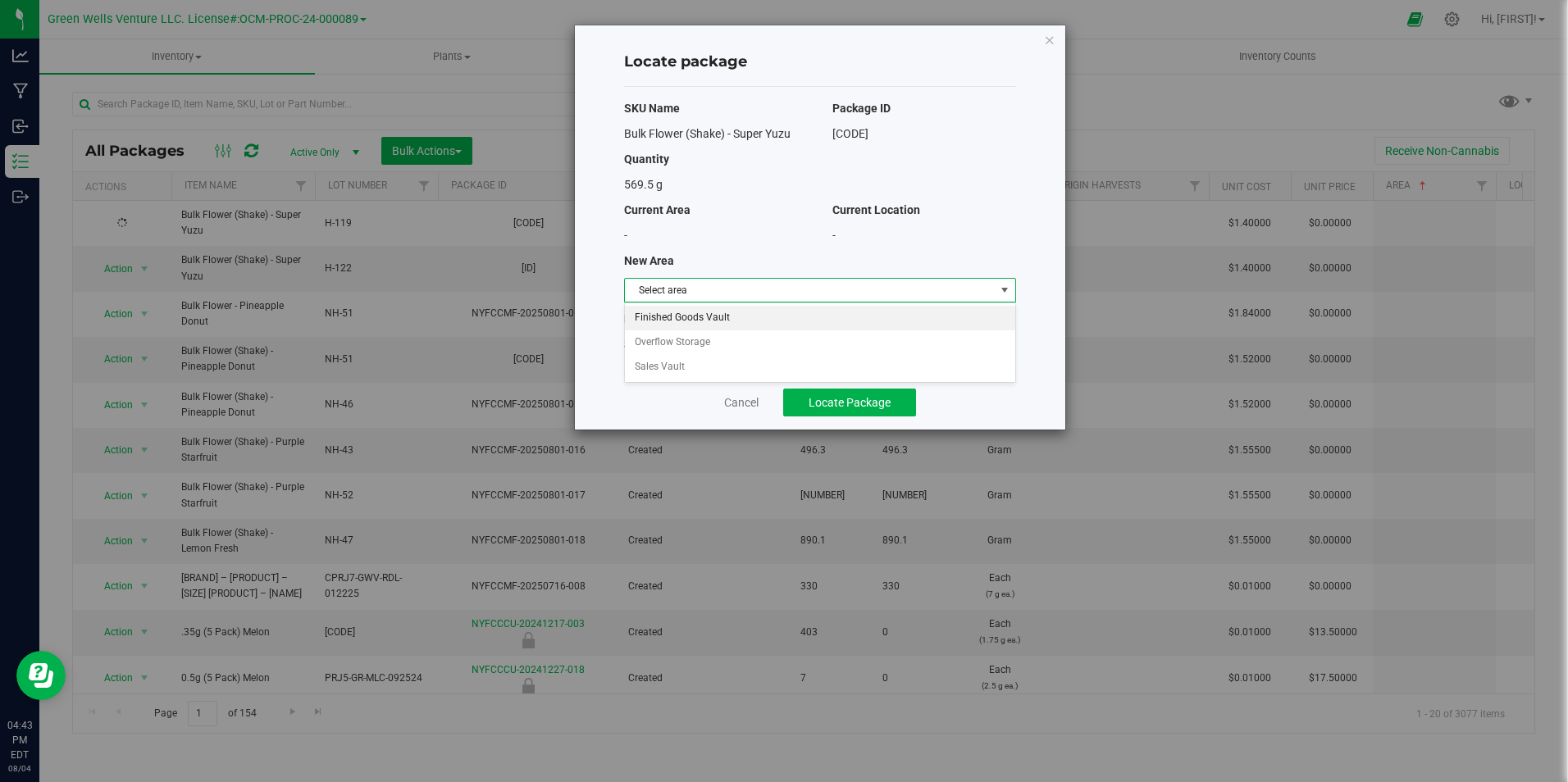 click on "Finished Goods Vault" at bounding box center (820, 318) 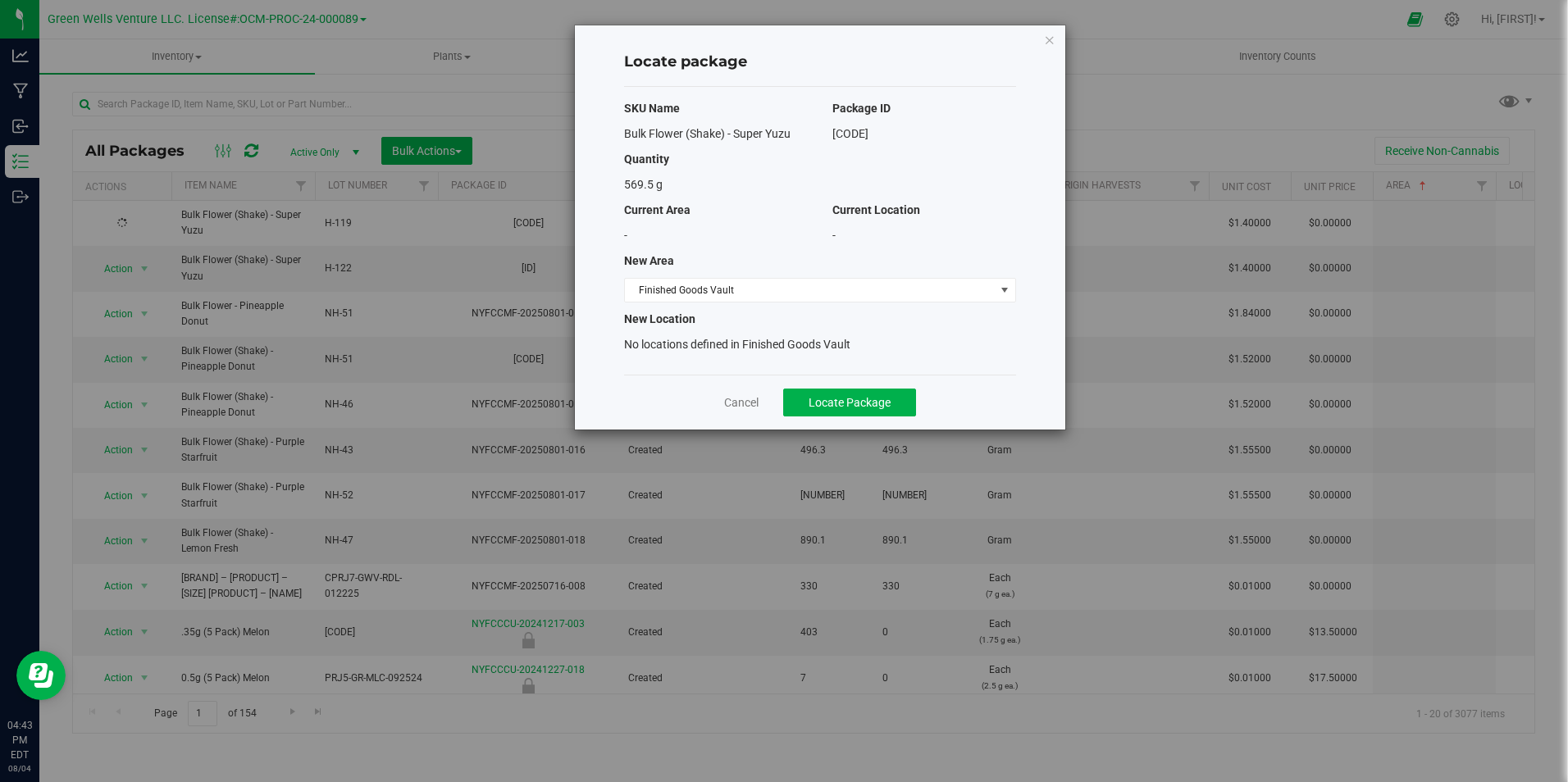 click on "Cancel
[TITLE]" at bounding box center (820, 402) 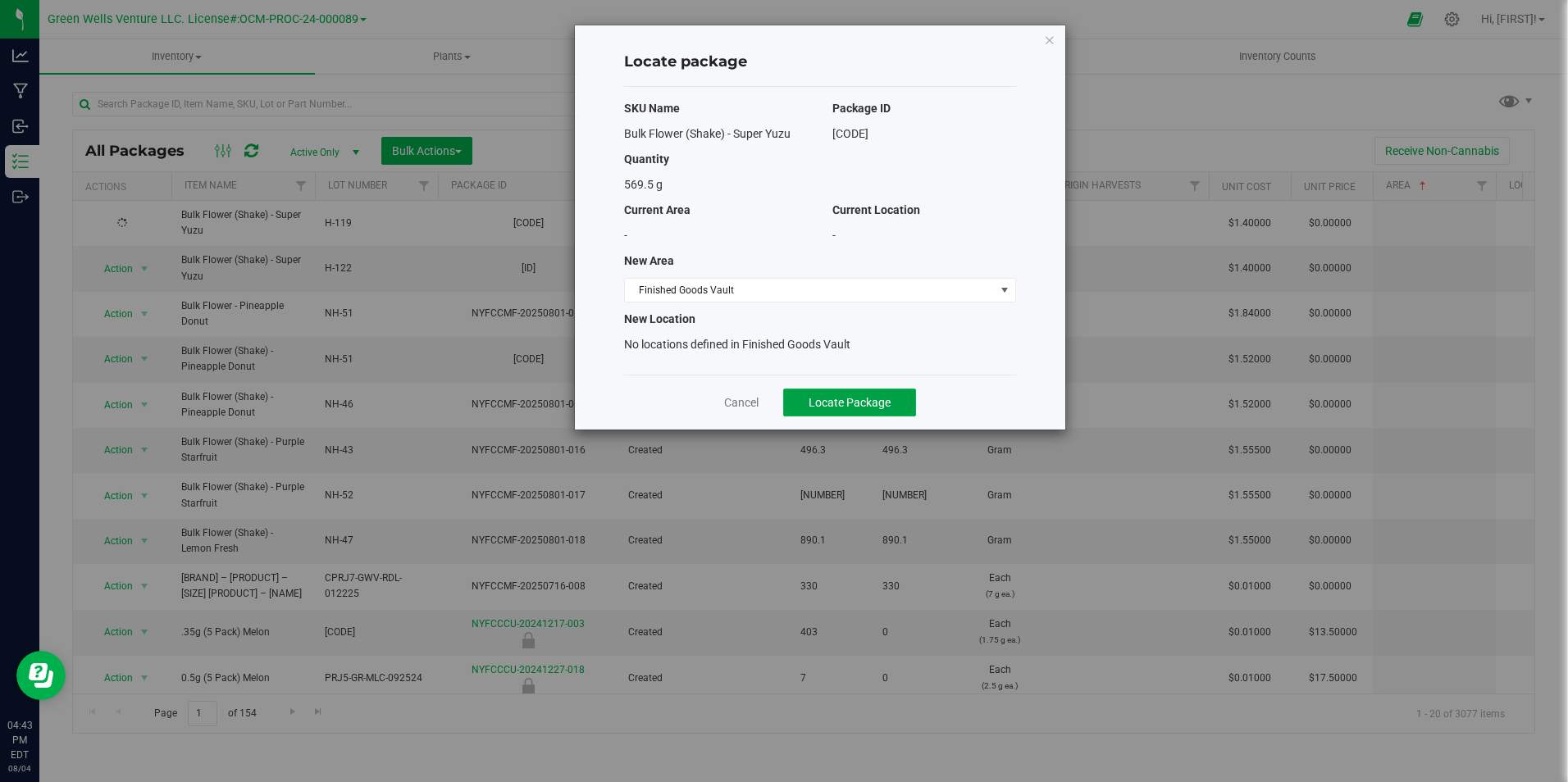 click on "Locate Package" 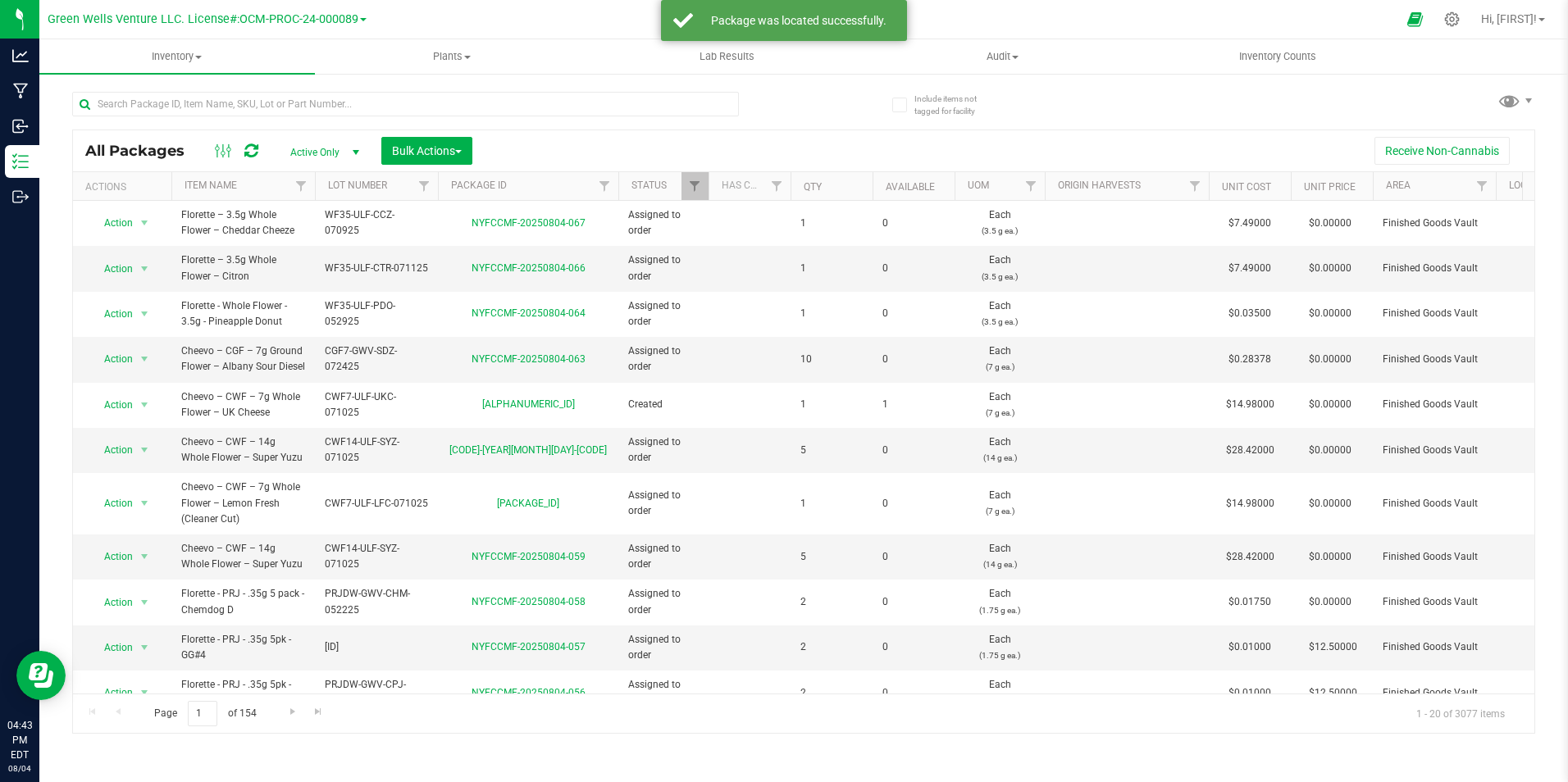 click on "Area" at bounding box center [1434, 186] 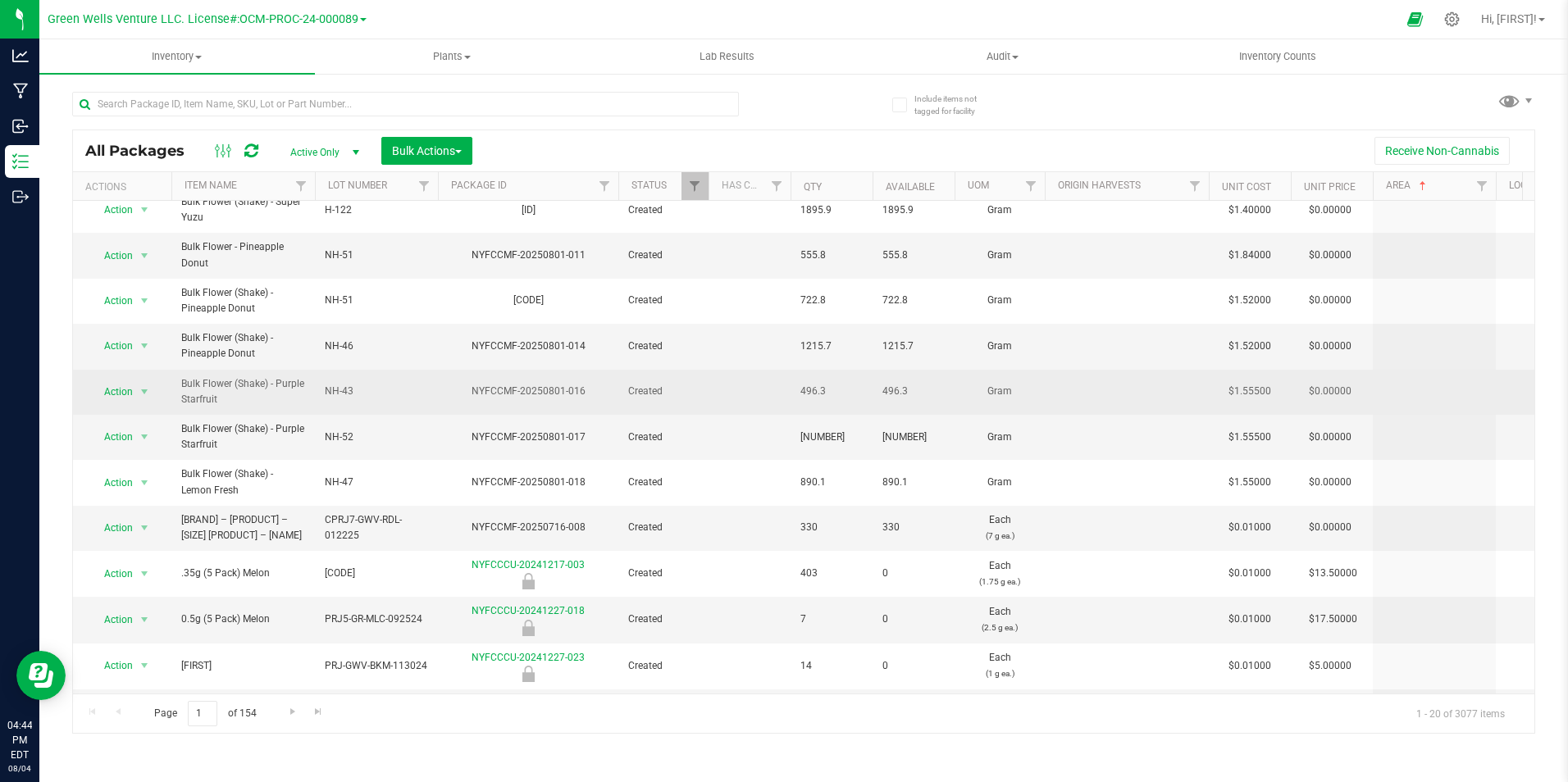 scroll, scrollTop: 0, scrollLeft: 0, axis: both 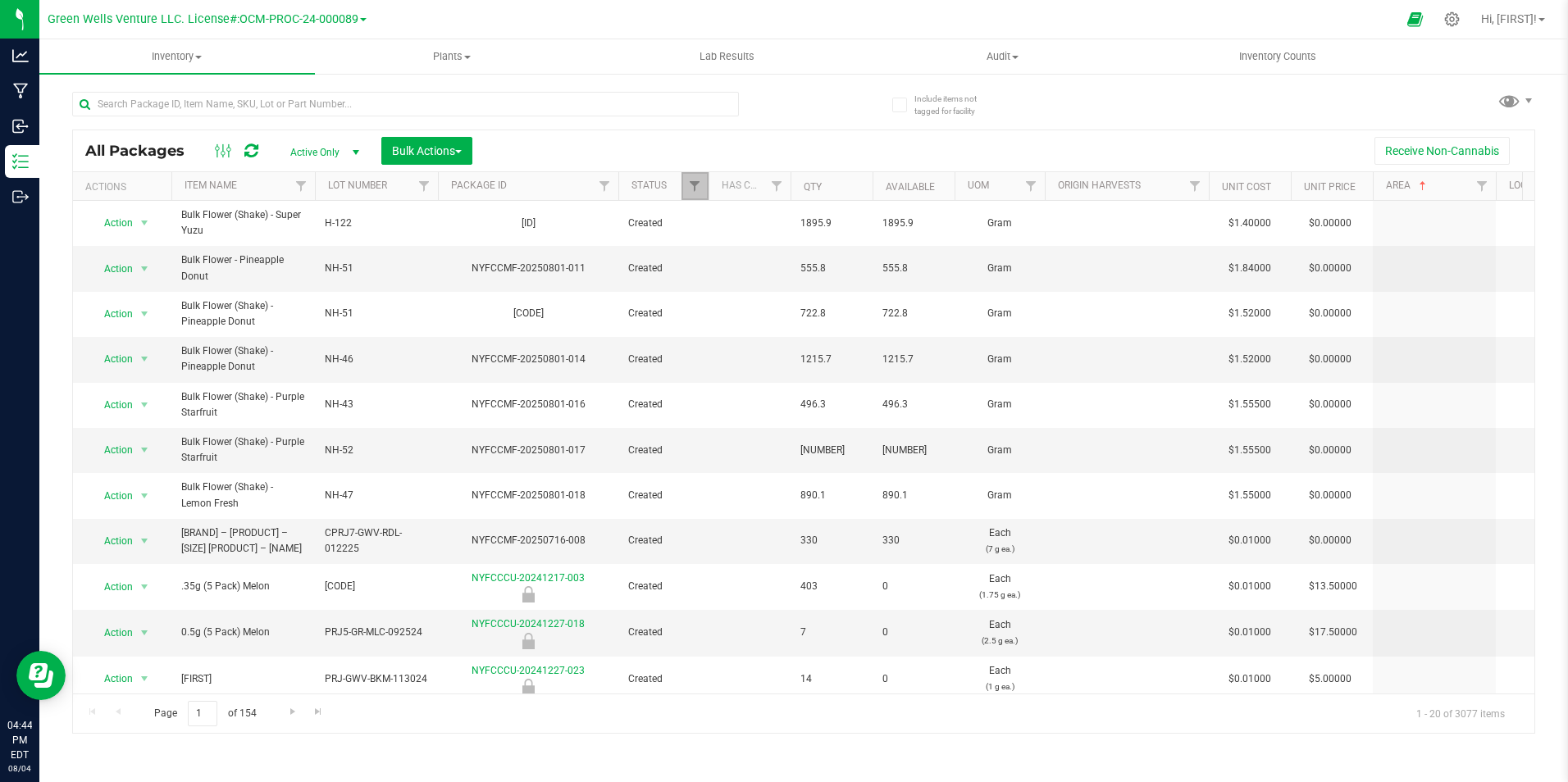 click at bounding box center [695, 186] 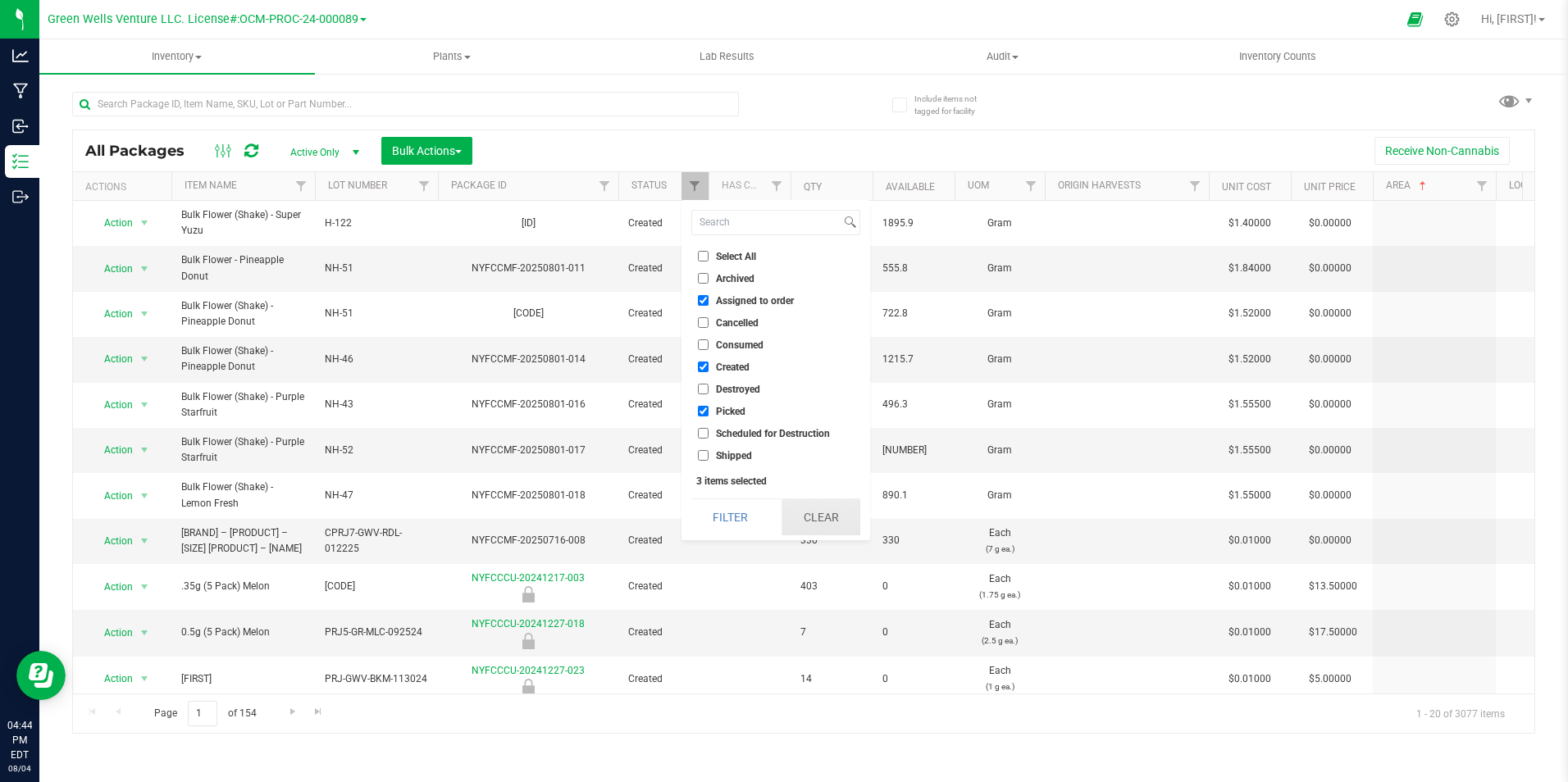 click on "Clear" at bounding box center [821, 517] 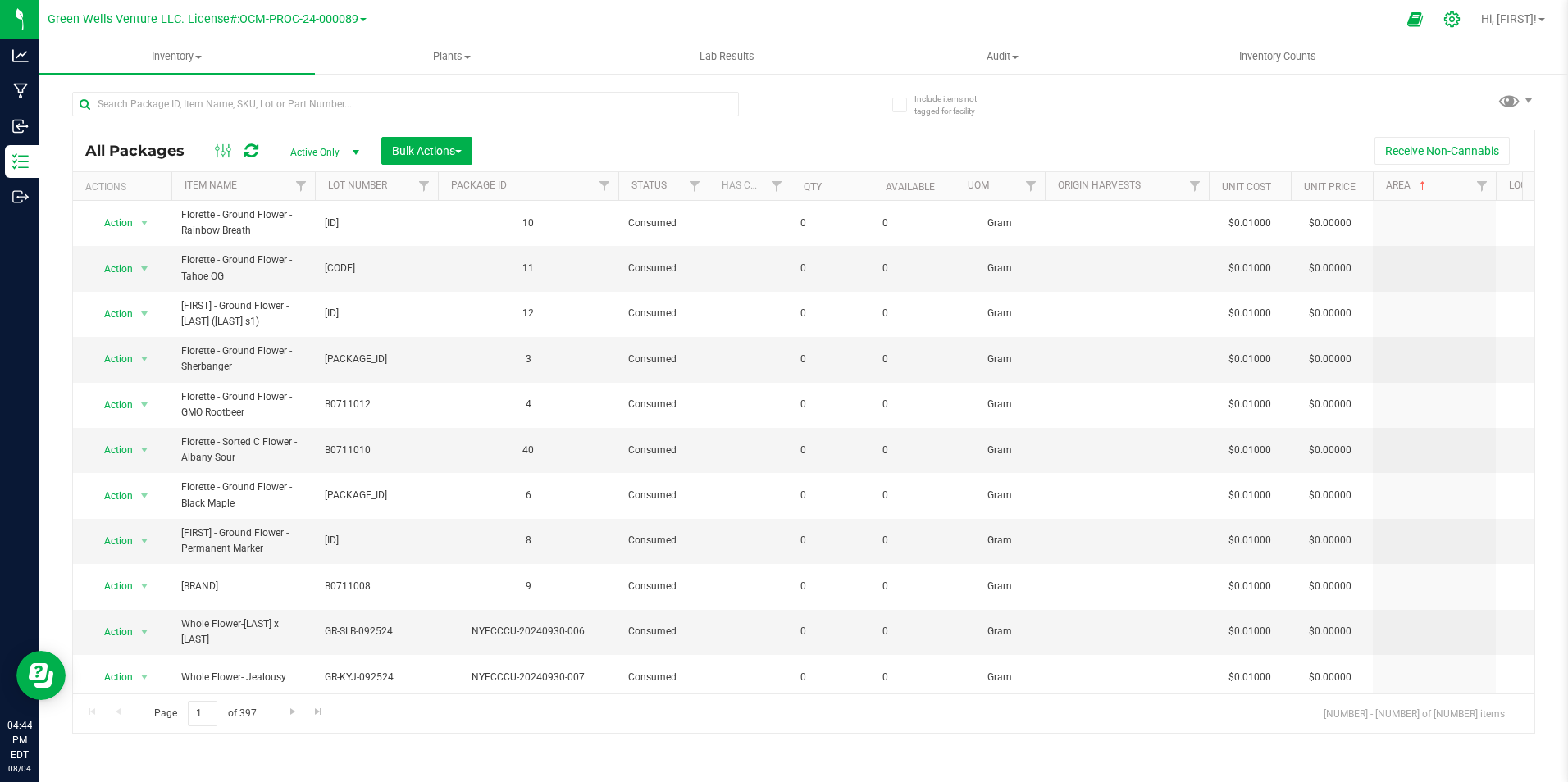 click at bounding box center [1452, 19] 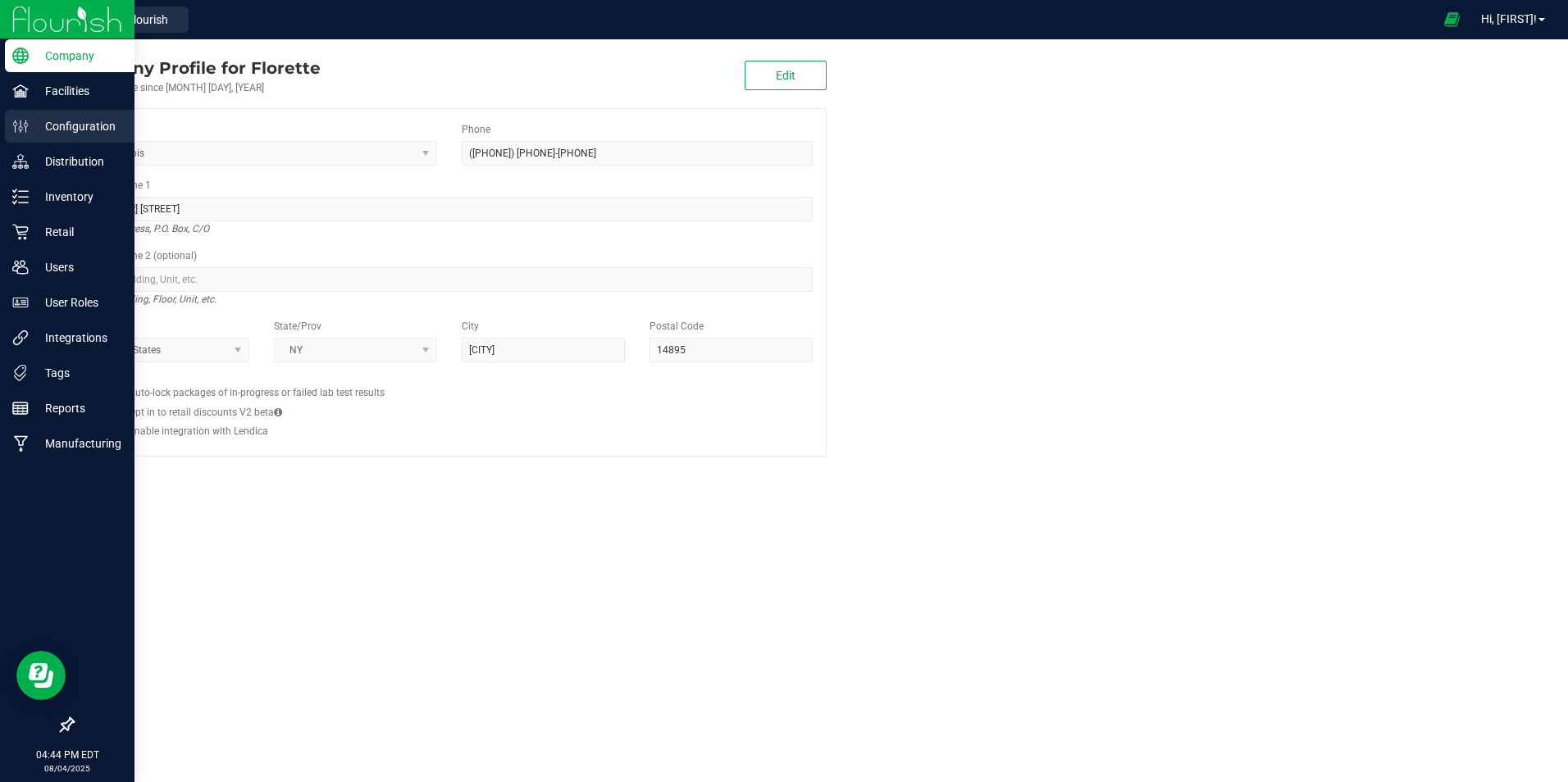 click on "Configuration" at bounding box center [78, 126] 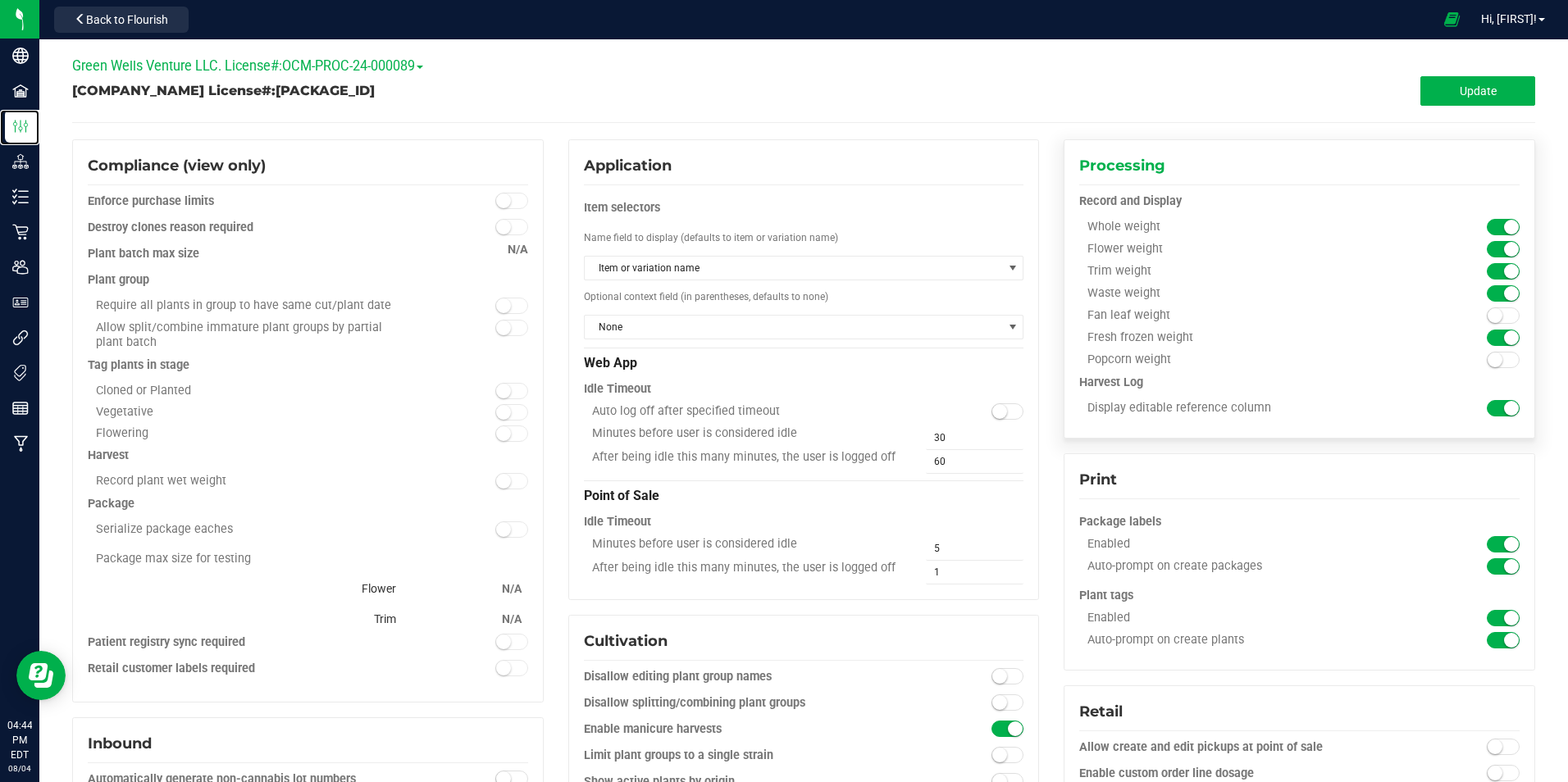 type on "Finished Goods Vault" 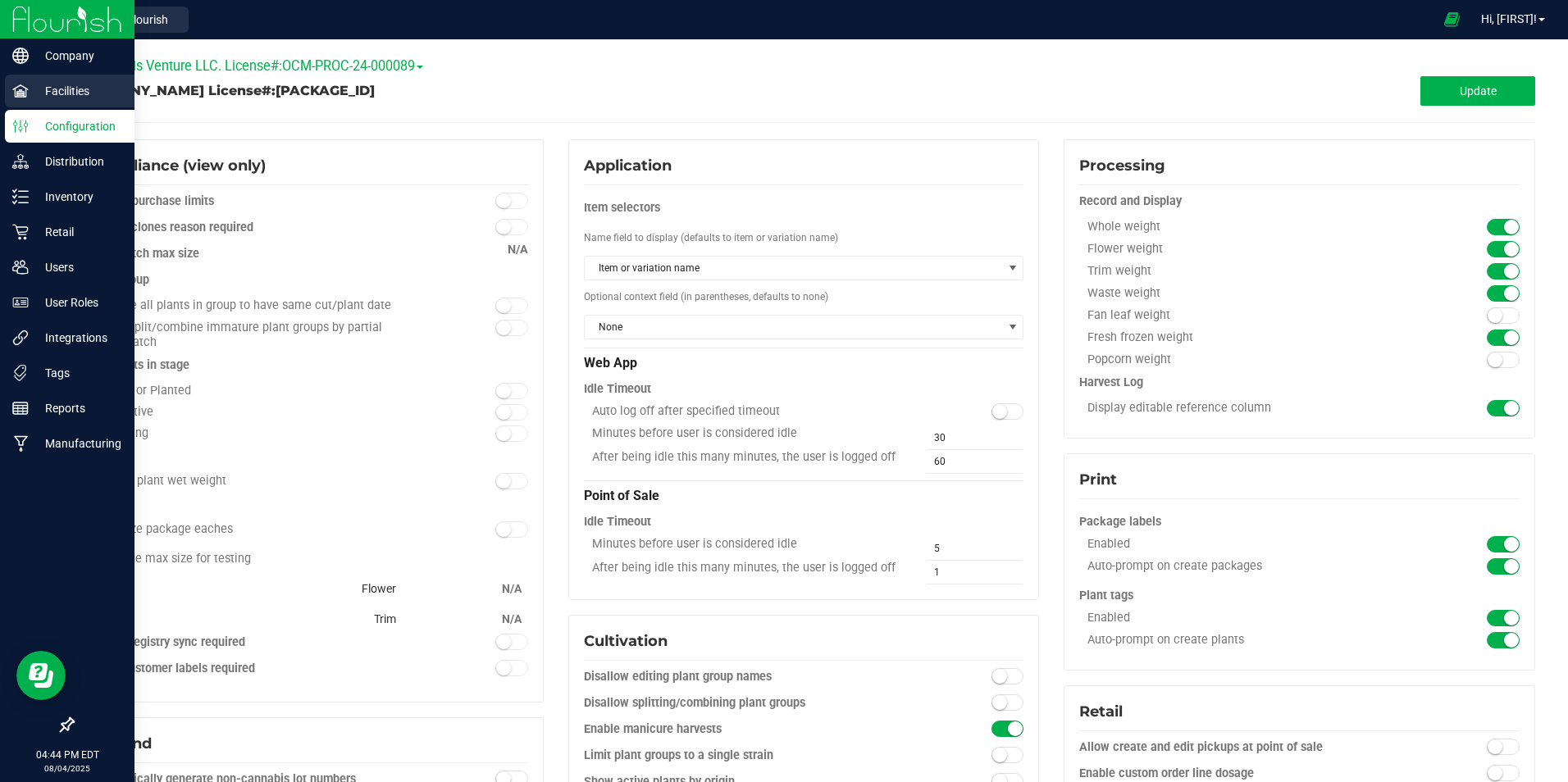 click 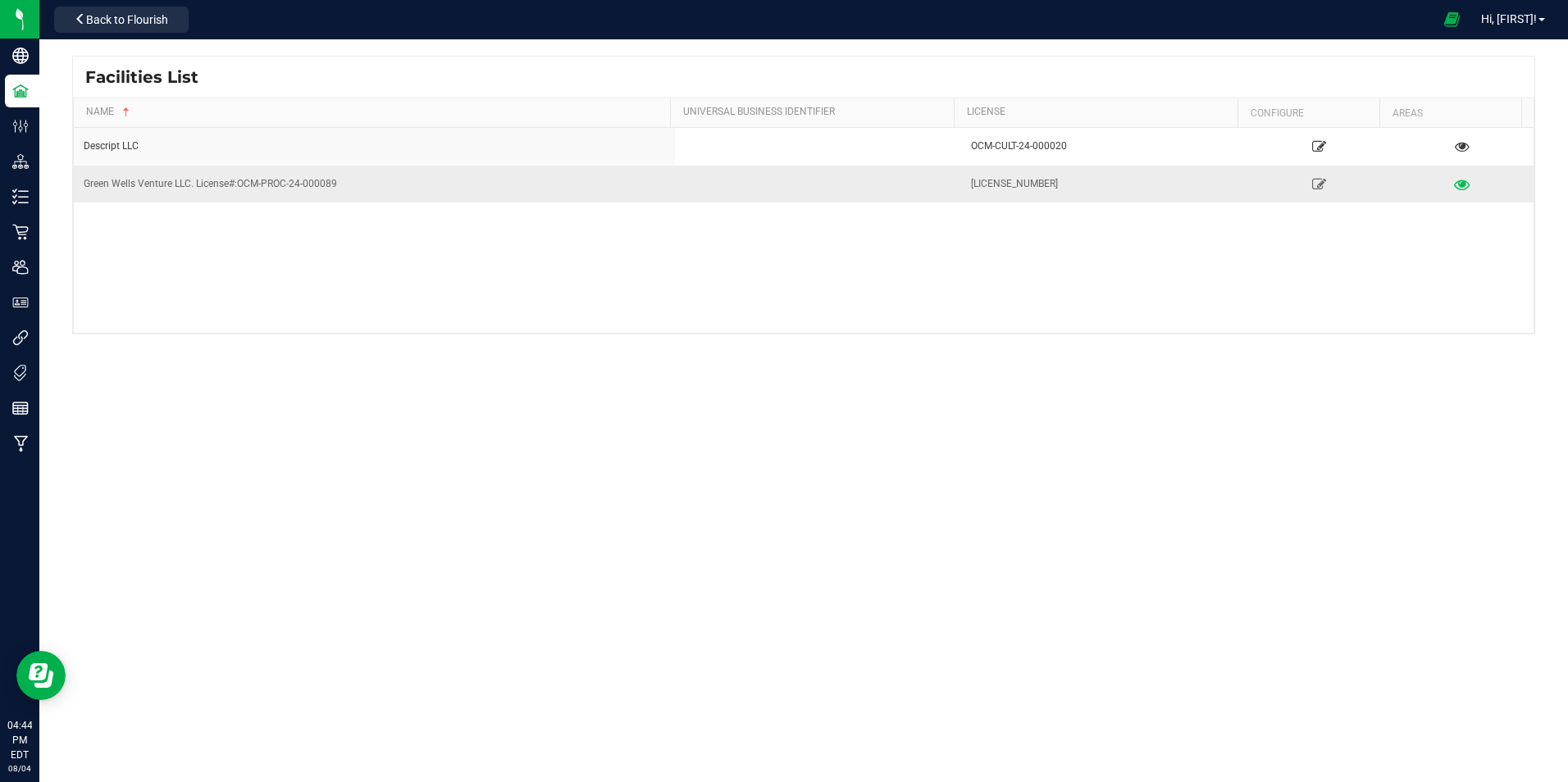 click at bounding box center [1461, 184] 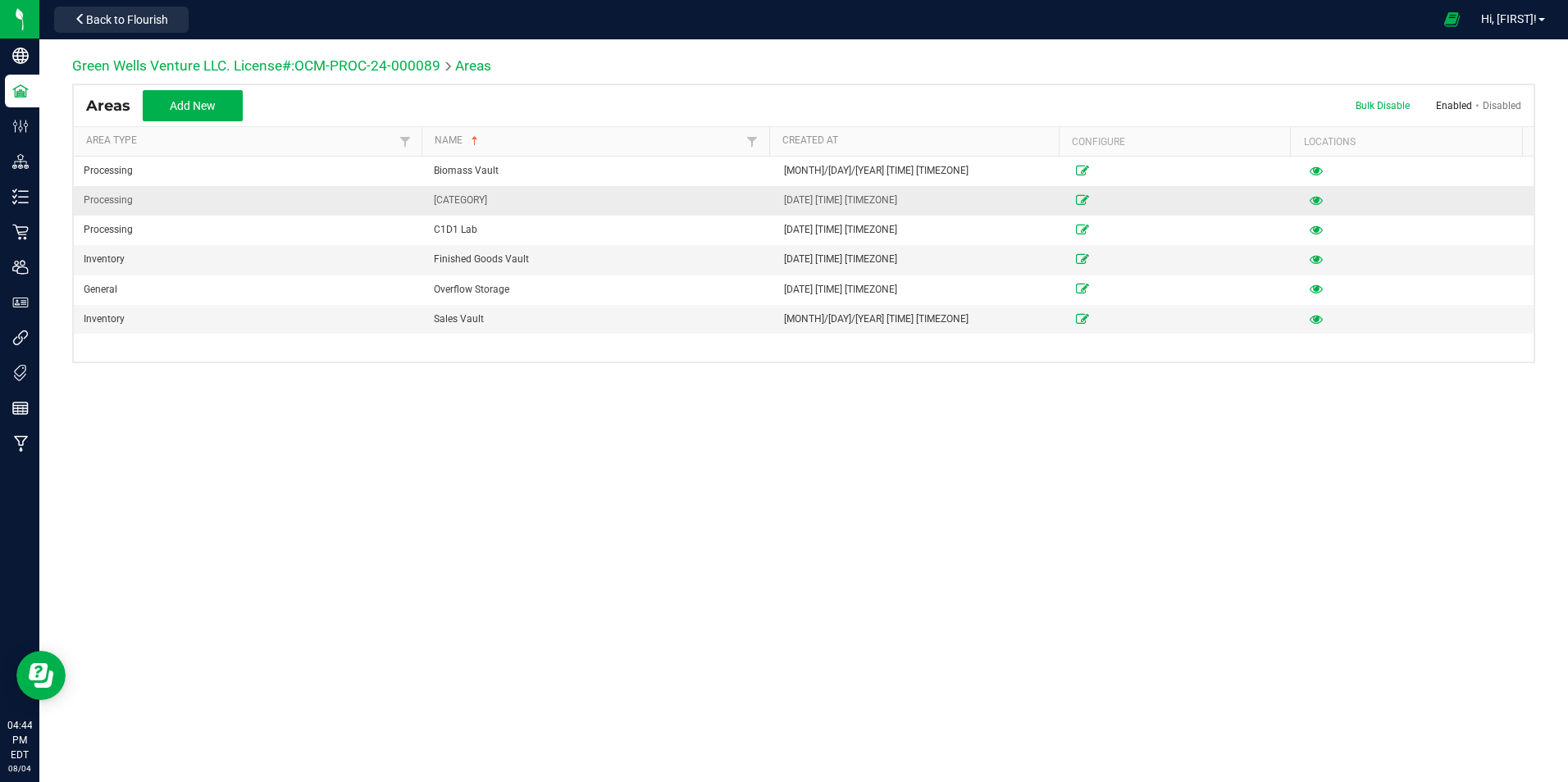 click at bounding box center (1316, 200) 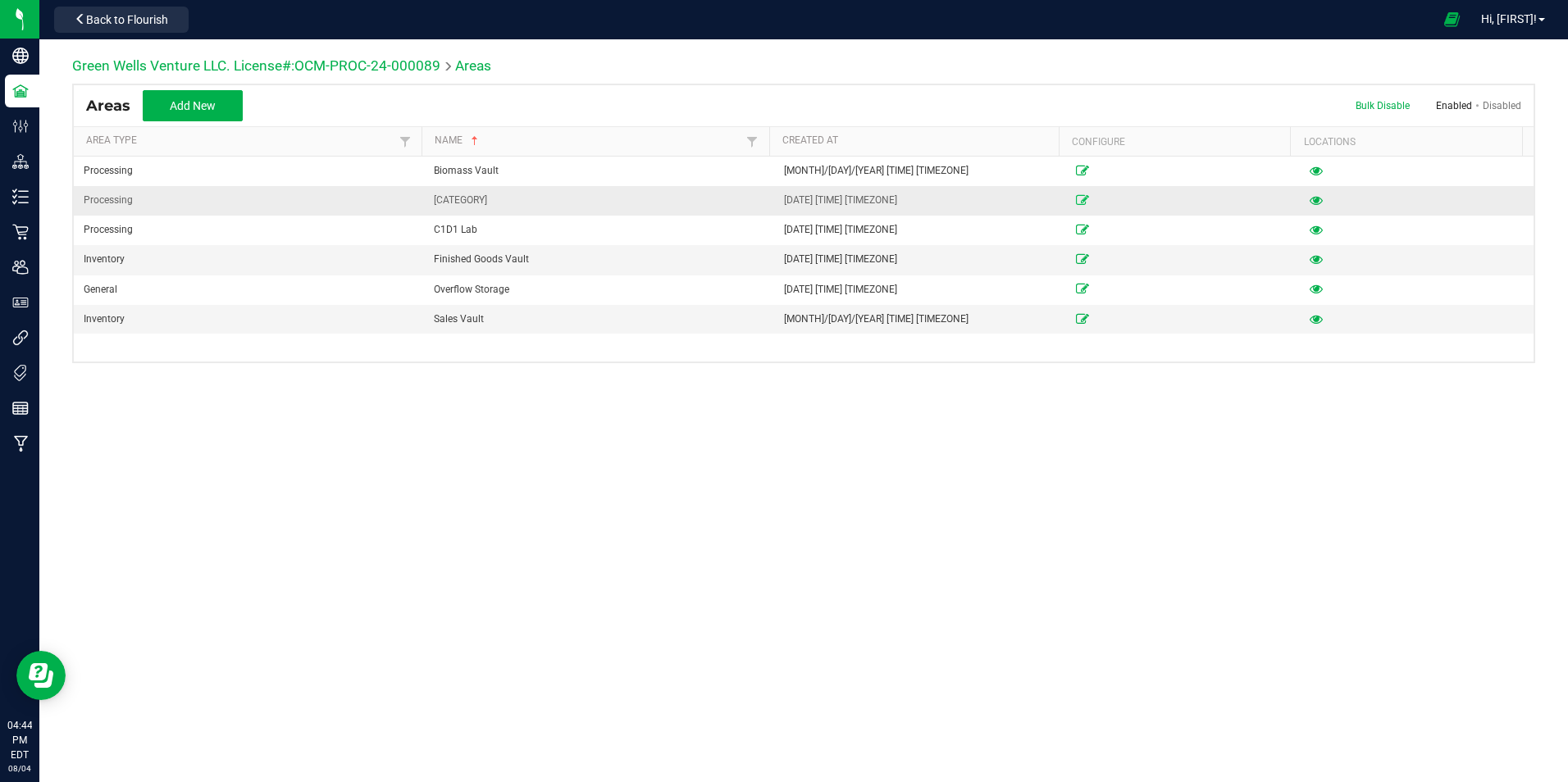 click at bounding box center (1083, 200) 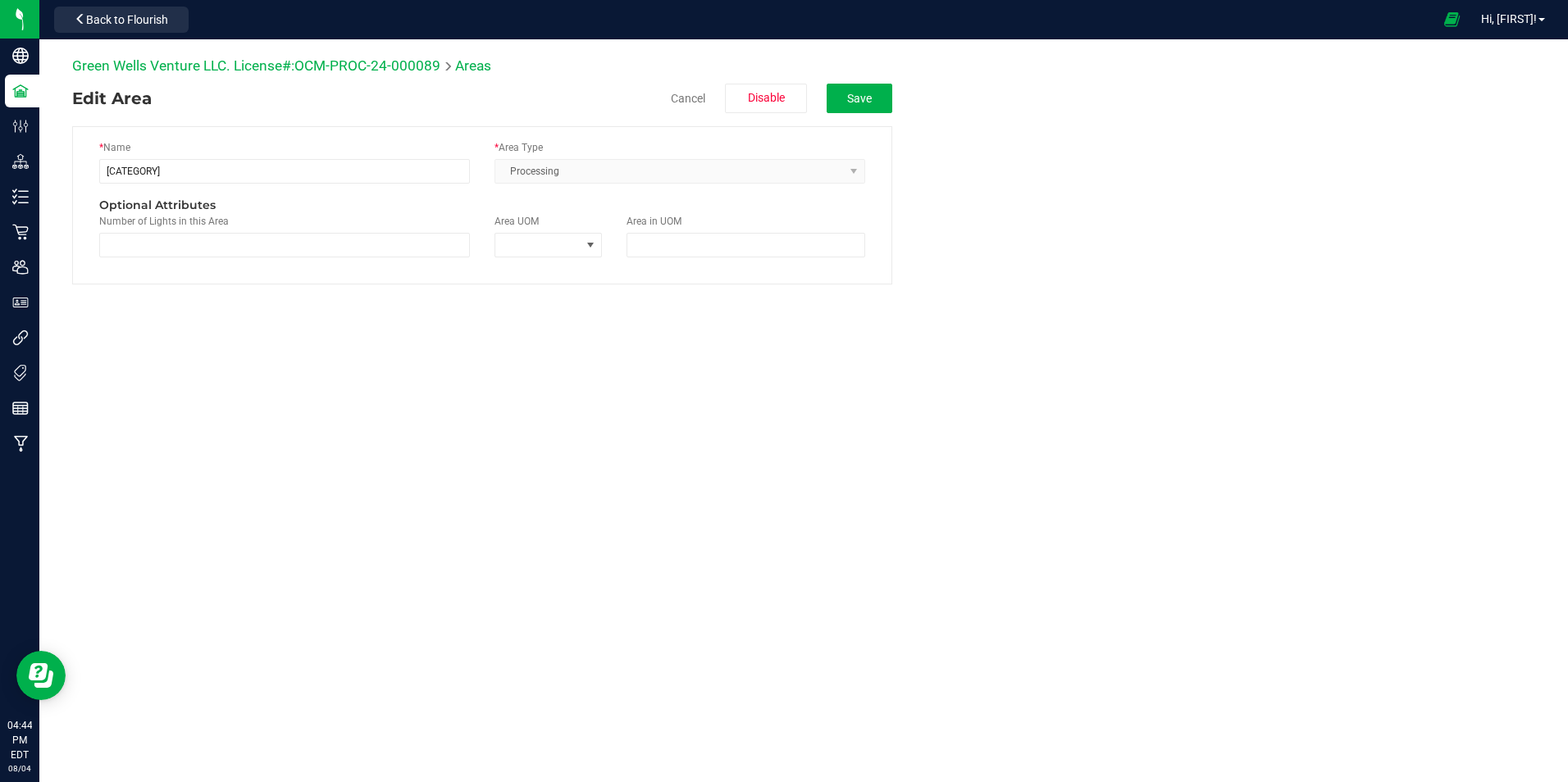 click on "Processing" at bounding box center [680, 171] 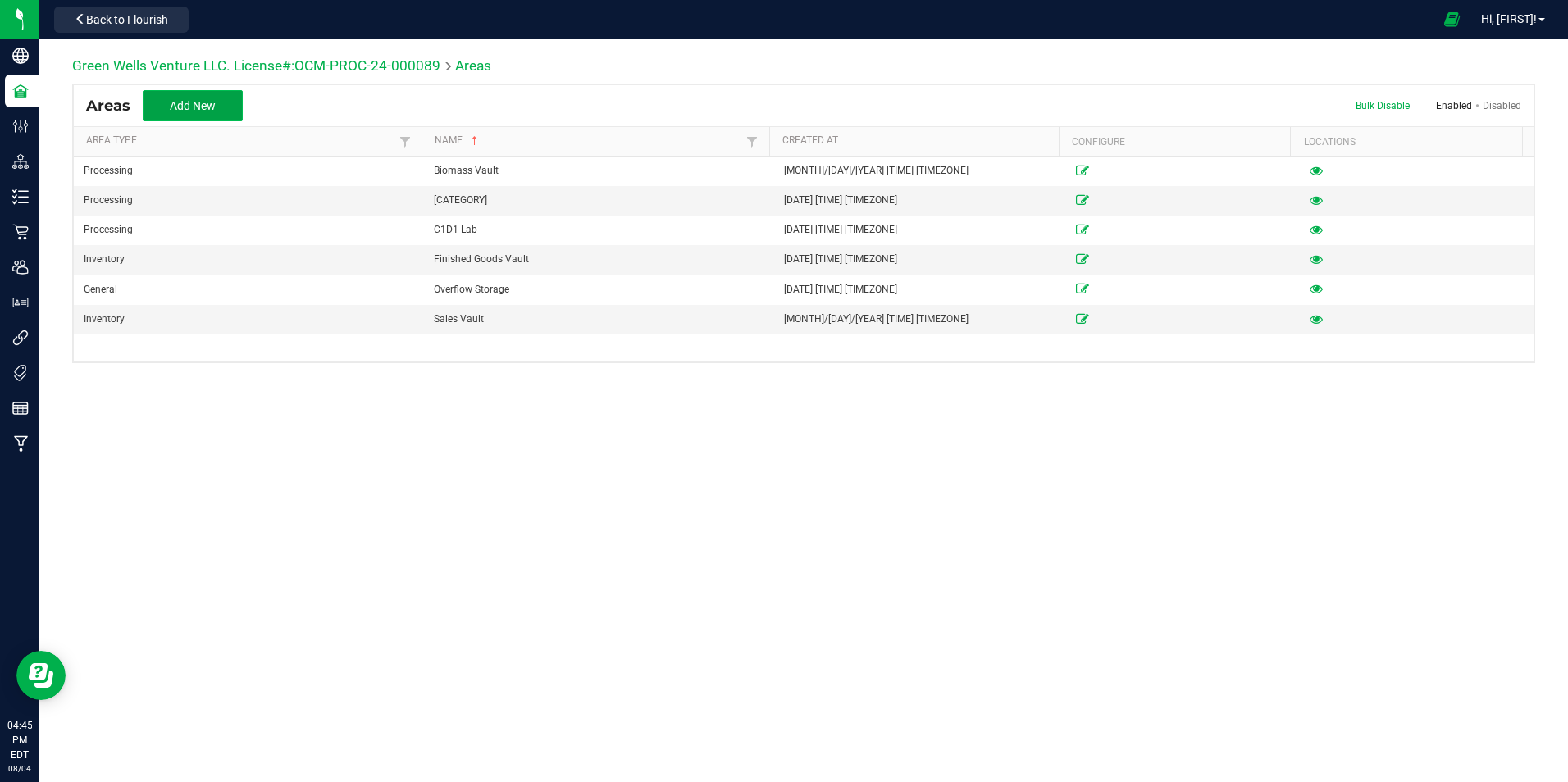 click on "Add New" at bounding box center (193, 106) 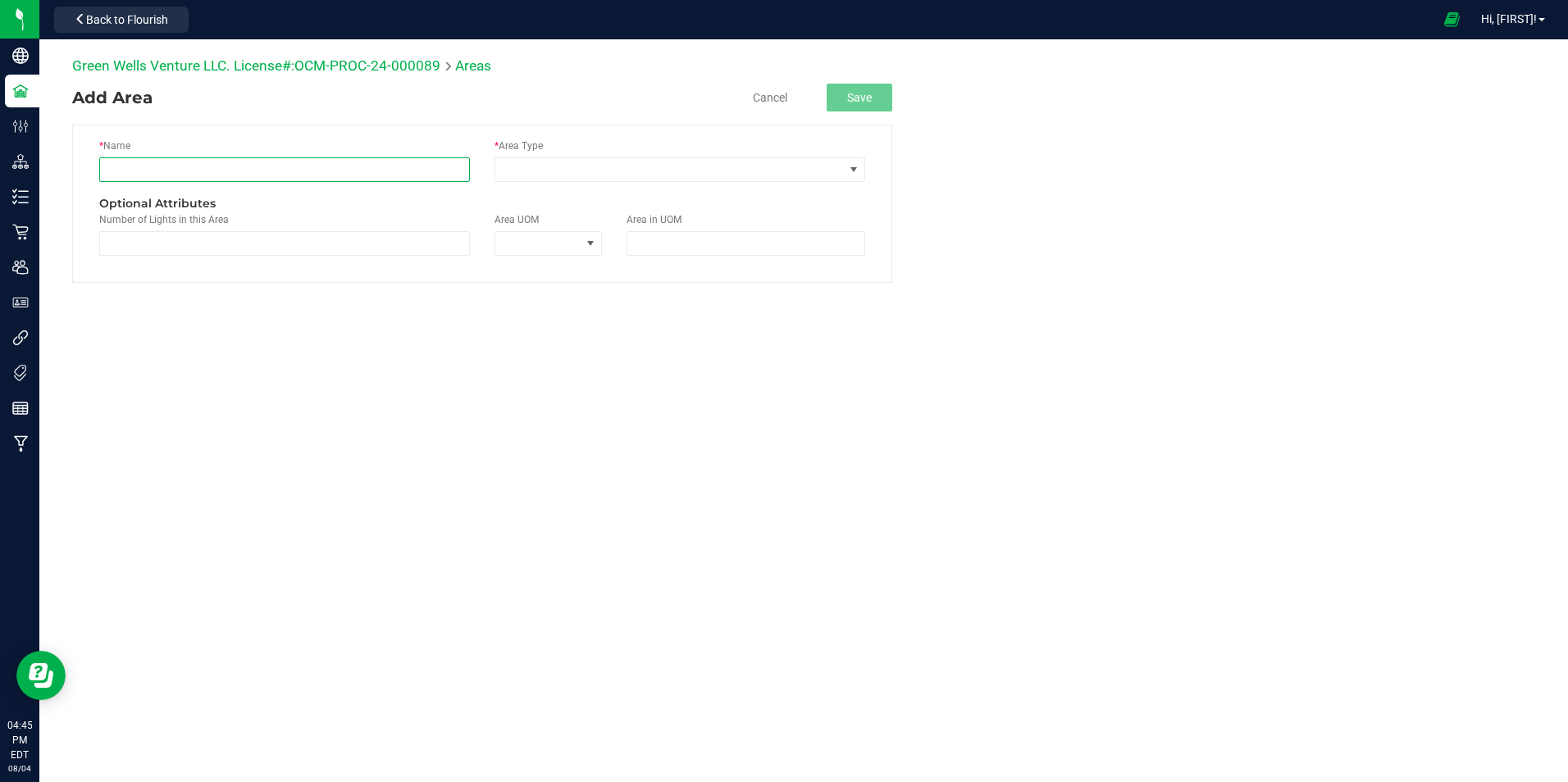 click at bounding box center (285, 170) 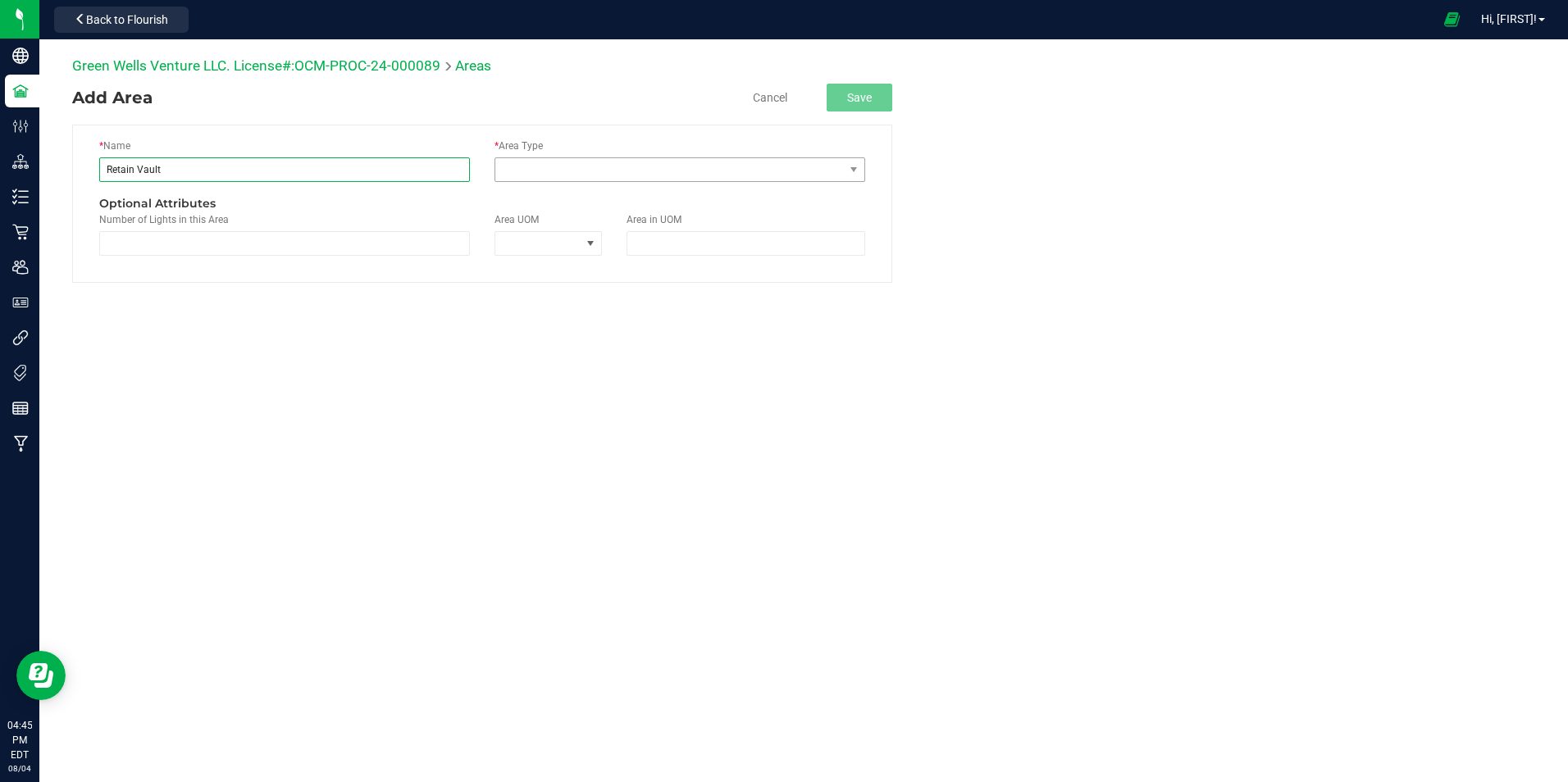 type on "Retain Vault" 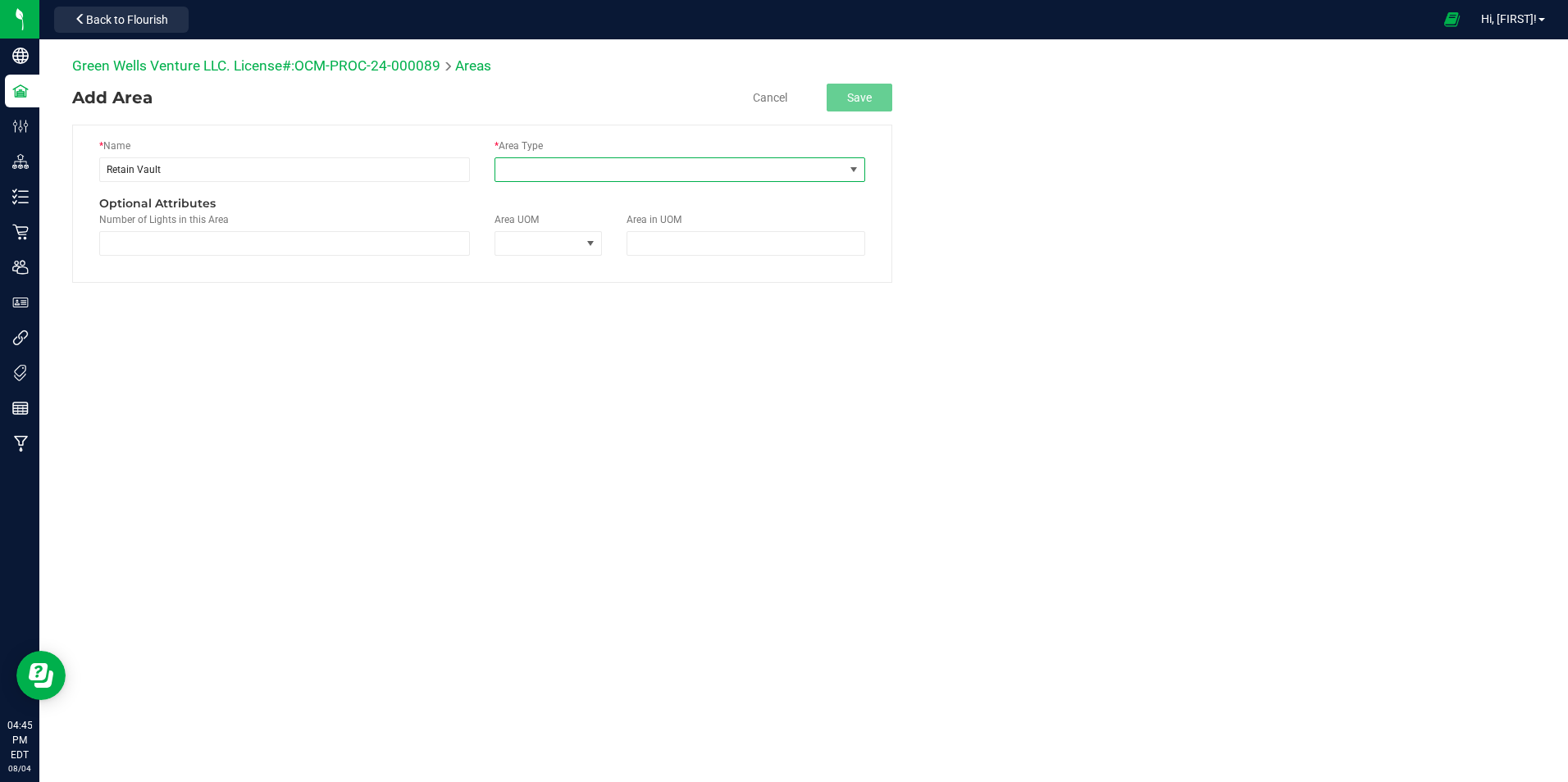 click at bounding box center [669, 170] 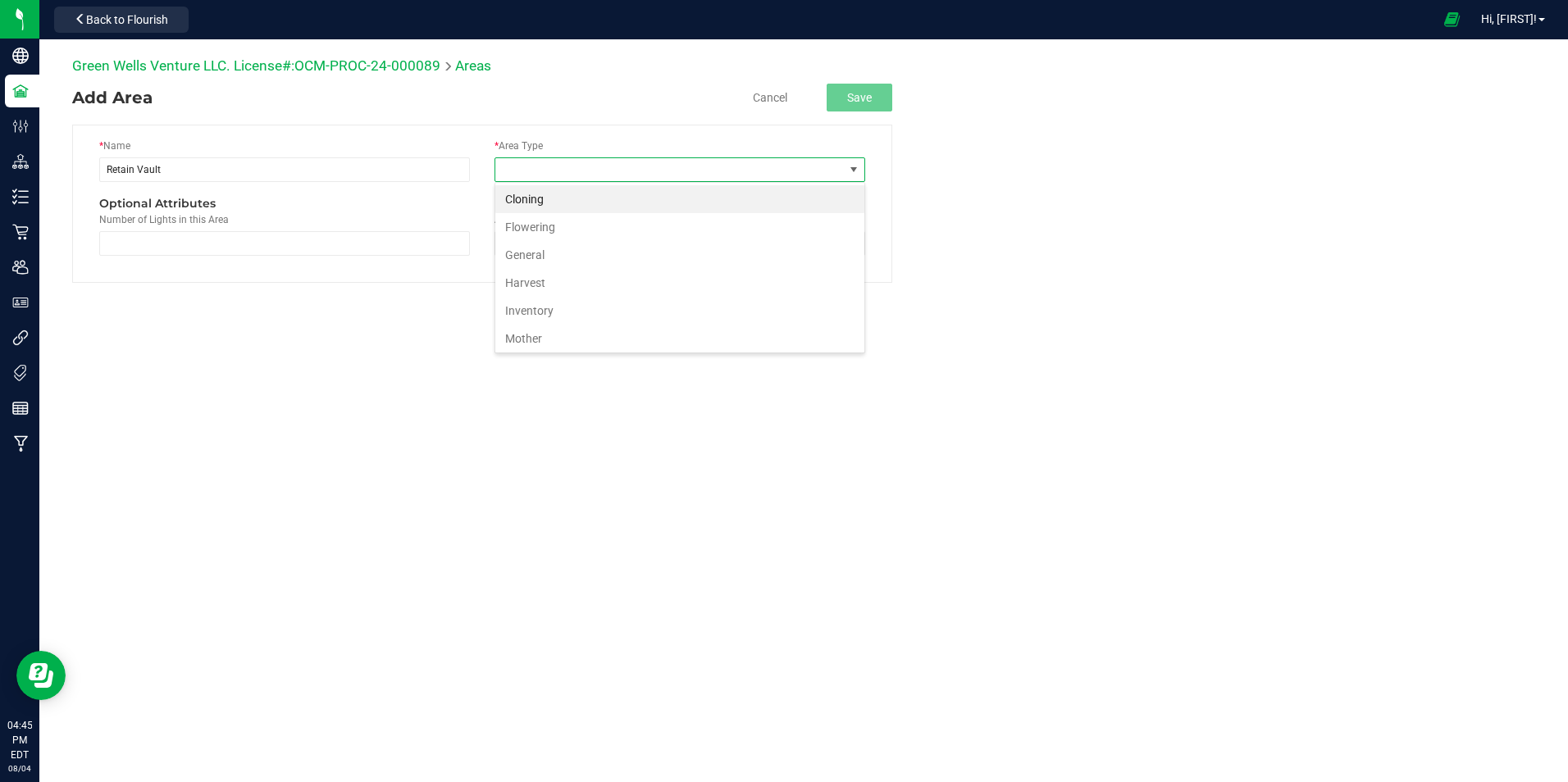 scroll, scrollTop: 81946, scrollLeft: 81638, axis: both 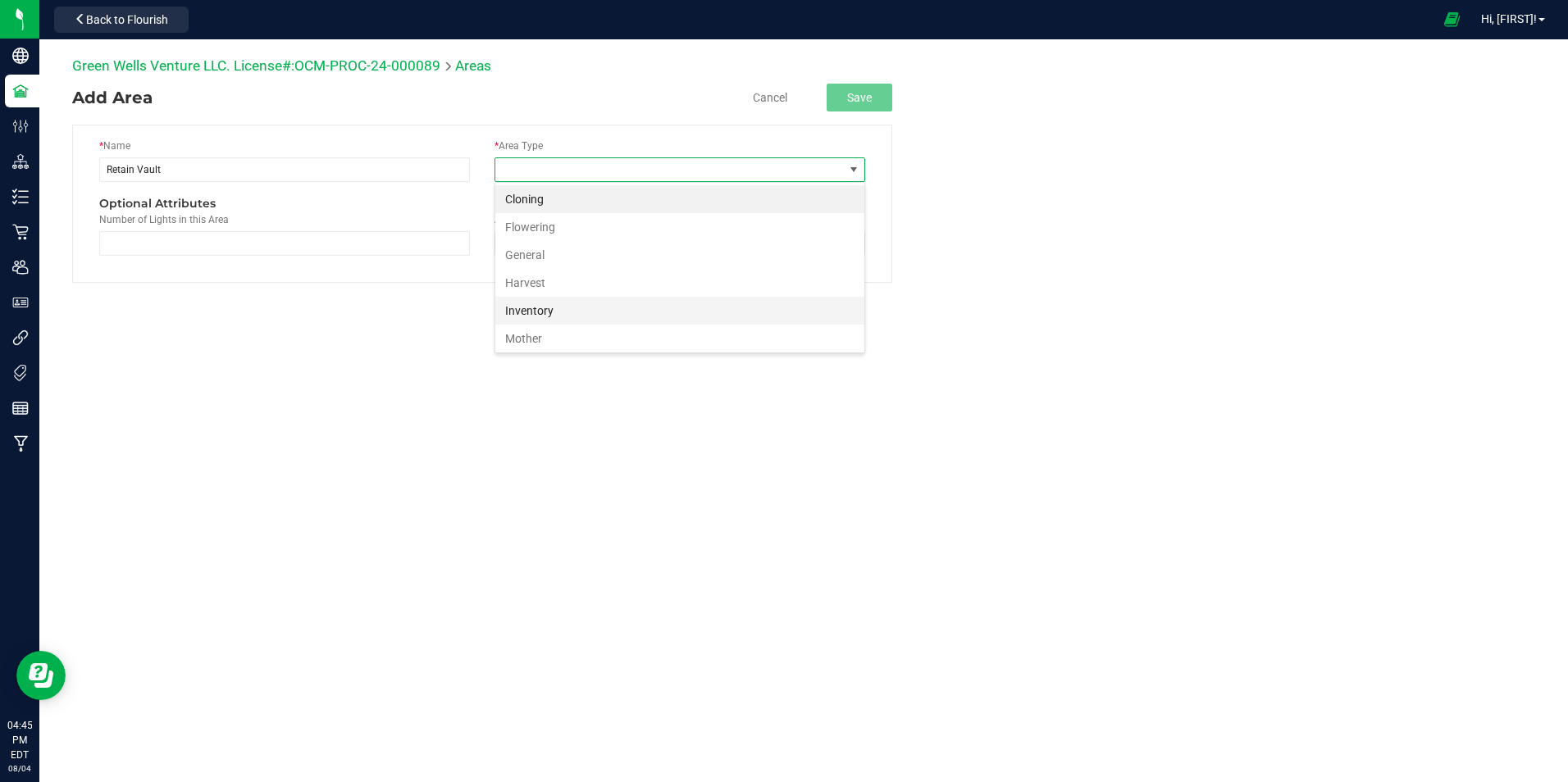 click on "Inventory" at bounding box center [680, 311] 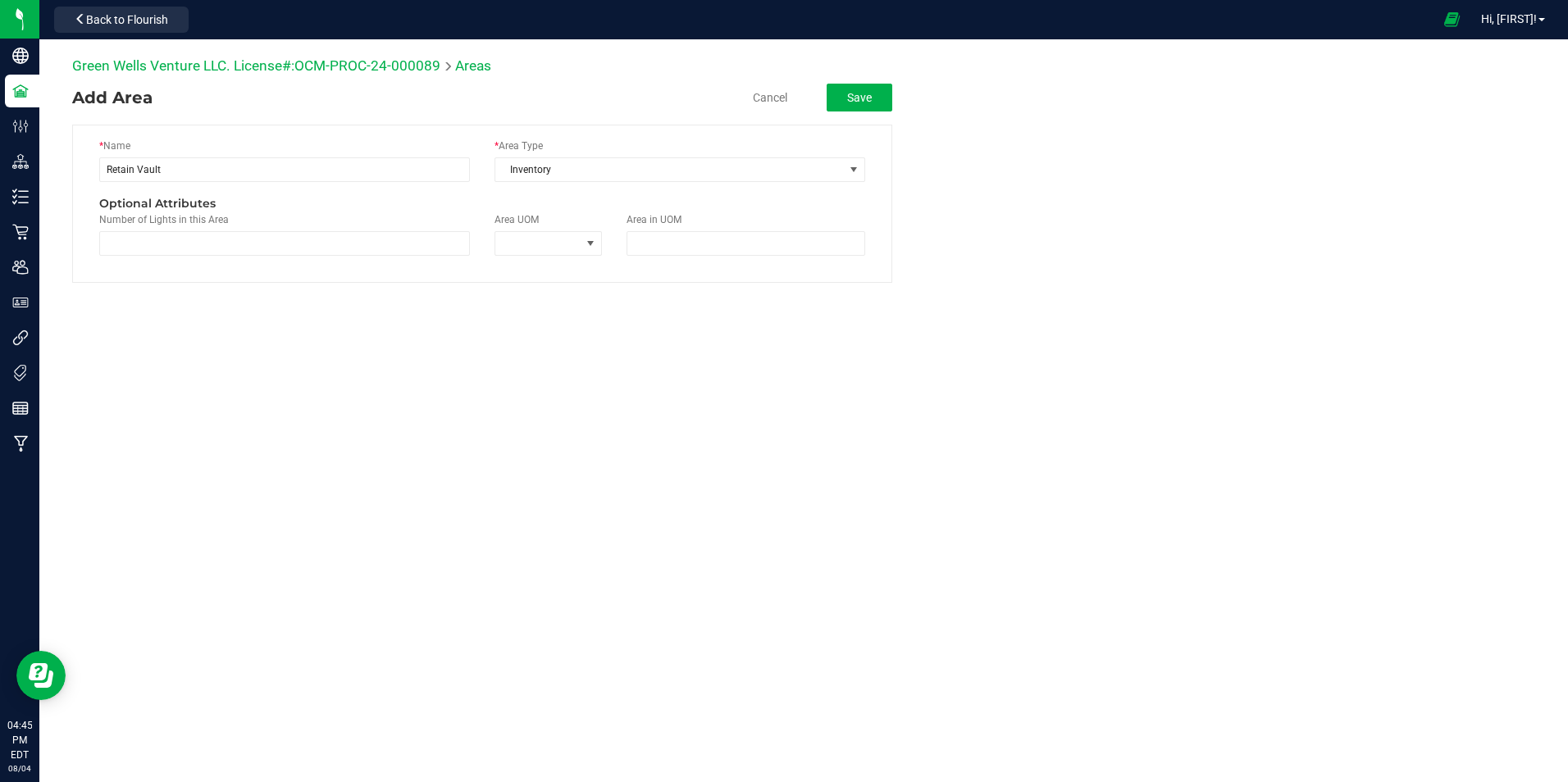 click on "Green Wells Venture LLC. License#:OCM-PROC-24-000089
Areas
Add Area
Cancel
Save
*
Name
Retain Vault
*
Area Type
Inventory
Optional Attributes
Number of Lights in this Area
Area UOM
Area in UOM" at bounding box center (804, 261) 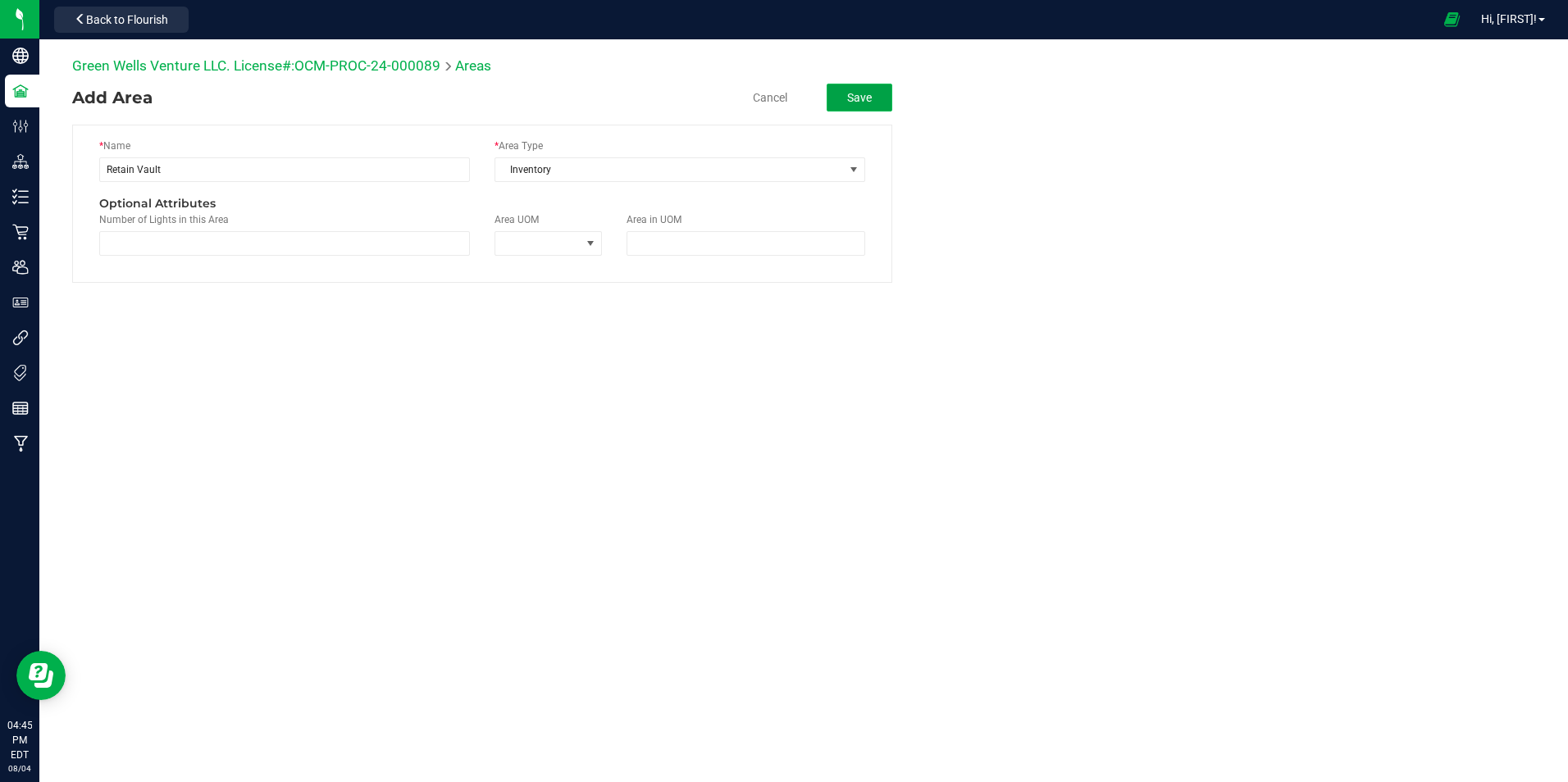 click on "Save" at bounding box center (859, 98) 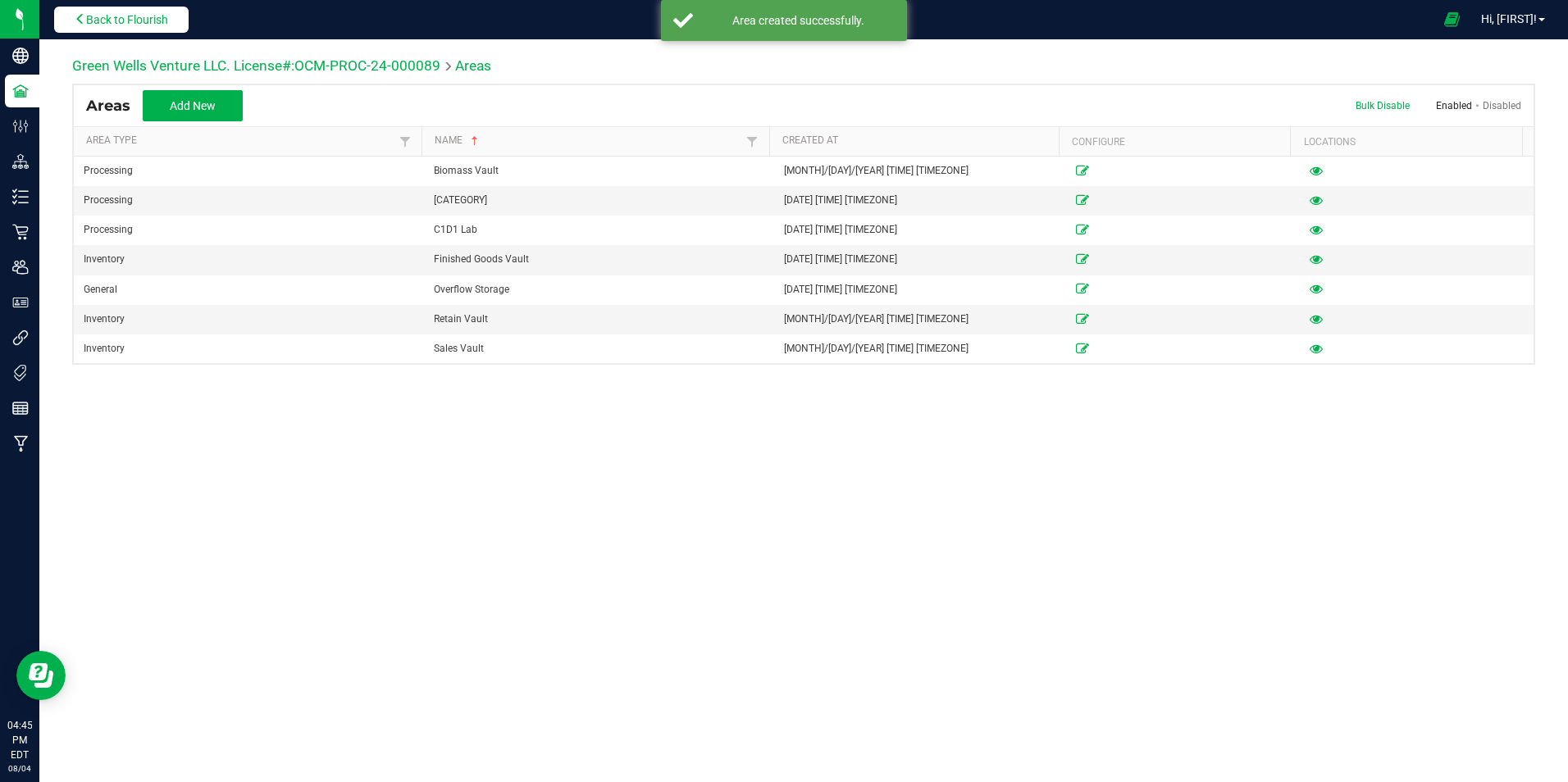 click on "Back to Flourish" at bounding box center [127, 20] 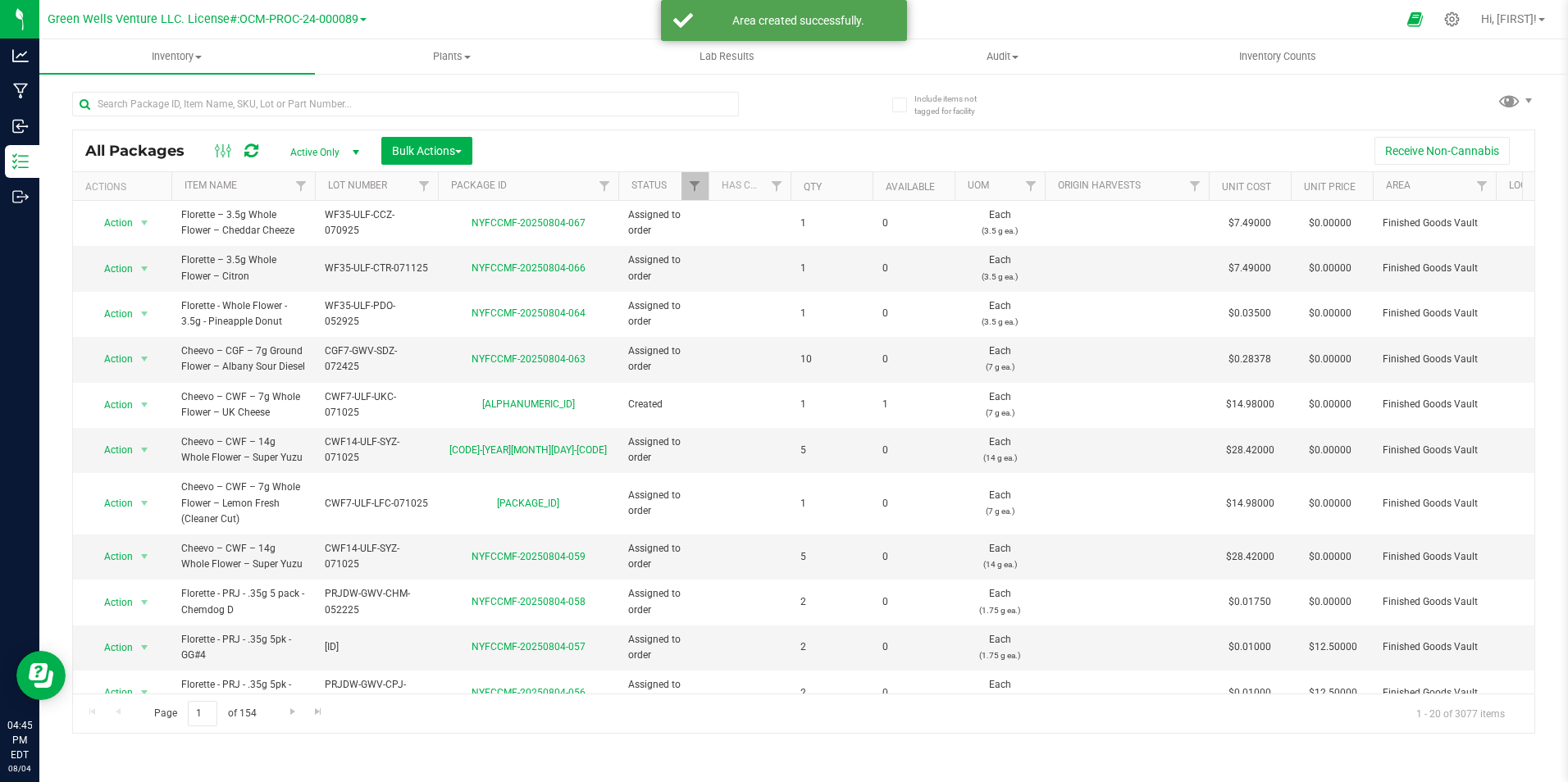 click on "Area" at bounding box center [1434, 186] 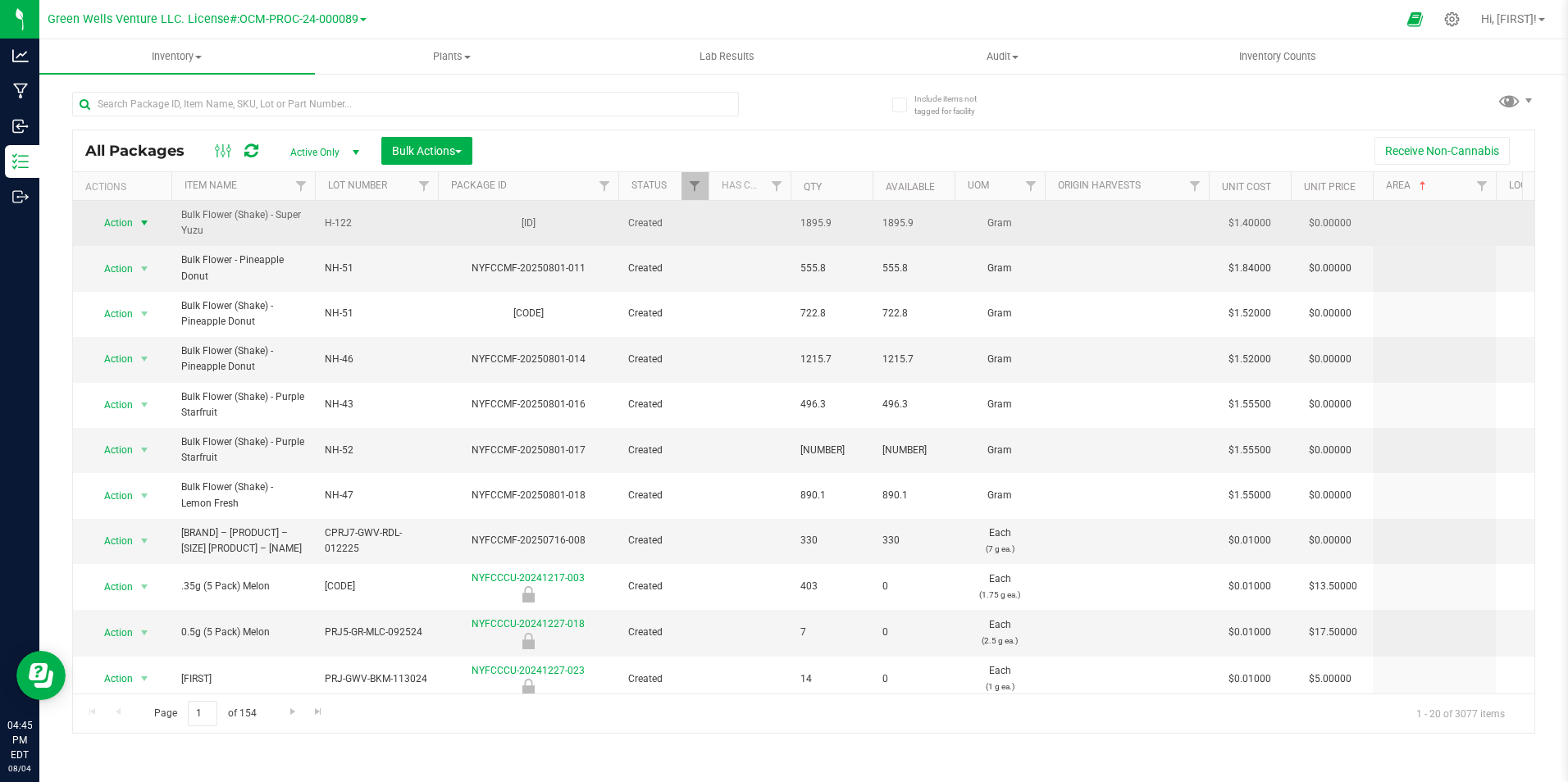 click at bounding box center [144, 223] 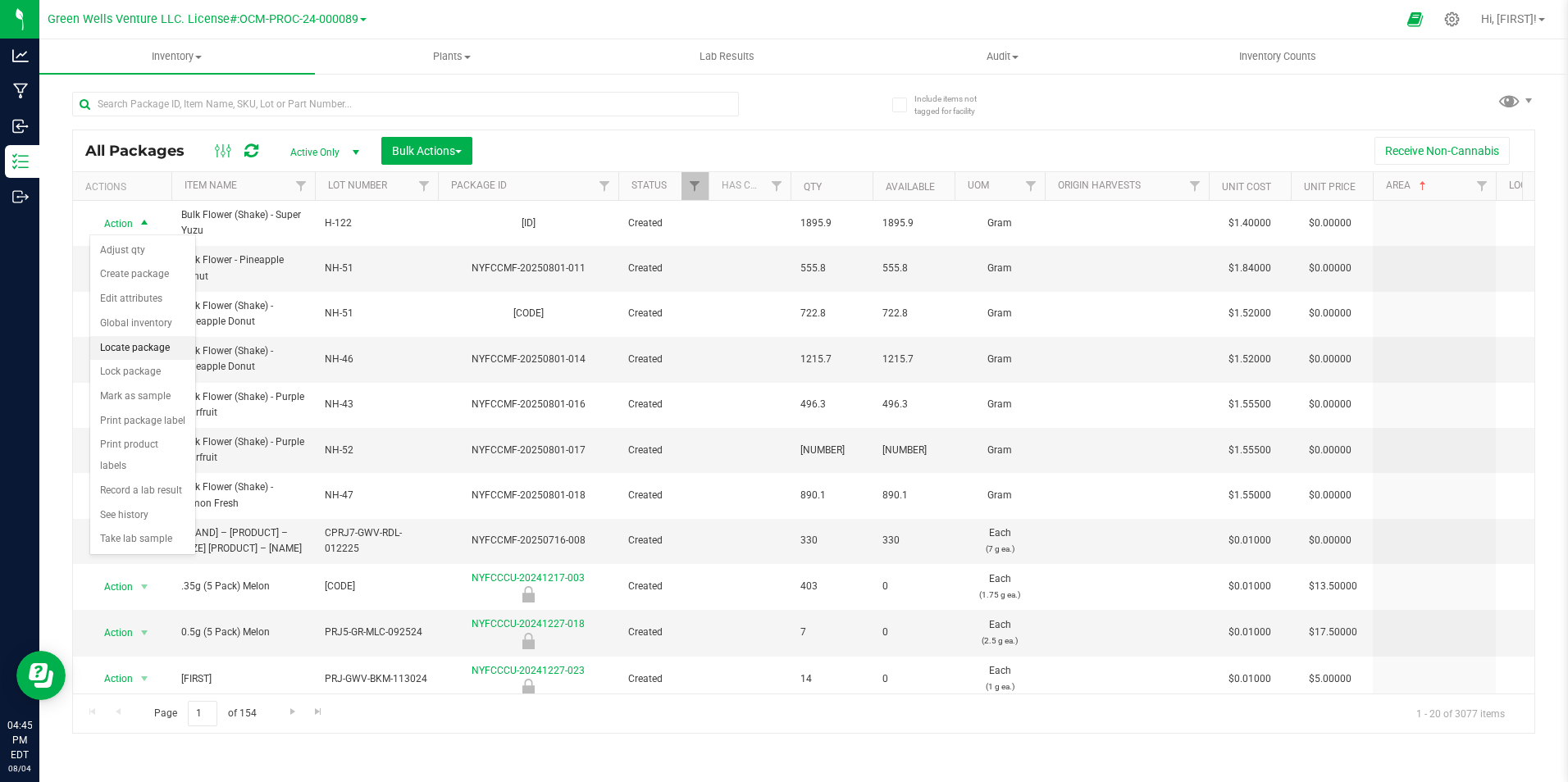 click on "Locate package" at bounding box center (143, 348) 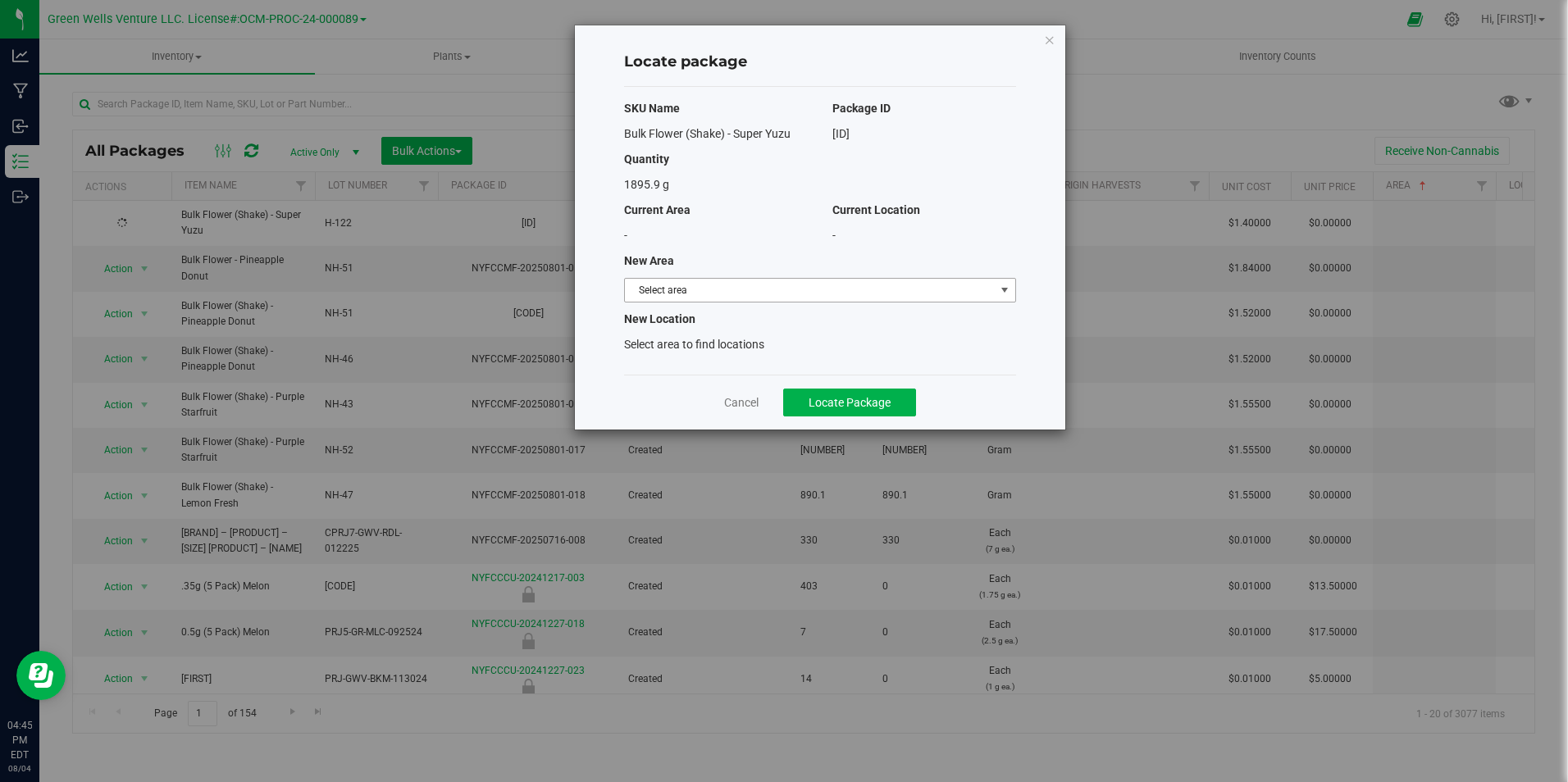 click on "Select area" at bounding box center (809, 290) 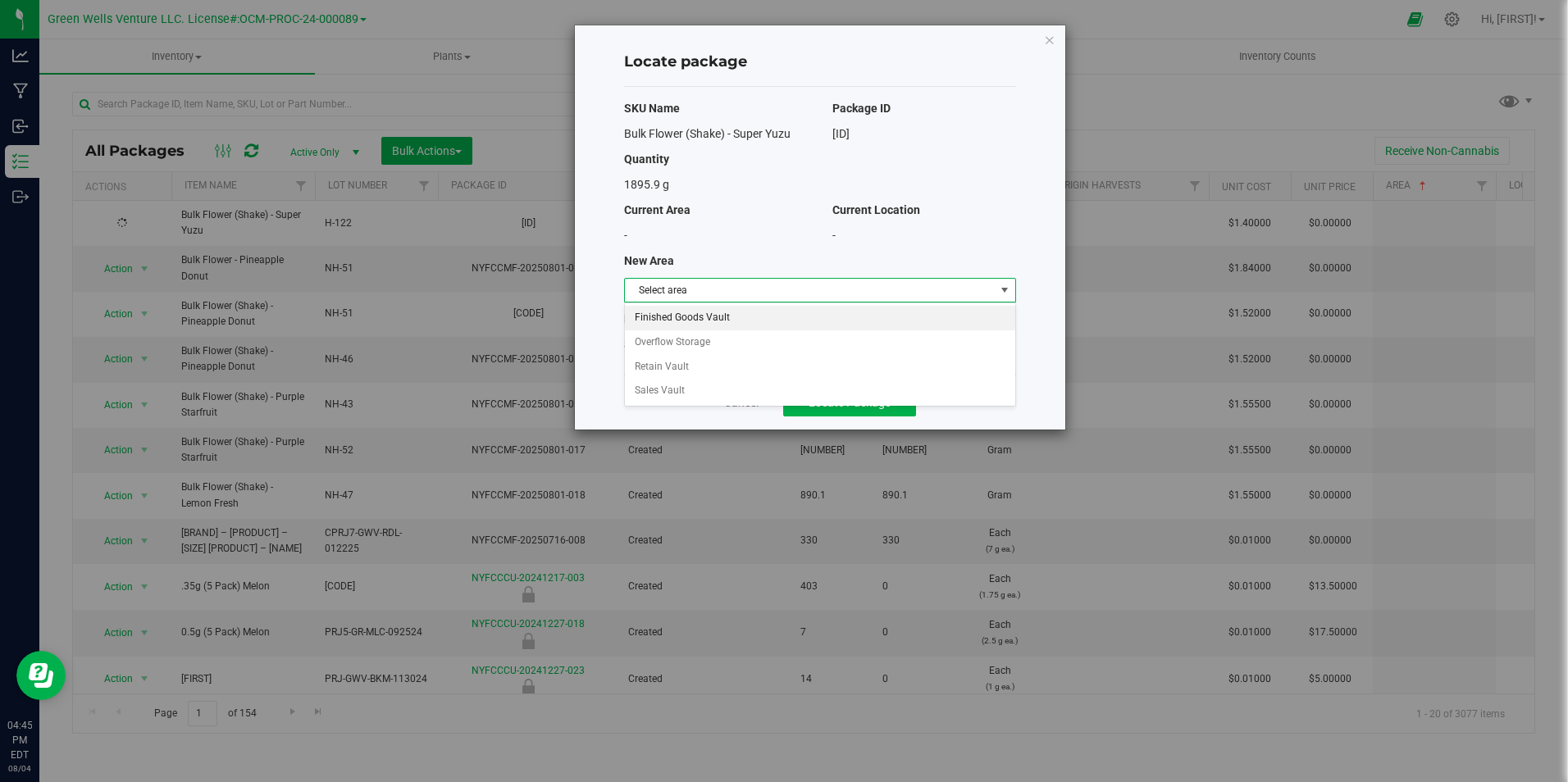 click on "Finished Goods Vault" at bounding box center [820, 318] 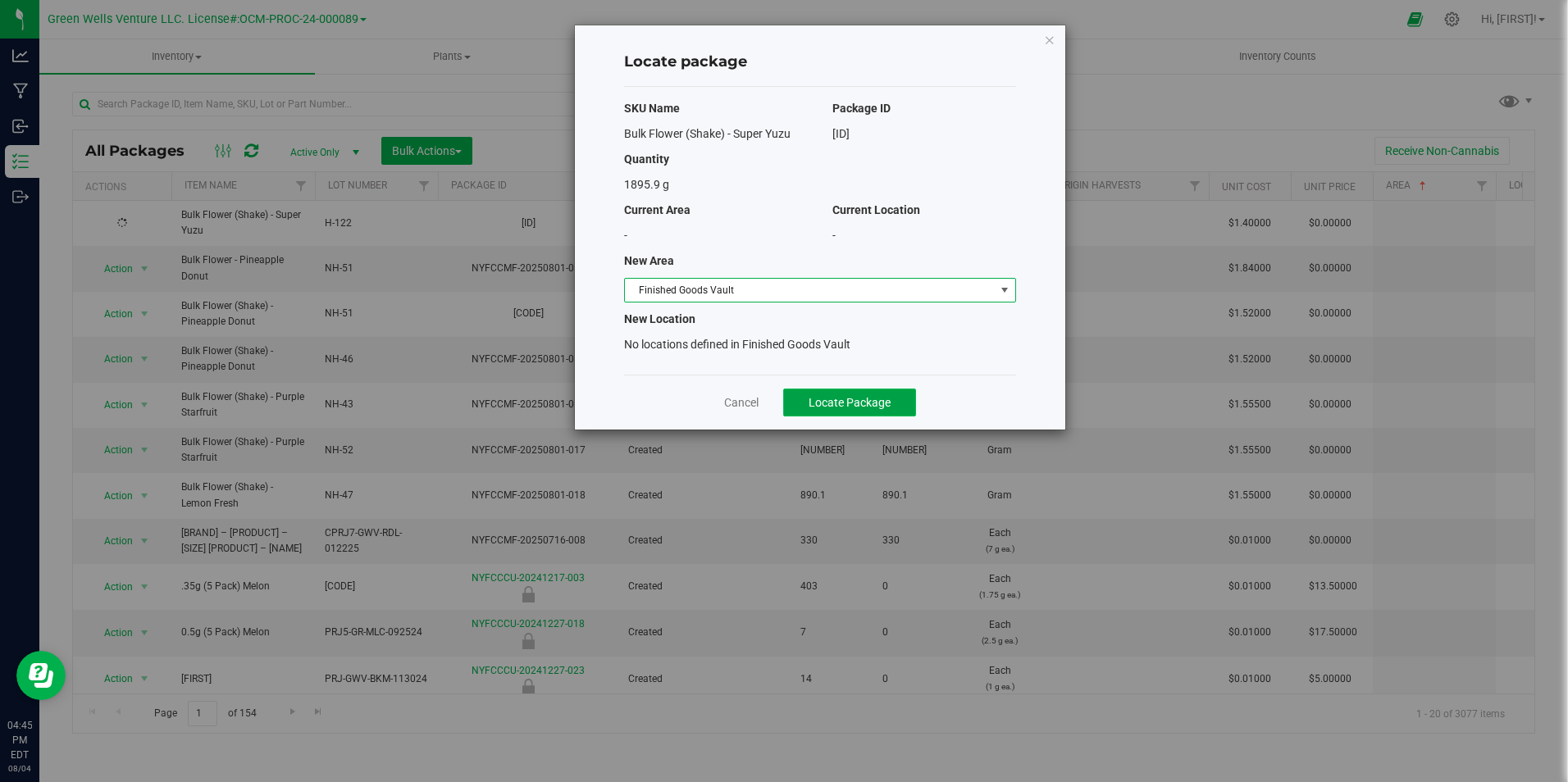 click on "Locate Package" 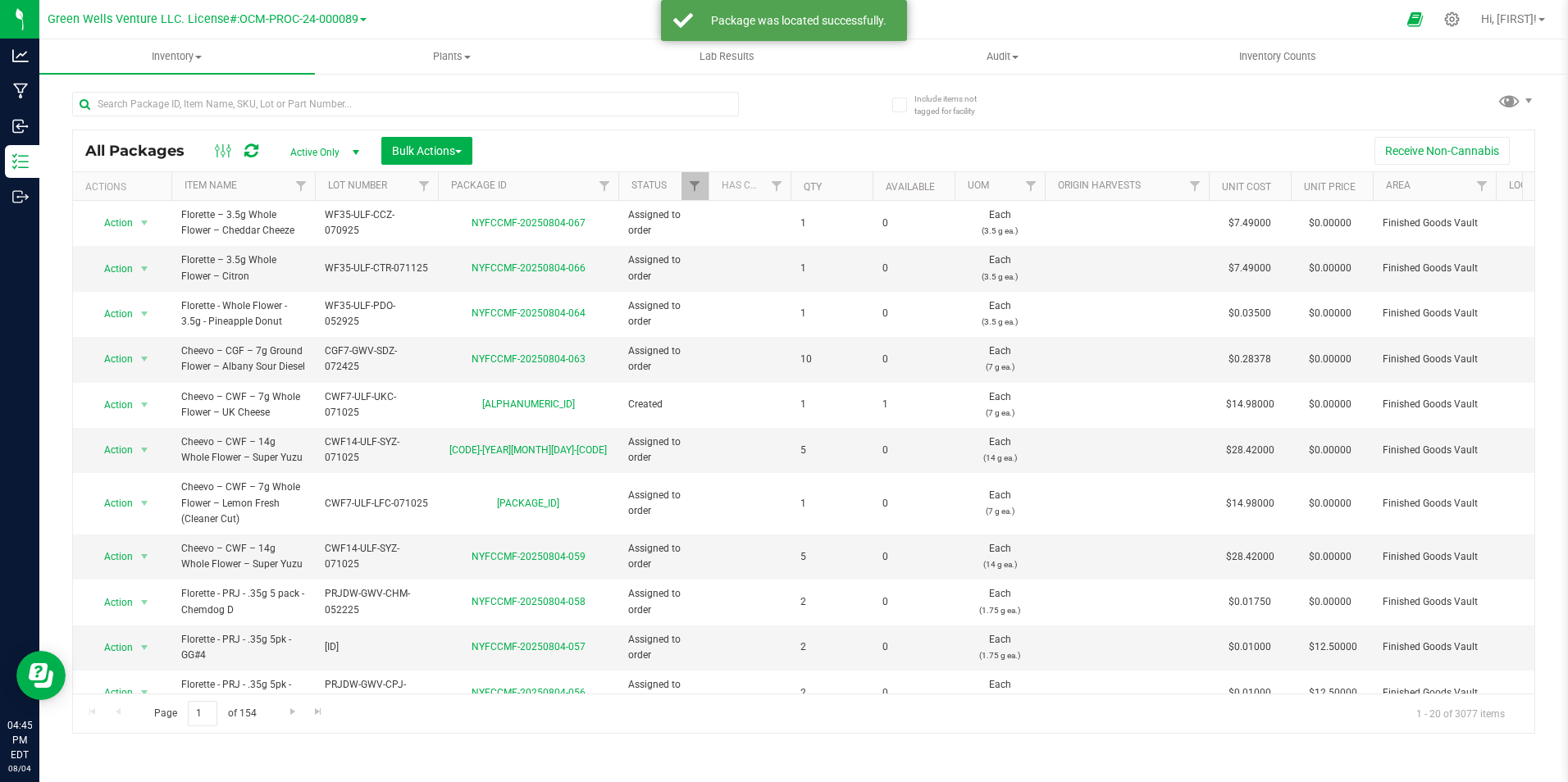 click on "Area" at bounding box center [1434, 186] 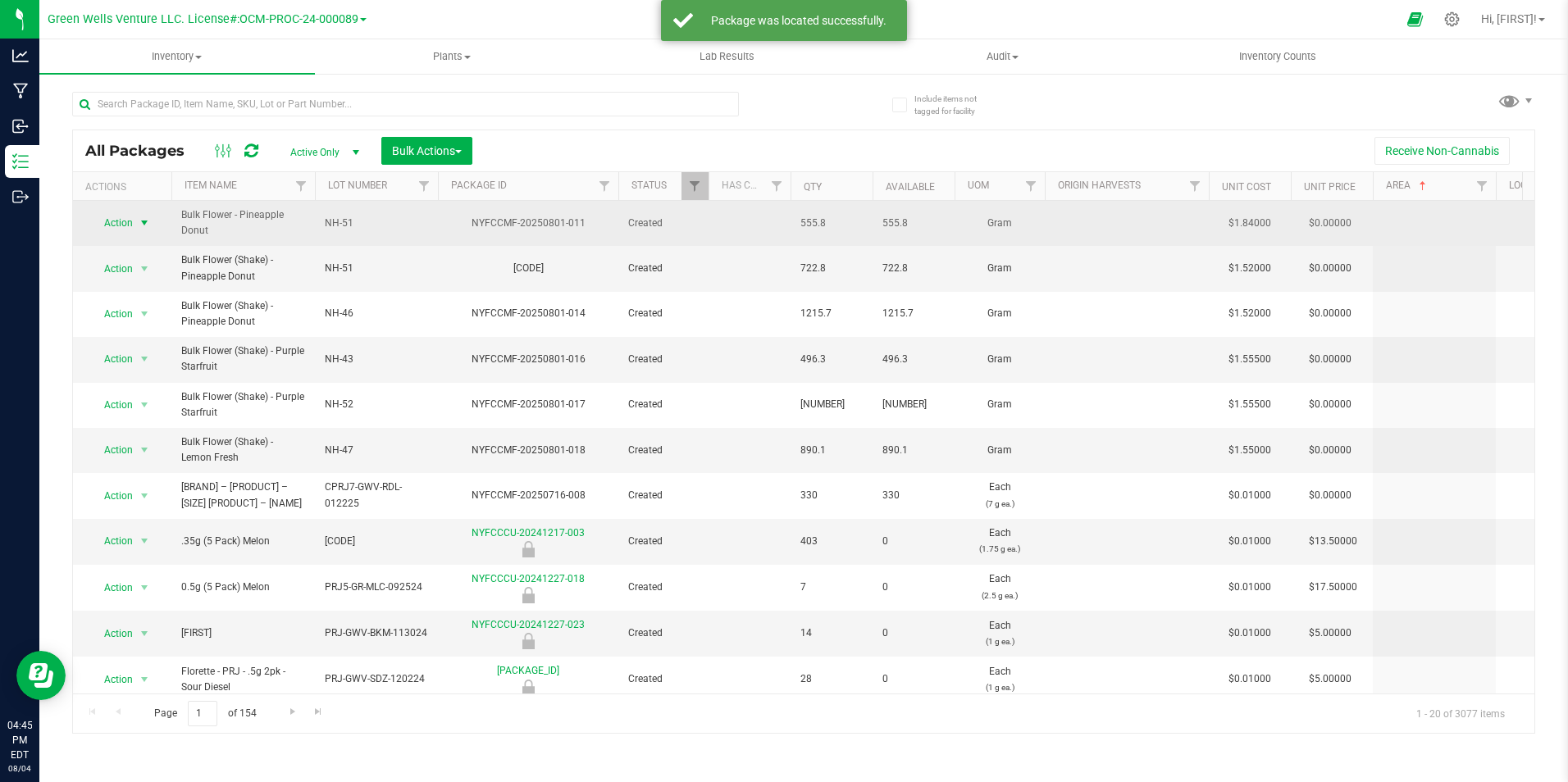 click at bounding box center [144, 223] 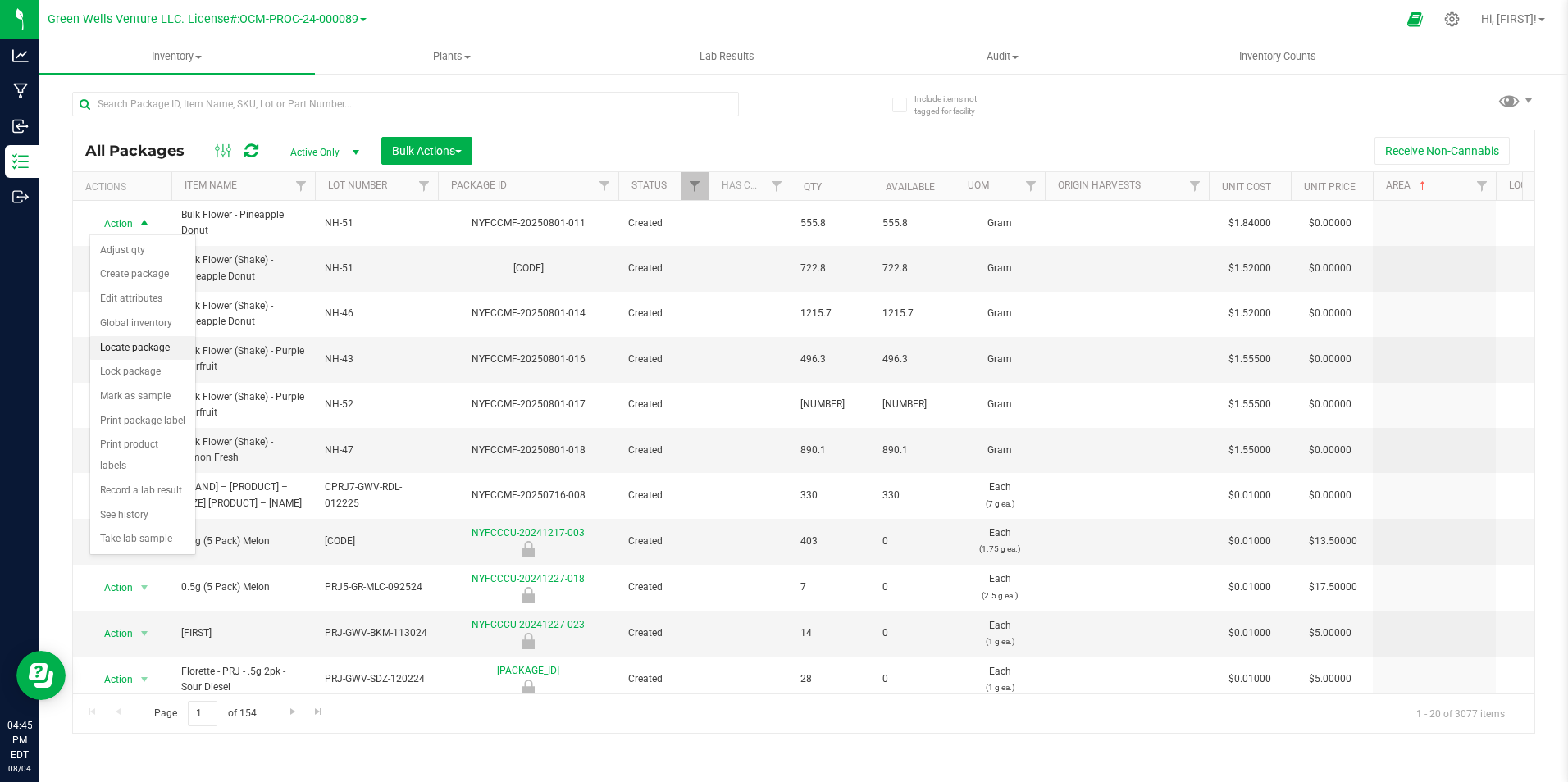 click on "Locate package" at bounding box center [143, 348] 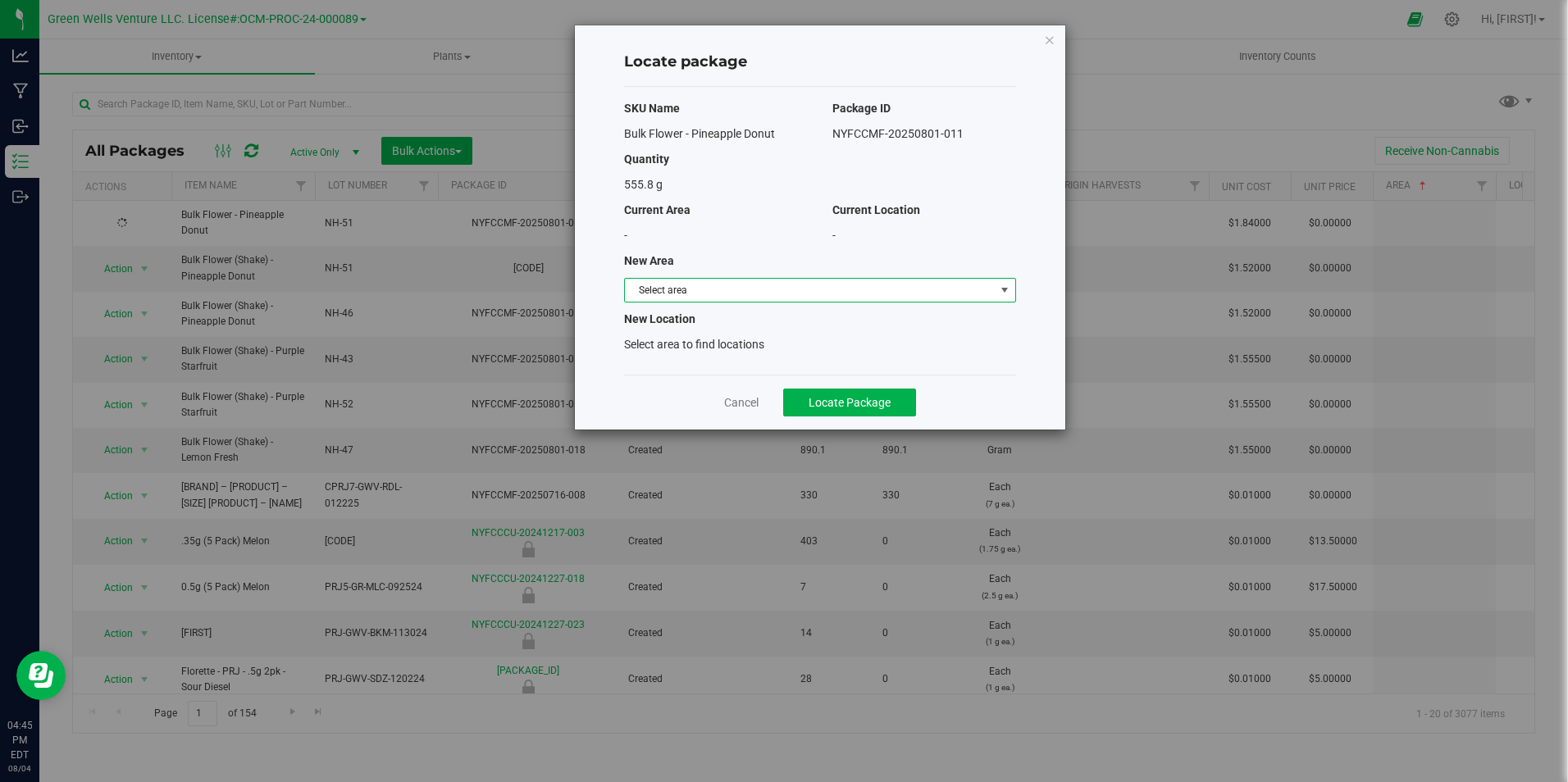 click on "Select area" at bounding box center (809, 290) 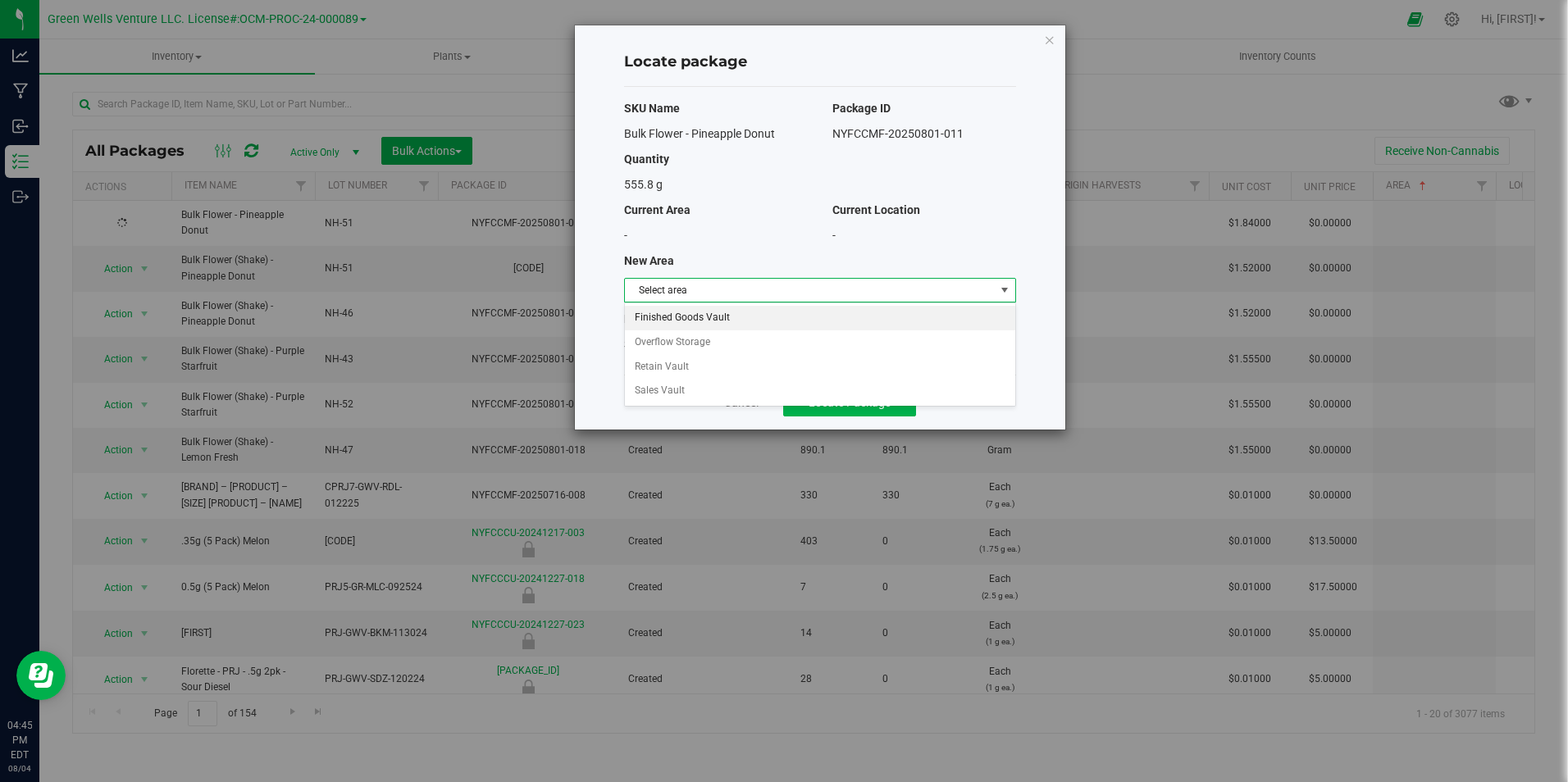 click on "Finished Goods Vault" at bounding box center [820, 318] 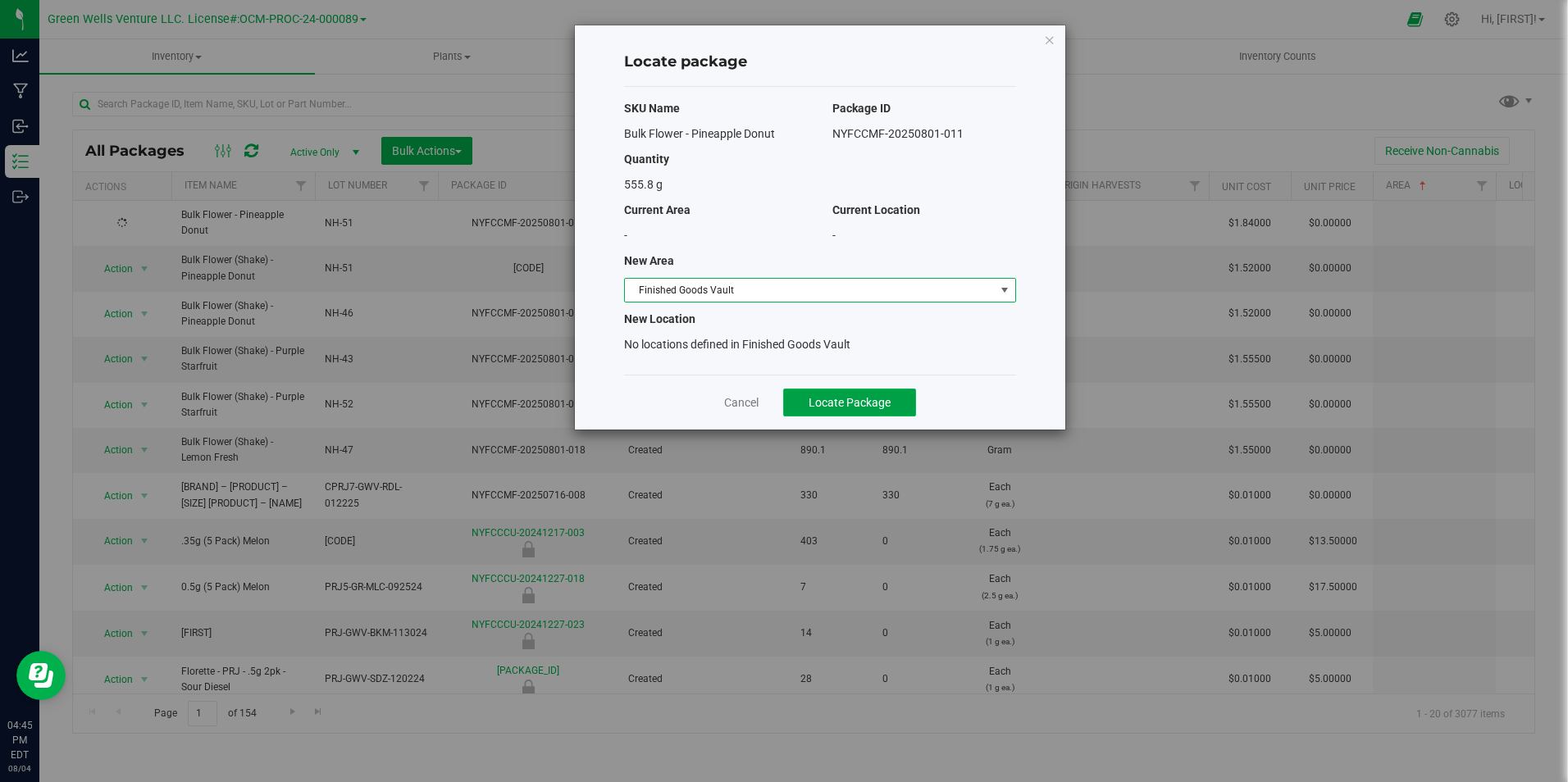click on "Locate Package" 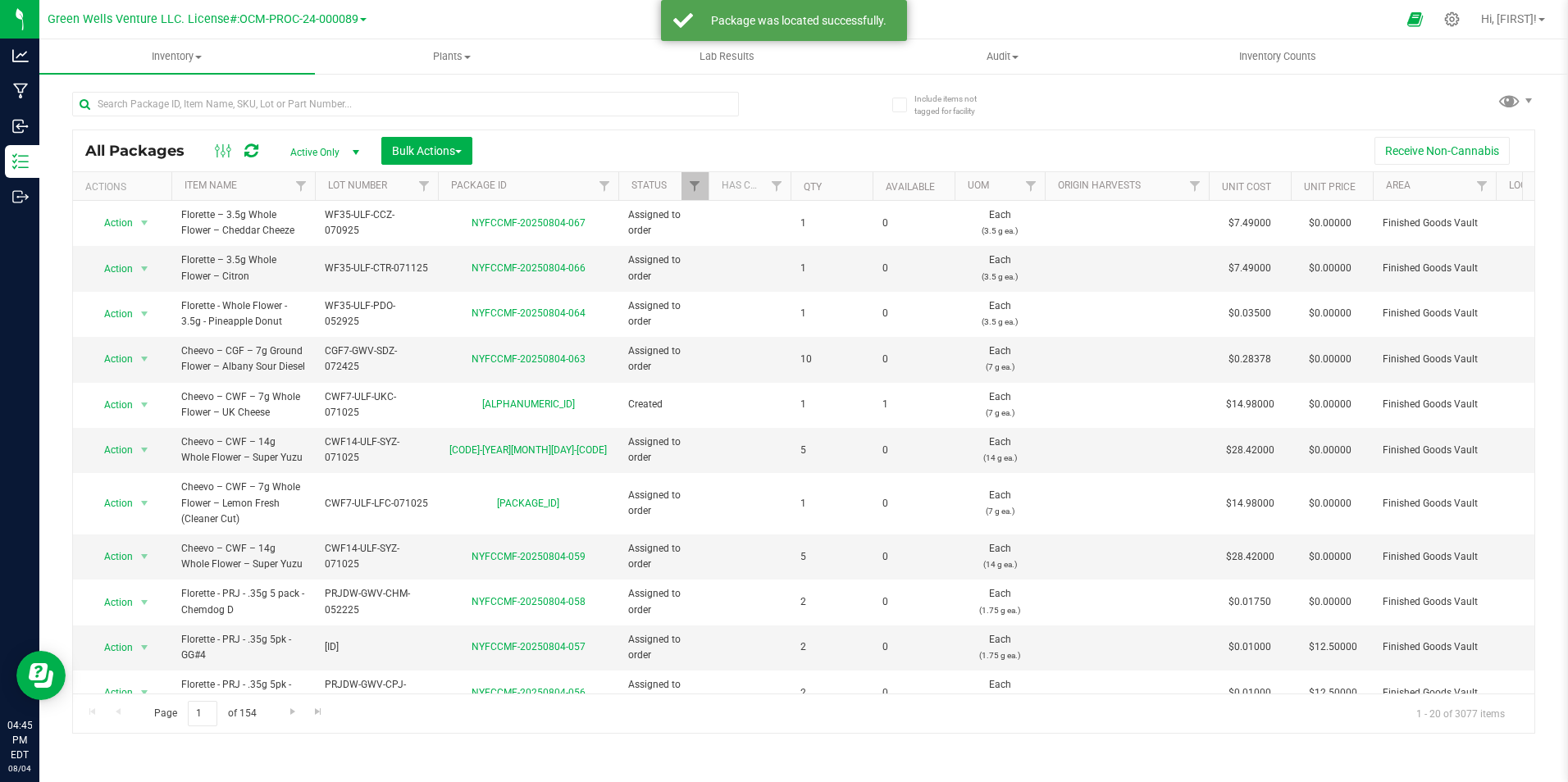 click on "Area" at bounding box center (1434, 186) 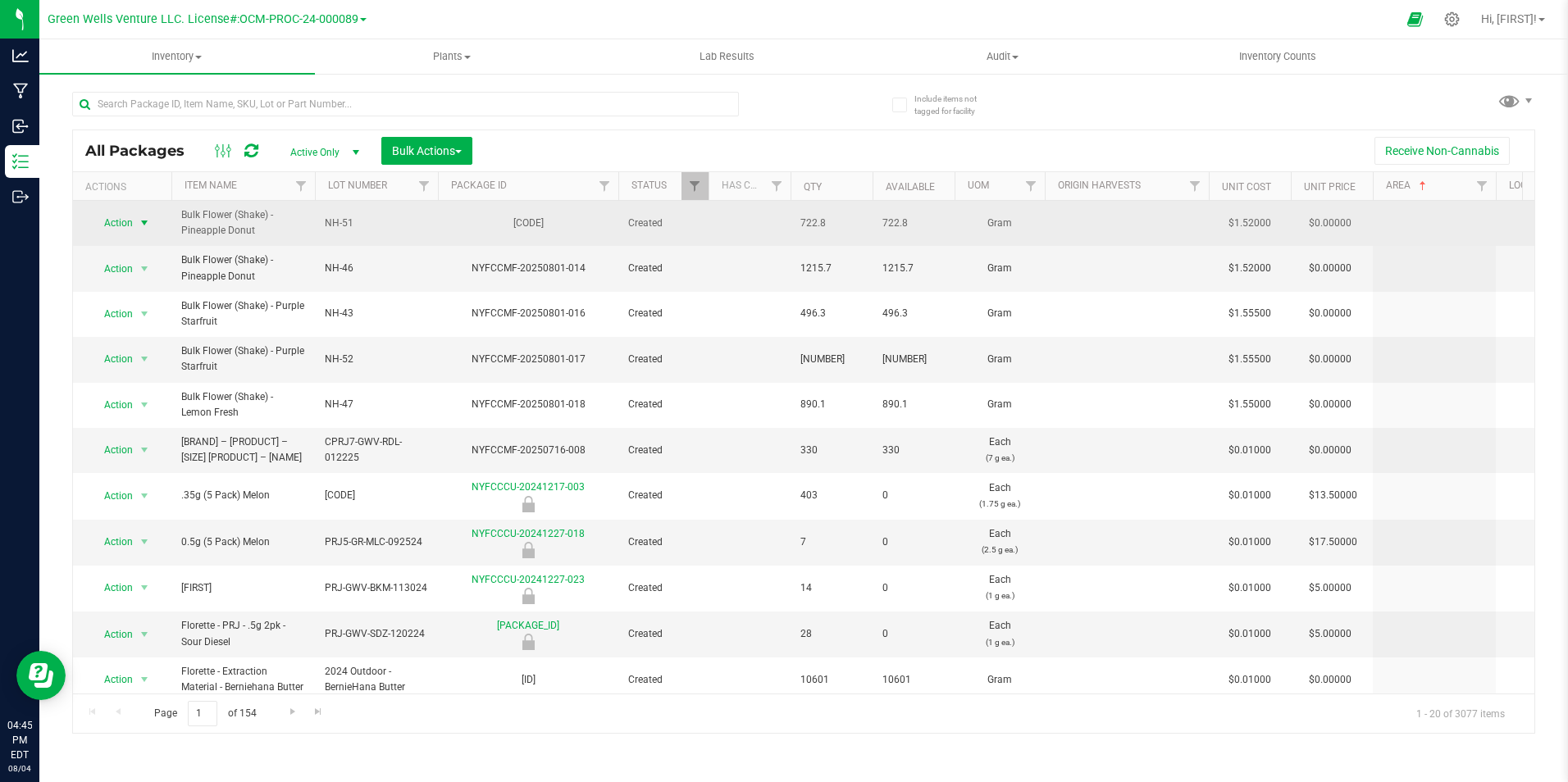 click on "Action" at bounding box center (112, 223) 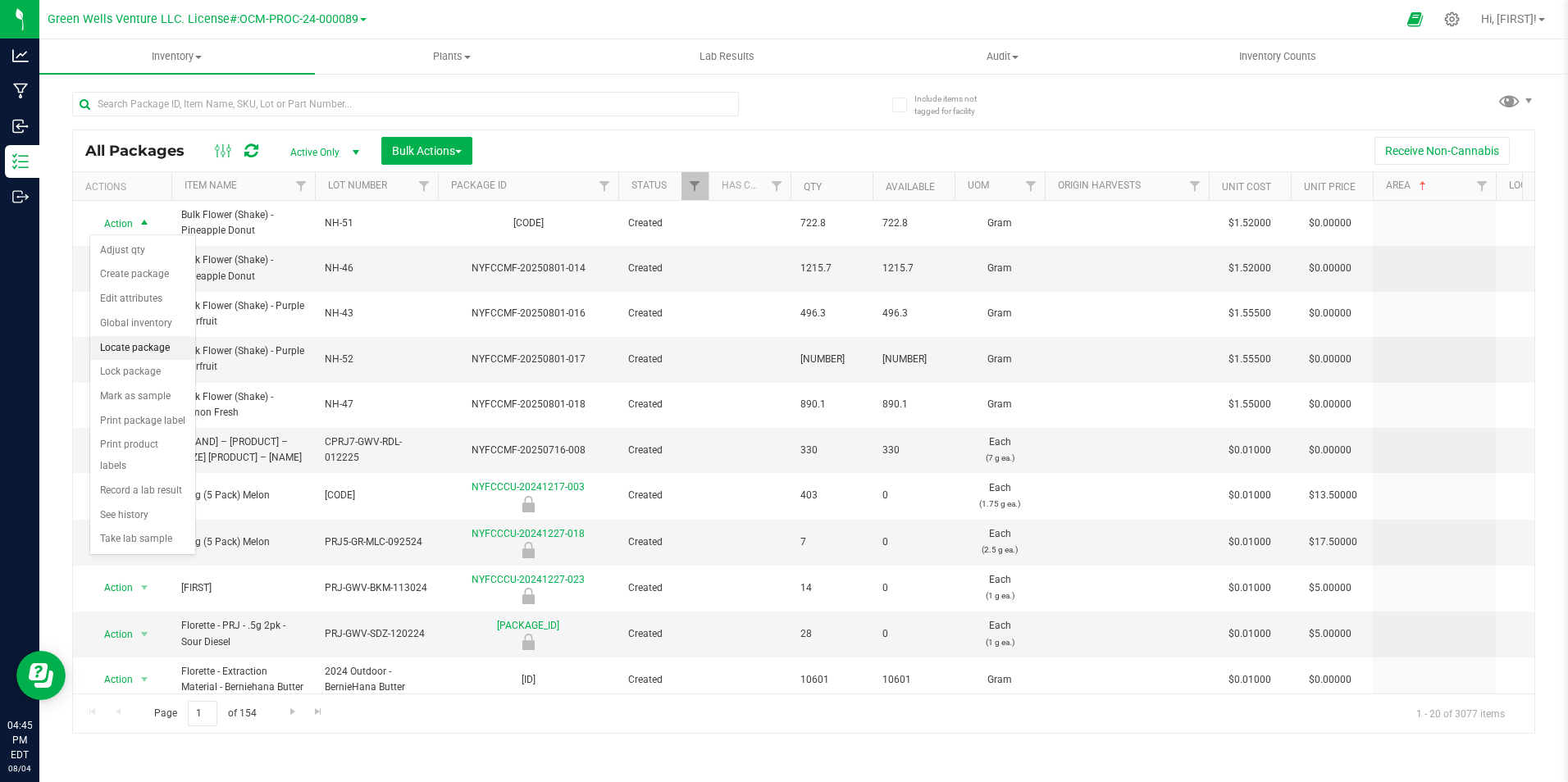 click on "Locate package" at bounding box center (143, 348) 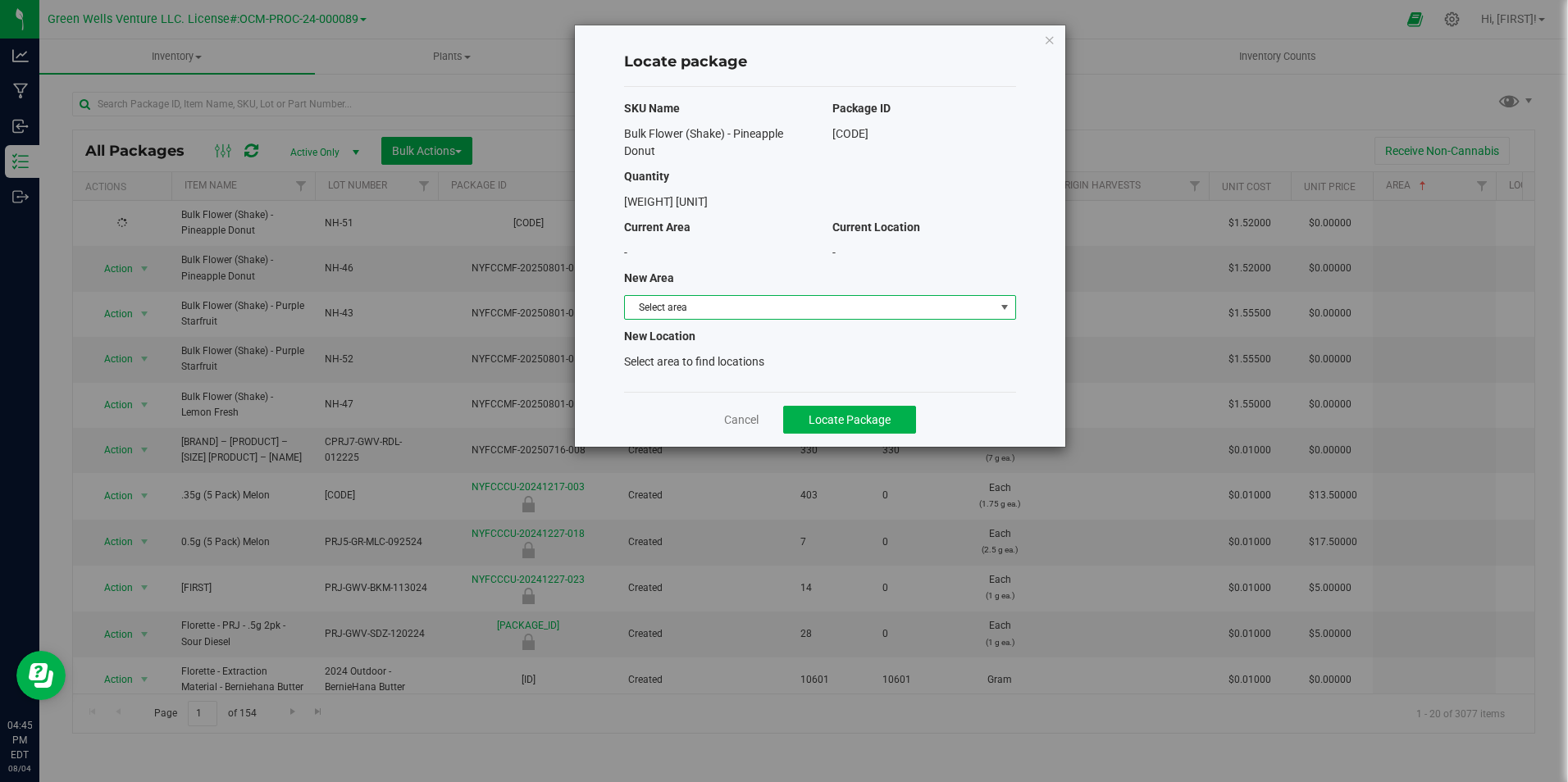 click on "Select area" at bounding box center (809, 307) 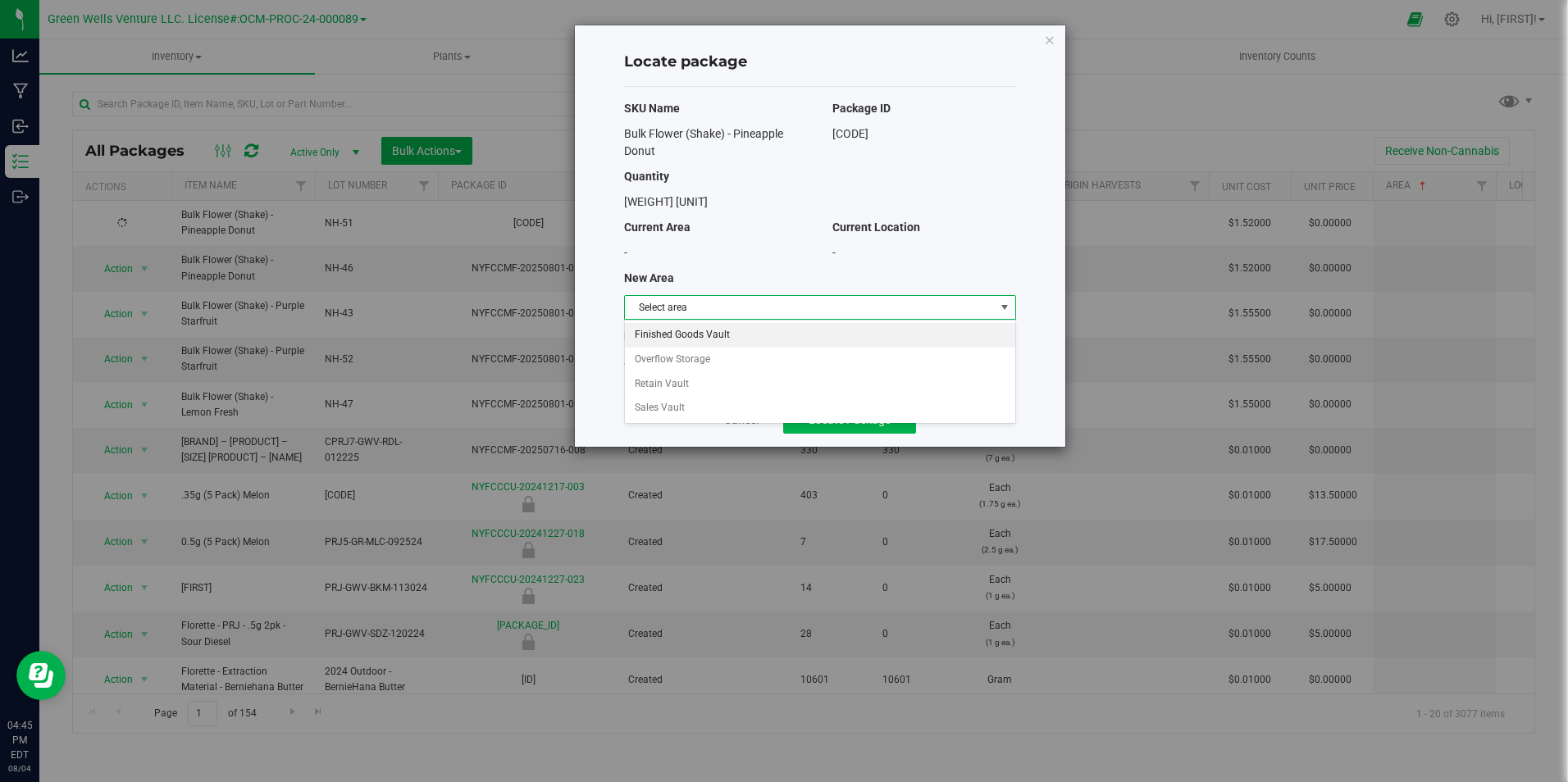 click on "Finished Goods Vault" at bounding box center (820, 335) 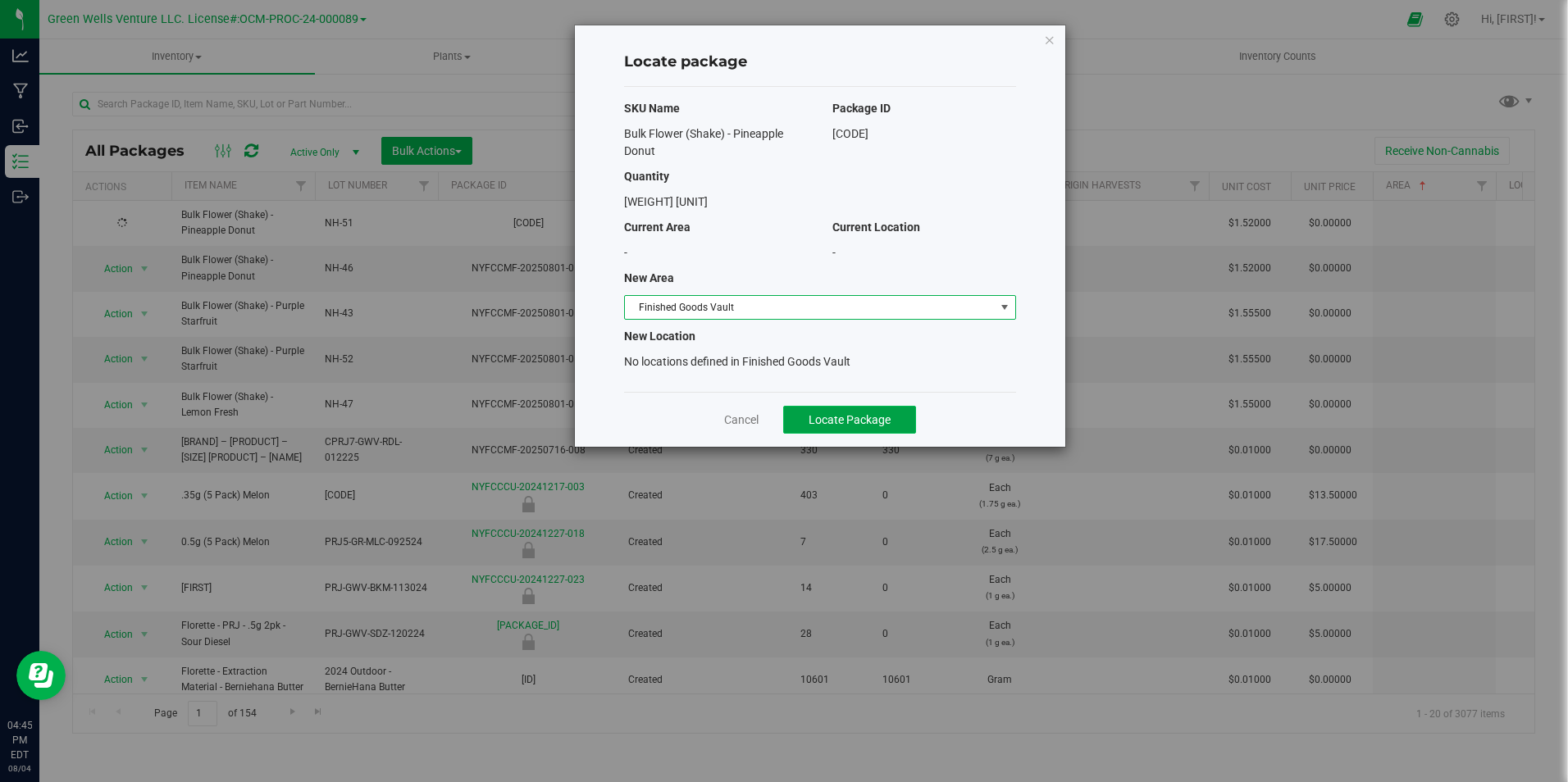 click on "Locate Package" 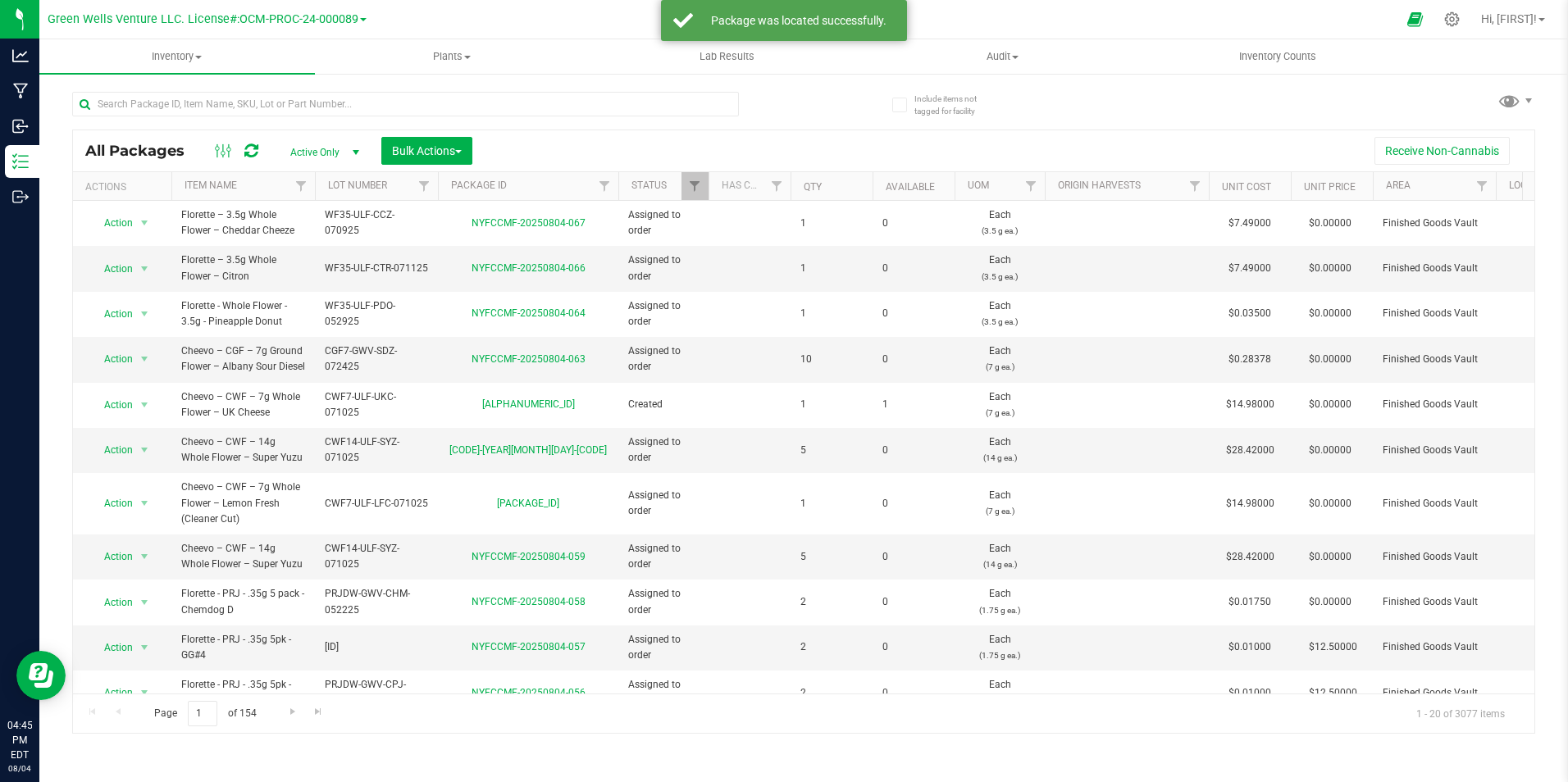 click on "Area" at bounding box center [1434, 186] 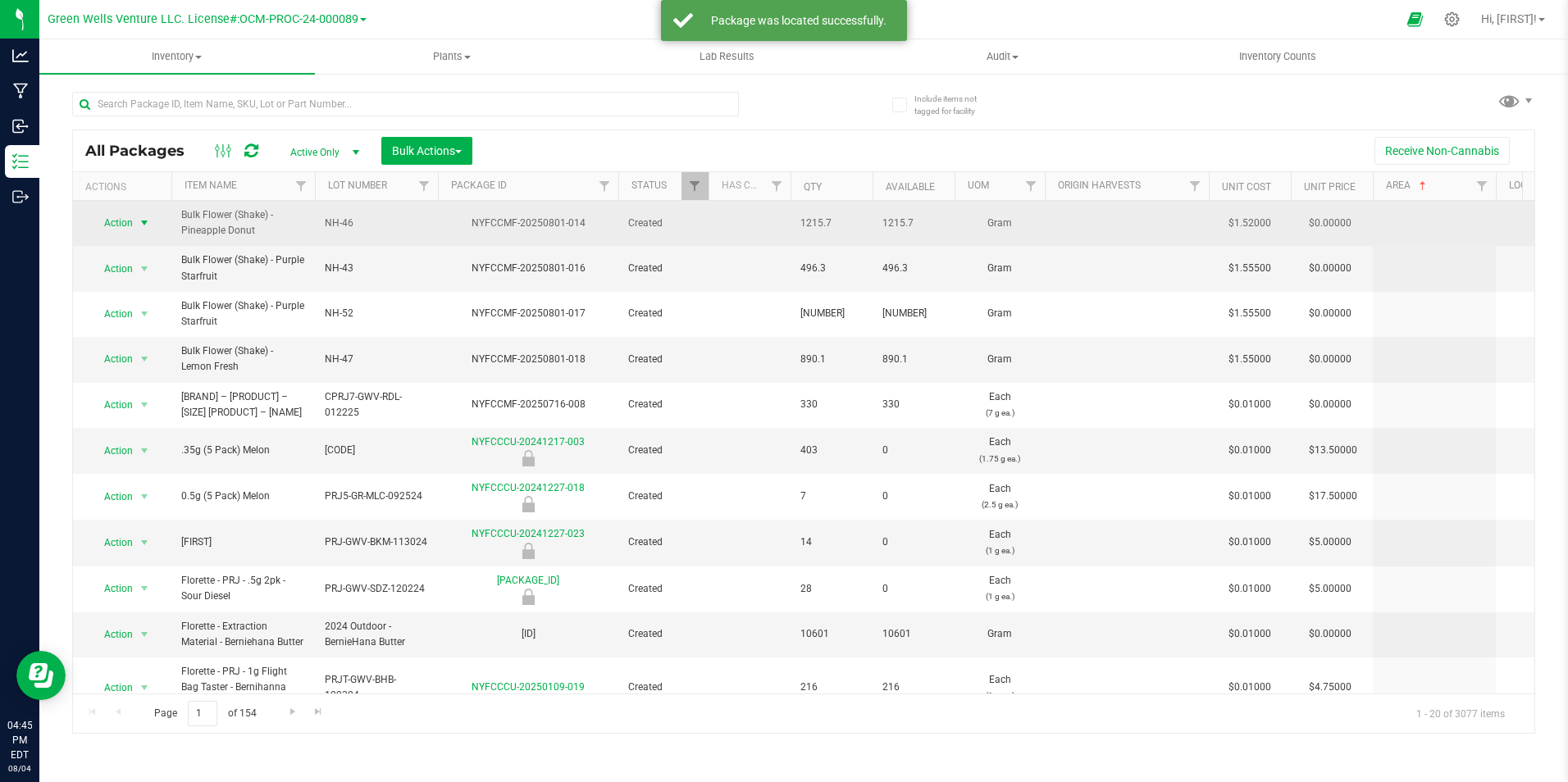 click on "Action" at bounding box center (112, 223) 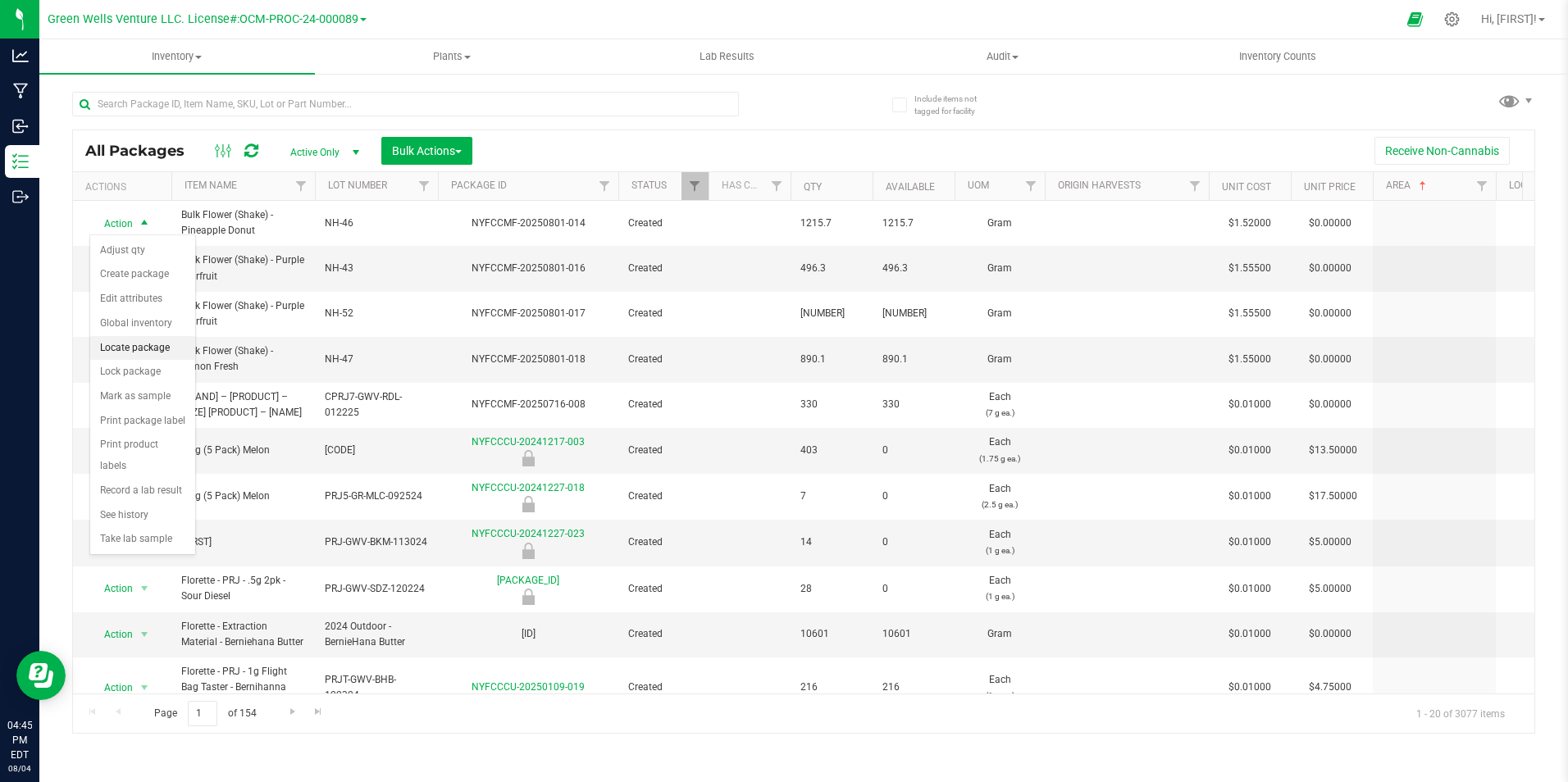 click on "Locate package" at bounding box center (143, 348) 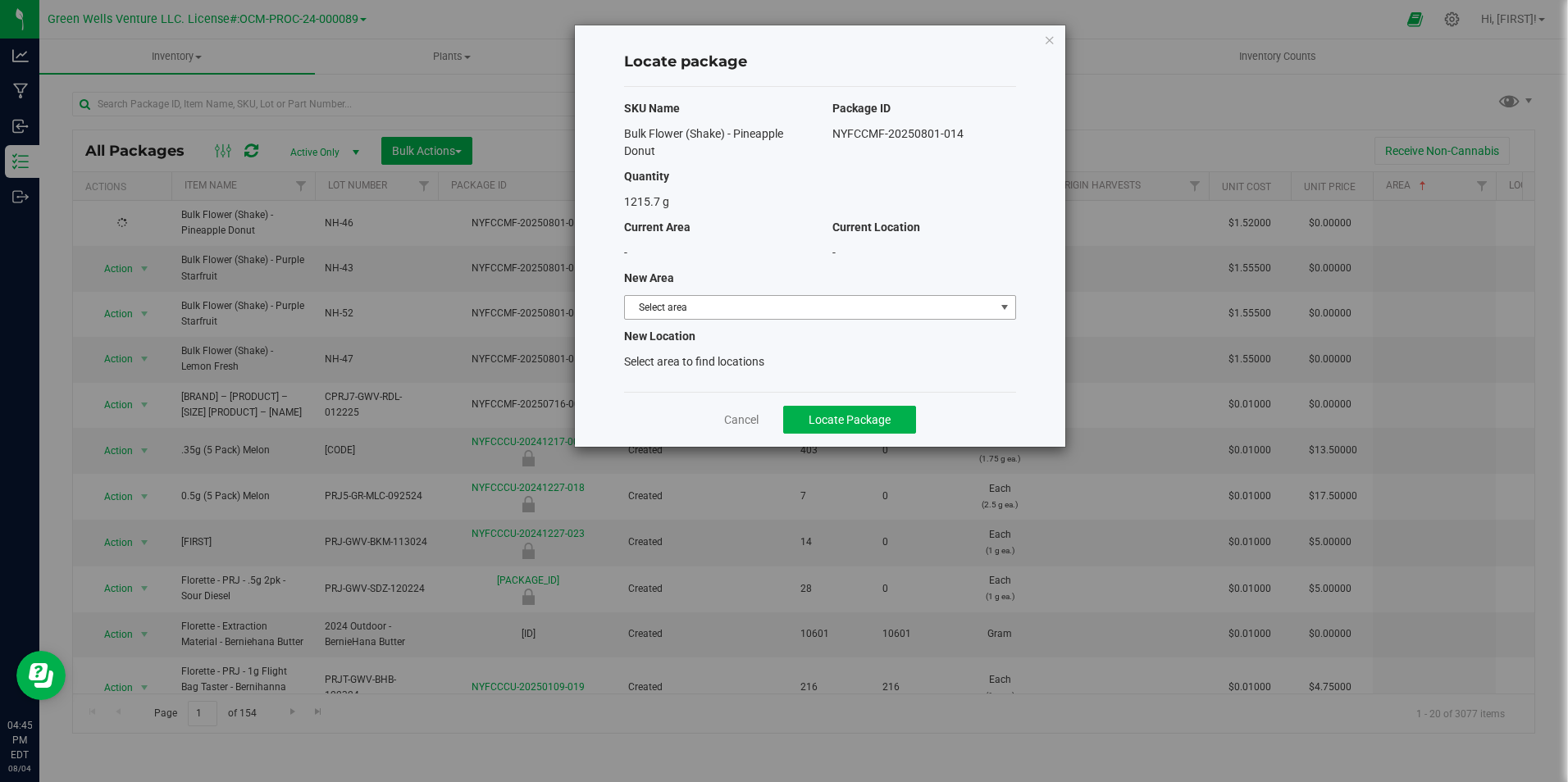 click on "Select area" at bounding box center (809, 307) 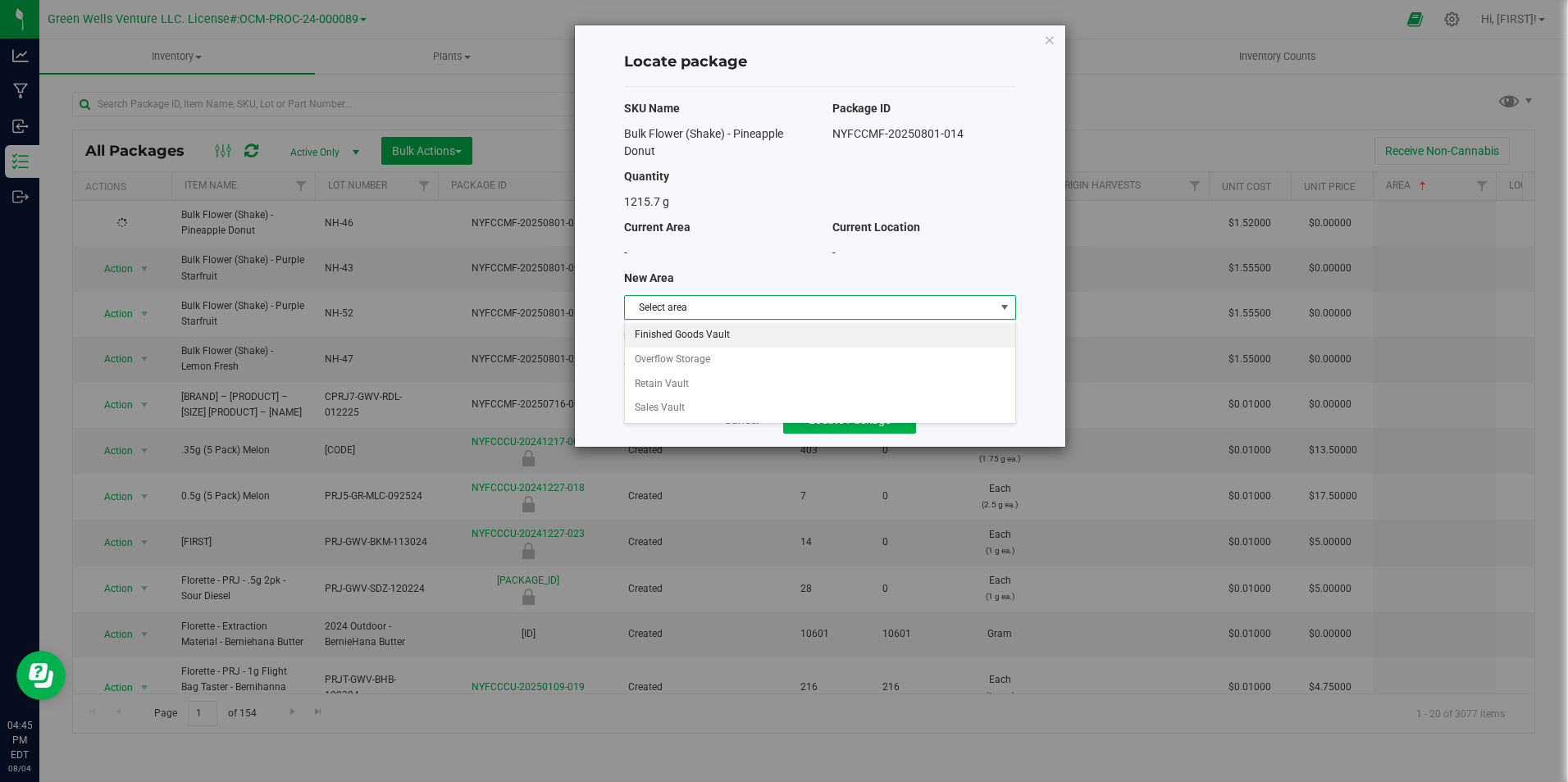 click on "Finished Goods Vault" at bounding box center (820, 335) 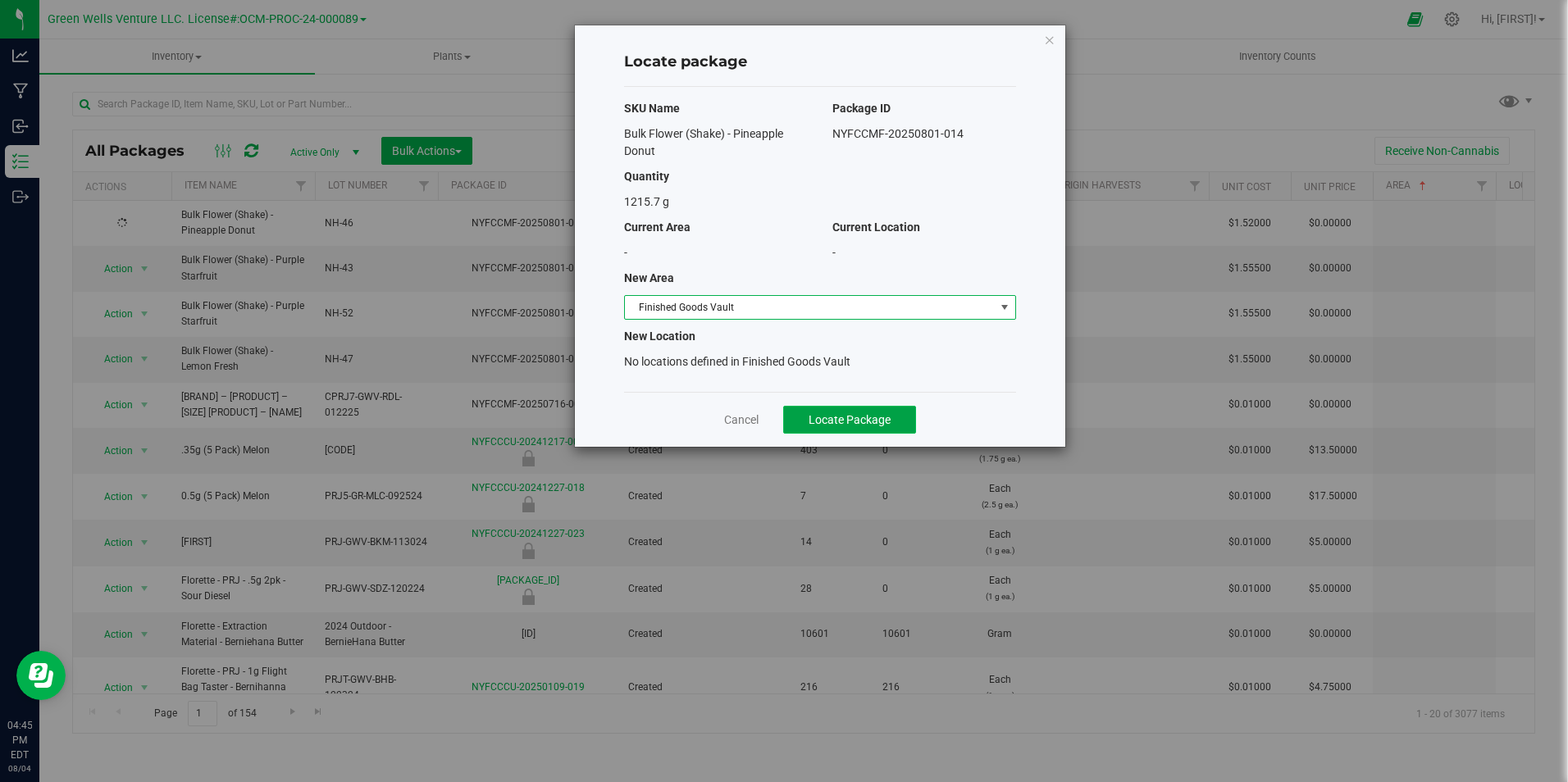 click on "Locate Package" 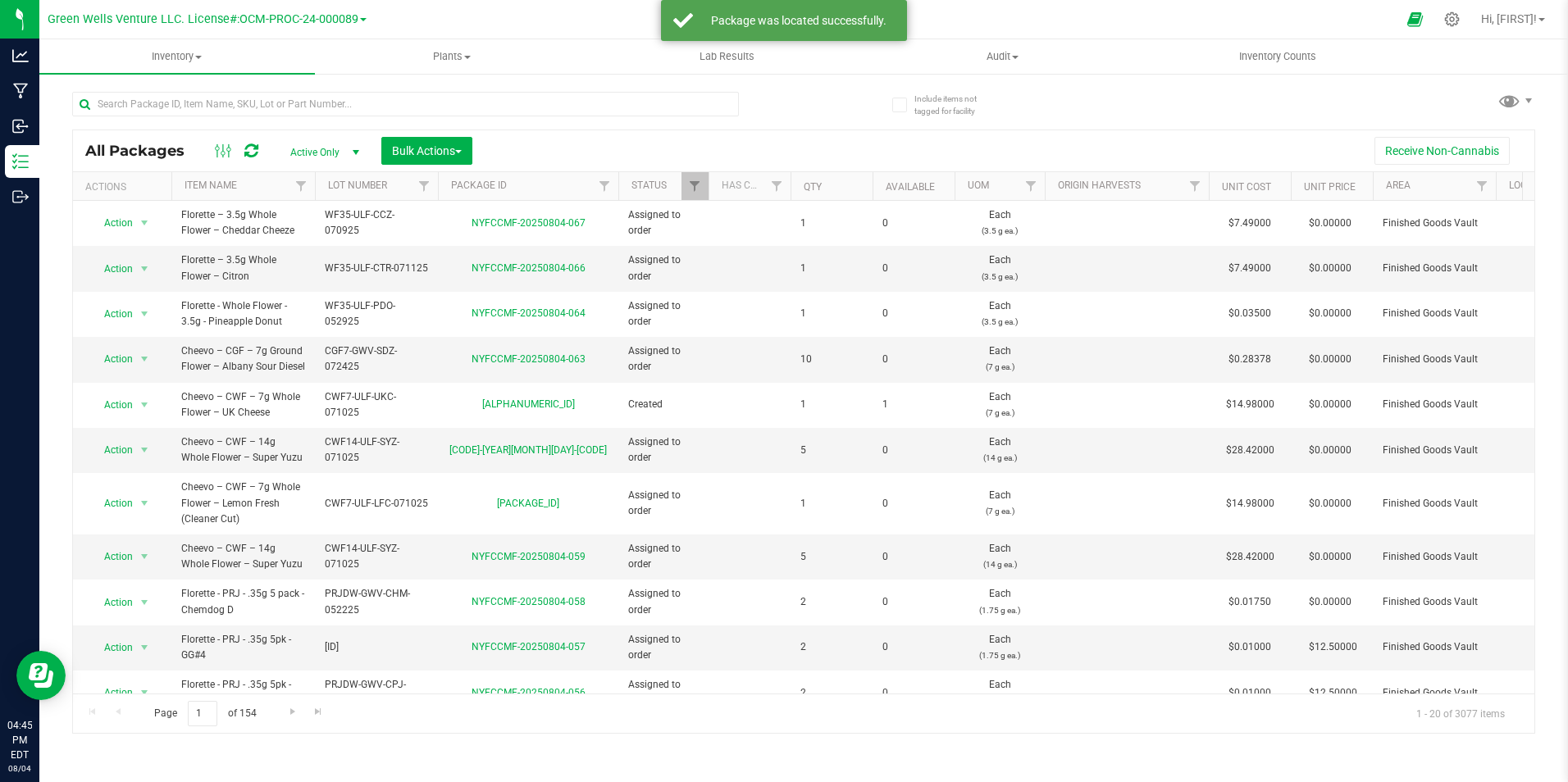 click on "Area" at bounding box center [1434, 186] 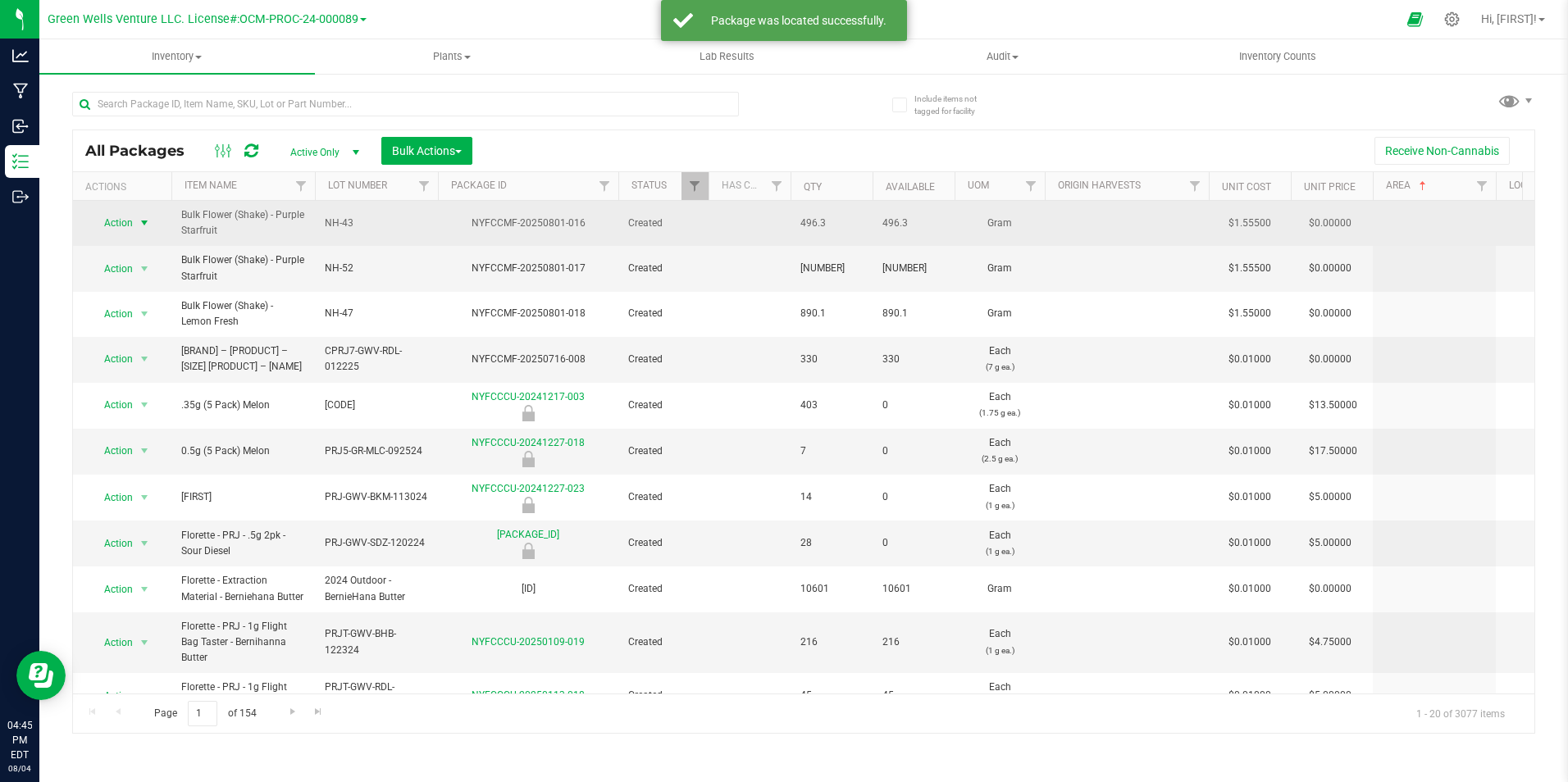 click on "Action" at bounding box center [112, 223] 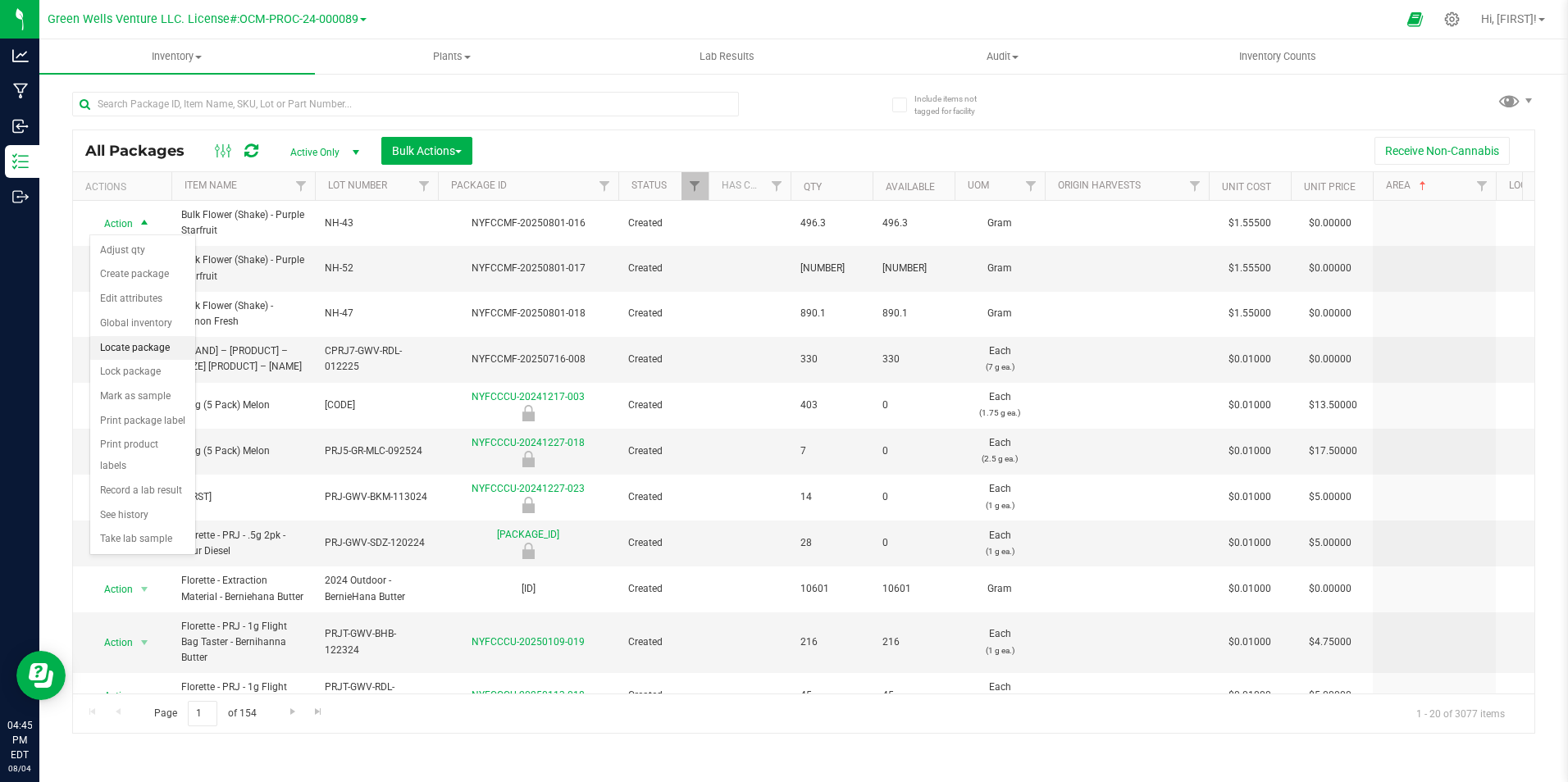 click on "Locate package" at bounding box center (143, 348) 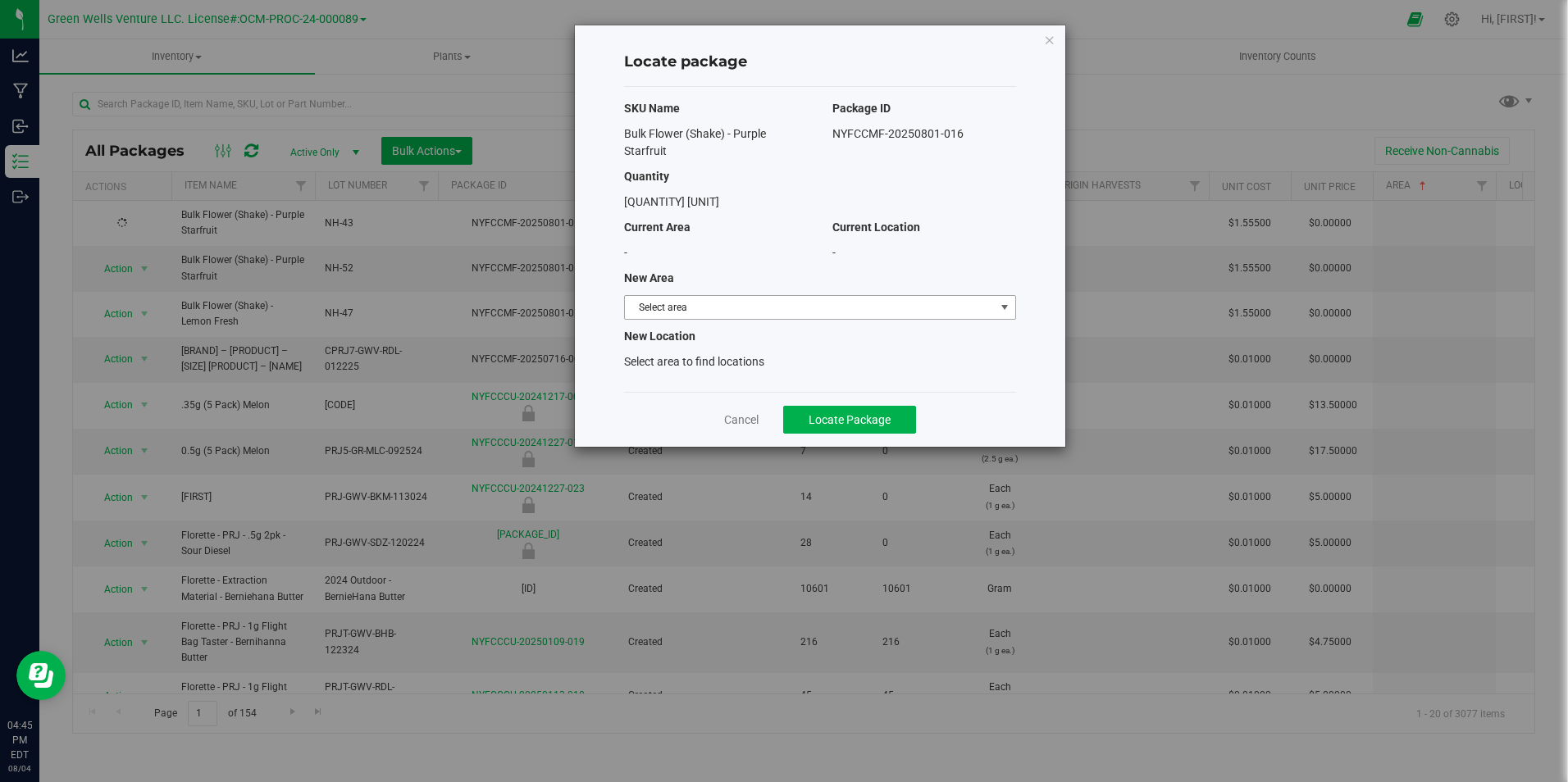 click on "Select area" at bounding box center [809, 307] 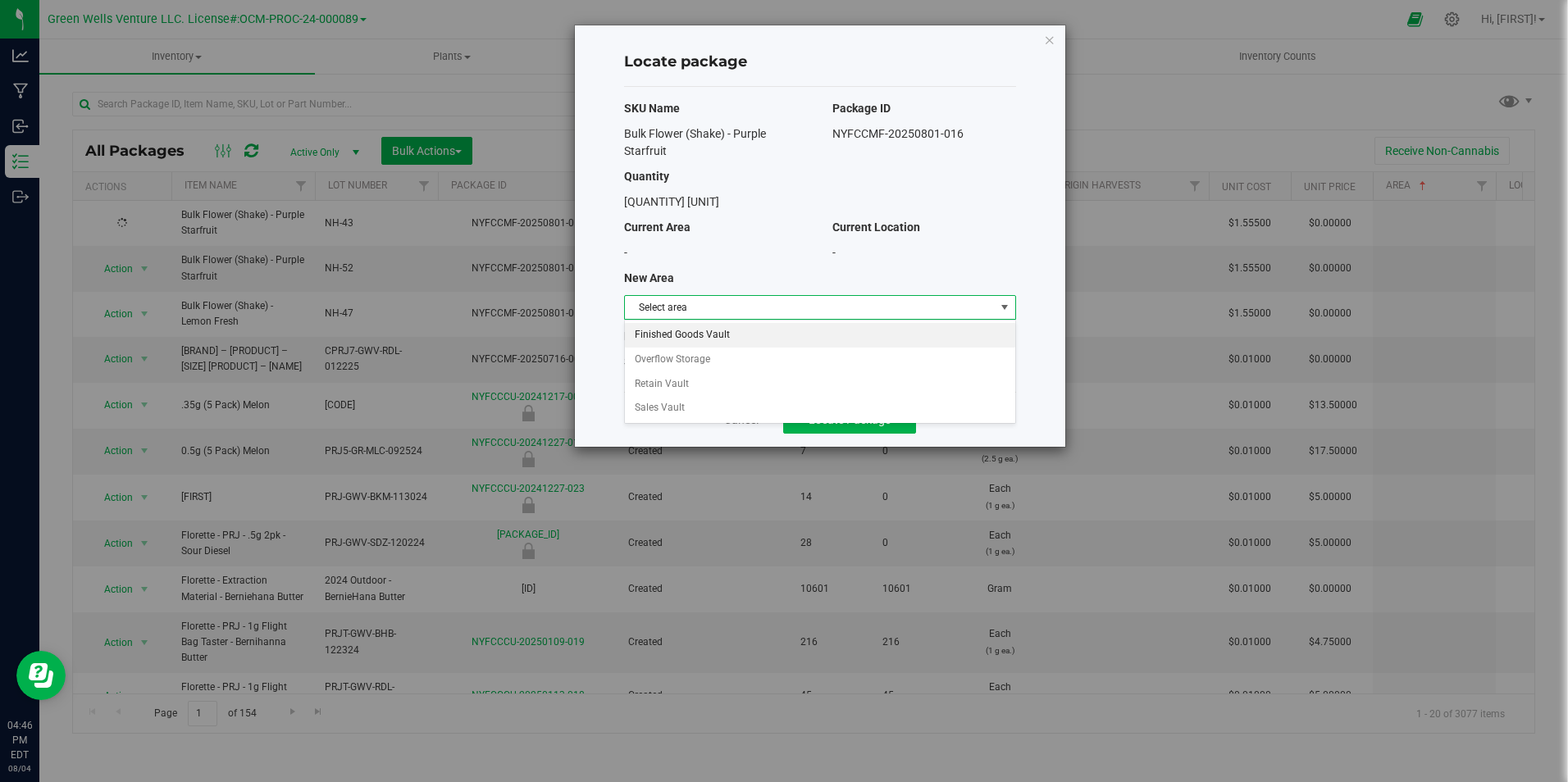 click on "Finished Goods Vault" at bounding box center (820, 335) 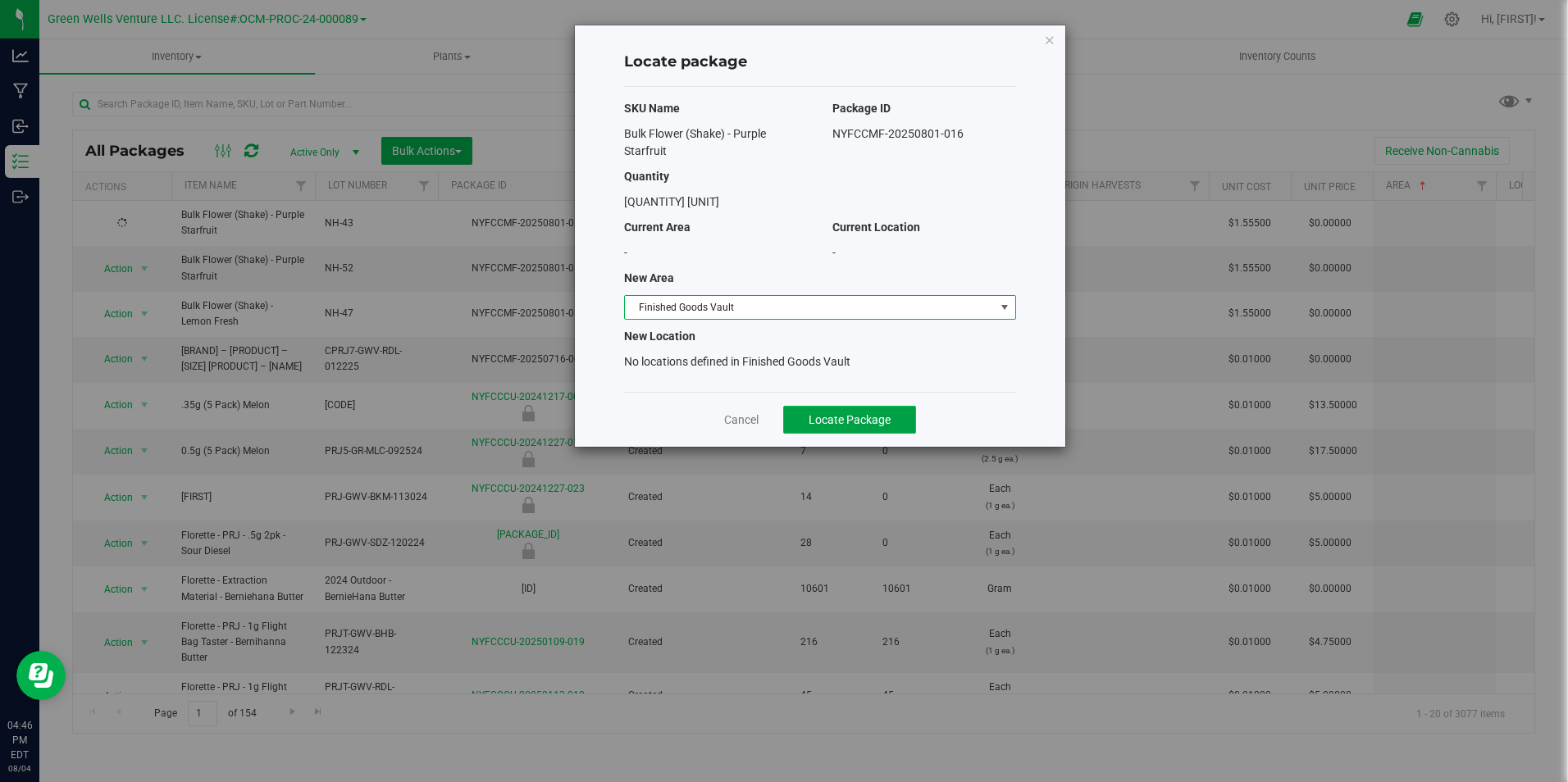 click on "Locate Package" 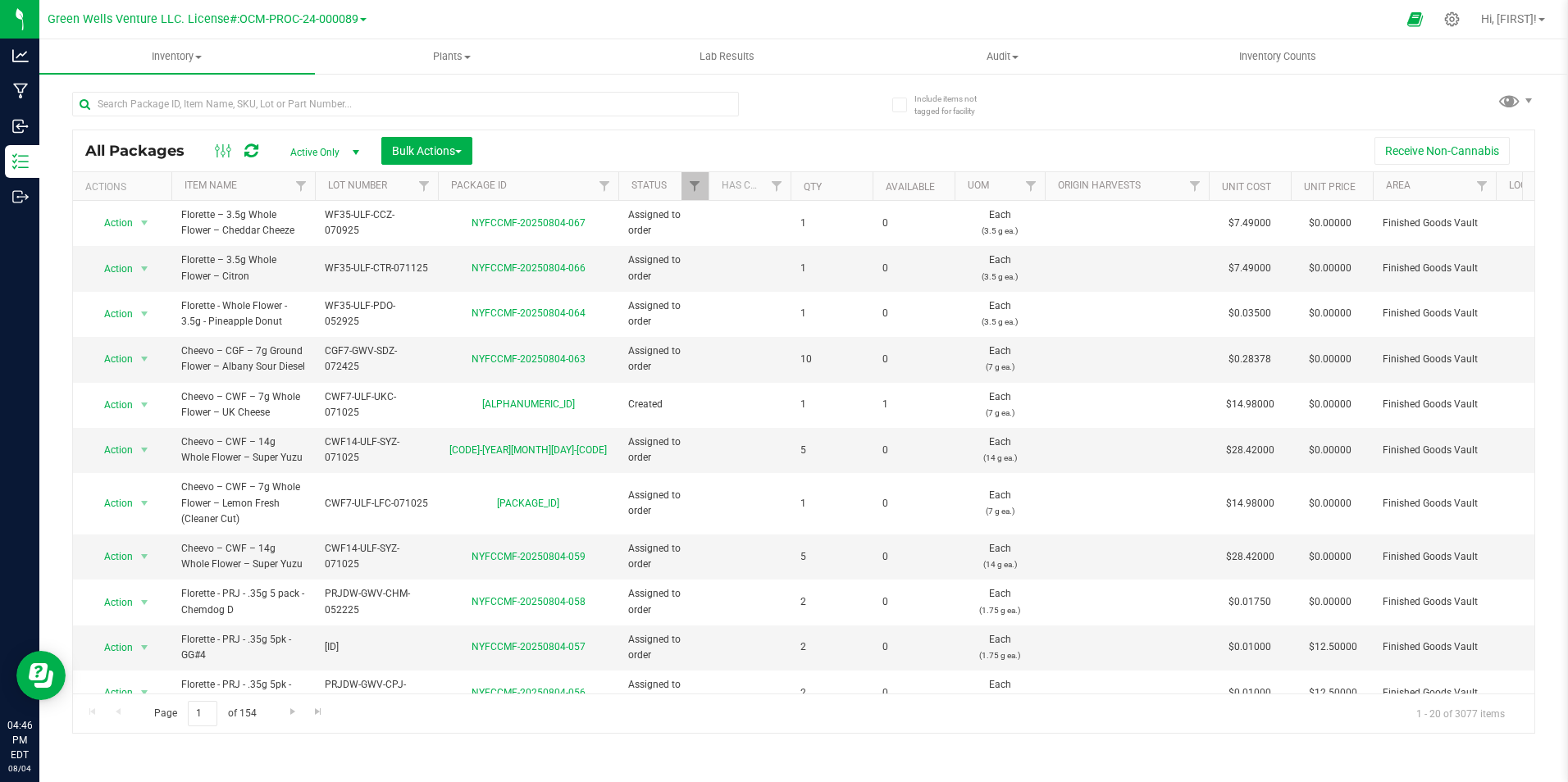 click on "Area" at bounding box center (1434, 186) 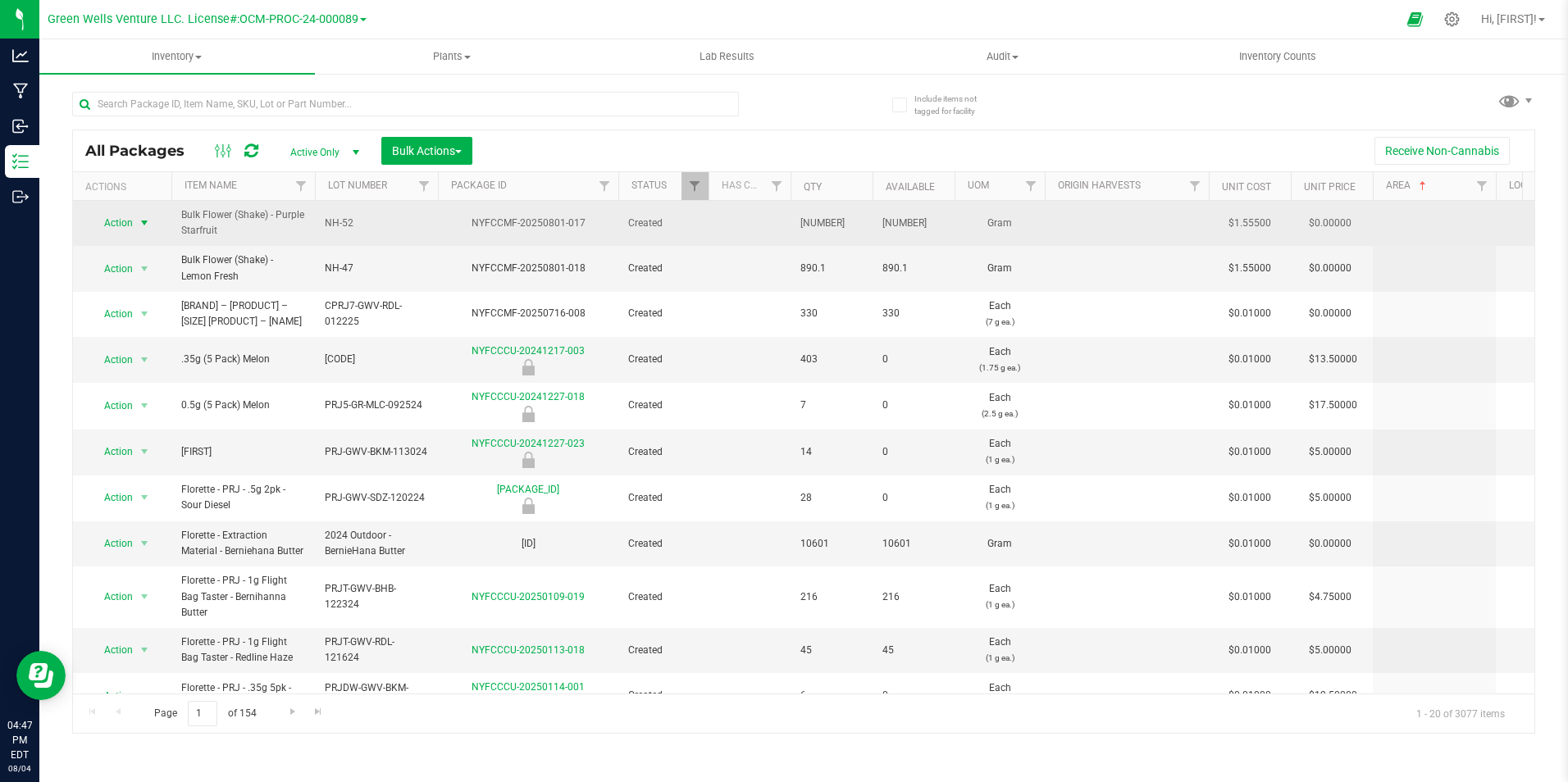 click on "Action" at bounding box center [112, 223] 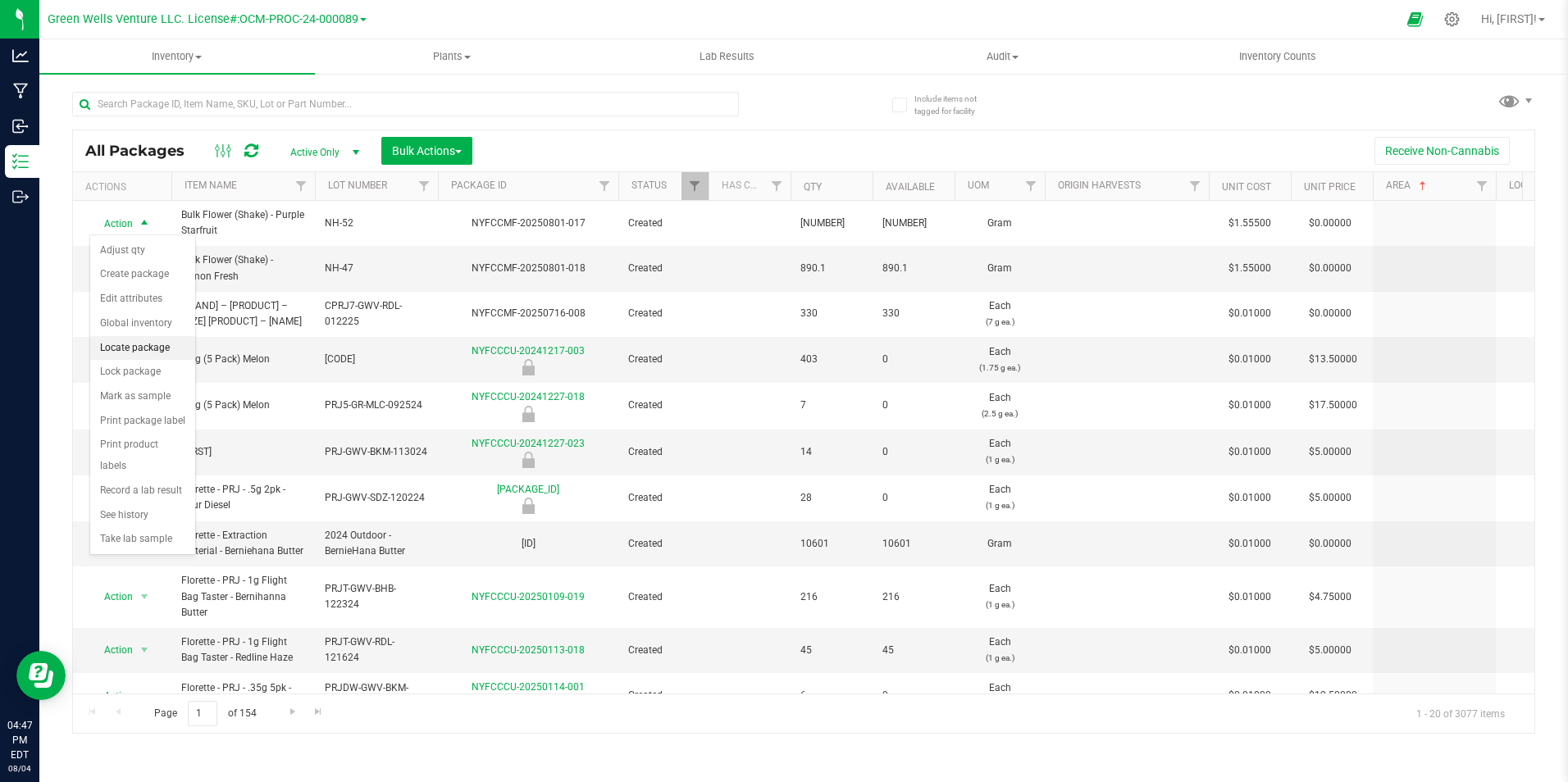 click on "Locate package" at bounding box center (143, 348) 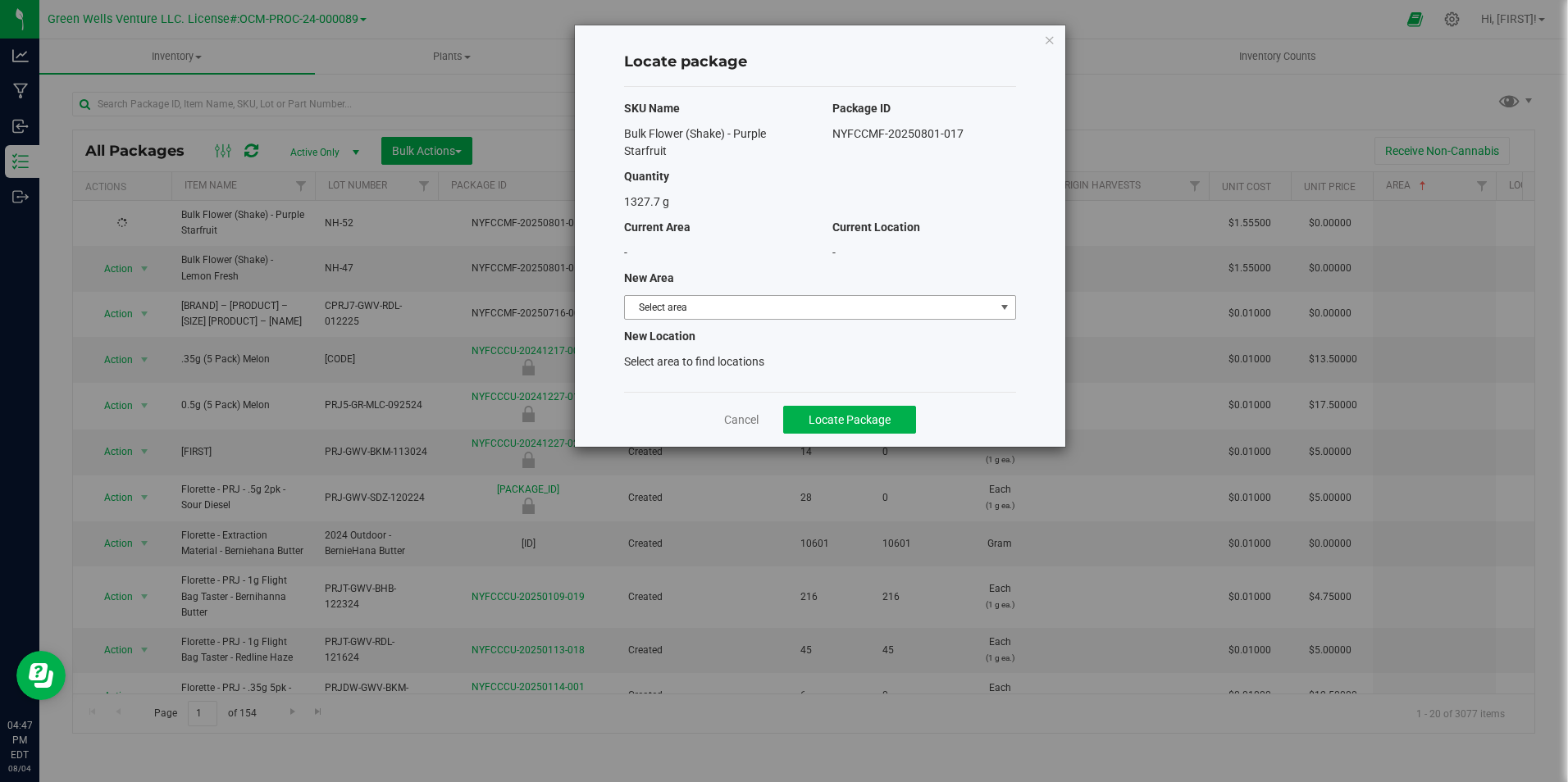 click on "Select area" at bounding box center [809, 307] 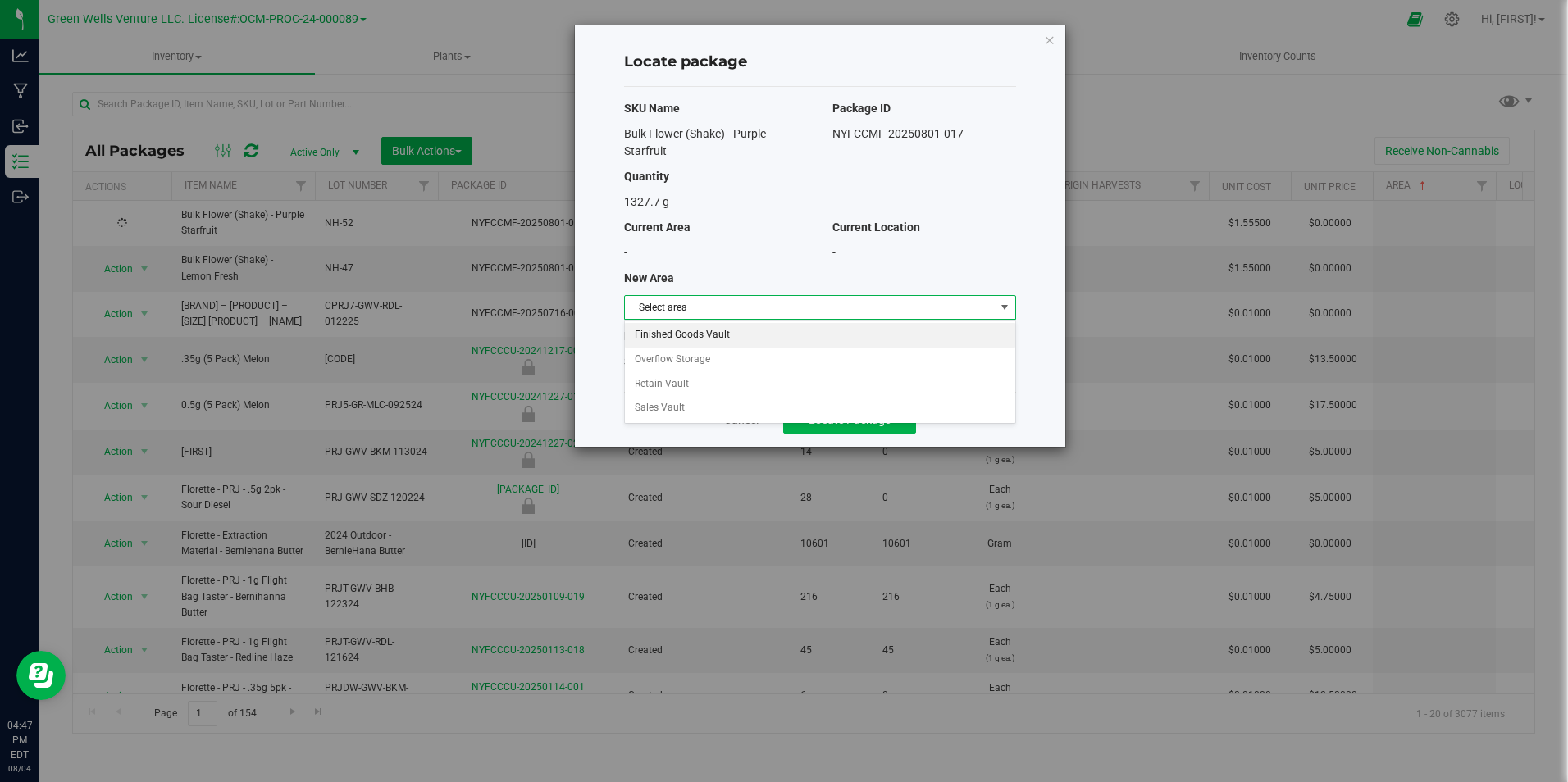 click on "Finished Goods Vault" at bounding box center [820, 335] 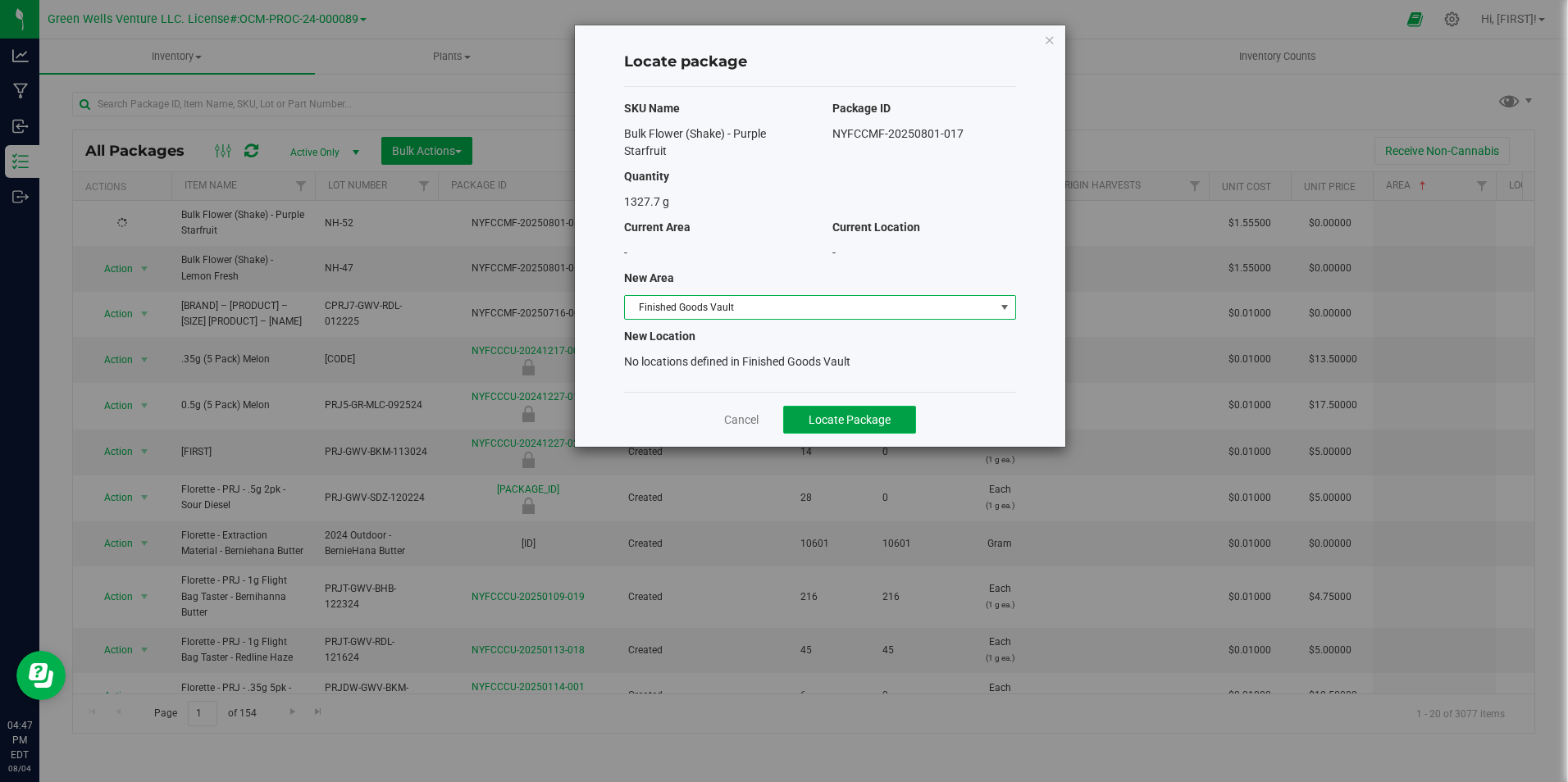 click on "Locate Package" 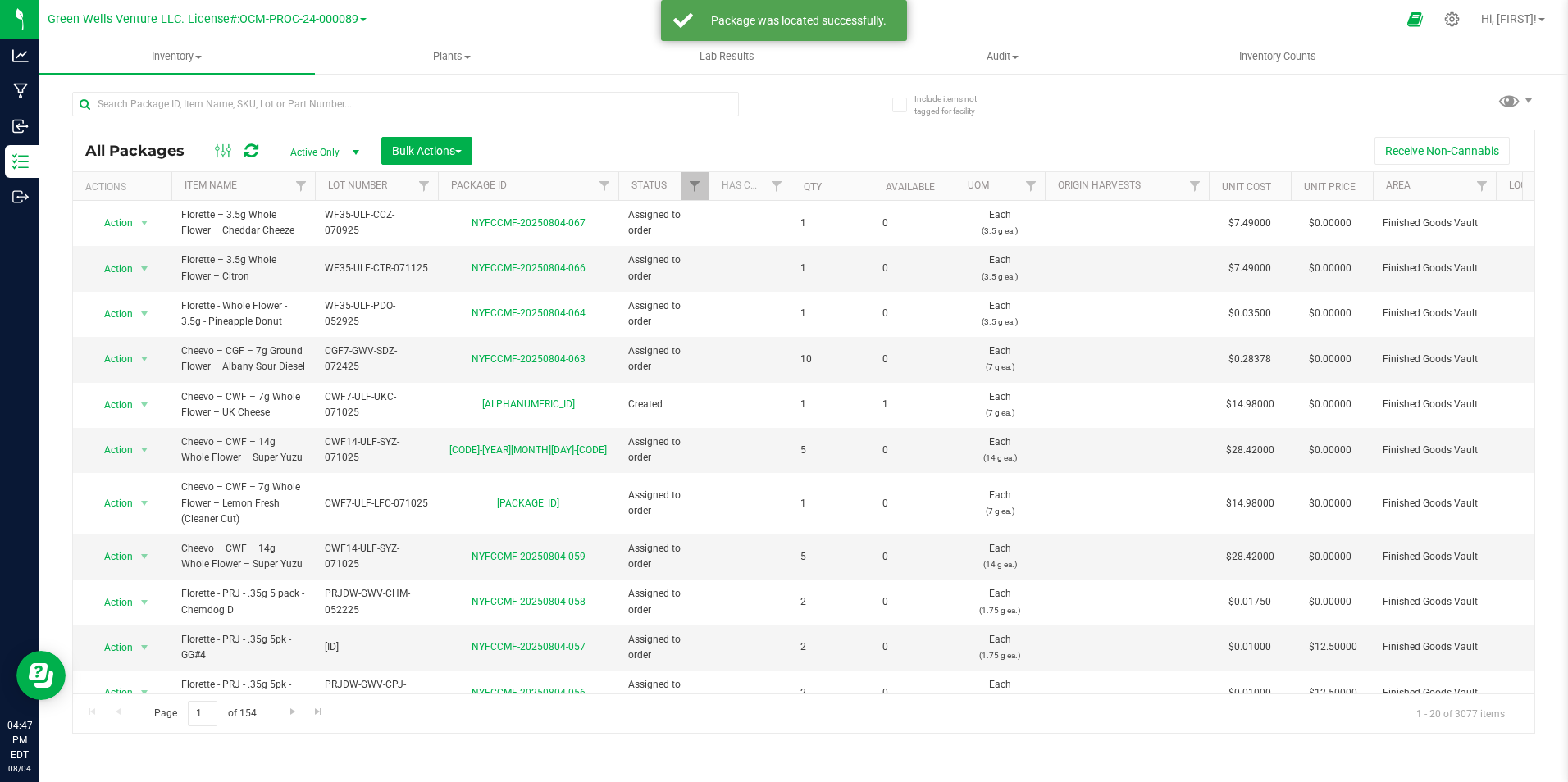 click on "Area" at bounding box center [1434, 186] 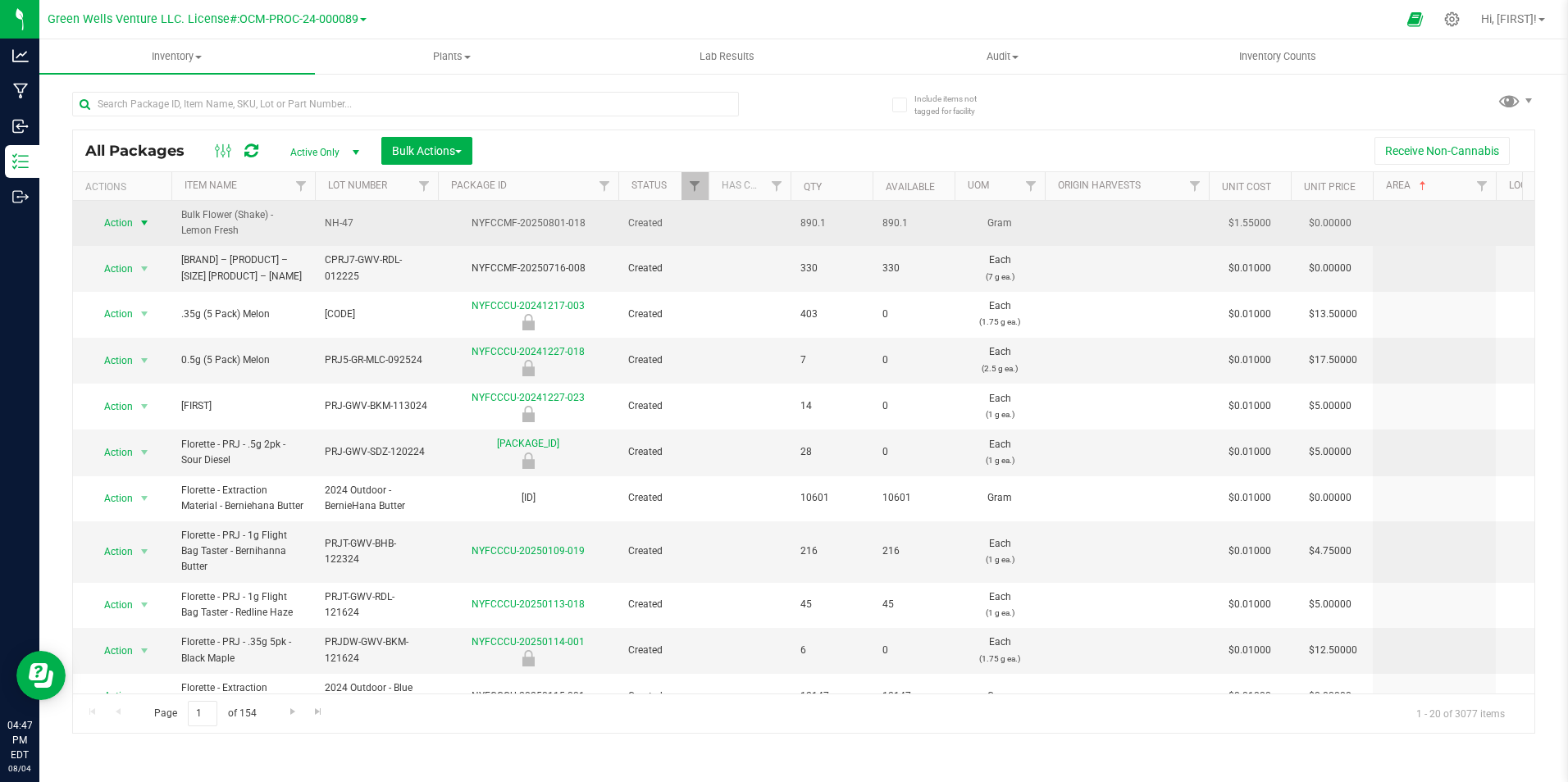 click on "Action" at bounding box center [112, 223] 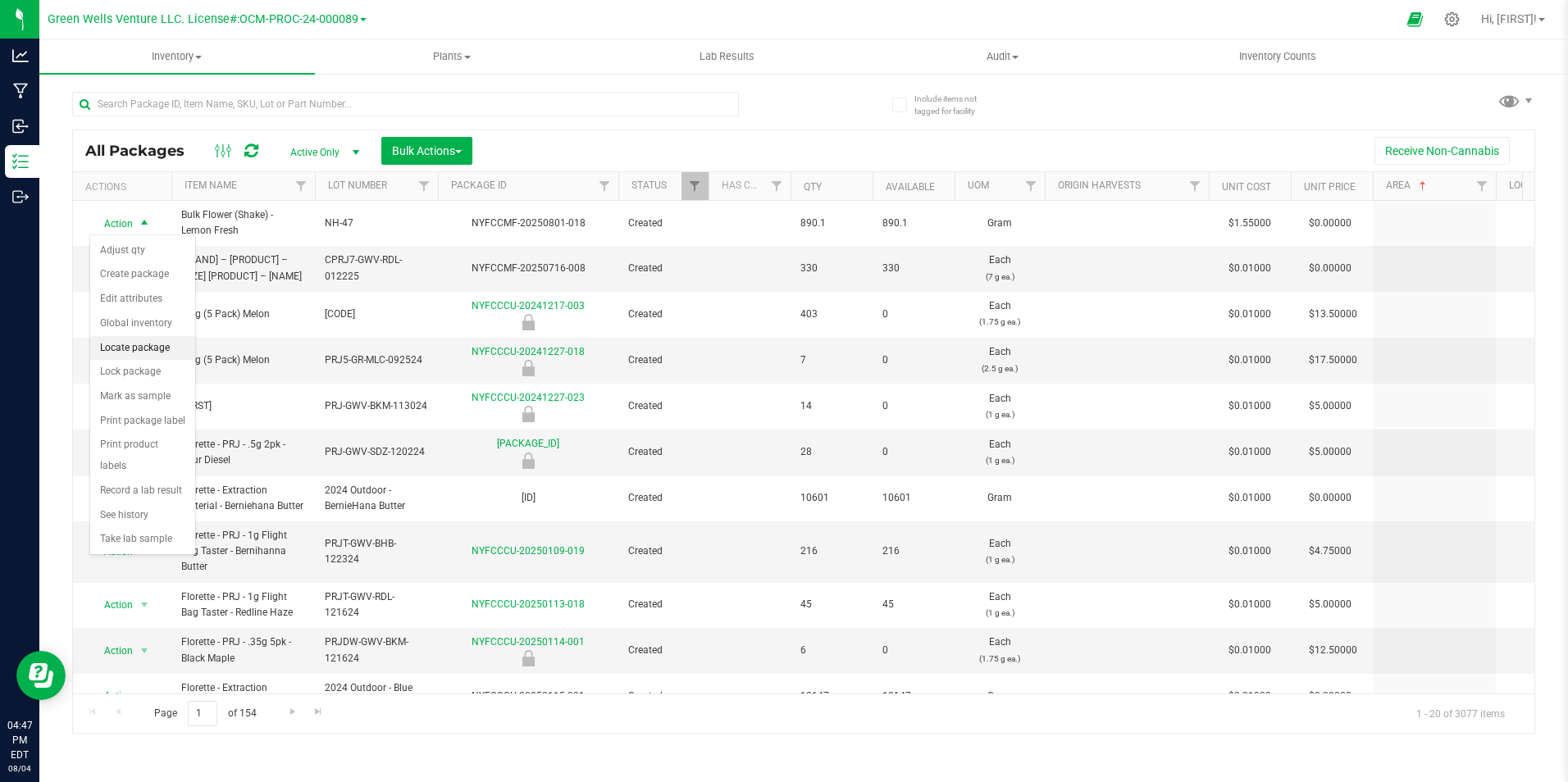click on "Locate package" at bounding box center (143, 348) 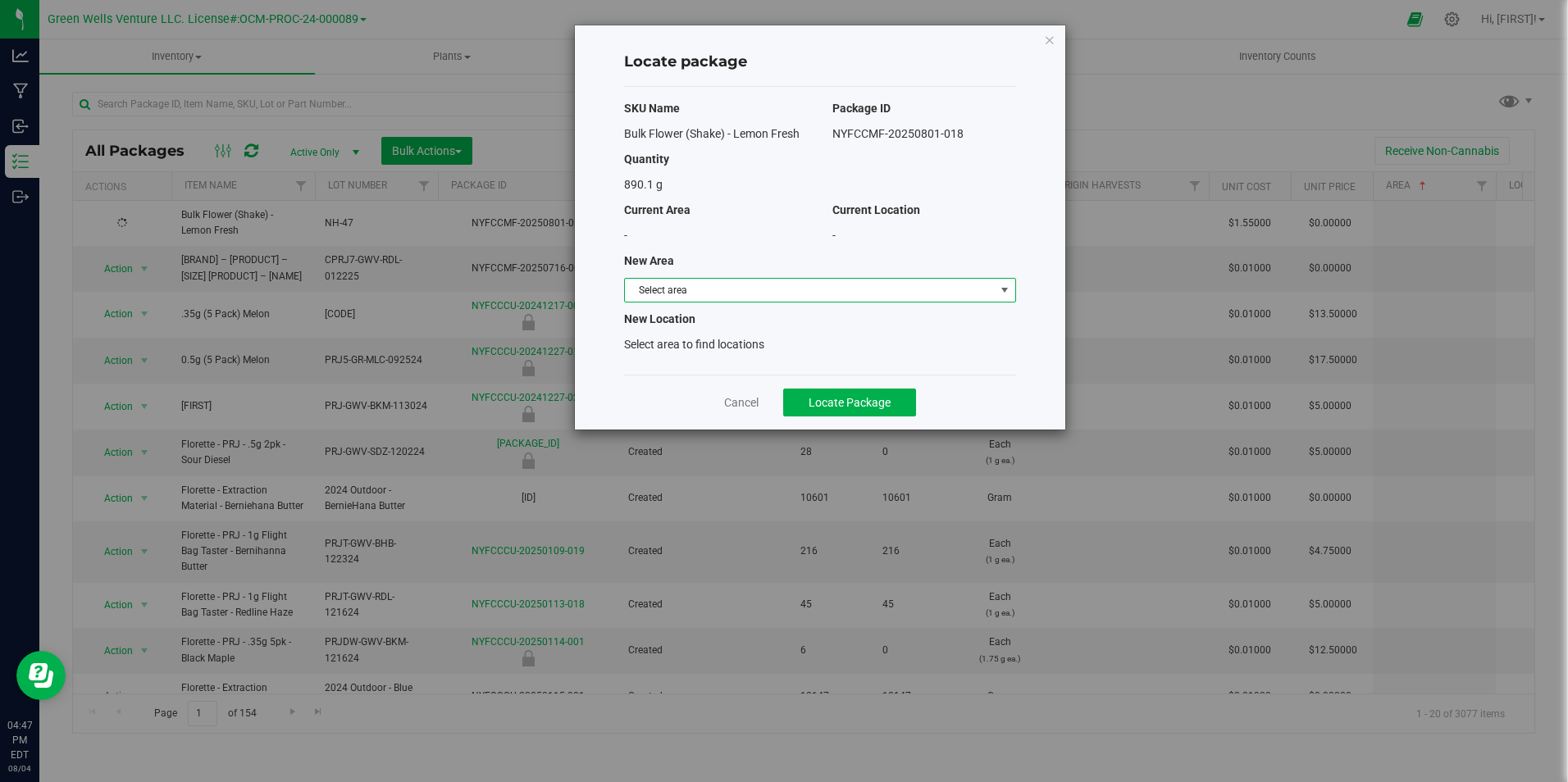 click on "Select area" at bounding box center [809, 290] 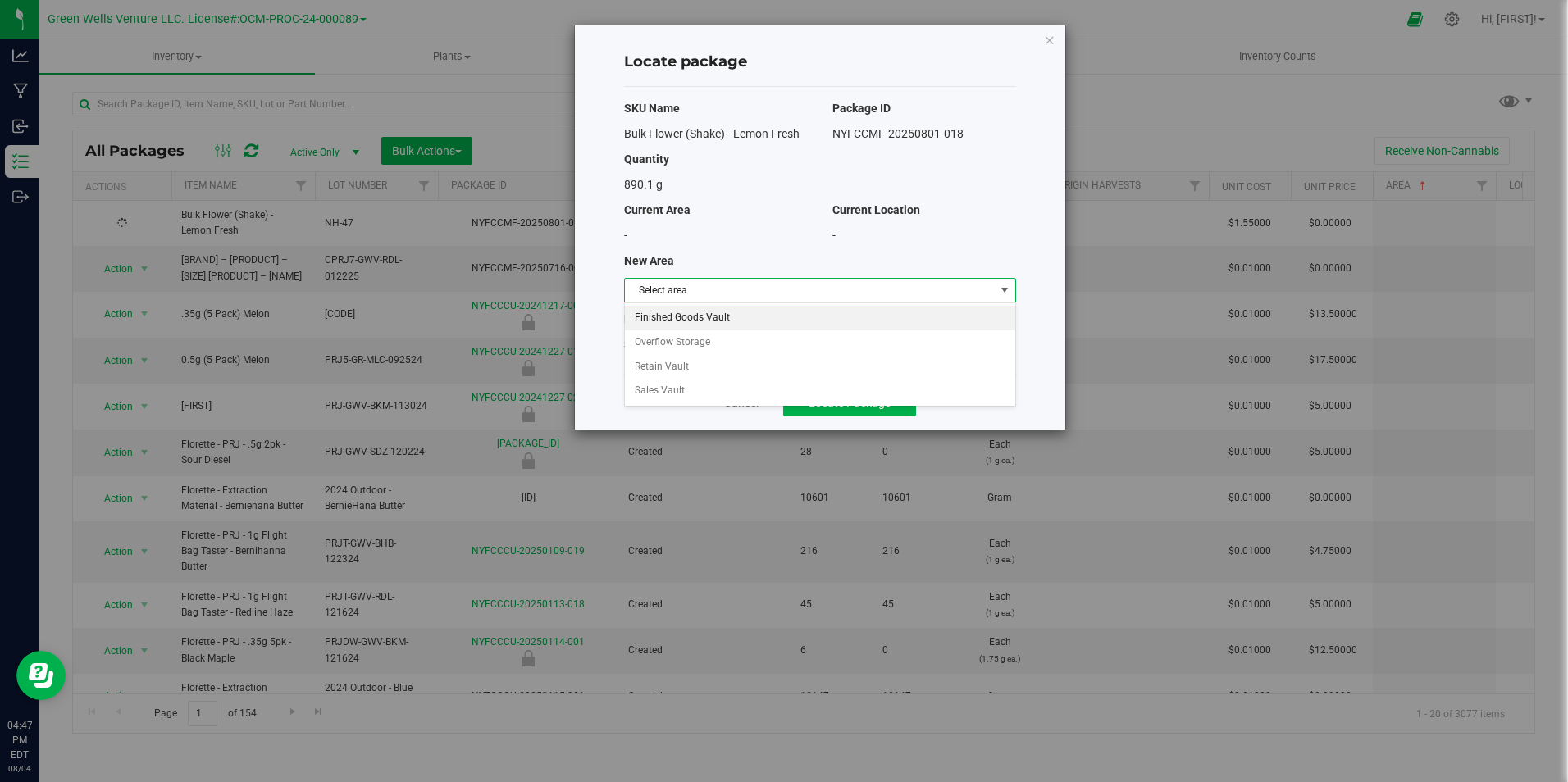 click on "Finished Goods Vault" at bounding box center [820, 318] 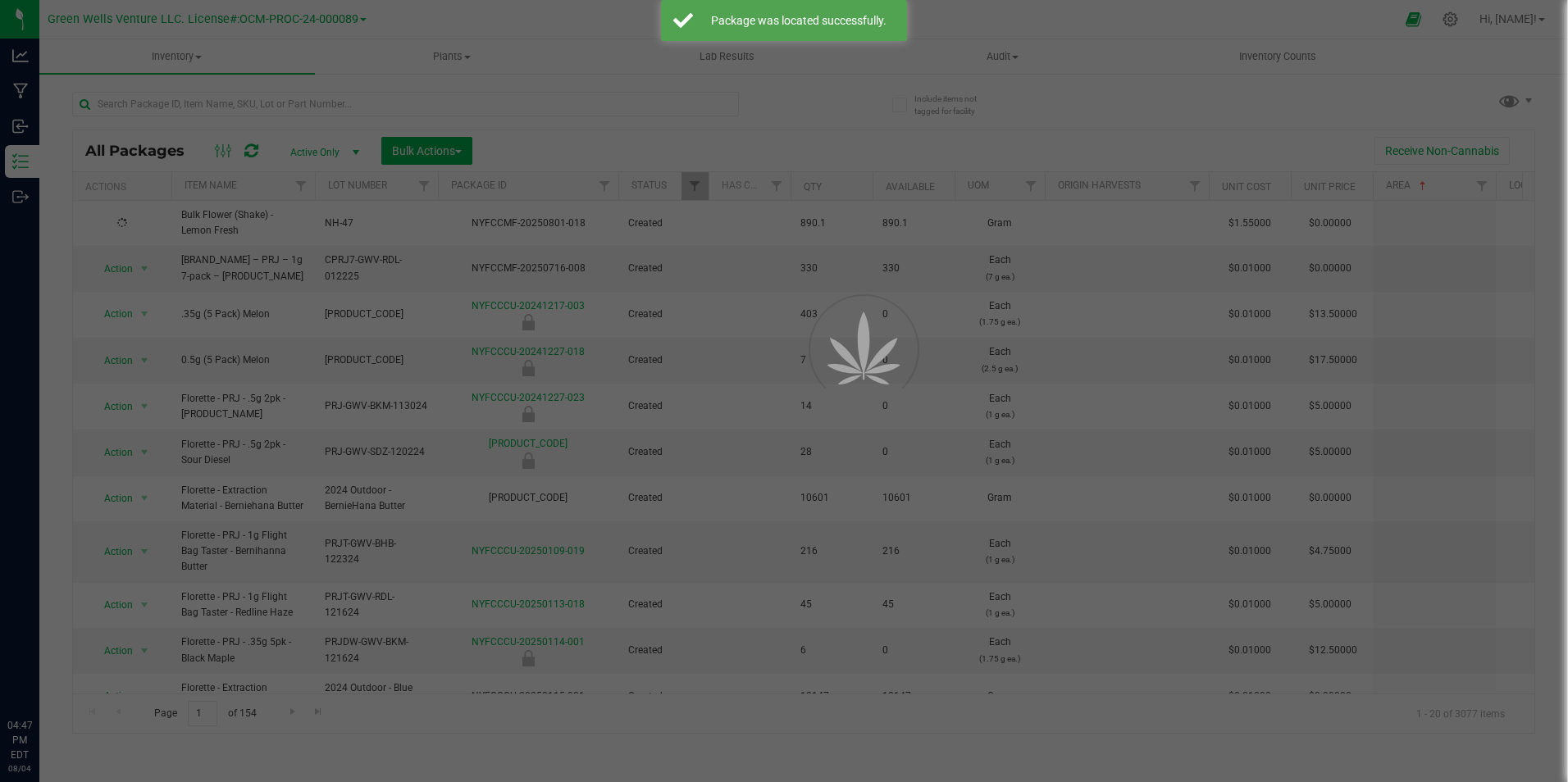 scroll, scrollTop: 0, scrollLeft: 0, axis: both 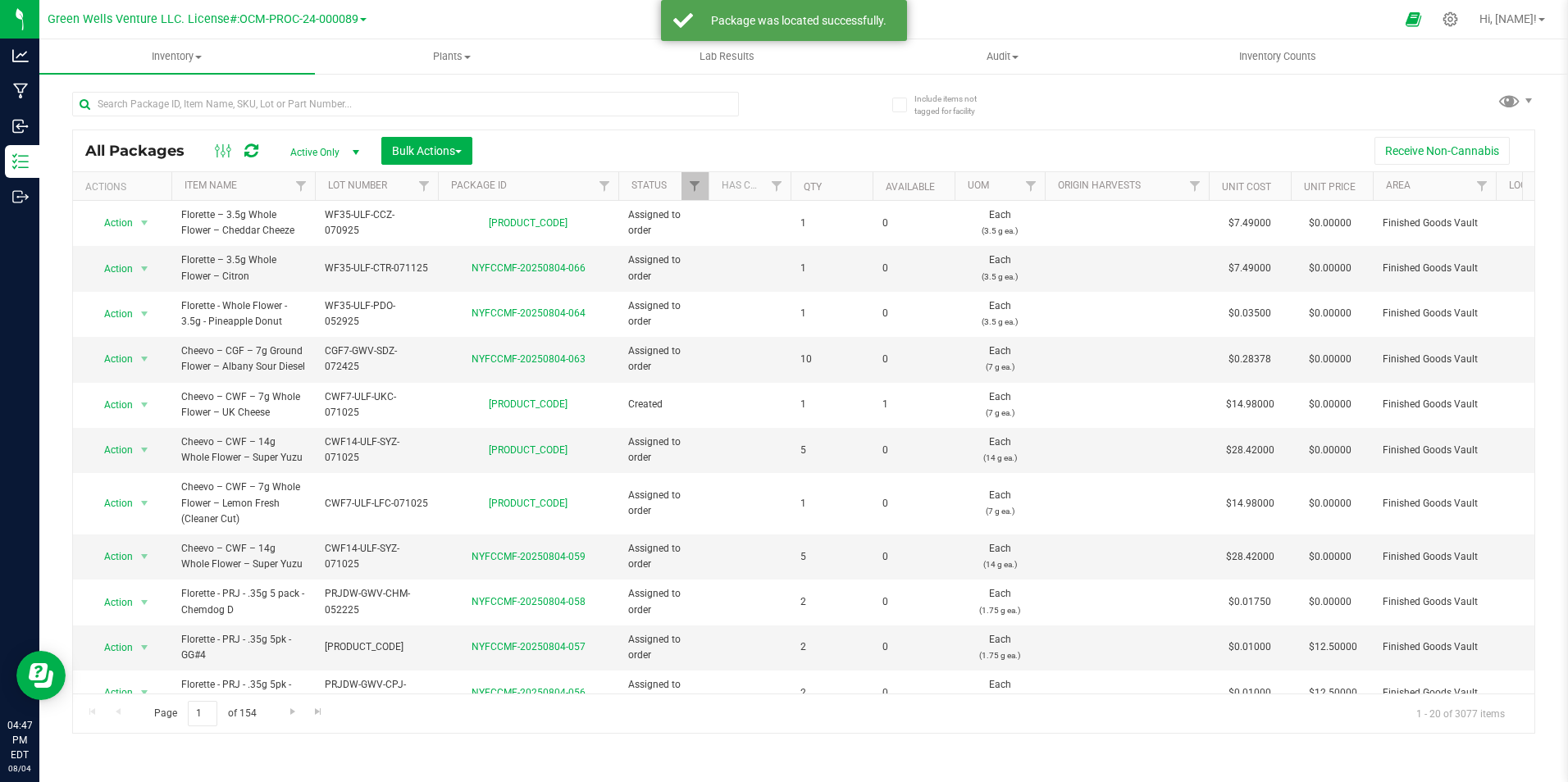 click on "Area" at bounding box center (1434, 186) 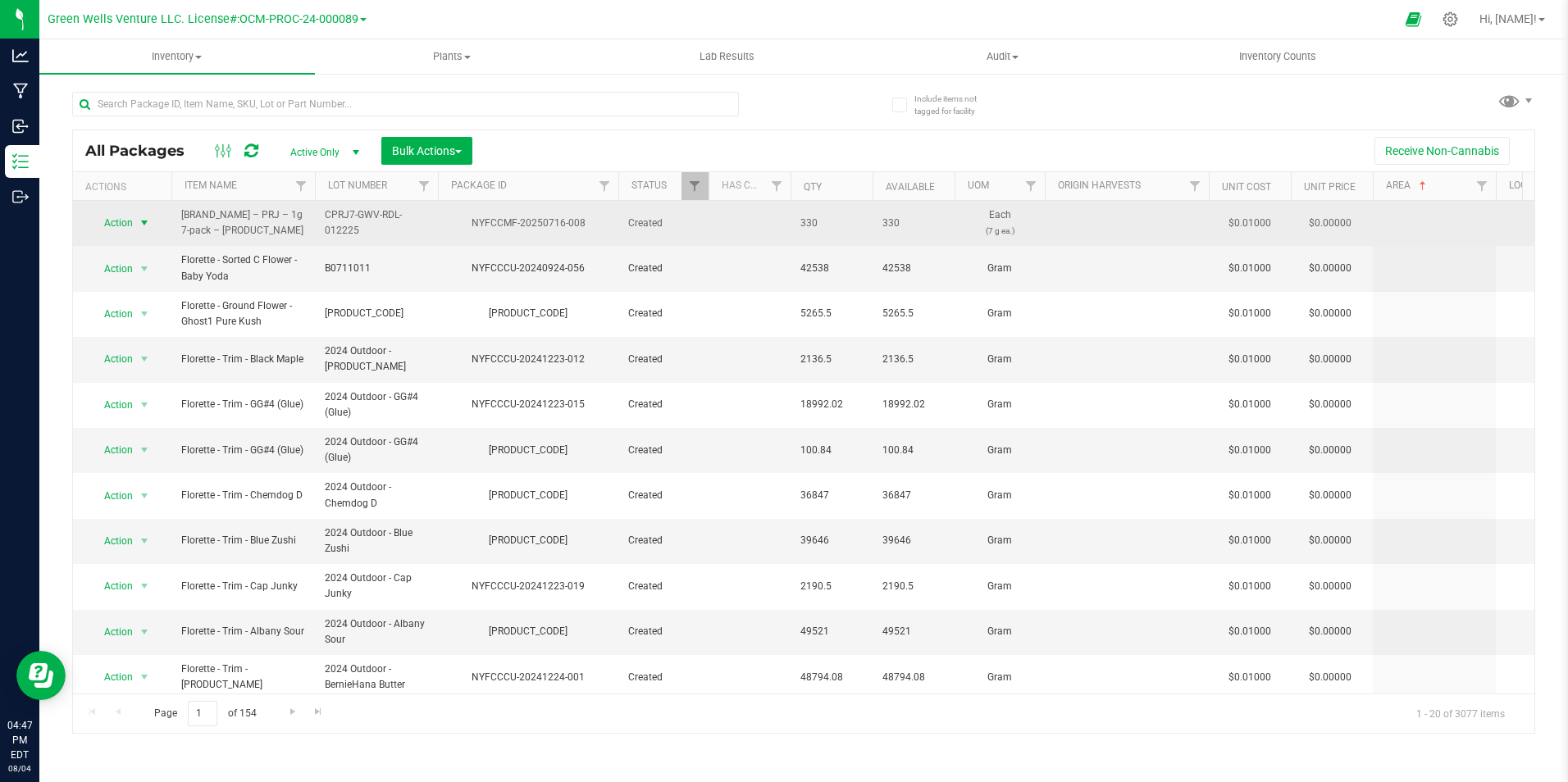 click on "Action" at bounding box center [112, 223] 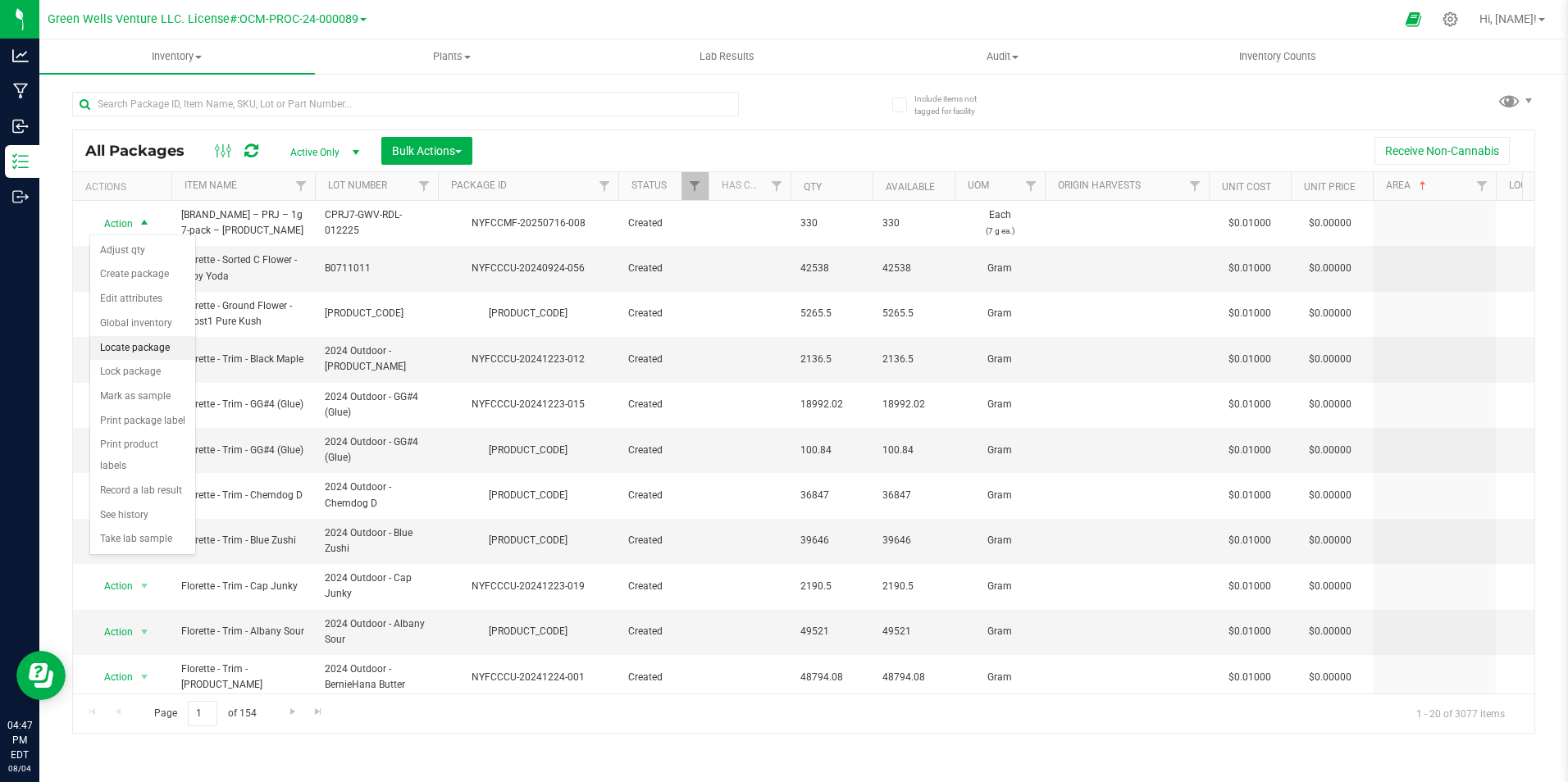 click on "Locate package" at bounding box center (143, 348) 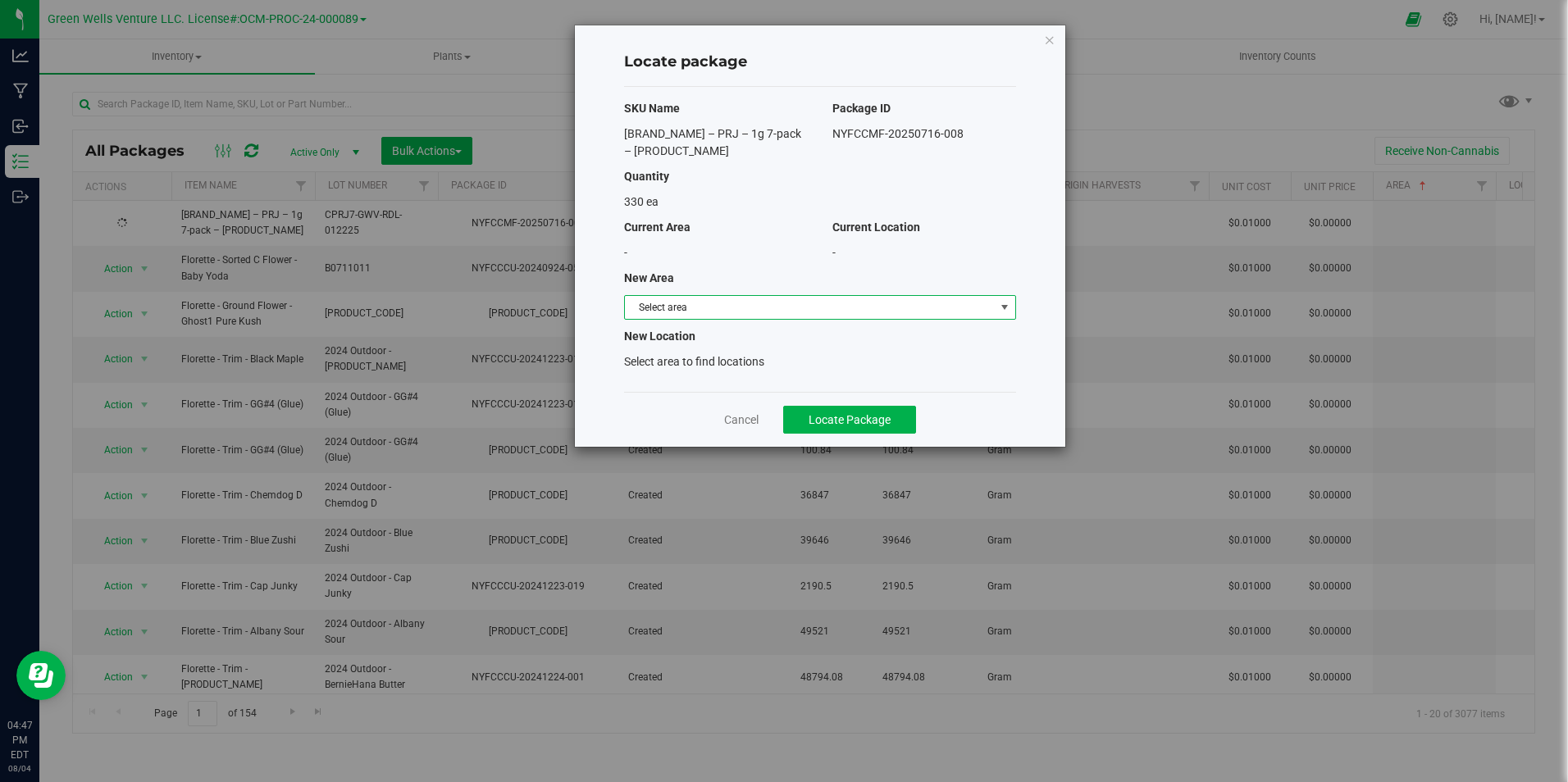click on "Select area" at bounding box center (809, 307) 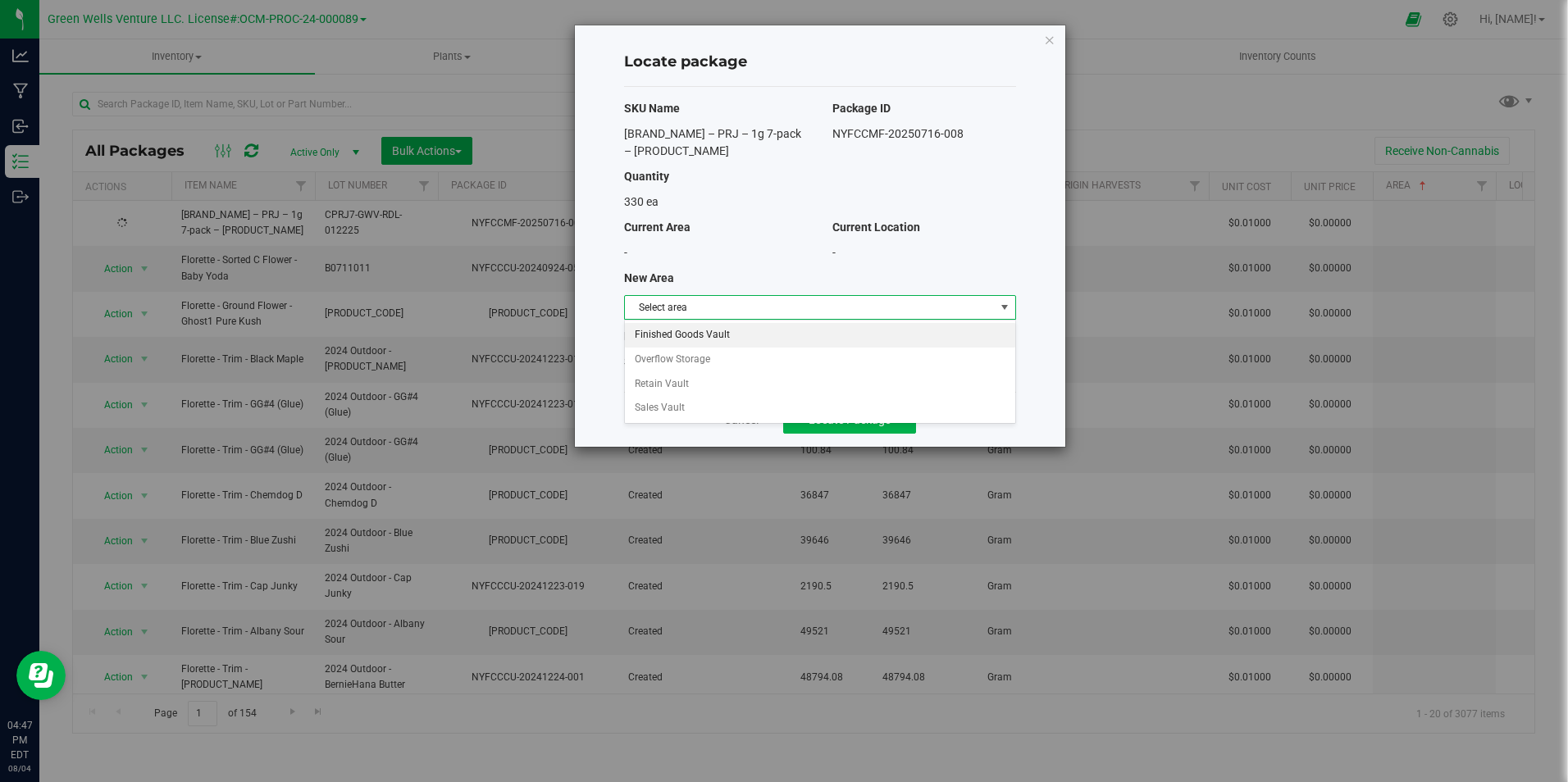 click on "Finished Goods Vault" at bounding box center (820, 335) 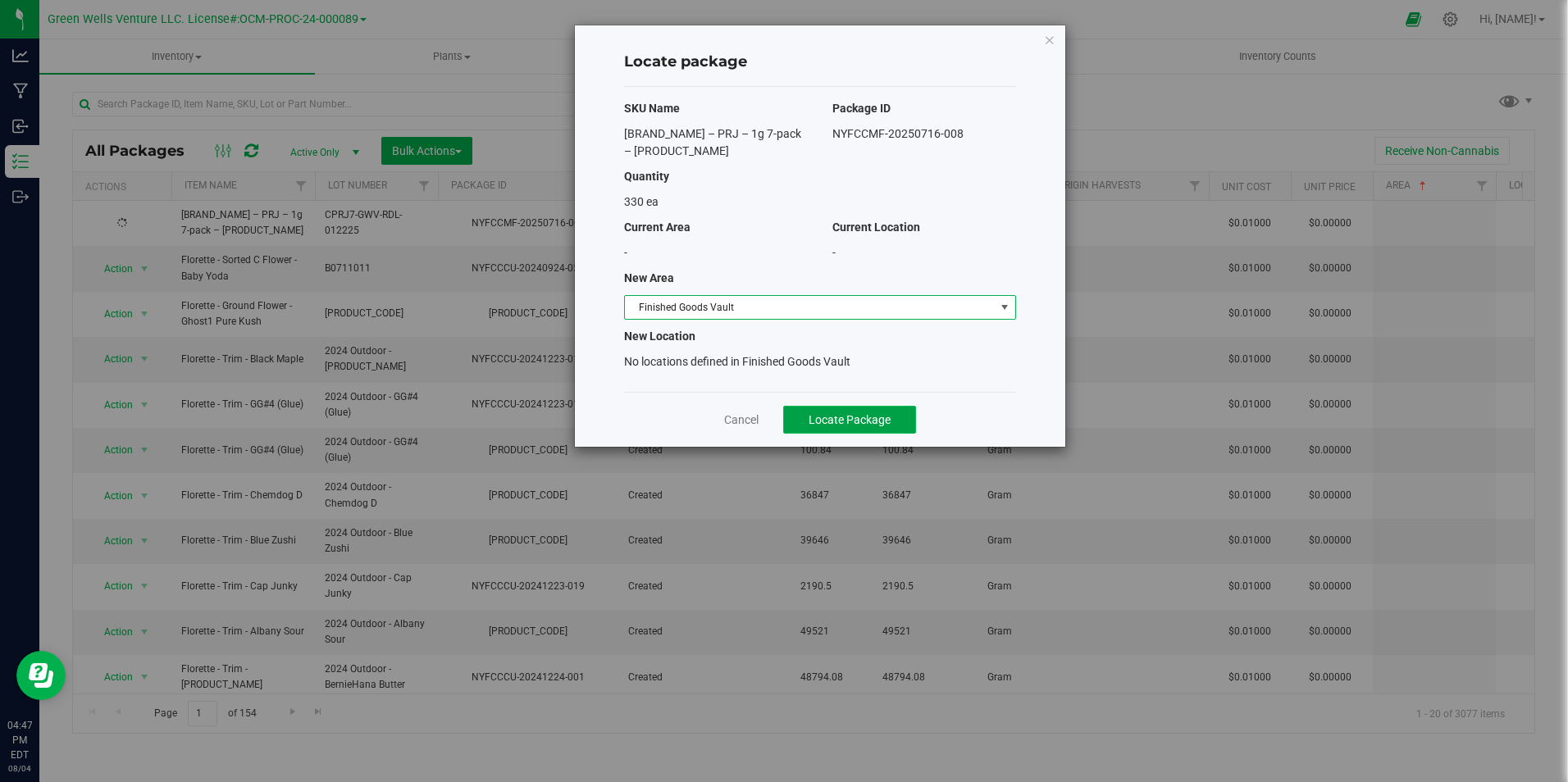 click on "Locate Package" 